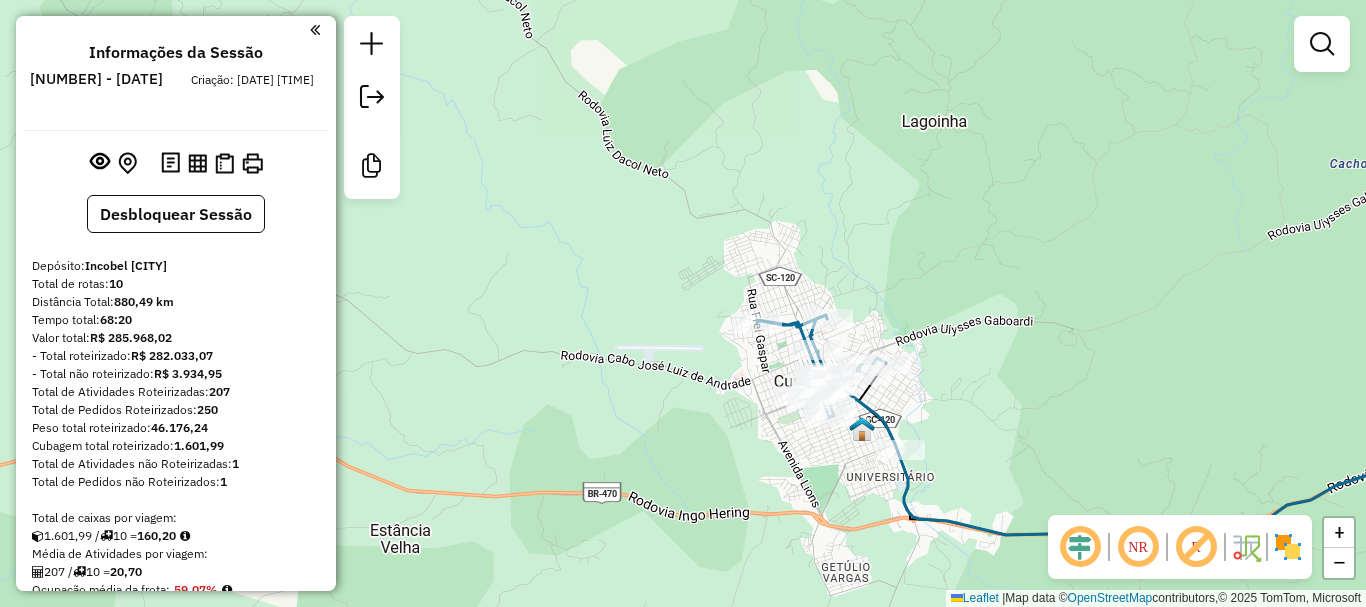 scroll, scrollTop: 0, scrollLeft: 0, axis: both 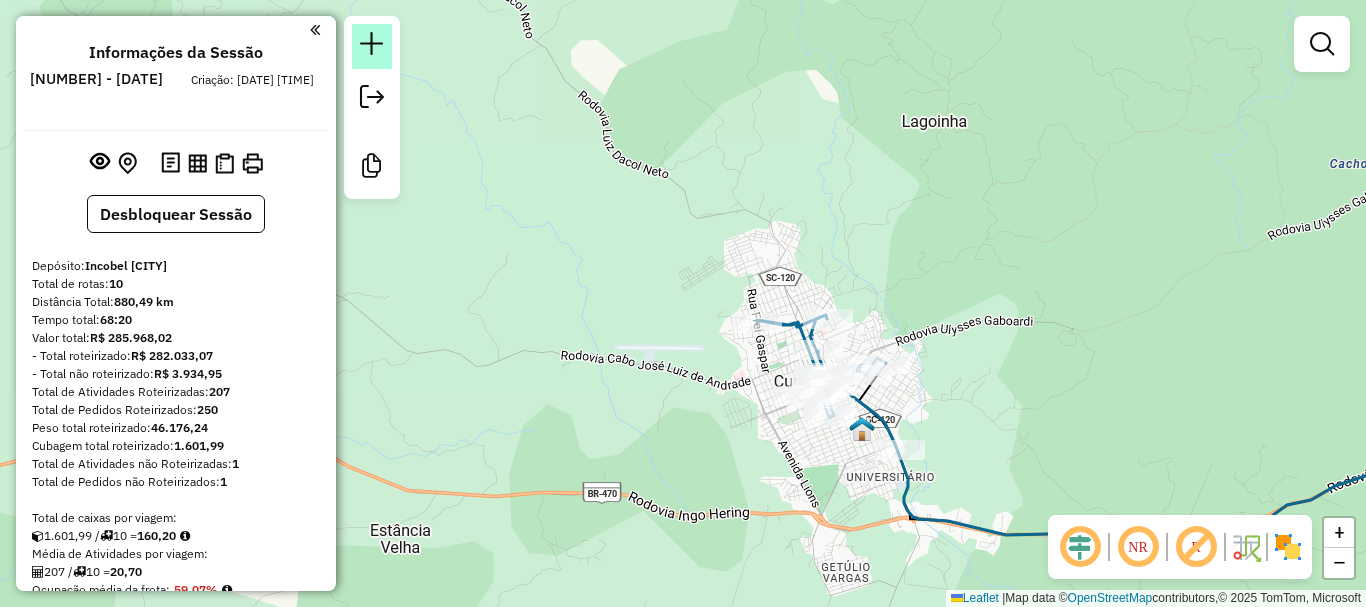 click 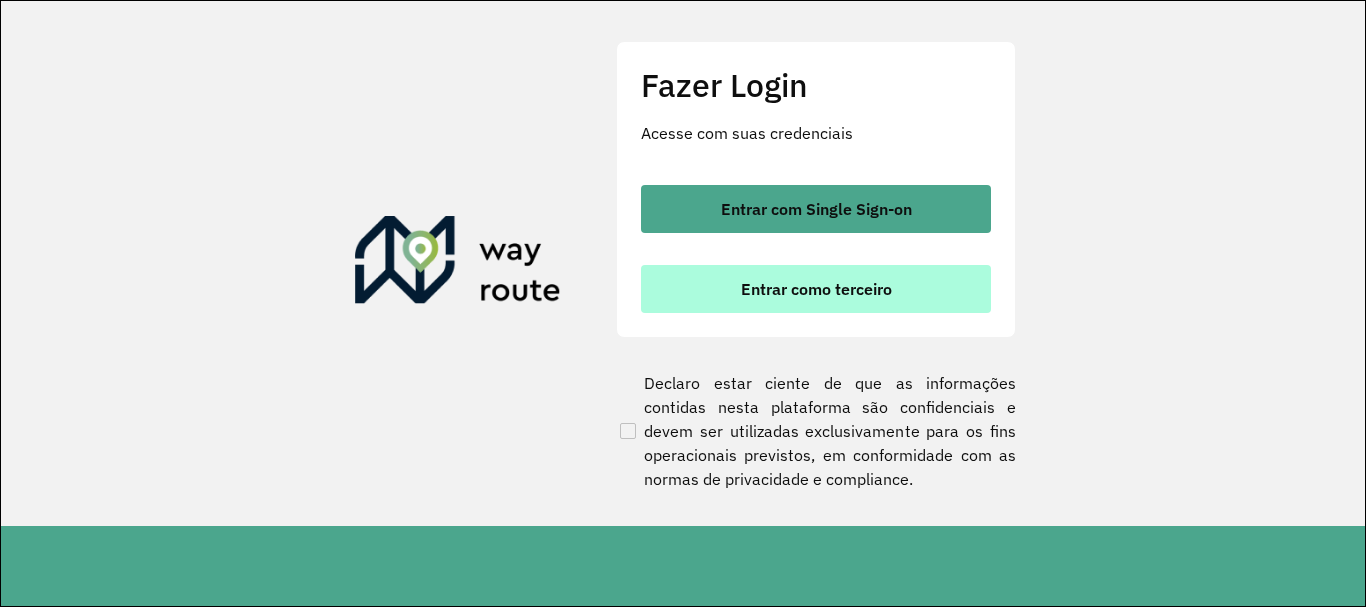 click on "Entrar como terceiro" at bounding box center [816, 289] 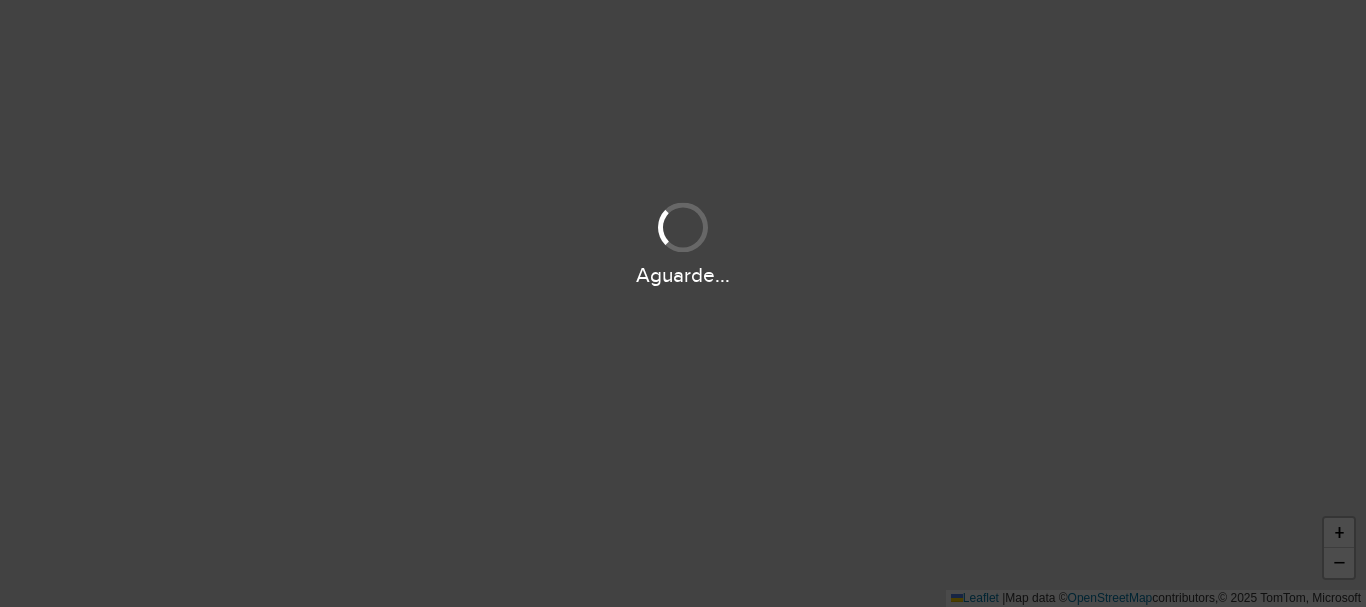 scroll, scrollTop: 0, scrollLeft: 0, axis: both 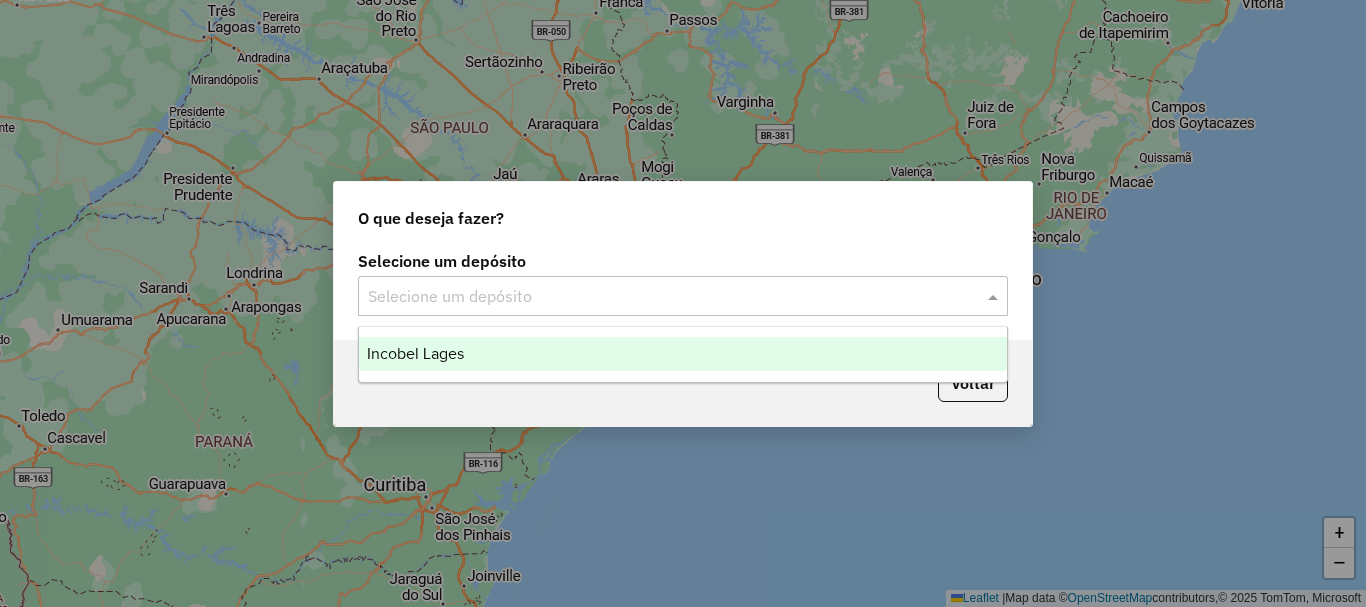 click on "Selecione um depósito" 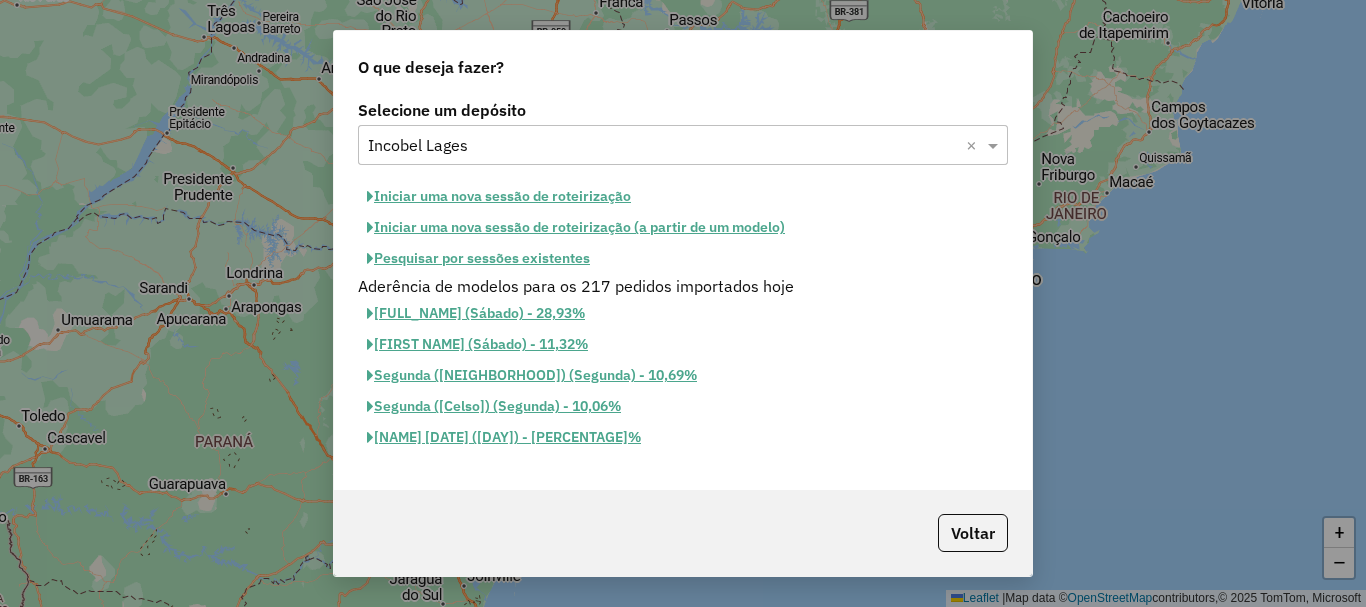 click on "Pesquisar por sessões existentes" 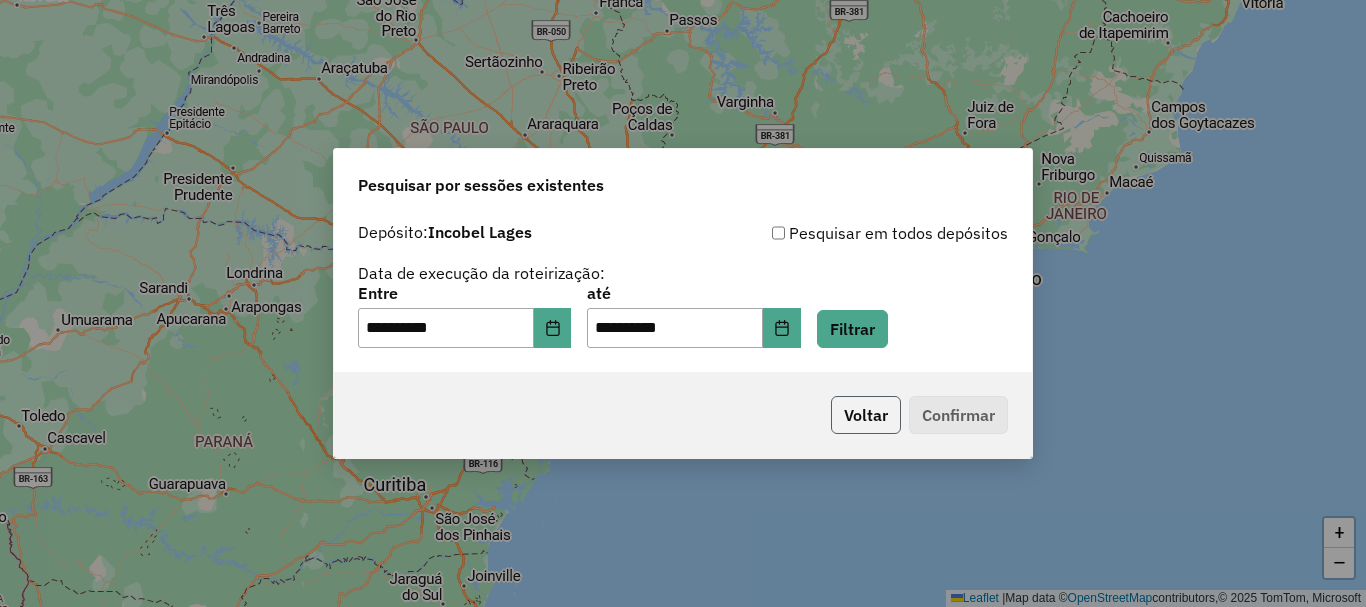 click on "Voltar" 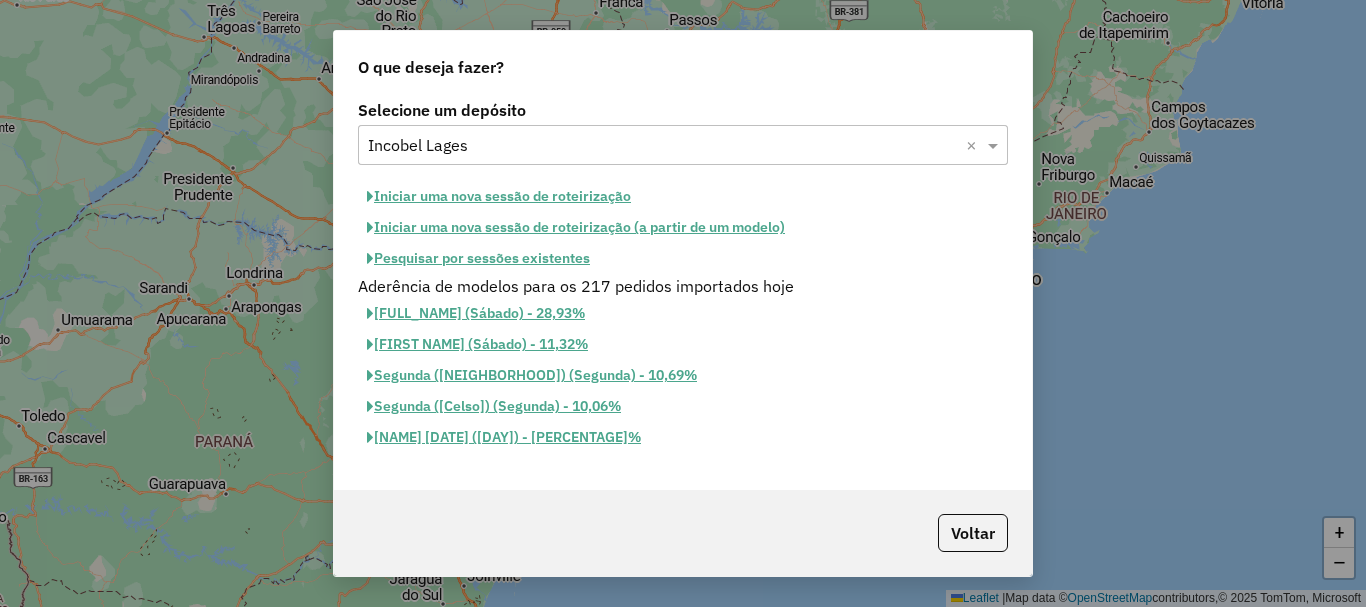 click on "Iniciar uma nova sessão de roteirização" 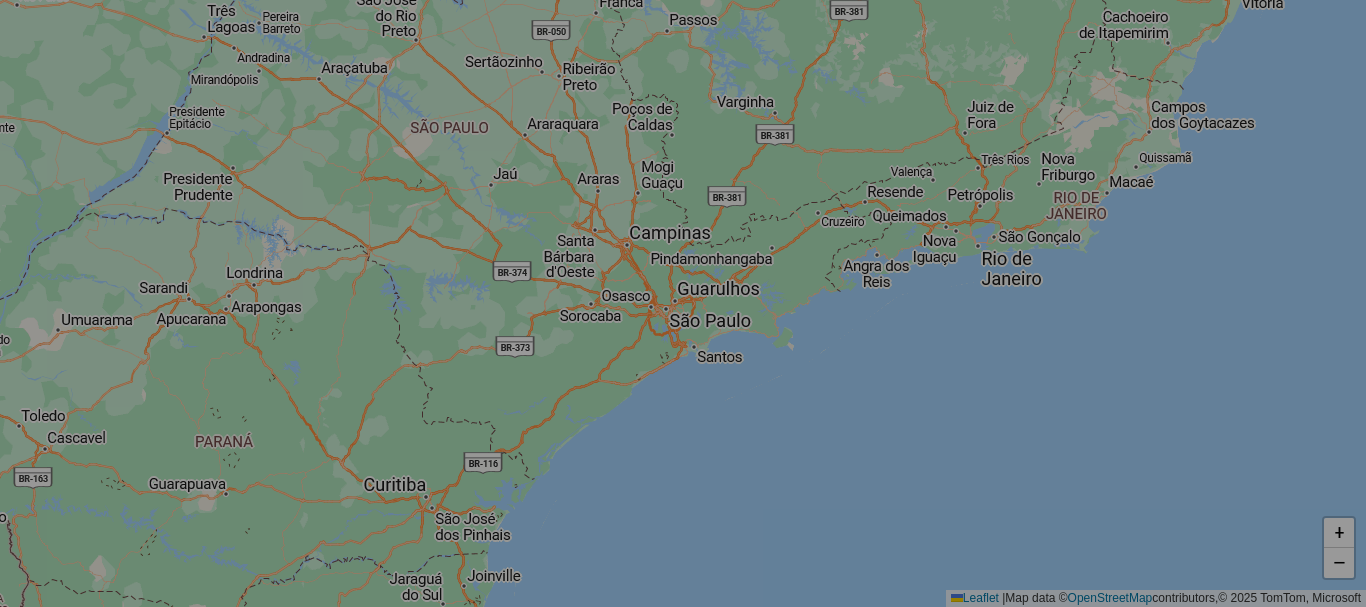 select on "*" 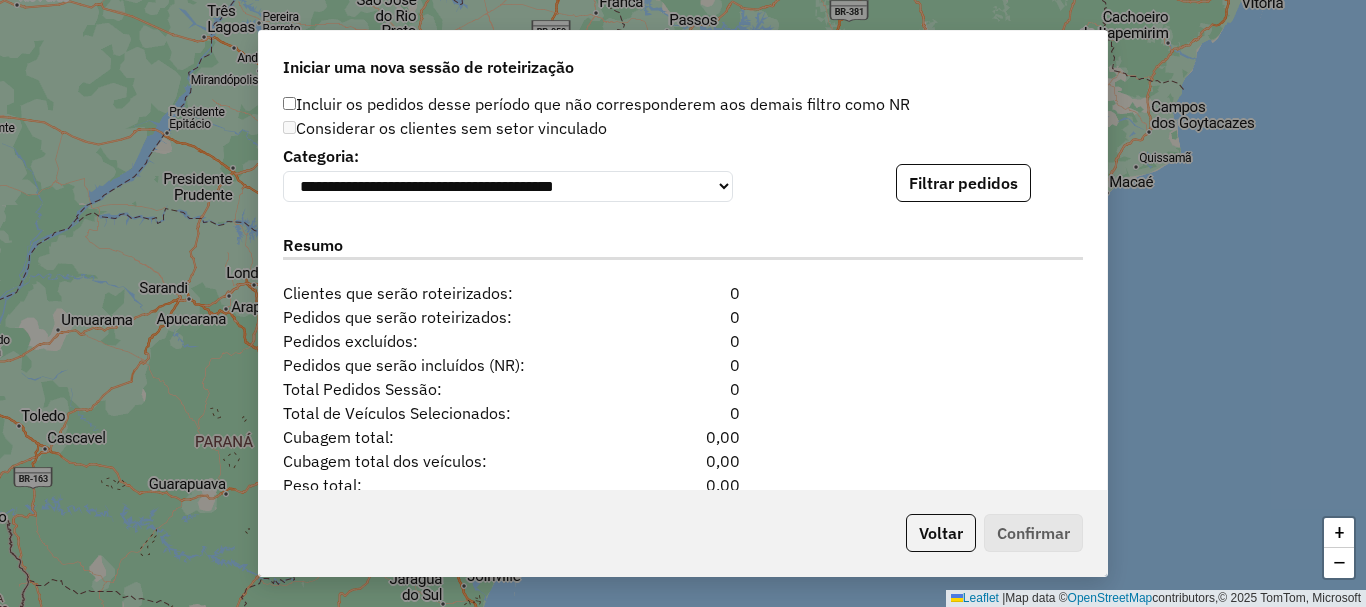 scroll, scrollTop: 2100, scrollLeft: 0, axis: vertical 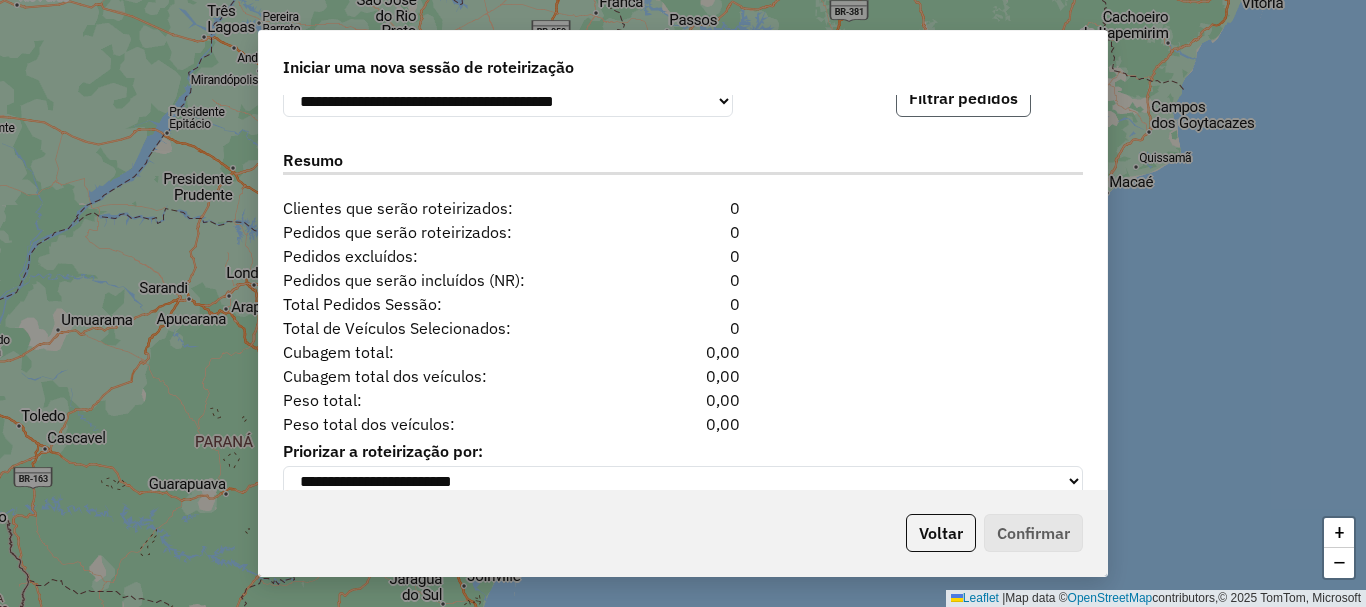 click on "Filtrar pedidos" 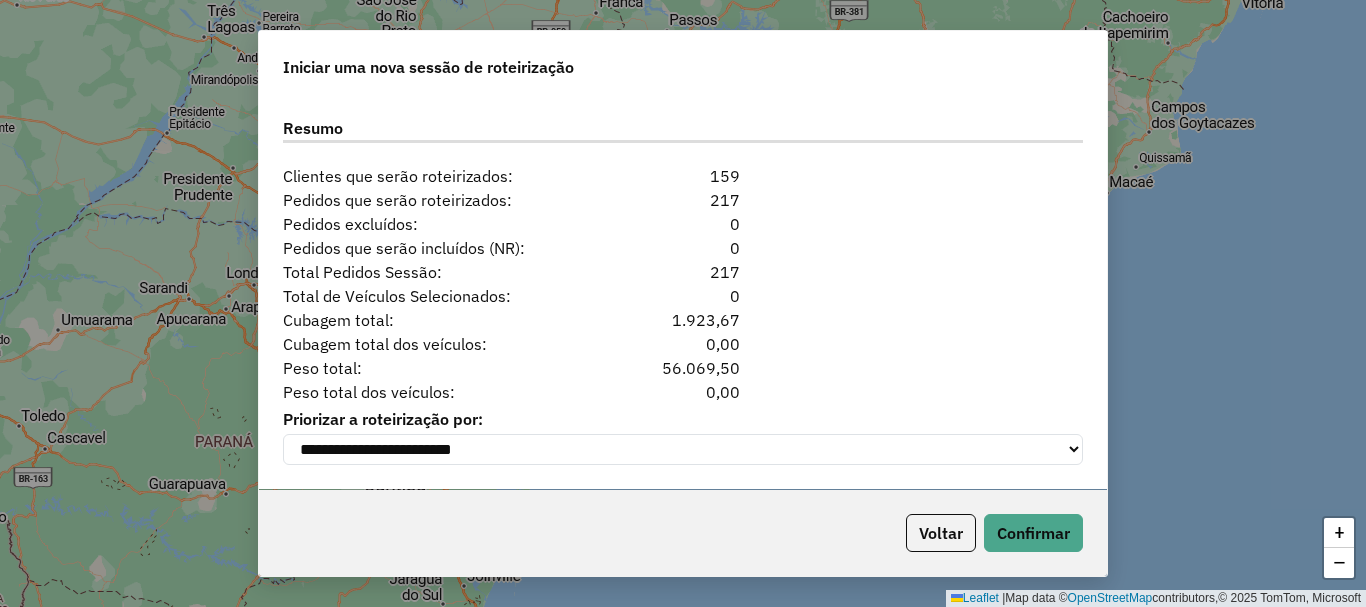 scroll, scrollTop: 2554, scrollLeft: 0, axis: vertical 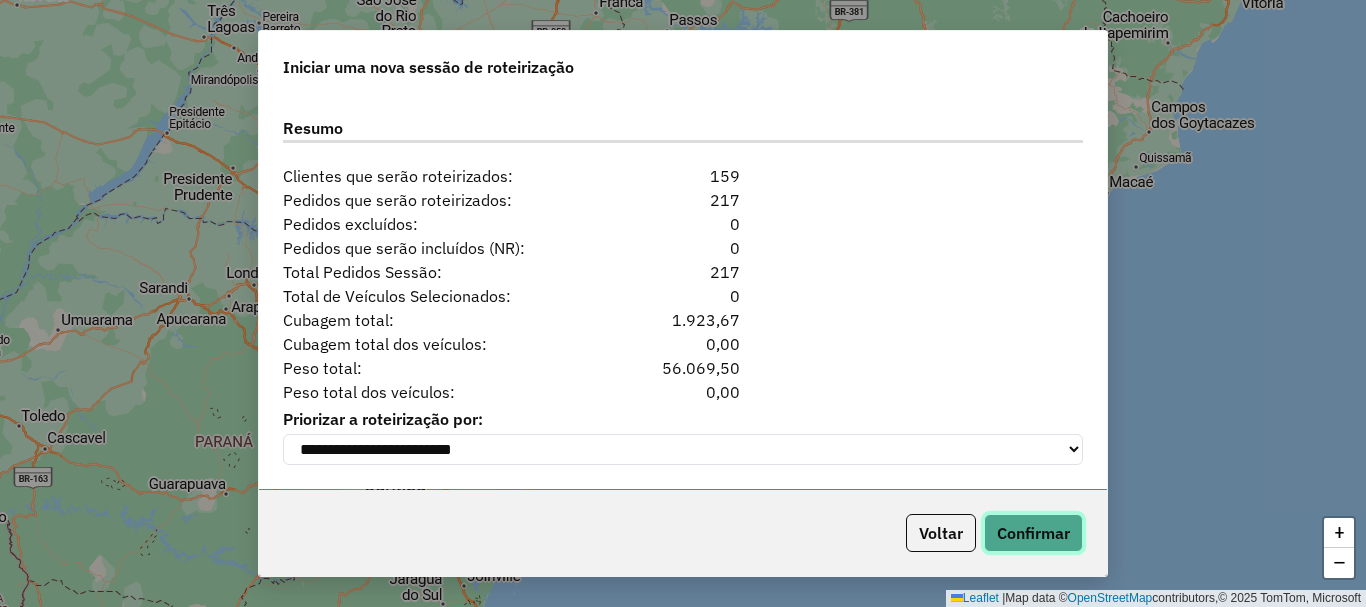 click on "Confirmar" 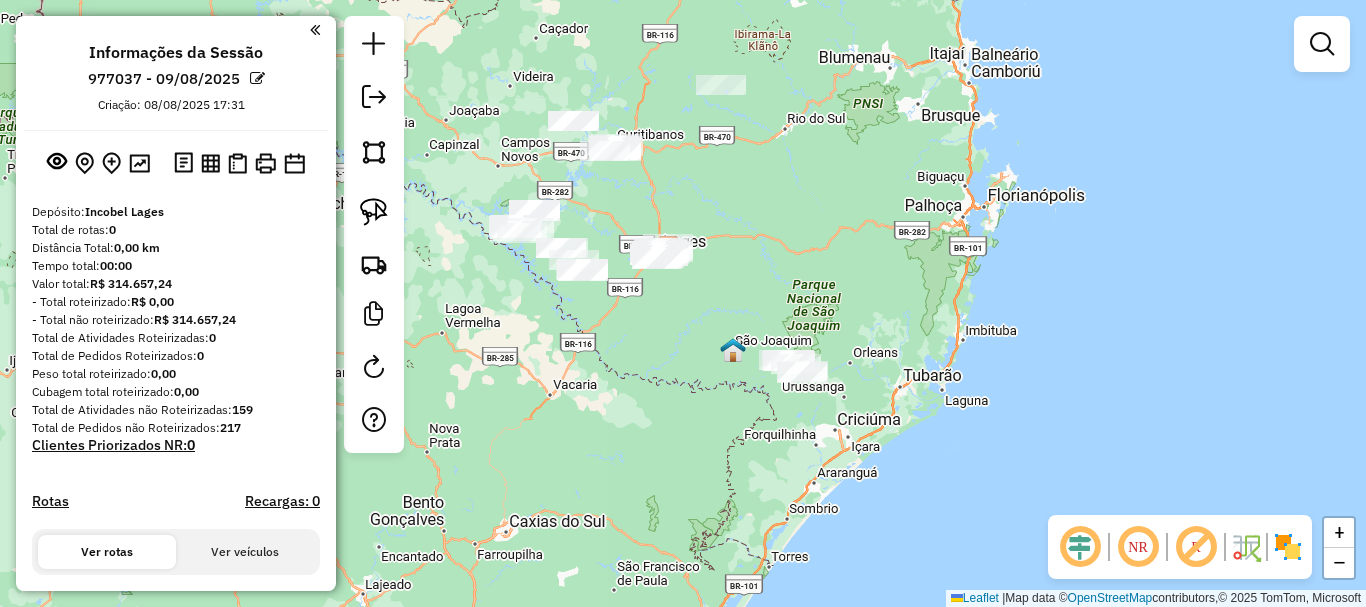 drag, startPoint x: 641, startPoint y: 171, endPoint x: 655, endPoint y: 202, distance: 34.0147 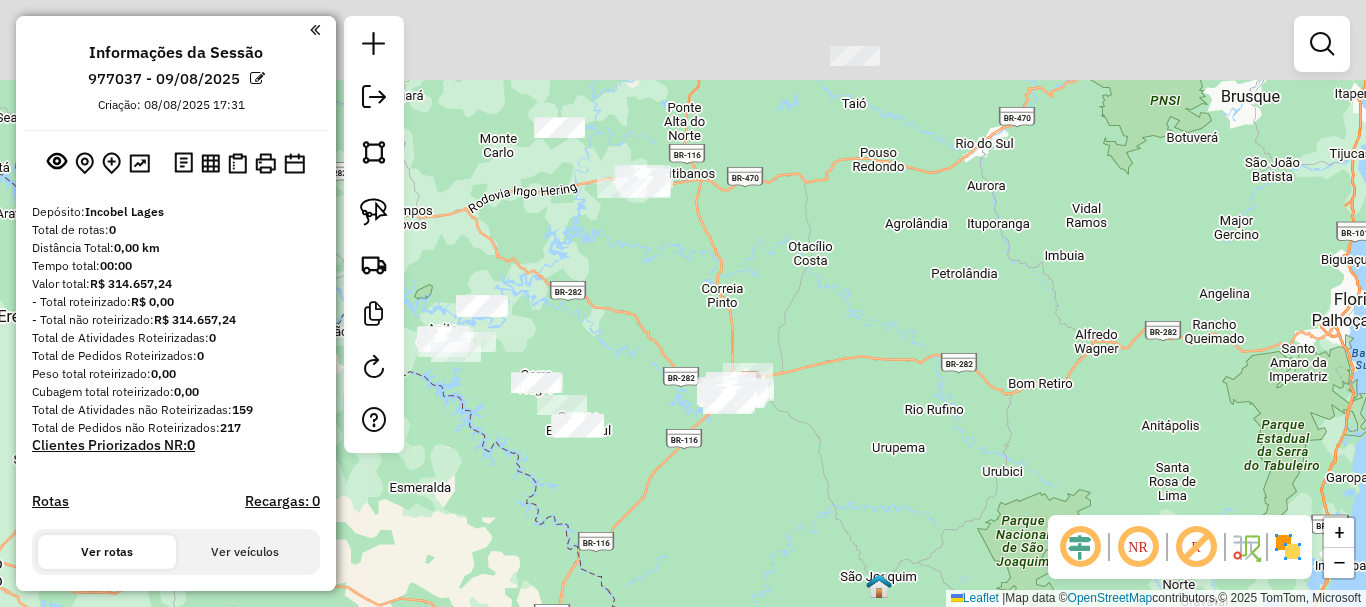 drag, startPoint x: 556, startPoint y: 188, endPoint x: 656, endPoint y: 313, distance: 160.07811 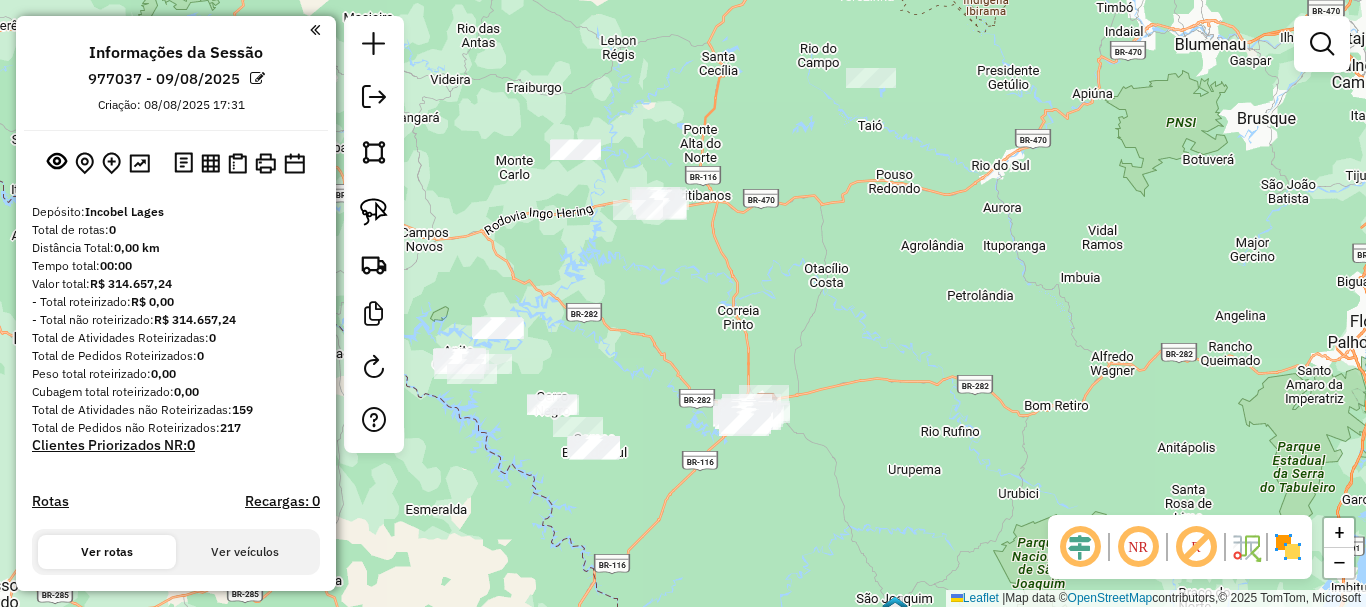 drag, startPoint x: 590, startPoint y: 236, endPoint x: 616, endPoint y: 274, distance: 46.043457 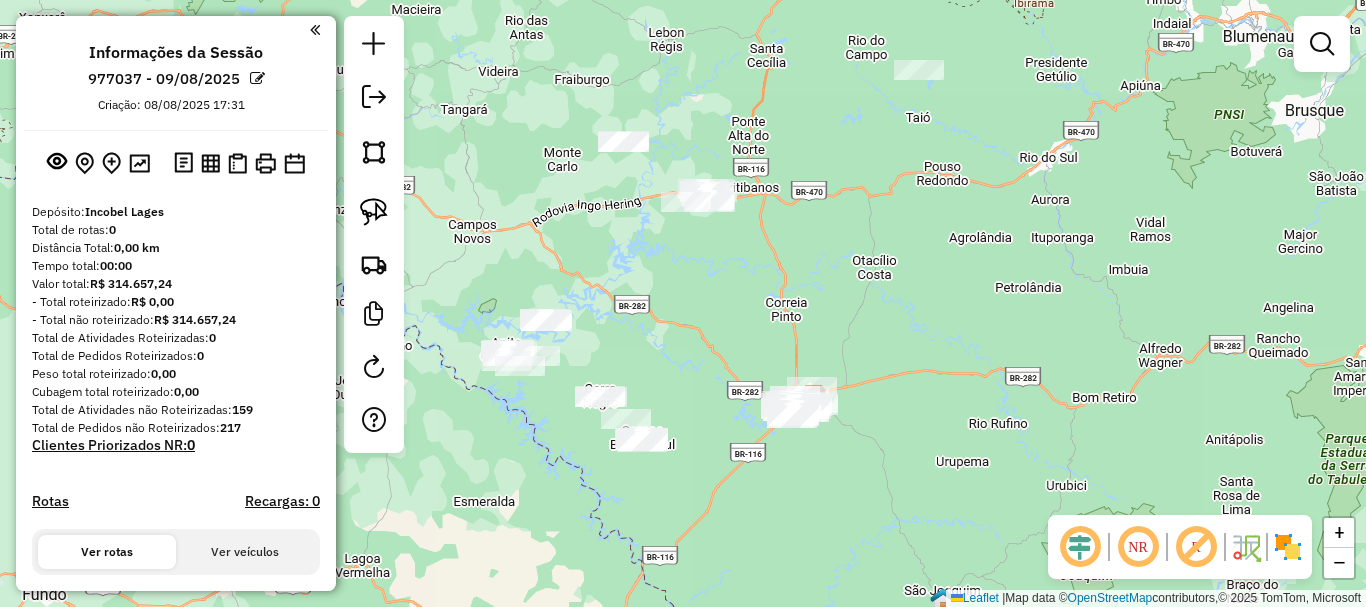 drag, startPoint x: 559, startPoint y: 177, endPoint x: 531, endPoint y: 190, distance: 30.870699 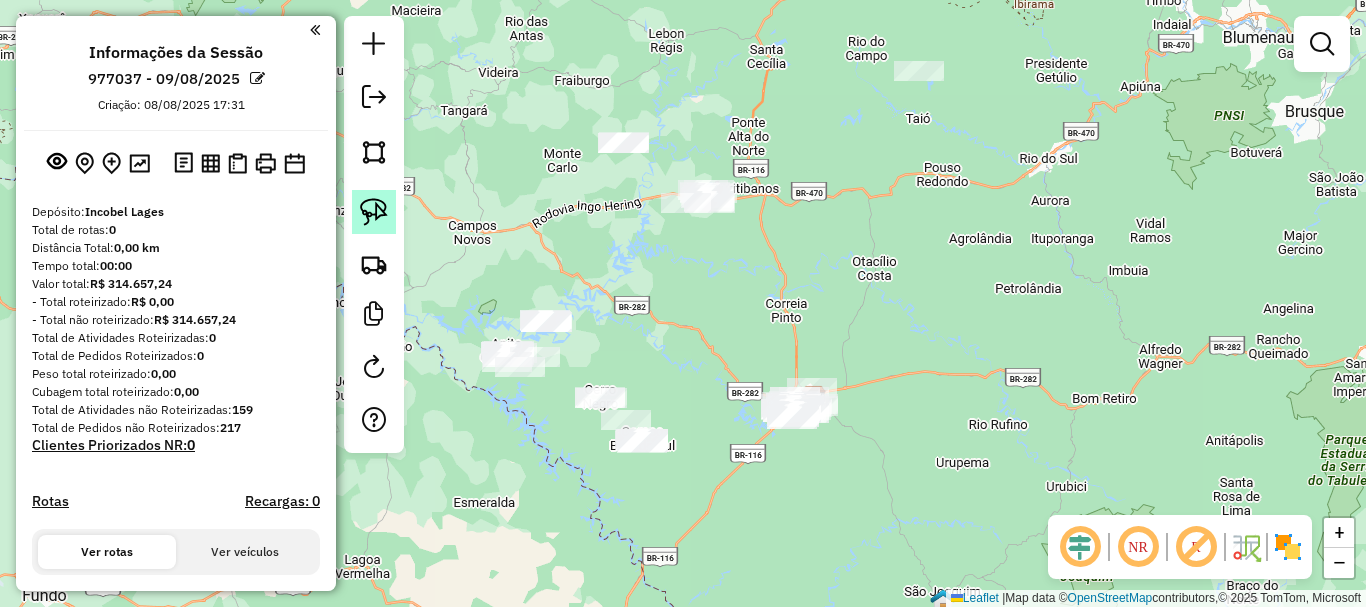 click 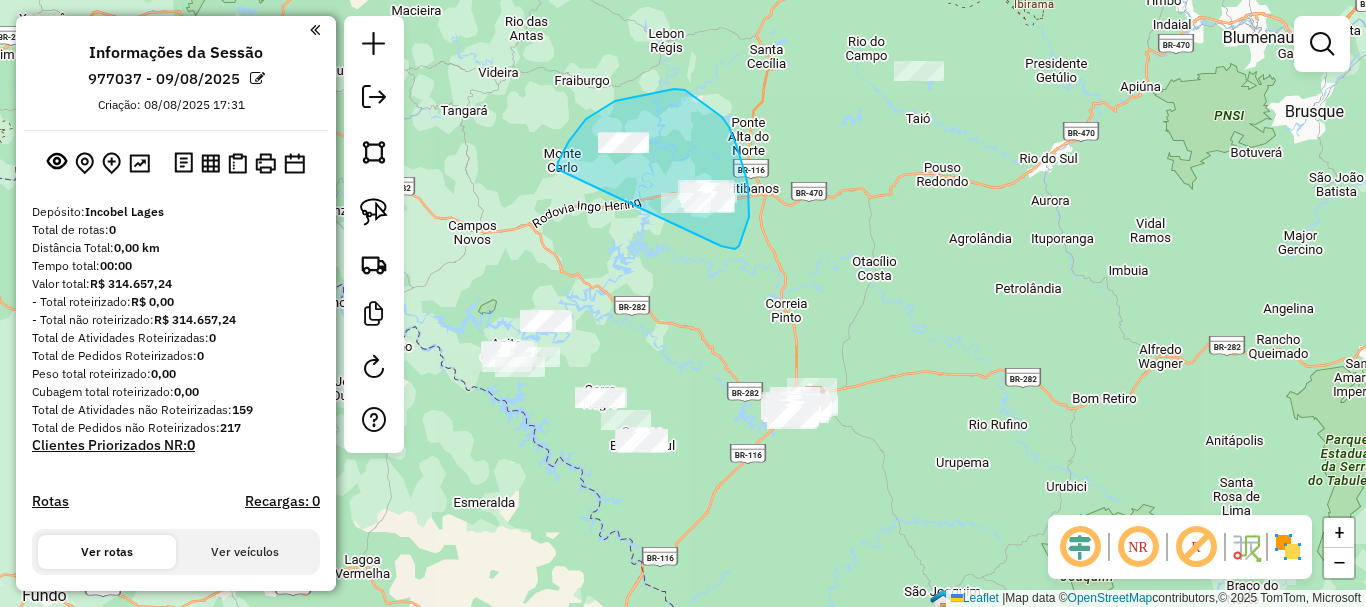 drag, startPoint x: 569, startPoint y: 141, endPoint x: 717, endPoint y: 244, distance: 180.31361 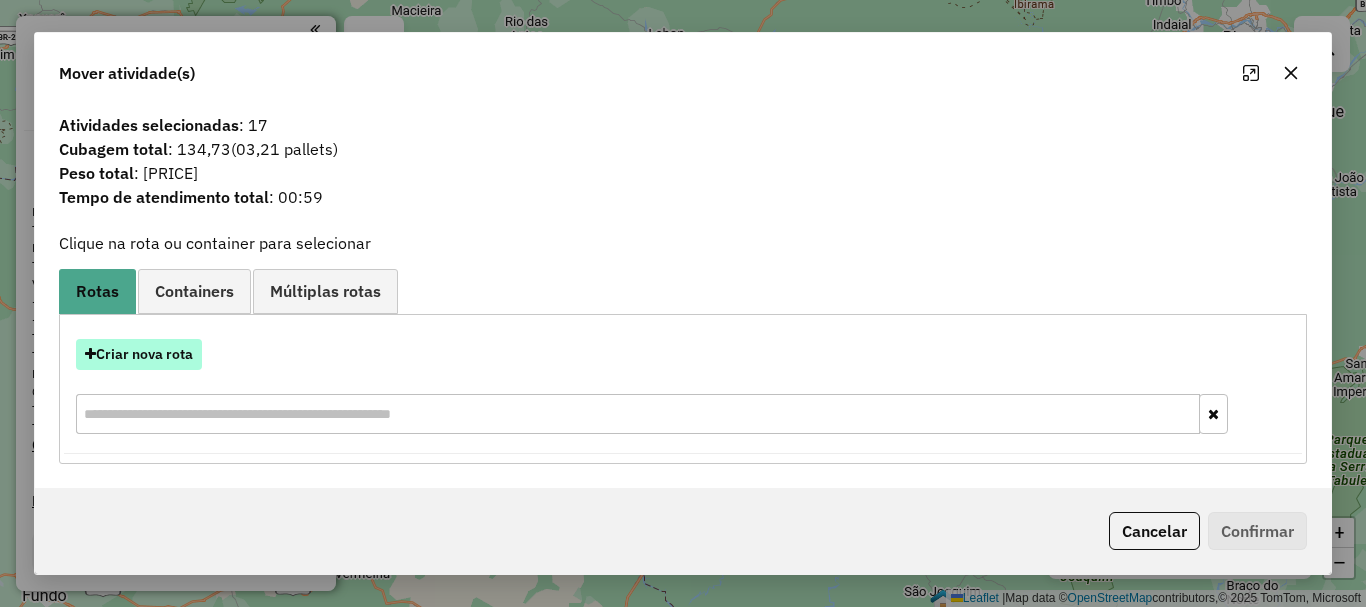 click on "Criar nova rota" at bounding box center (139, 354) 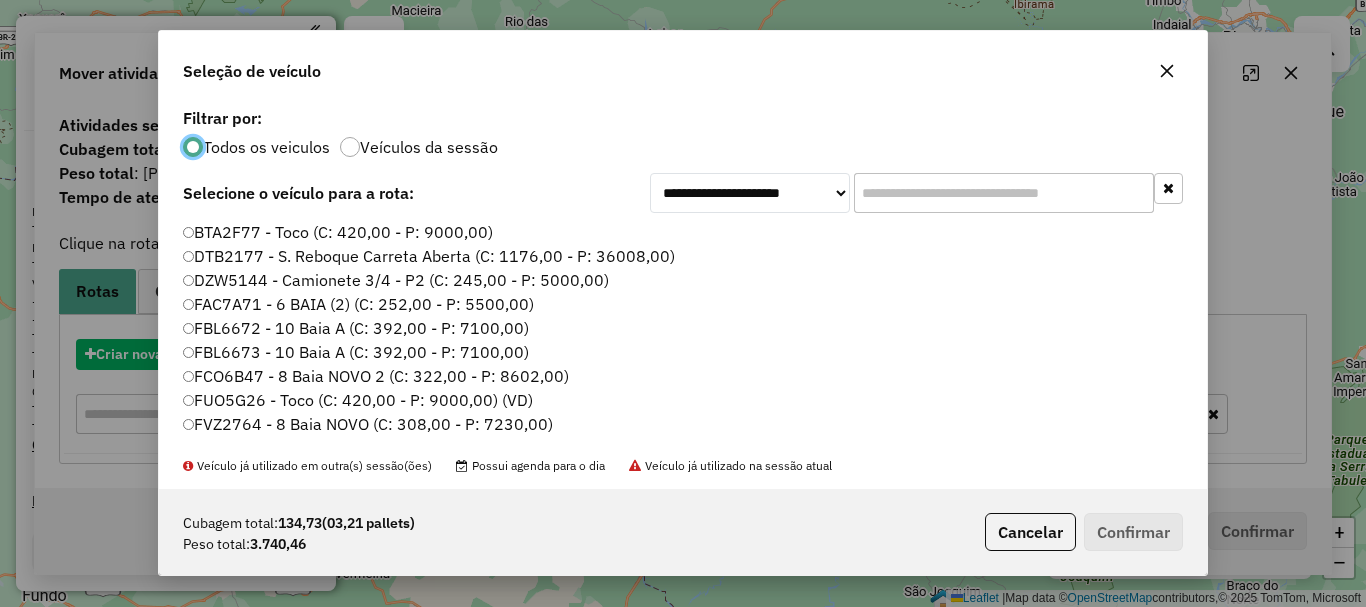 scroll, scrollTop: 11, scrollLeft: 6, axis: both 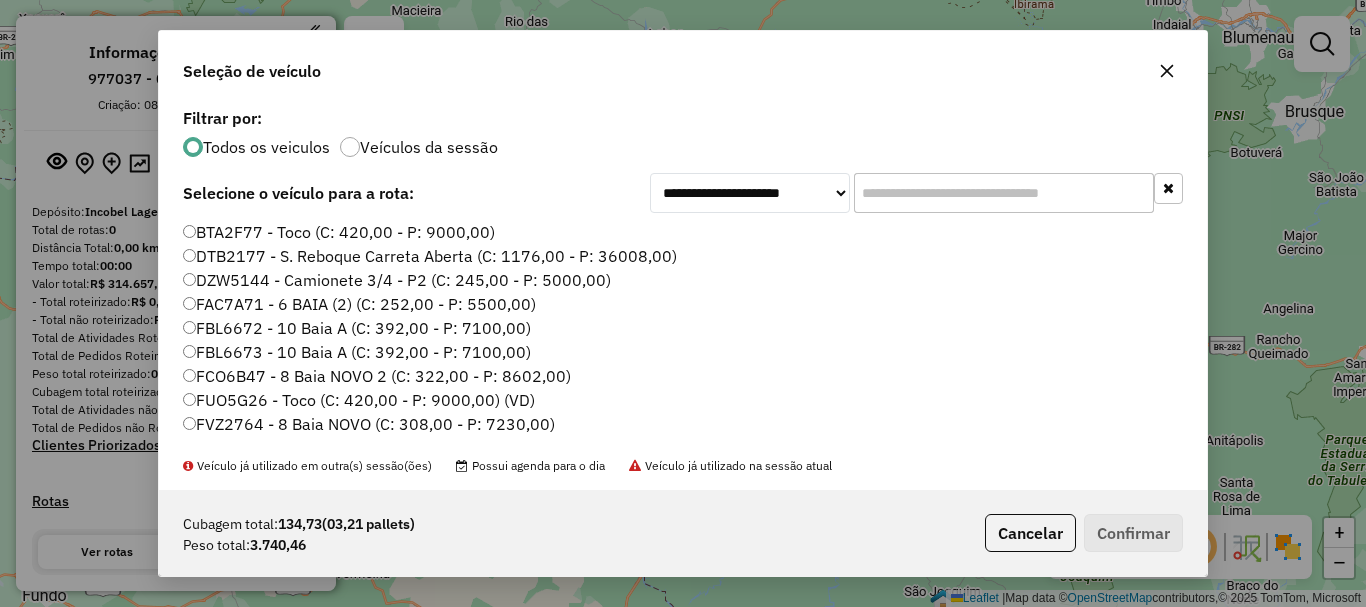 click 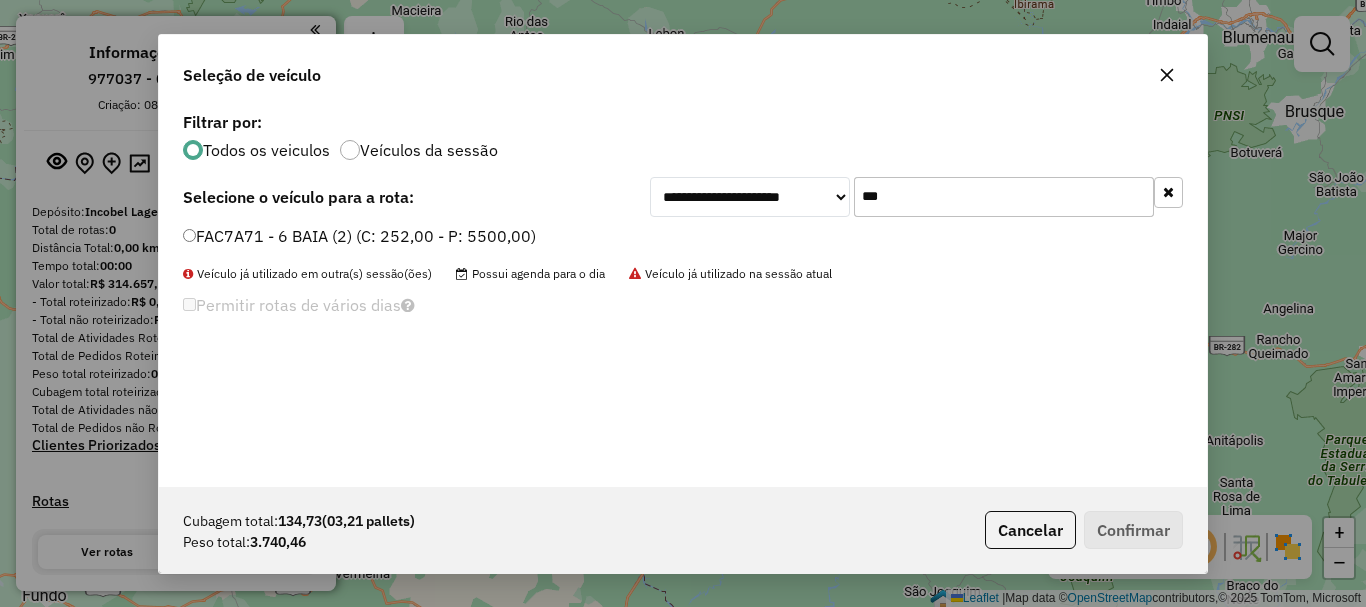type on "***" 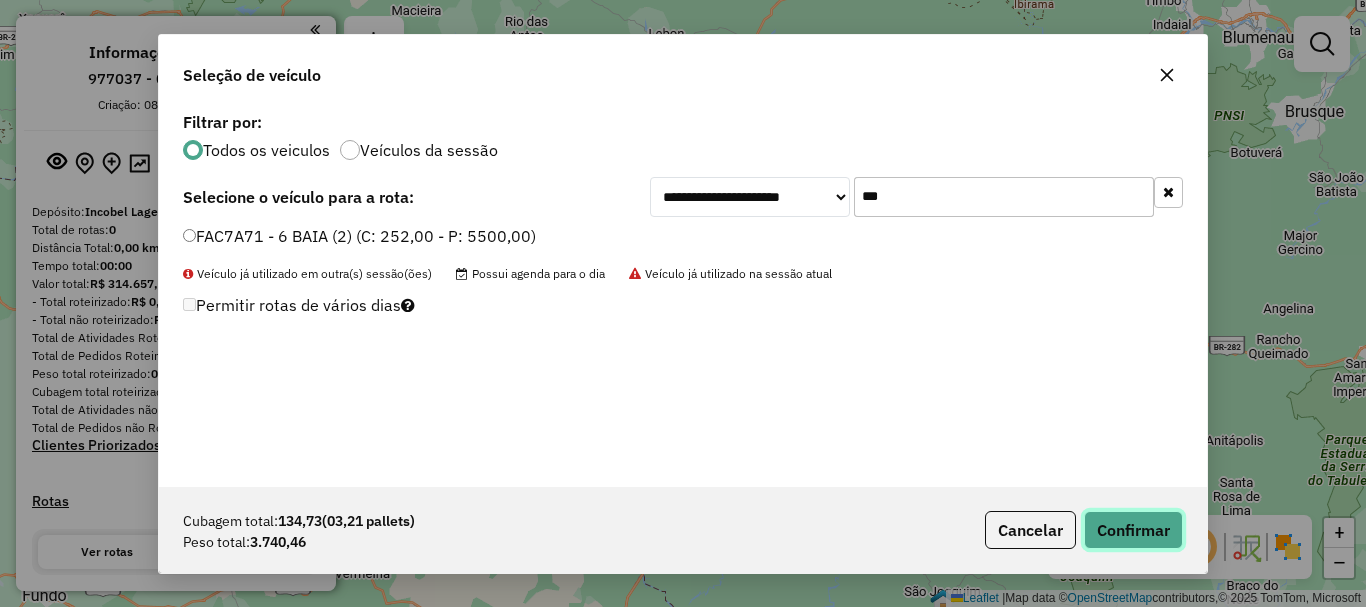 click on "Confirmar" 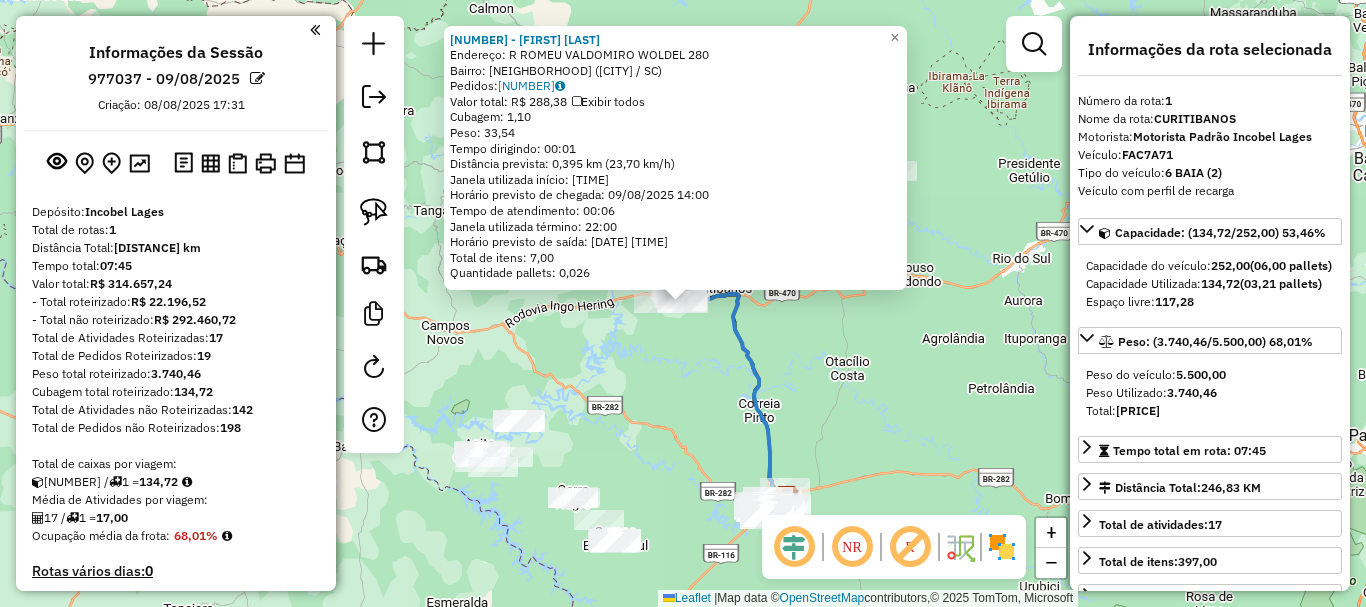 scroll, scrollTop: 622, scrollLeft: 0, axis: vertical 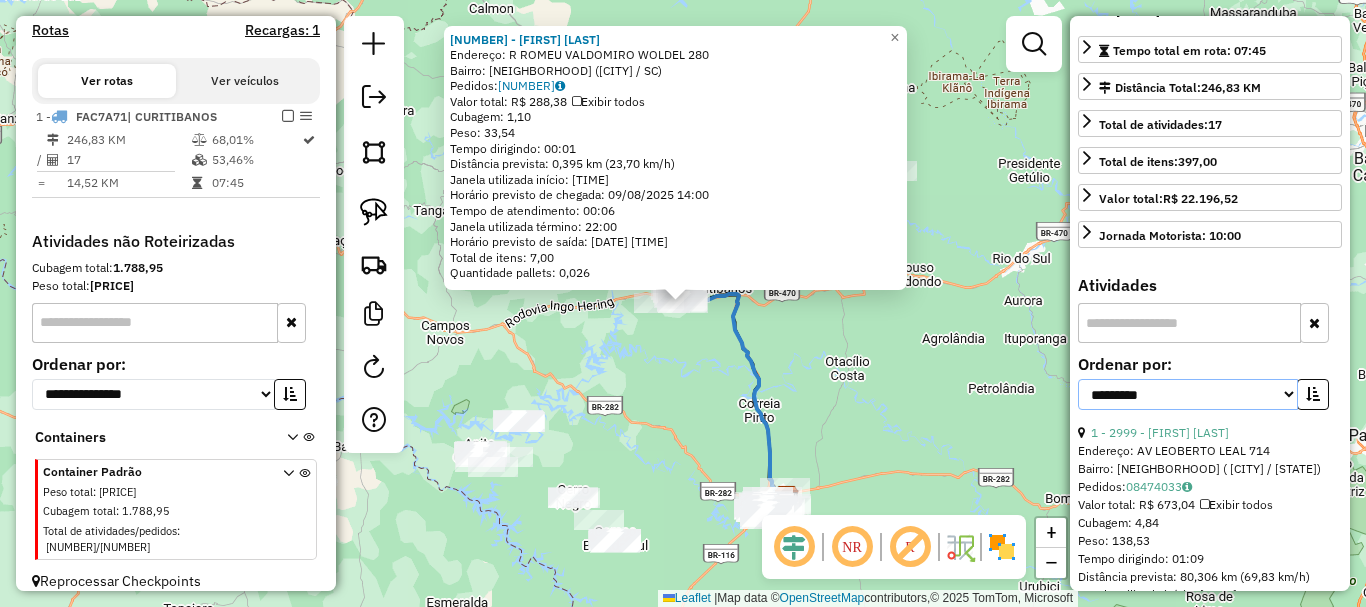 drag, startPoint x: 1239, startPoint y: 423, endPoint x: 1141, endPoint y: 451, distance: 101.92154 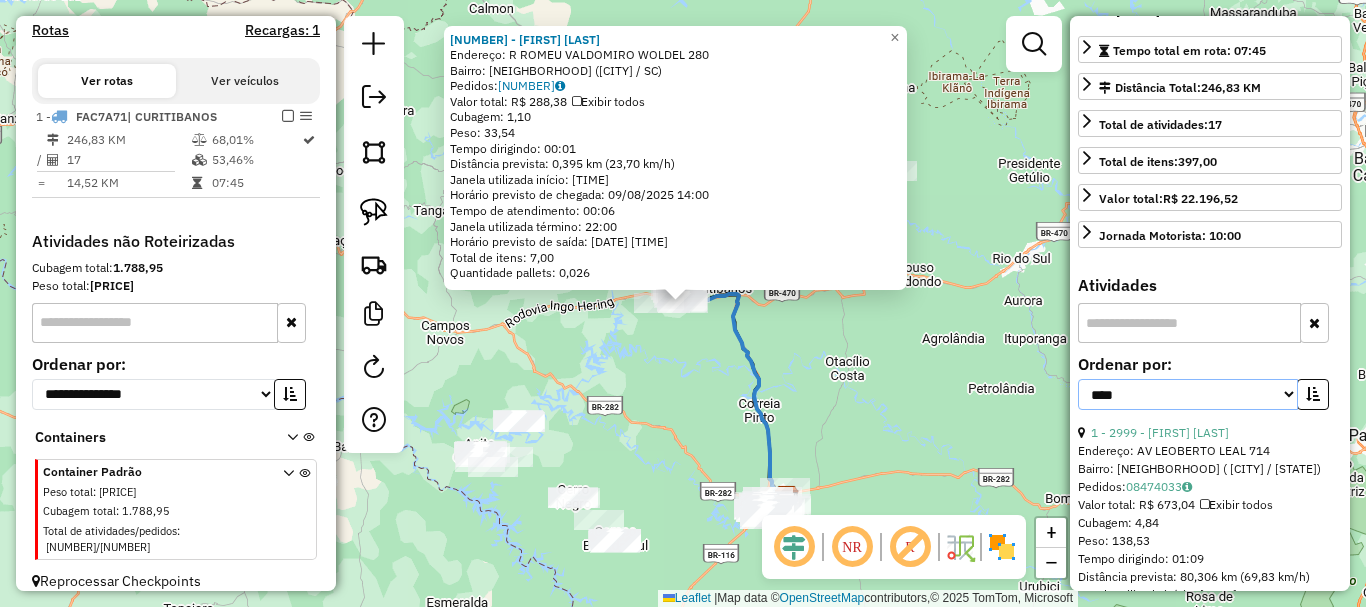 click on "**********" at bounding box center [1188, 394] 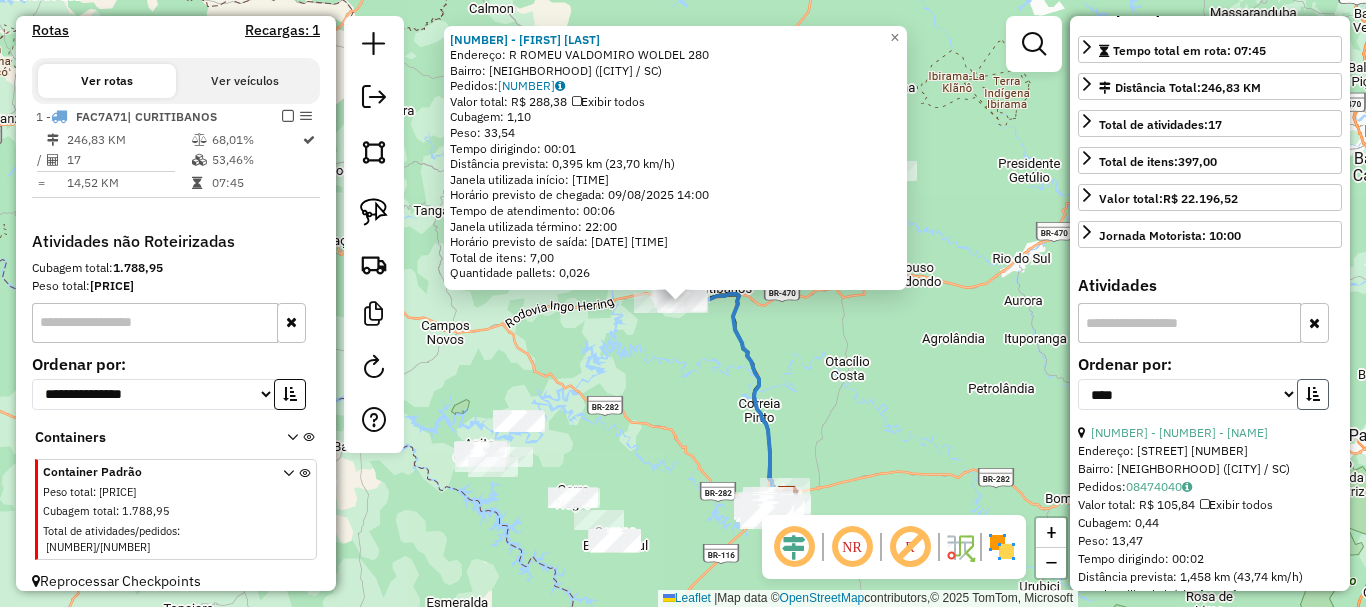 click at bounding box center (1313, 394) 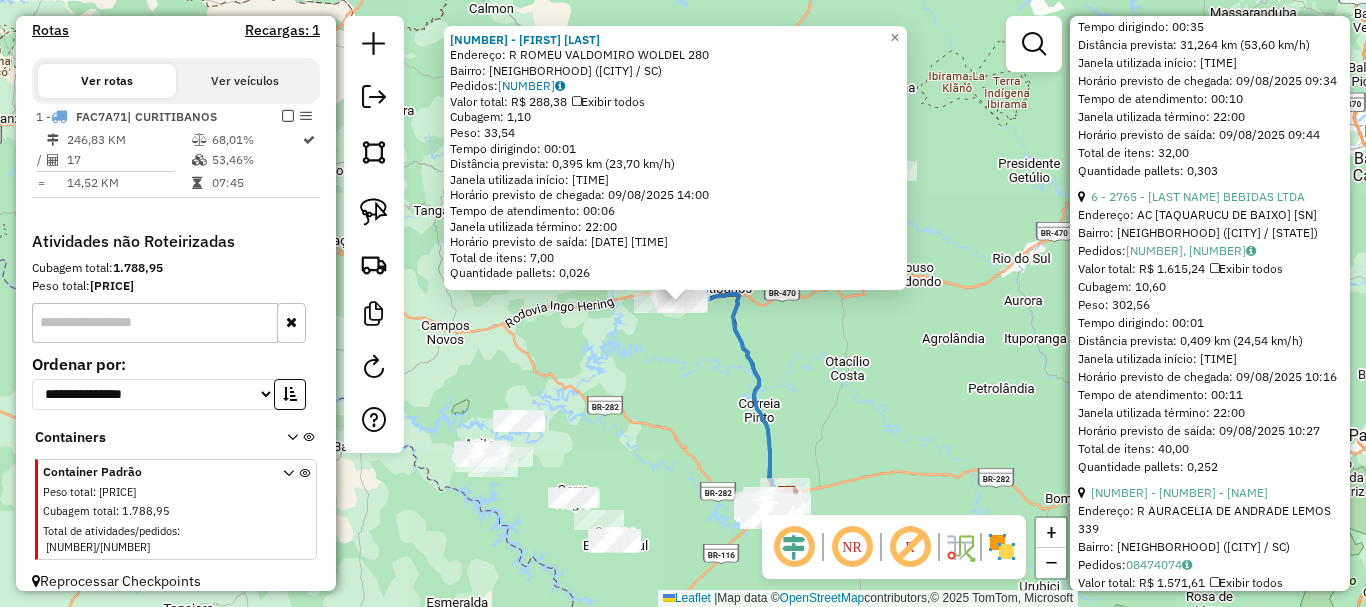 scroll, scrollTop: 1200, scrollLeft: 0, axis: vertical 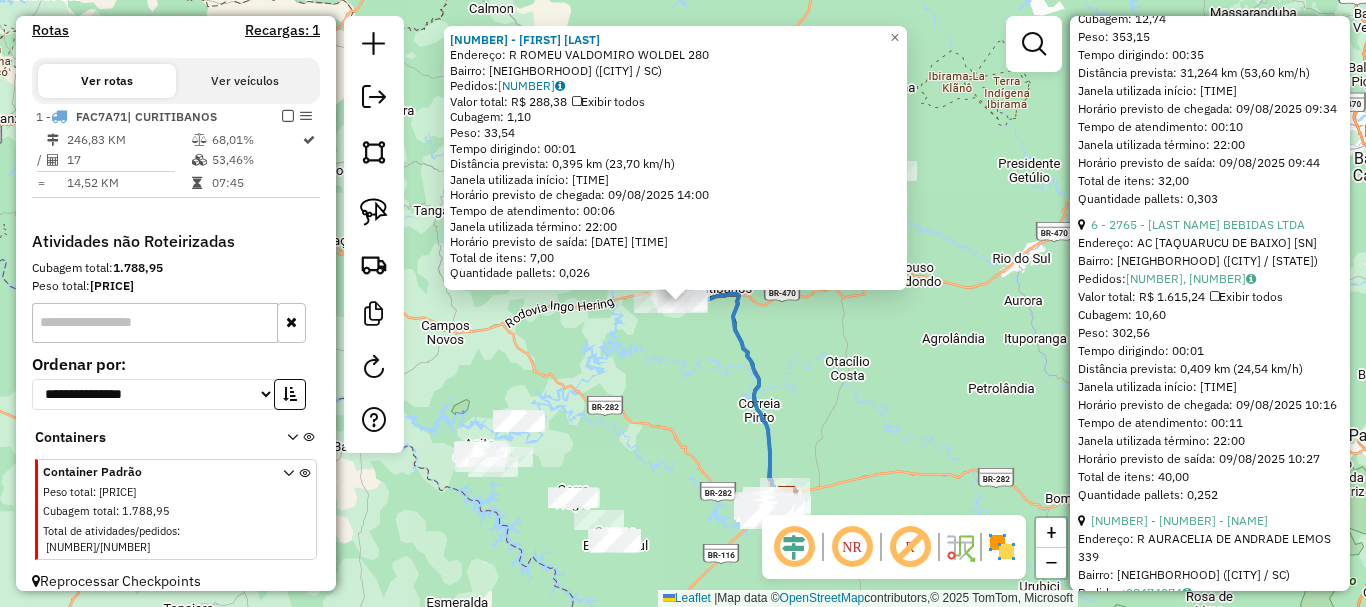 click on "5543 - TIAGO DOS SANTOS FUL  Endereço: R   ROMEU VALDOMIRO WOLDEL        280   Bairro: GETULIO VARGAS (CURITIBANOS / SC)   Pedidos:  08474117   Valor total: R$ 288,38   Exibir todos   Cubagem: 1,10  Peso: 33,54  Tempo dirigindo: 00:01   Distância prevista: 0,395 km (23,70 km/h)   Janela utilizada início: 08:10   Horário previsto de chegada: 09/08/2025 14:00   Tempo de atendimento: 00:06   Janela utilizada término: 22:00   Horário previsto de saída: 09/08/2025 14:06   Total de itens: 7,00   Quantidade pallets: 0,026  × Janela de atendimento Grade de atendimento Capacidade Transportadoras Veículos Cliente Pedidos  Rotas Selecione os dias de semana para filtrar as janelas de atendimento  Seg   Ter   Qua   Qui   Sex   Sáb   Dom  Informe o período da janela de atendimento: De: Até:  Filtrar exatamente a janela do cliente  Considerar janela de atendimento padrão  Selecione os dias de semana para filtrar as grades de atendimento  Seg   Ter   Qua   Qui   Sex   Sáb   Dom   Peso mínimo:   Peso máximo:" 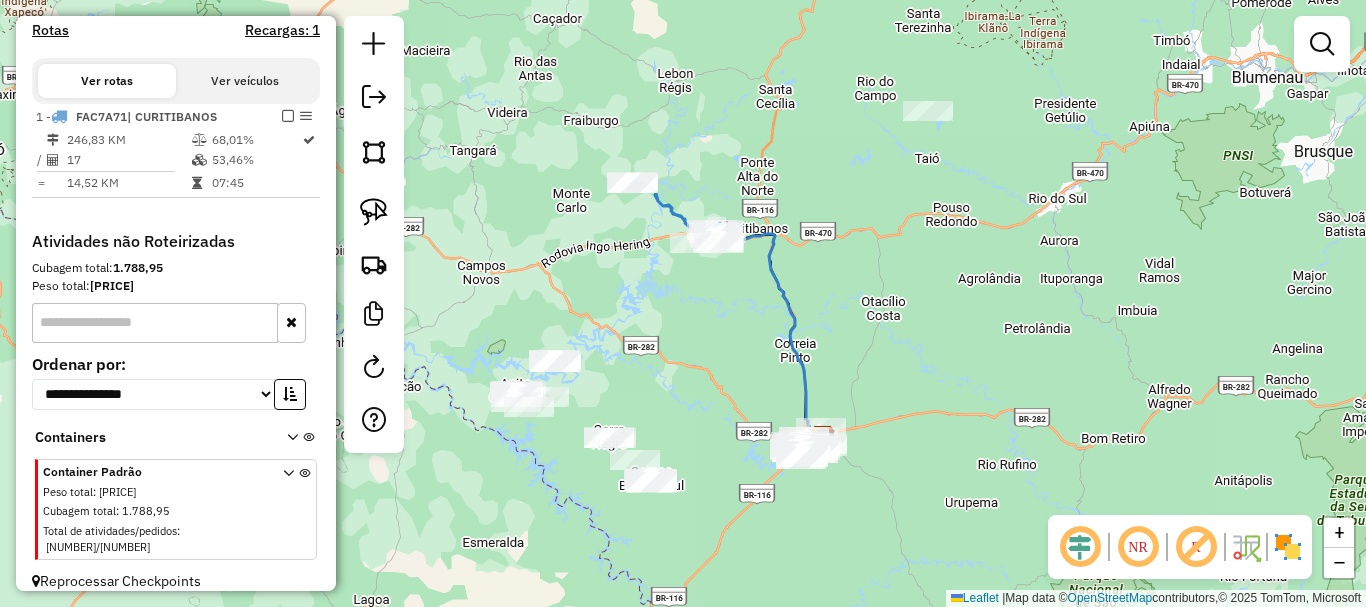 drag, startPoint x: 772, startPoint y: 381, endPoint x: 809, endPoint y: 319, distance: 72.20111 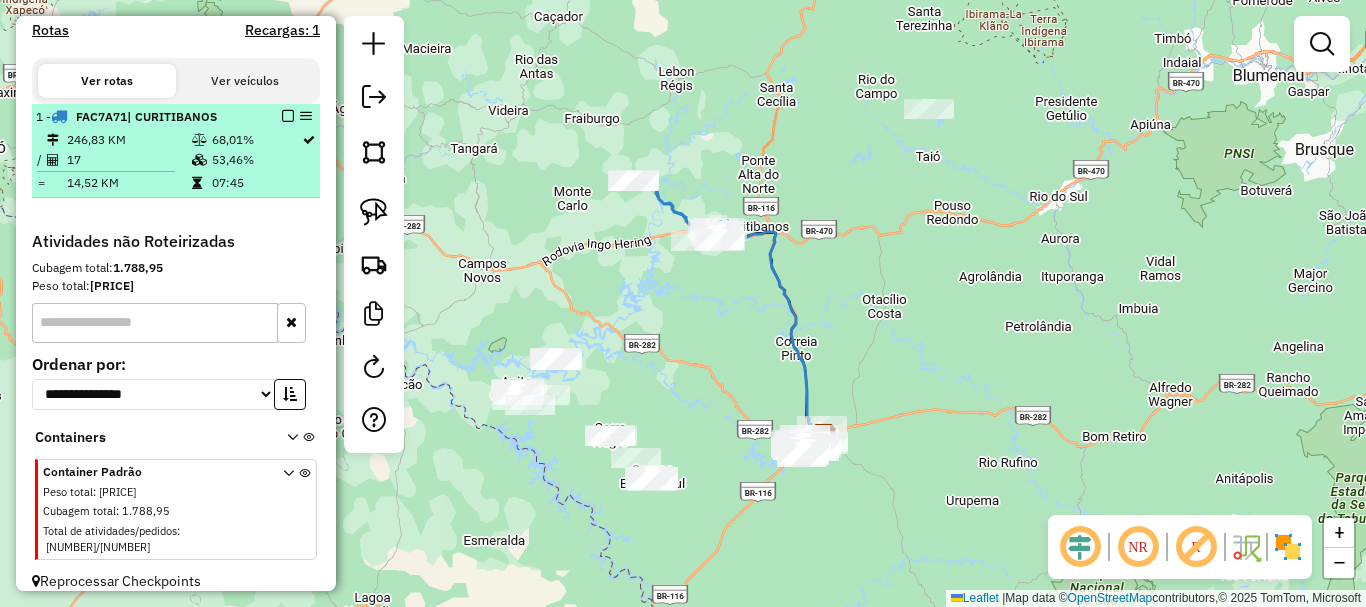 click at bounding box center [288, 116] 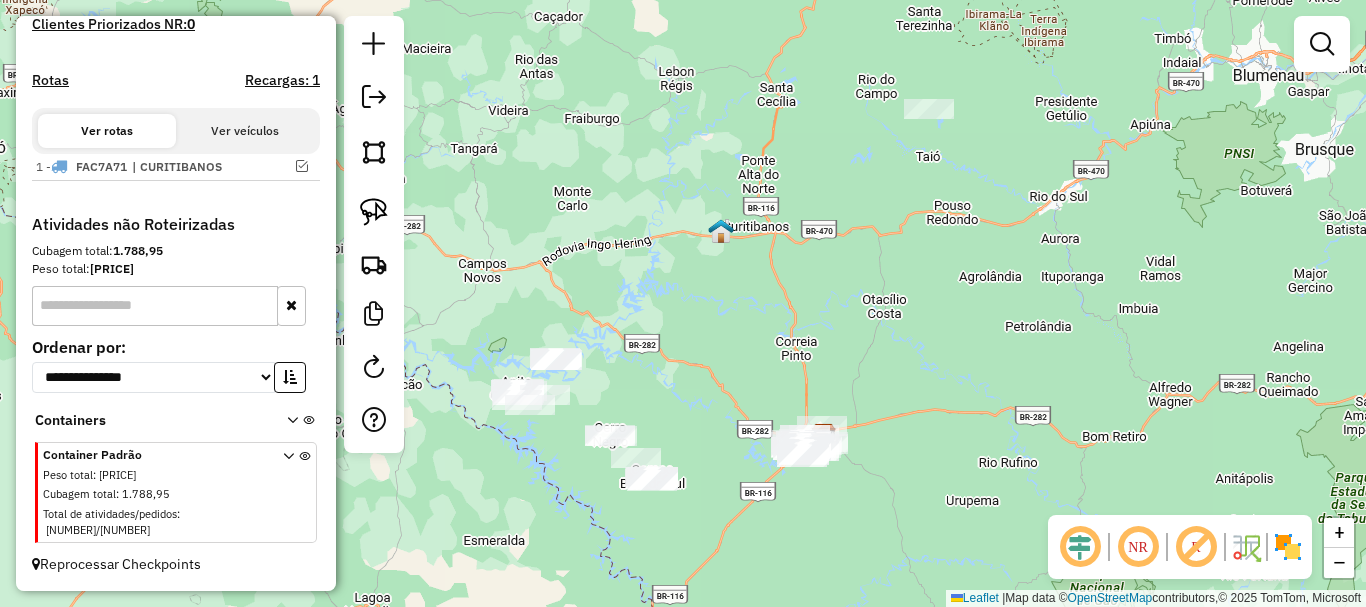 scroll, scrollTop: 555, scrollLeft: 0, axis: vertical 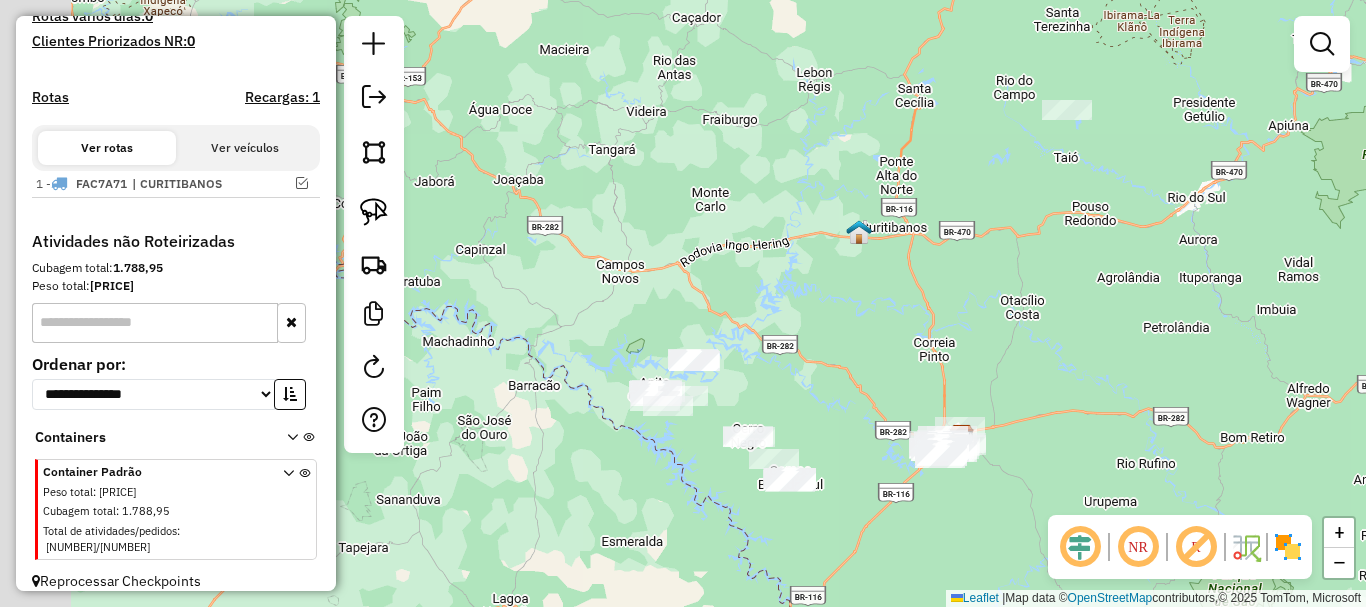 drag, startPoint x: 581, startPoint y: 452, endPoint x: 719, endPoint y: 453, distance: 138.00362 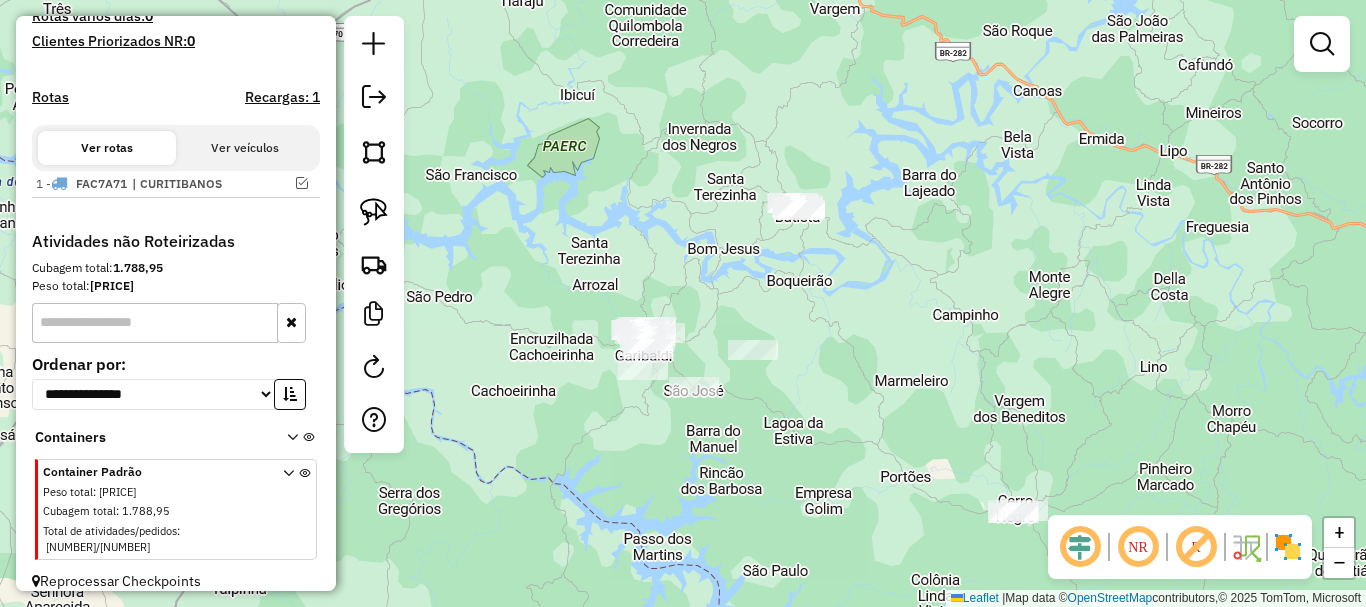 drag, startPoint x: 674, startPoint y: 438, endPoint x: 638, endPoint y: 475, distance: 51.62364 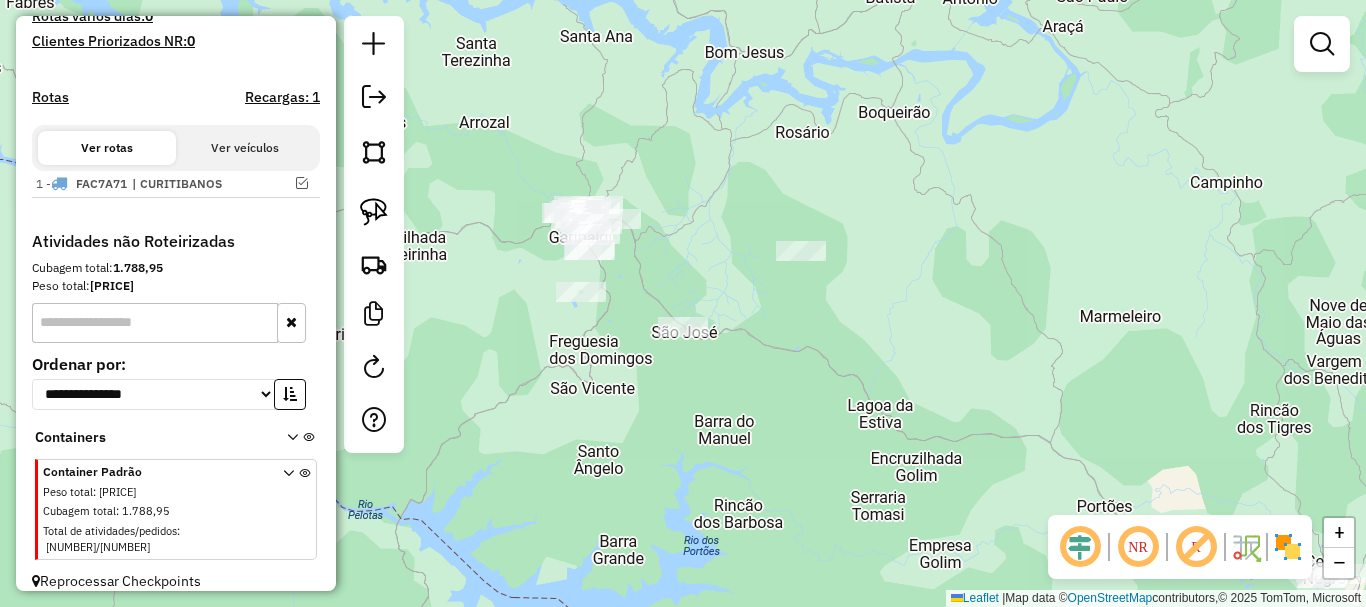 drag, startPoint x: 385, startPoint y: 217, endPoint x: 500, endPoint y: 244, distance: 118.12705 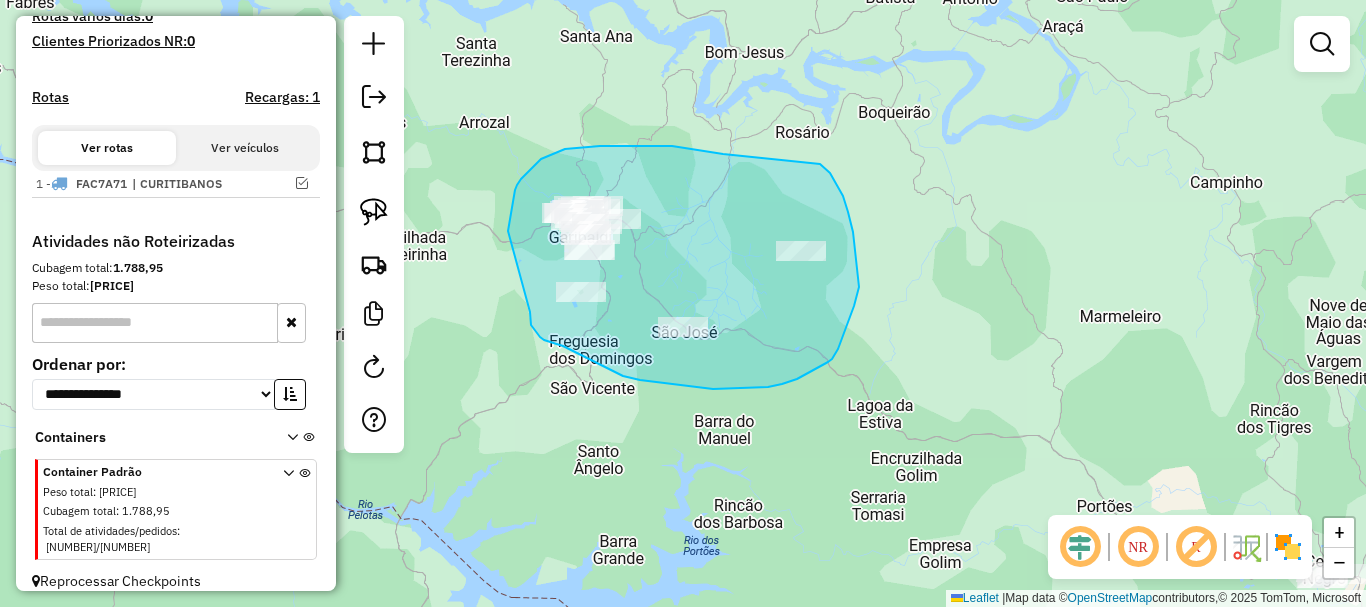 drag, startPoint x: 516, startPoint y: 189, endPoint x: 531, endPoint y: 309, distance: 120.93387 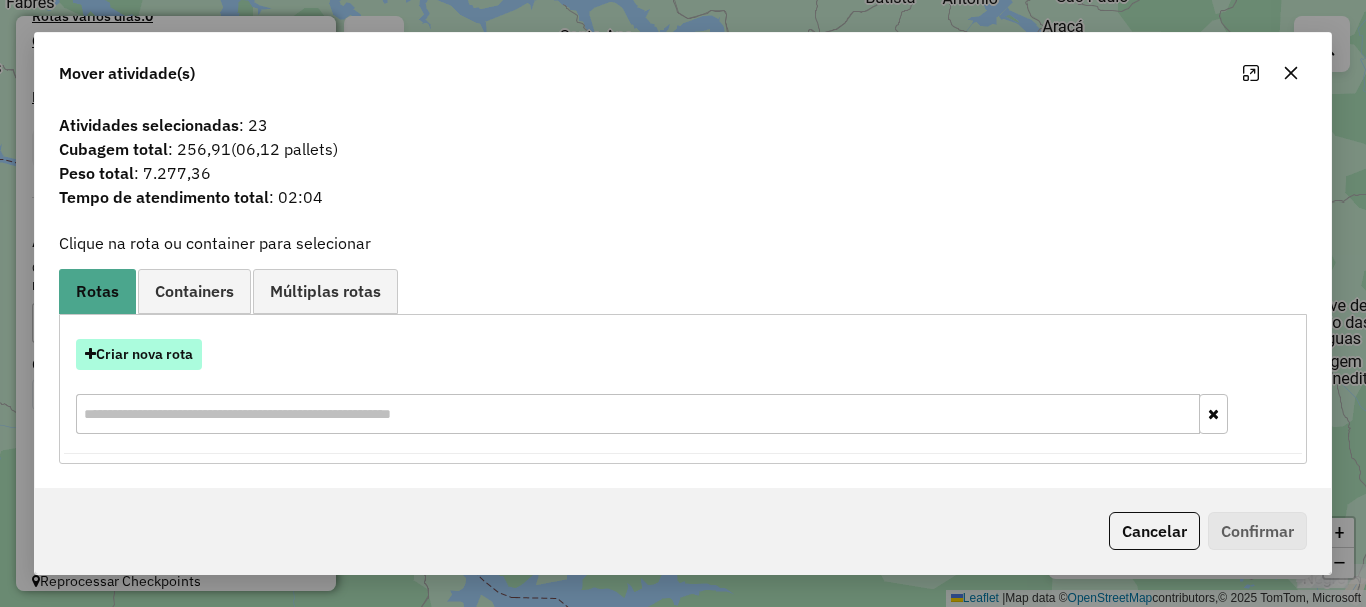 click on "Criar nova rota" at bounding box center (139, 354) 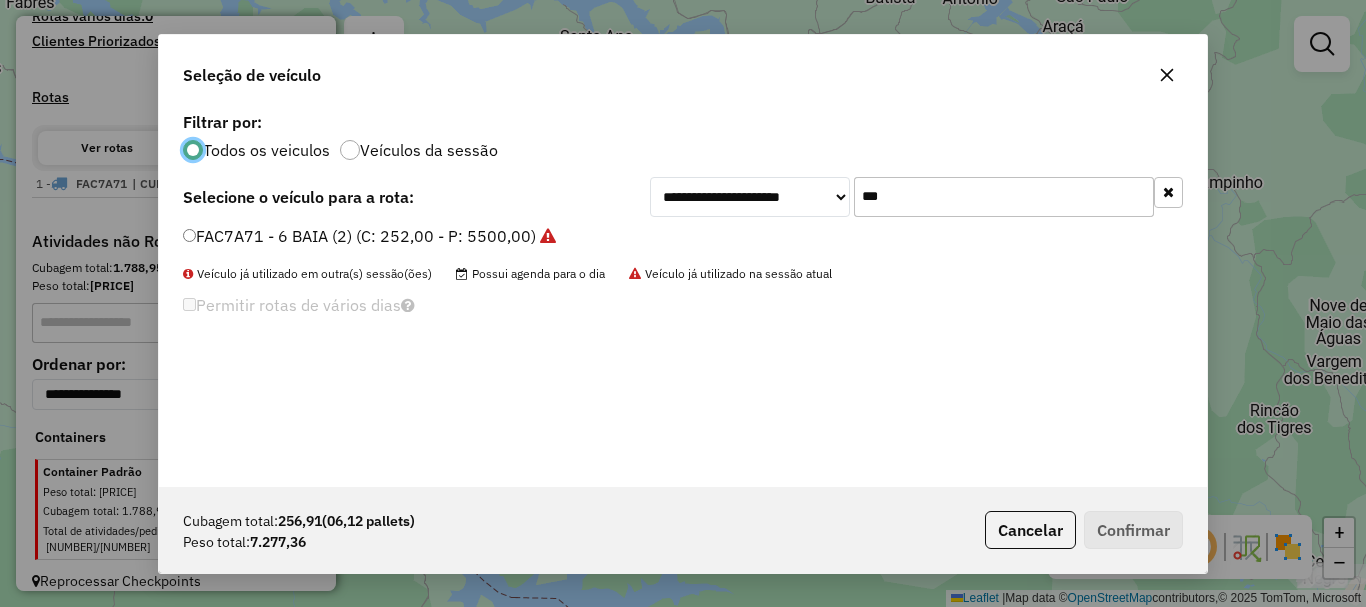 scroll, scrollTop: 11, scrollLeft: 6, axis: both 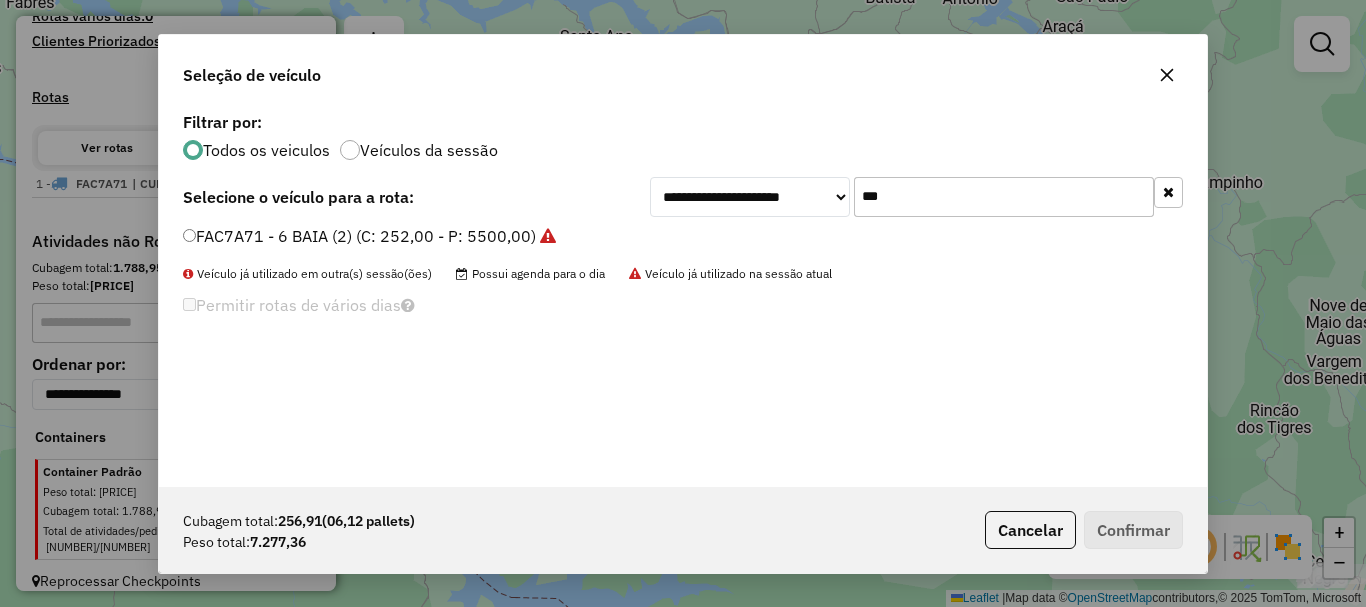 drag, startPoint x: 868, startPoint y: 193, endPoint x: 811, endPoint y: 188, distance: 57.21888 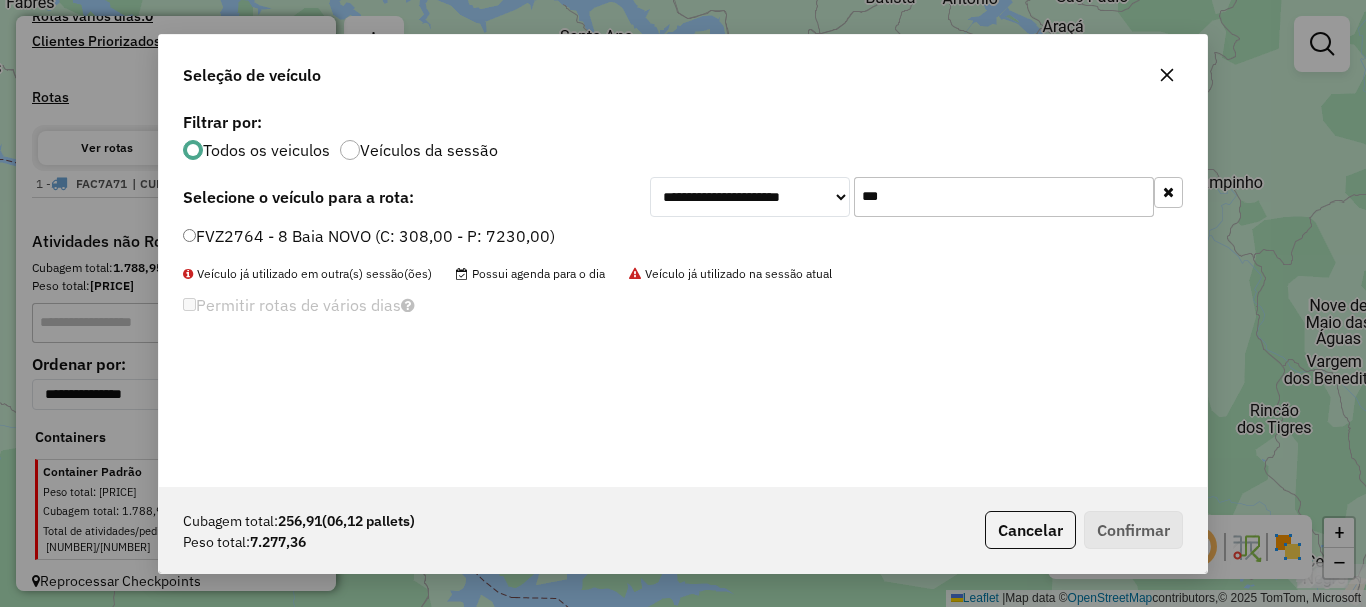 type on "***" 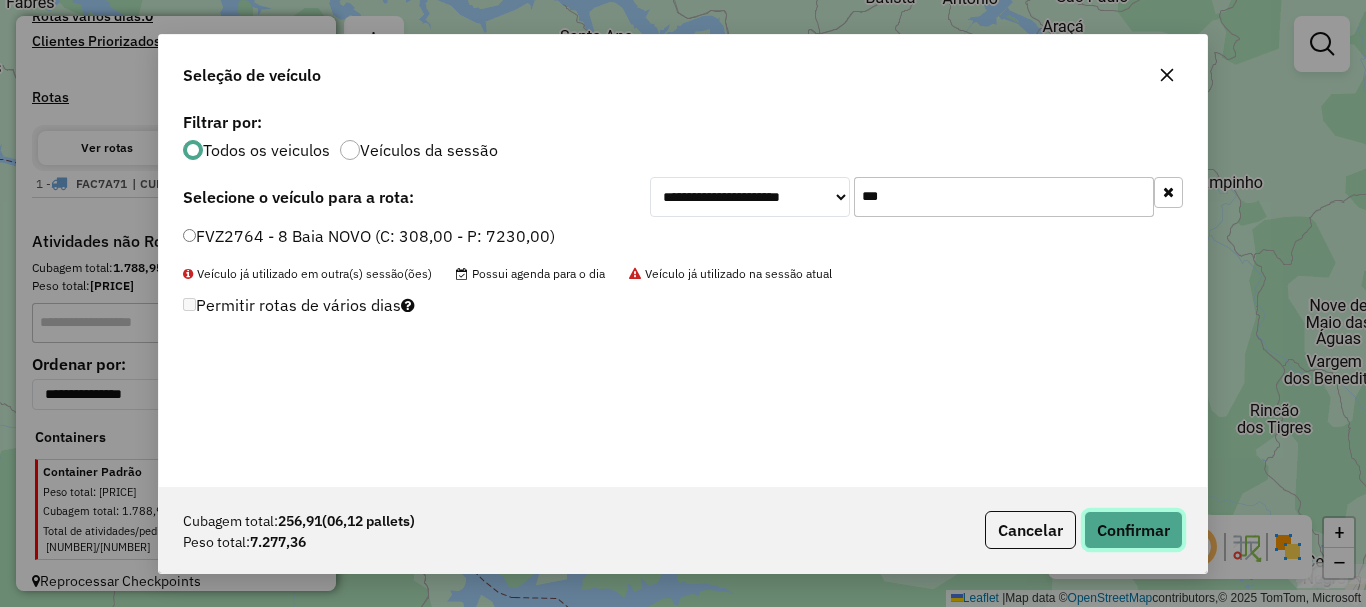 click on "Confirmar" 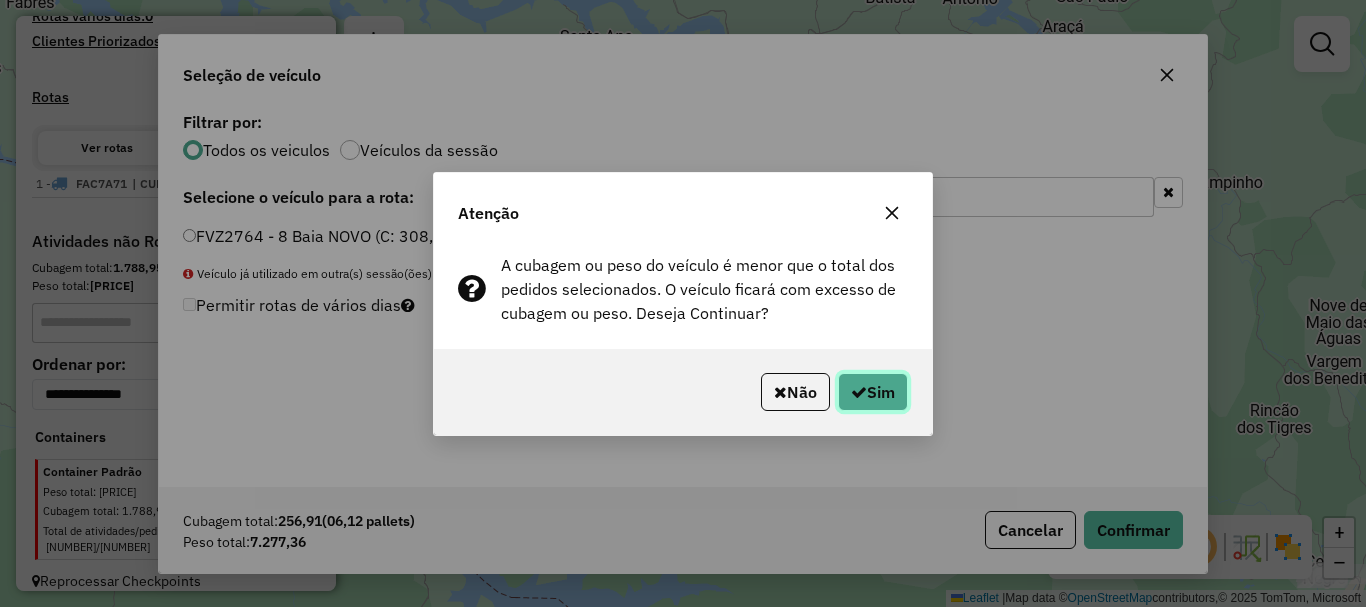 click on "Sim" 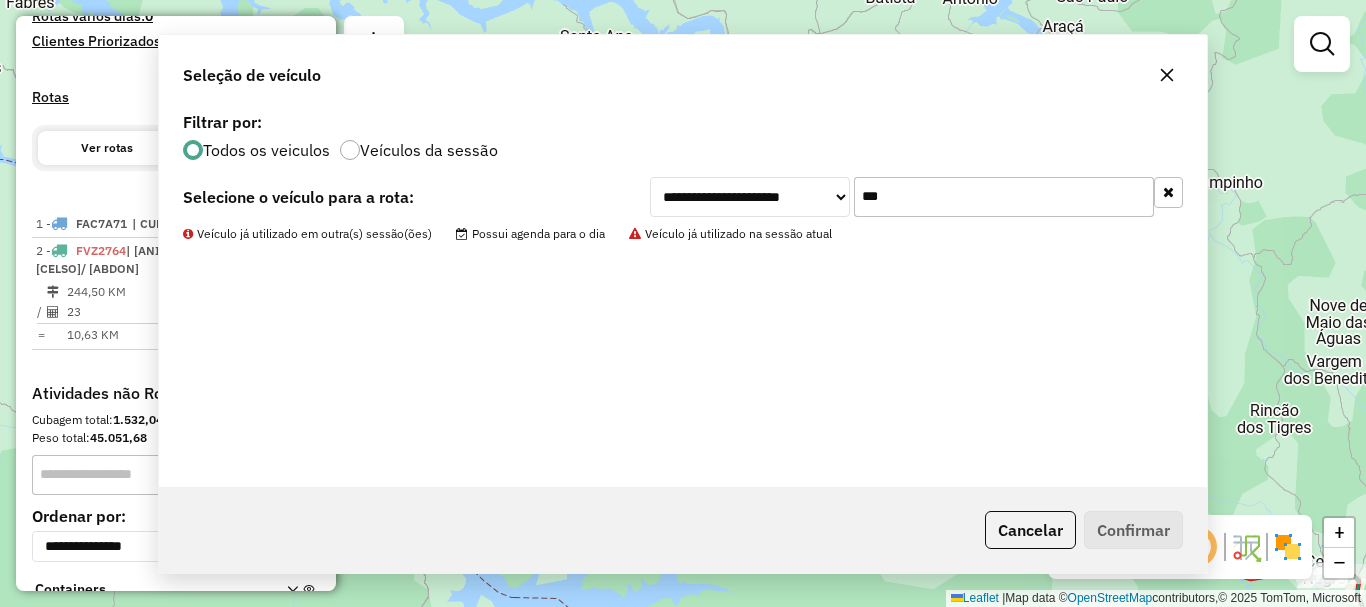 scroll, scrollTop: 622, scrollLeft: 0, axis: vertical 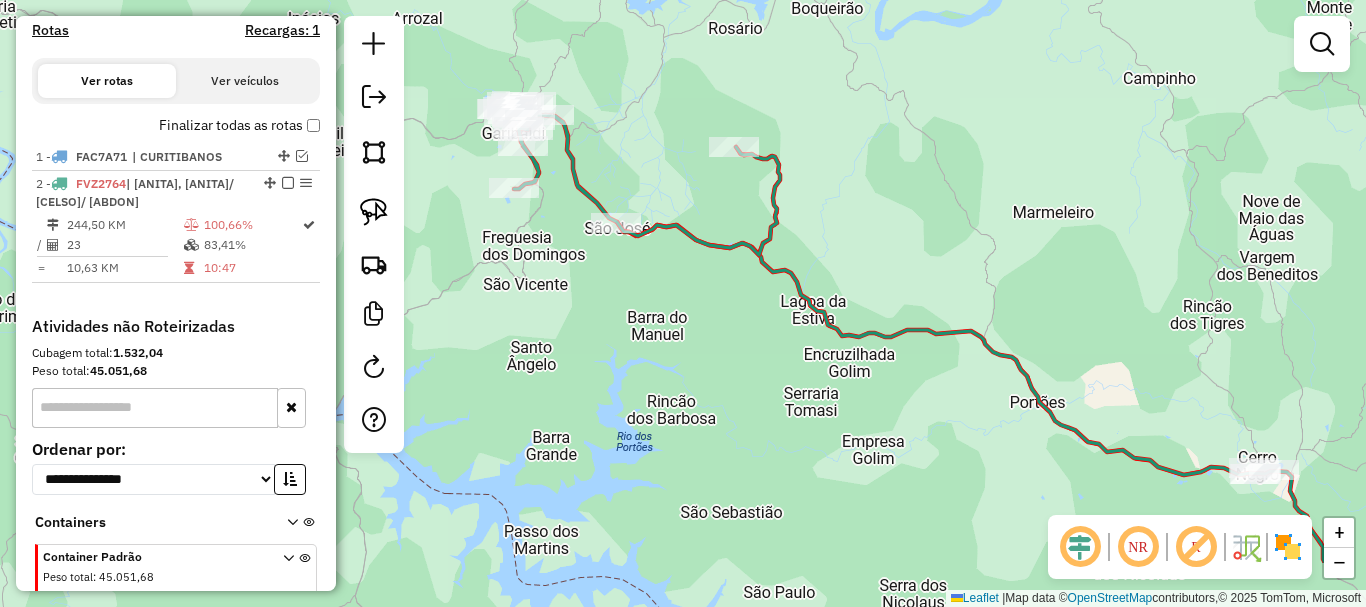 drag, startPoint x: 872, startPoint y: 459, endPoint x: 855, endPoint y: 377, distance: 83.74366 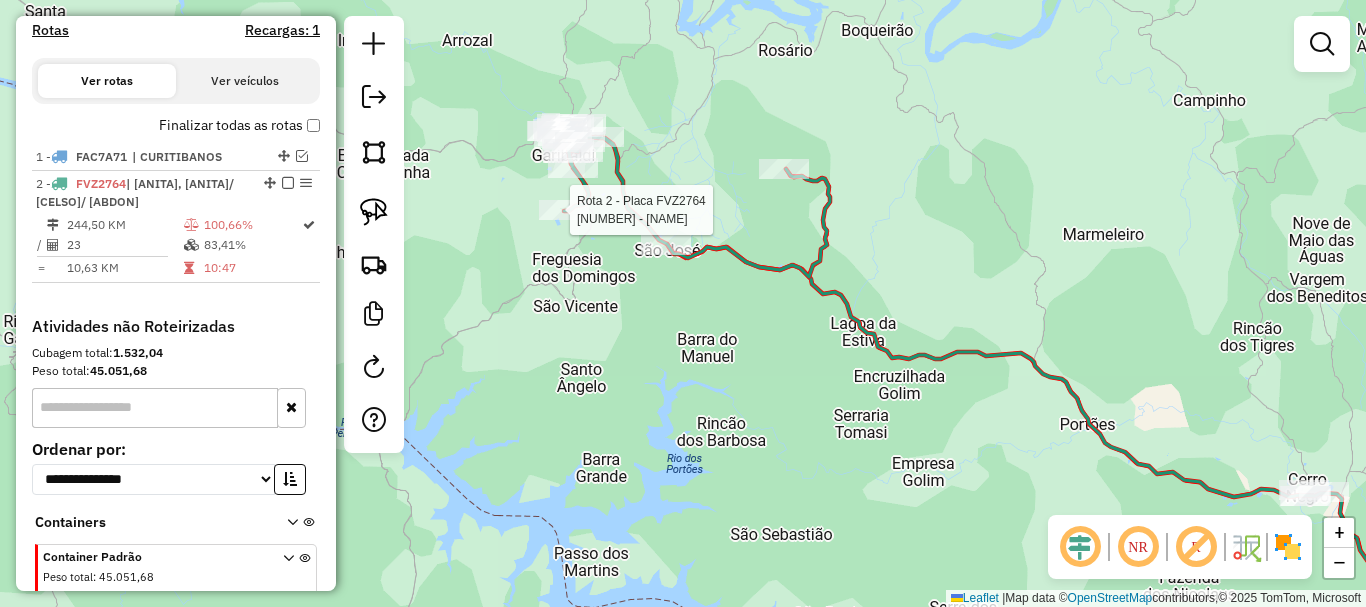 select on "*********" 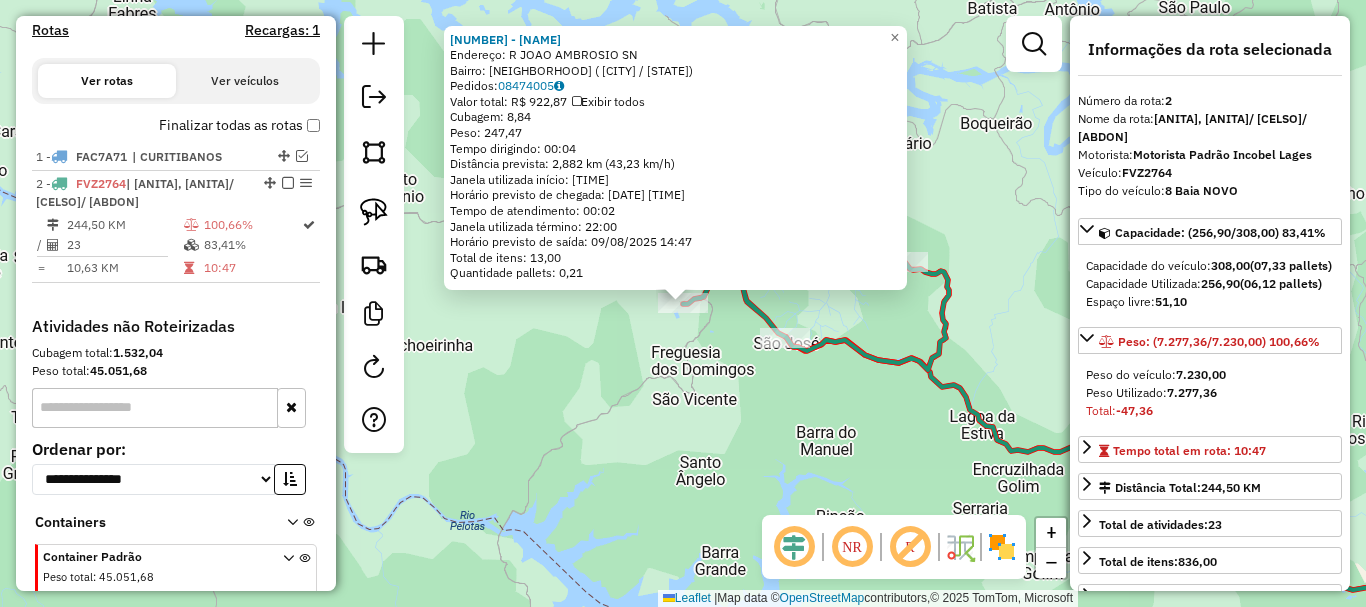 scroll, scrollTop: 707, scrollLeft: 0, axis: vertical 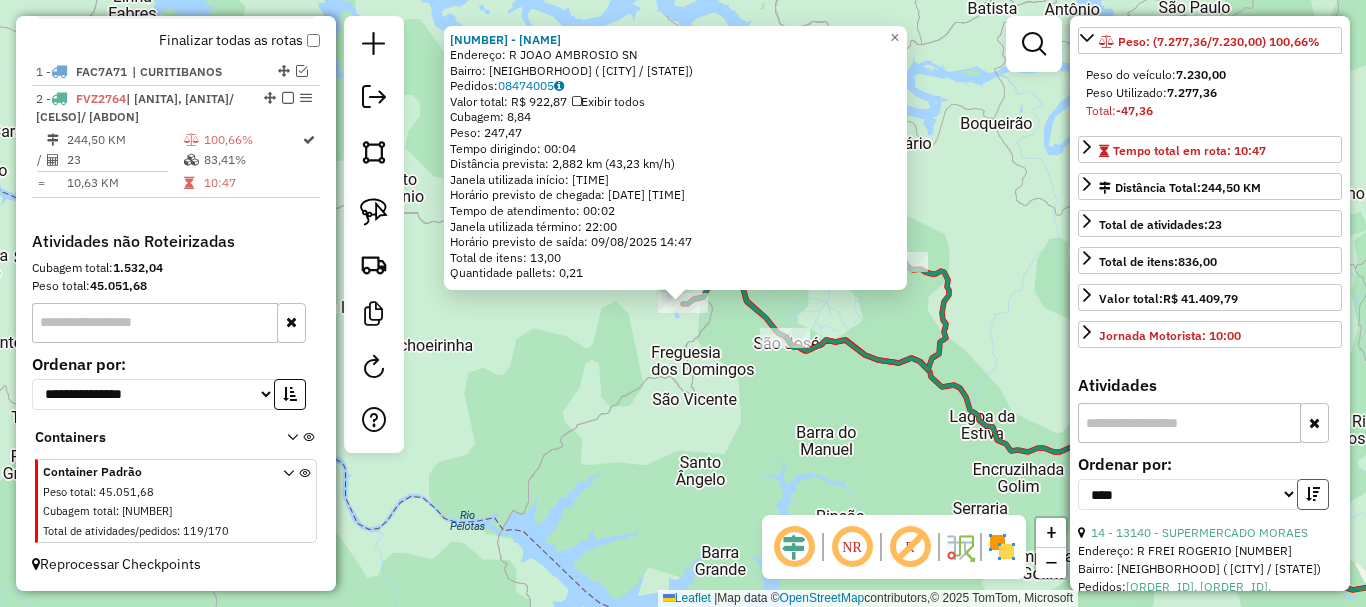 click at bounding box center (1313, 494) 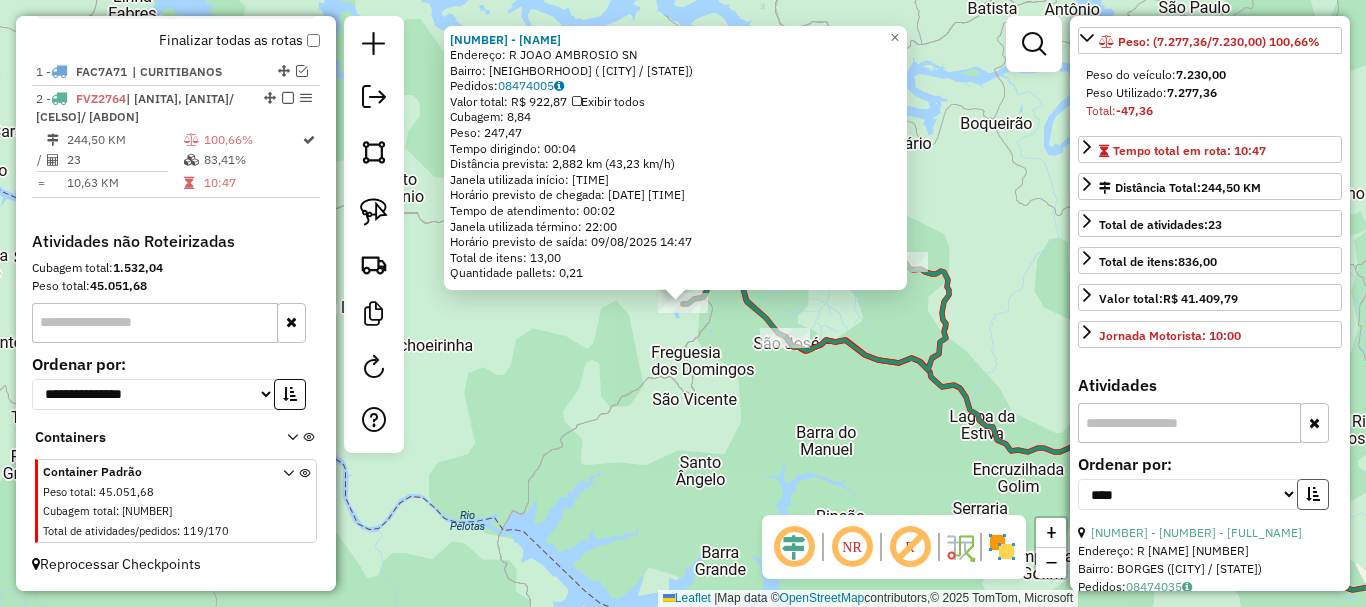click at bounding box center [1313, 494] 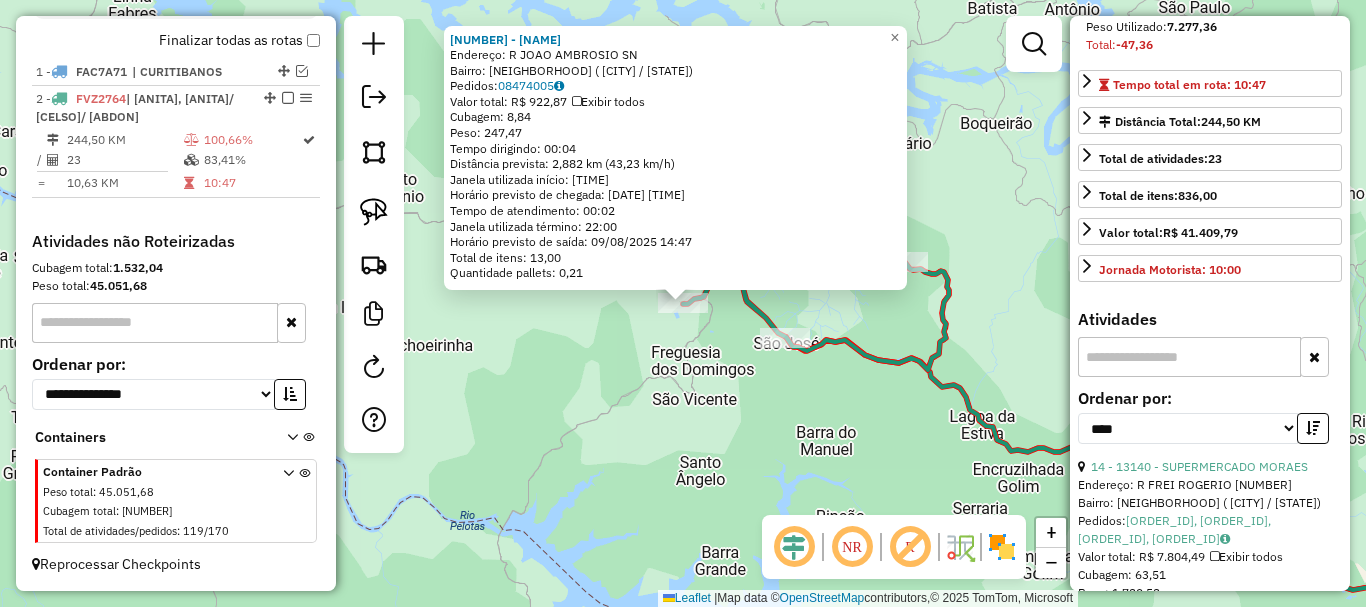 scroll, scrollTop: 400, scrollLeft: 0, axis: vertical 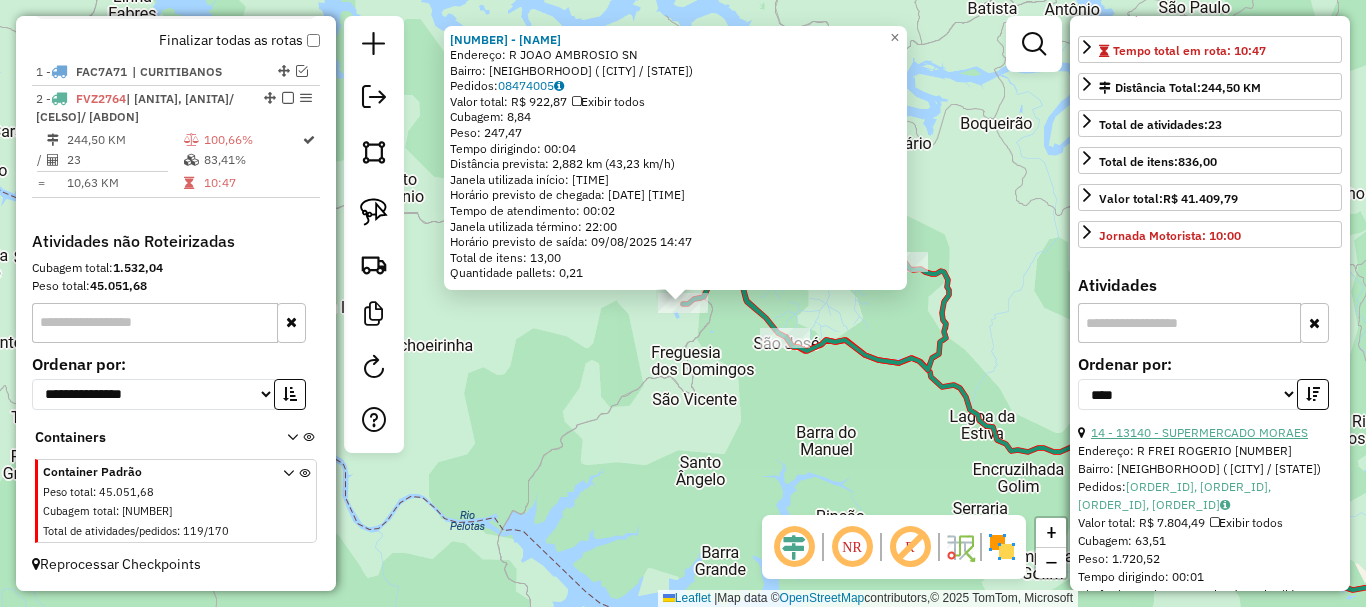 click on "14 - 13140 - SUPERMERCADO MORAES" at bounding box center (1199, 432) 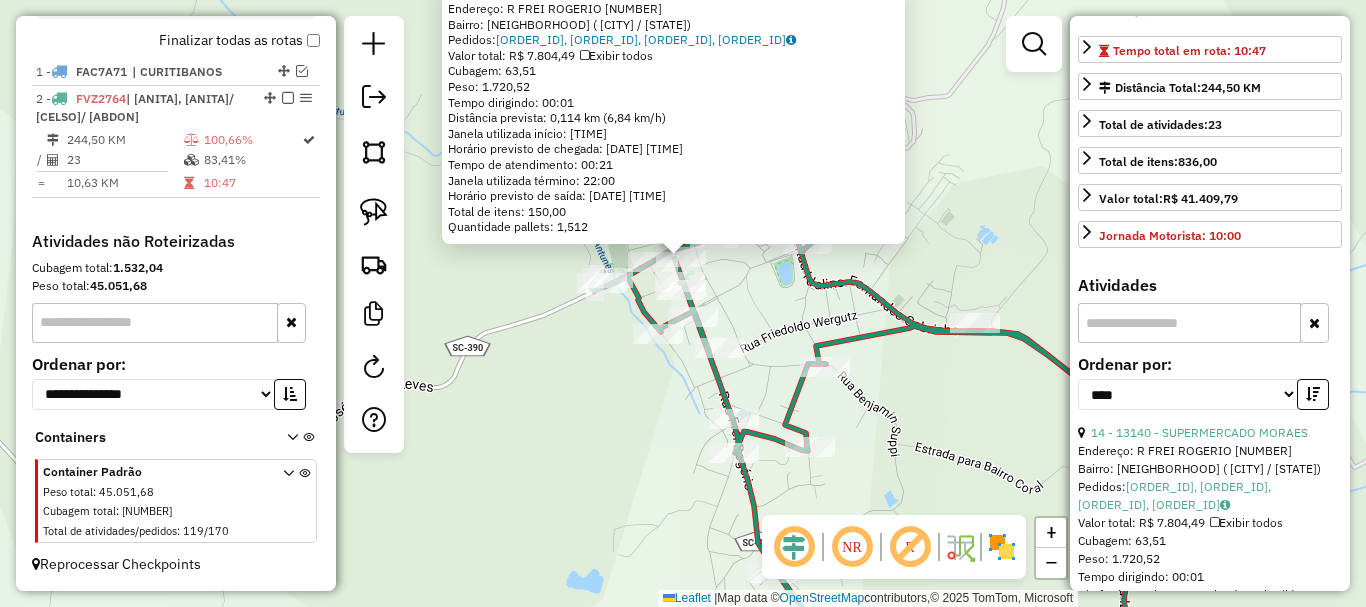 drag, startPoint x: 727, startPoint y: 236, endPoint x: 727, endPoint y: 293, distance: 57 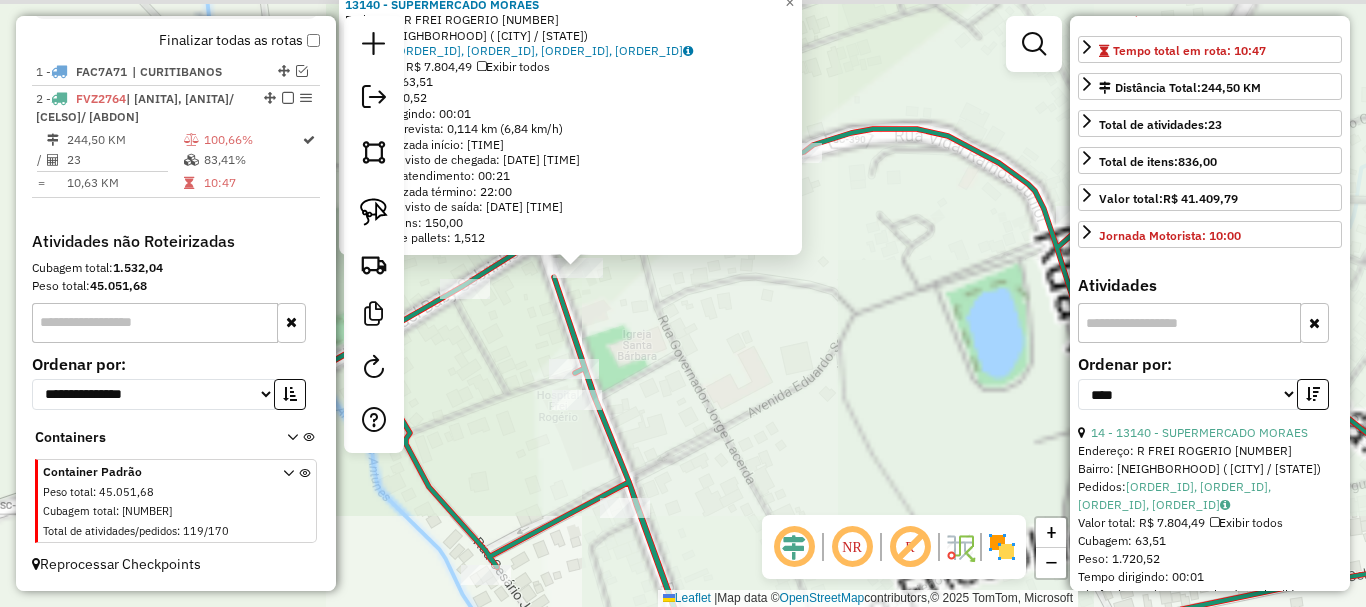 drag, startPoint x: 755, startPoint y: 325, endPoint x: 758, endPoint y: 363, distance: 38.118237 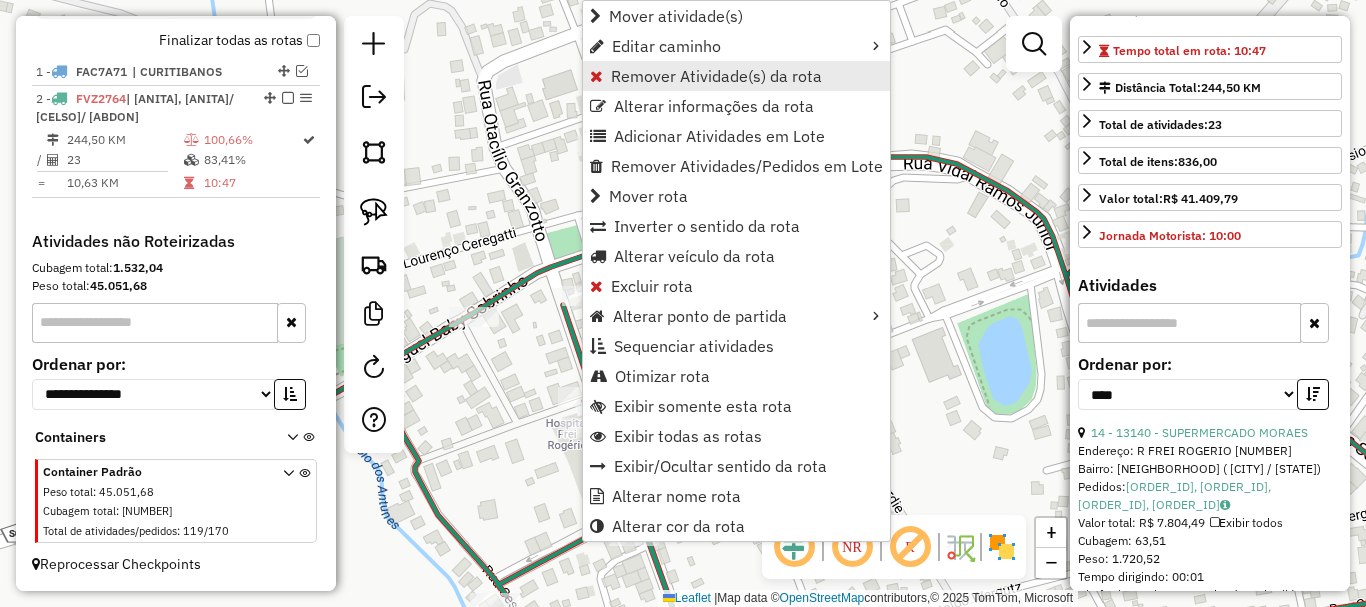 click on "Remover Atividade(s) da rota" at bounding box center [716, 76] 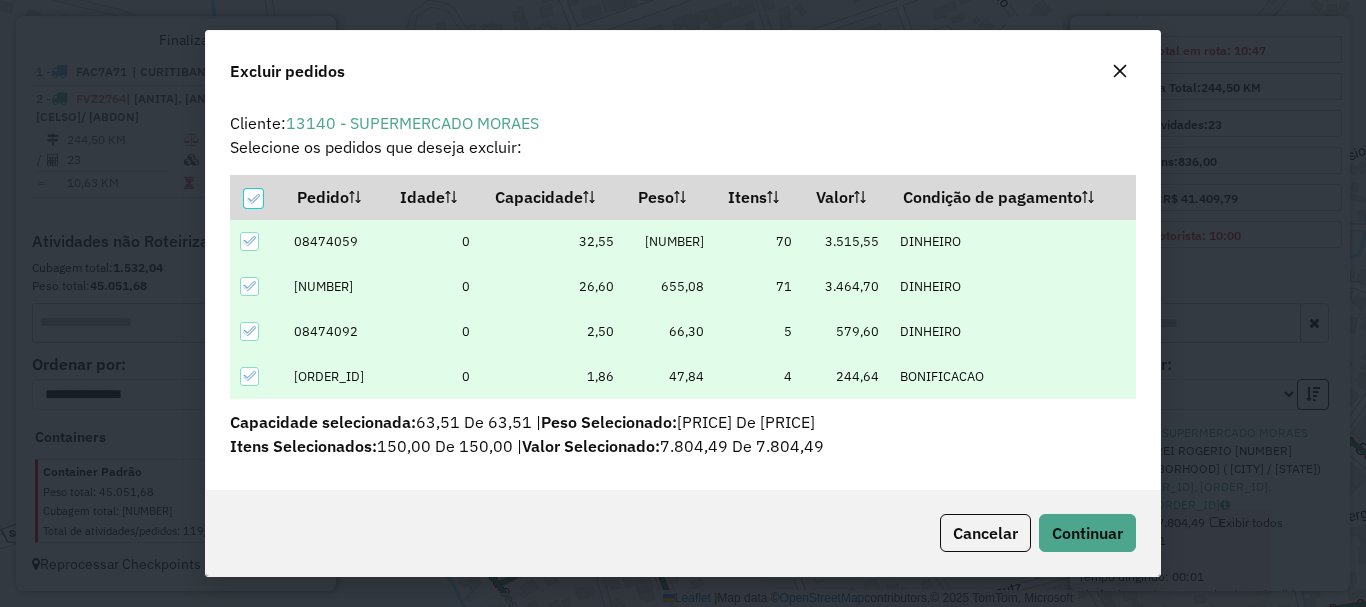 scroll, scrollTop: 8, scrollLeft: 0, axis: vertical 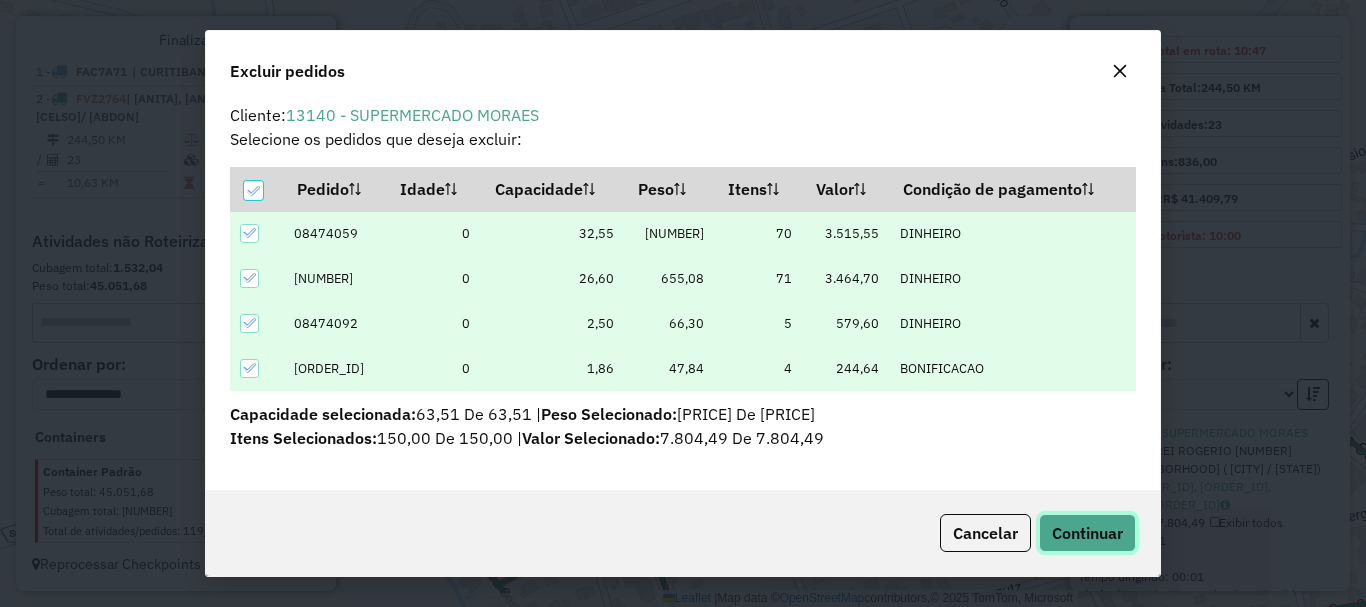 click on "Continuar" 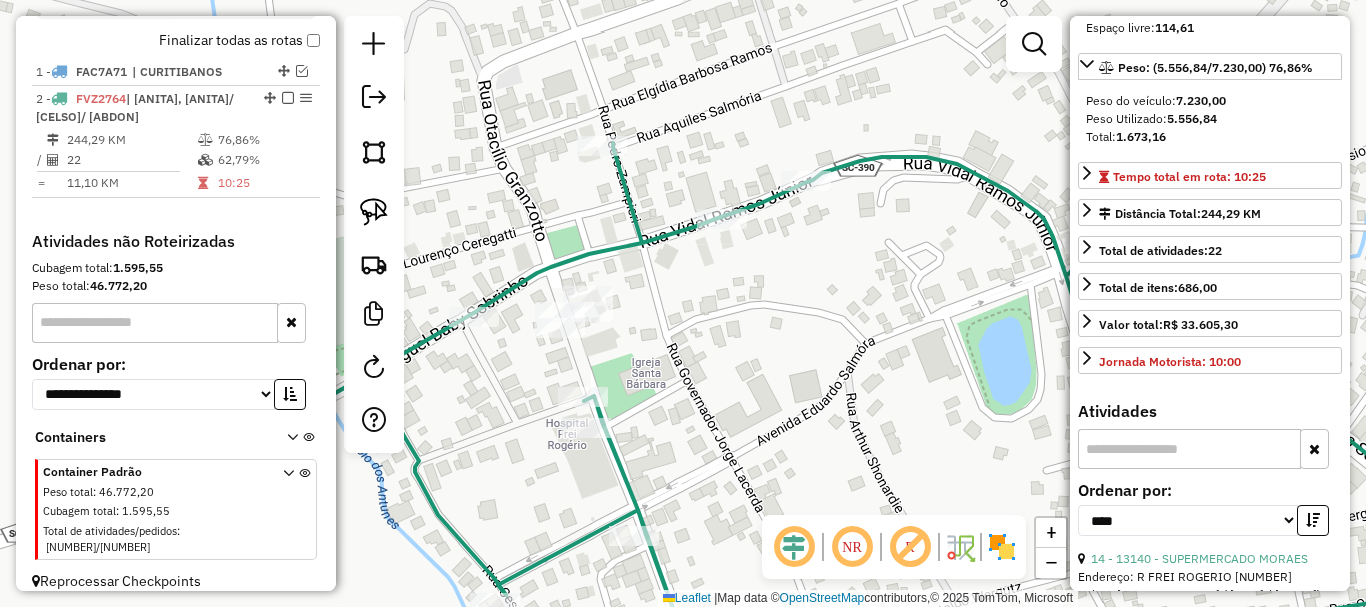 scroll, scrollTop: 200, scrollLeft: 0, axis: vertical 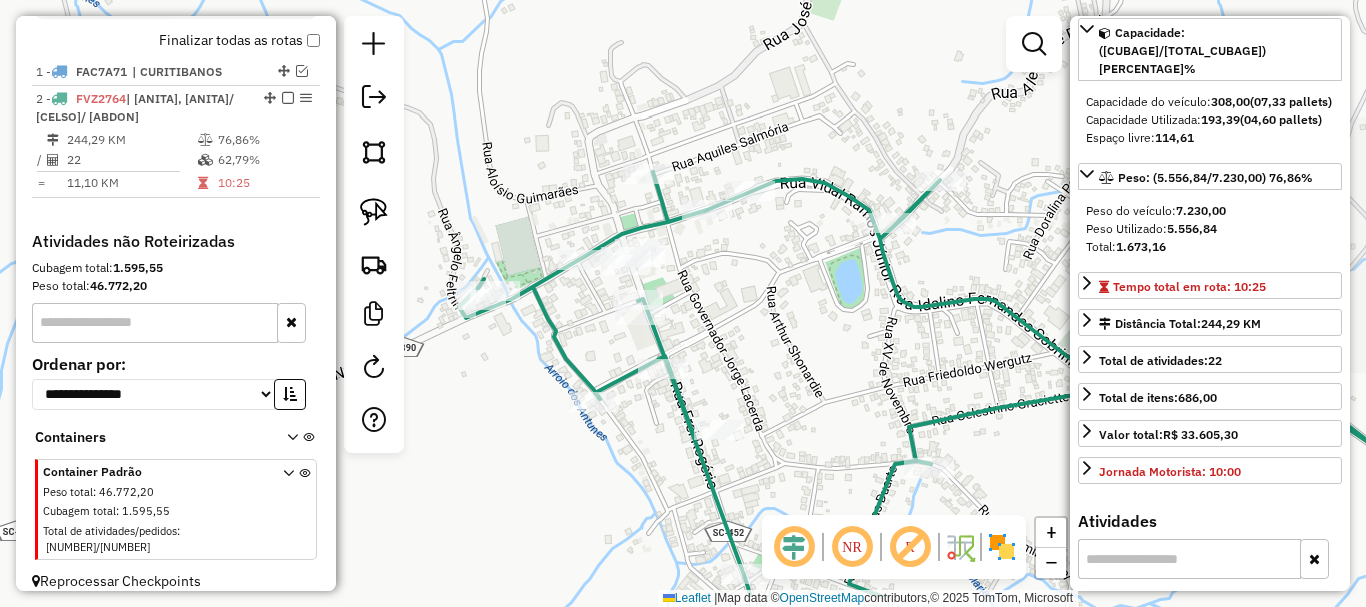 drag, startPoint x: 767, startPoint y: 387, endPoint x: 725, endPoint y: 281, distance: 114.01754 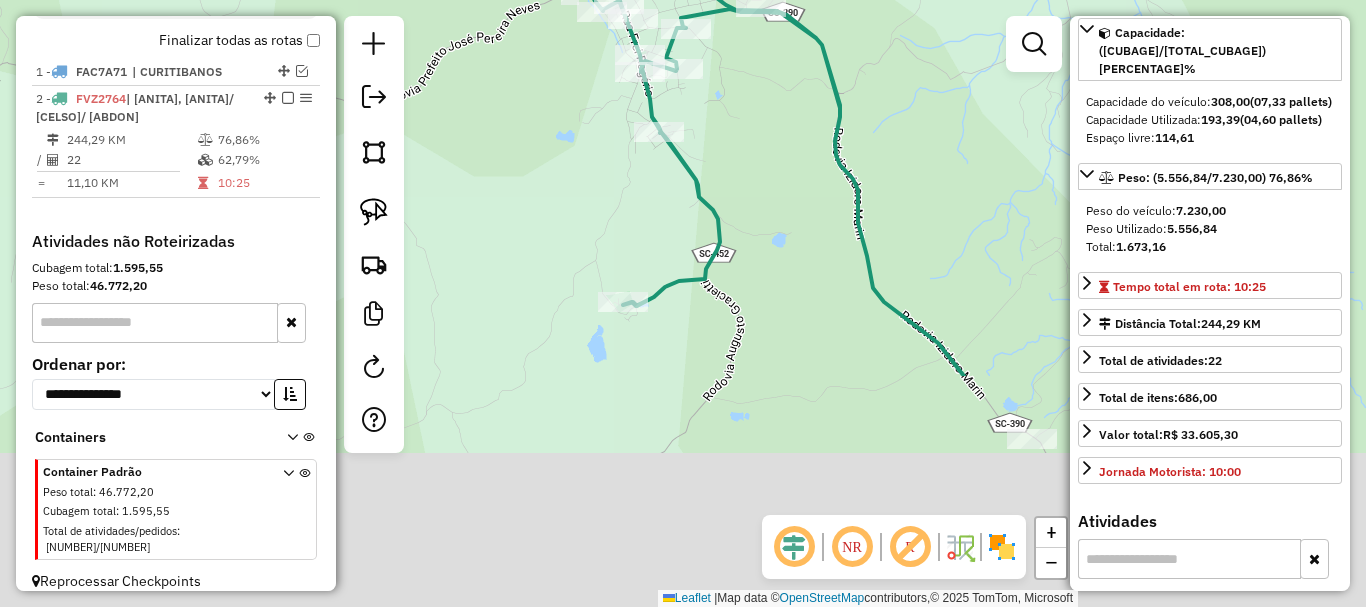 drag, startPoint x: 855, startPoint y: 415, endPoint x: 766, endPoint y: 156, distance: 273.86493 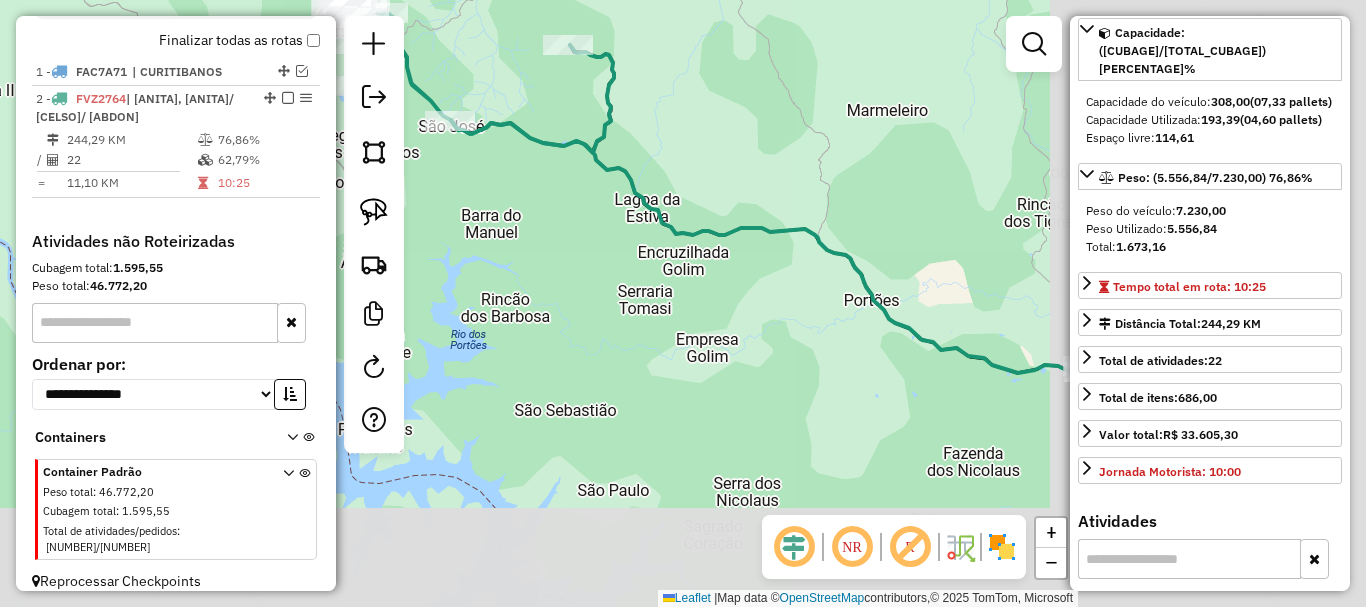 drag, startPoint x: 967, startPoint y: 359, endPoint x: 553, endPoint y: 242, distance: 430.21506 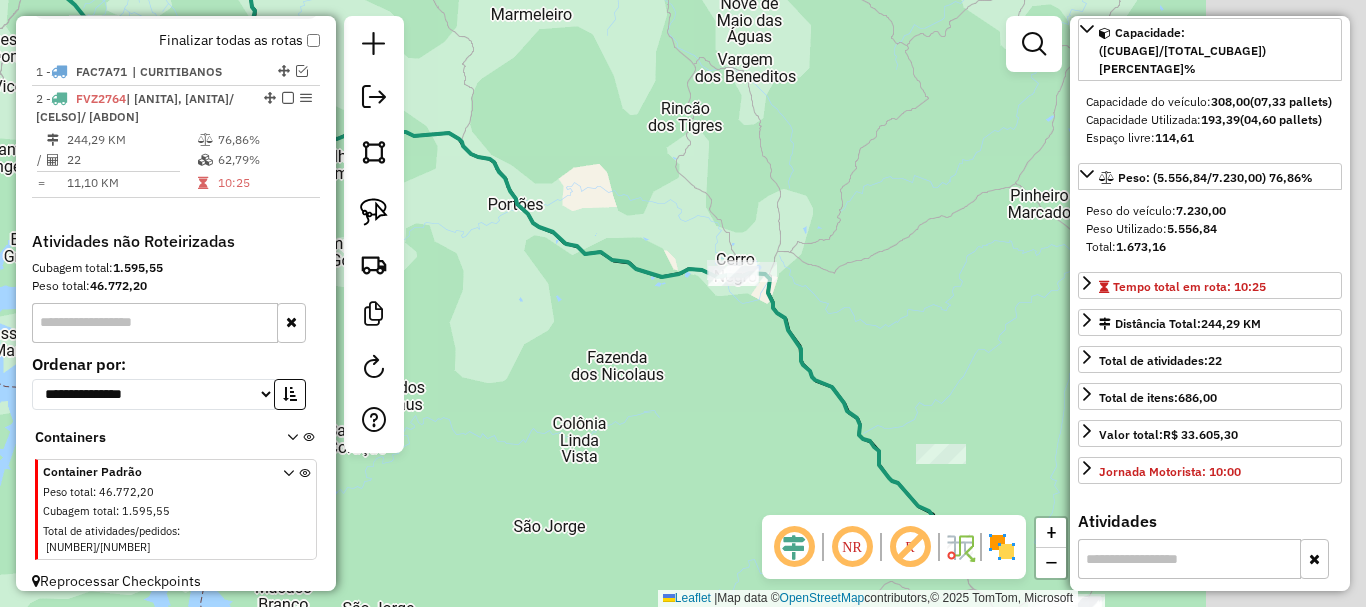 drag, startPoint x: 965, startPoint y: 415, endPoint x: 642, endPoint y: 324, distance: 335.57413 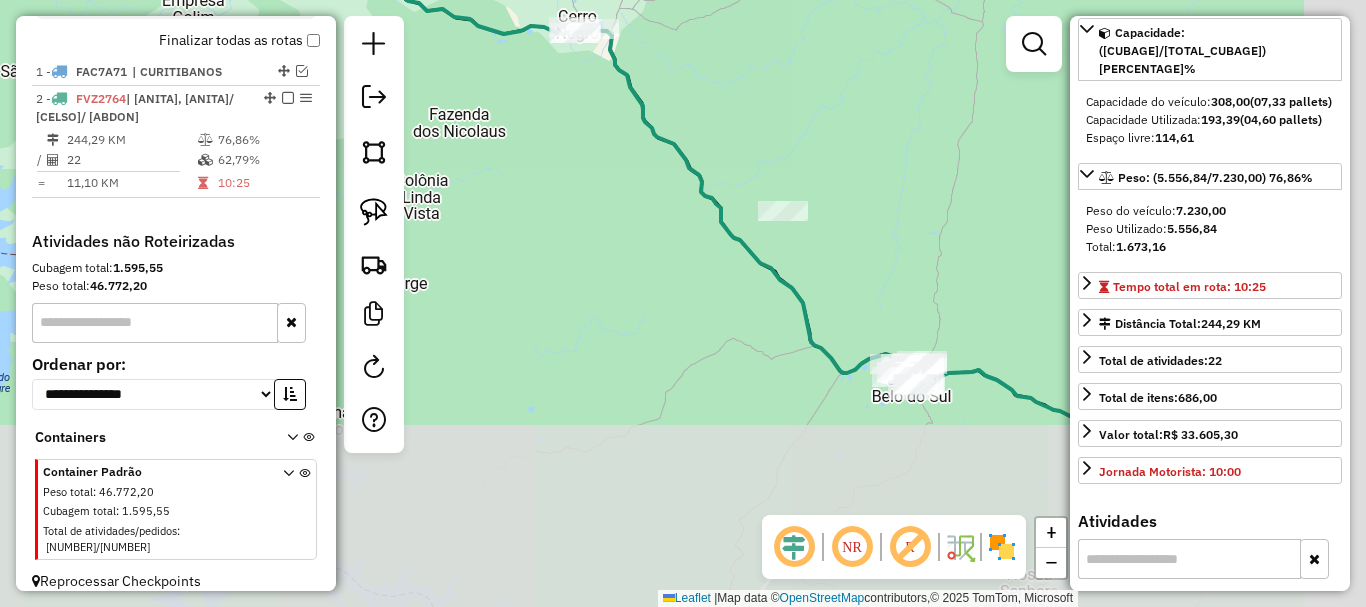 drag, startPoint x: 721, startPoint y: 453, endPoint x: 562, endPoint y: 207, distance: 292.91125 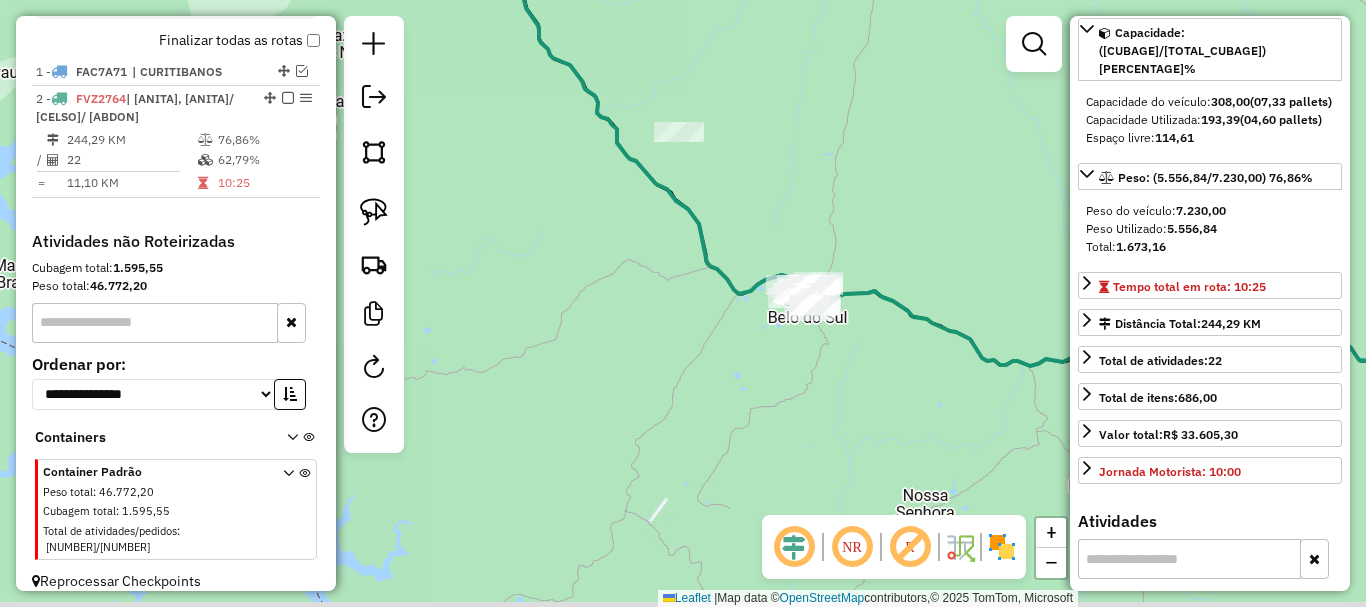 drag, startPoint x: 733, startPoint y: 409, endPoint x: 630, endPoint y: 333, distance: 128.0039 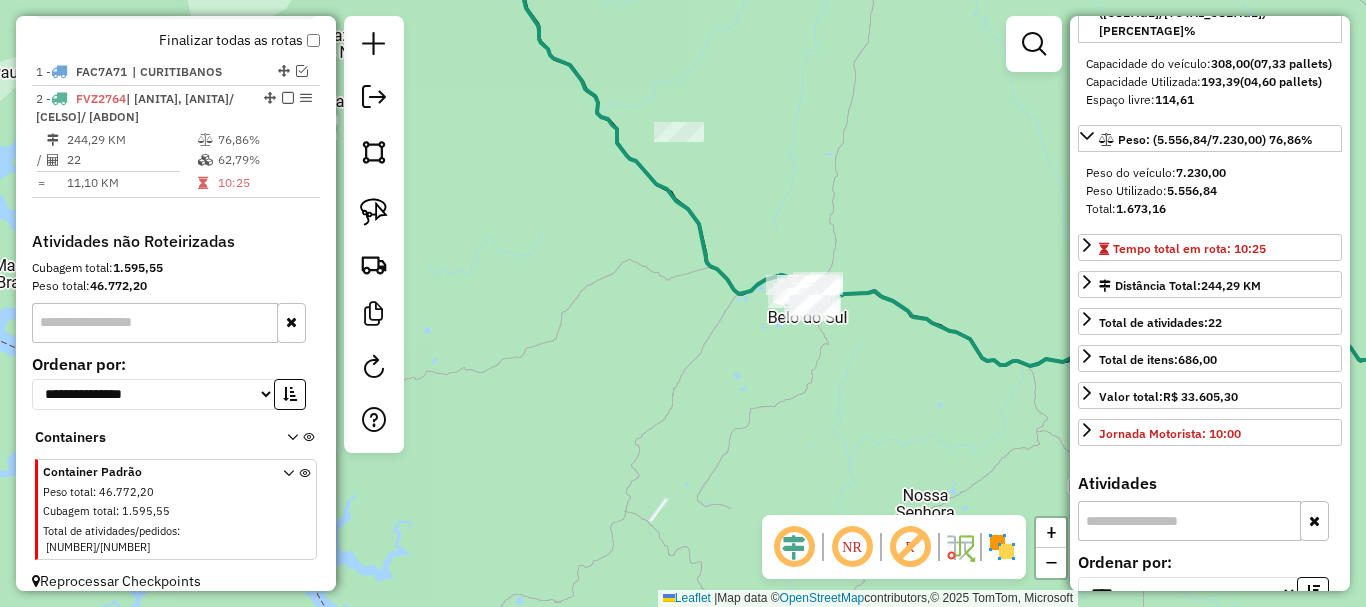 scroll, scrollTop: 600, scrollLeft: 0, axis: vertical 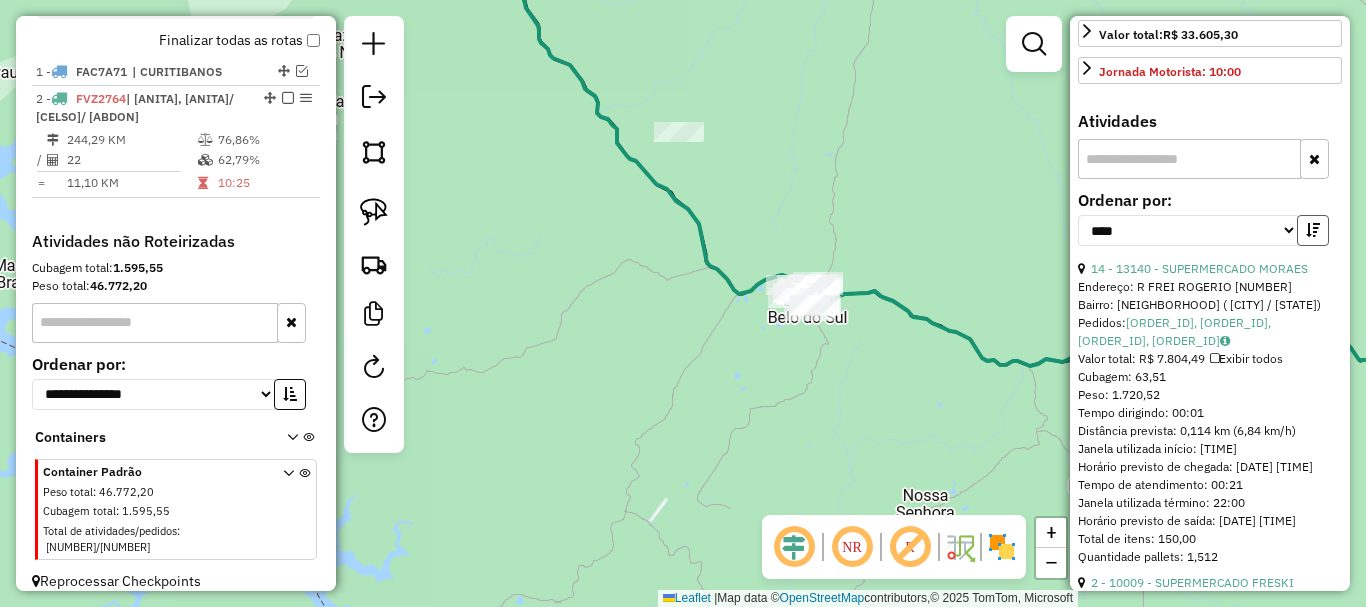 click at bounding box center (1313, 230) 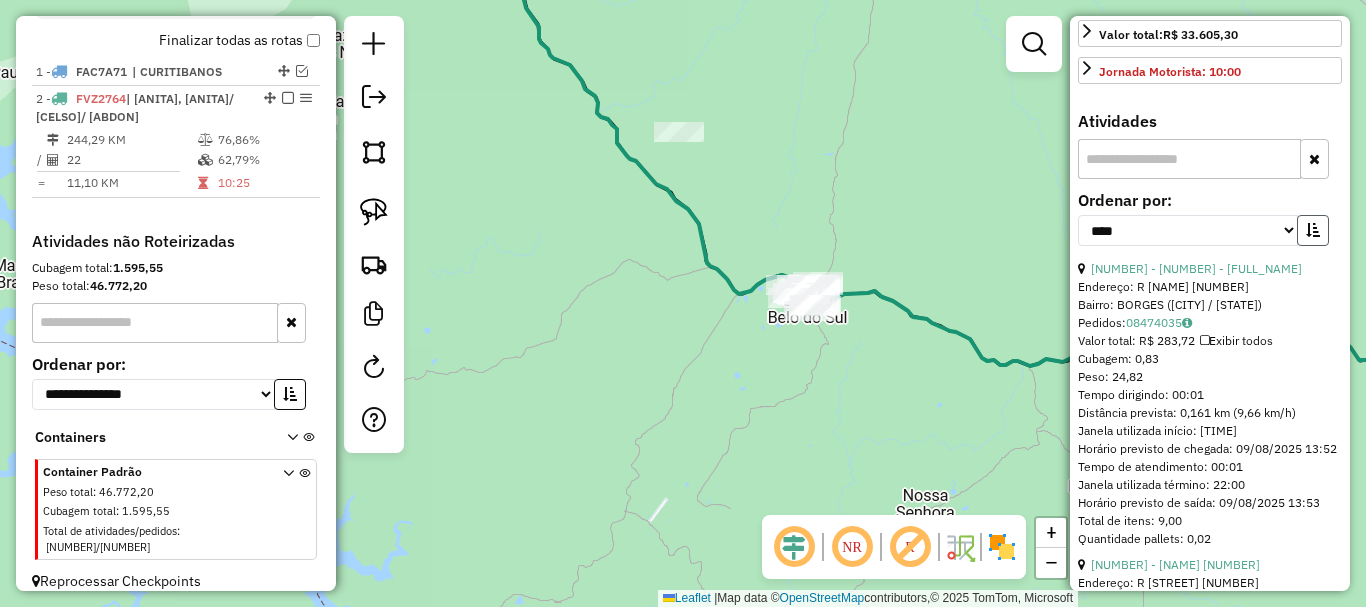 click at bounding box center [1313, 230] 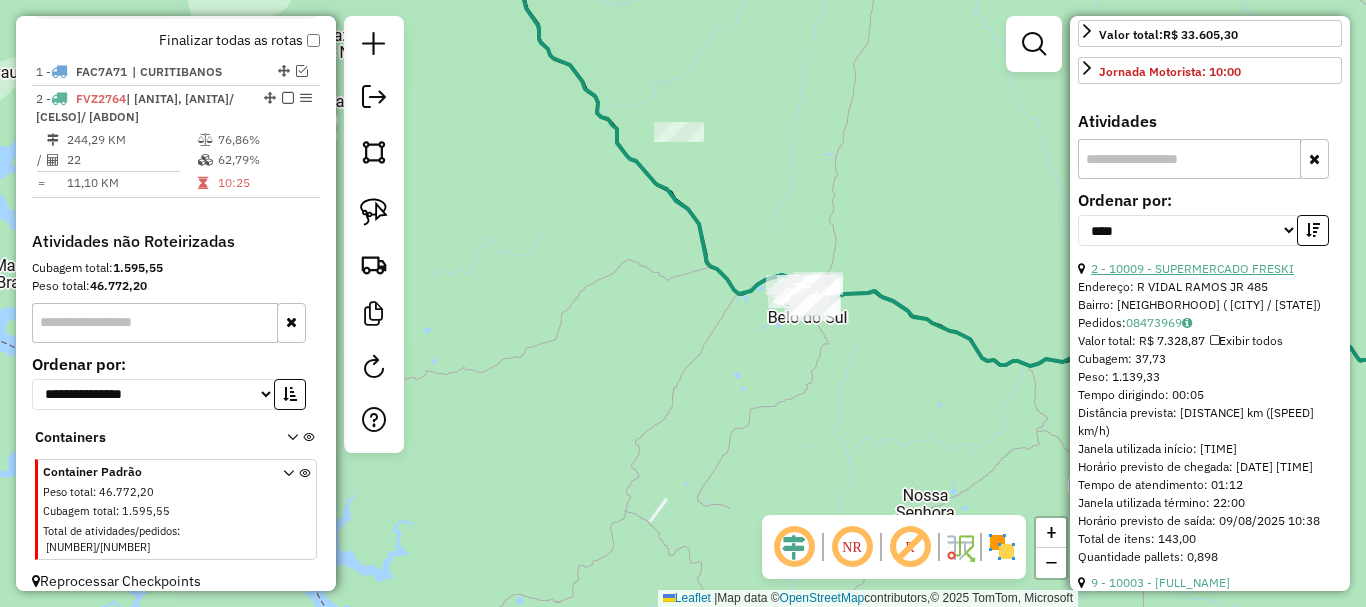 click on "2 - 10009 - SUPERMERCADO FRESKI" at bounding box center [1192, 268] 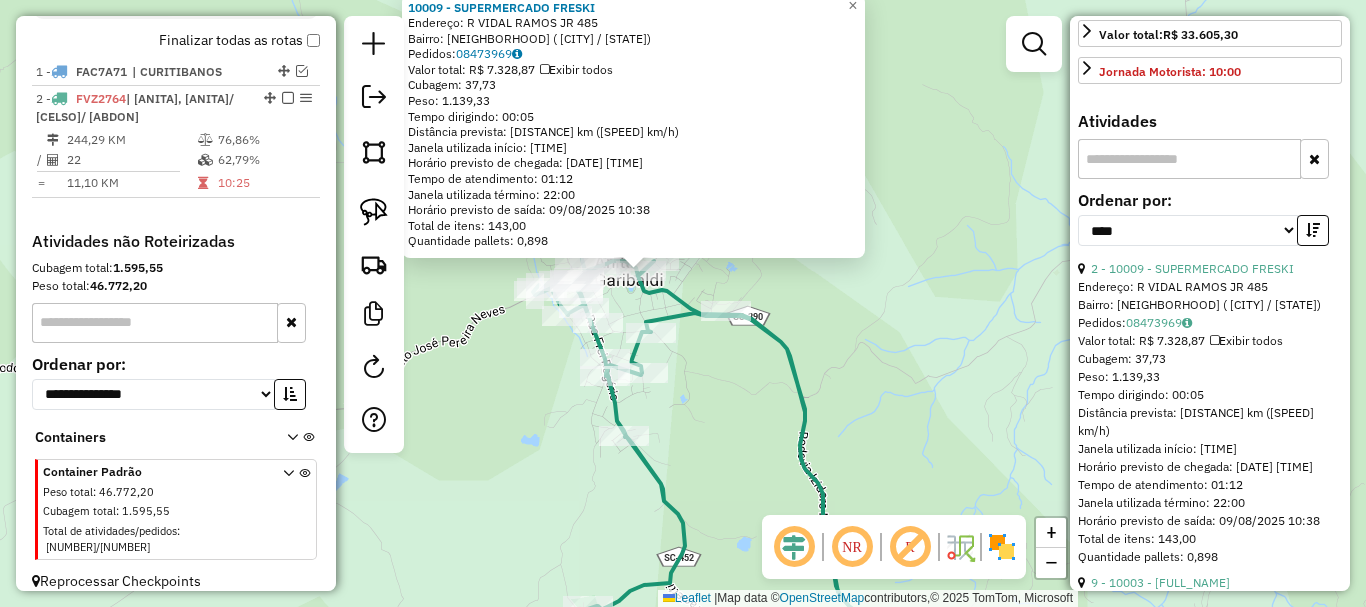 drag, startPoint x: 687, startPoint y: 214, endPoint x: 708, endPoint y: 289, distance: 77.88453 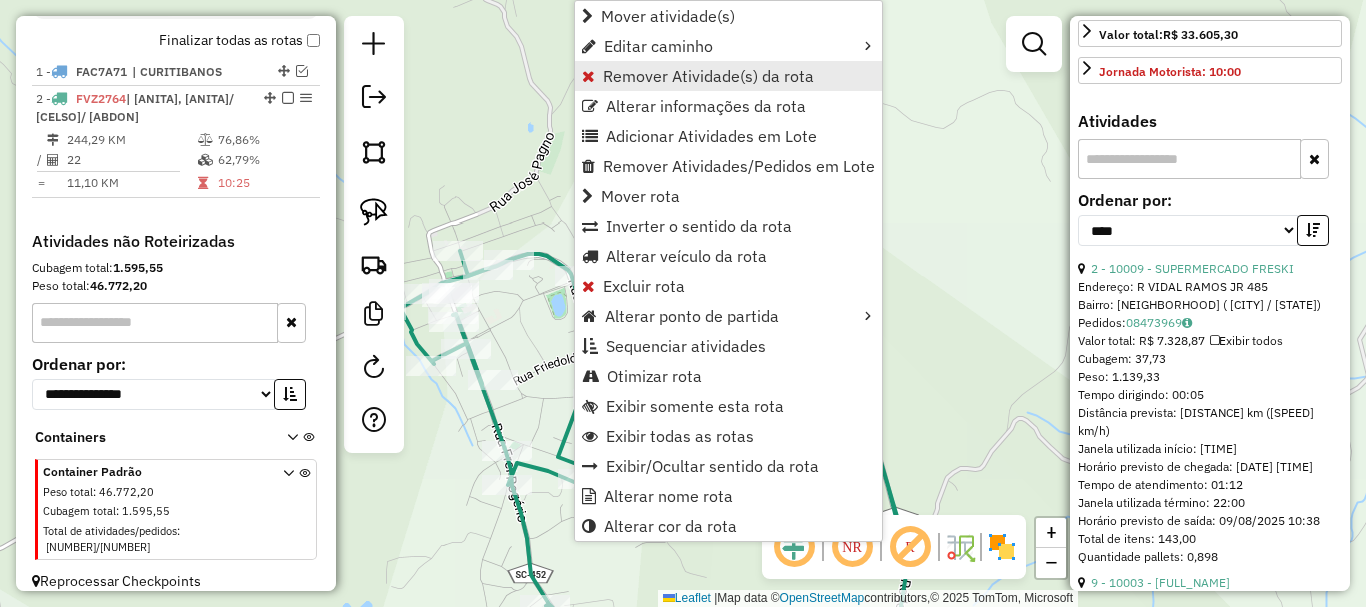 click on "Remover Atividade(s) da rota" at bounding box center [708, 76] 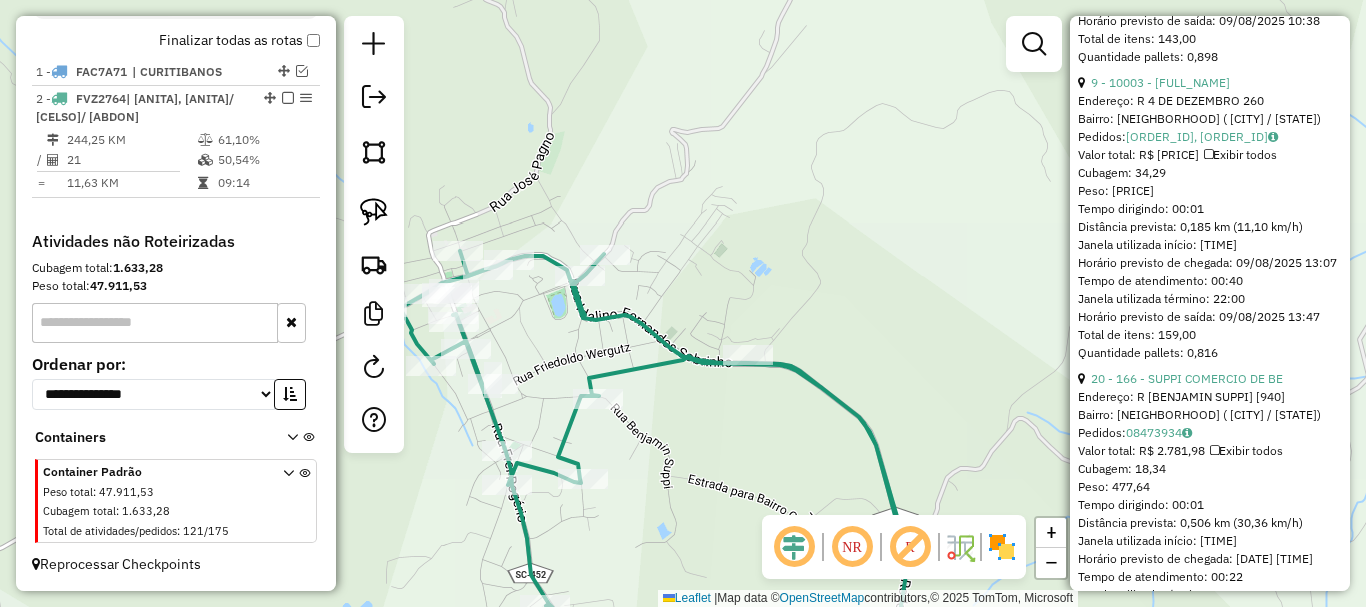 scroll, scrollTop: 700, scrollLeft: 0, axis: vertical 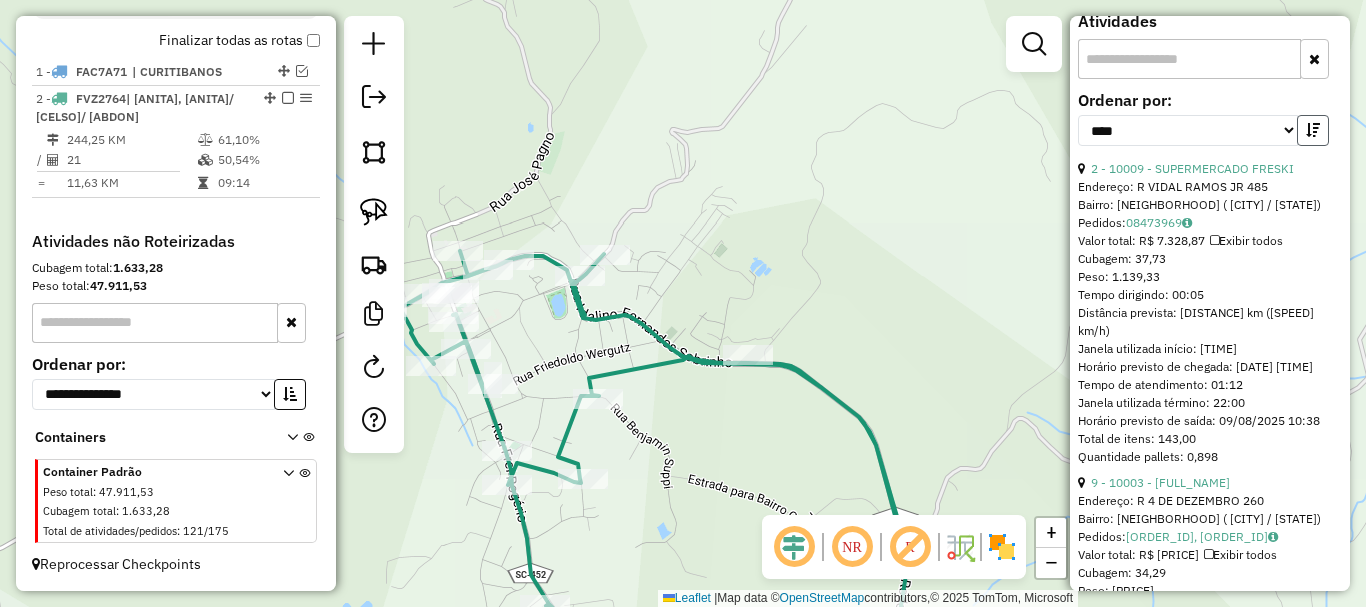 click at bounding box center [1313, 130] 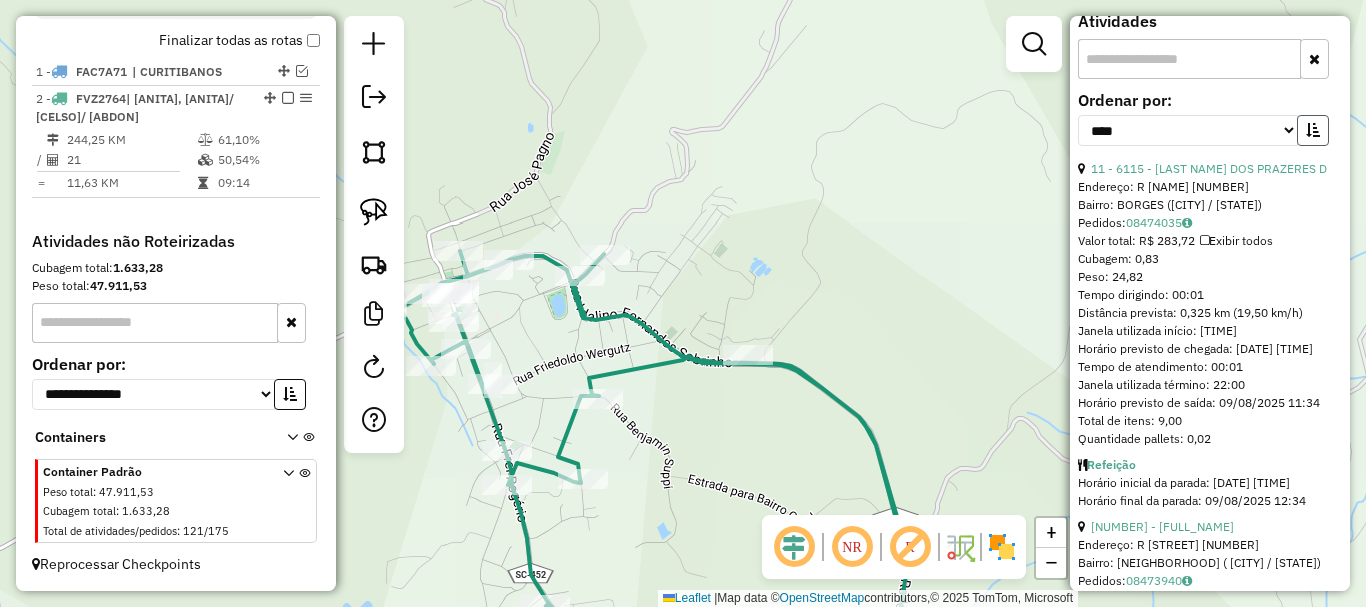 click at bounding box center (1313, 130) 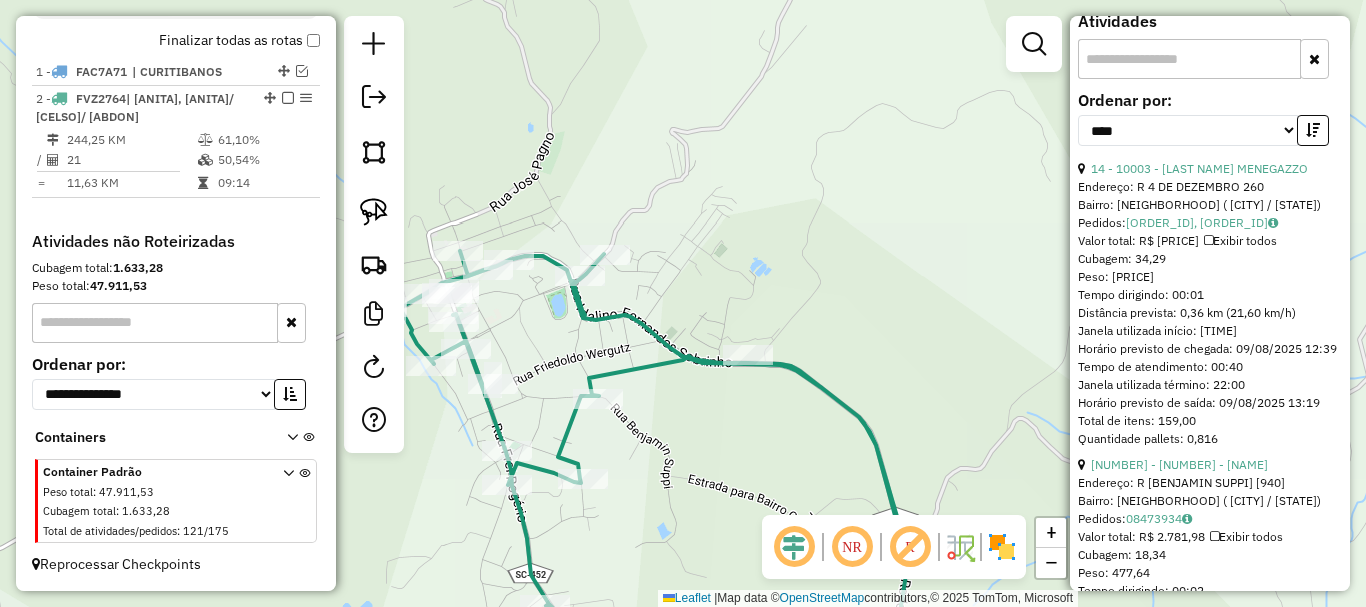 drag, startPoint x: 1200, startPoint y: 148, endPoint x: 1258, endPoint y: 255, distance: 121.70867 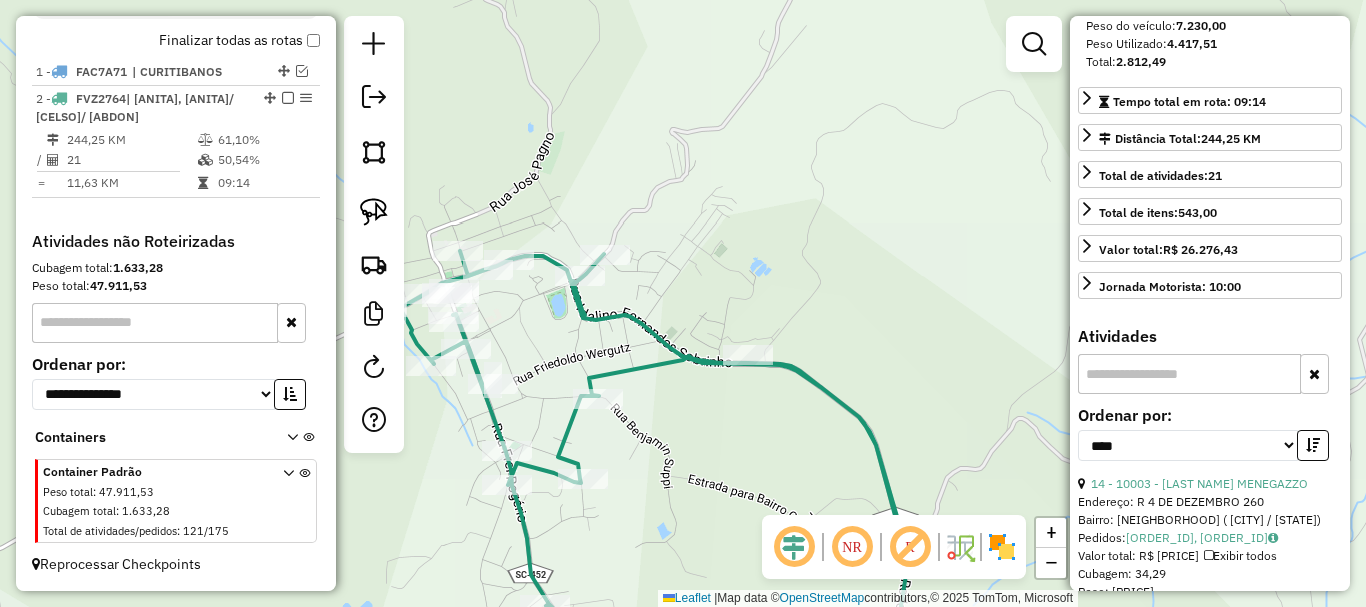 scroll, scrollTop: 700, scrollLeft: 0, axis: vertical 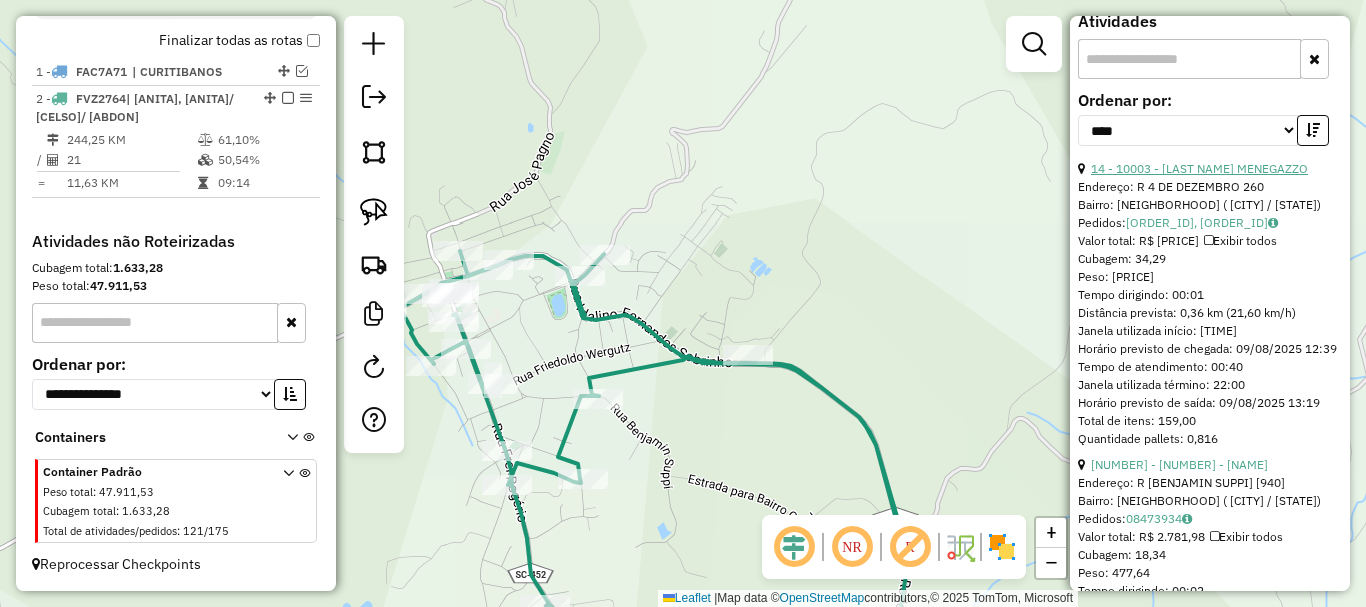 click on "14 - 10003 - AMERICO MENEGAZZO" at bounding box center [1199, 168] 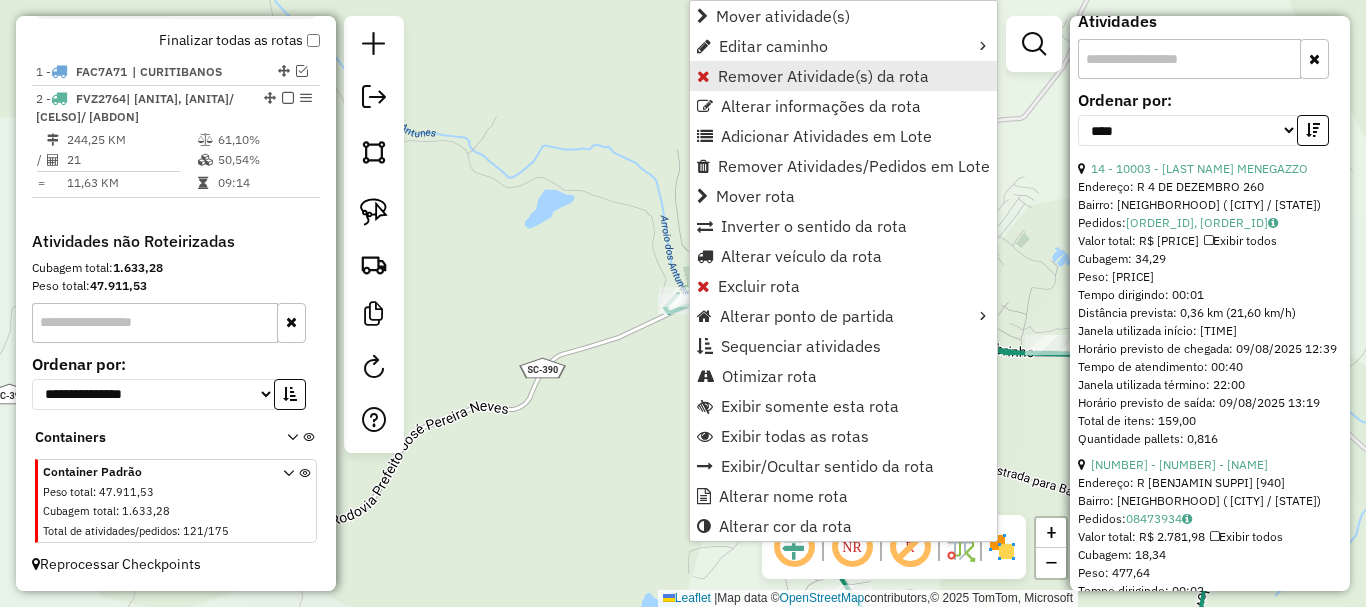 click on "Remover Atividade(s) da rota" at bounding box center (823, 76) 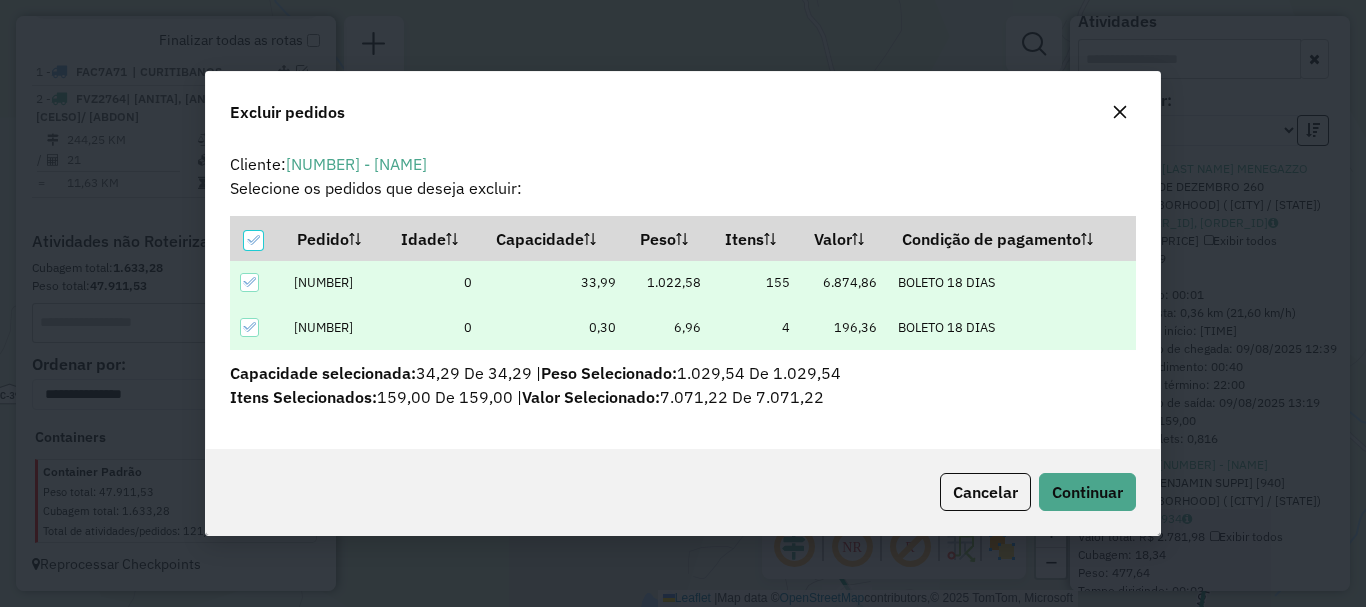 scroll, scrollTop: 0, scrollLeft: 0, axis: both 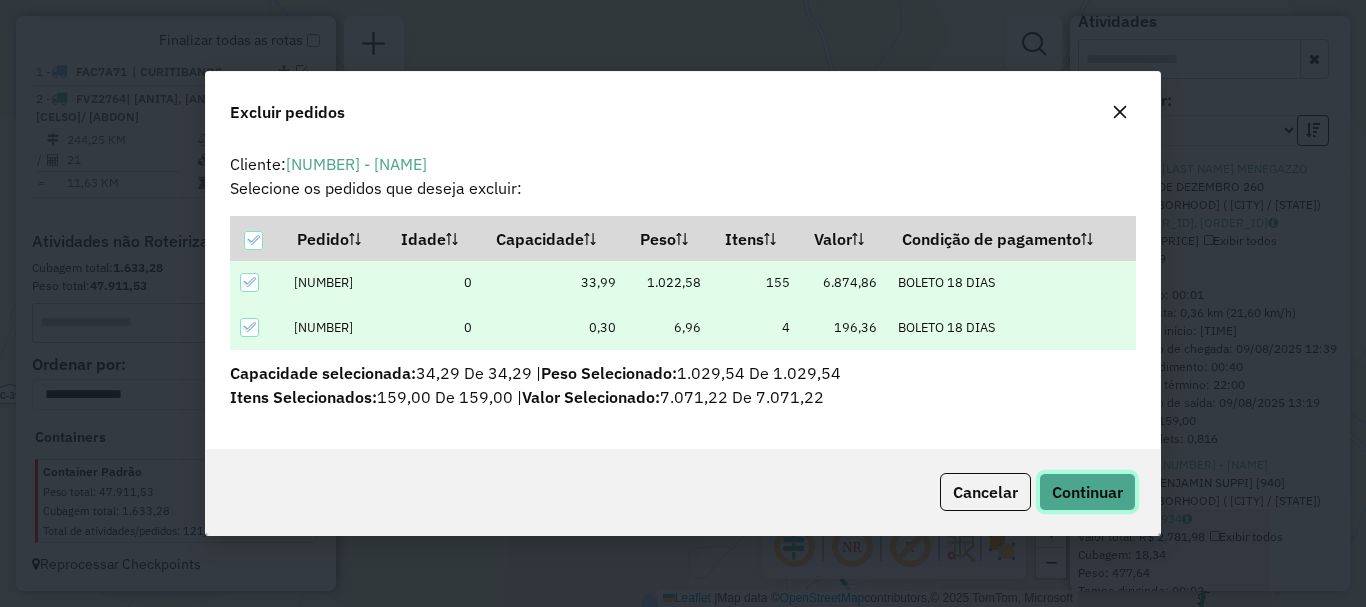click on "Continuar" 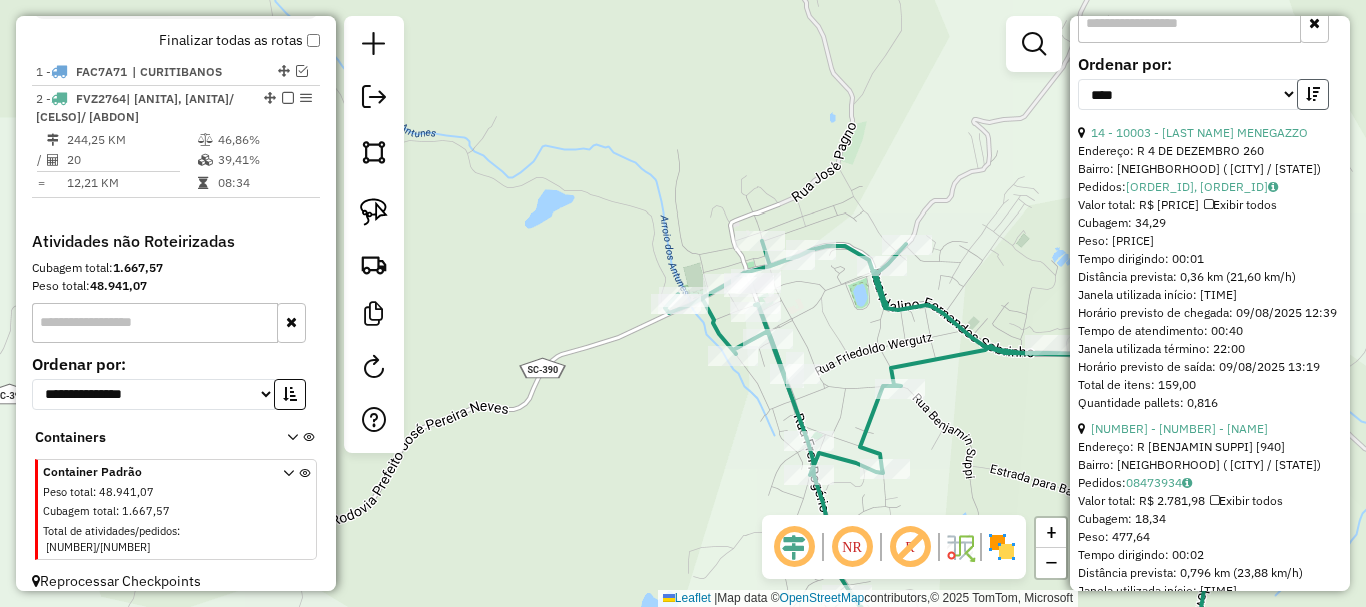 click at bounding box center [1313, 94] 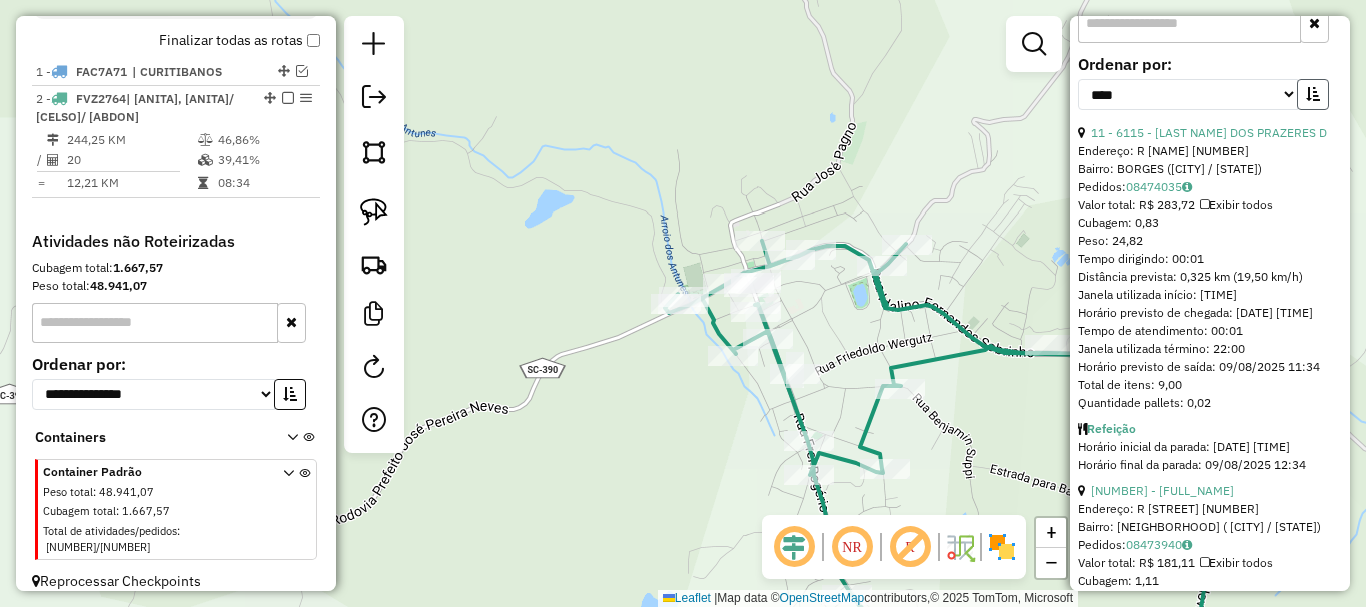 click at bounding box center (1313, 94) 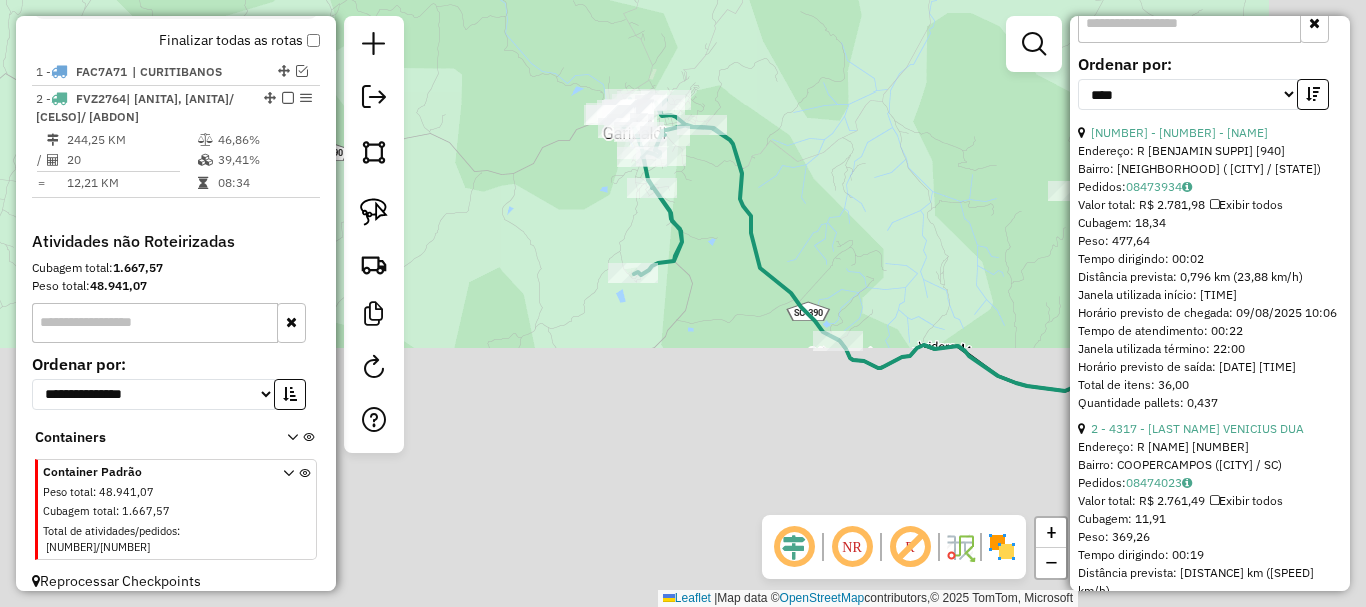 drag, startPoint x: 856, startPoint y: 448, endPoint x: 546, endPoint y: 143, distance: 434.88504 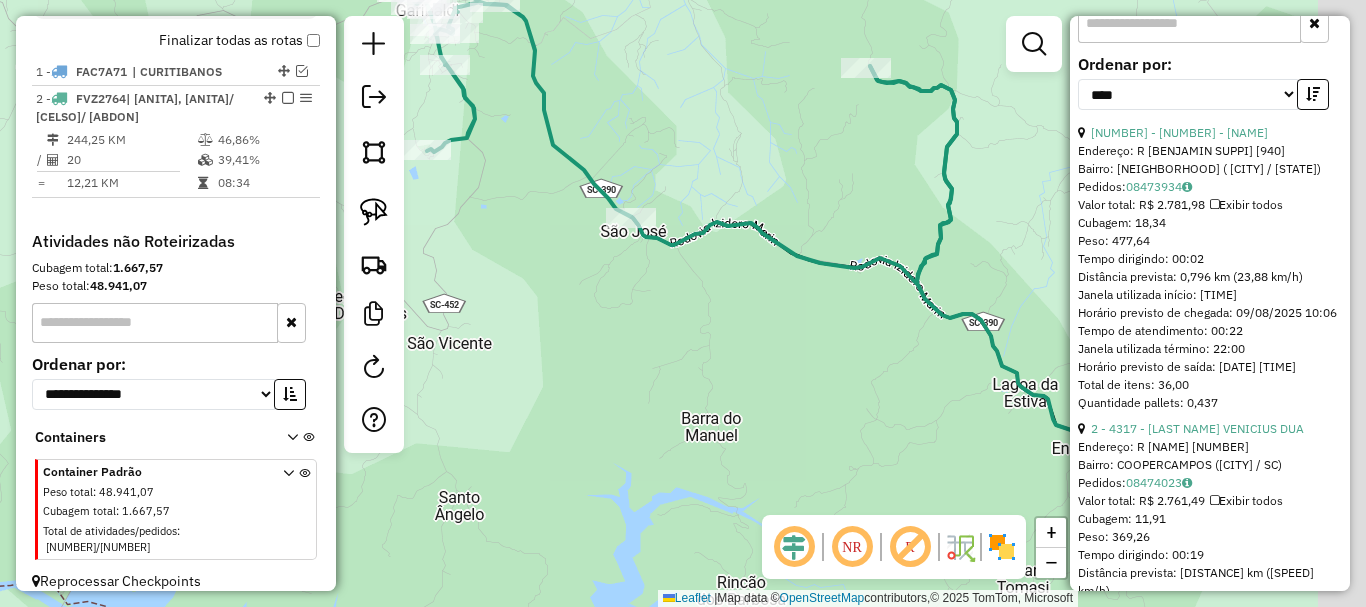 drag, startPoint x: 806, startPoint y: 369, endPoint x: 617, endPoint y: 289, distance: 205.23401 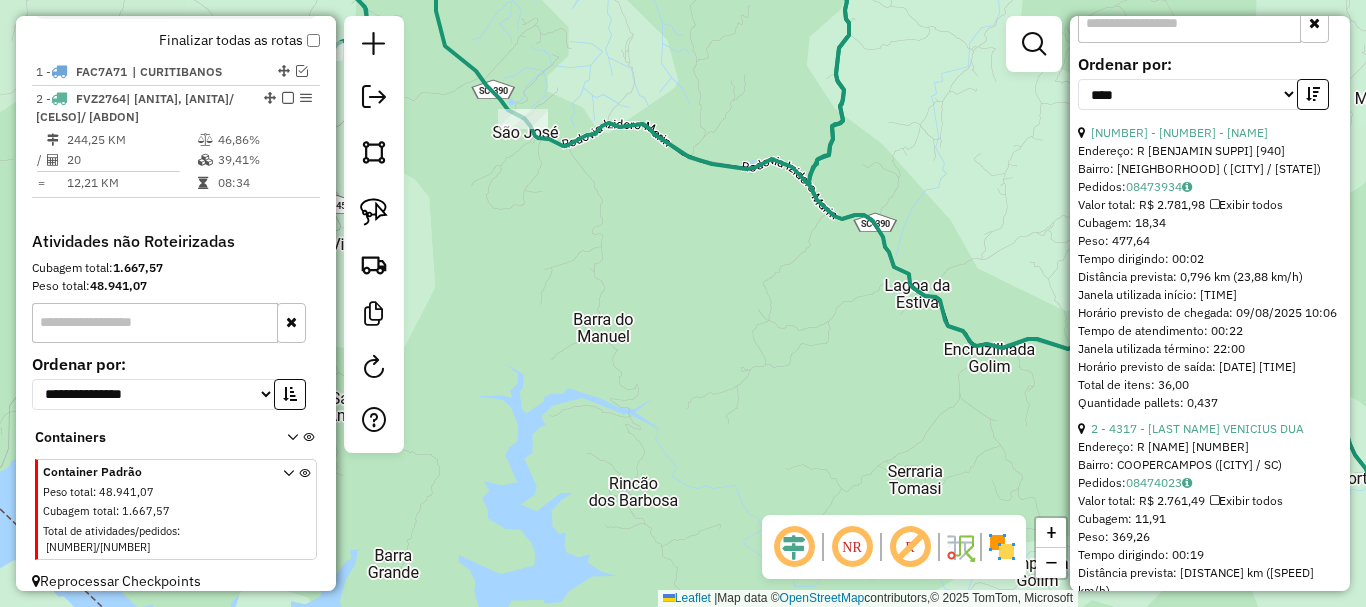 drag, startPoint x: 806, startPoint y: 305, endPoint x: 619, endPoint y: 190, distance: 219.53133 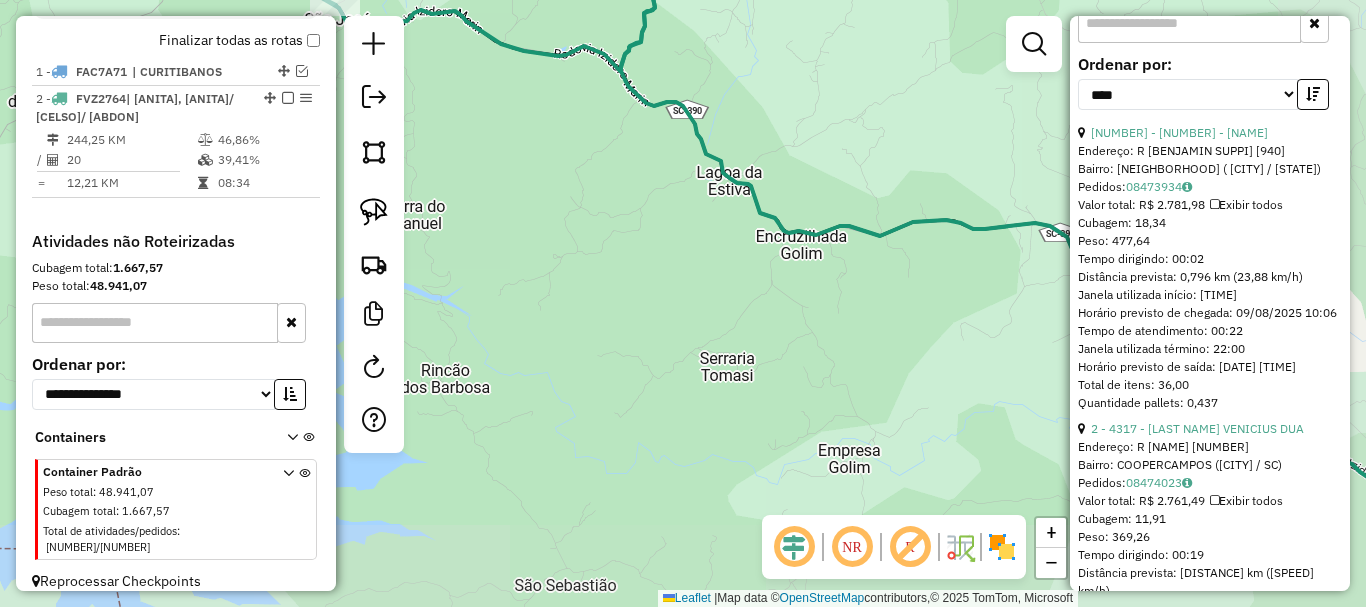 drag, startPoint x: 950, startPoint y: 355, endPoint x: 819, endPoint y: 349, distance: 131.13733 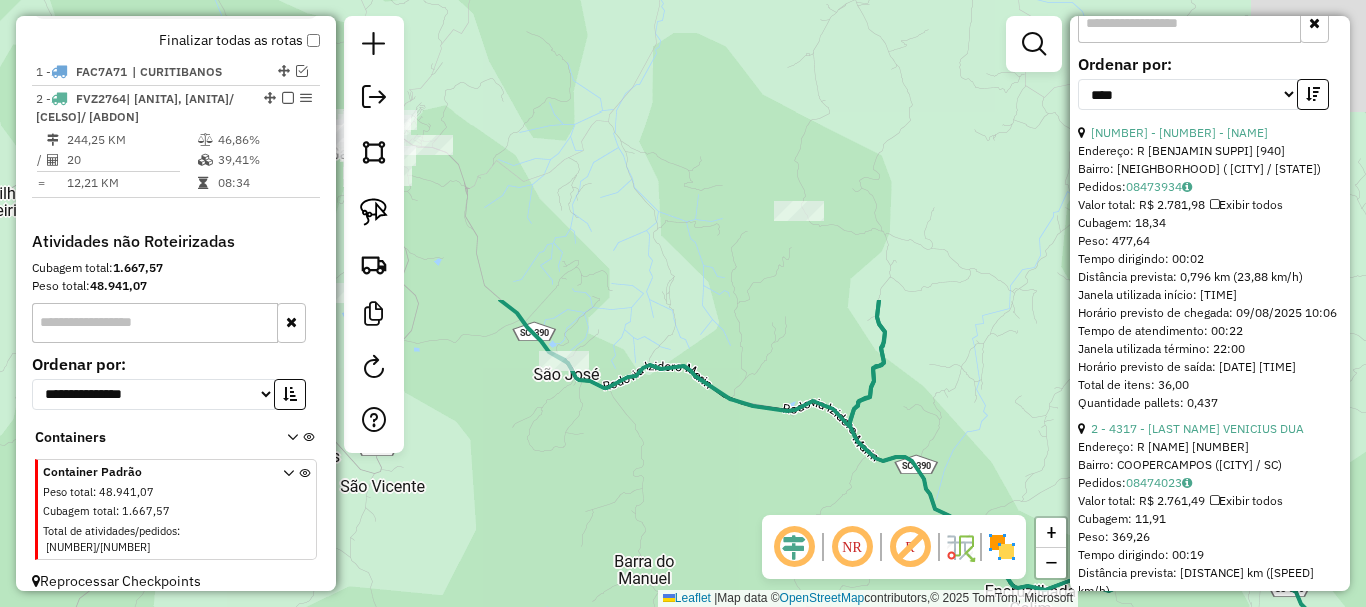 drag, startPoint x: 535, startPoint y: 273, endPoint x: 836, endPoint y: 575, distance: 426.386 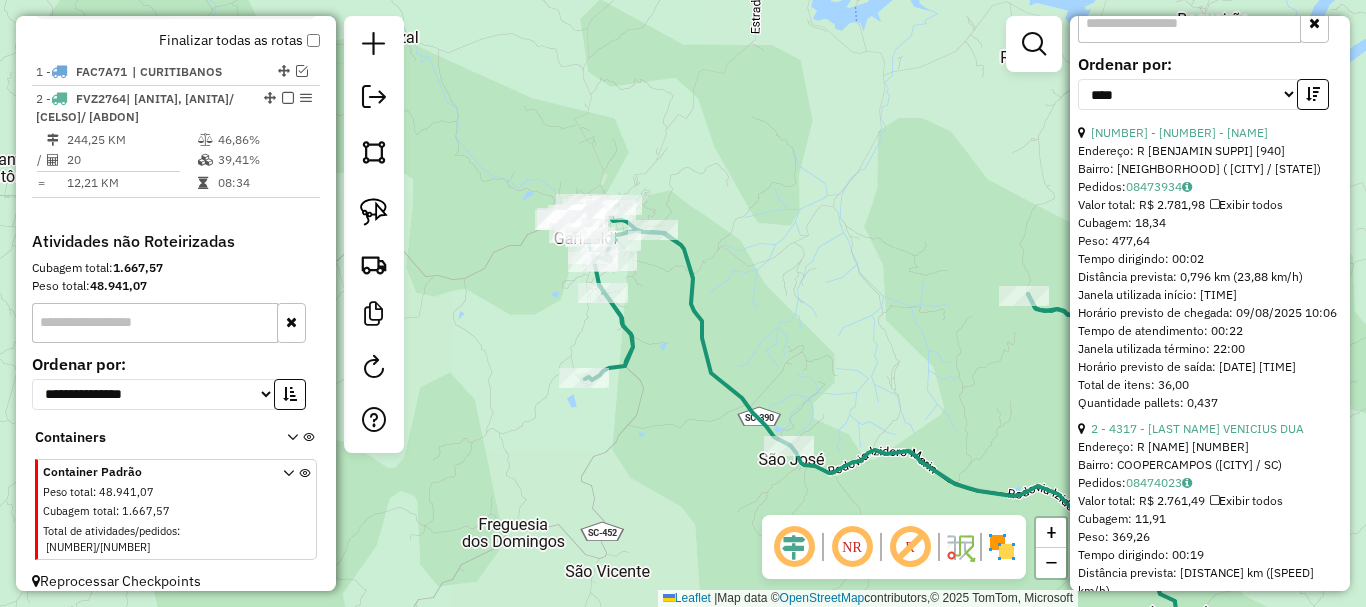 drag, startPoint x: 536, startPoint y: 253, endPoint x: 792, endPoint y: 354, distance: 275.20355 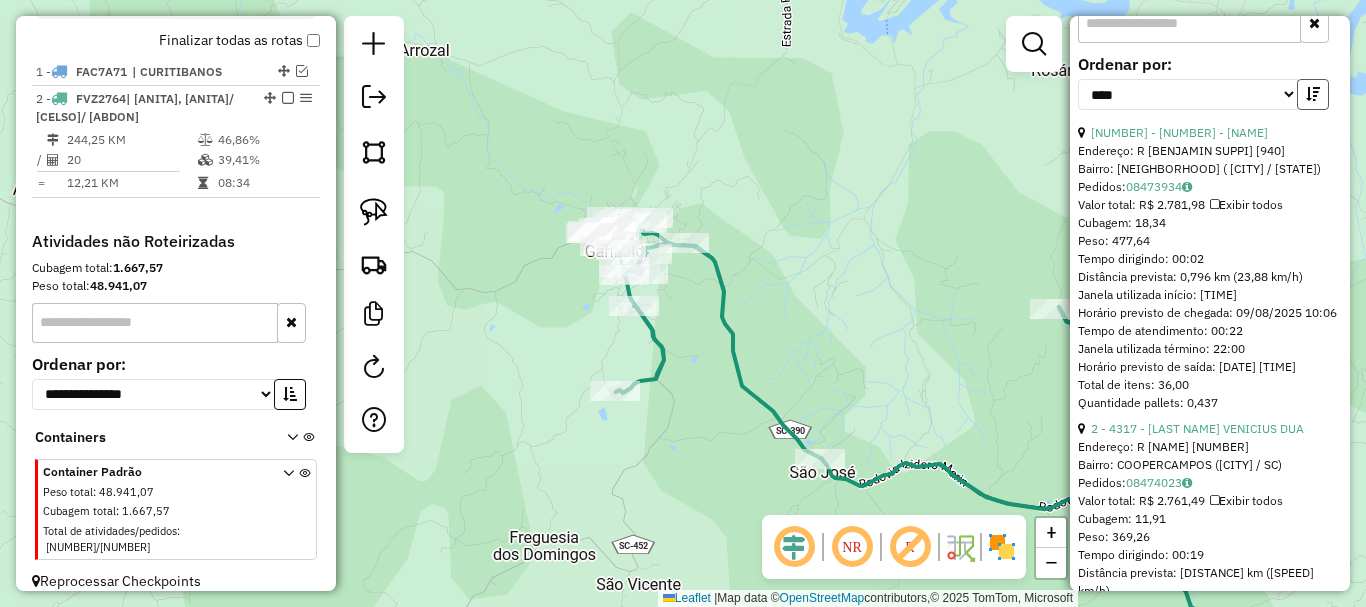 click at bounding box center (1313, 94) 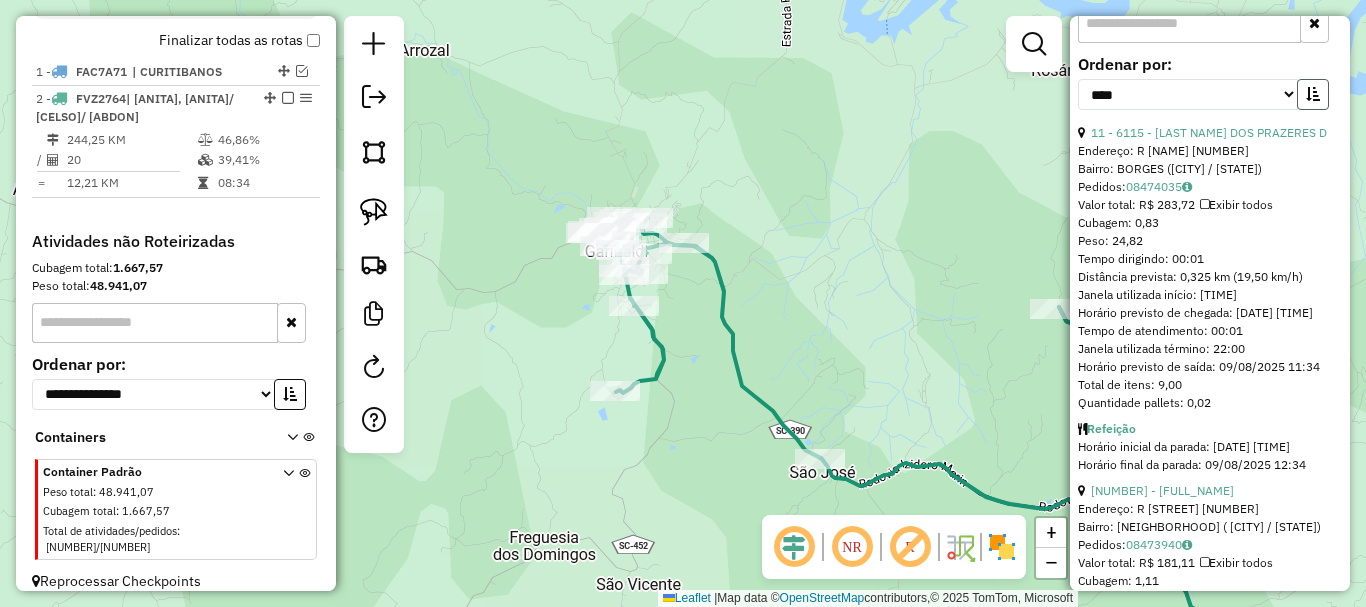 click at bounding box center [1313, 94] 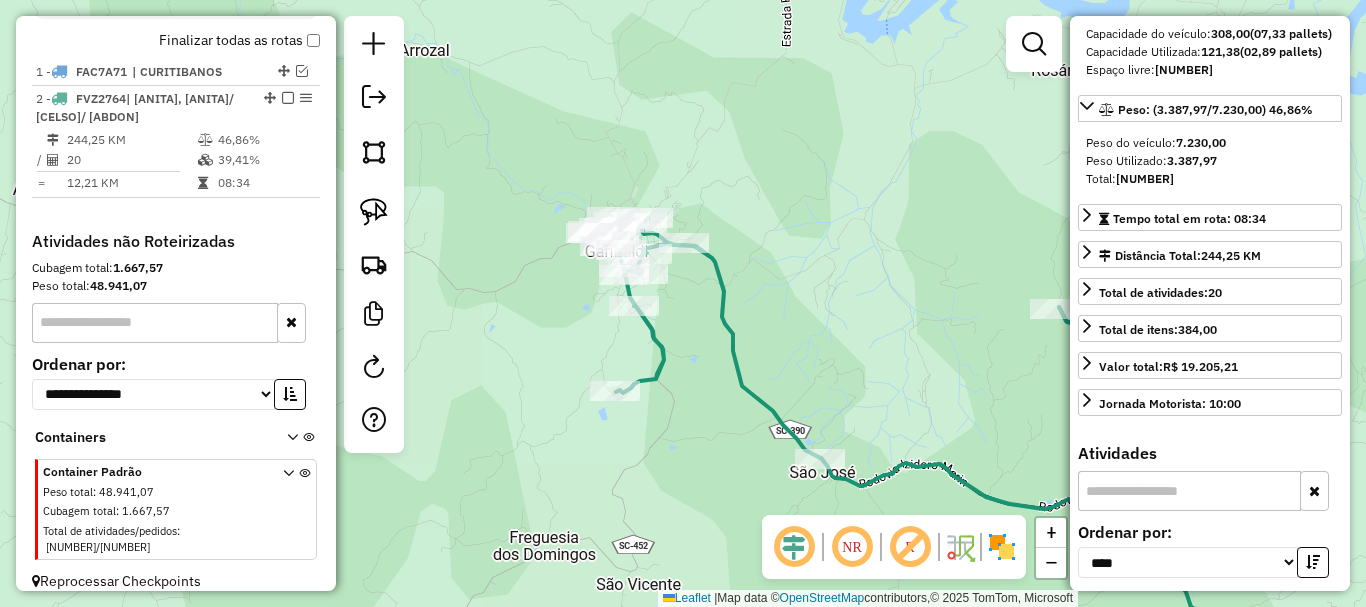 scroll, scrollTop: 200, scrollLeft: 0, axis: vertical 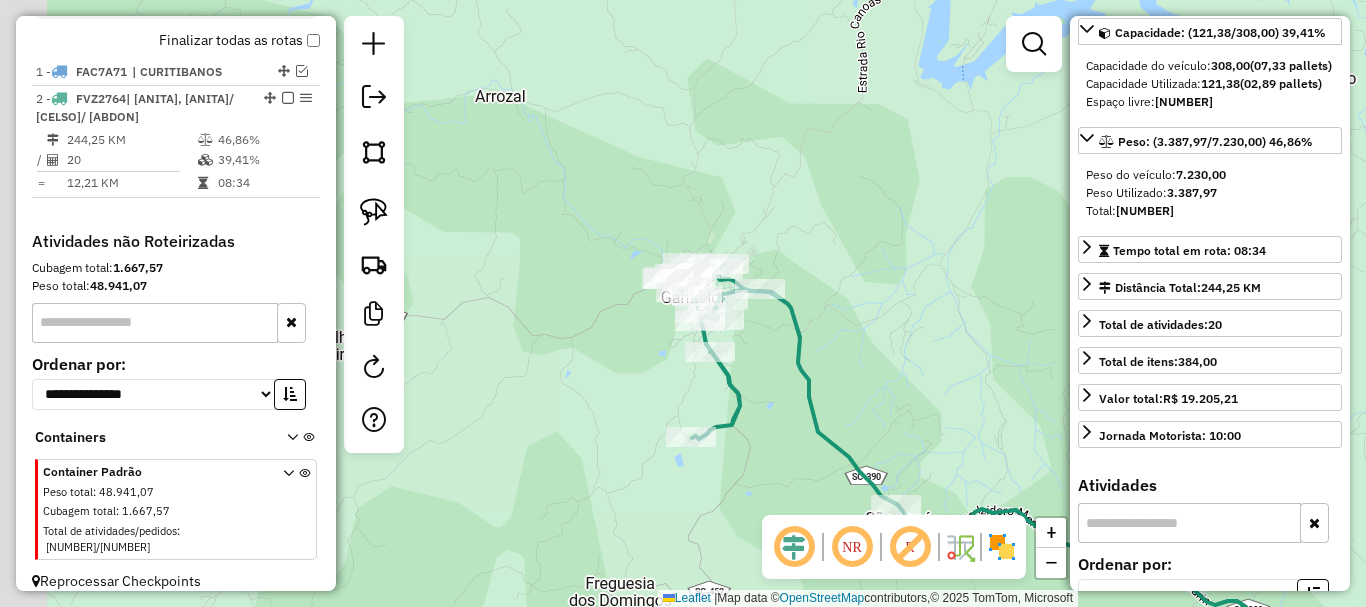 drag, startPoint x: 759, startPoint y: 277, endPoint x: 799, endPoint y: 301, distance: 46.647614 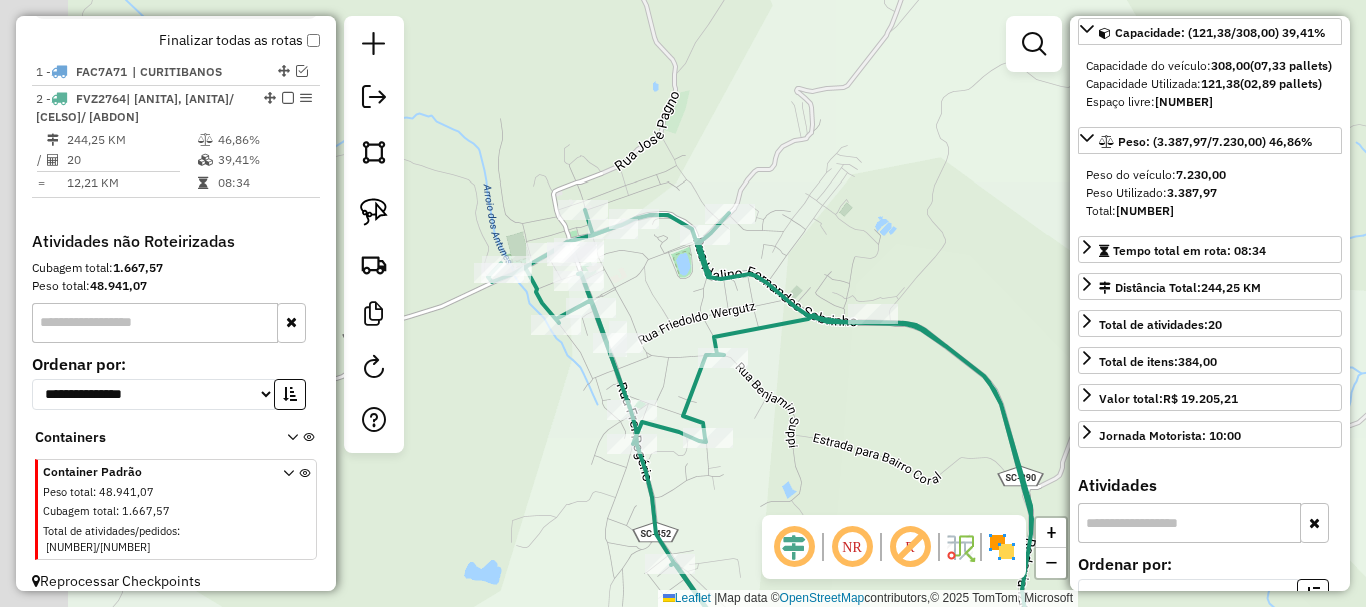 drag, startPoint x: 683, startPoint y: 227, endPoint x: 814, endPoint y: 259, distance: 134.85178 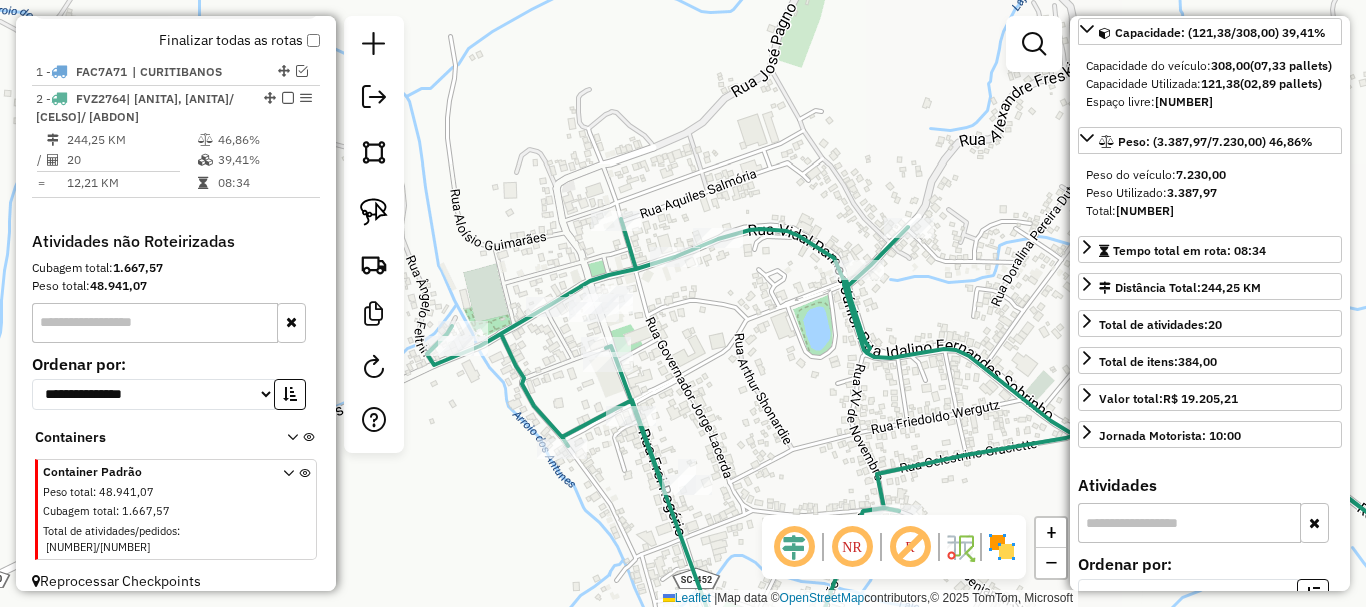 drag, startPoint x: 694, startPoint y: 310, endPoint x: 750, endPoint y: 326, distance: 58.24088 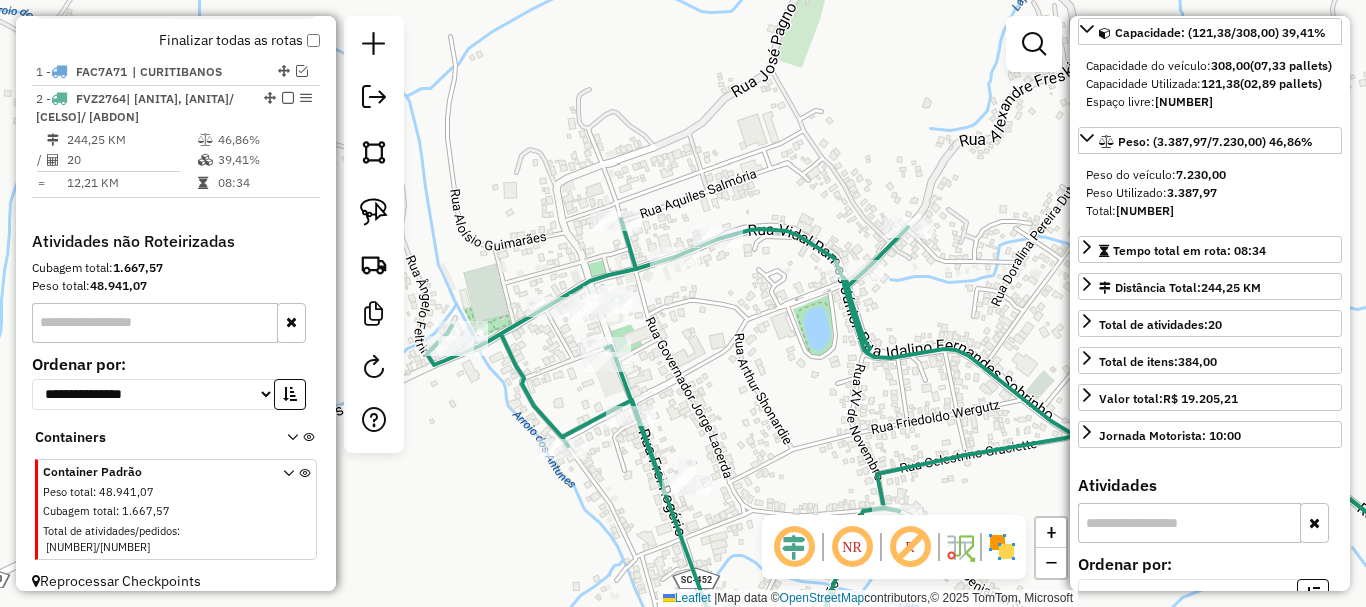 drag, startPoint x: 714, startPoint y: 317, endPoint x: 729, endPoint y: 312, distance: 15.811388 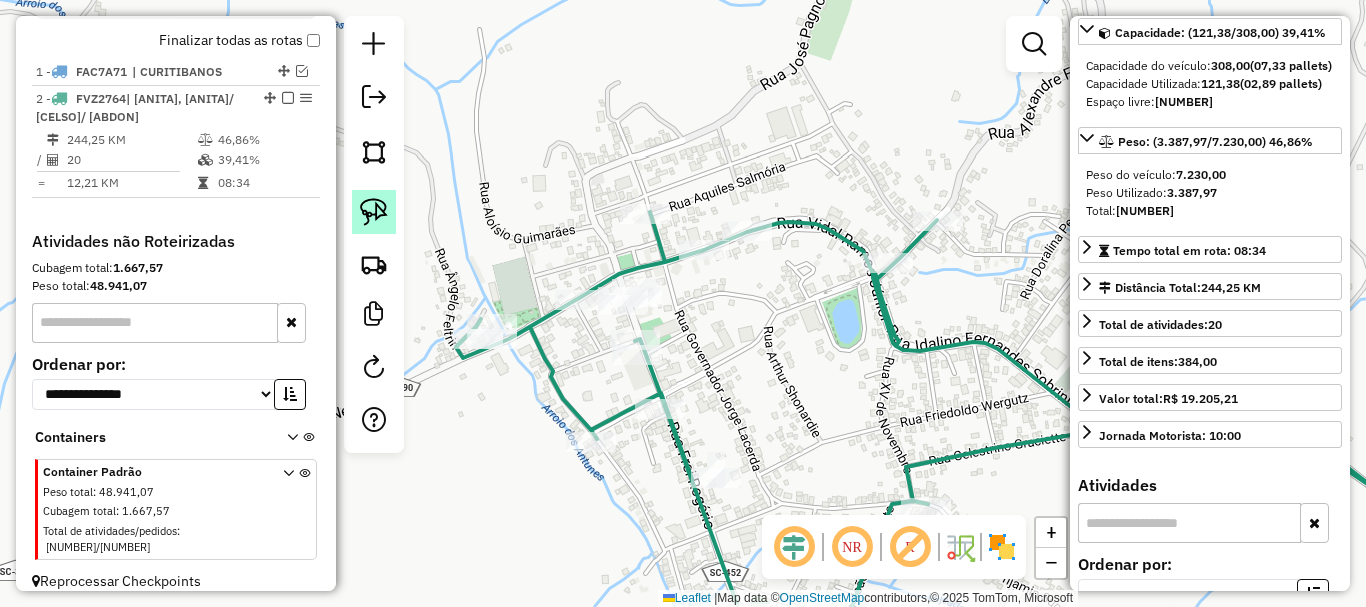 click 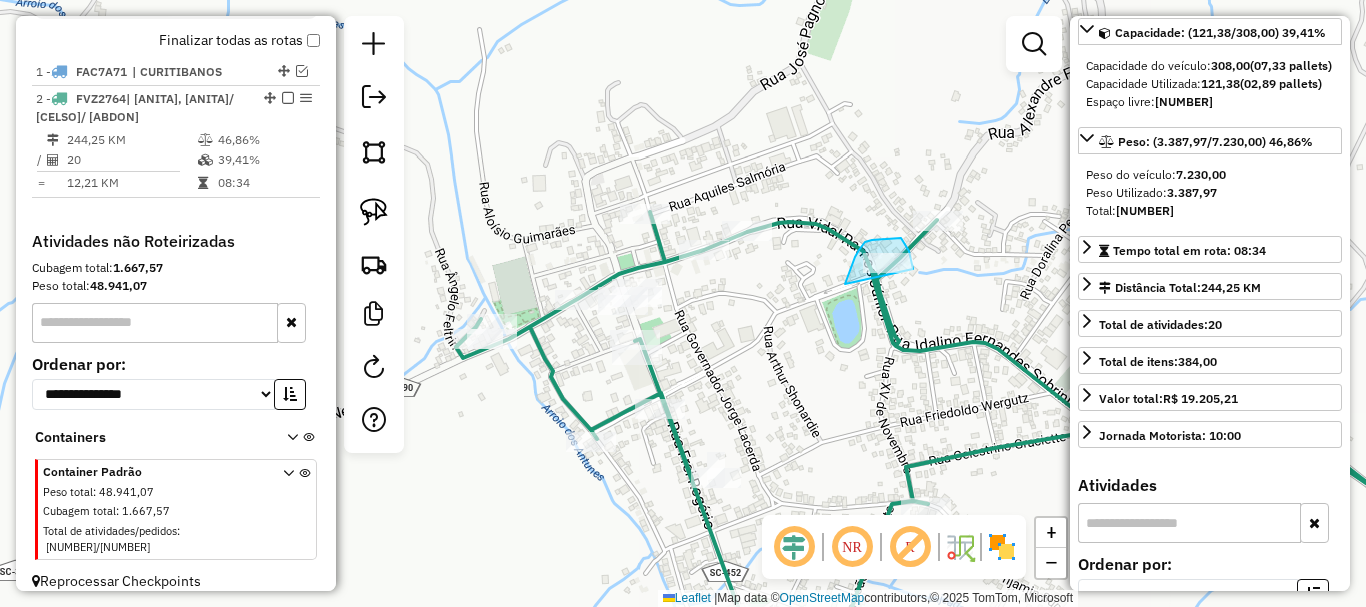 drag, startPoint x: 846, startPoint y: 282, endPoint x: 919, endPoint y: 288, distance: 73.24616 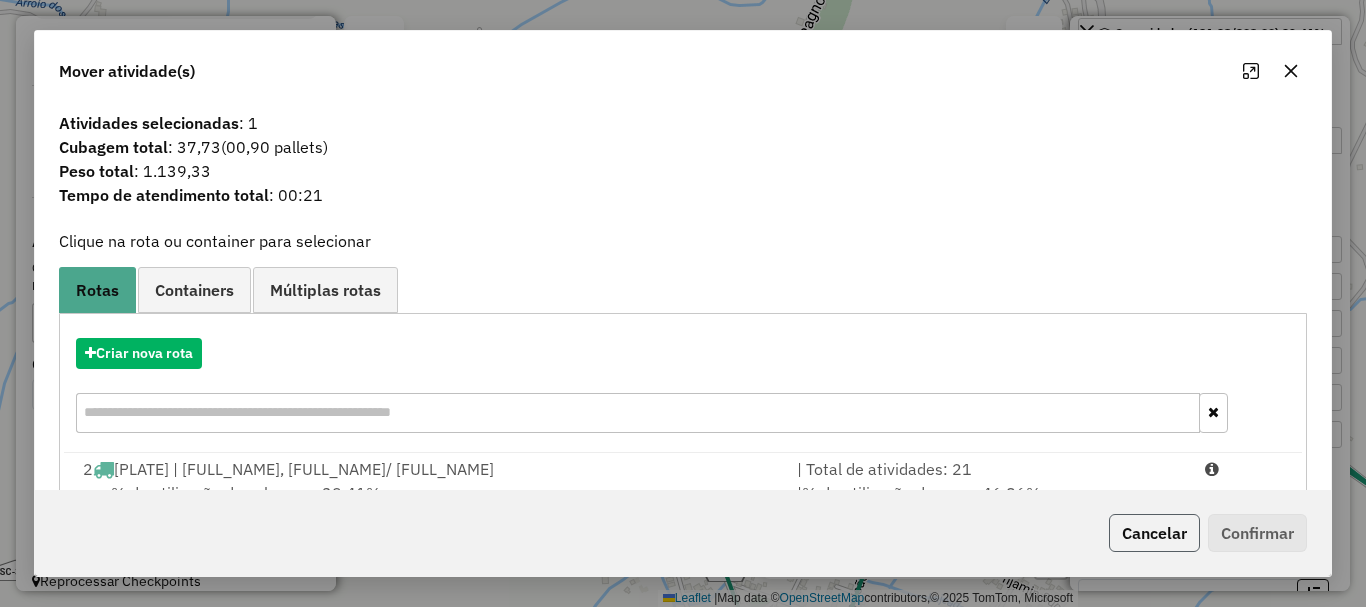 click on "Cancelar" 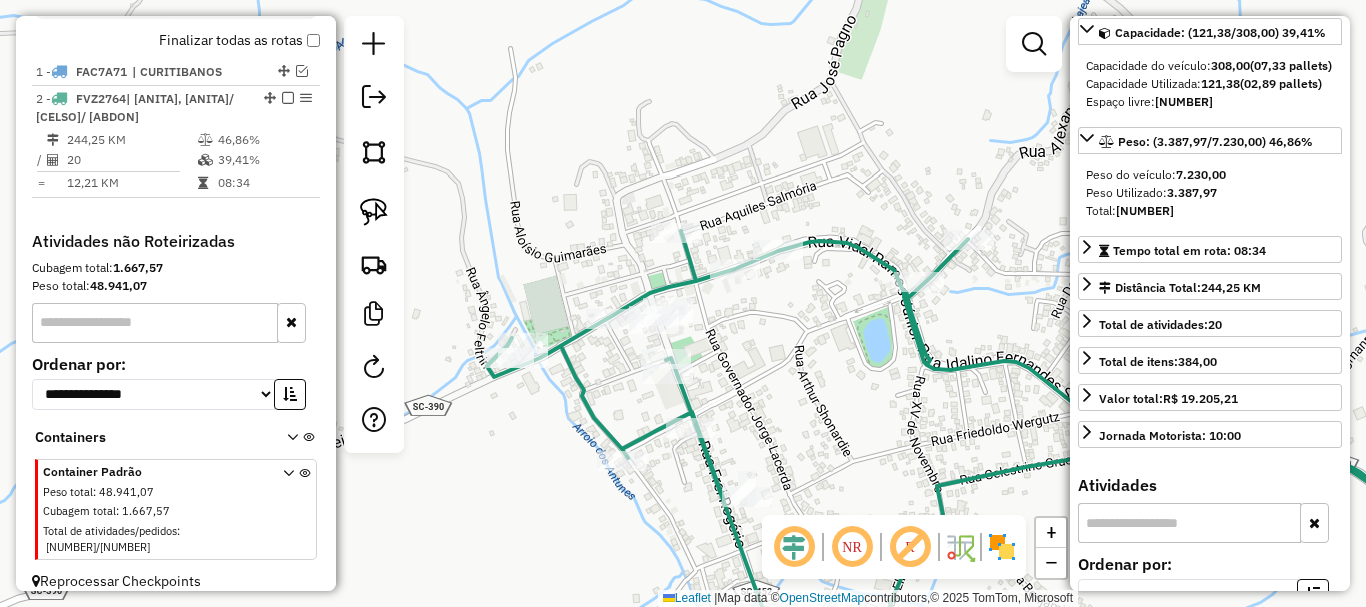 click on "Janela de atendimento Grade de atendimento Capacidade Transportadoras Veículos Cliente Pedidos  Rotas Selecione os dias de semana para filtrar as janelas de atendimento  Seg   Ter   Qua   Qui   Sex   Sáb   Dom  Informe o período da janela de atendimento: De: Até:  Filtrar exatamente a janela do cliente  Considerar janela de atendimento padrão  Selecione os dias de semana para filtrar as grades de atendimento  Seg   Ter   Qua   Qui   Sex   Sáb   Dom   Considerar clientes sem dia de atendimento cadastrado  Clientes fora do dia de atendimento selecionado Filtrar as atividades entre os valores definidos abaixo:  Peso mínimo:   Peso máximo:   Cubagem mínima:   Cubagem máxima:   De:   Até:  Filtrar as atividades entre o tempo de atendimento definido abaixo:  De:   Até:   Considerar capacidade total dos clientes não roteirizados Transportadora: Selecione um ou mais itens Tipo de veículo: Selecione um ou mais itens Veículo: Selecione um ou mais itens Motorista: Selecione um ou mais itens Nome: Rótulo:" 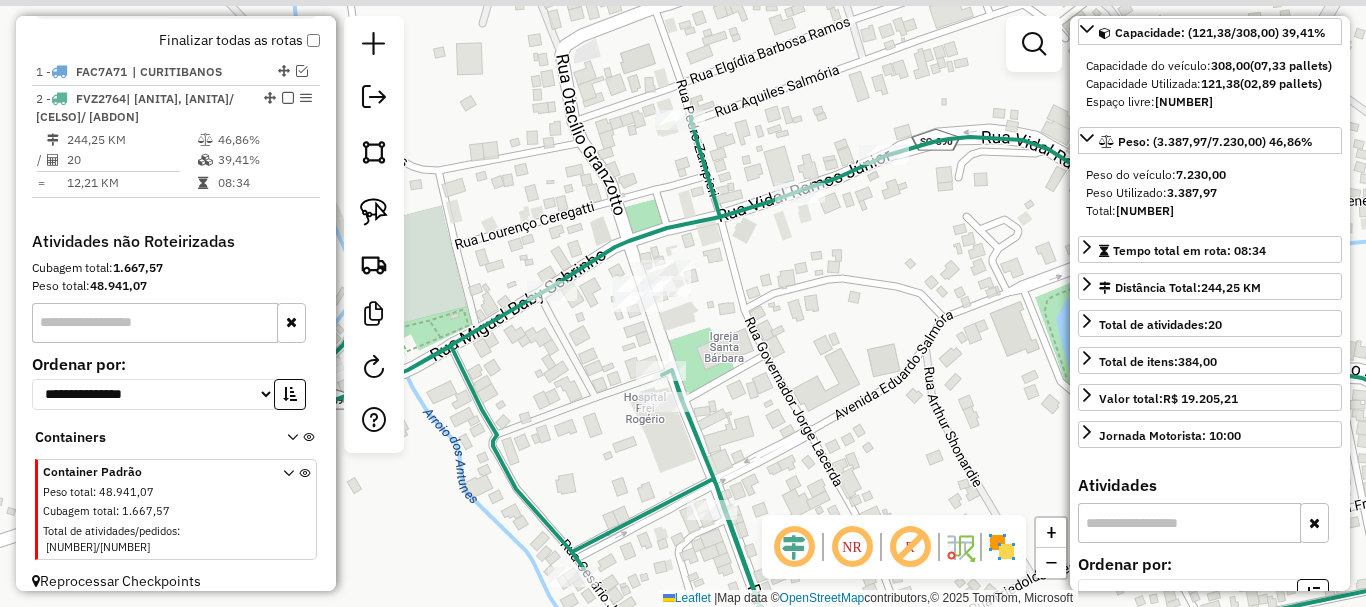 drag, startPoint x: 694, startPoint y: 331, endPoint x: 764, endPoint y: 349, distance: 72.277245 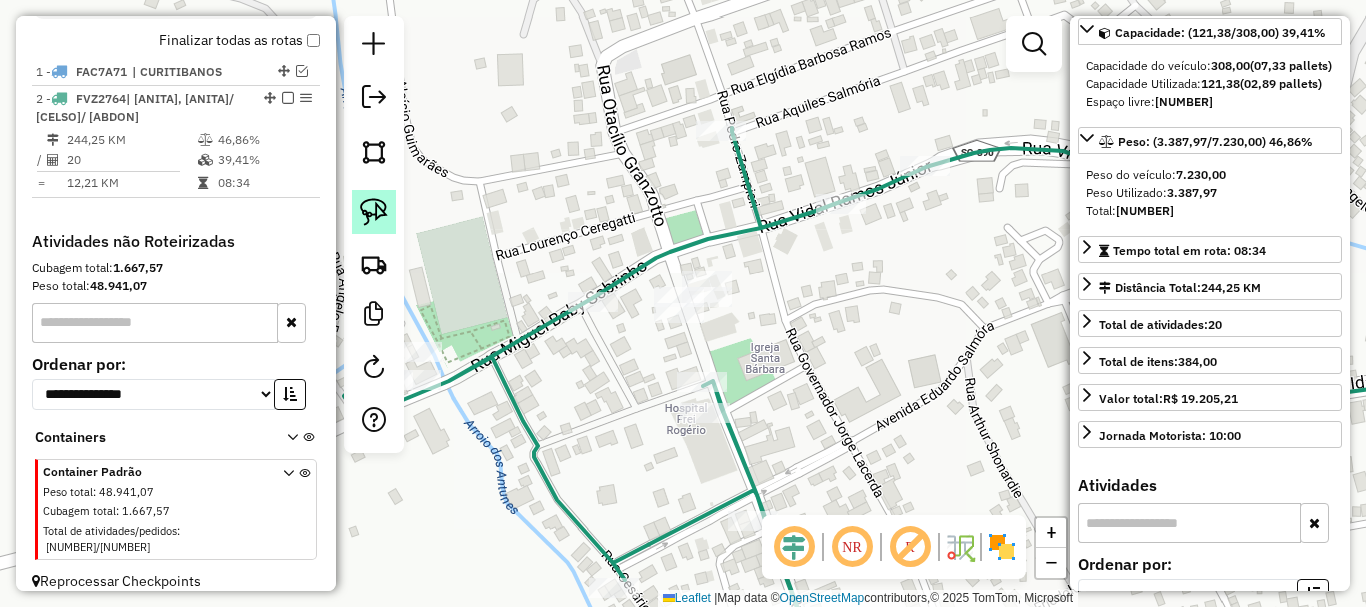 click 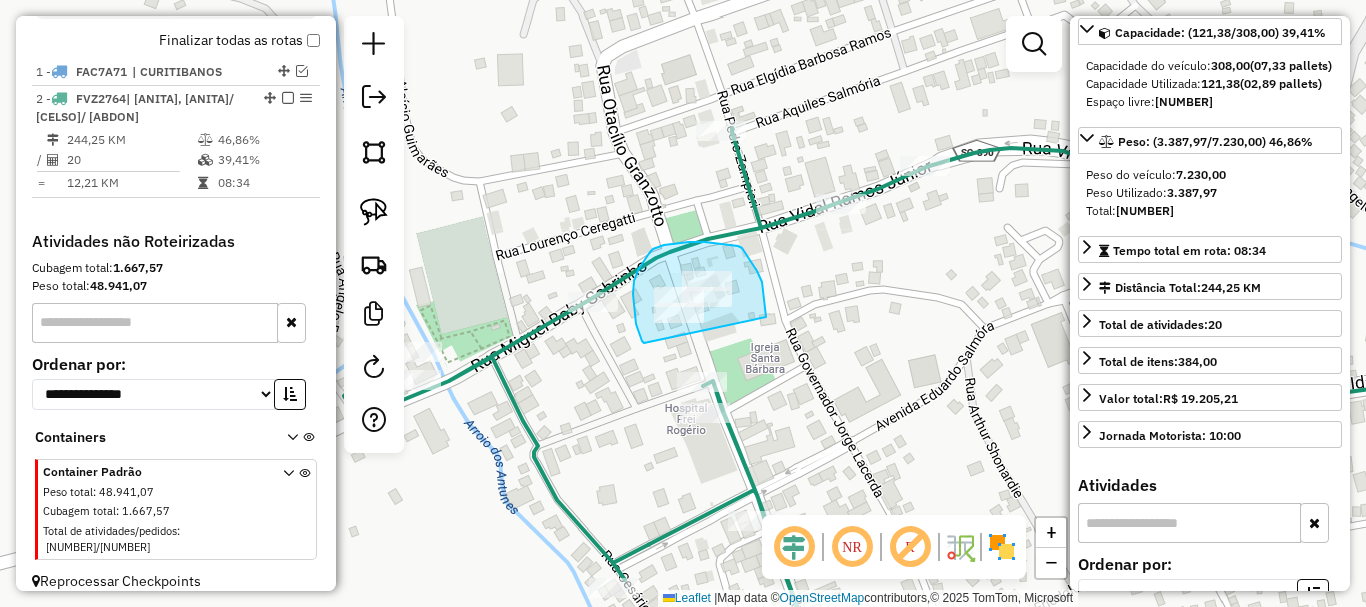 drag, startPoint x: 642, startPoint y: 341, endPoint x: 766, endPoint y: 317, distance: 126.30122 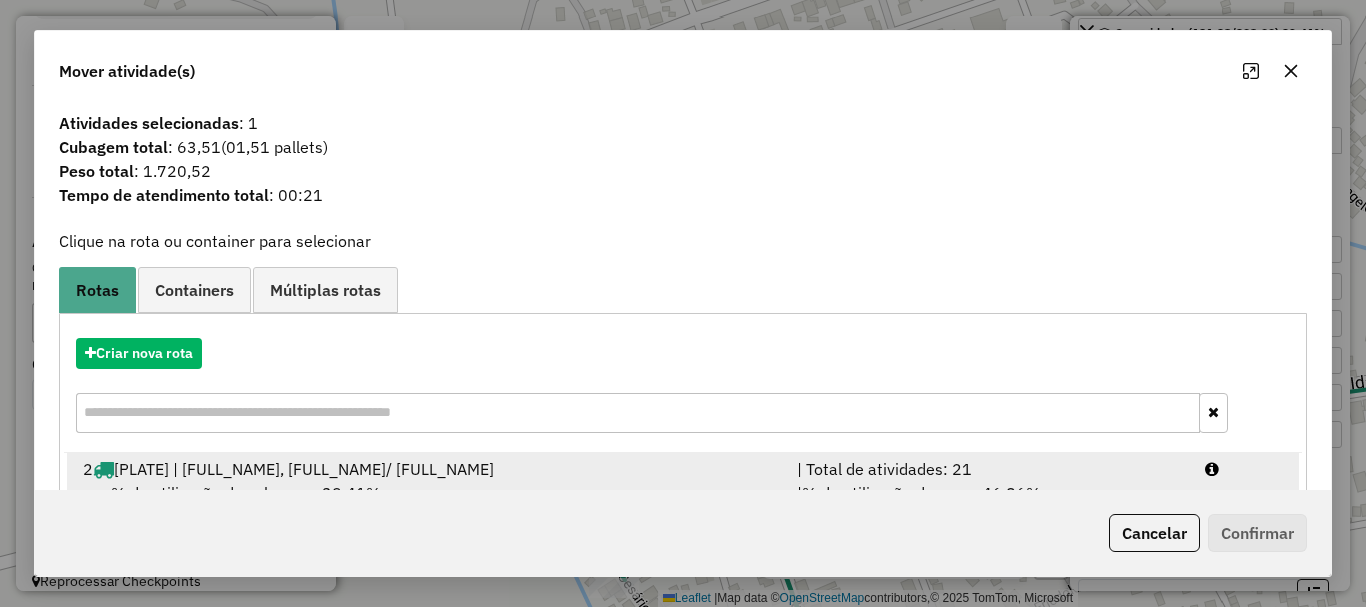 click on "2  FVZ2764 | ANITA, ANITA/ CELSO/ ABDON" at bounding box center (428, 469) 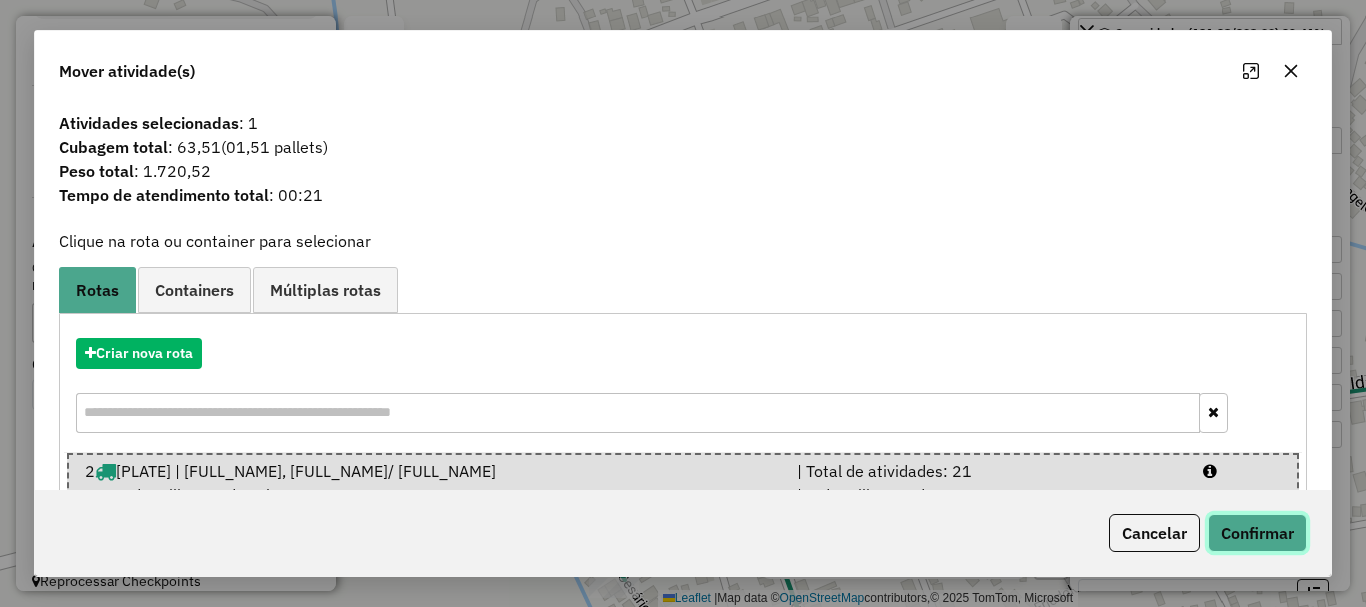 click on "Confirmar" 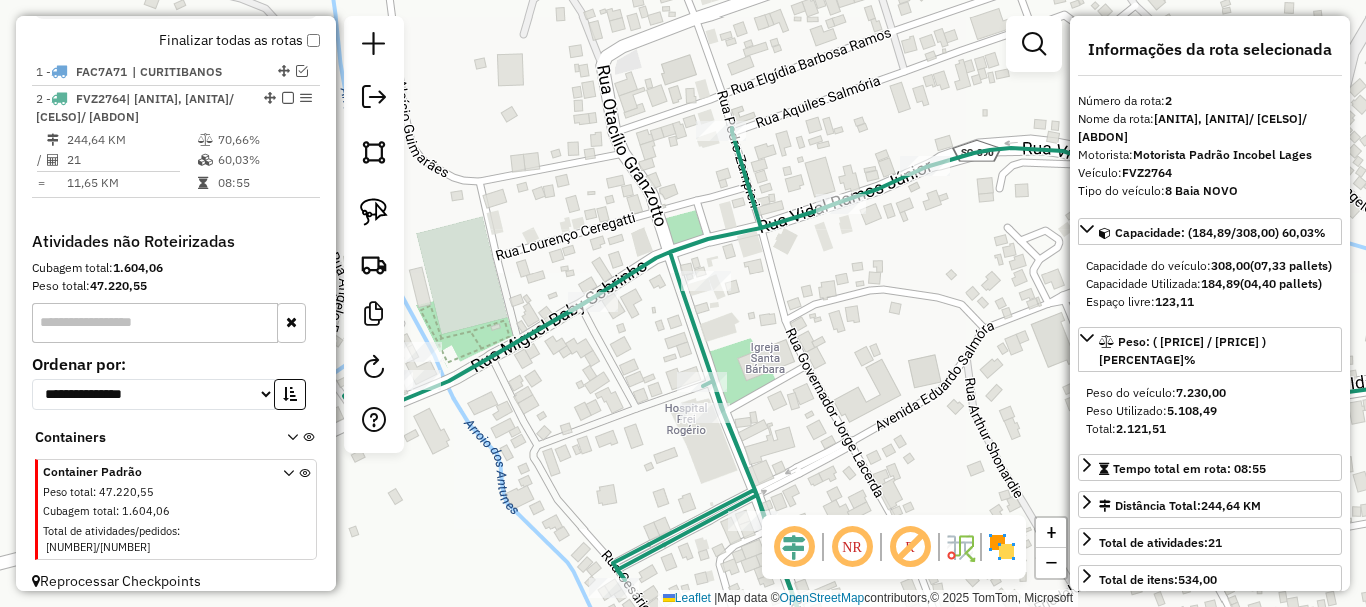 scroll, scrollTop: 200, scrollLeft: 0, axis: vertical 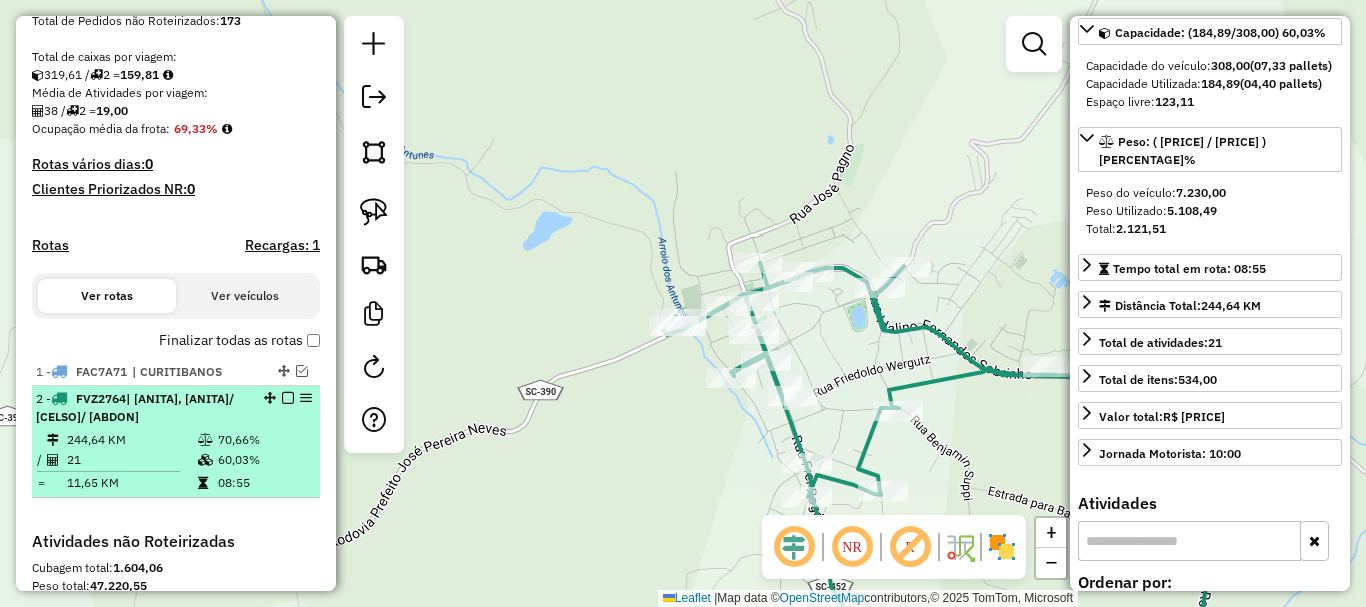 click at bounding box center (288, 398) 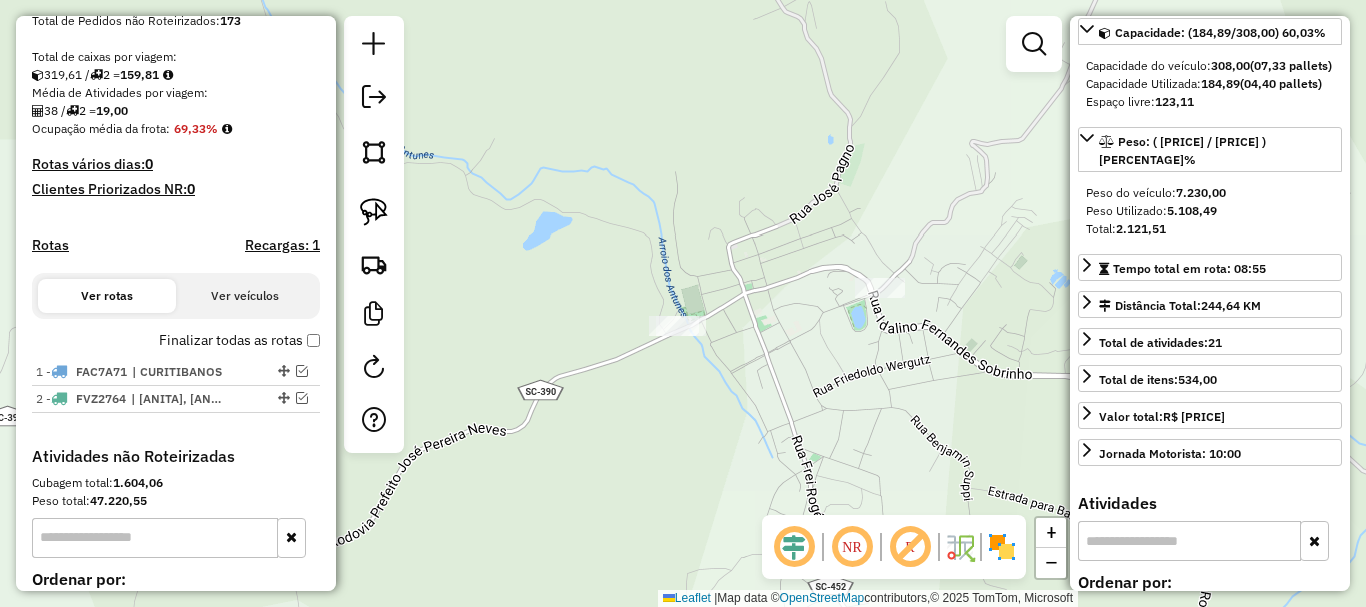 click on "Janela de atendimento Grade de atendimento Capacidade Transportadoras Veículos Cliente Pedidos  Rotas Selecione os dias de semana para filtrar as janelas de atendimento  Seg   Ter   Qua   Qui   Sex   Sáb   Dom  Informe o período da janela de atendimento: De: Até:  Filtrar exatamente a janela do cliente  Considerar janela de atendimento padrão  Selecione os dias de semana para filtrar as grades de atendimento  Seg   Ter   Qua   Qui   Sex   Sáb   Dom   Considerar clientes sem dia de atendimento cadastrado  Clientes fora do dia de atendimento selecionado Filtrar as atividades entre os valores definidos abaixo:  Peso mínimo:   Peso máximo:   Cubagem mínima:   Cubagem máxima:   De:   Até:  Filtrar as atividades entre o tempo de atendimento definido abaixo:  De:   Até:   Considerar capacidade total dos clientes não roteirizados Transportadora: Selecione um ou mais itens Tipo de veículo: Selecione um ou mais itens Veículo: Selecione um ou mais itens Motorista: Selecione um ou mais itens Nome: Rótulo:" 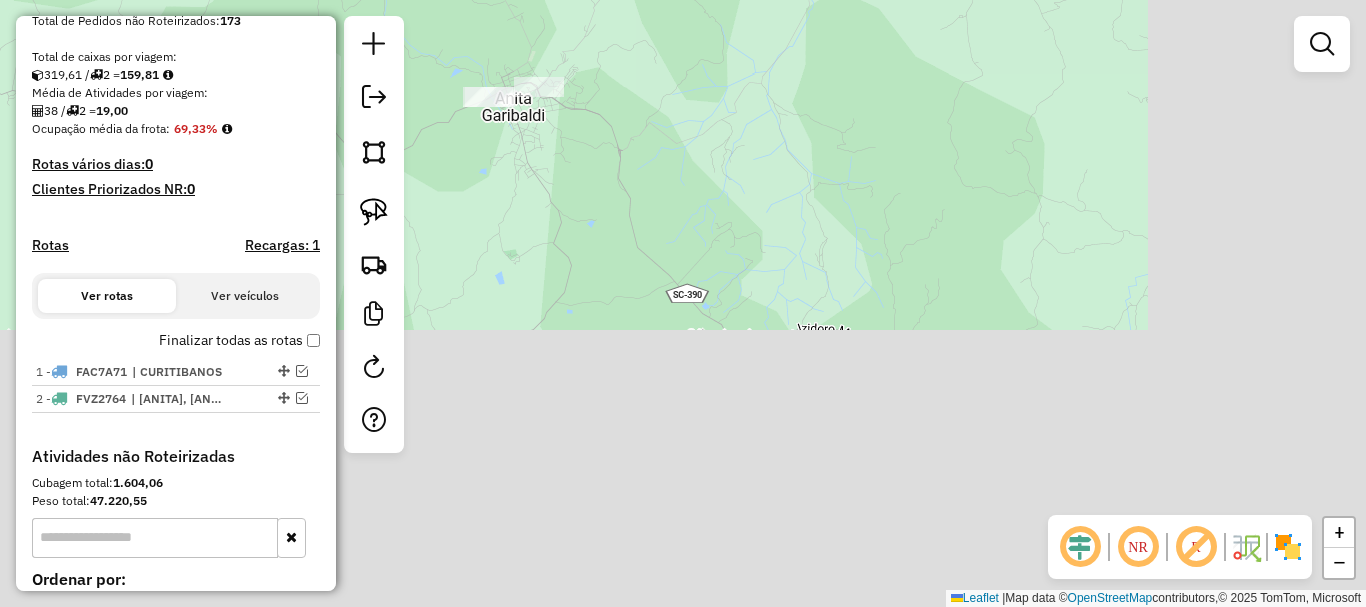 drag, startPoint x: 841, startPoint y: 490, endPoint x: 738, endPoint y: 272, distance: 241.10786 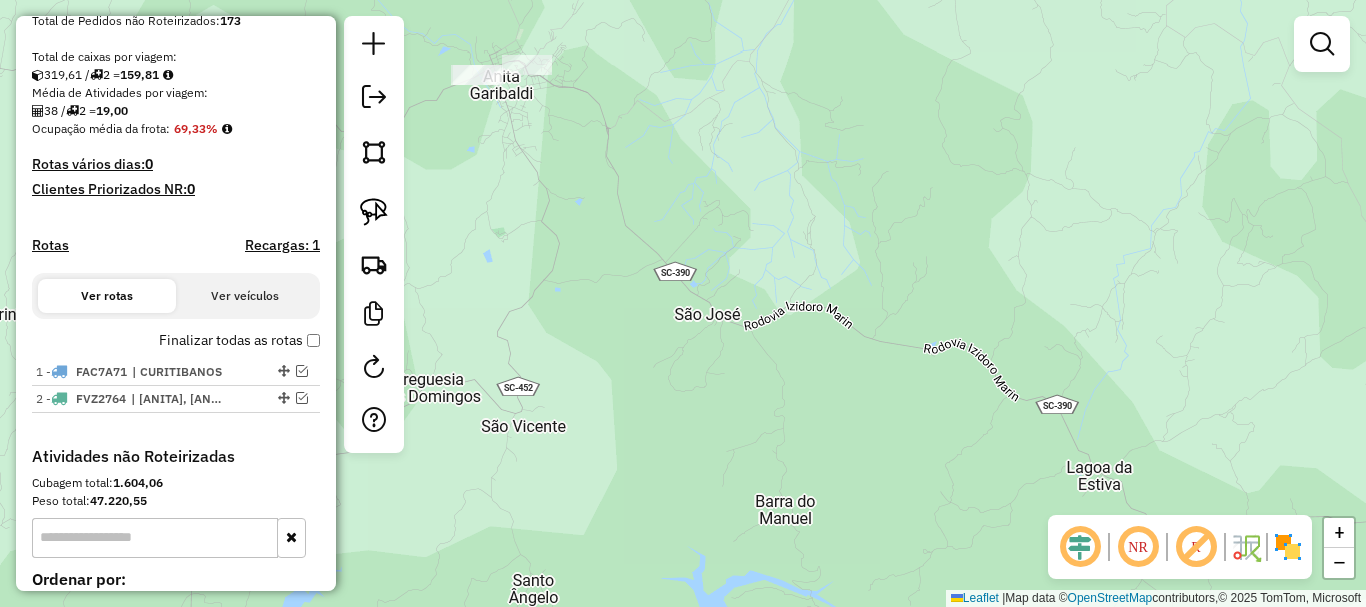 drag, startPoint x: 1043, startPoint y: 462, endPoint x: 676, endPoint y: 171, distance: 468.3695 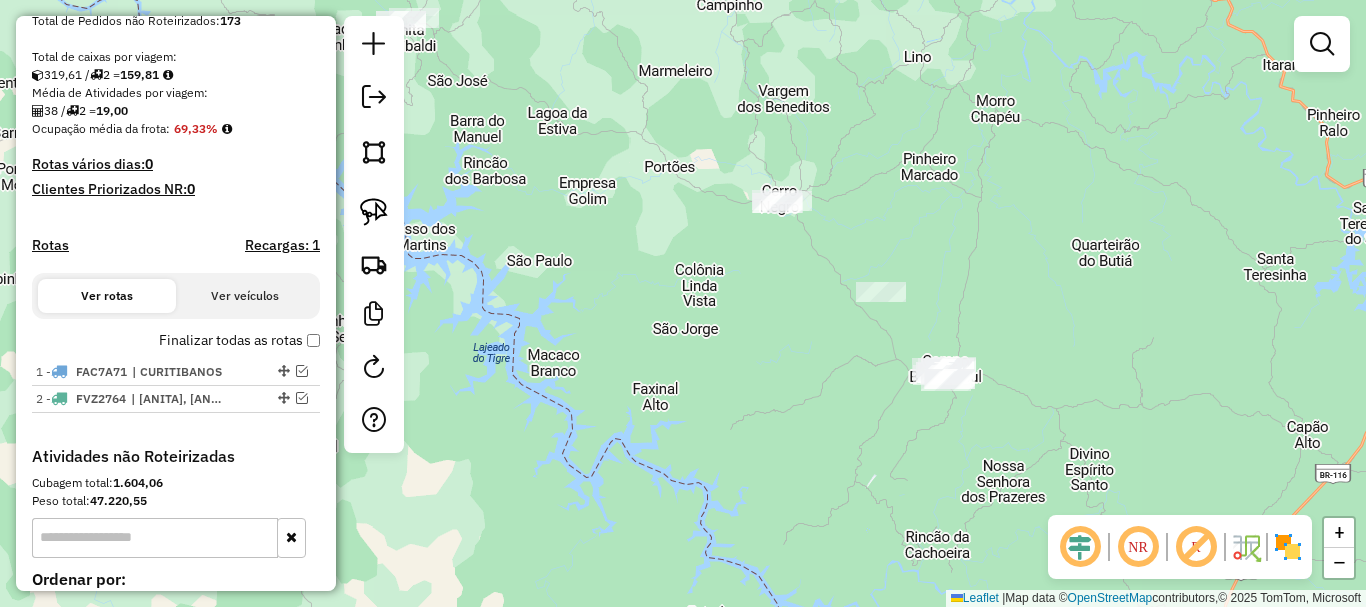 drag, startPoint x: 932, startPoint y: 346, endPoint x: 791, endPoint y: 293, distance: 150.632 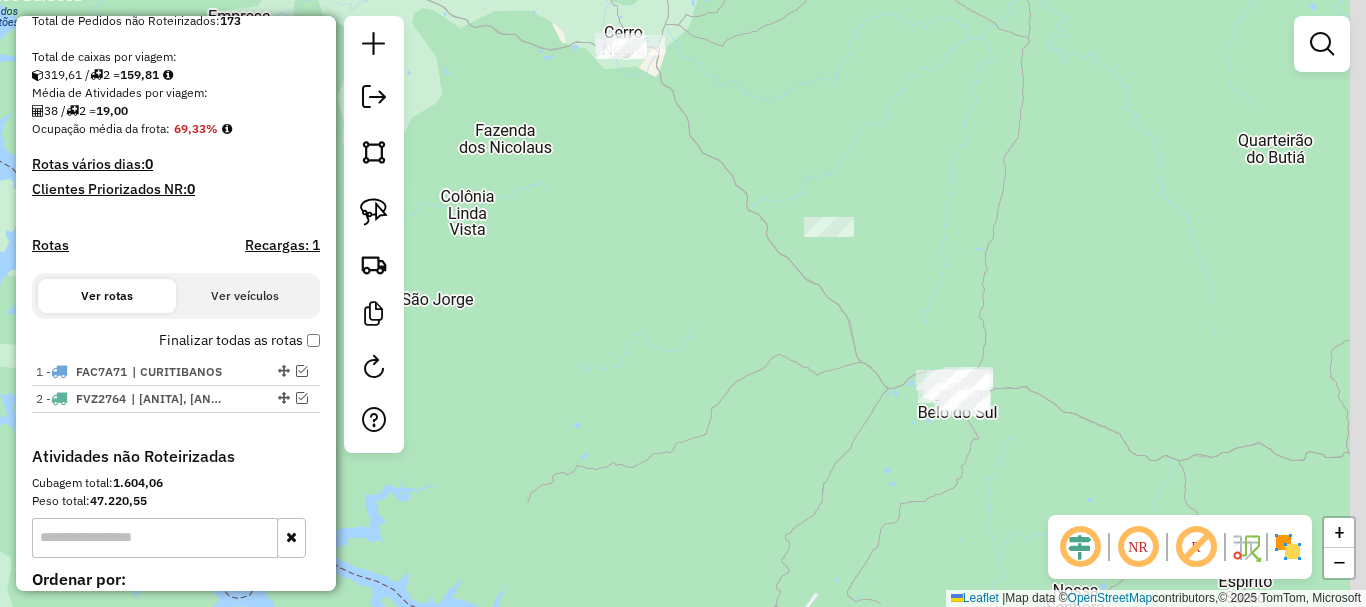 drag, startPoint x: 918, startPoint y: 434, endPoint x: 801, endPoint y: 392, distance: 124.3101 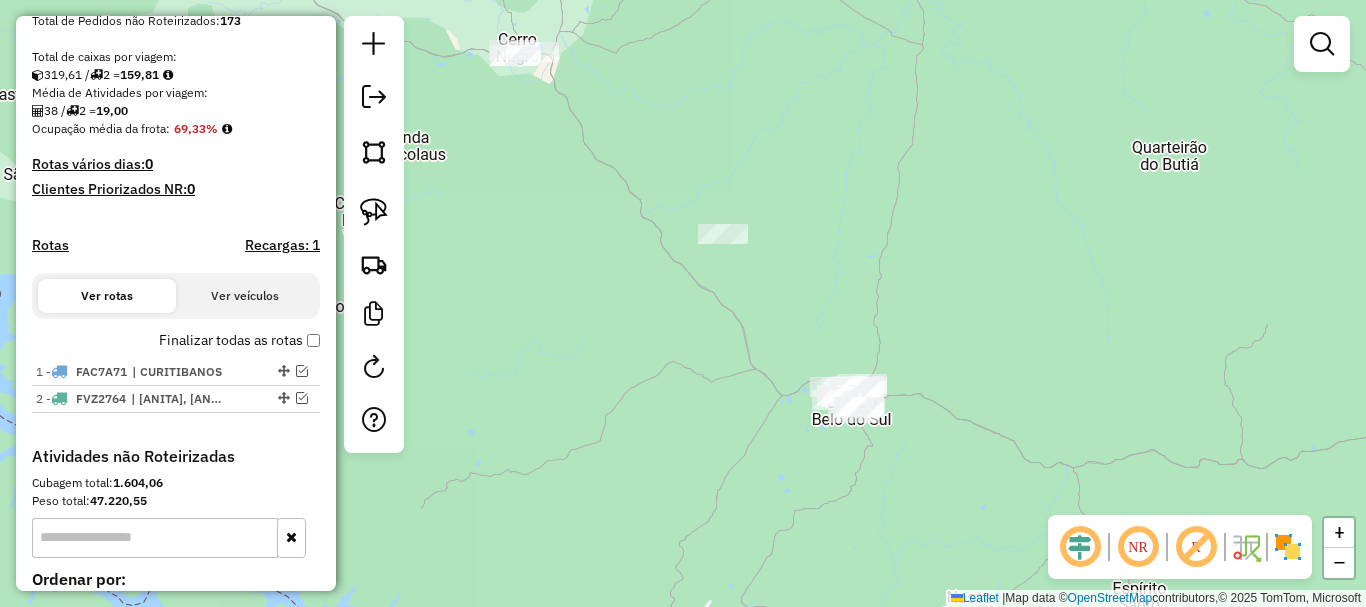 drag, startPoint x: 806, startPoint y: 338, endPoint x: 755, endPoint y: 329, distance: 51.78803 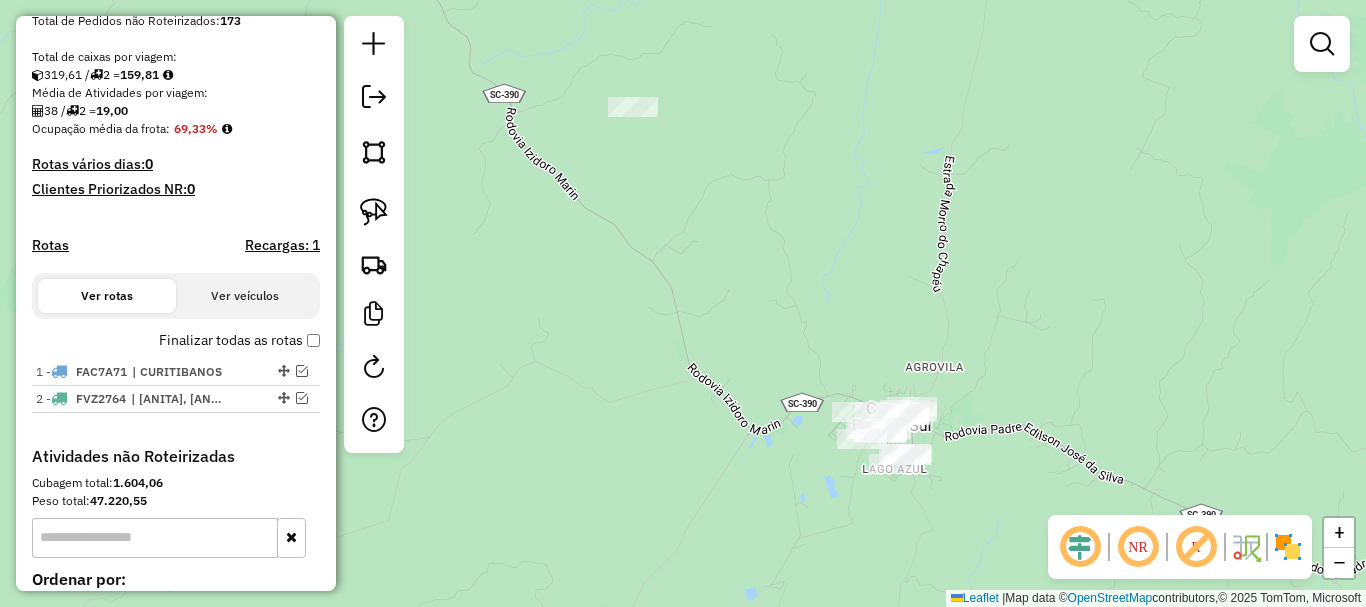 drag, startPoint x: 744, startPoint y: 390, endPoint x: 744, endPoint y: 305, distance: 85 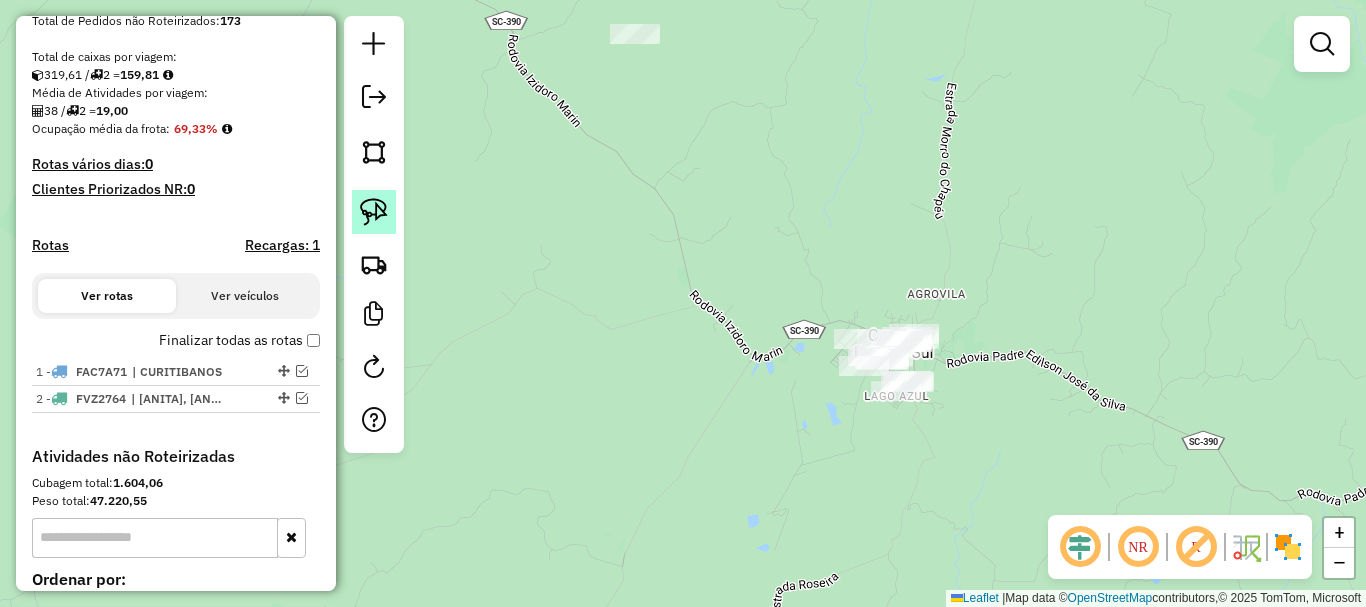 click 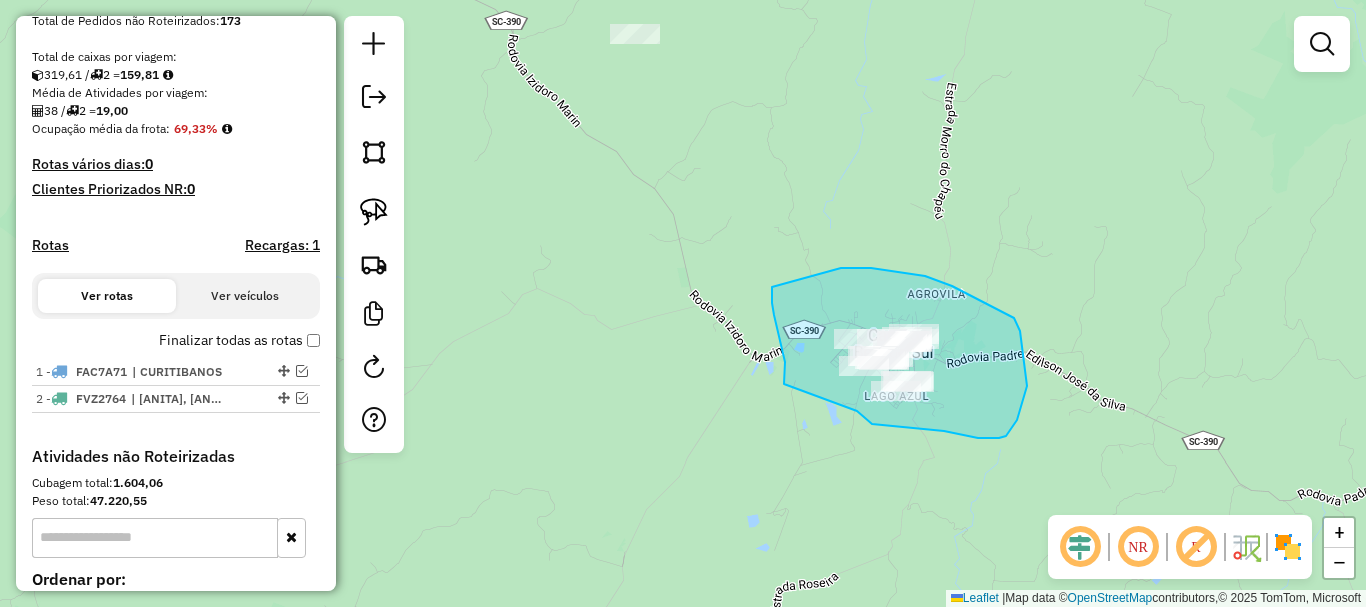 drag, startPoint x: 785, startPoint y: 362, endPoint x: 857, endPoint y: 411, distance: 87.0919 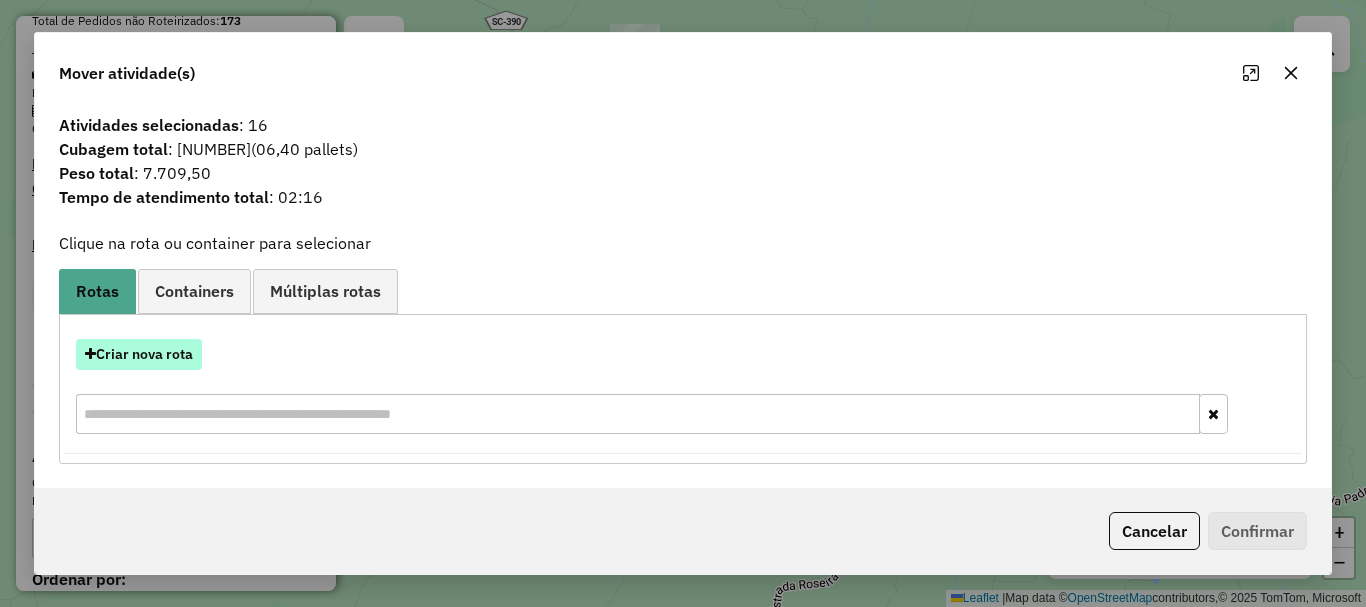 click on "Criar nova rota" at bounding box center [139, 354] 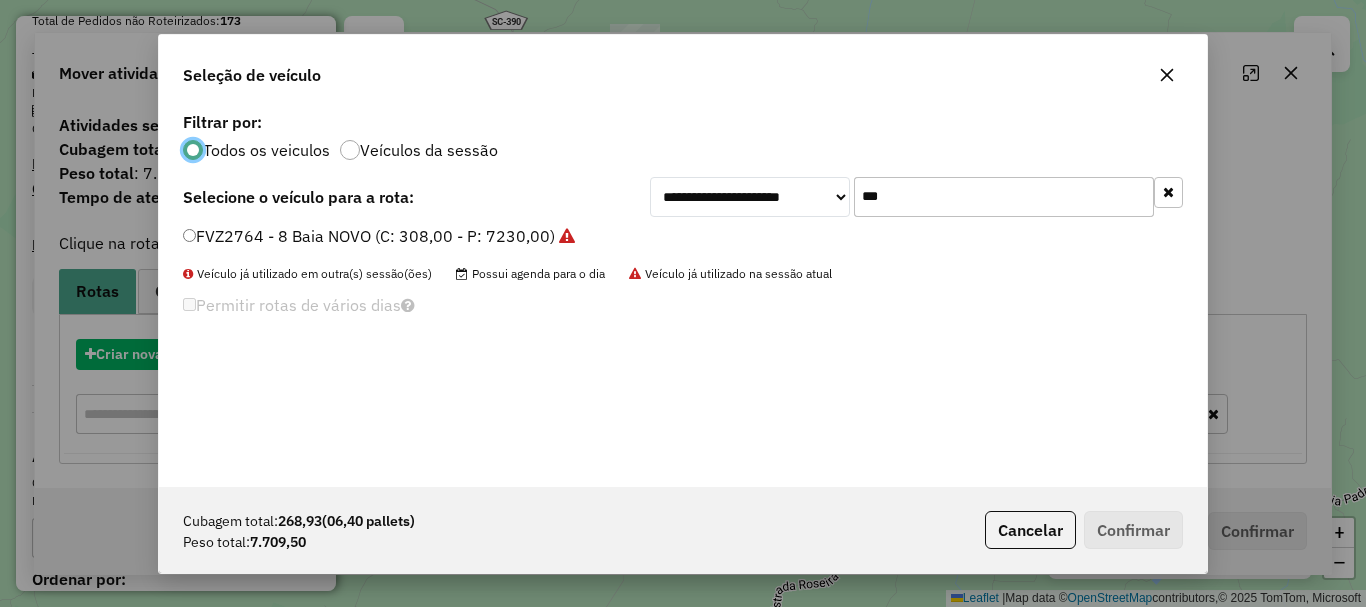 scroll, scrollTop: 11, scrollLeft: 6, axis: both 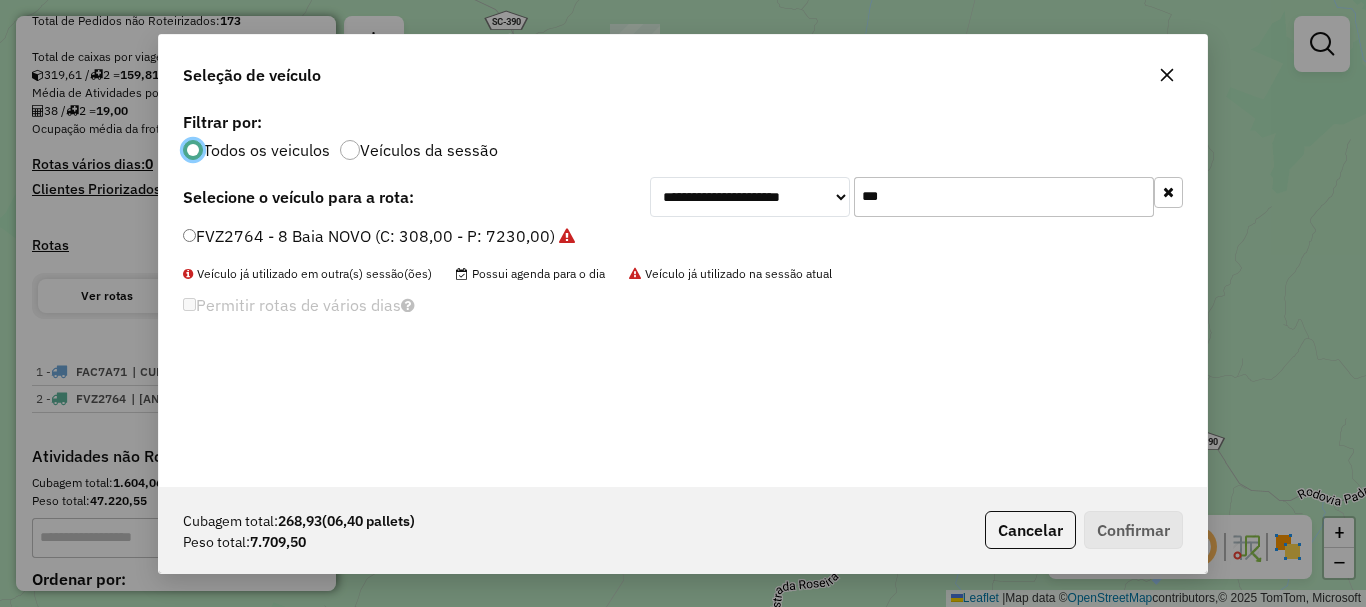 drag, startPoint x: 782, startPoint y: 187, endPoint x: 749, endPoint y: 179, distance: 33.955853 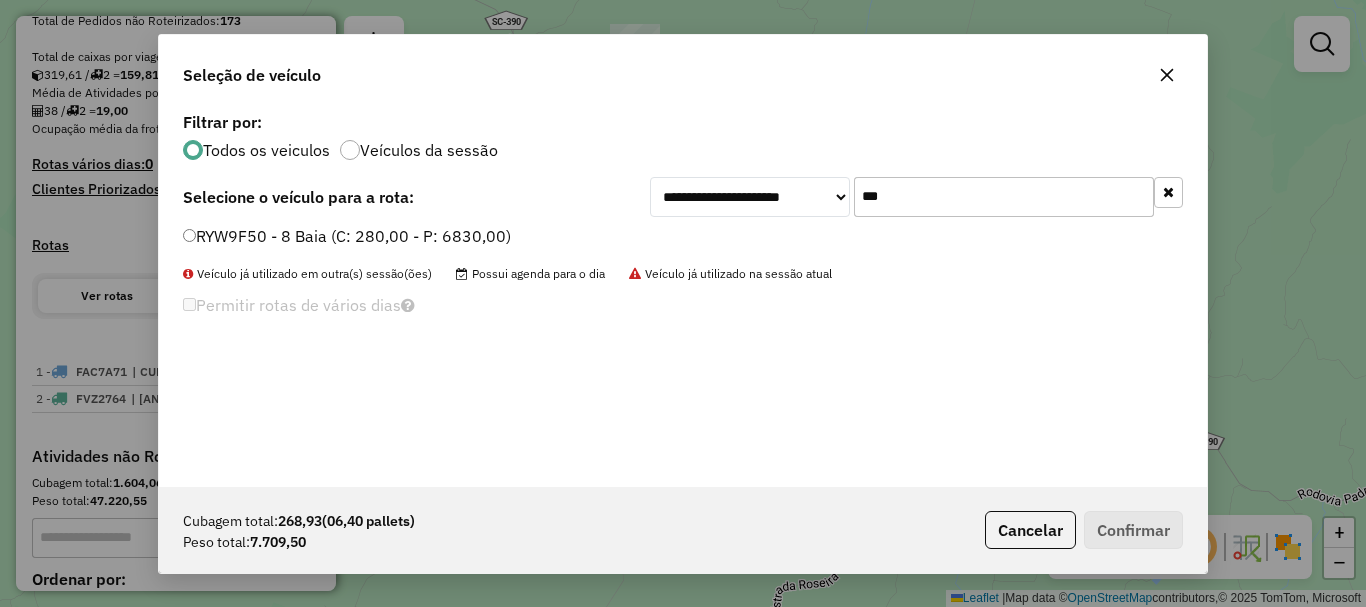type on "***" 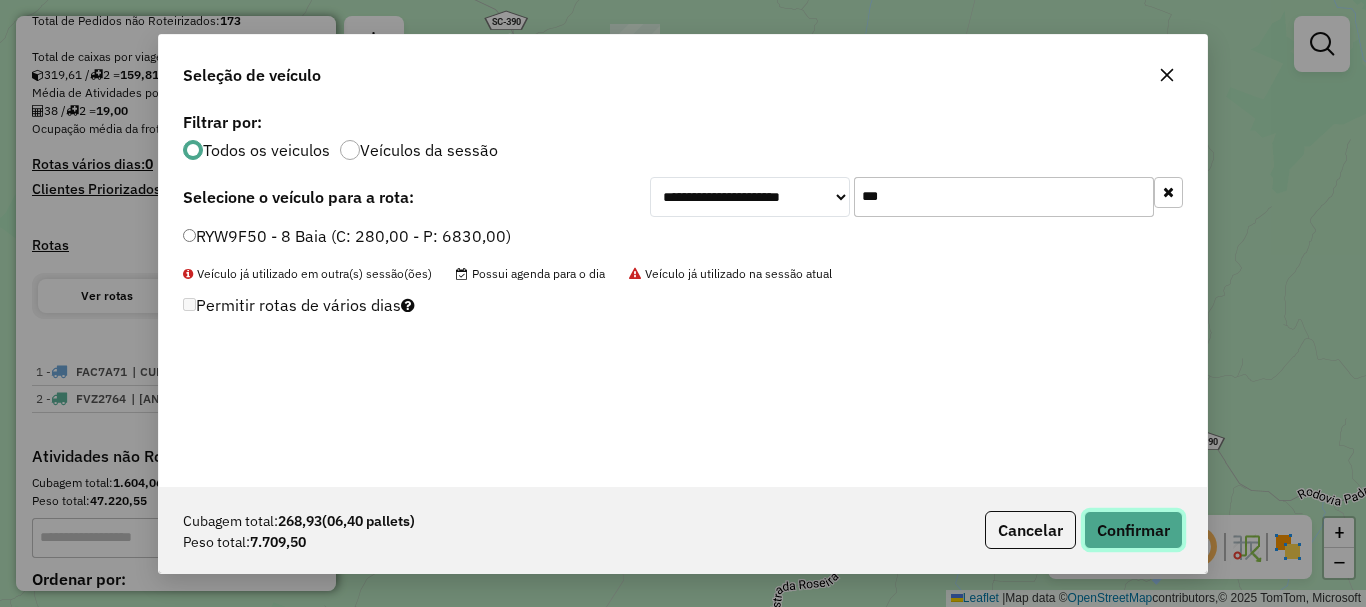 click on "Confirmar" 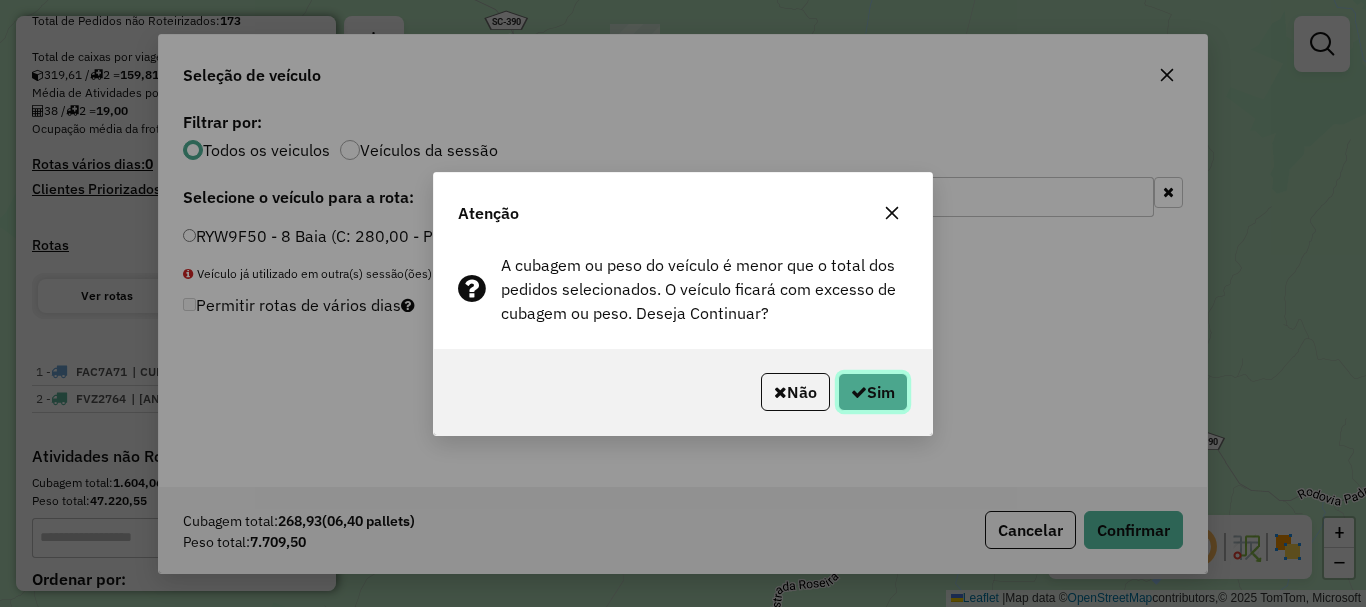 click on "Sim" 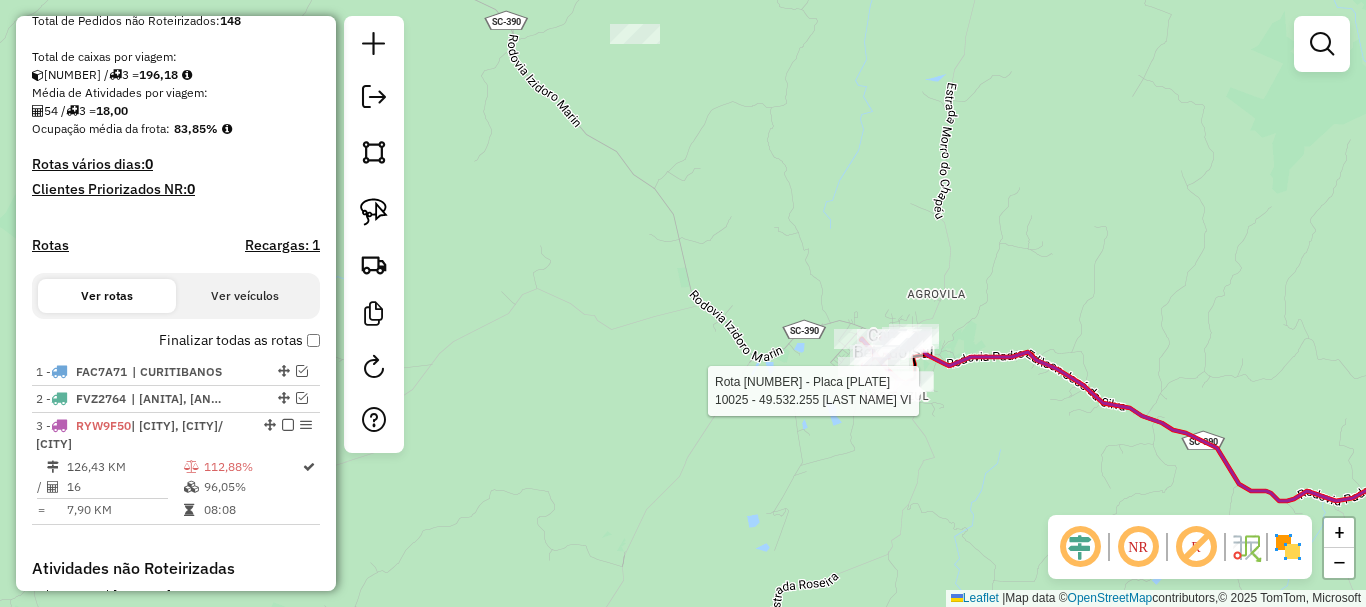 select on "*********" 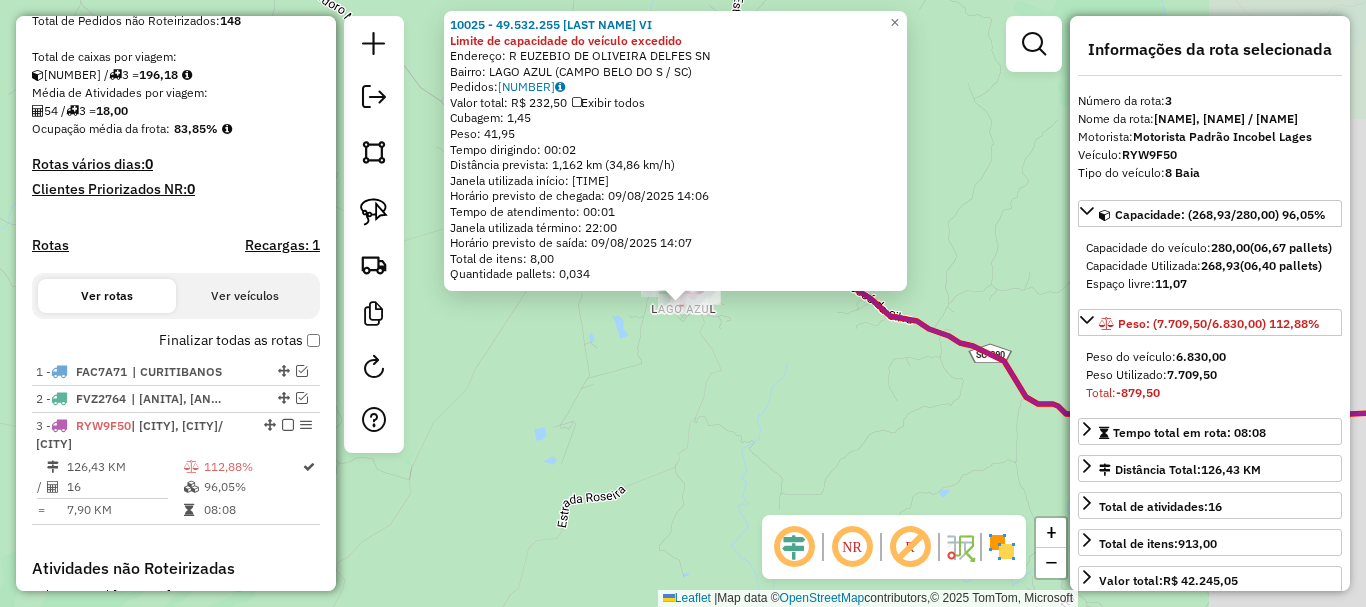 scroll, scrollTop: 734, scrollLeft: 0, axis: vertical 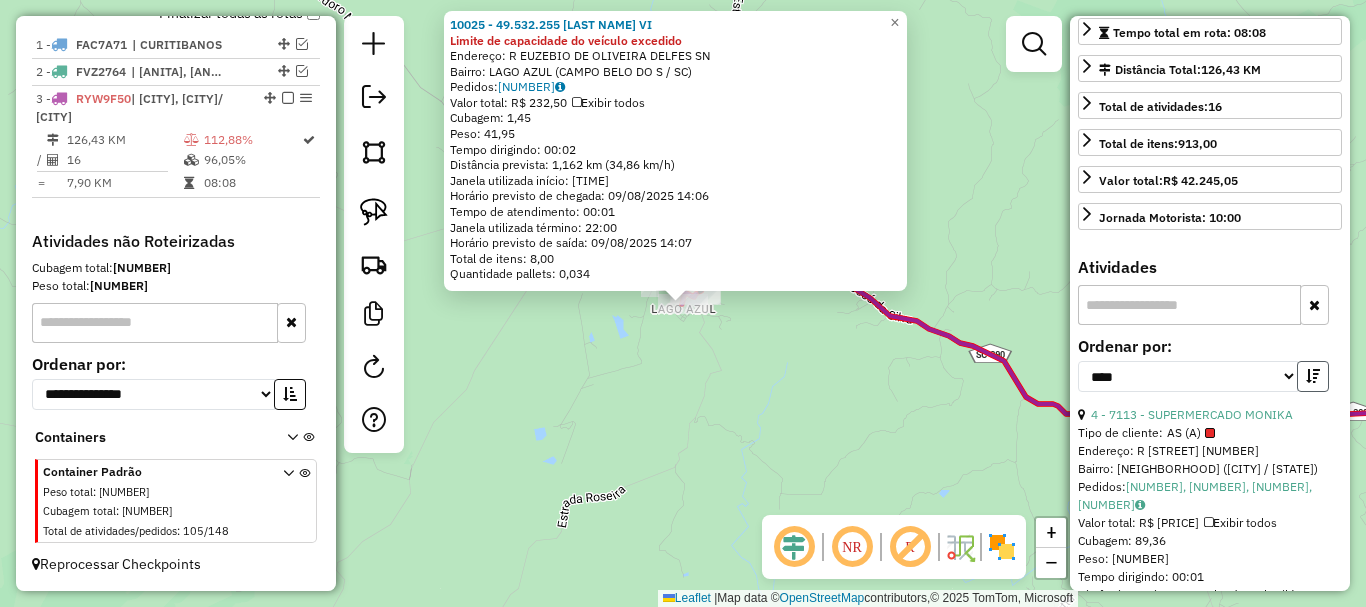 click at bounding box center (1313, 376) 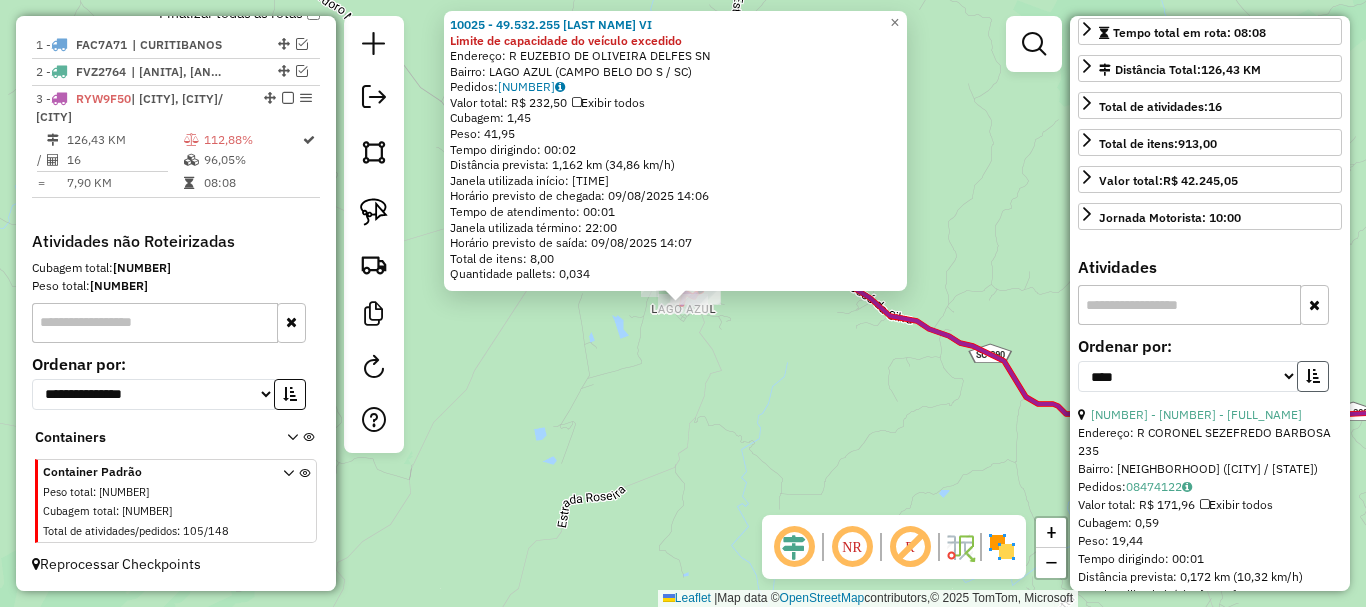 click at bounding box center [1313, 376] 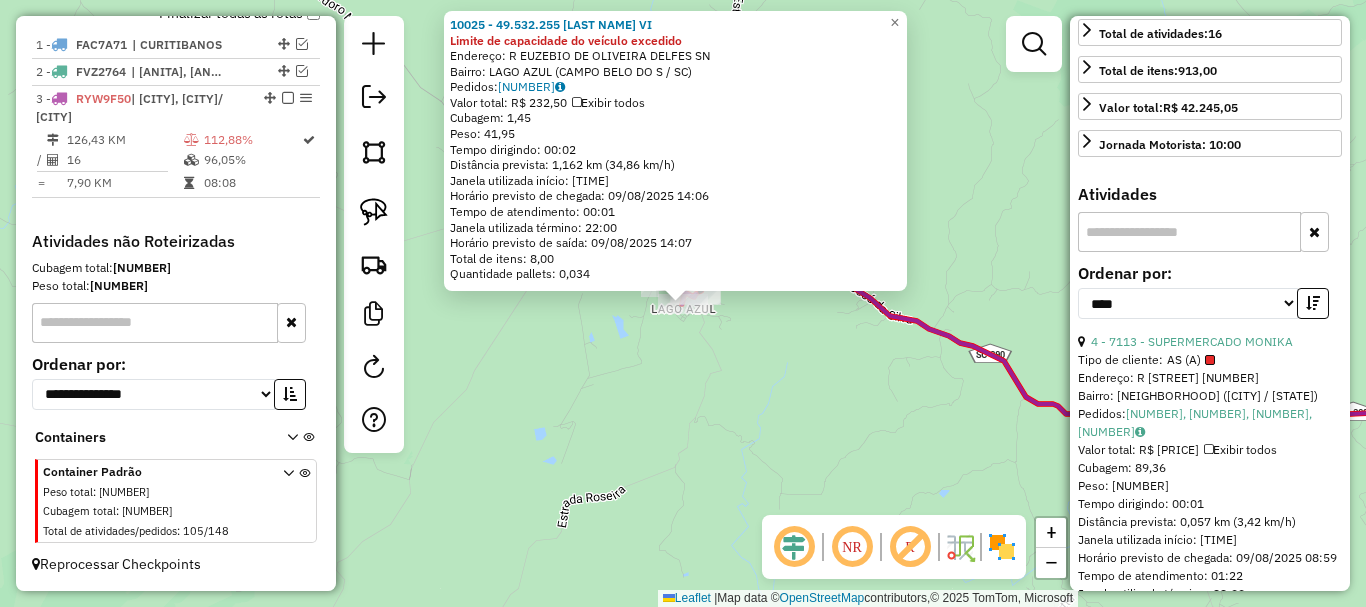 scroll, scrollTop: 500, scrollLeft: 0, axis: vertical 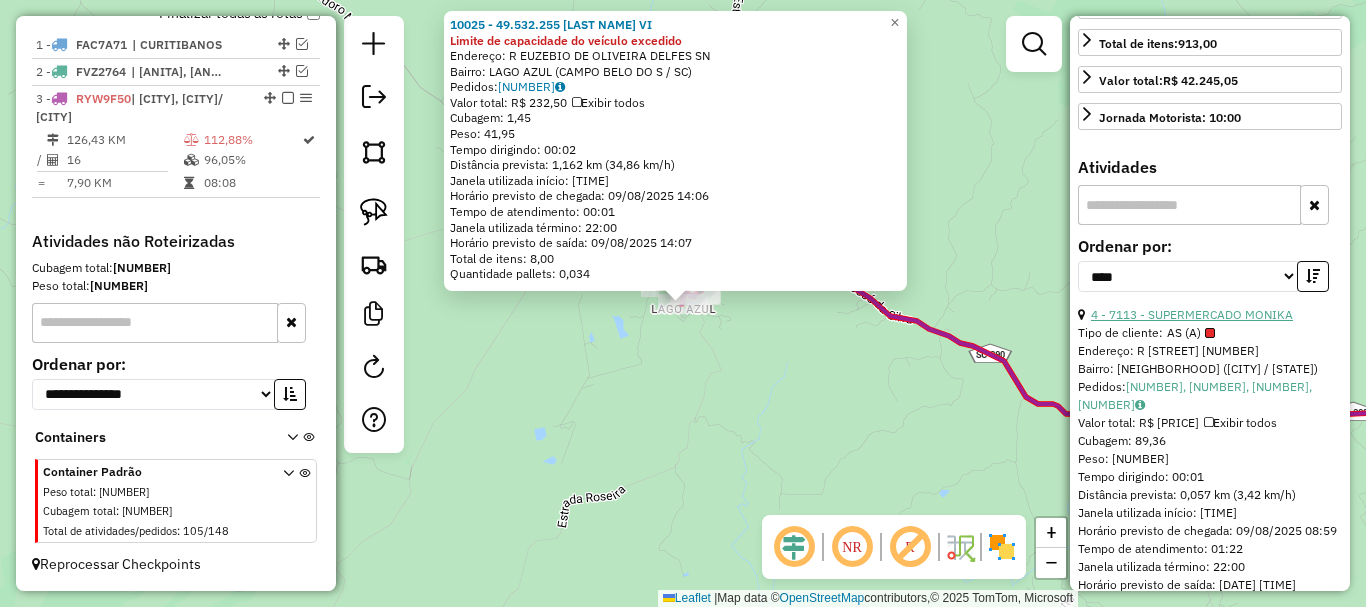 click on "4 - 7113 - SUPERMERCADO MONIKA" at bounding box center [1192, 314] 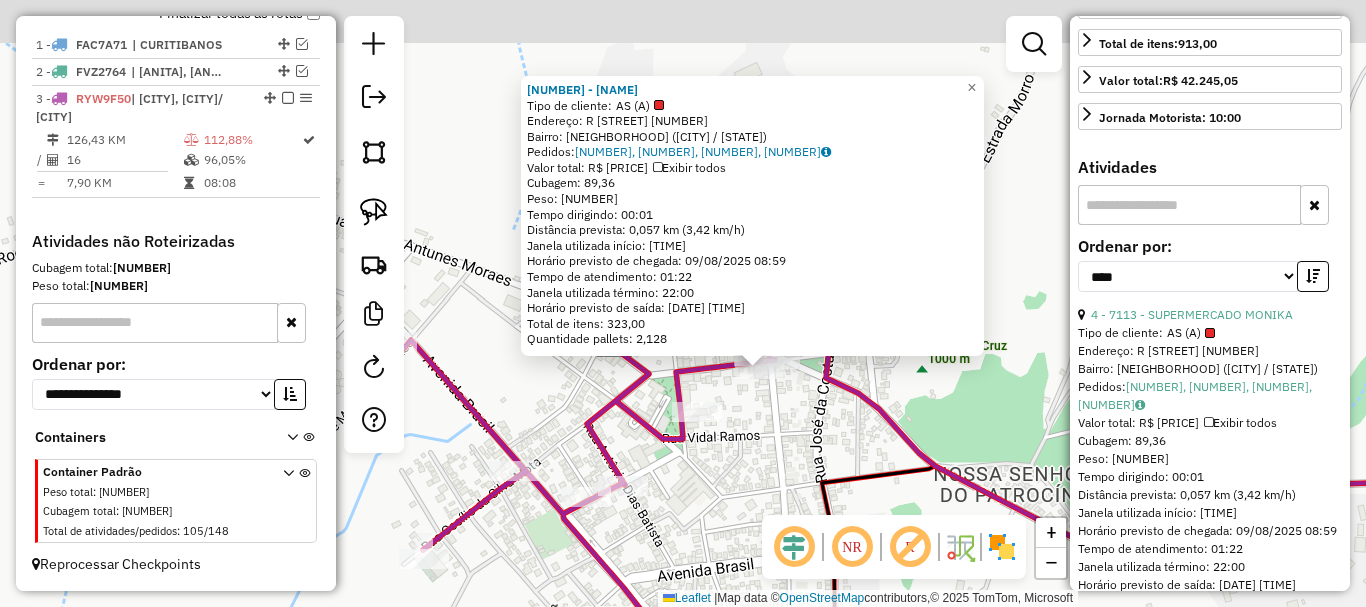drag, startPoint x: 815, startPoint y: 356, endPoint x: 793, endPoint y: 487, distance: 132.83449 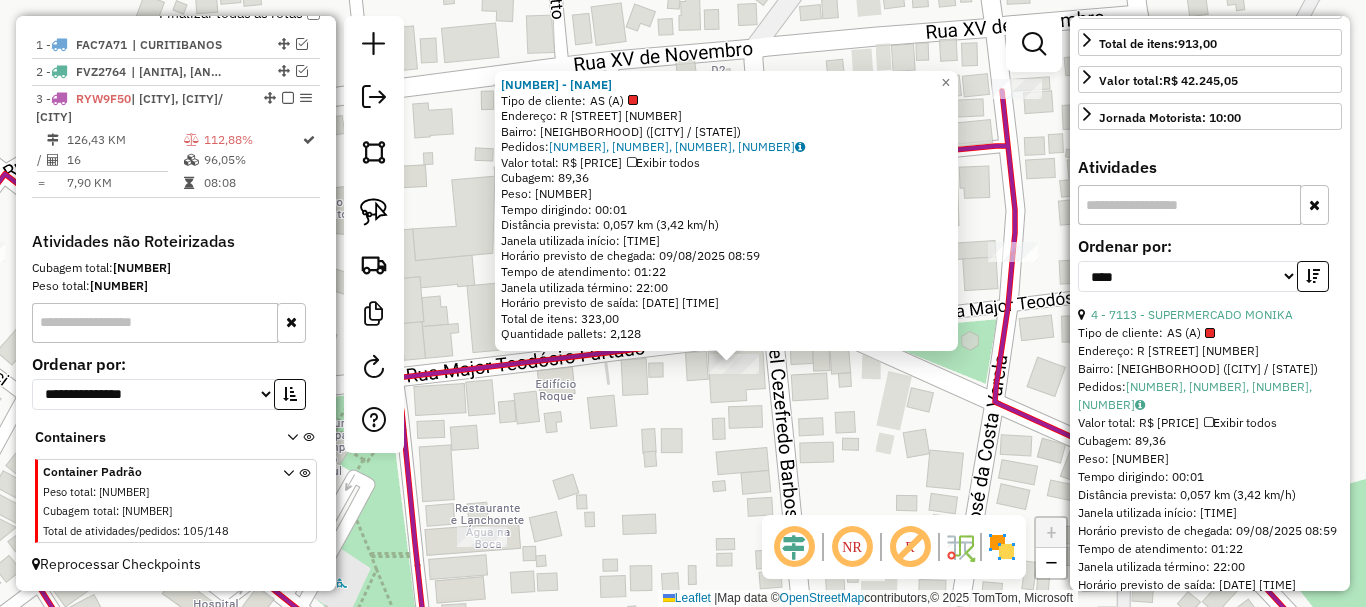 drag, startPoint x: 729, startPoint y: 451, endPoint x: 729, endPoint y: 465, distance: 14 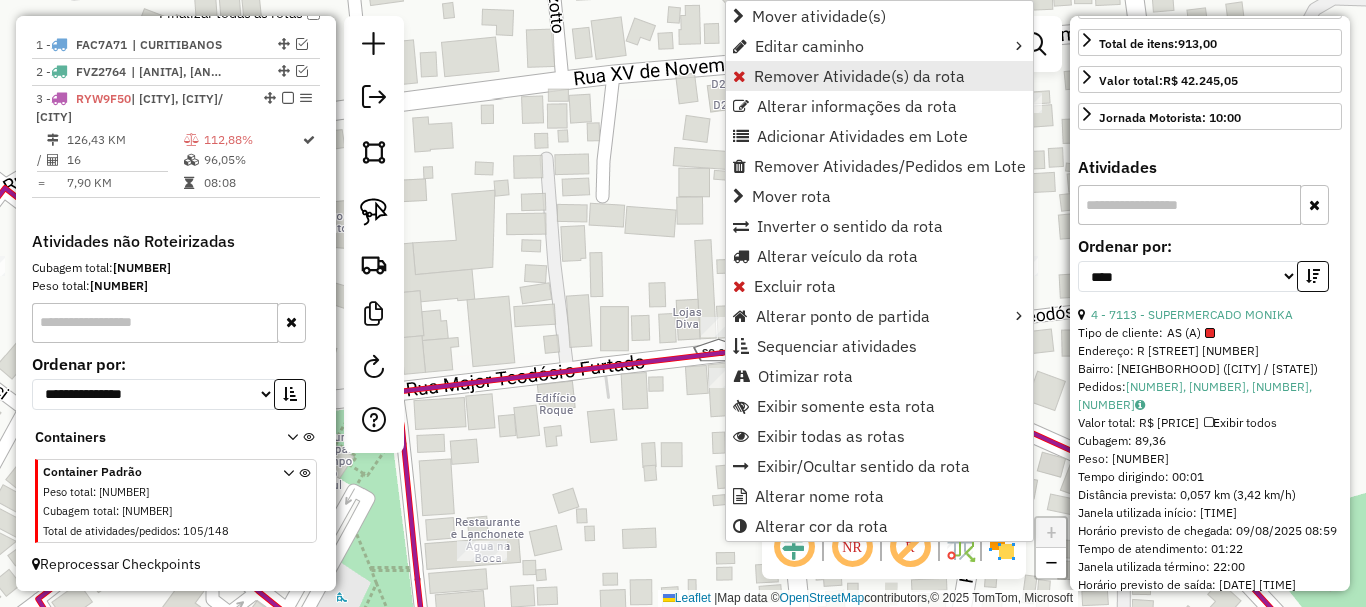 click on "Remover Atividade(s) da rota" at bounding box center (859, 76) 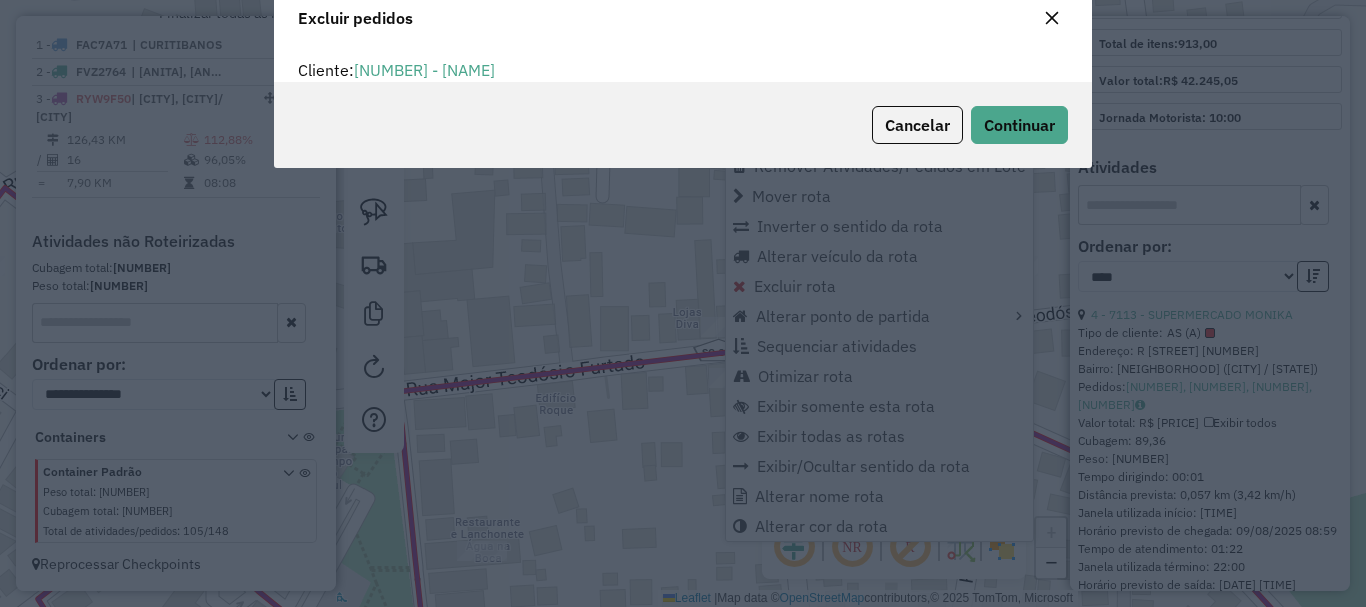 scroll, scrollTop: 12, scrollLeft: 6, axis: both 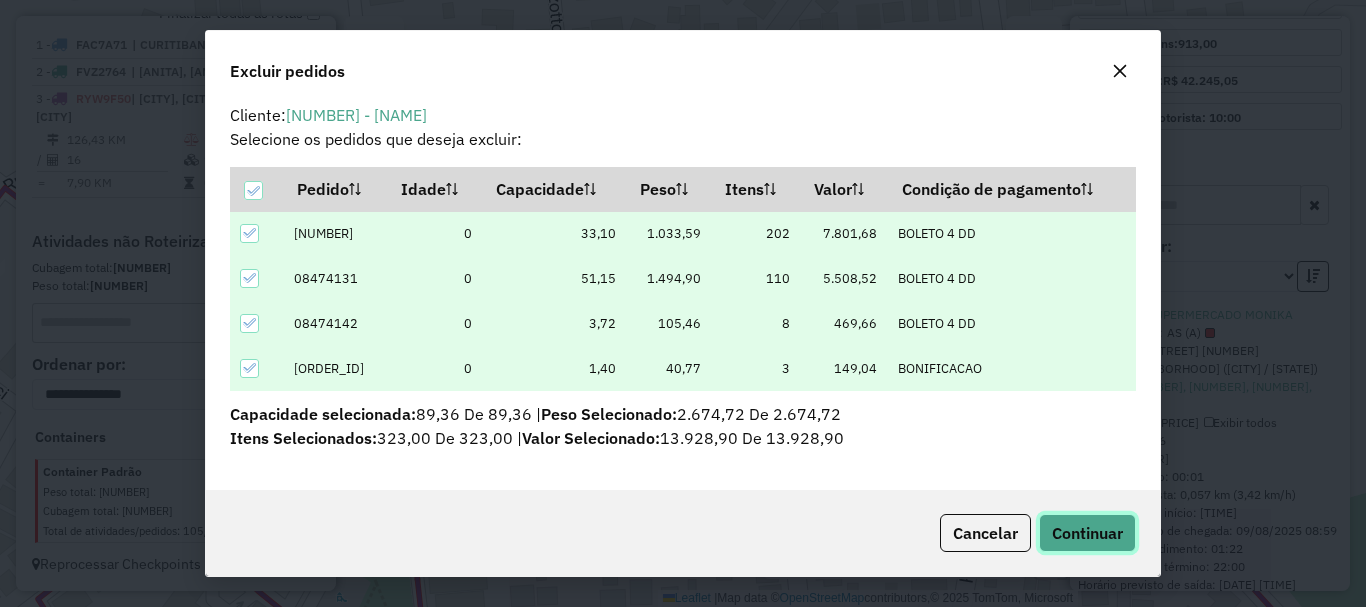 click on "Continuar" 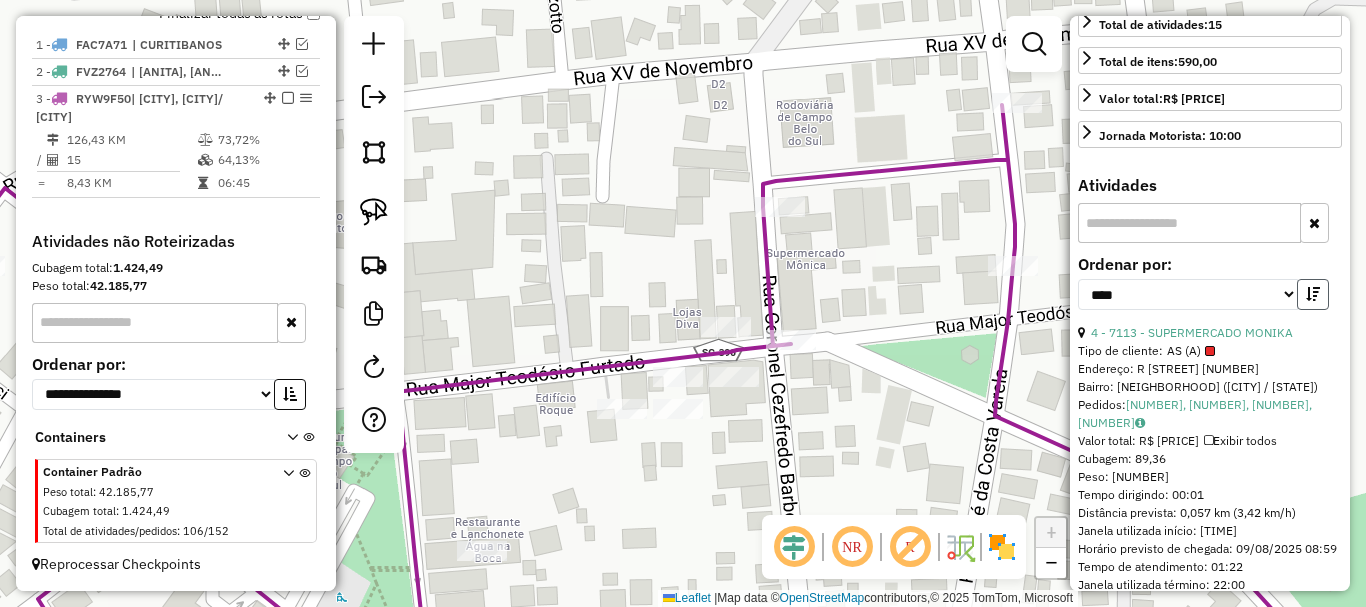 click at bounding box center (1313, 294) 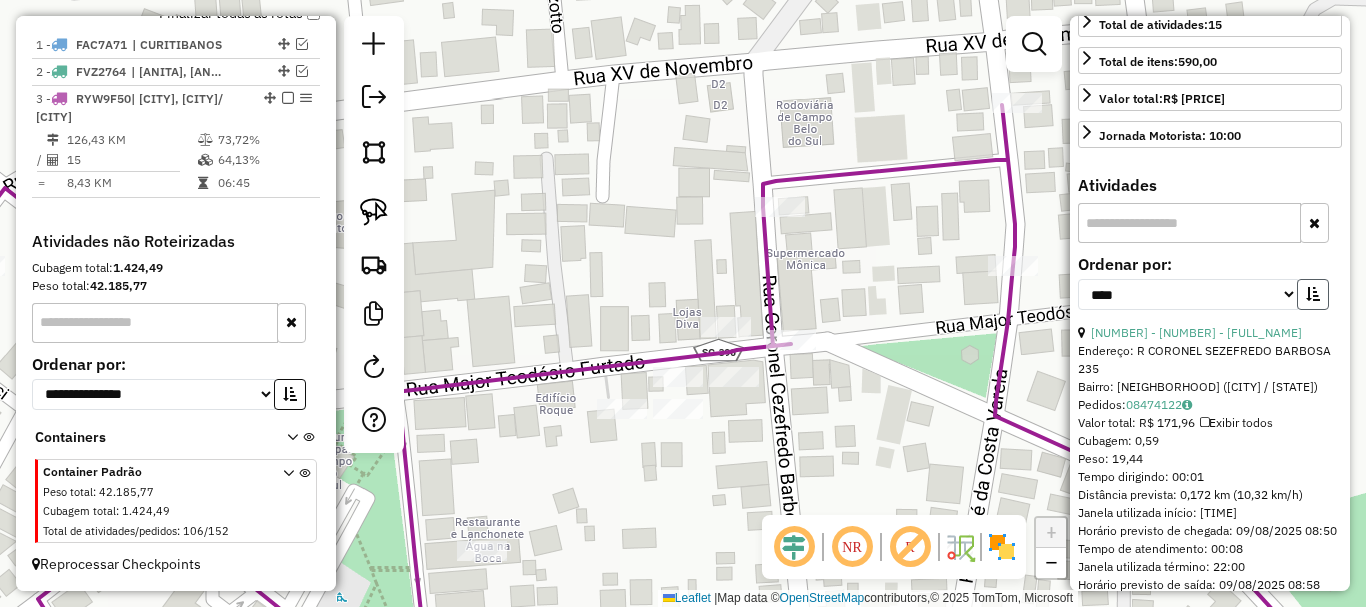 click at bounding box center (1313, 294) 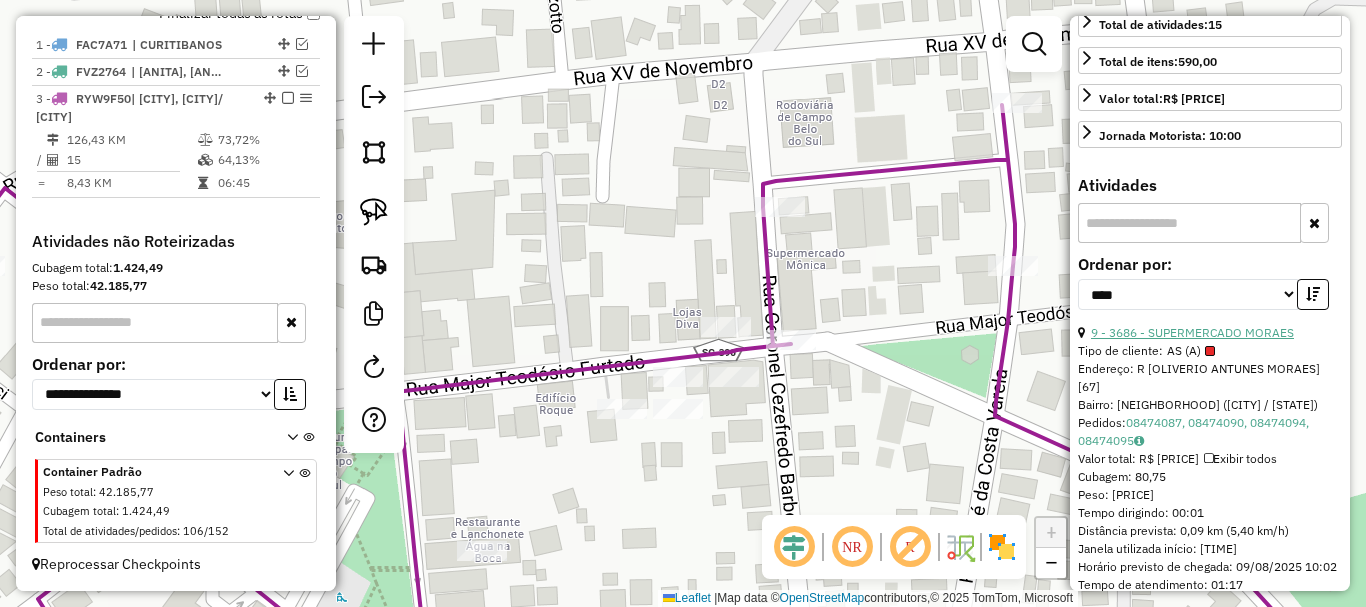 click on "9 - 3686 - SUPERMERCADO MORAES" at bounding box center [1192, 332] 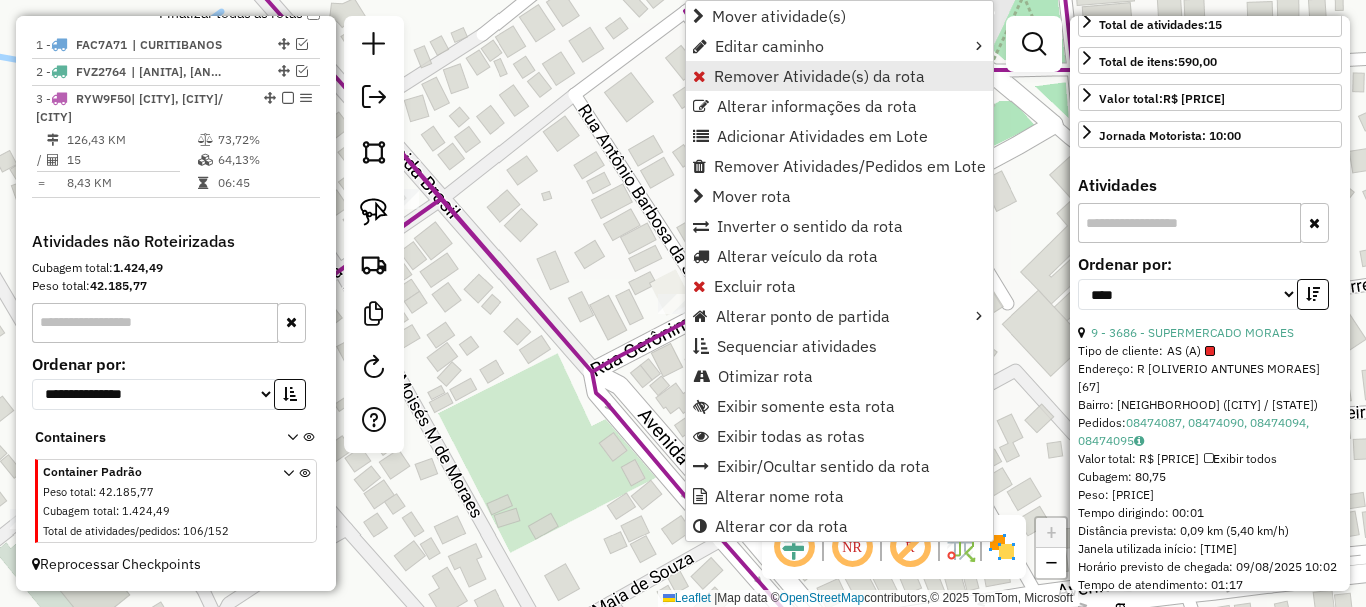 click on "Remover Atividade(s) da rota" at bounding box center [819, 76] 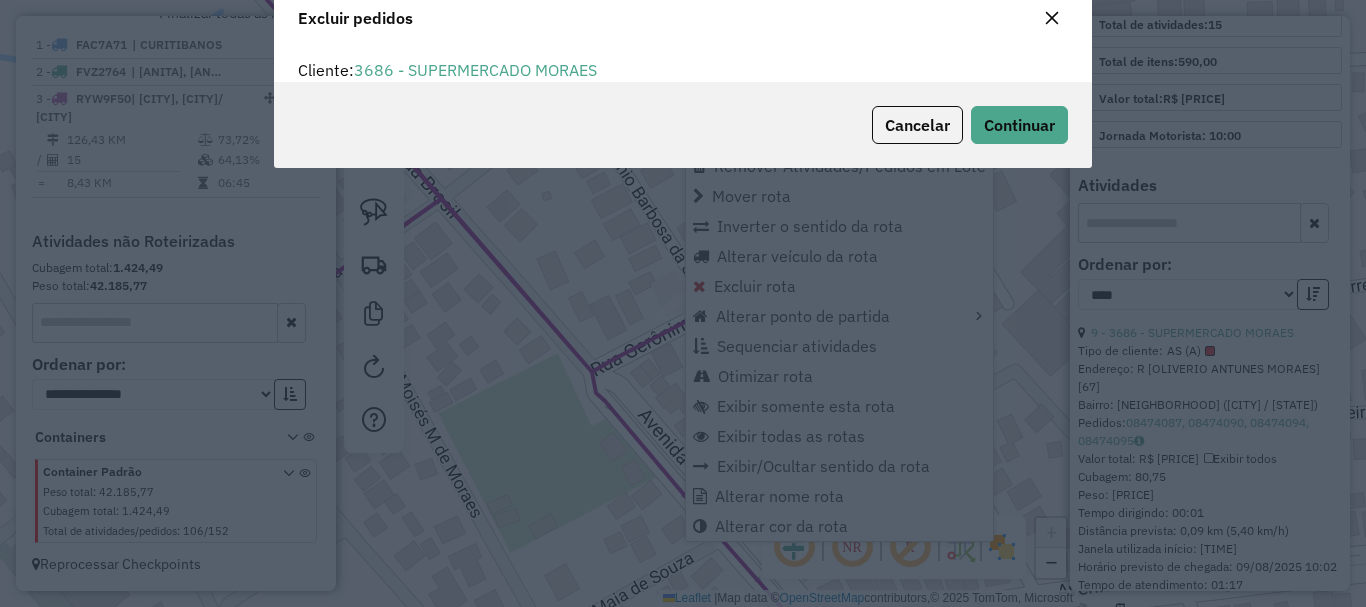 scroll, scrollTop: 82, scrollLeft: 0, axis: vertical 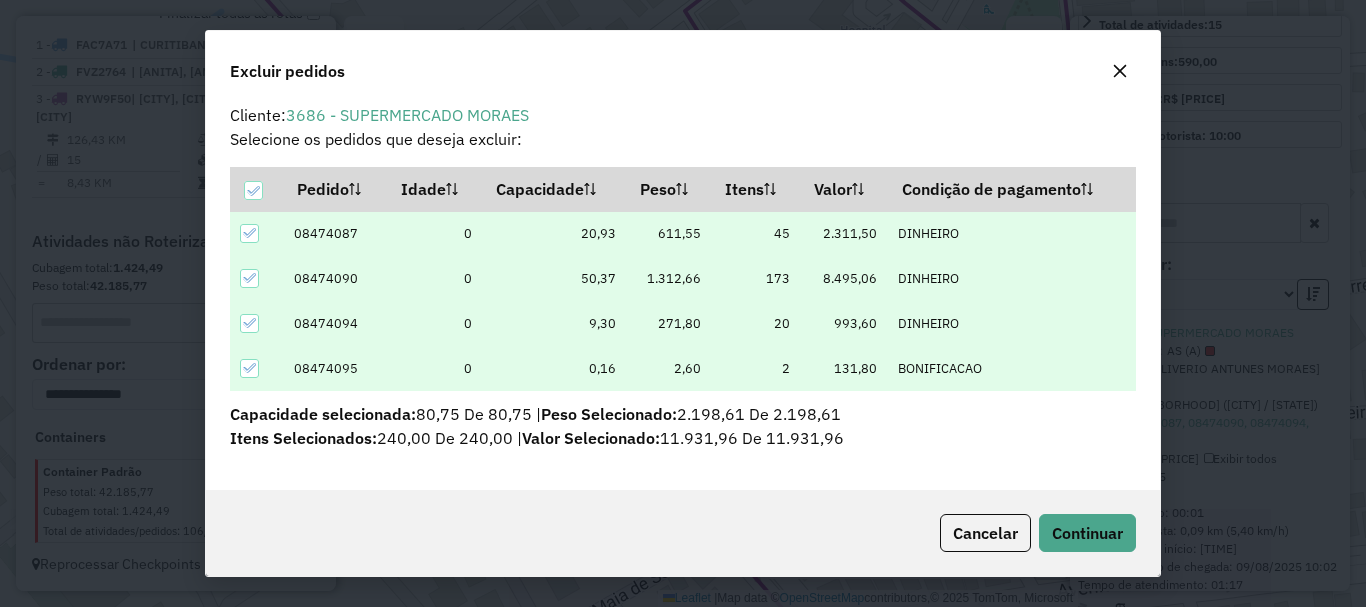 click on "Cancelar  Continuar" 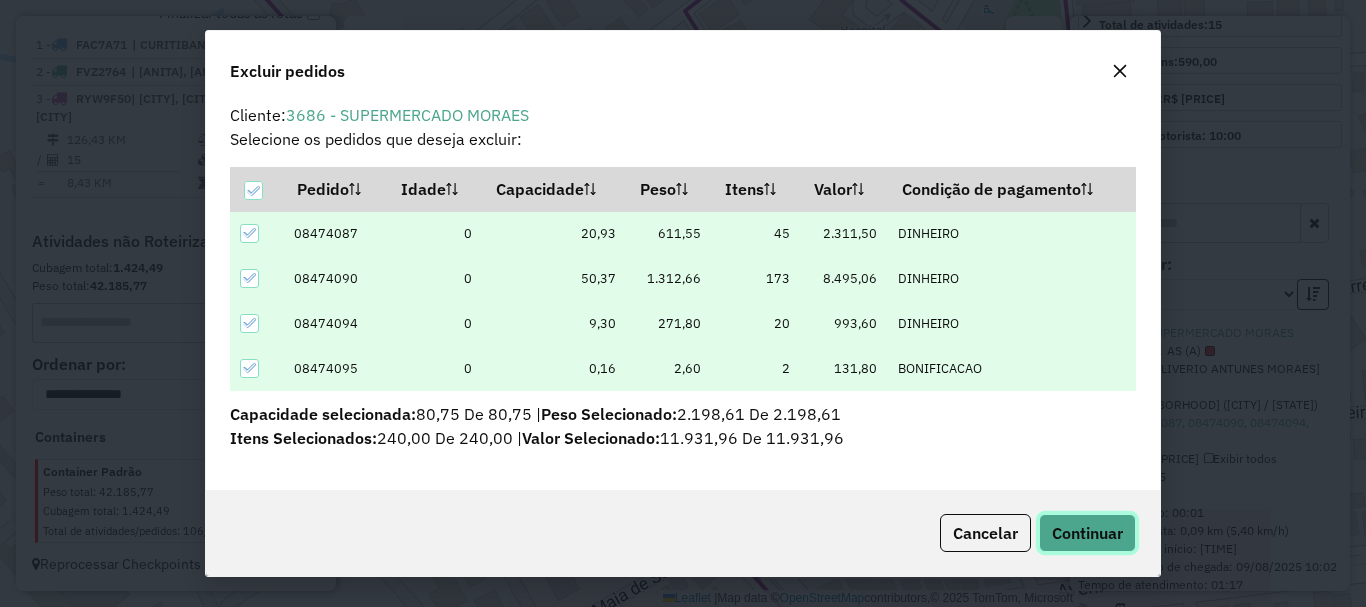 click on "Continuar" 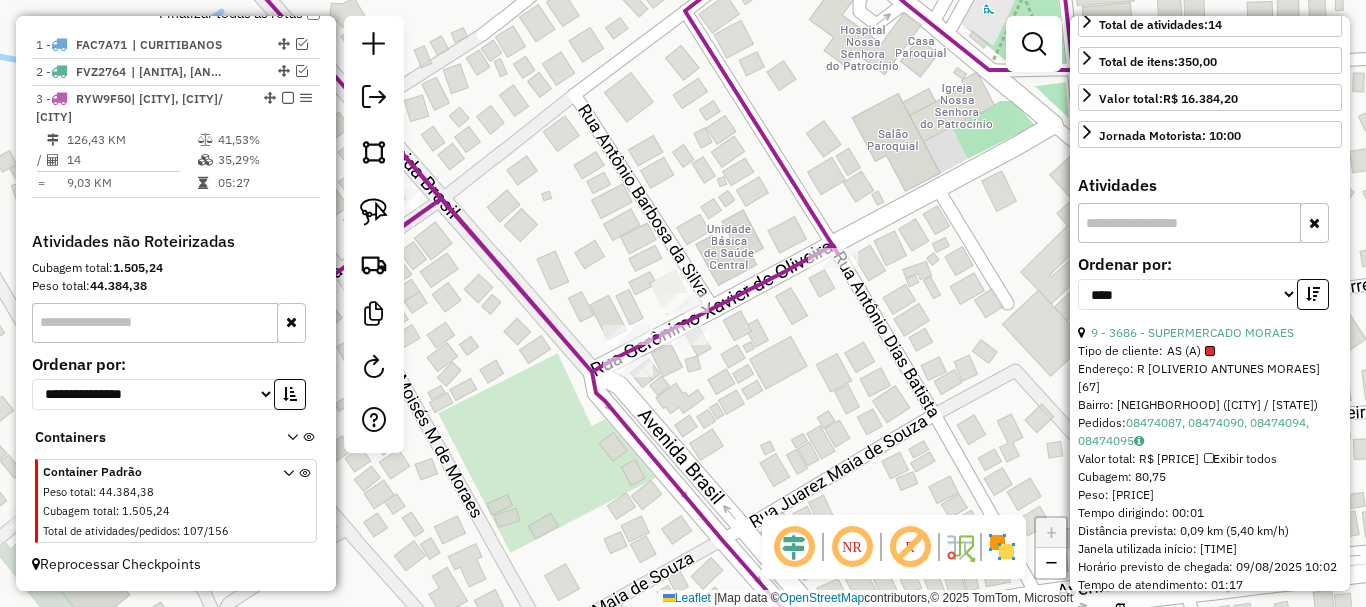 scroll, scrollTop: 482, scrollLeft: 0, axis: vertical 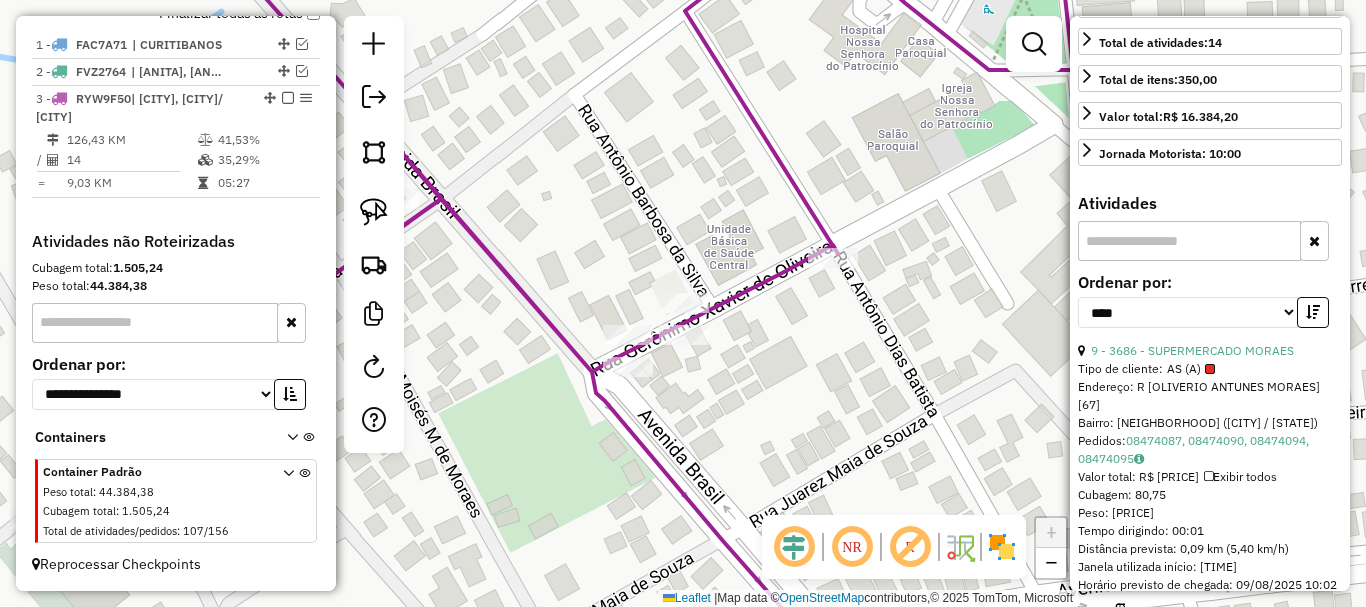 click at bounding box center (1313, 312) 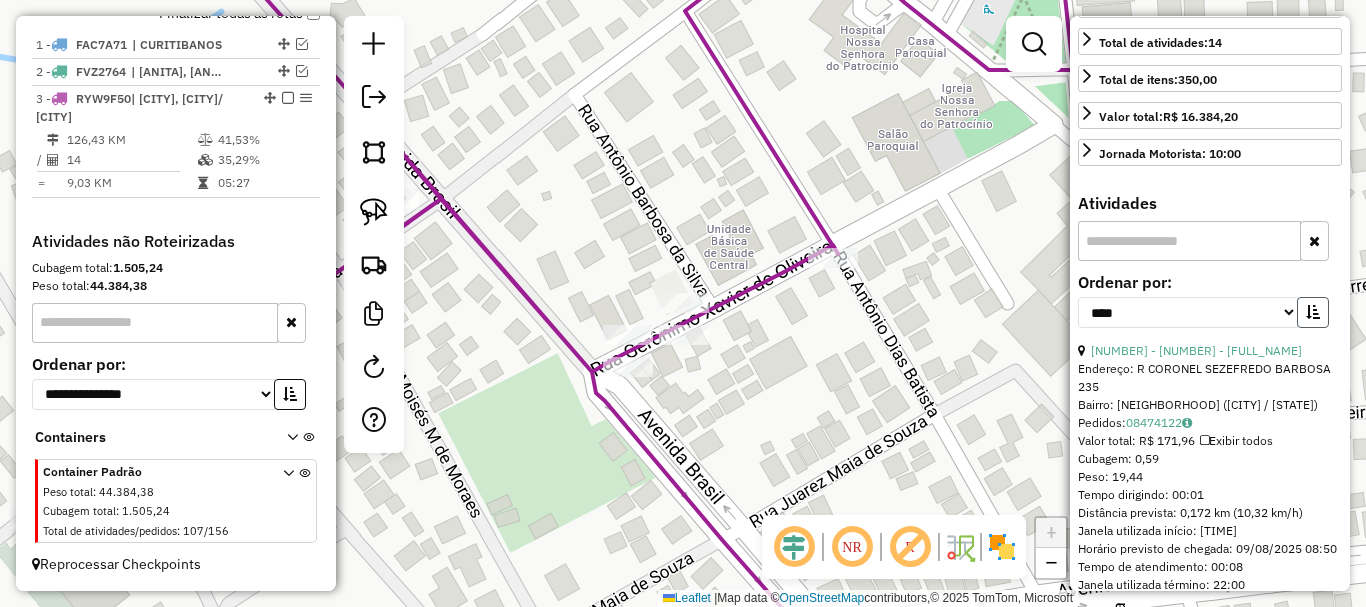 click at bounding box center (1313, 312) 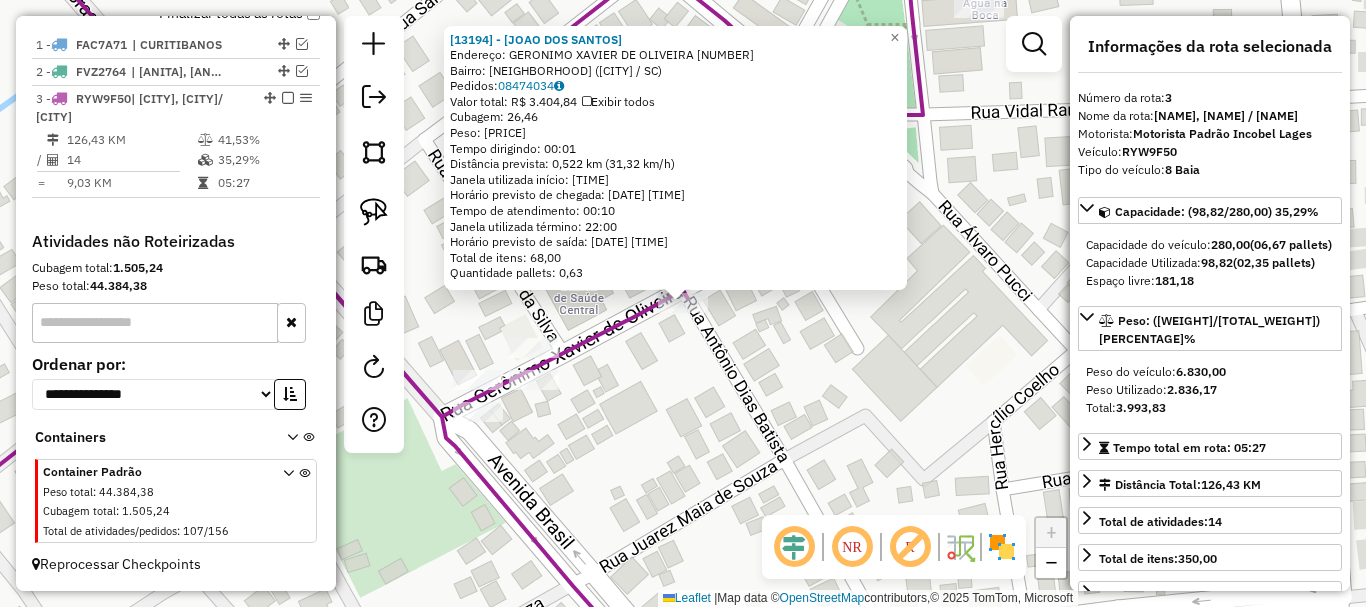scroll, scrollTop: 0, scrollLeft: 0, axis: both 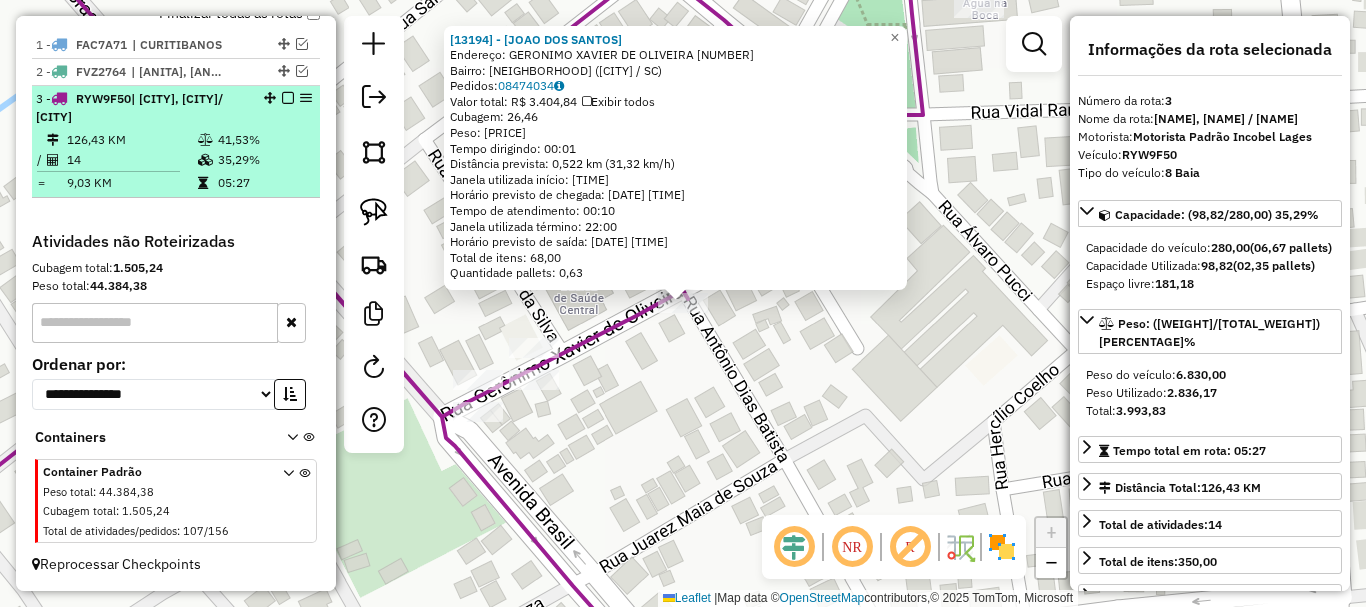 click at bounding box center [288, 98] 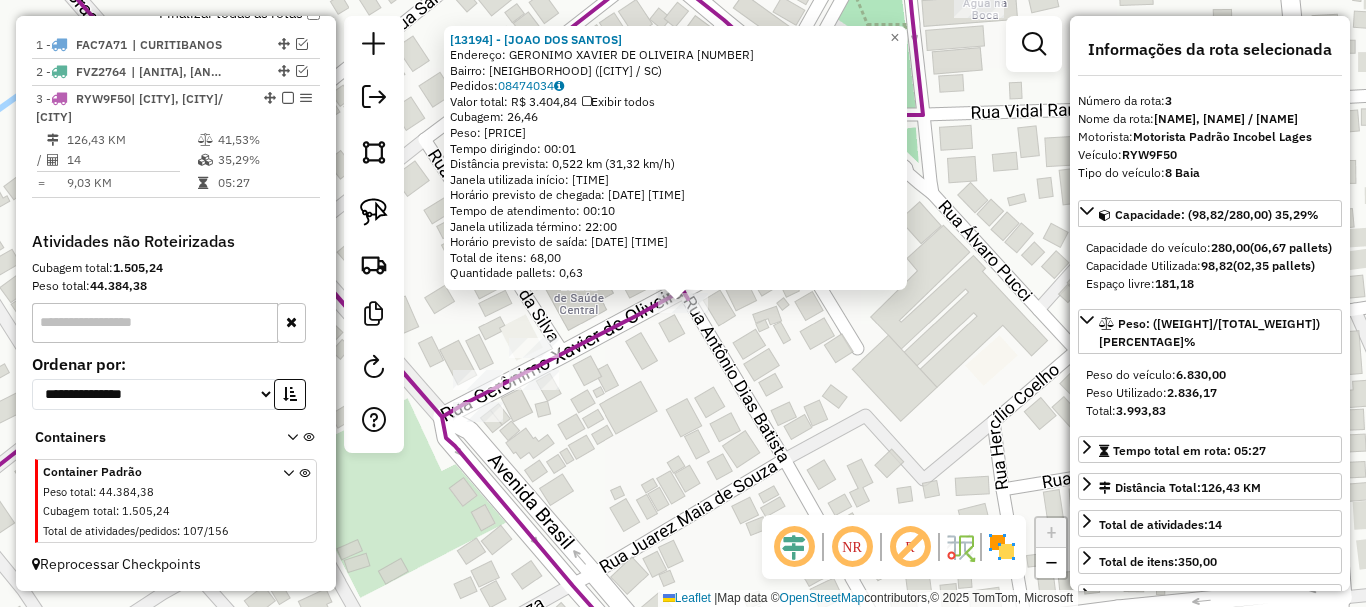 scroll, scrollTop: 649, scrollLeft: 0, axis: vertical 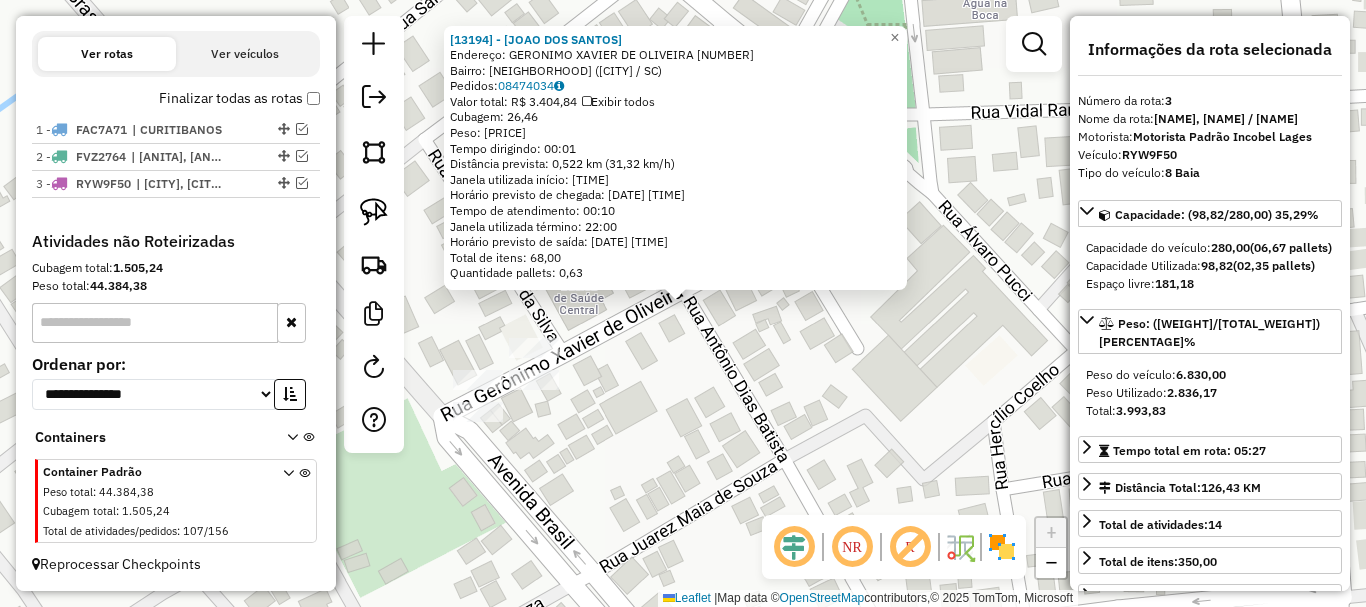 click on "13194 - JOAO DOS SANTOS  Endereço:  GERONIMO XAVIER DE OLIVEIRA 144   Bairro: CENTRO (CAMPO BELO DO SUL / SC)   Pedidos:  08474034   Valor total: R$ 3.404,84   Exibir todos   Cubagem: 26,46  Peso: 760,04  Tempo dirigindo: 00:01   Distância prevista: 0,522 km (31,32 km/h)   Janela utilizada início: 08:10   Horário previsto de chegada: 09/08/2025 09:51   Tempo de atendimento: 00:10   Janela utilizada término: 22:00   Horário previsto de saída: 09/08/2025 10:01   Total de itens: 68,00   Quantidade pallets: 0,63  × Janela de atendimento Grade de atendimento Capacidade Transportadoras Veículos Cliente Pedidos  Rotas Selecione os dias de semana para filtrar as janelas de atendimento  Seg   Ter   Qua   Qui   Sex   Sáb   Dom  Informe o período da janela de atendimento: De: Até:  Filtrar exatamente a janela do cliente  Considerar janela de atendimento padrão  Selecione os dias de semana para filtrar as grades de atendimento  Seg   Ter   Qua   Qui   Sex   Sáb   Dom   Peso mínimo:   Peso máximo:   De:  +" 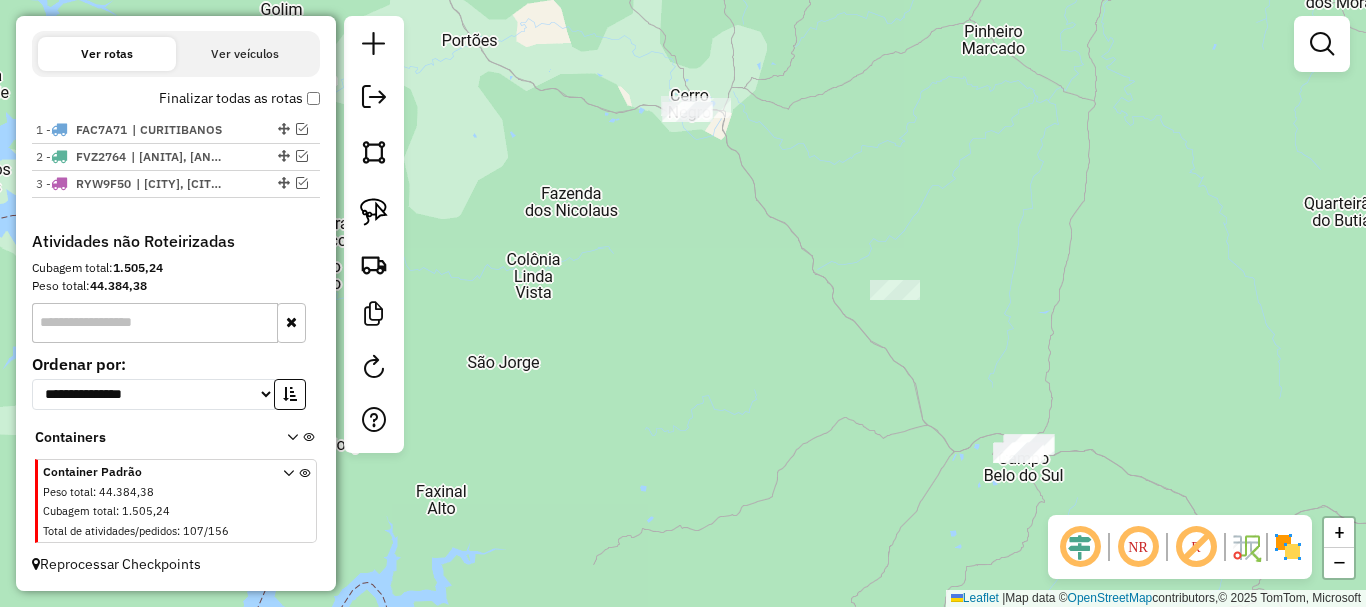 drag, startPoint x: 704, startPoint y: 444, endPoint x: 883, endPoint y: 415, distance: 181.33394 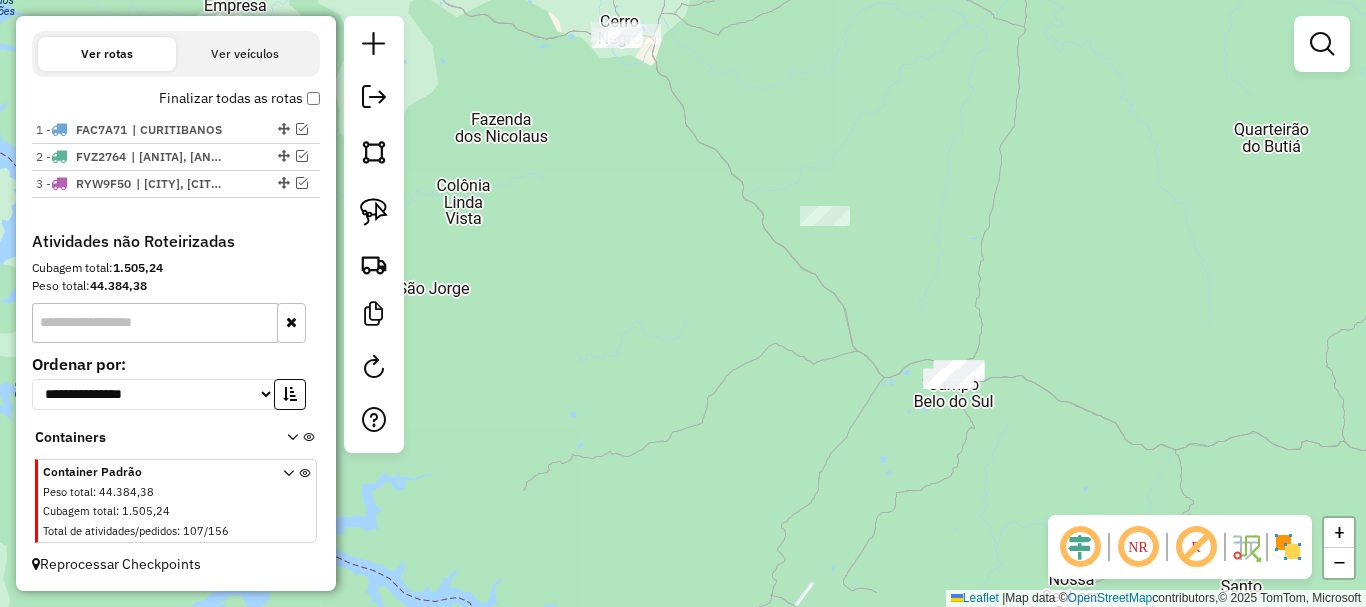 drag, startPoint x: 866, startPoint y: 454, endPoint x: 801, endPoint y: 383, distance: 96.26006 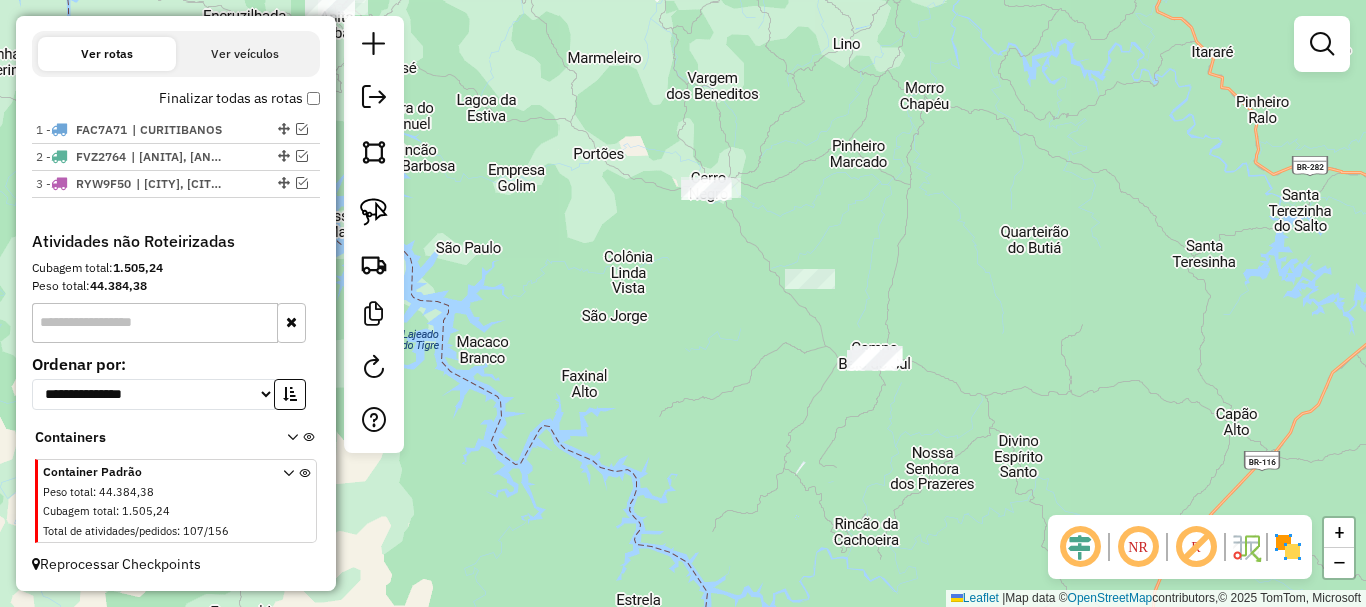 drag, startPoint x: 776, startPoint y: 374, endPoint x: 745, endPoint y: 335, distance: 49.819675 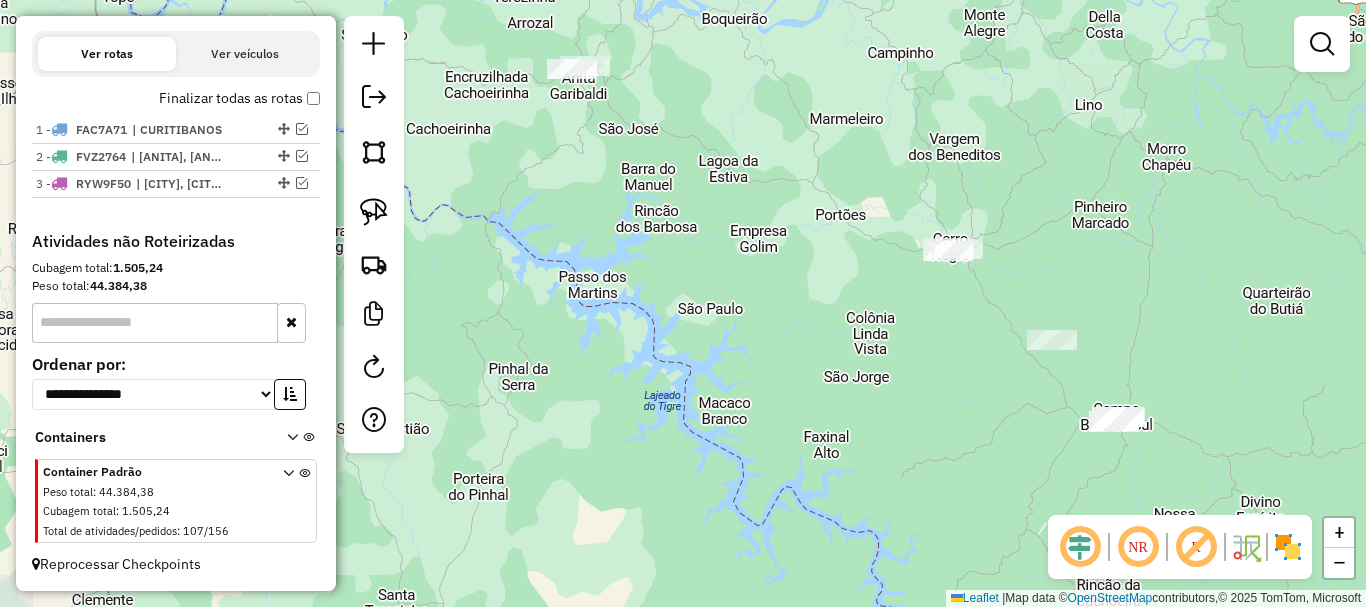 drag, startPoint x: 699, startPoint y: 355, endPoint x: 912, endPoint y: 375, distance: 213.9369 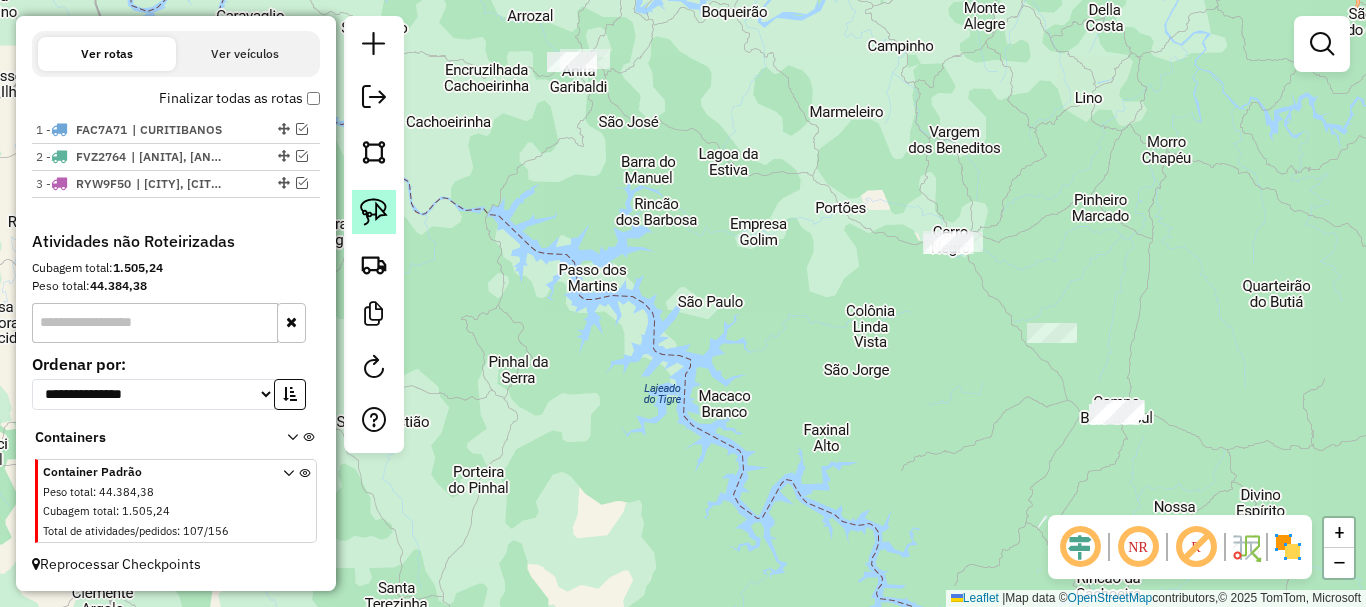 click 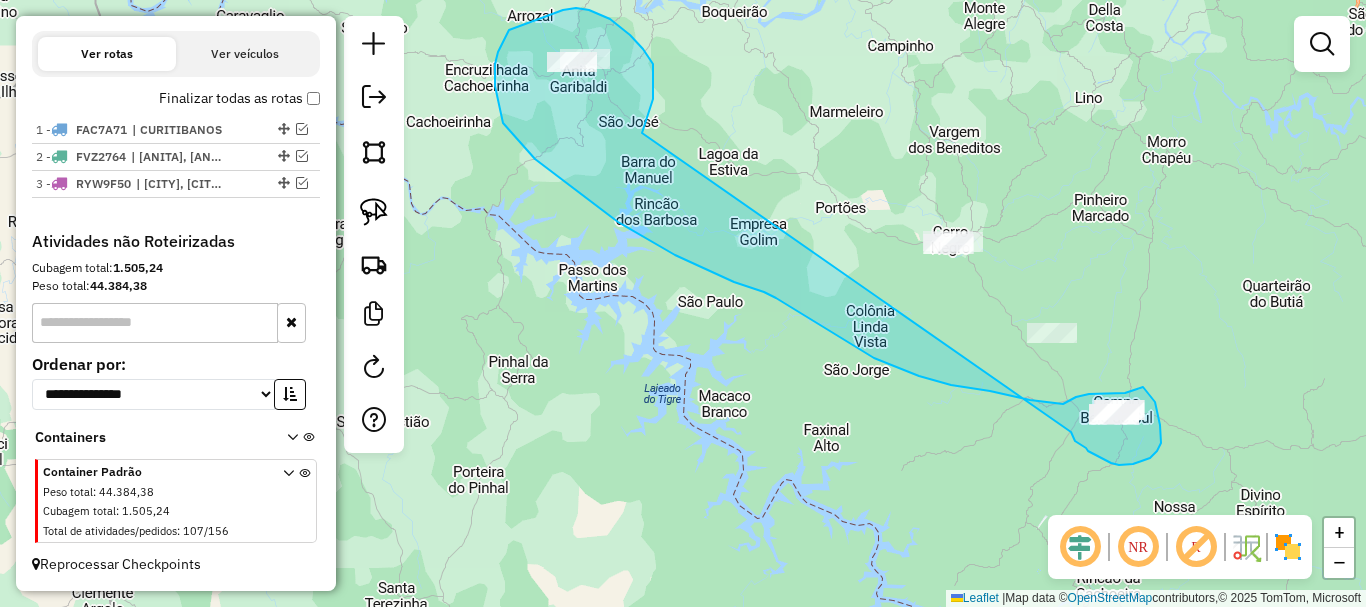 drag, startPoint x: 645, startPoint y: 125, endPoint x: 1071, endPoint y: 432, distance: 525.0952 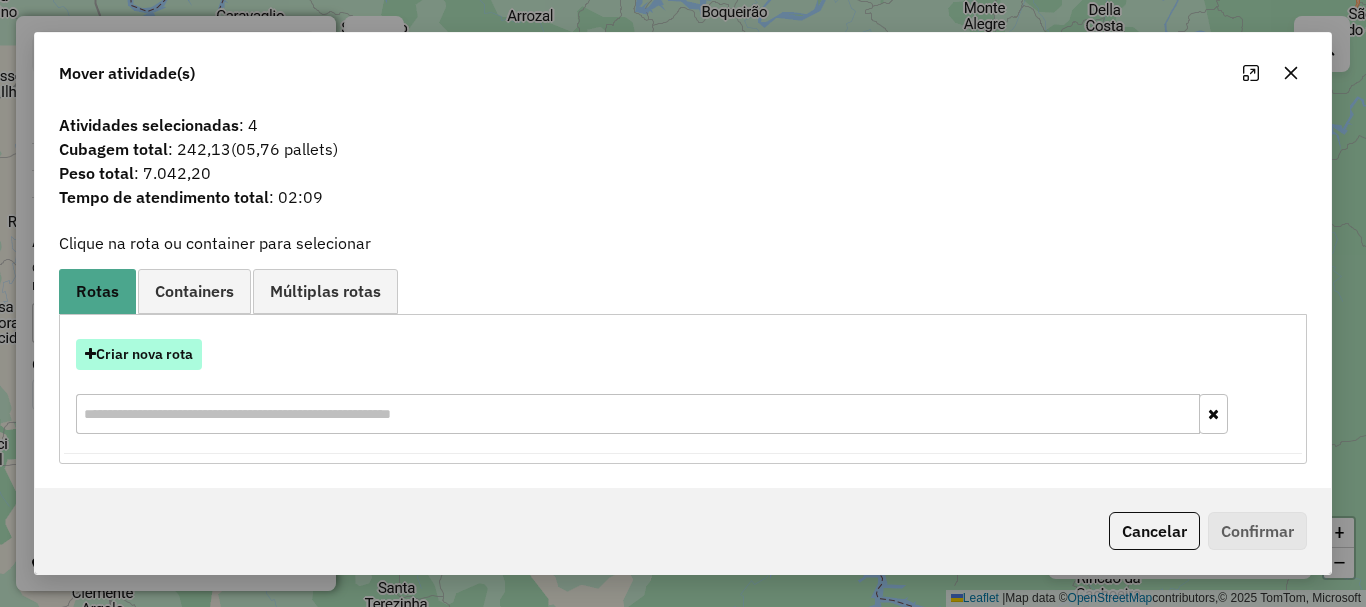 click on "Criar nova rota" at bounding box center [139, 354] 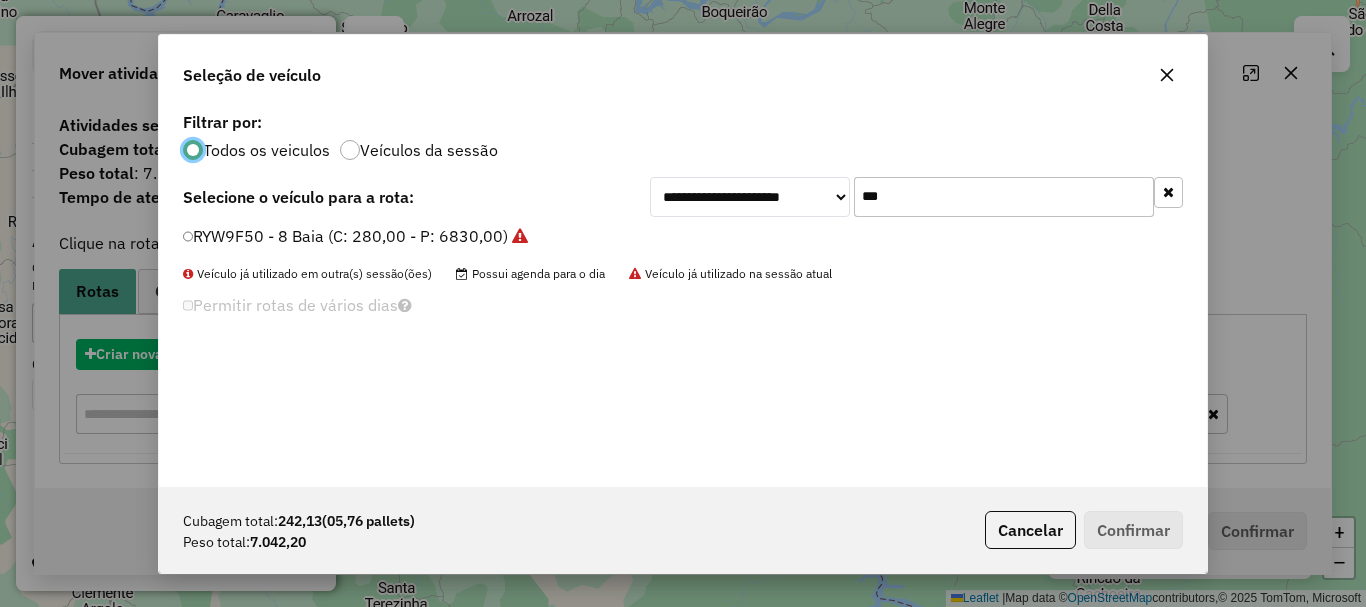 scroll, scrollTop: 11, scrollLeft: 6, axis: both 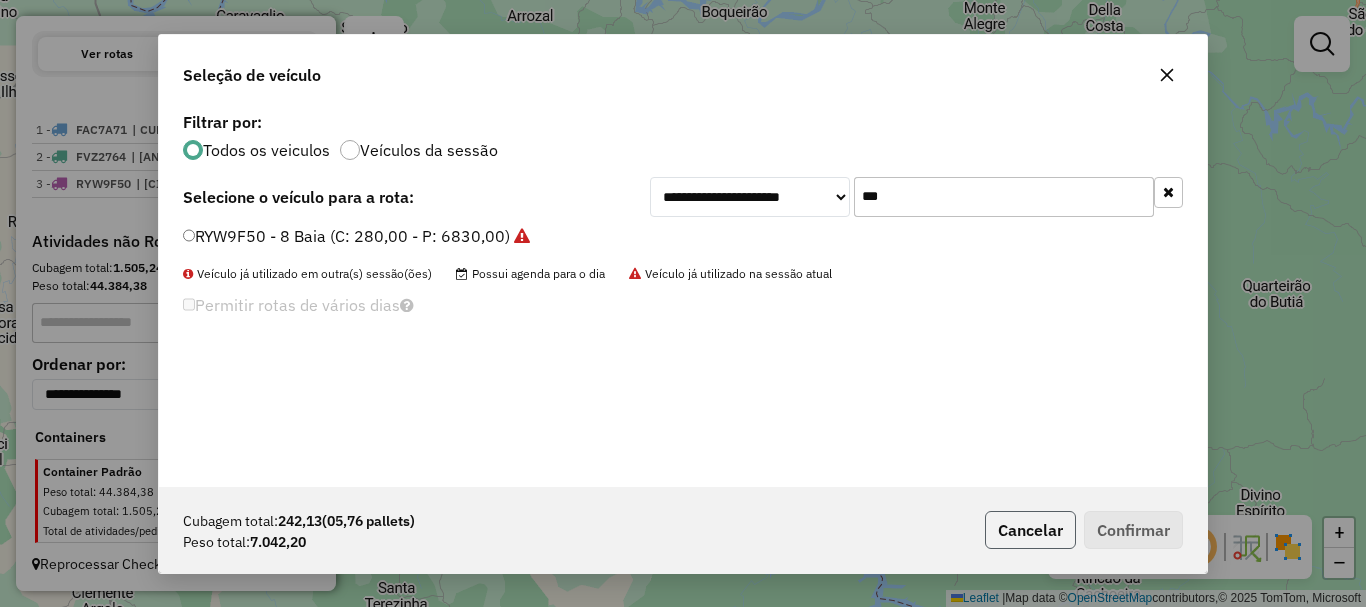 click on "Cancelar" 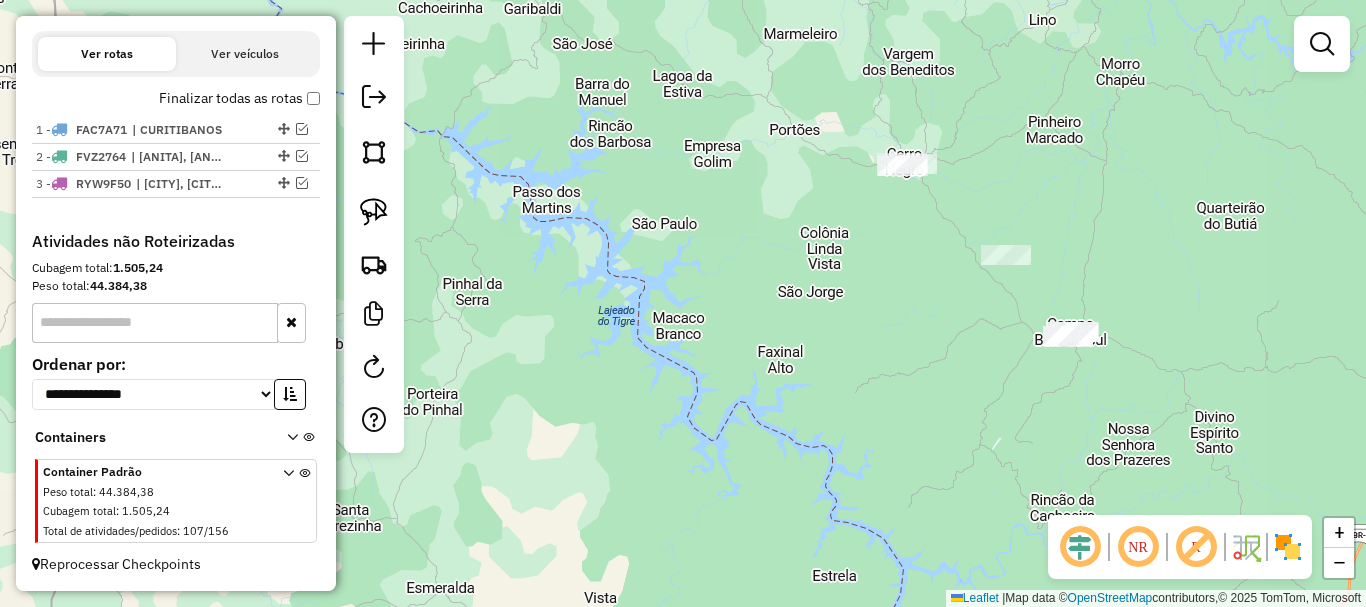 drag, startPoint x: 817, startPoint y: 365, endPoint x: 770, endPoint y: 287, distance: 91.06591 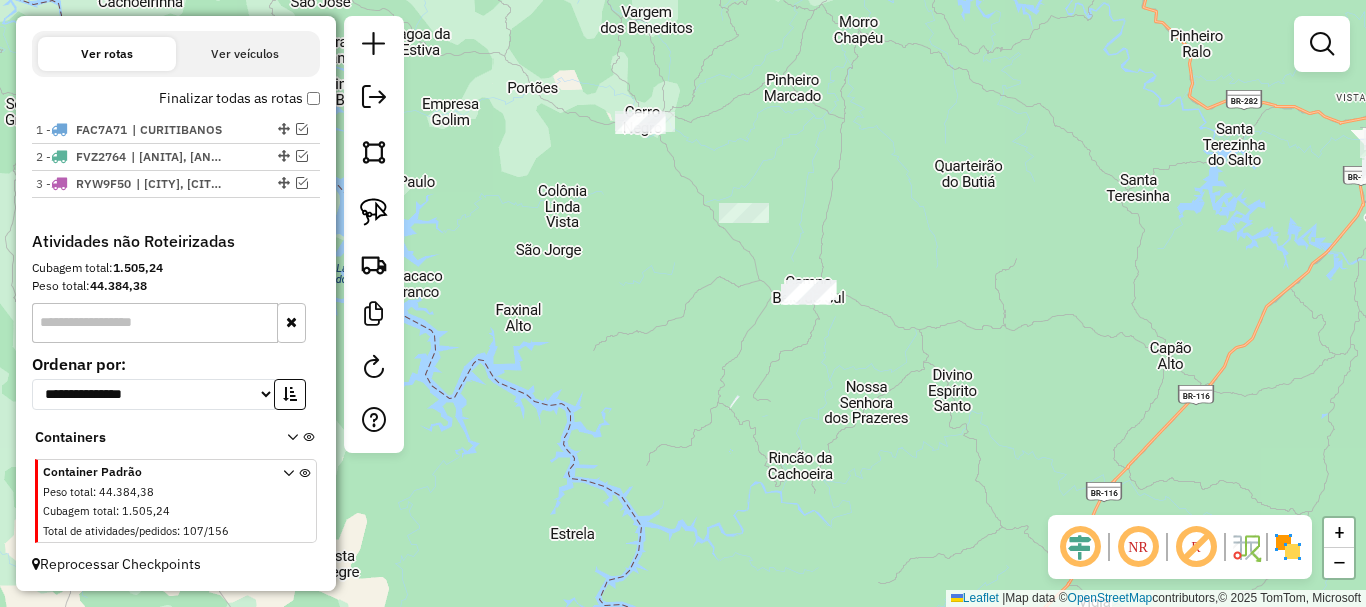 drag, startPoint x: 1149, startPoint y: 415, endPoint x: 891, endPoint y: 378, distance: 260.6396 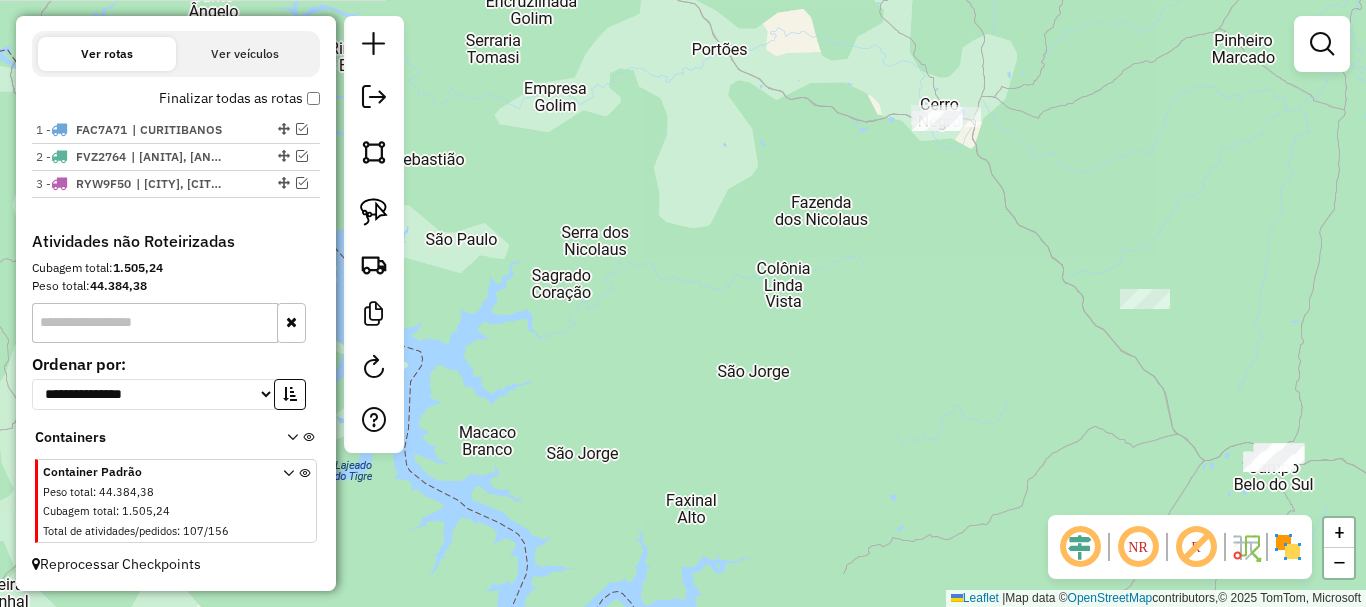 drag, startPoint x: 676, startPoint y: 179, endPoint x: 1122, endPoint y: 439, distance: 516.2519 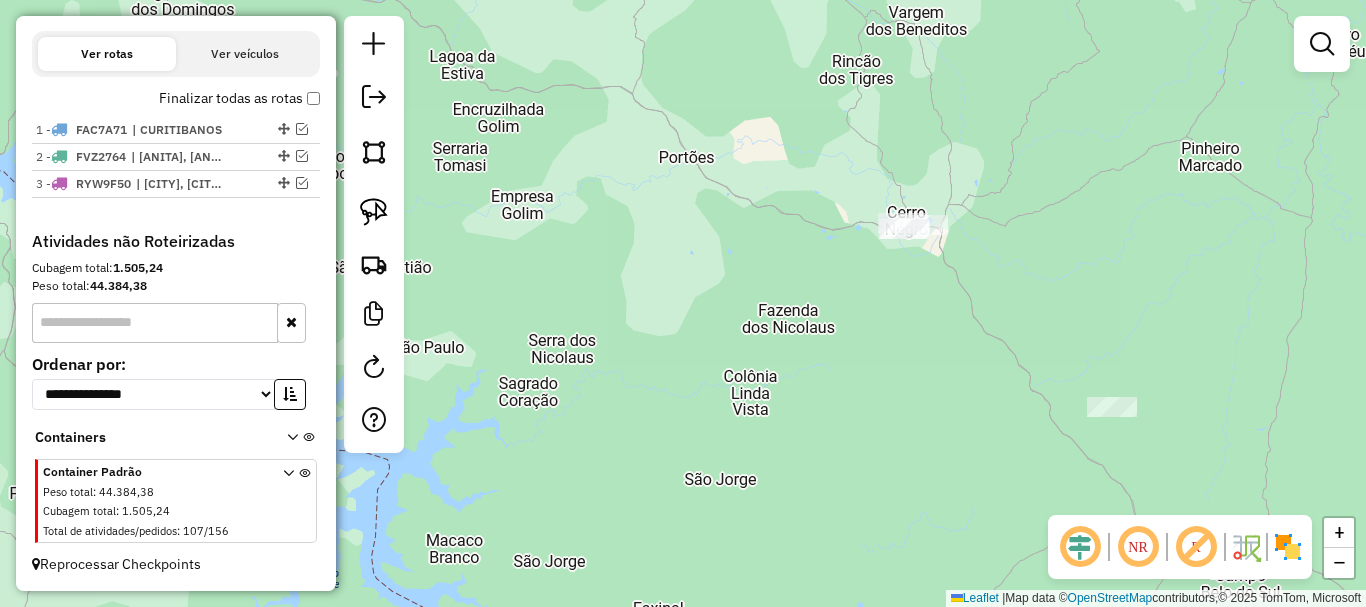click on "Janela de atendimento Grade de atendimento Capacidade Transportadoras Veículos Cliente Pedidos  Rotas Selecione os dias de semana para filtrar as janelas de atendimento  Seg   Ter   Qua   Qui   Sex   Sáb   Dom  Informe o período da janela de atendimento: De: Até:  Filtrar exatamente a janela do cliente  Considerar janela de atendimento padrão  Selecione os dias de semana para filtrar as grades de atendimento  Seg   Ter   Qua   Qui   Sex   Sáb   Dom   Considerar clientes sem dia de atendimento cadastrado  Clientes fora do dia de atendimento selecionado Filtrar as atividades entre os valores definidos abaixo:  Peso mínimo:   Peso máximo:   Cubagem mínima:   Cubagem máxima:   De:   Até:  Filtrar as atividades entre o tempo de atendimento definido abaixo:  De:   Até:   Considerar capacidade total dos clientes não roteirizados Transportadora: Selecione um ou mais itens Tipo de veículo: Selecione um ou mais itens Veículo: Selecione um ou mais itens Motorista: Selecione um ou mais itens Nome: Rótulo:" 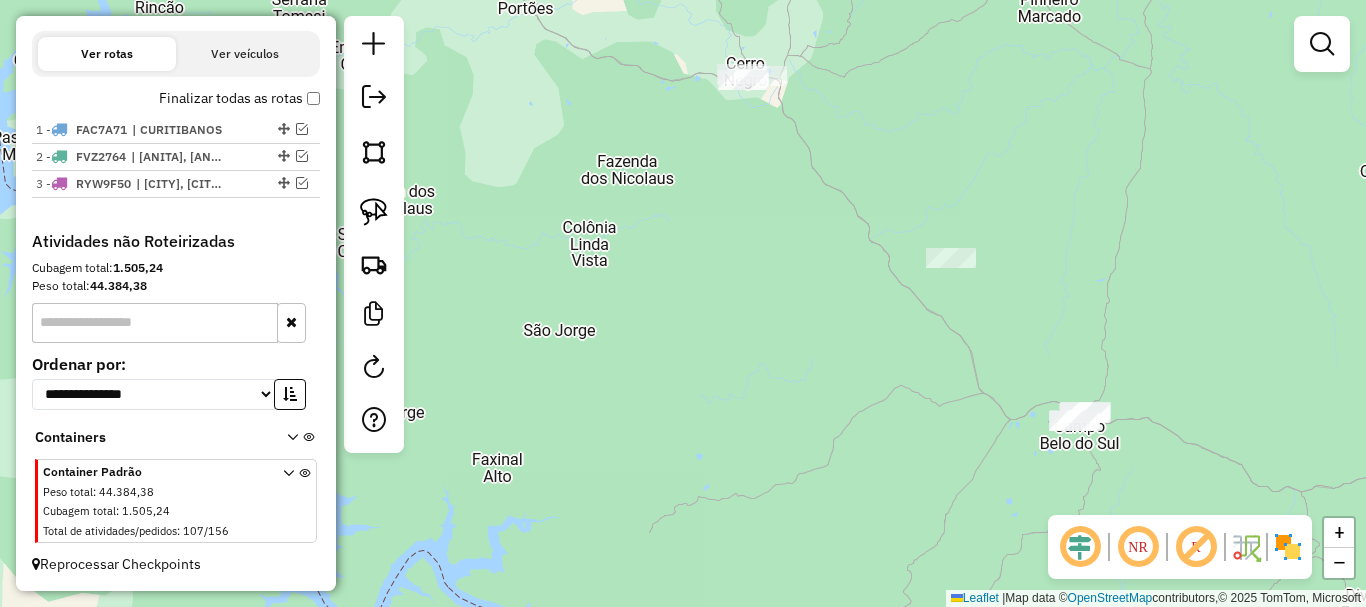 drag, startPoint x: 871, startPoint y: 444, endPoint x: 707, endPoint y: 306, distance: 214.33618 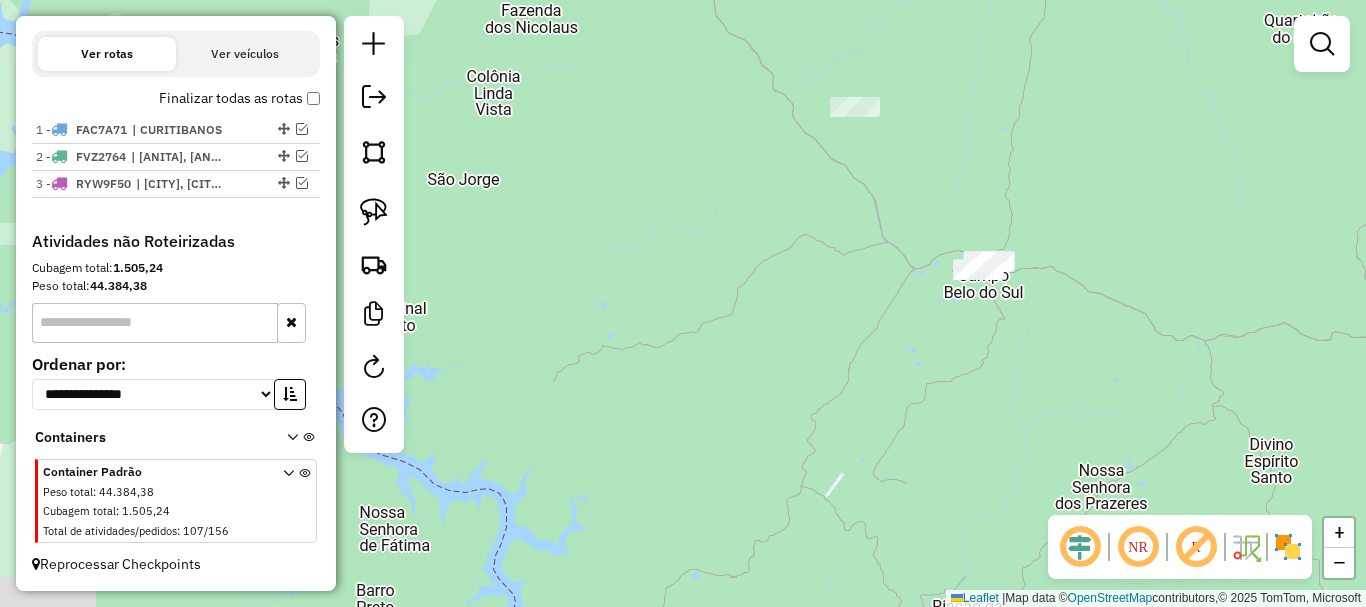 drag, startPoint x: 961, startPoint y: 393, endPoint x: 863, endPoint y: 242, distance: 180.01389 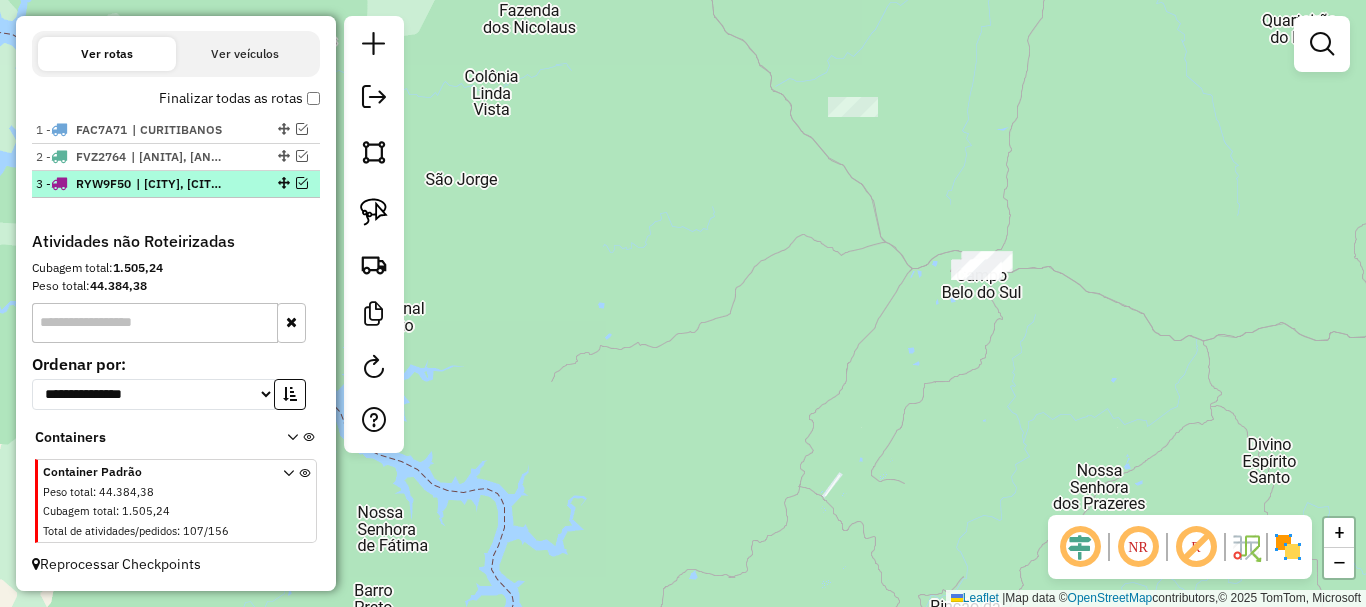 click at bounding box center [302, 183] 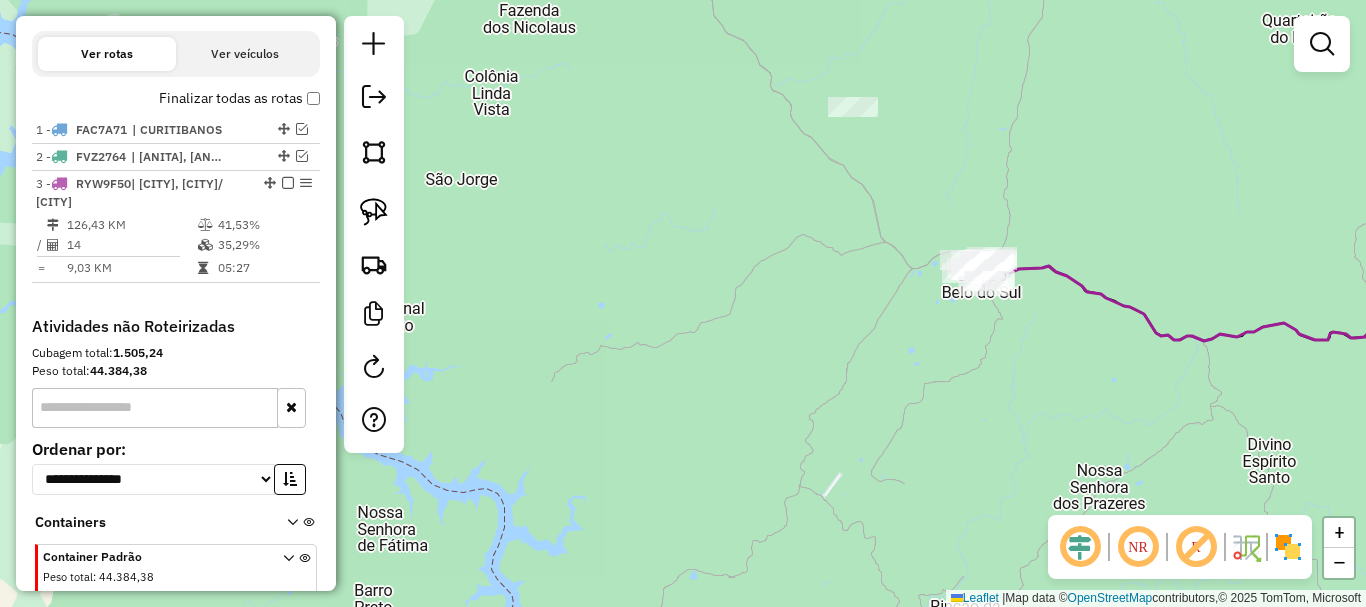 scroll, scrollTop: 734, scrollLeft: 0, axis: vertical 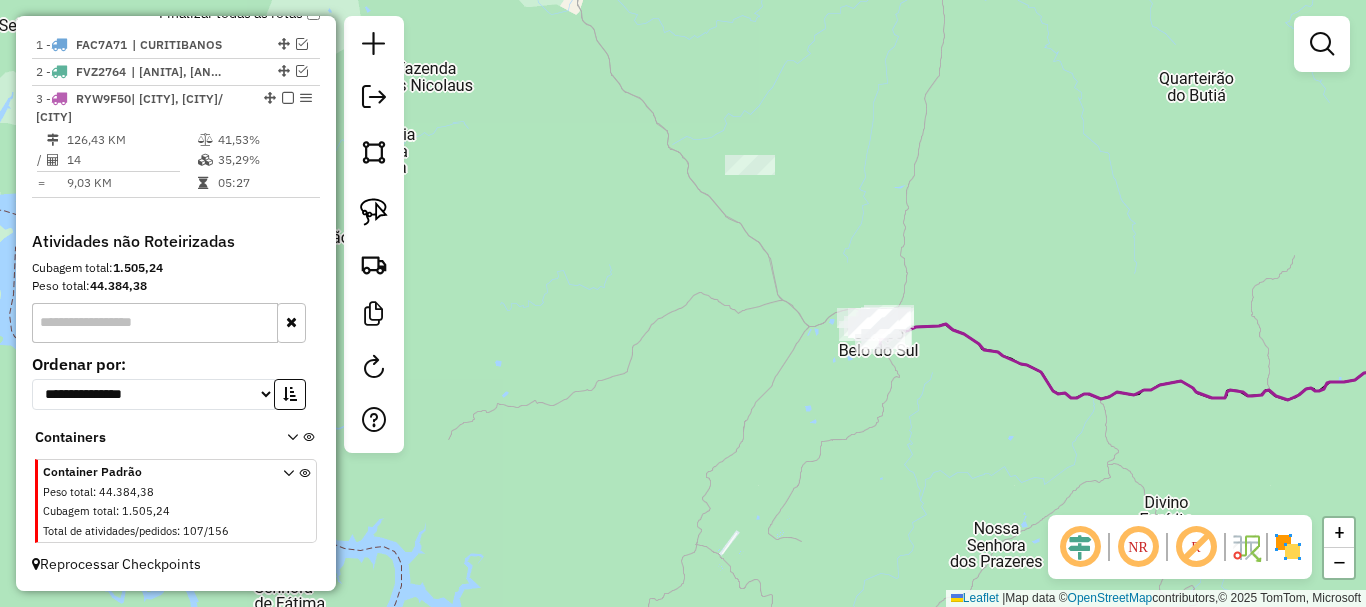 drag, startPoint x: 980, startPoint y: 320, endPoint x: 874, endPoint y: 381, distance: 122.29881 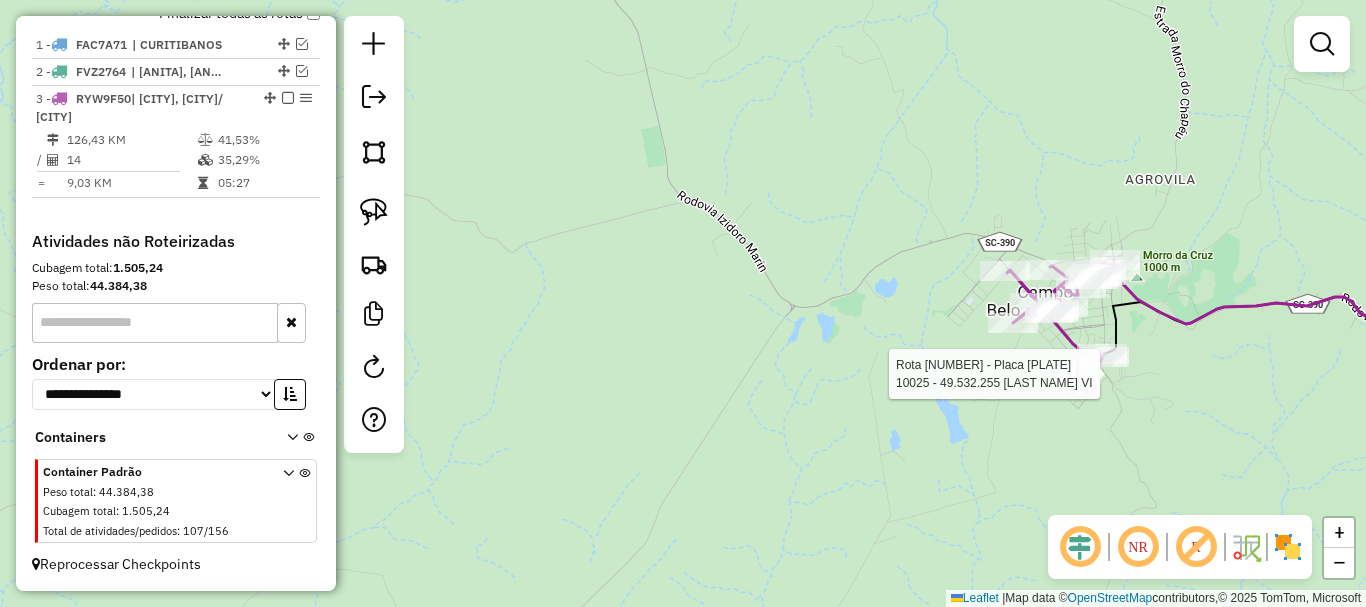 select on "*********" 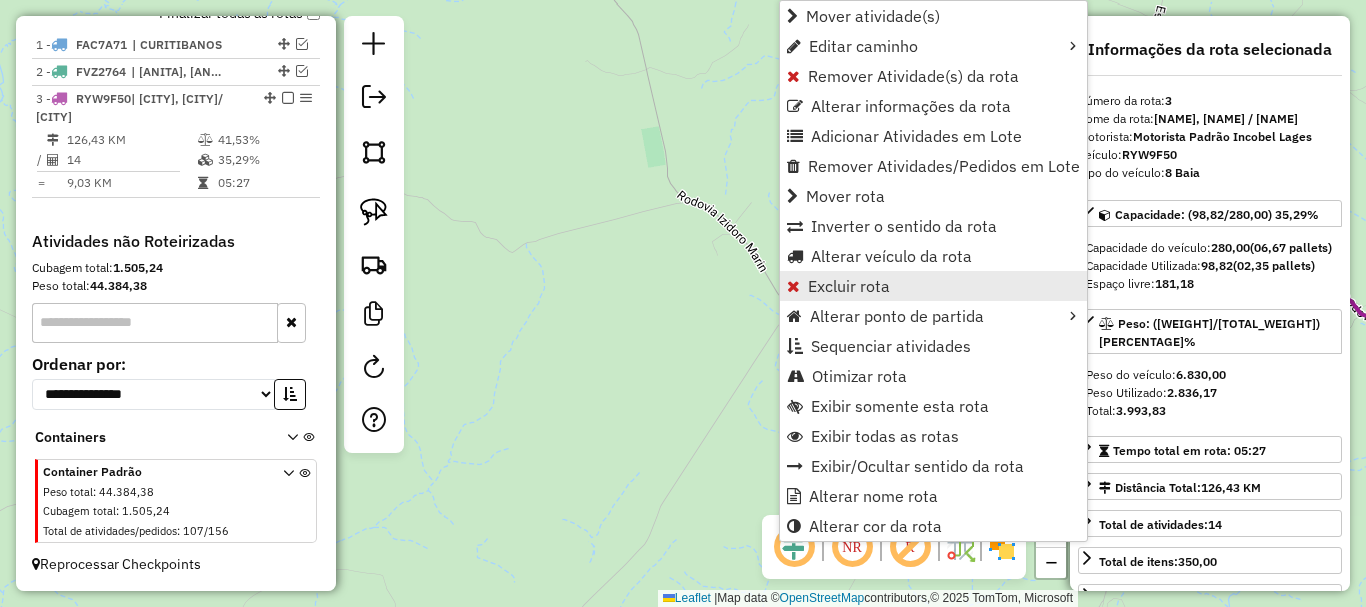 click on "Excluir rota" at bounding box center (849, 286) 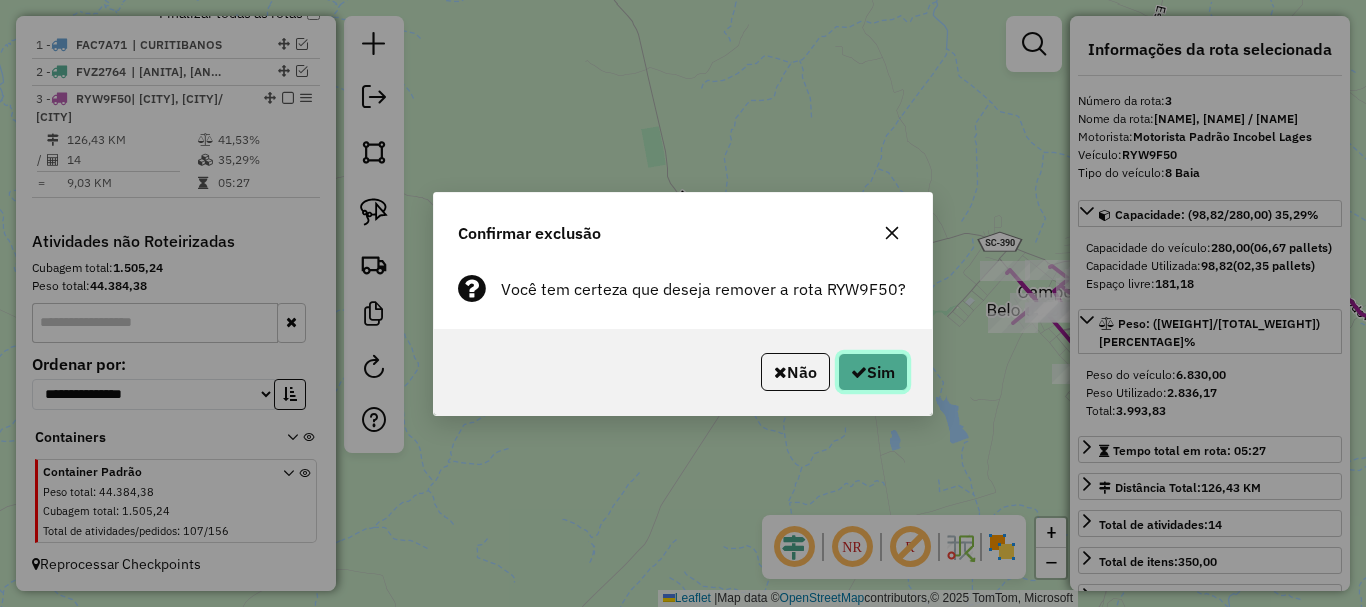 click on "Sim" 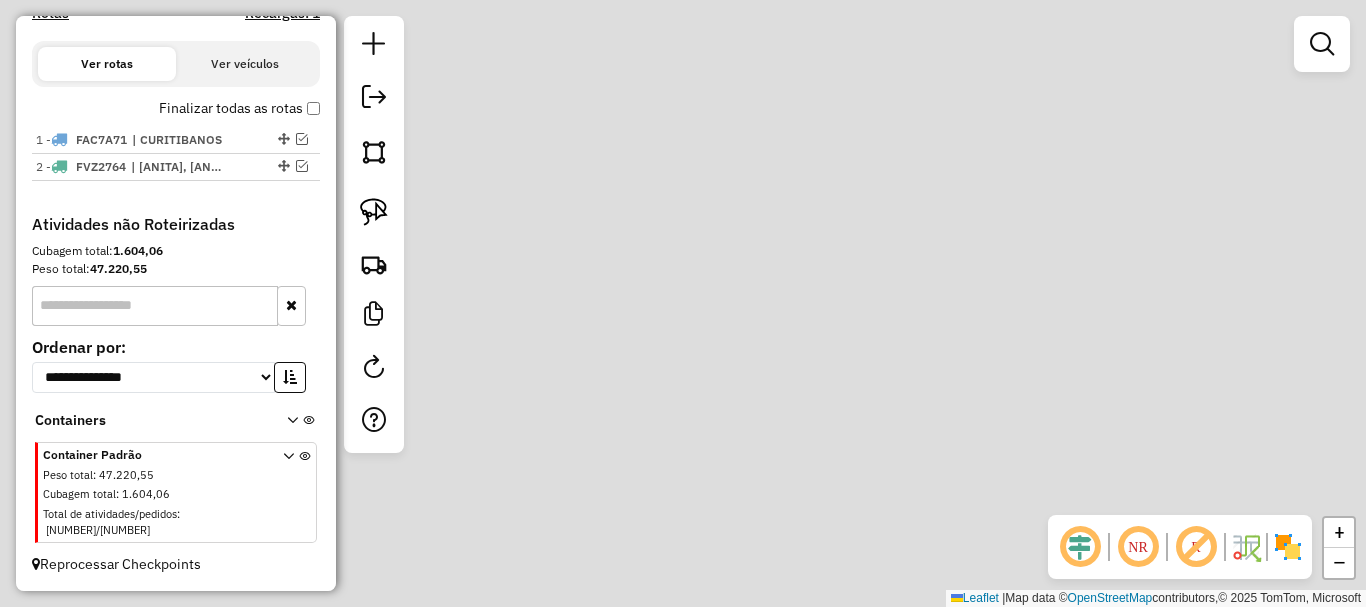 scroll, scrollTop: 622, scrollLeft: 0, axis: vertical 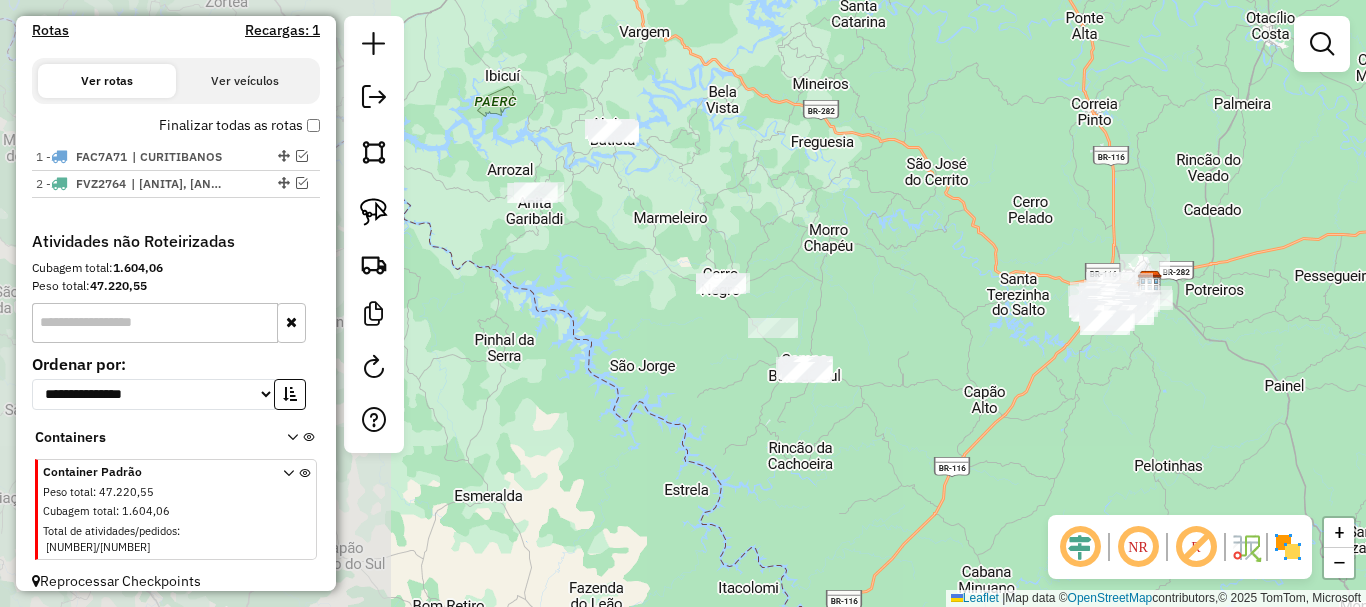 drag, startPoint x: 582, startPoint y: 431, endPoint x: 1055, endPoint y: 411, distance: 473.42264 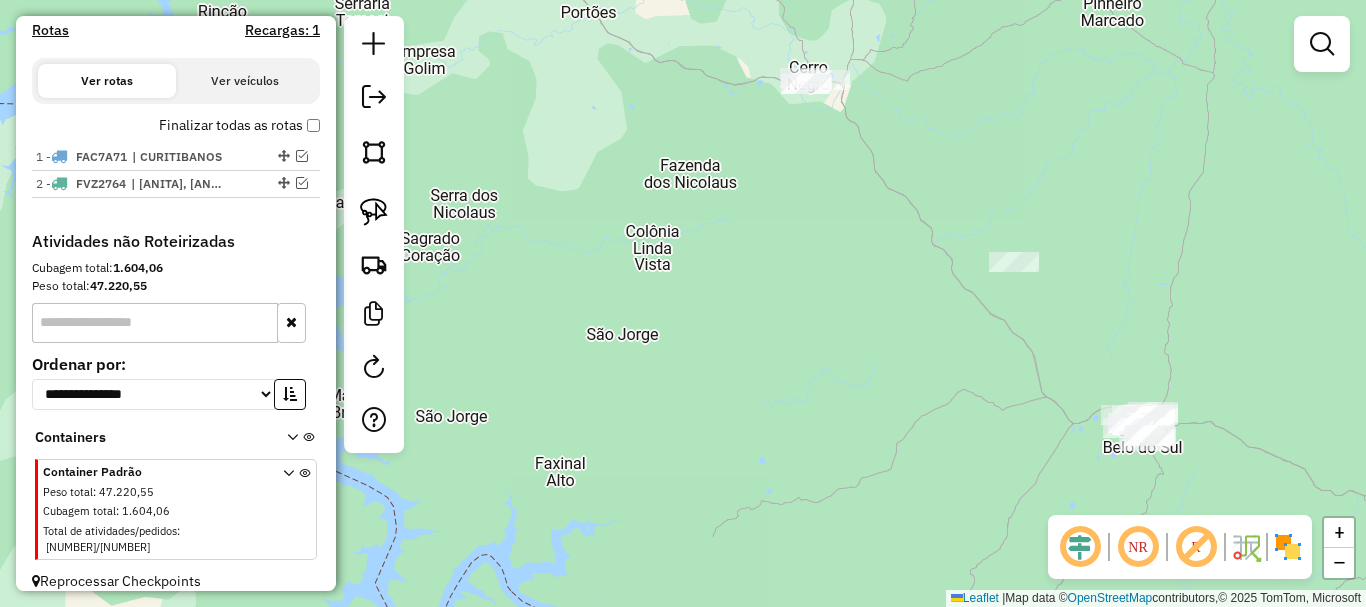 drag, startPoint x: 933, startPoint y: 427, endPoint x: 644, endPoint y: 332, distance: 304.21375 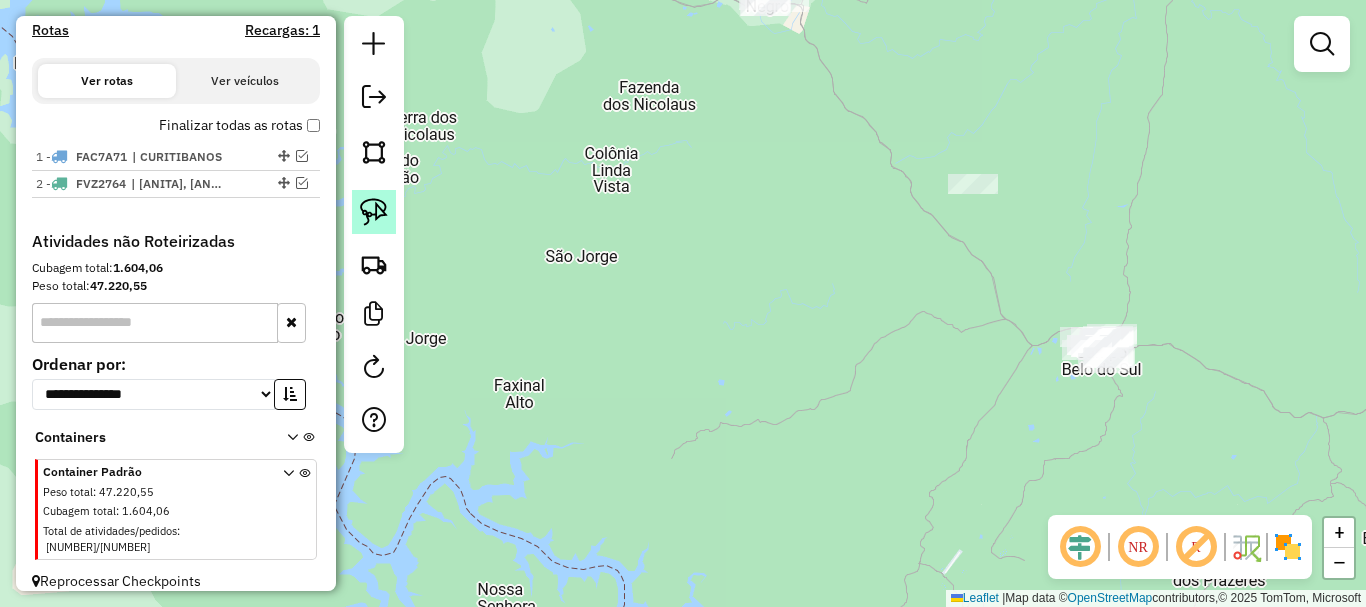 click 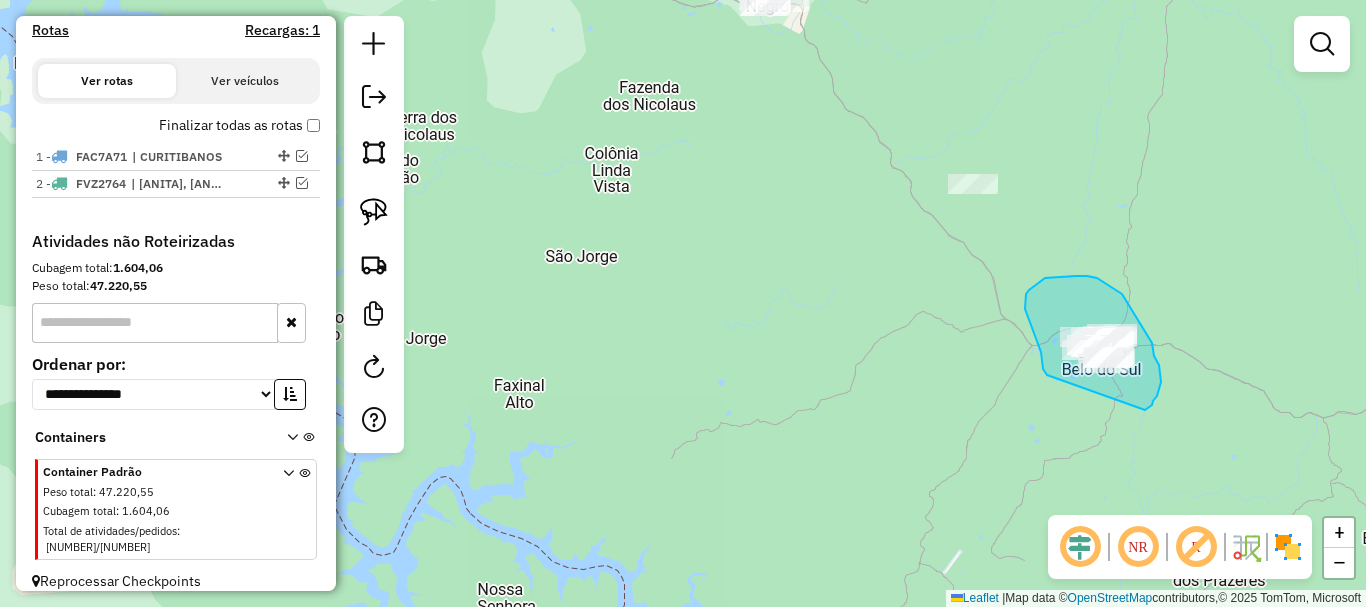 drag, startPoint x: 1041, startPoint y: 352, endPoint x: 1143, endPoint y: 400, distance: 112.72977 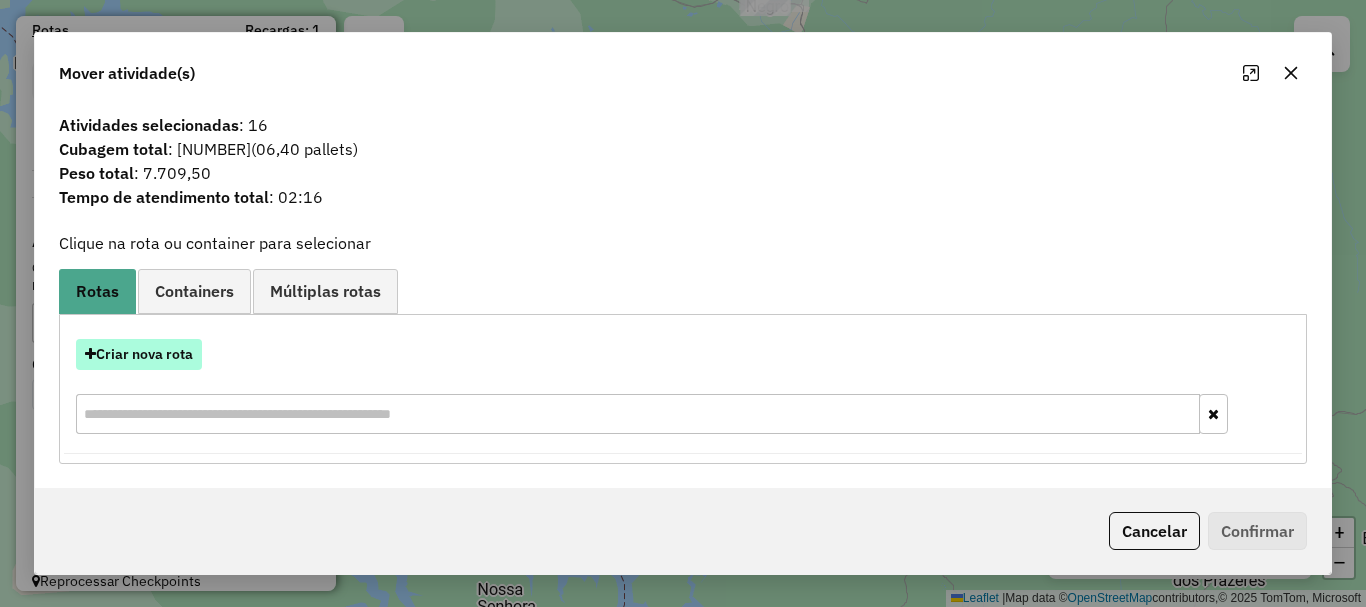 click on "Criar nova rota" at bounding box center (139, 354) 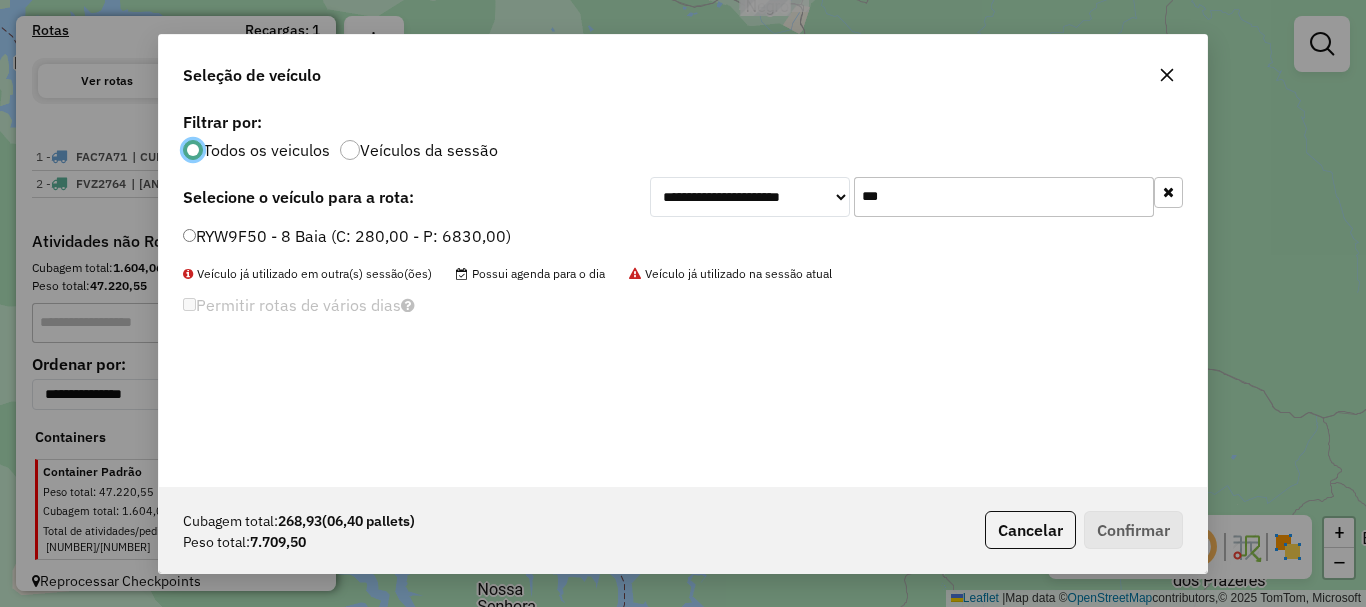 scroll, scrollTop: 11, scrollLeft: 6, axis: both 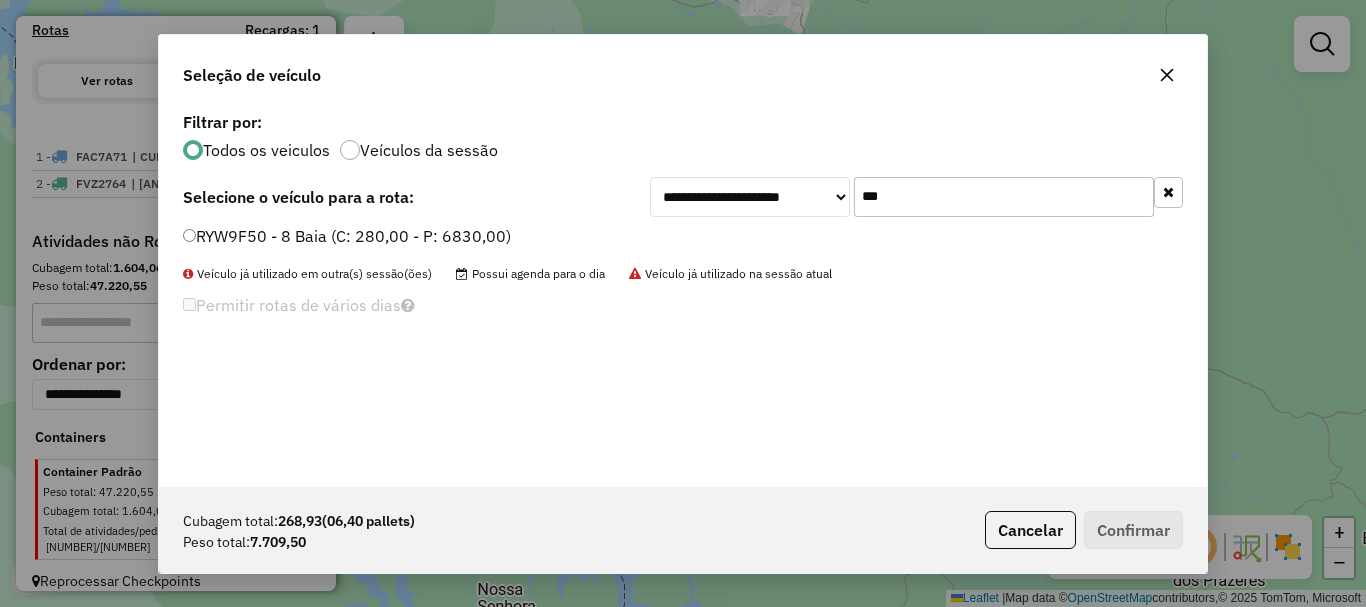 drag, startPoint x: 945, startPoint y: 191, endPoint x: 759, endPoint y: 190, distance: 186.00269 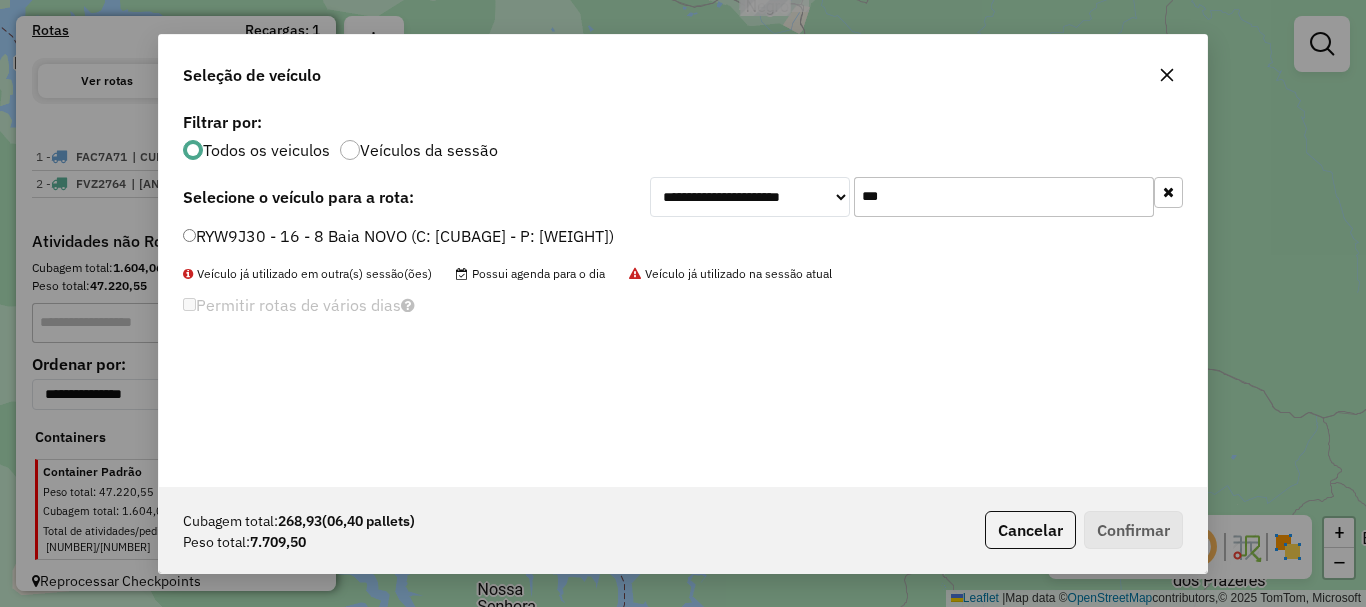 type on "***" 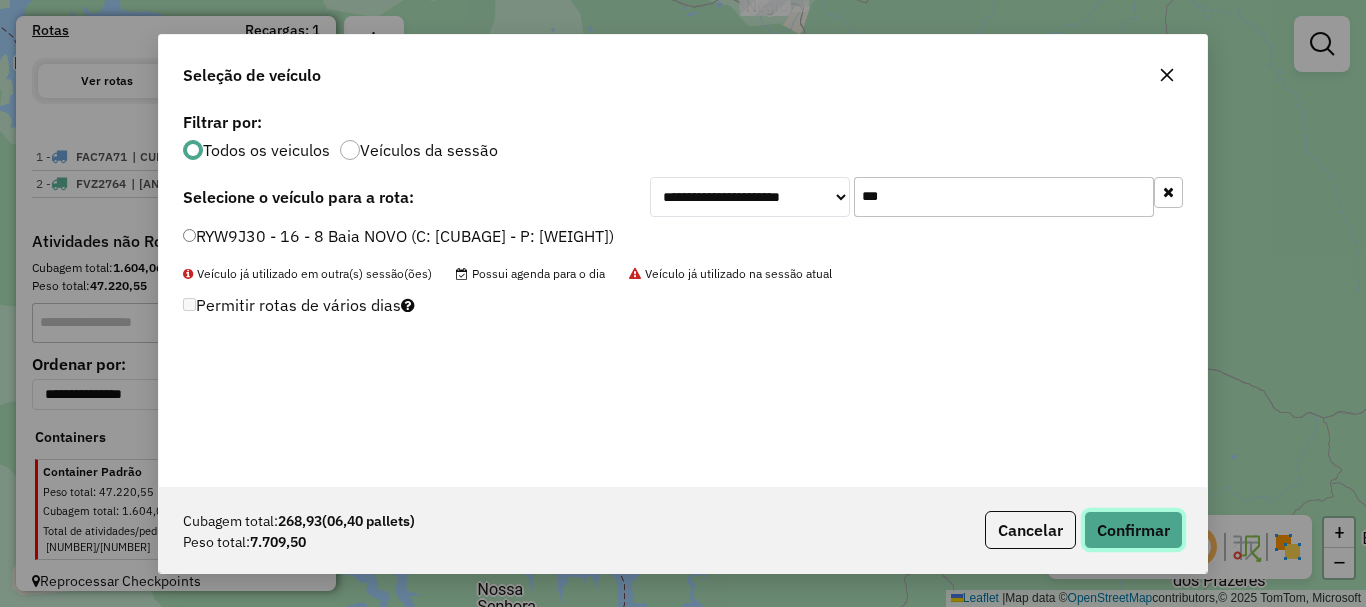 click on "Confirmar" 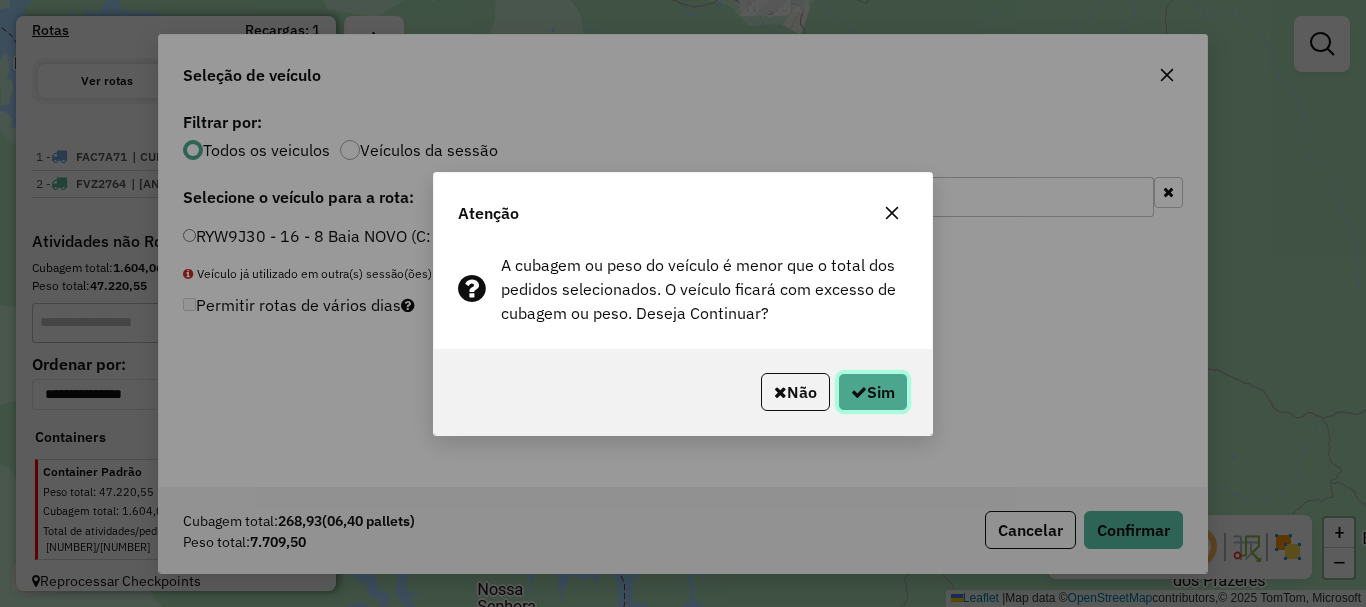 click on "Sim" 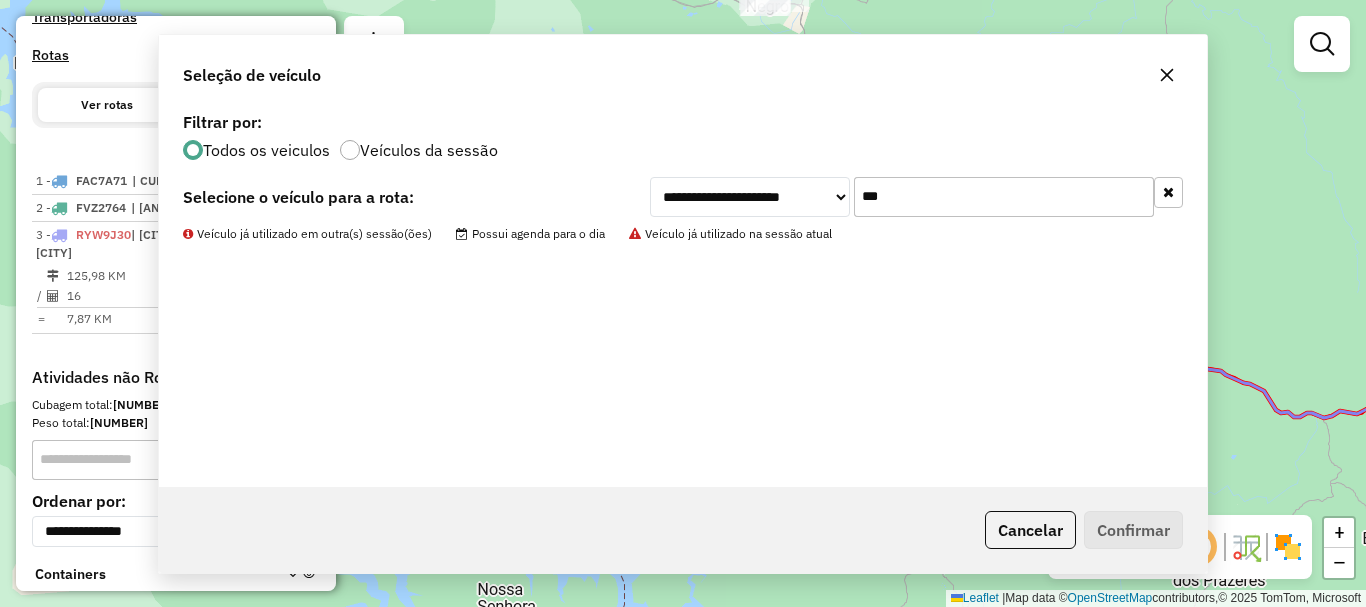 scroll, scrollTop: 758, scrollLeft: 0, axis: vertical 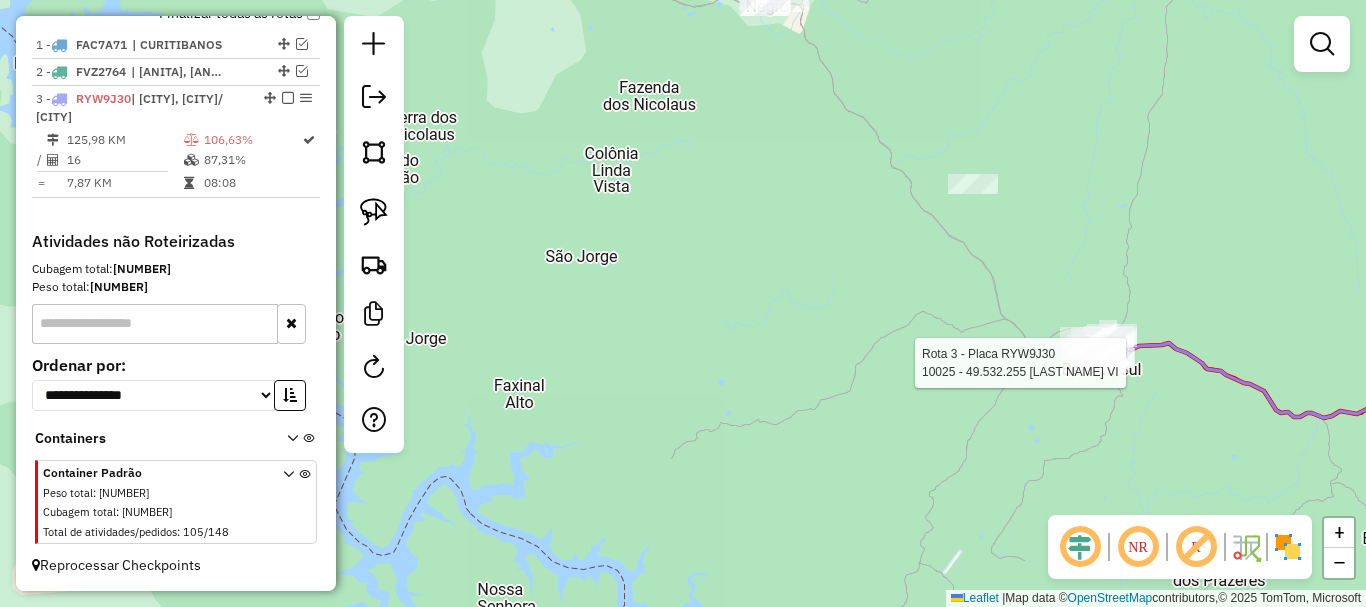 select on "*********" 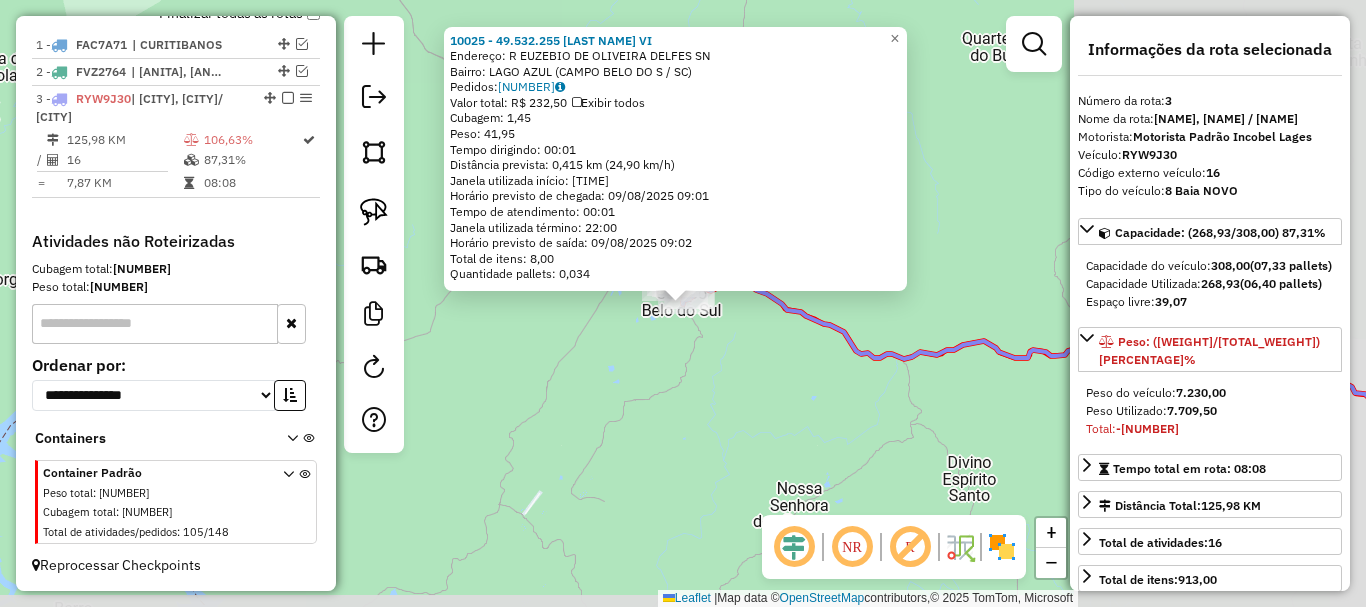 scroll, scrollTop: 759, scrollLeft: 0, axis: vertical 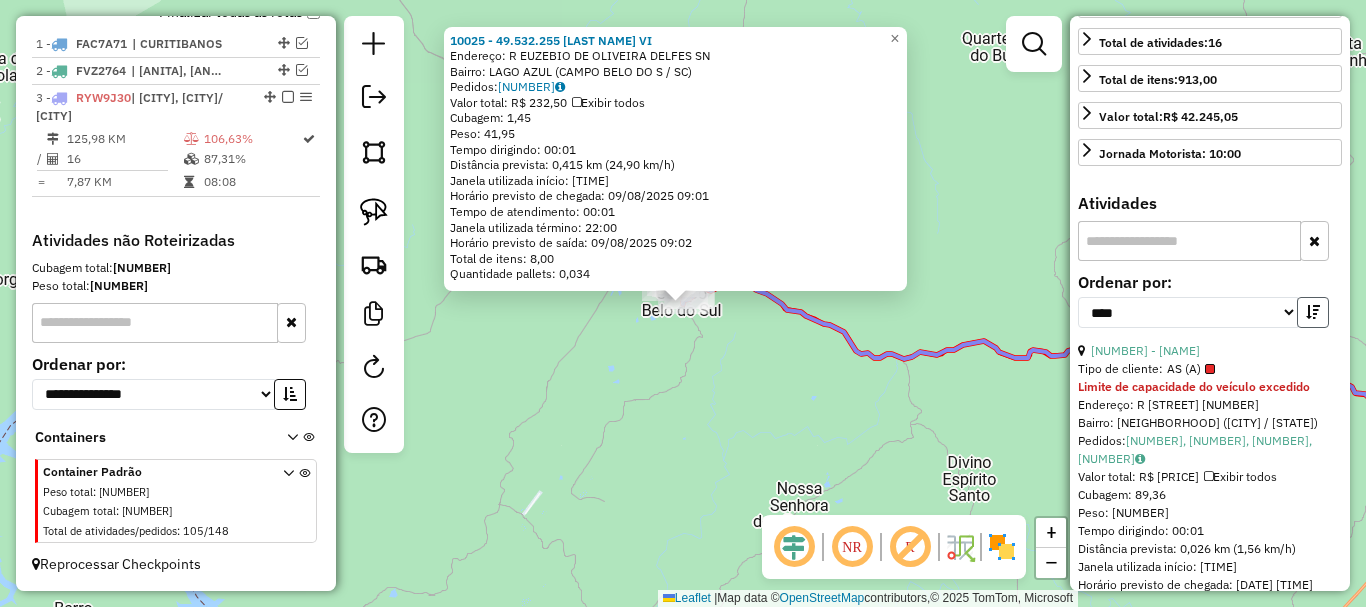 click at bounding box center (1313, 312) 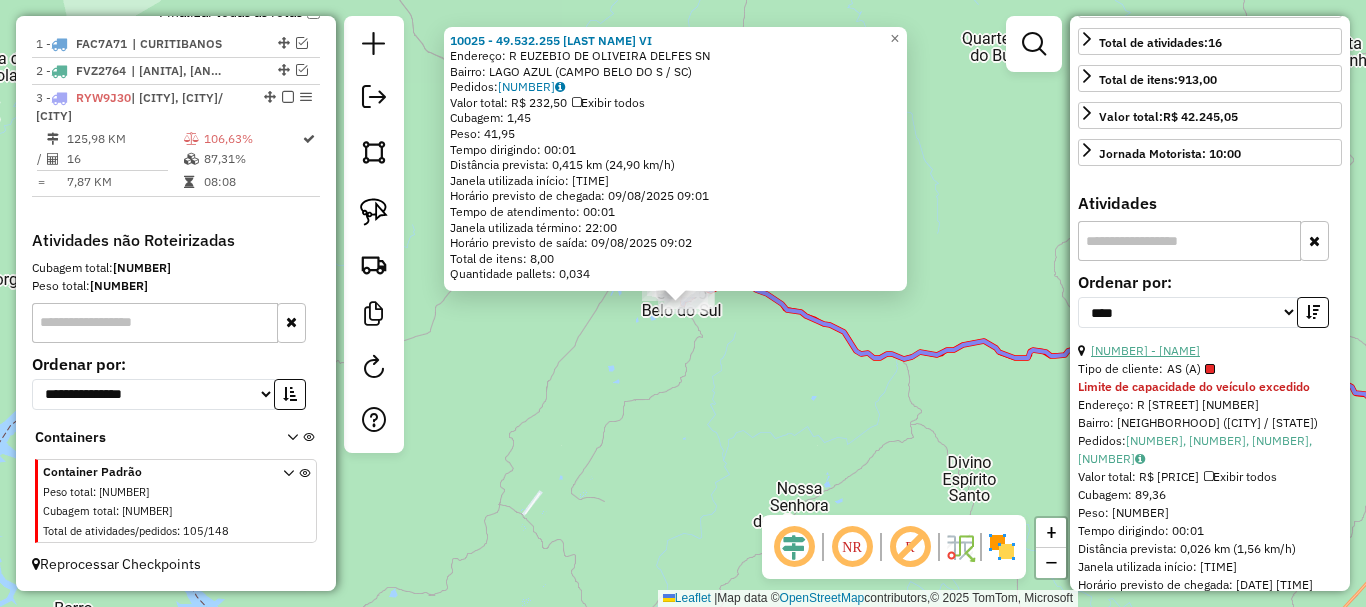 click on "13 - 7113 - SUPERMERCADO MONIKA" at bounding box center [1145, 350] 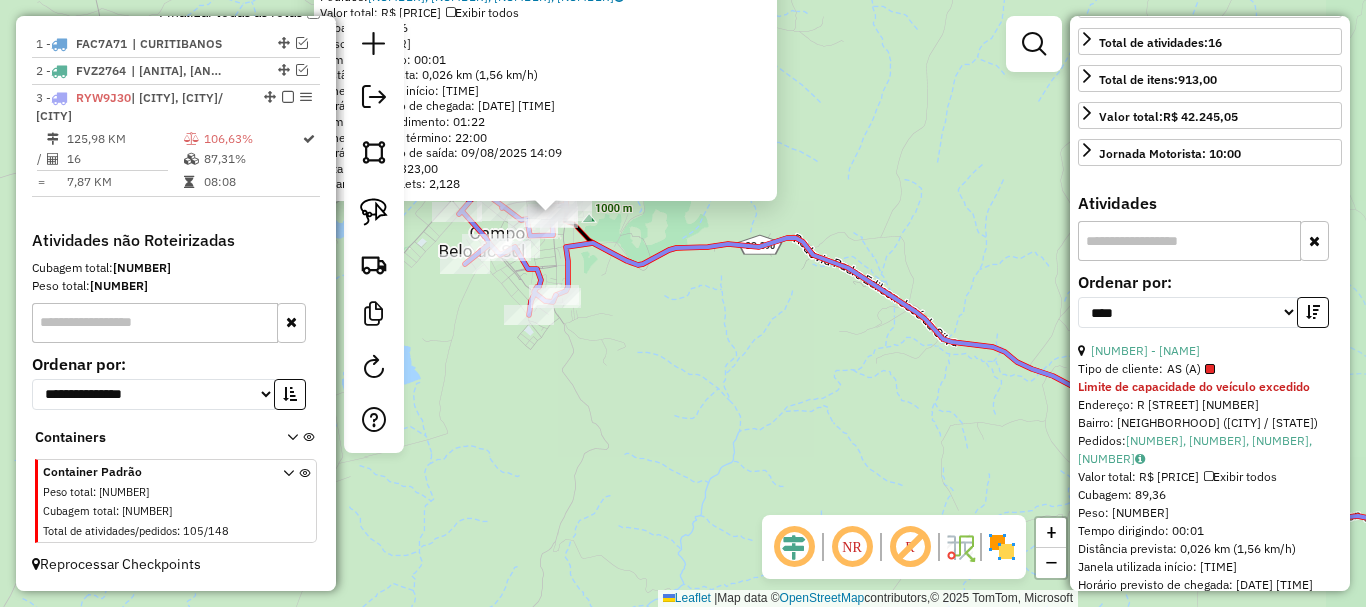 drag, startPoint x: 608, startPoint y: 307, endPoint x: 690, endPoint y: 447, distance: 162.24672 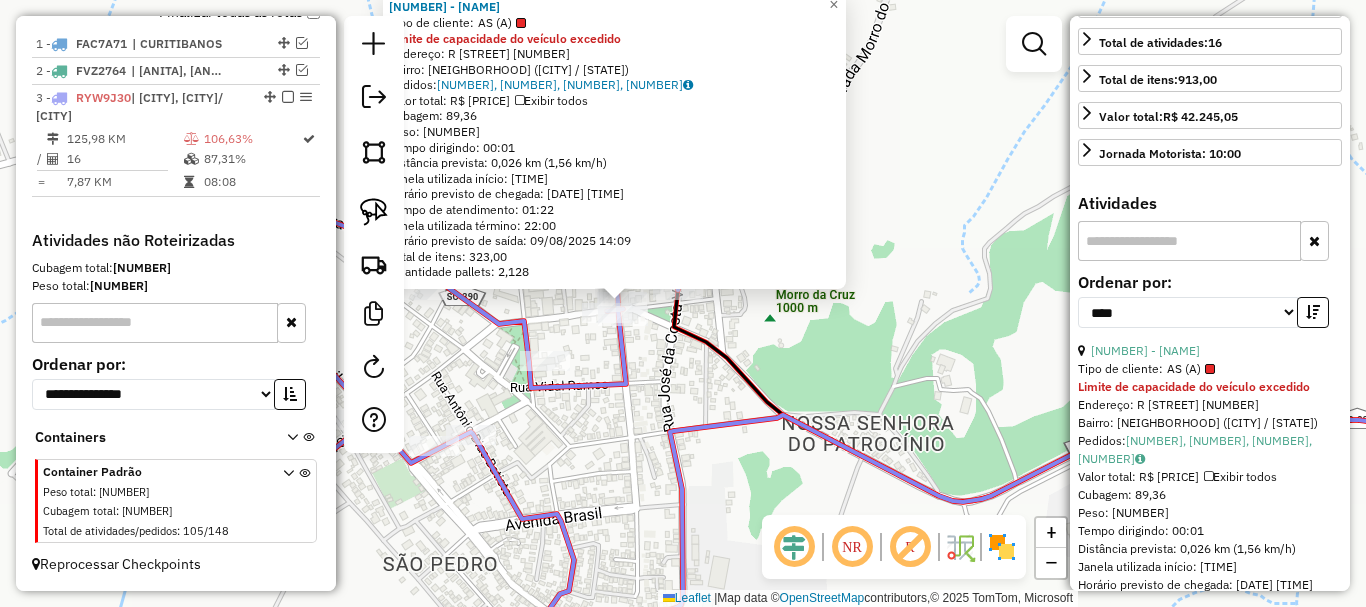 drag, startPoint x: 646, startPoint y: 376, endPoint x: 650, endPoint y: 390, distance: 14.56022 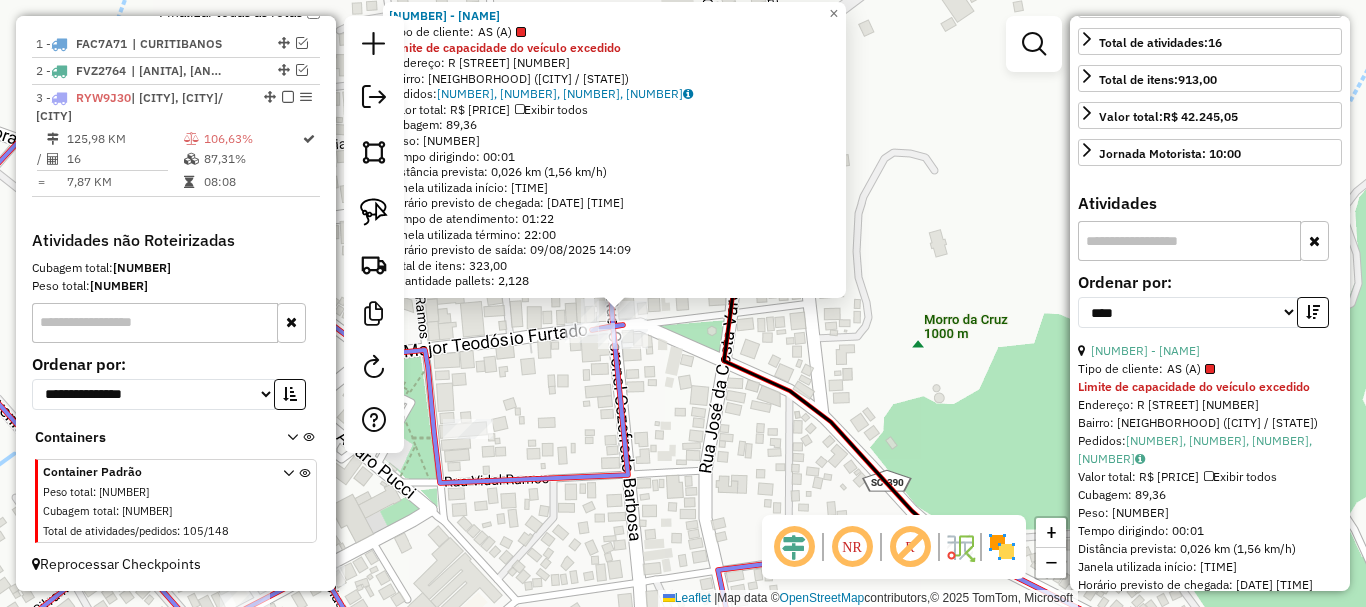 drag, startPoint x: 648, startPoint y: 369, endPoint x: 654, endPoint y: 419, distance: 50.358715 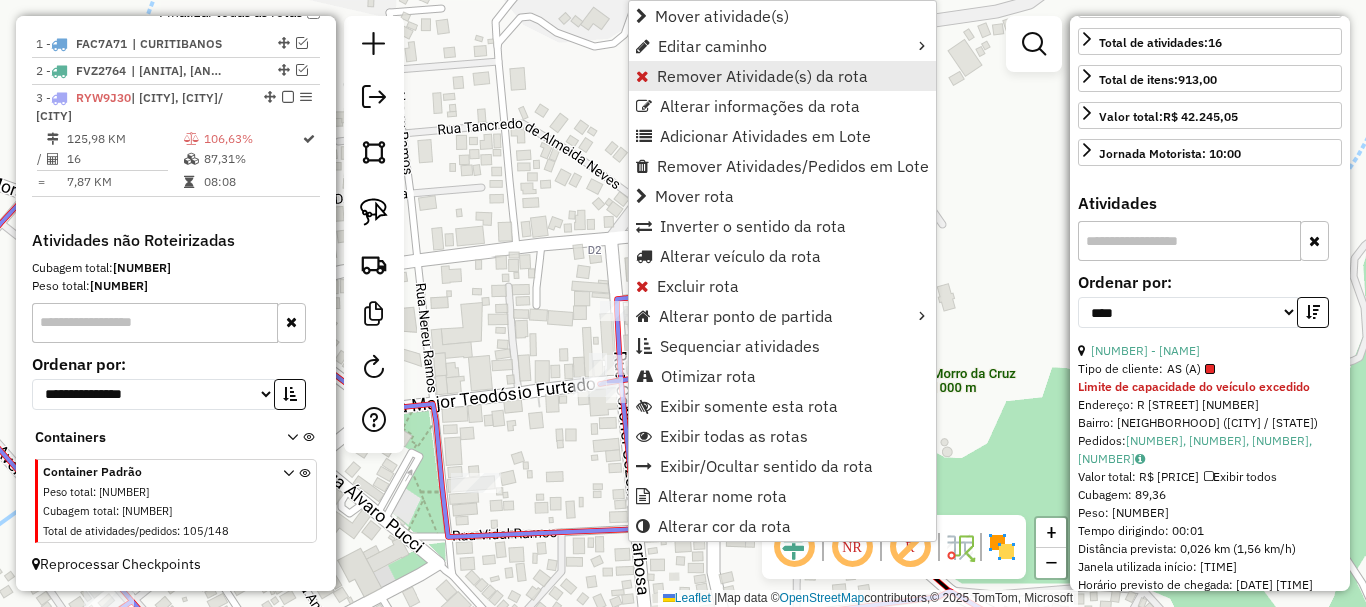 click on "Remover Atividade(s) da rota" at bounding box center [762, 76] 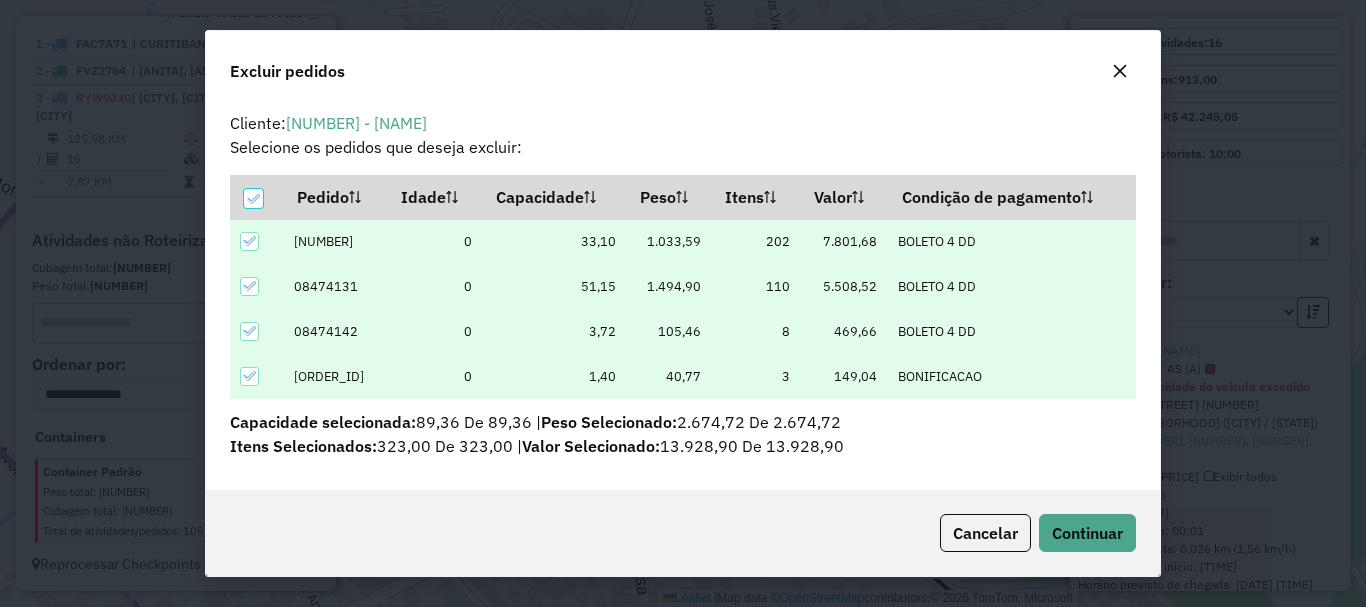 scroll, scrollTop: 8, scrollLeft: 0, axis: vertical 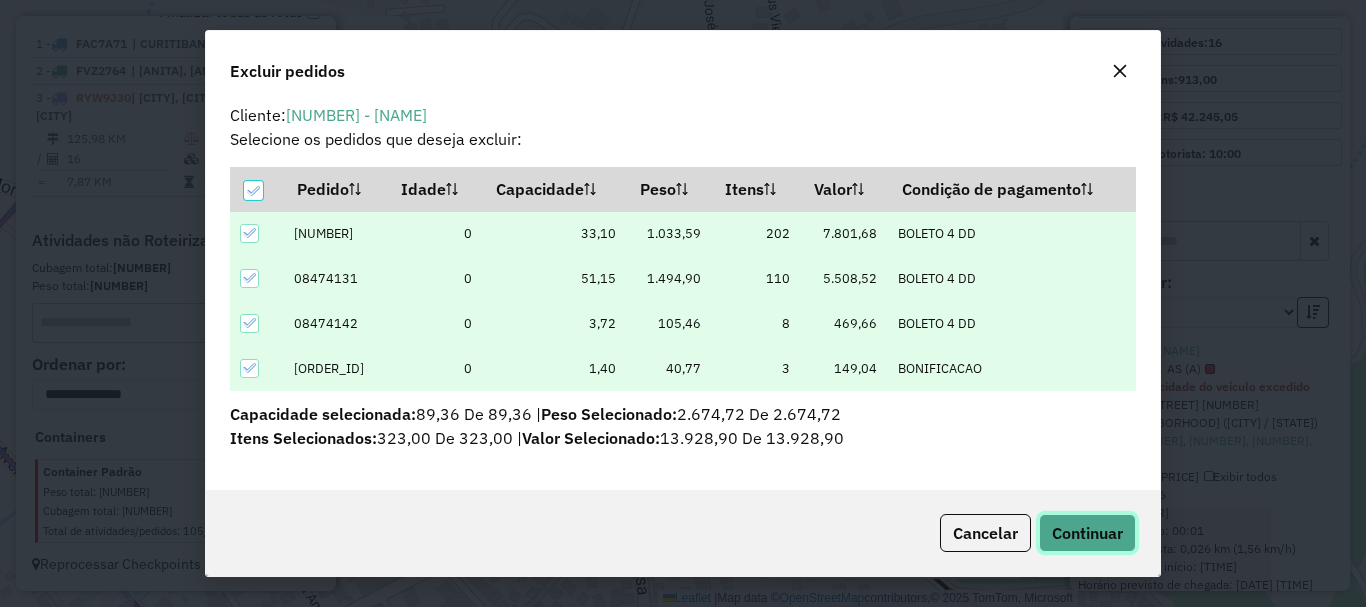 drag, startPoint x: 1076, startPoint y: 532, endPoint x: 1091, endPoint y: 524, distance: 17 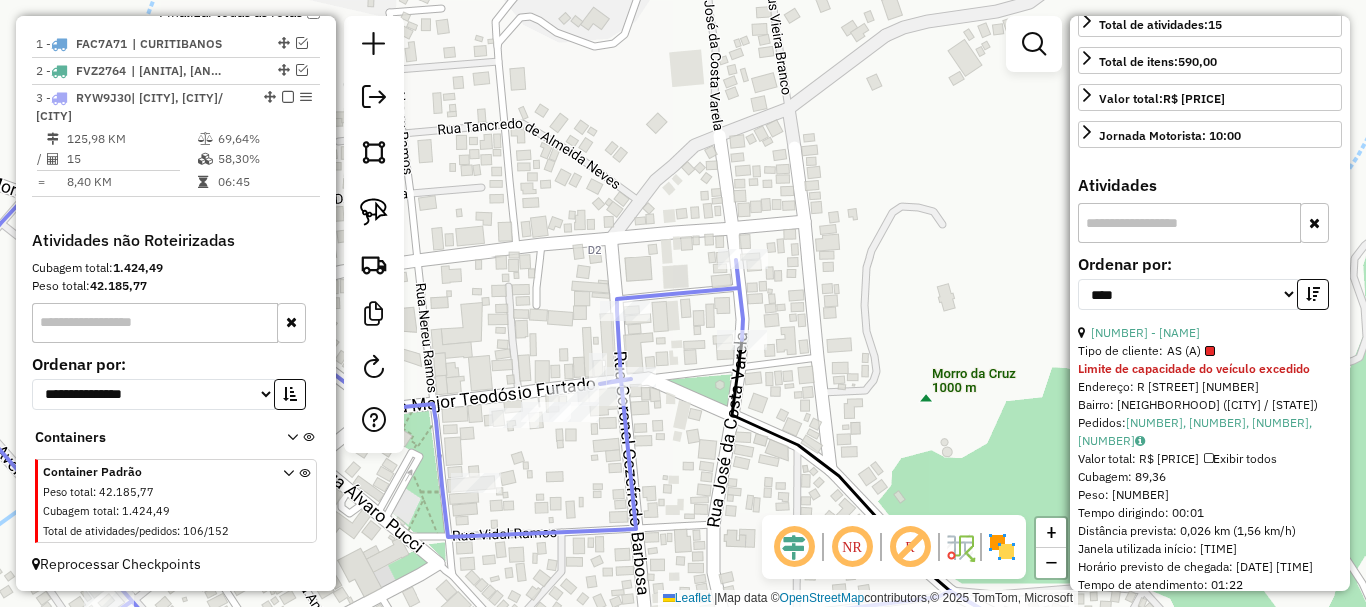 click at bounding box center [1313, 294] 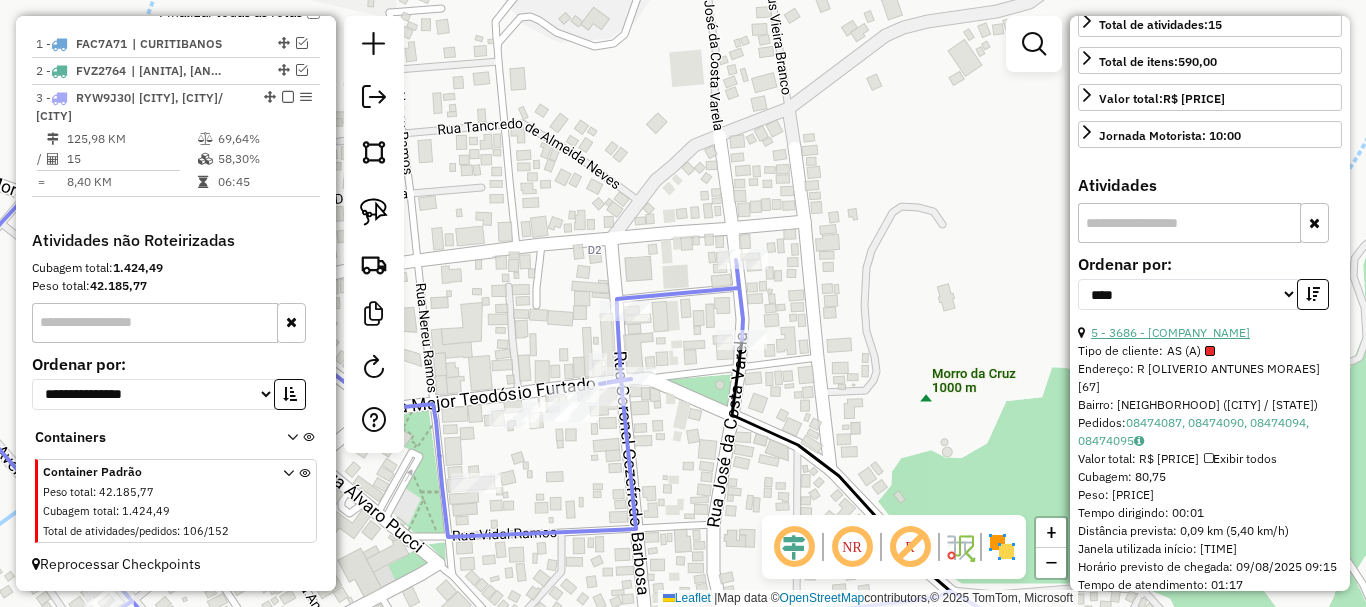 click on "5 - 3686 - SUPERMERCADO MORAES" at bounding box center [1170, 332] 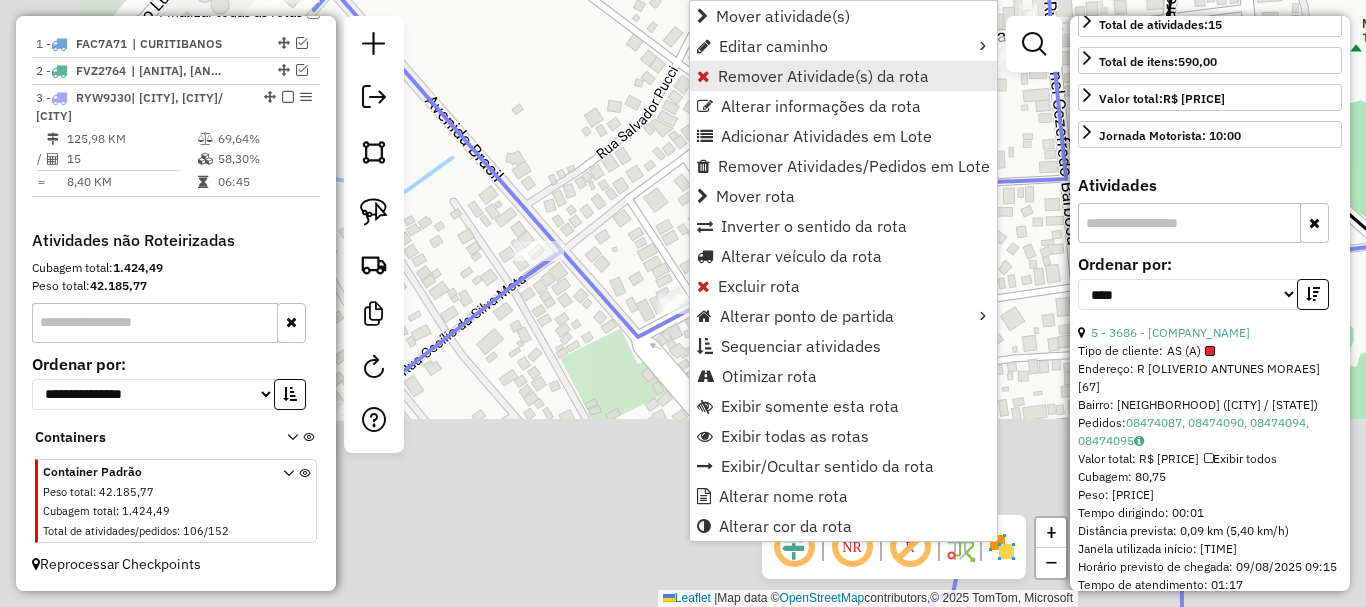 click on "Remover Atividade(s) da rota" at bounding box center [823, 76] 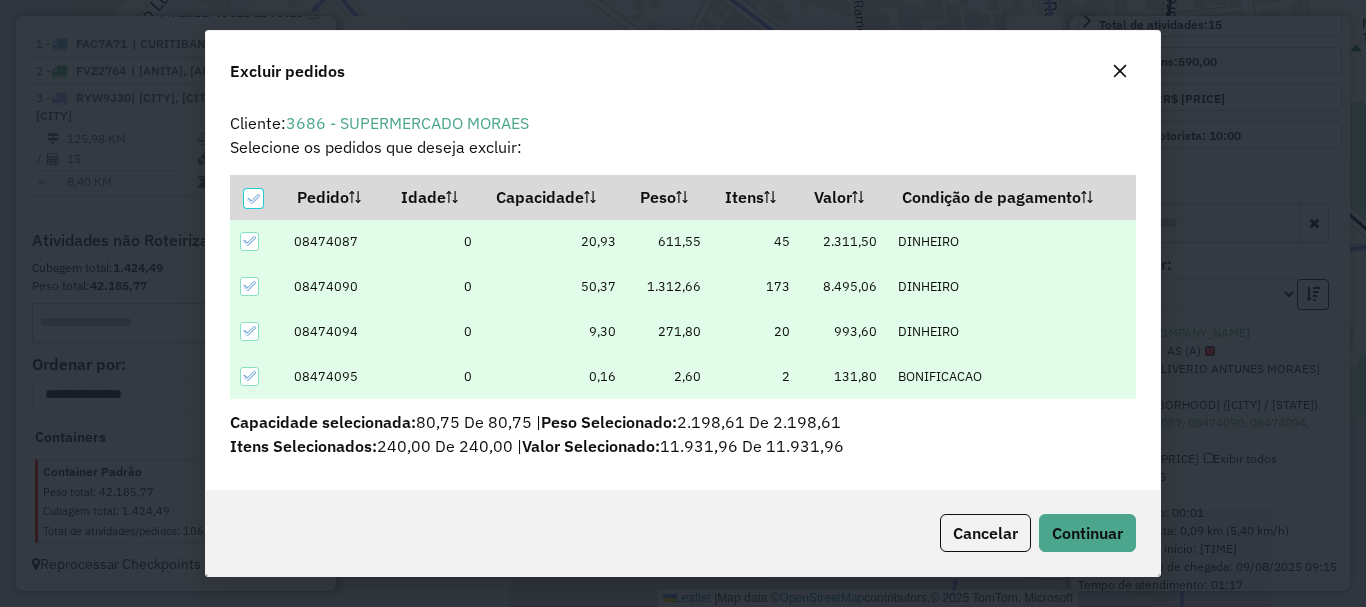 scroll, scrollTop: 82, scrollLeft: 0, axis: vertical 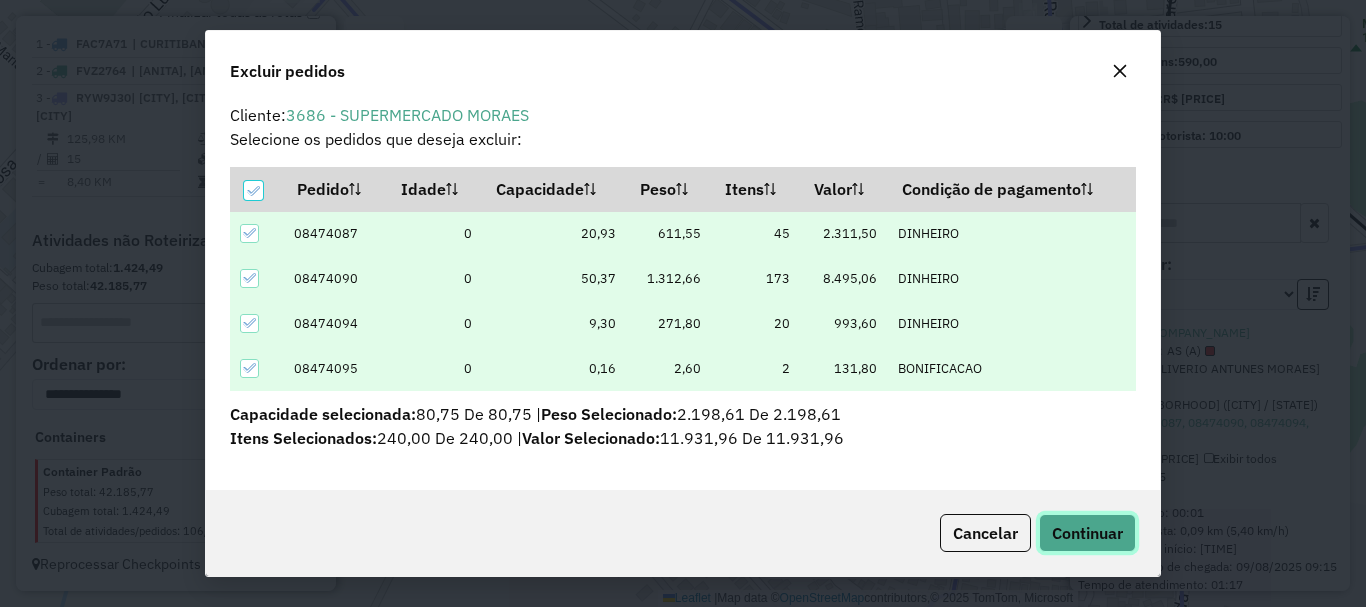 click on "Continuar" 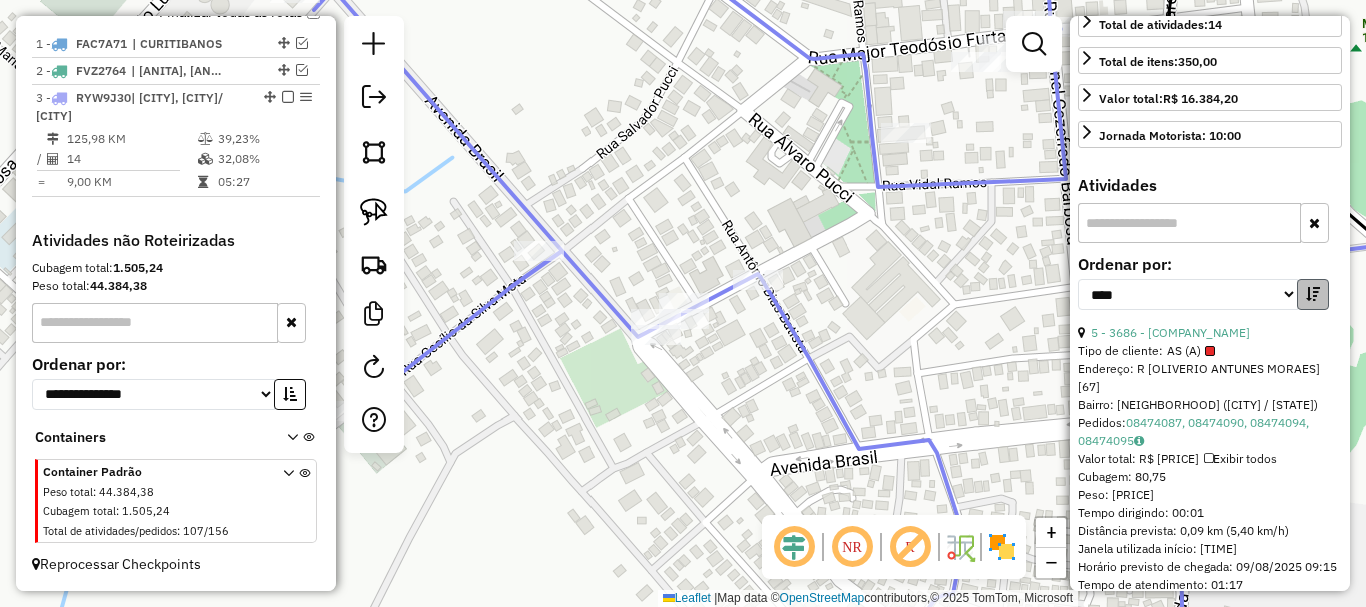 scroll, scrollTop: 482, scrollLeft: 0, axis: vertical 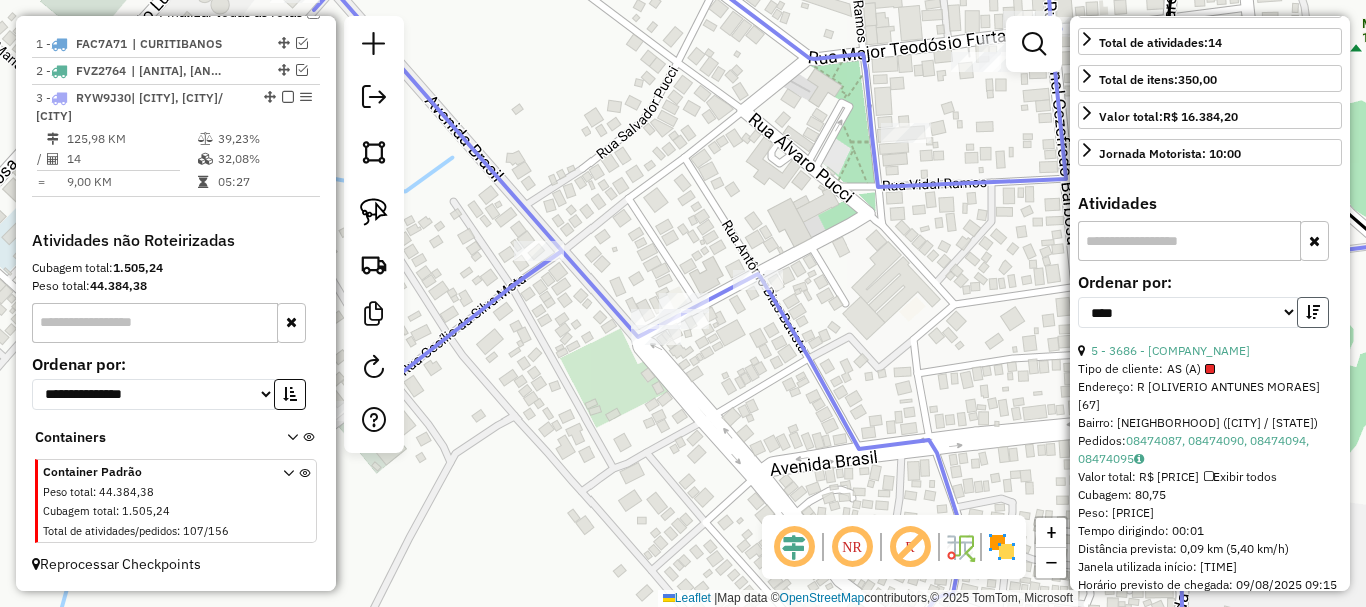 click at bounding box center [1313, 312] 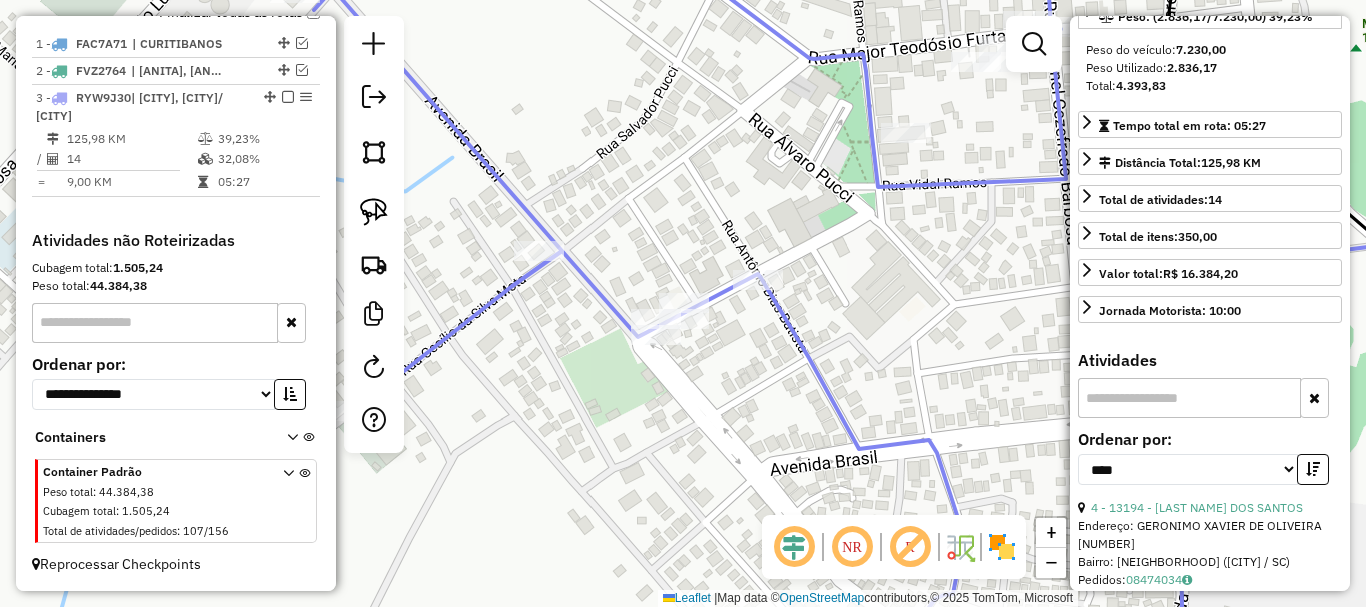 scroll, scrollTop: 282, scrollLeft: 0, axis: vertical 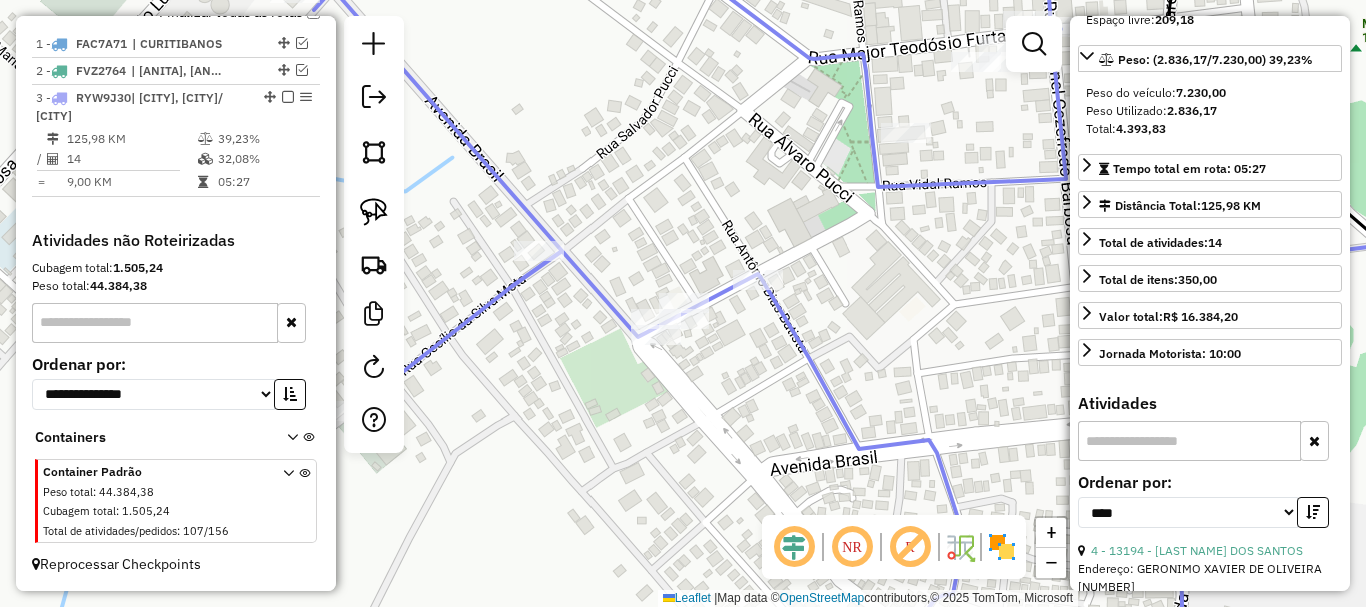 click at bounding box center [288, 97] 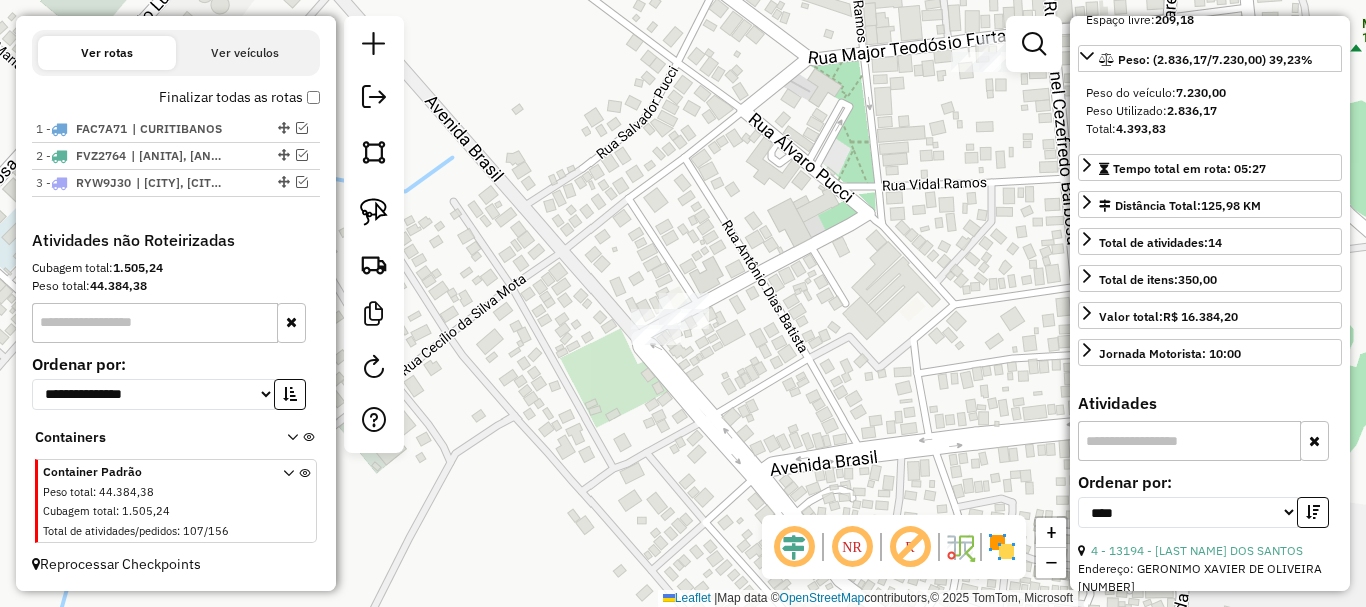 scroll, scrollTop: 674, scrollLeft: 0, axis: vertical 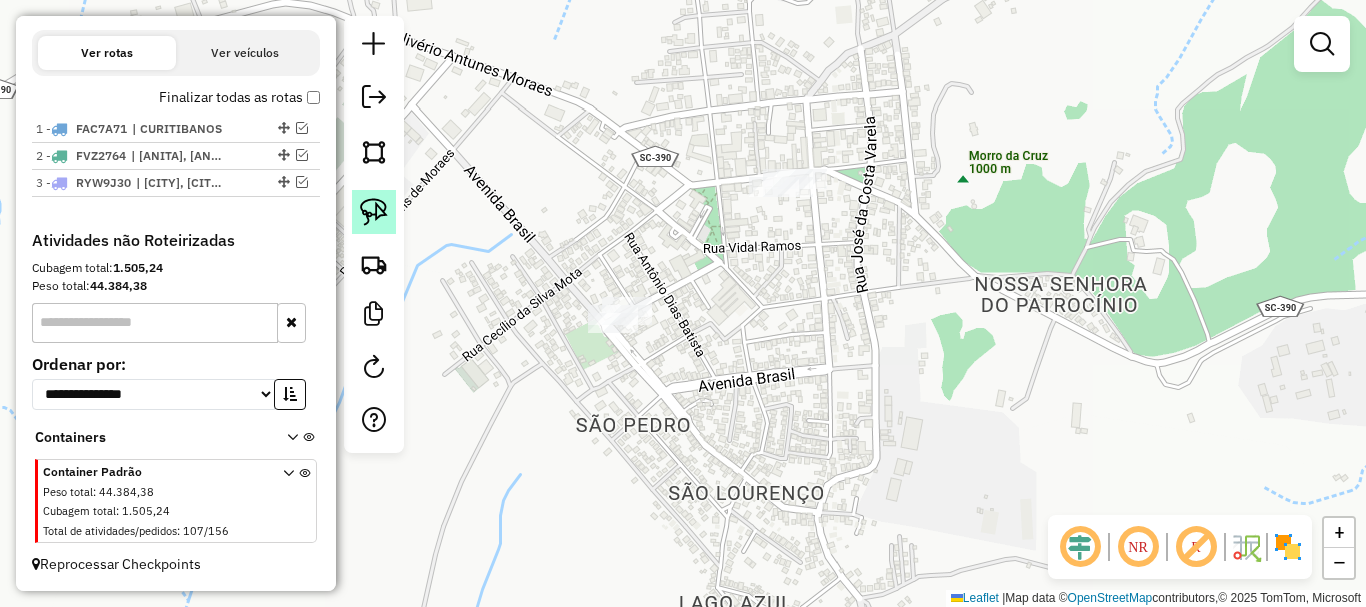 click 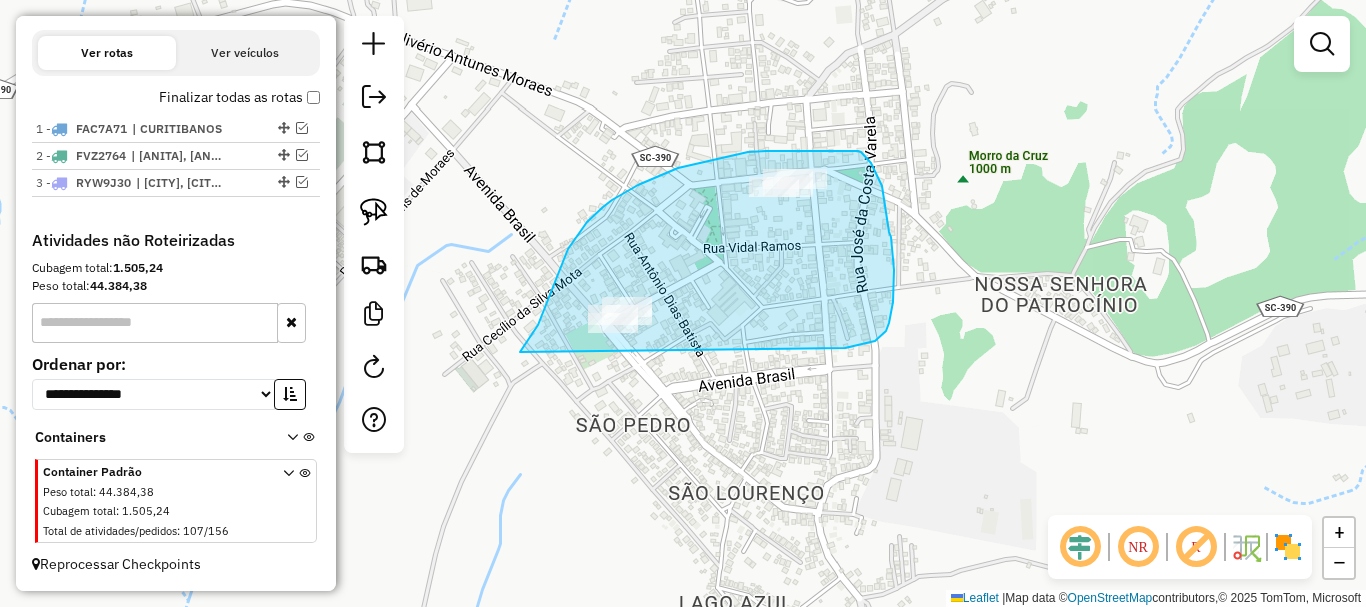 drag, startPoint x: 538, startPoint y: 325, endPoint x: 841, endPoint y: 348, distance: 303.87167 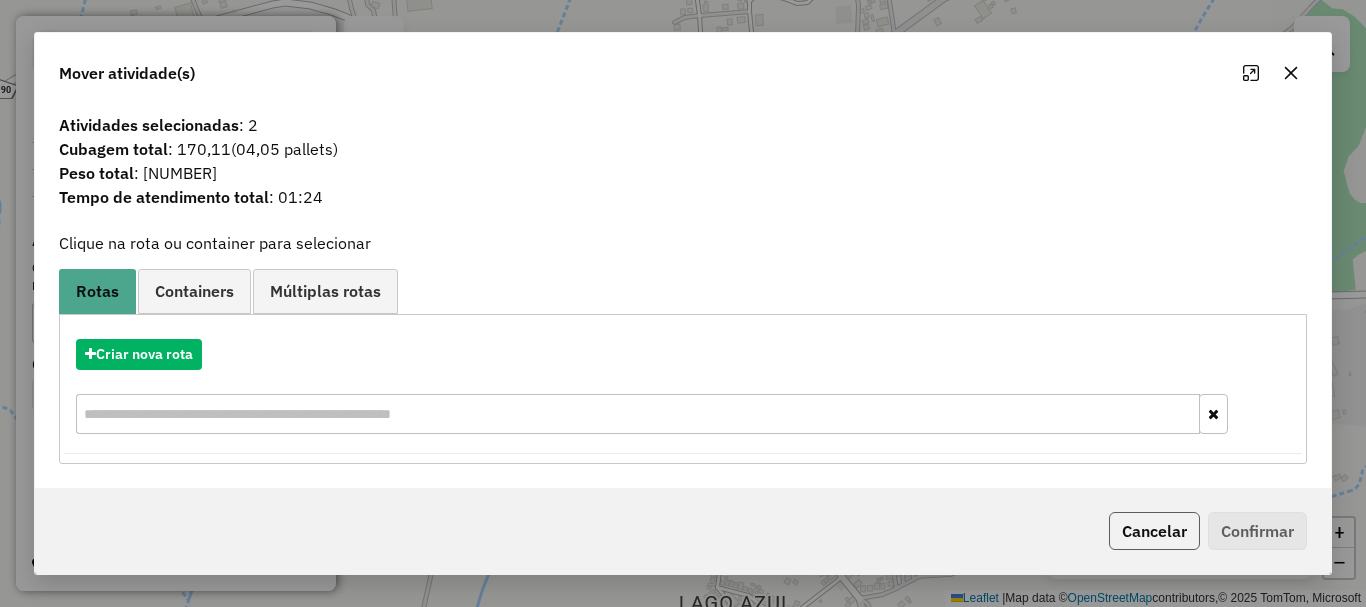 click on "Cancelar" 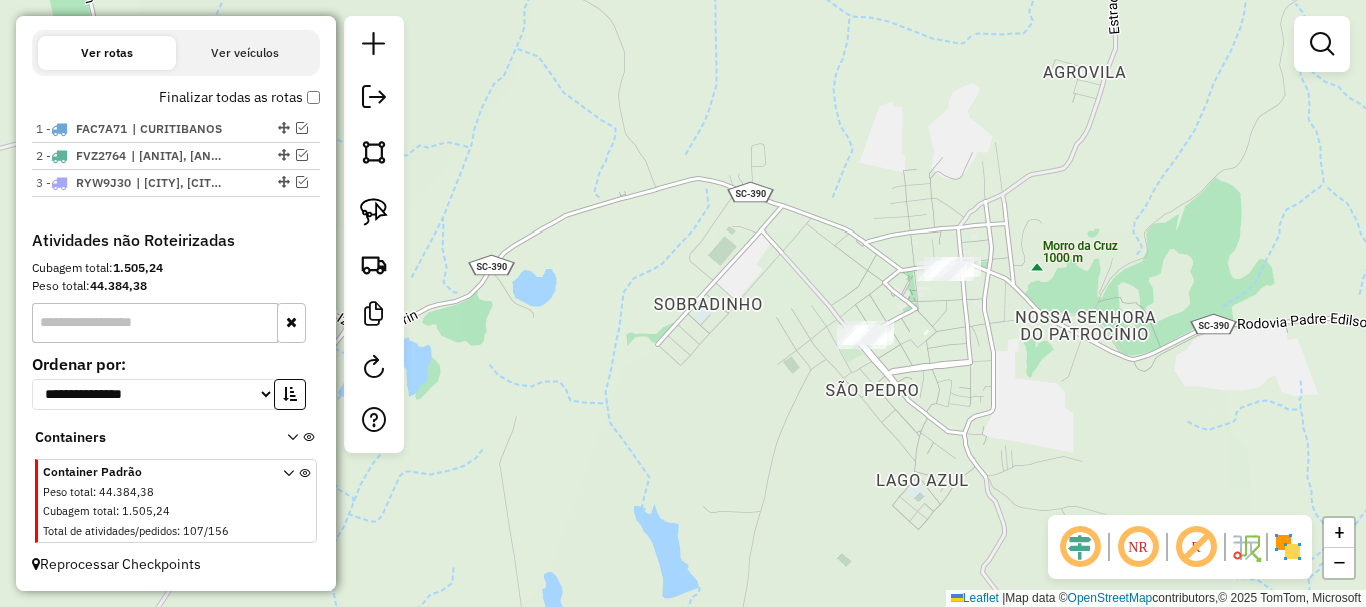 drag, startPoint x: 704, startPoint y: 236, endPoint x: 888, endPoint y: 250, distance: 184.53185 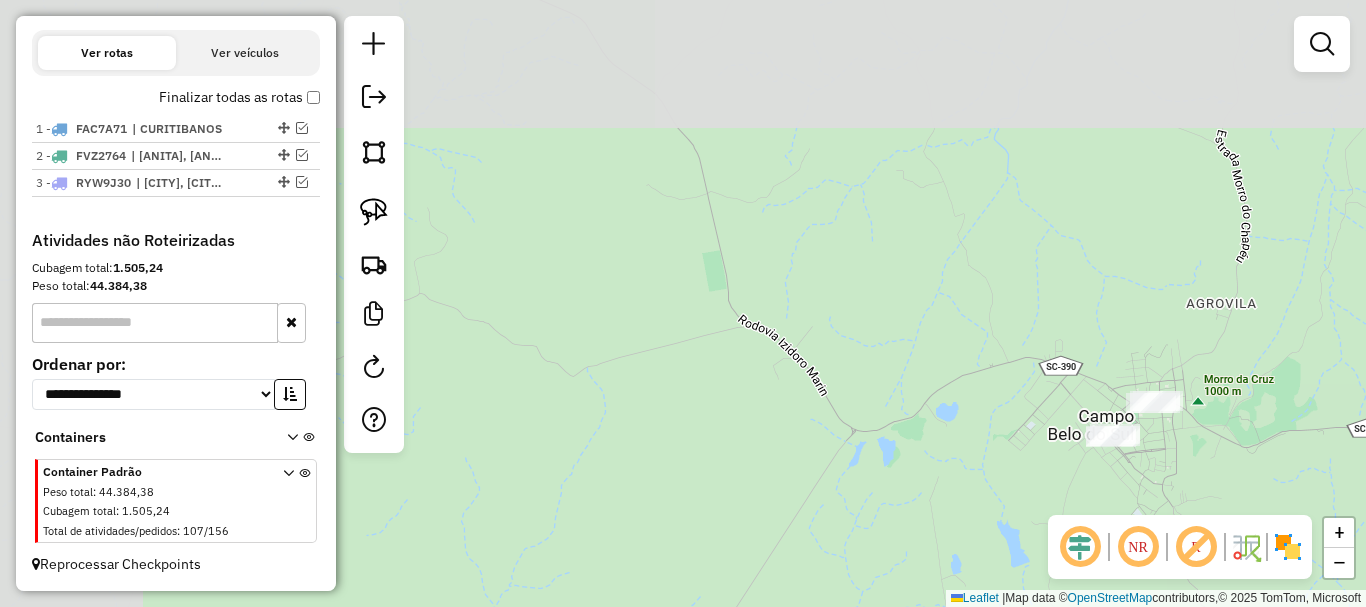 drag, startPoint x: 689, startPoint y: 288, endPoint x: 962, endPoint y: 439, distance: 311.97757 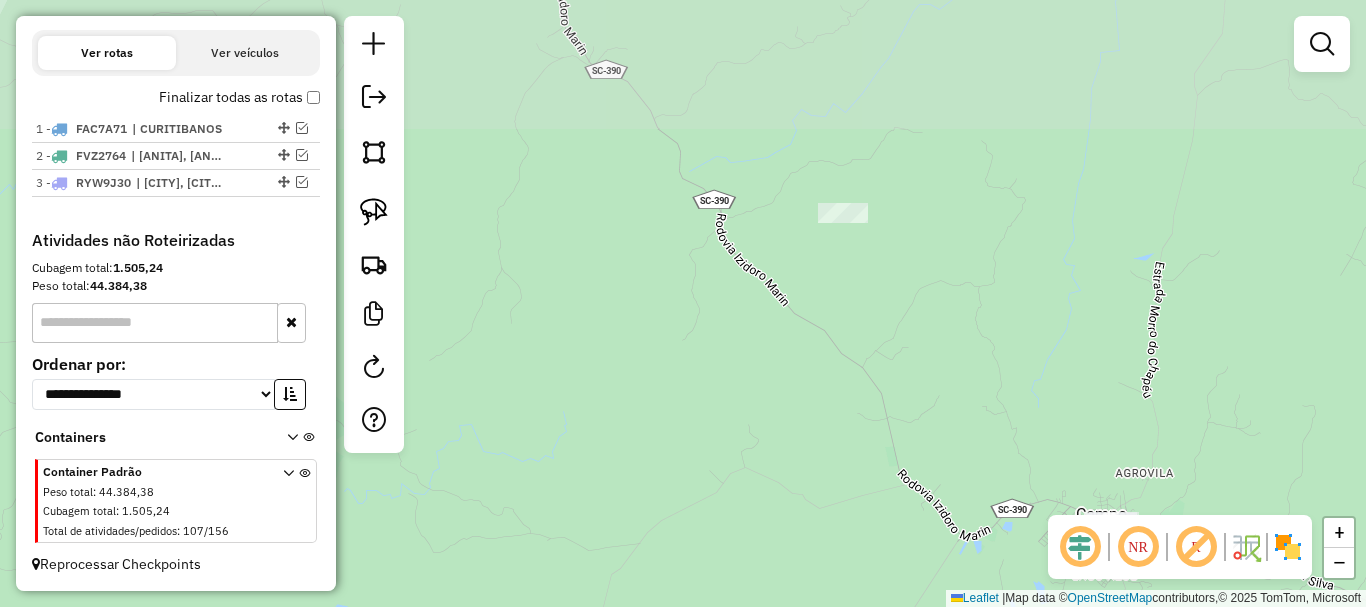 drag, startPoint x: 887, startPoint y: 394, endPoint x: 897, endPoint y: 433, distance: 40.261642 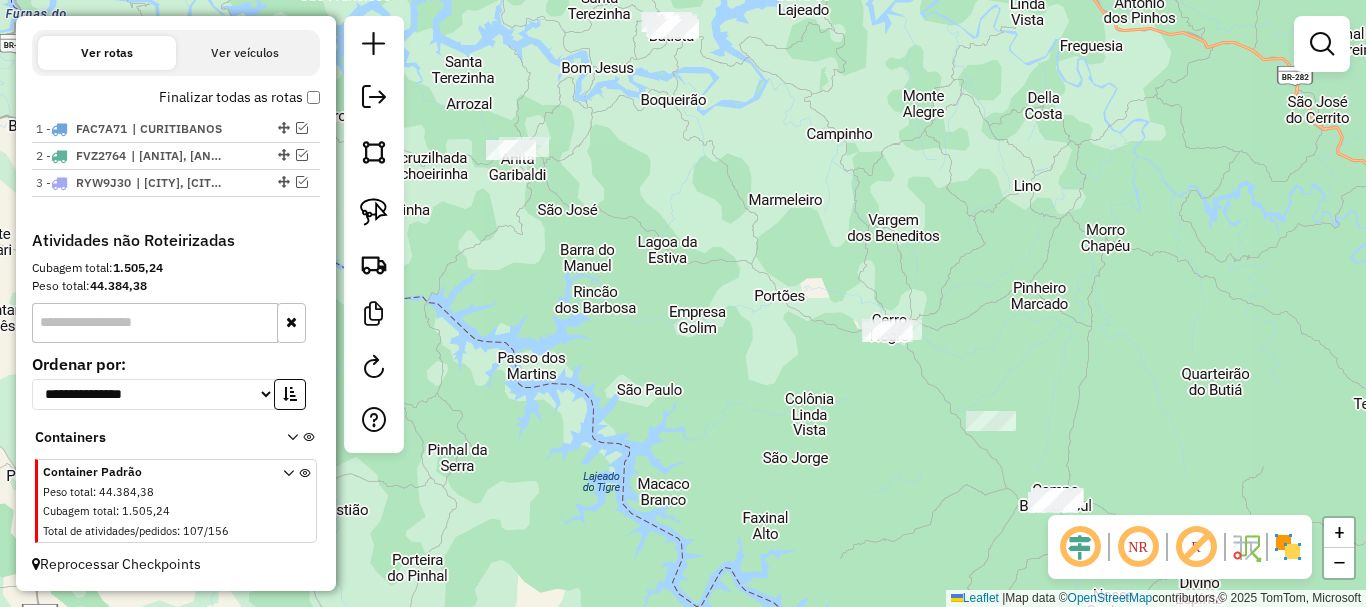 drag, startPoint x: 812, startPoint y: 391, endPoint x: 874, endPoint y: 450, distance: 85.58621 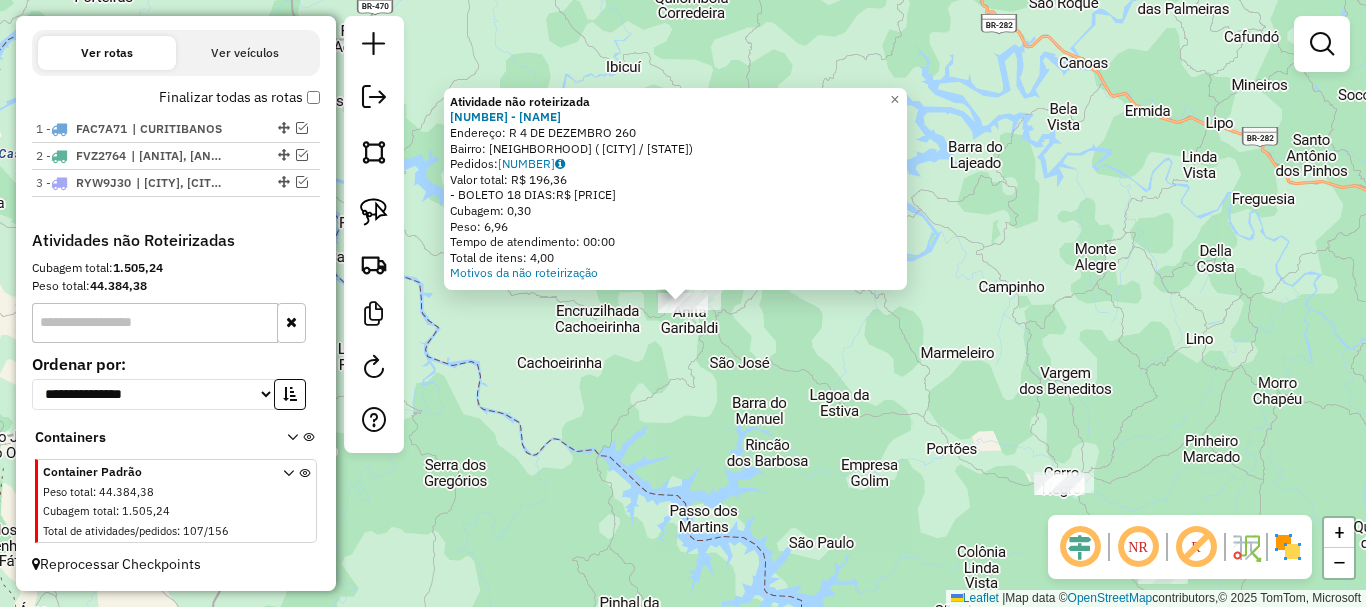 click on "Atividade não roteirizada 10003 - AMERICO MENEGAZZO  Endereço: R   4 DE DEZEMBRO                 260   Bairro: CENTRO (ANITA GARIBALDI / SC)   Pedidos:  08474043   Valor total: R$ 196,36   - BOLETO 18 DIAS:  R$ 196,36   Cubagem: 0,30   Peso: 6,96   Tempo de atendimento: 00:00   Total de itens: 4,00  Motivos da não roteirização × Janela de atendimento Grade de atendimento Capacidade Transportadoras Veículos Cliente Pedidos  Rotas Selecione os dias de semana para filtrar as janelas de atendimento  Seg   Ter   Qua   Qui   Sex   Sáb   Dom  Informe o período da janela de atendimento: De: Até:  Filtrar exatamente a janela do cliente  Considerar janela de atendimento padrão  Selecione os dias de semana para filtrar as grades de atendimento  Seg   Ter   Qua   Qui   Sex   Sáb   Dom   Considerar clientes sem dia de atendimento cadastrado  Clientes fora do dia de atendimento selecionado Filtrar as atividades entre os valores definidos abaixo:  Peso mínimo:   Peso máximo:   Cubagem mínima:   De:   Até:  +" 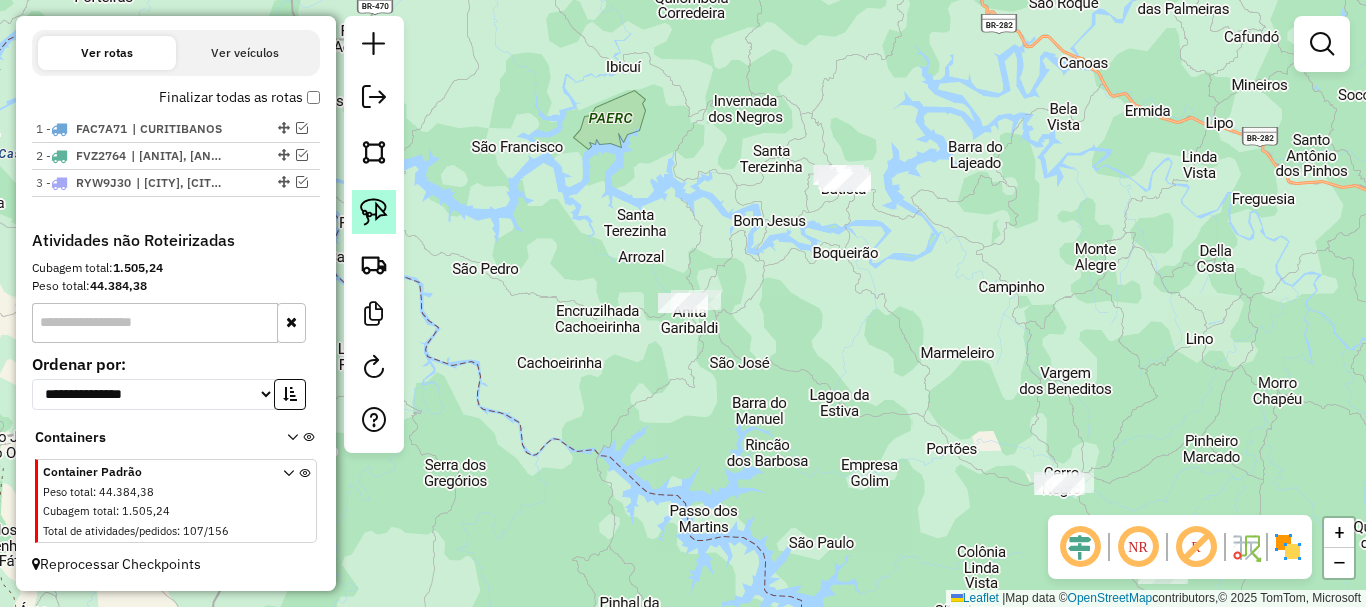 click 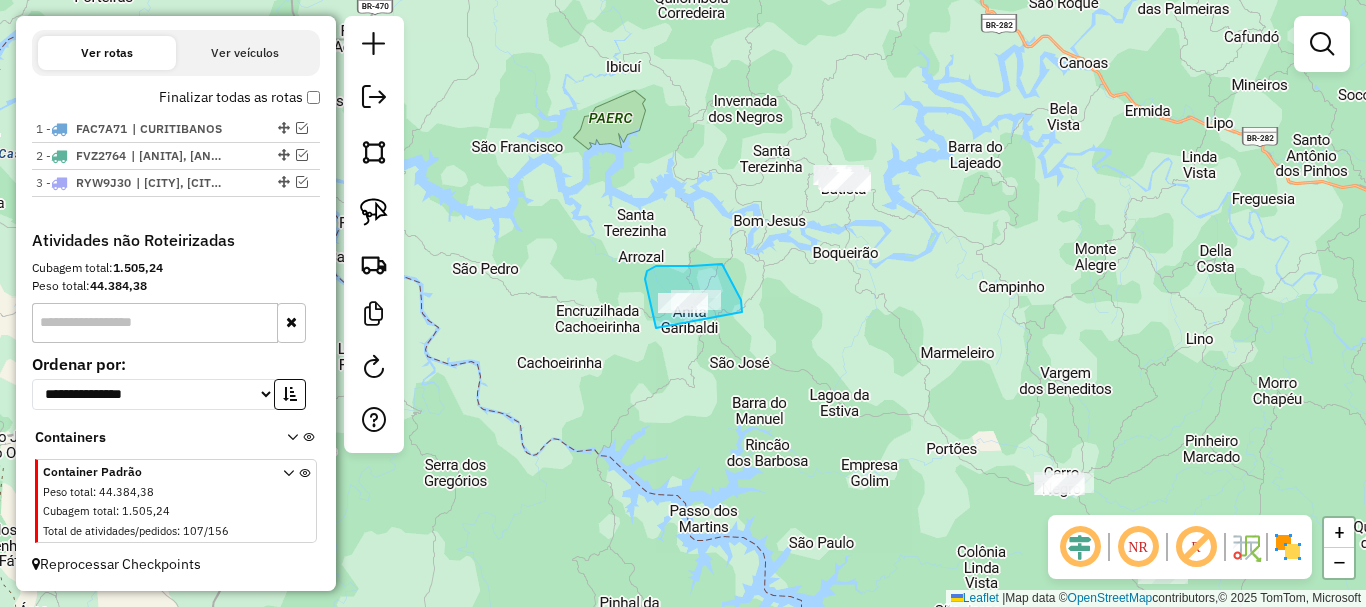 drag, startPoint x: 648, startPoint y: 290, endPoint x: 741, endPoint y: 328, distance: 100.46392 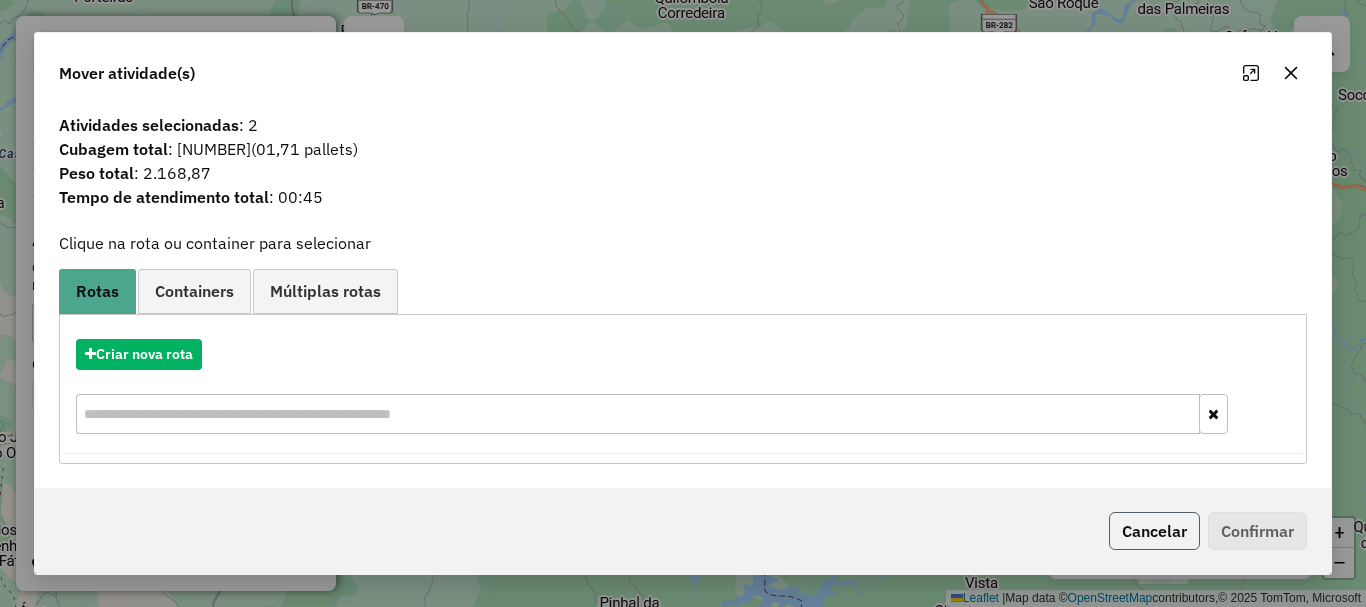 click on "Cancelar" 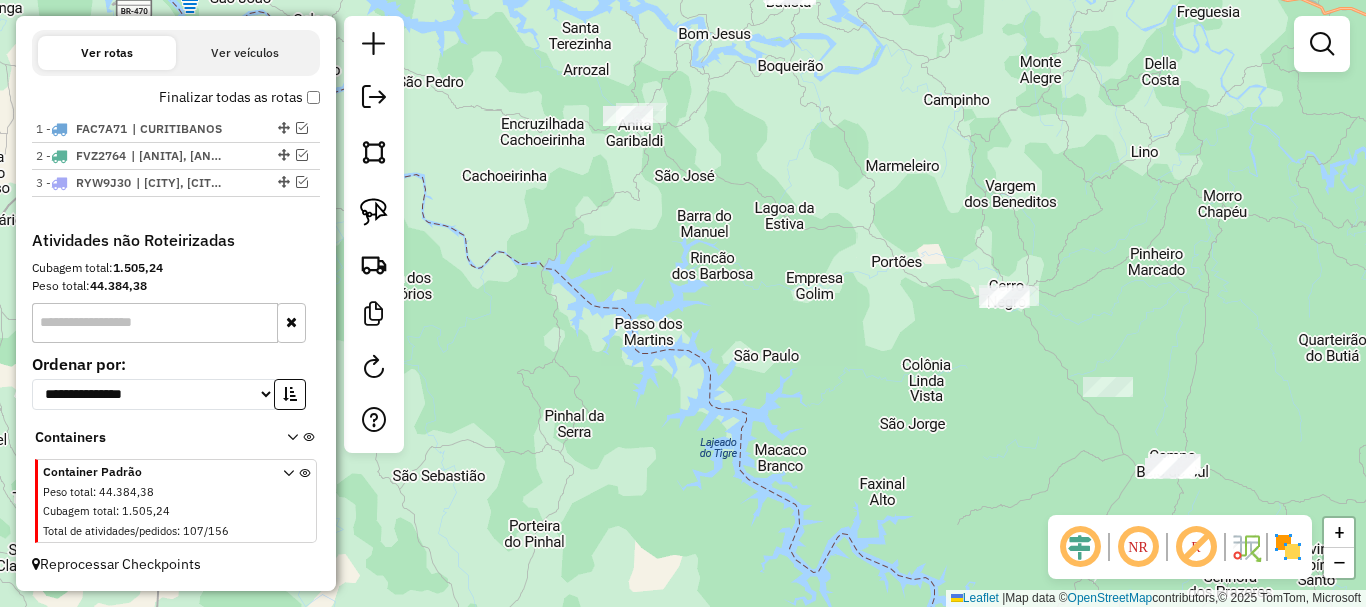 drag, startPoint x: 882, startPoint y: 468, endPoint x: 826, endPoint y: 276, distance: 200 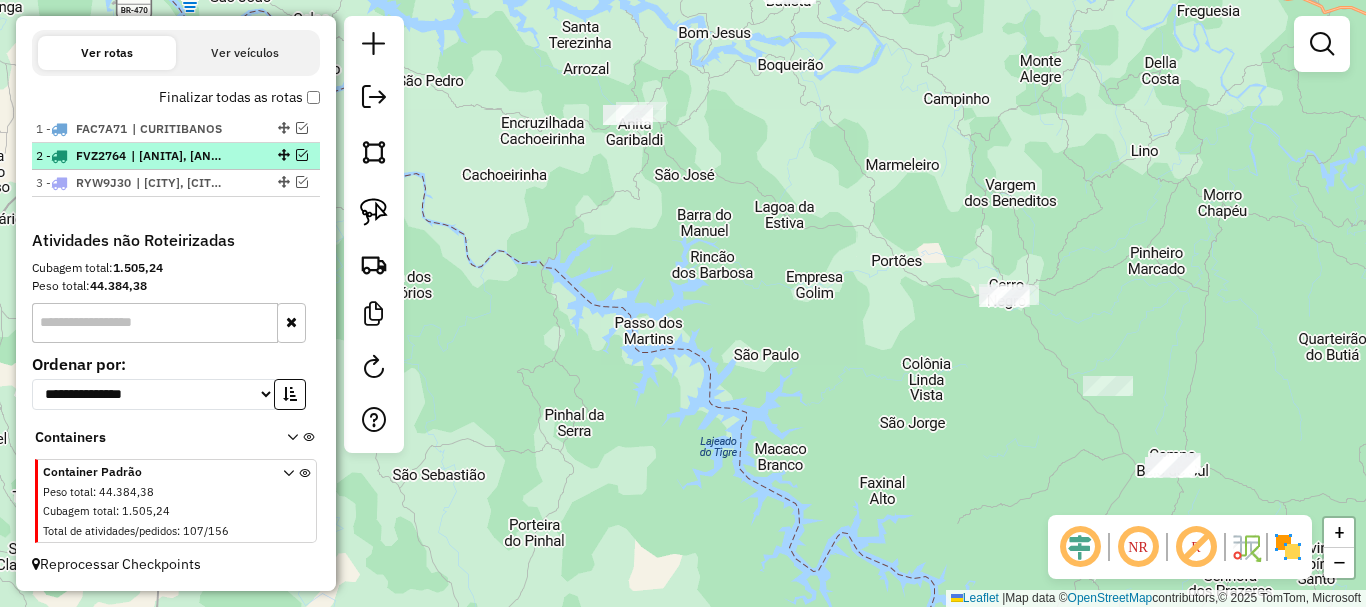 click on "| [LAST], [LAST]/ [LAST]/ [LAST]" at bounding box center [177, 156] 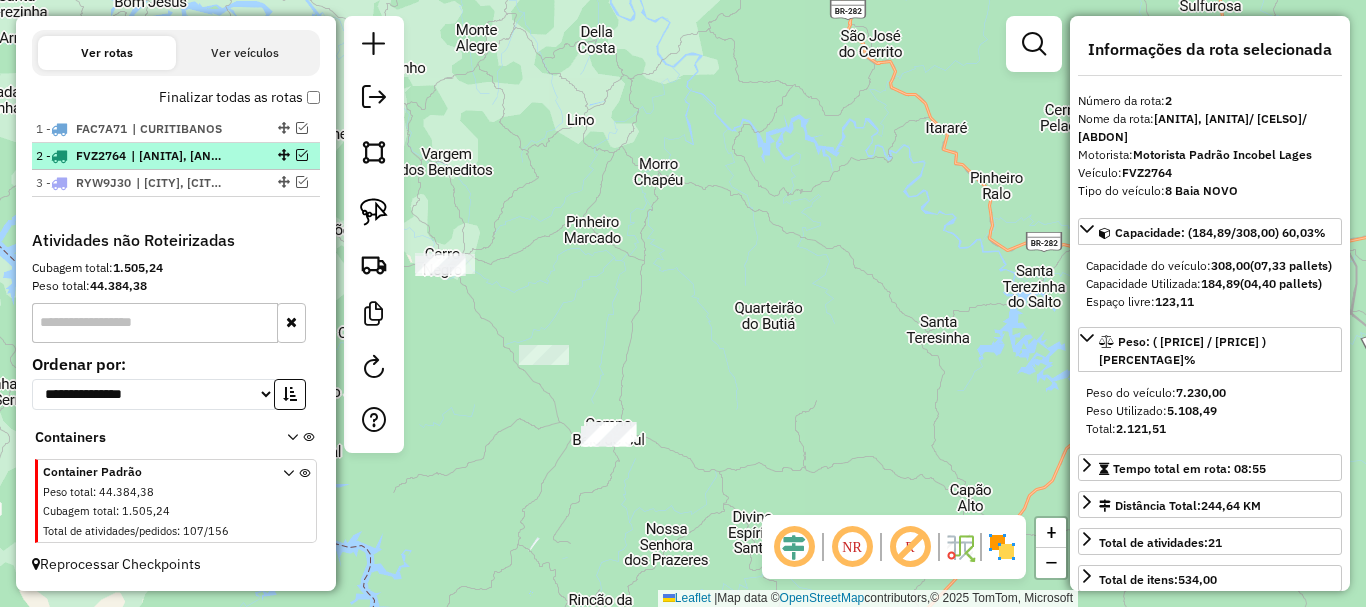 click at bounding box center [302, 155] 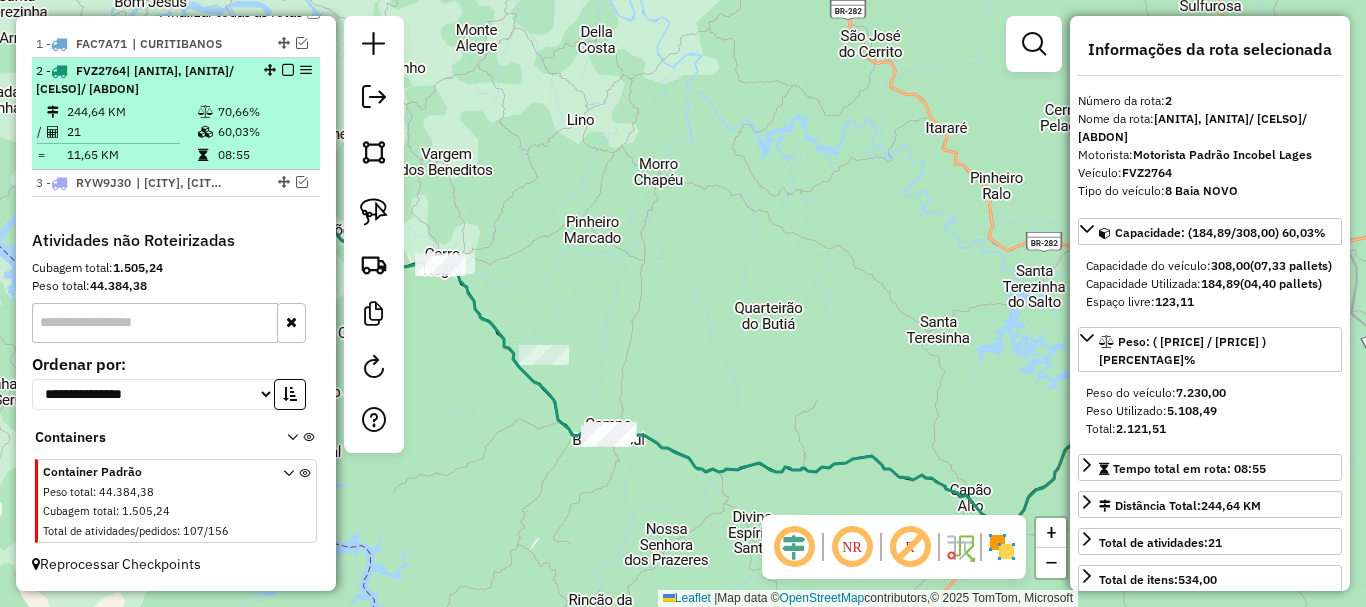 click at bounding box center [288, 70] 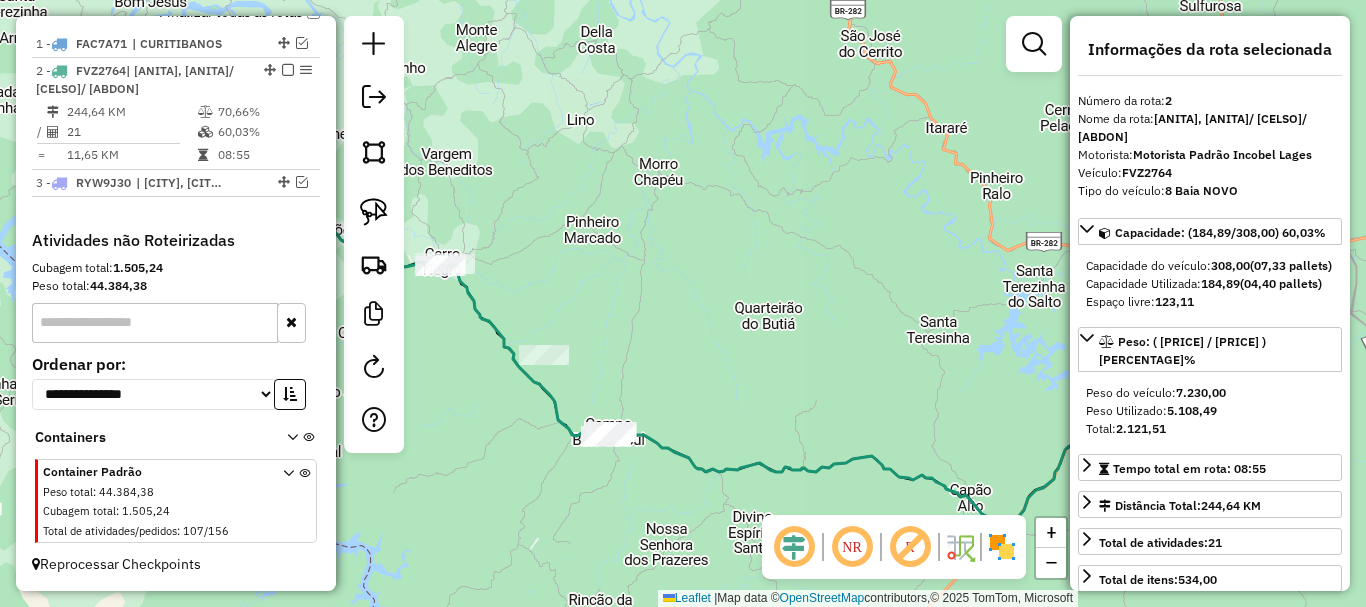 scroll, scrollTop: 674, scrollLeft: 0, axis: vertical 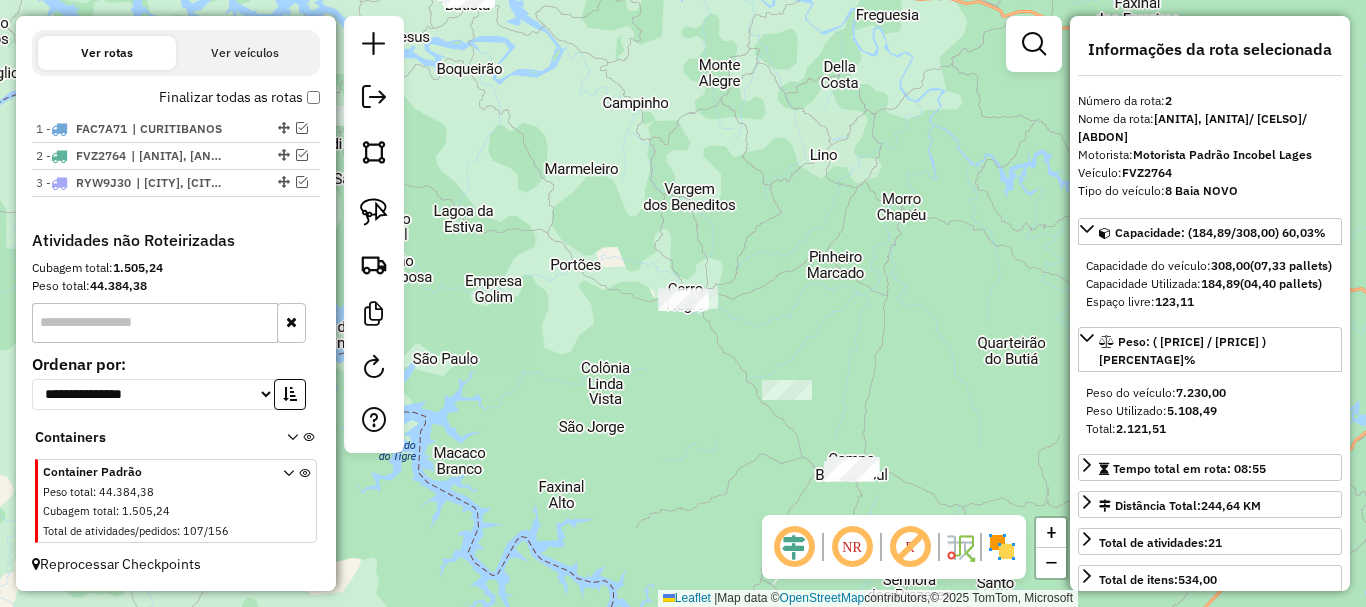drag, startPoint x: 466, startPoint y: 382, endPoint x: 698, endPoint y: 414, distance: 234.1965 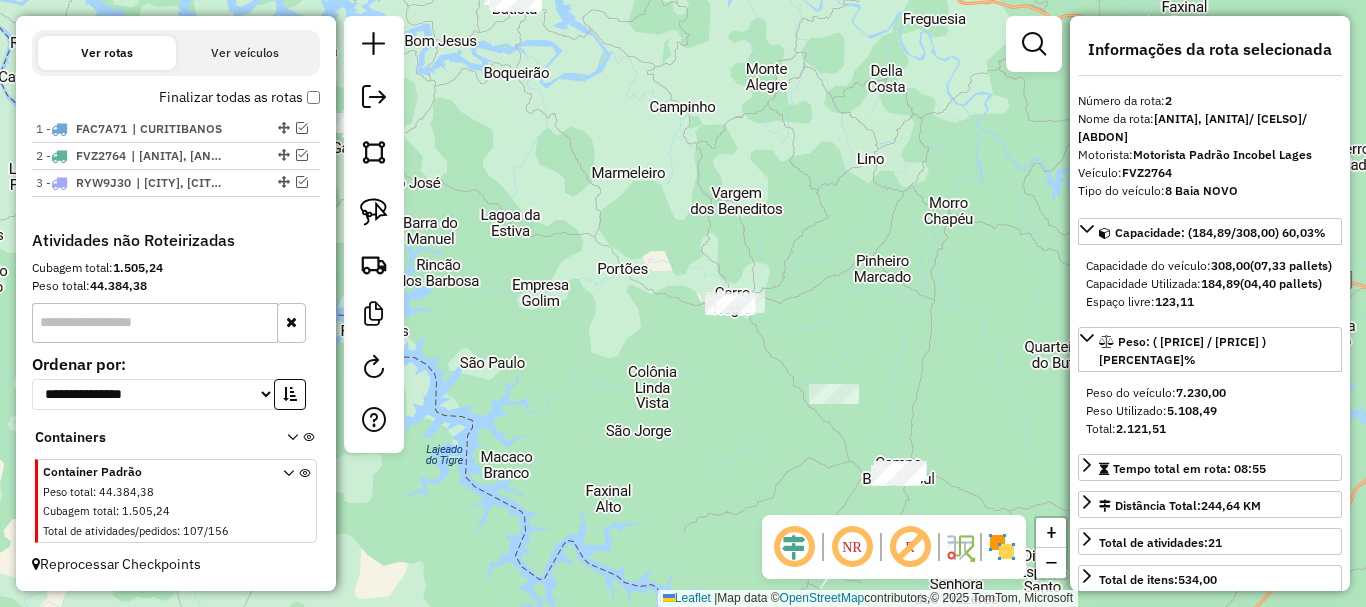 drag, startPoint x: 577, startPoint y: 360, endPoint x: 618, endPoint y: 364, distance: 41.19466 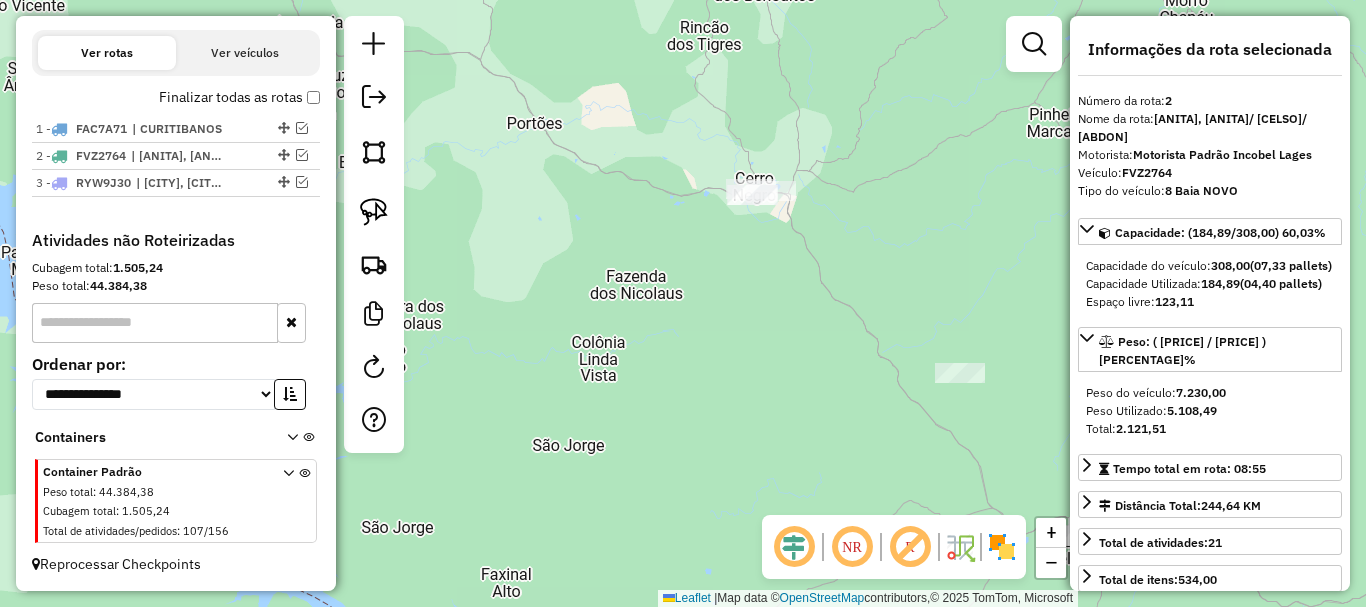 click 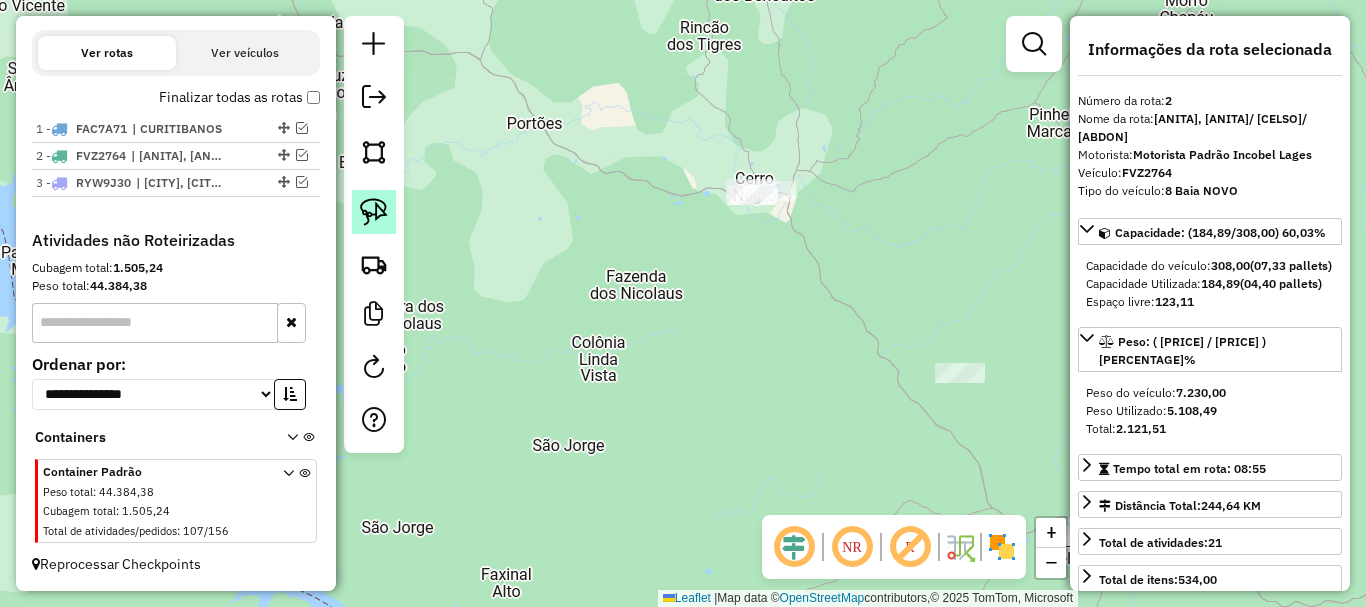 click 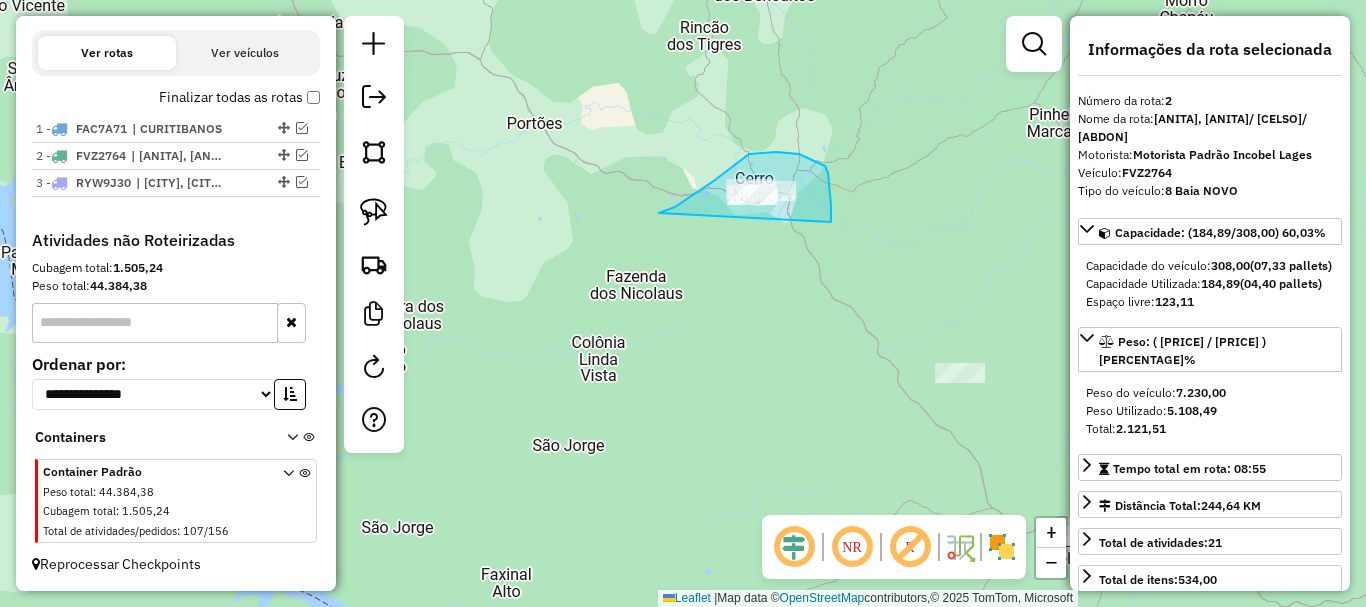 drag, startPoint x: 694, startPoint y: 193, endPoint x: 831, endPoint y: 222, distance: 140.0357 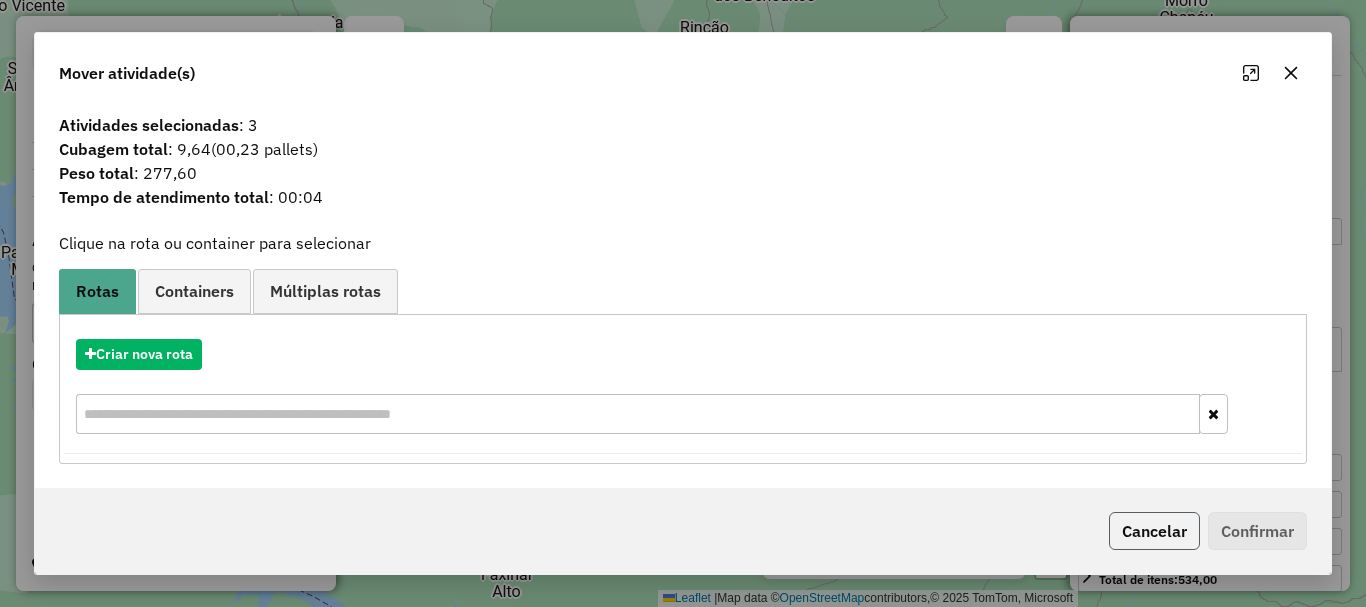 click on "Cancelar" 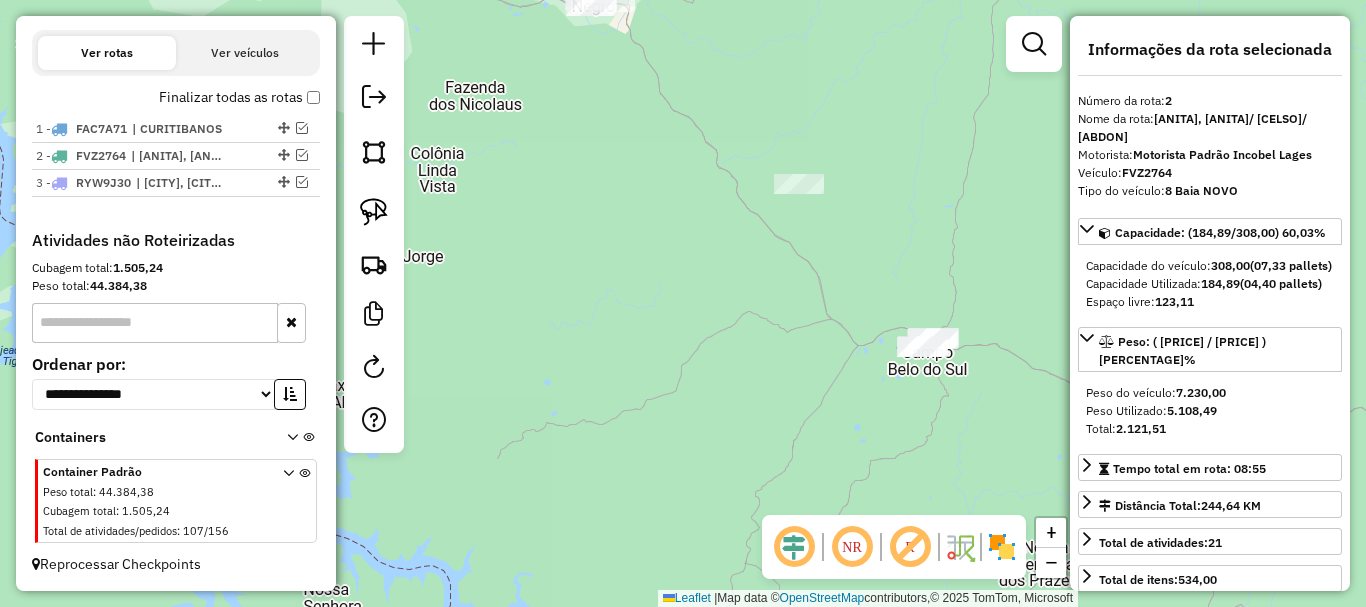 drag, startPoint x: 807, startPoint y: 372, endPoint x: 745, endPoint y: 312, distance: 86.27862 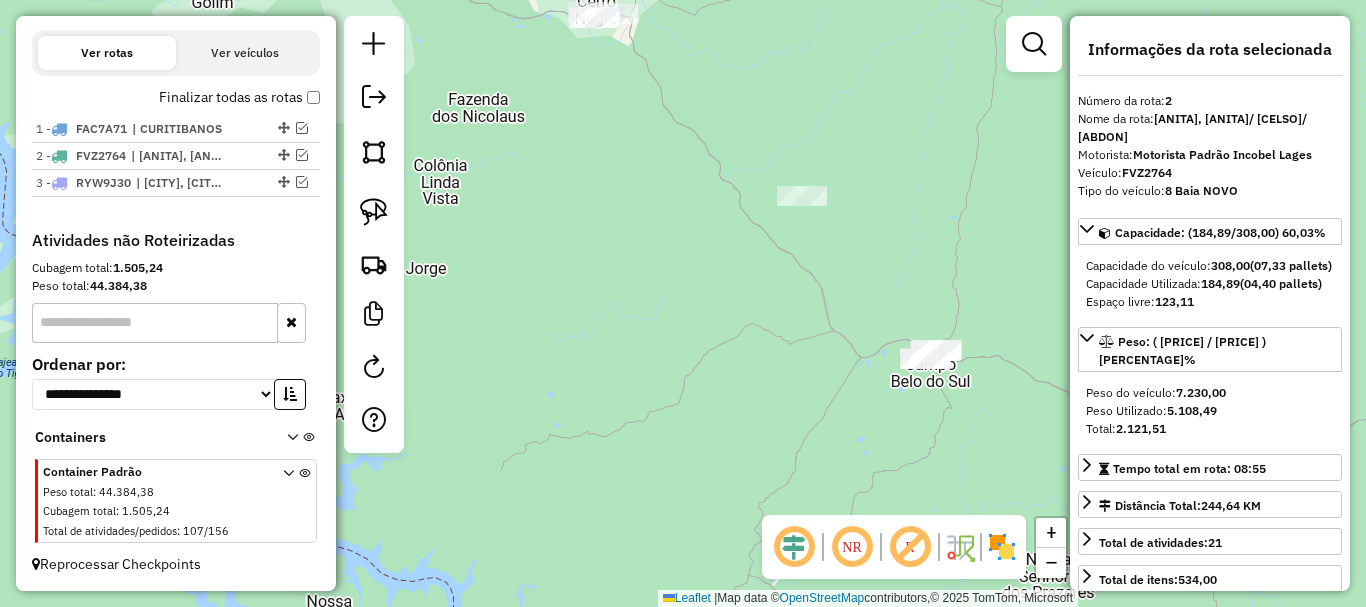 drag, startPoint x: 656, startPoint y: 339, endPoint x: 659, endPoint y: 353, distance: 14.3178215 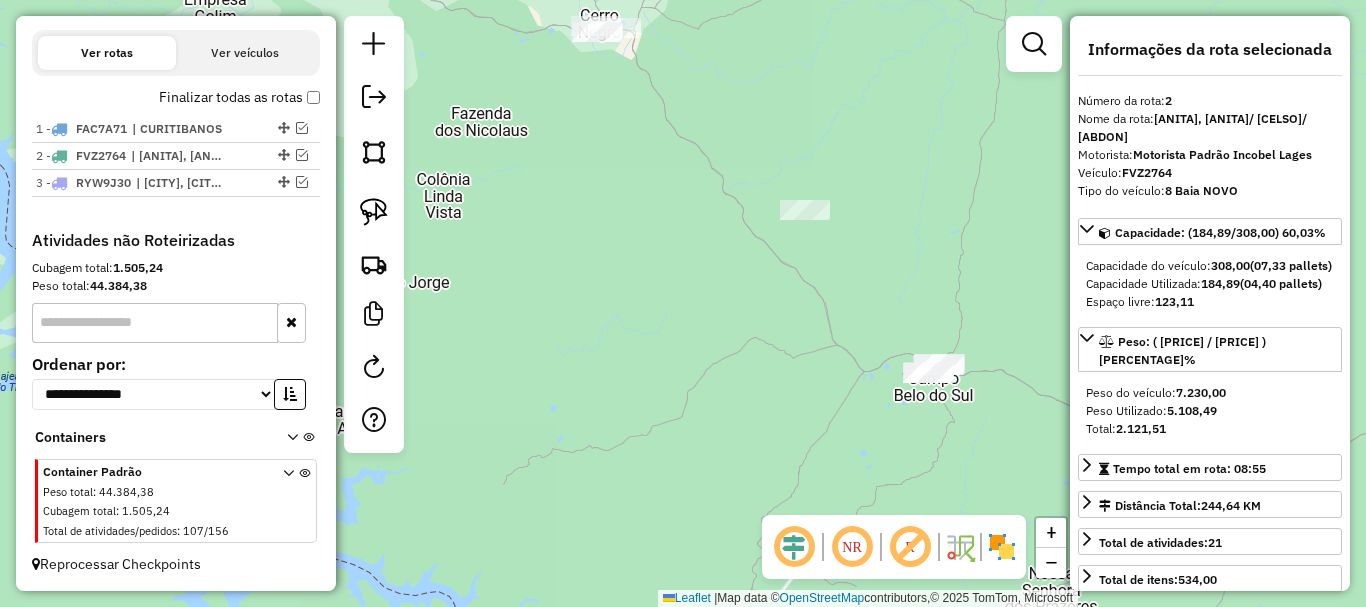 drag, startPoint x: 369, startPoint y: 228, endPoint x: 432, endPoint y: 204, distance: 67.41662 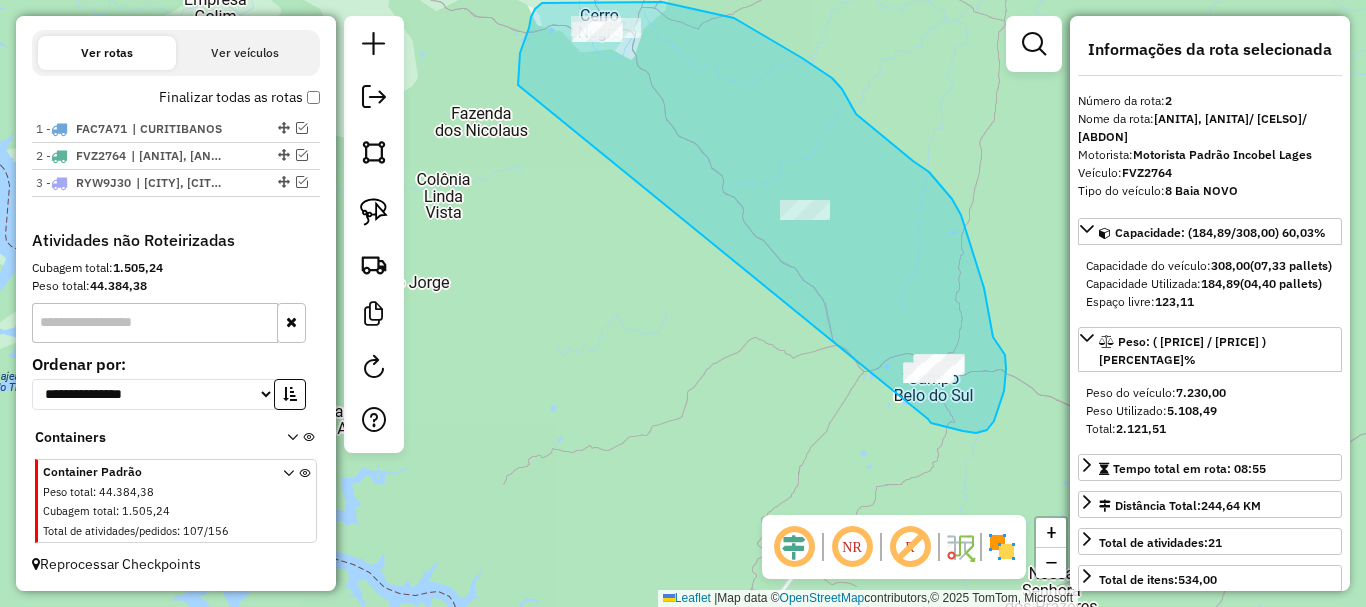 drag, startPoint x: 520, startPoint y: 53, endPoint x: 928, endPoint y: 419, distance: 548.10583 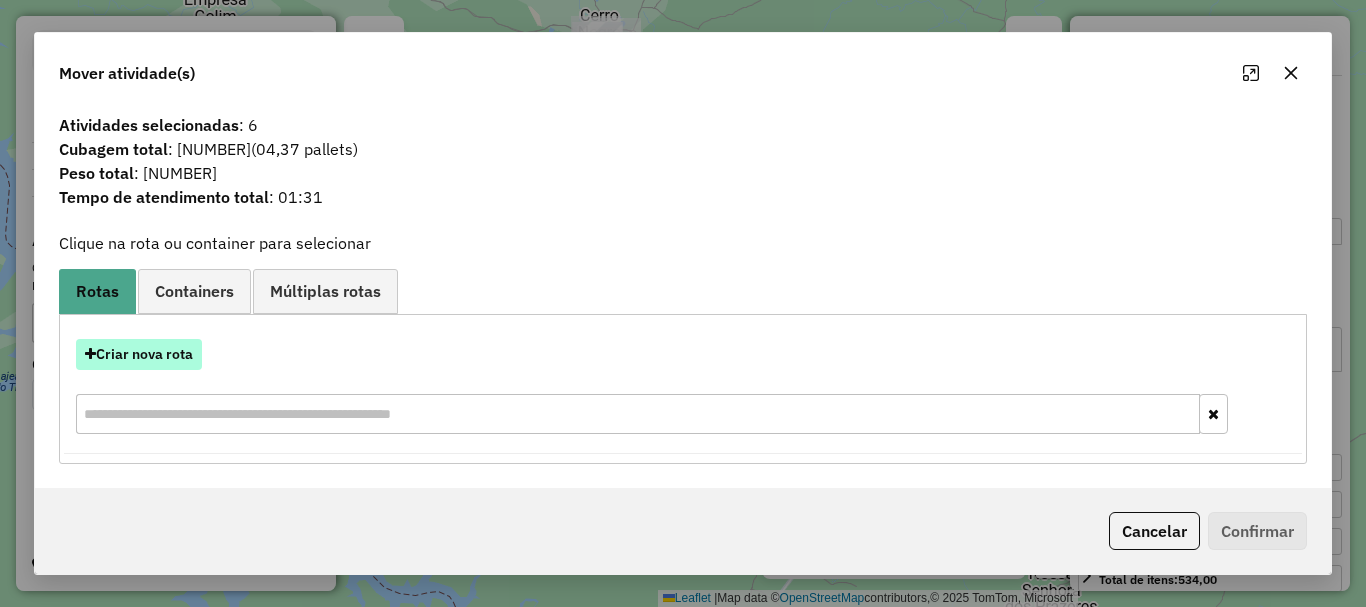 click on "Criar nova rota" at bounding box center [139, 354] 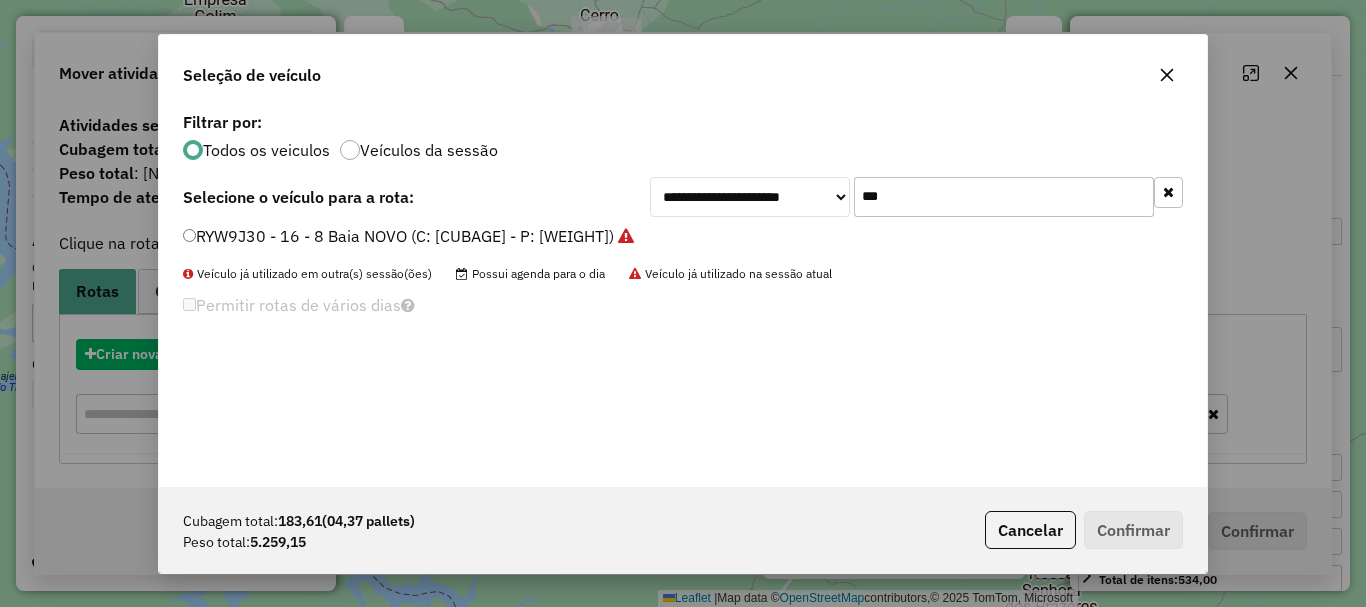 scroll, scrollTop: 11, scrollLeft: 6, axis: both 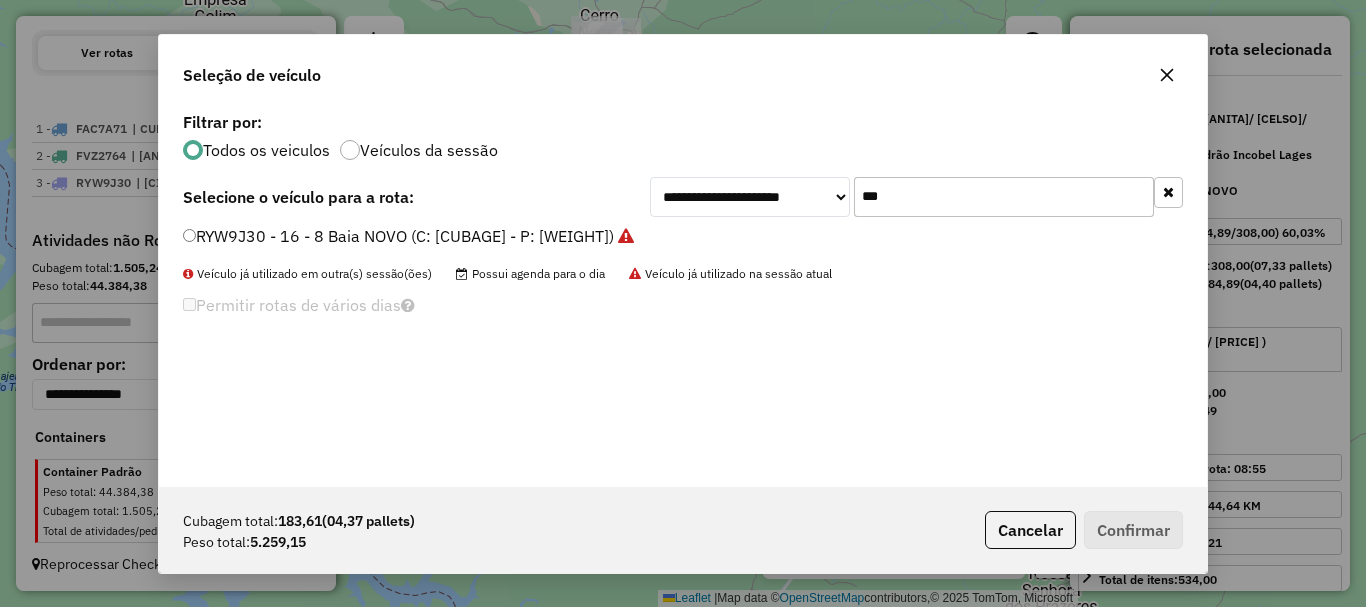 drag, startPoint x: 972, startPoint y: 186, endPoint x: 588, endPoint y: 142, distance: 386.5126 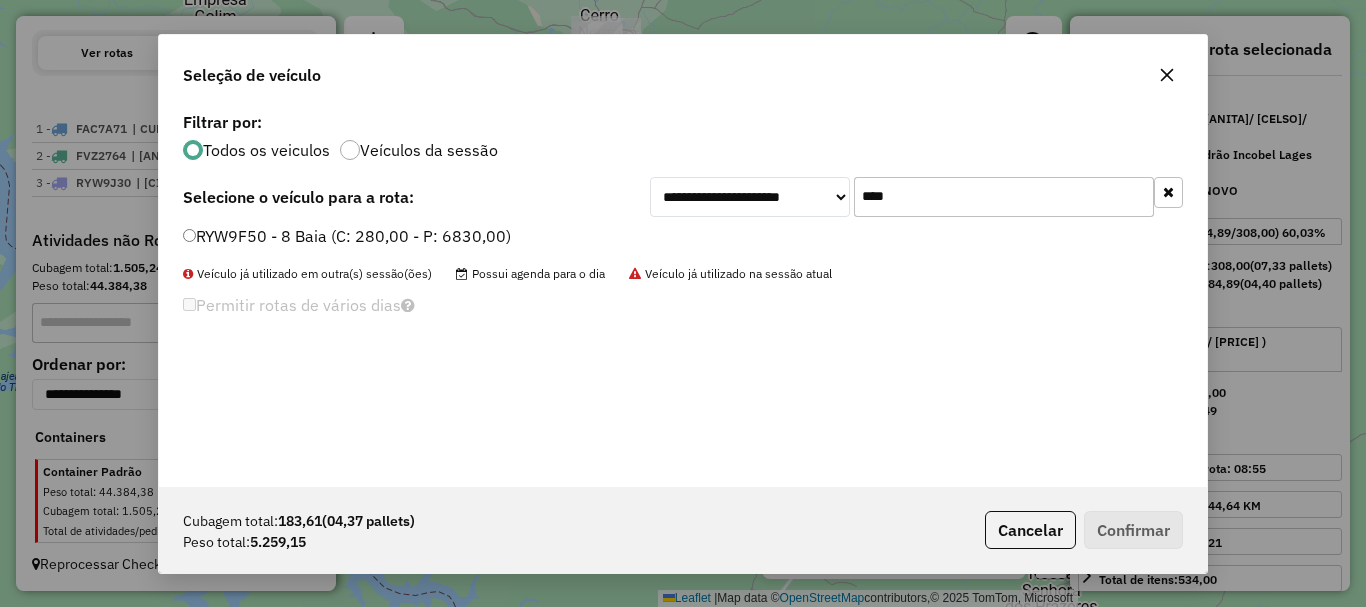 type on "****" 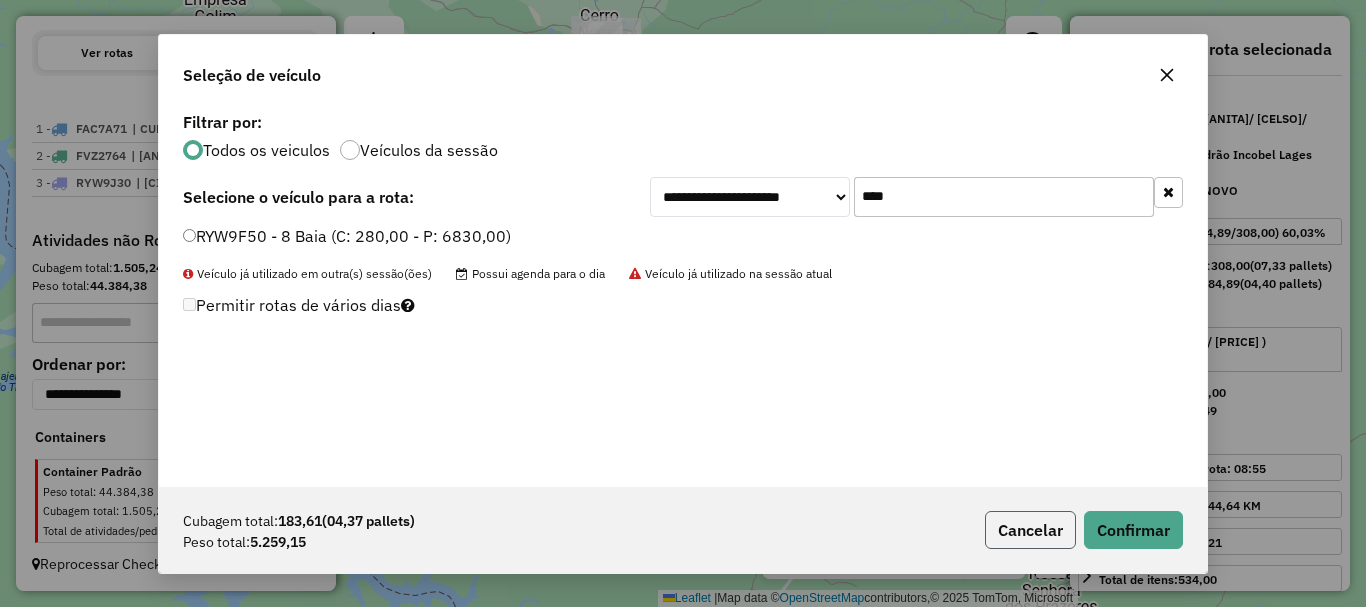 click on "Cancelar" 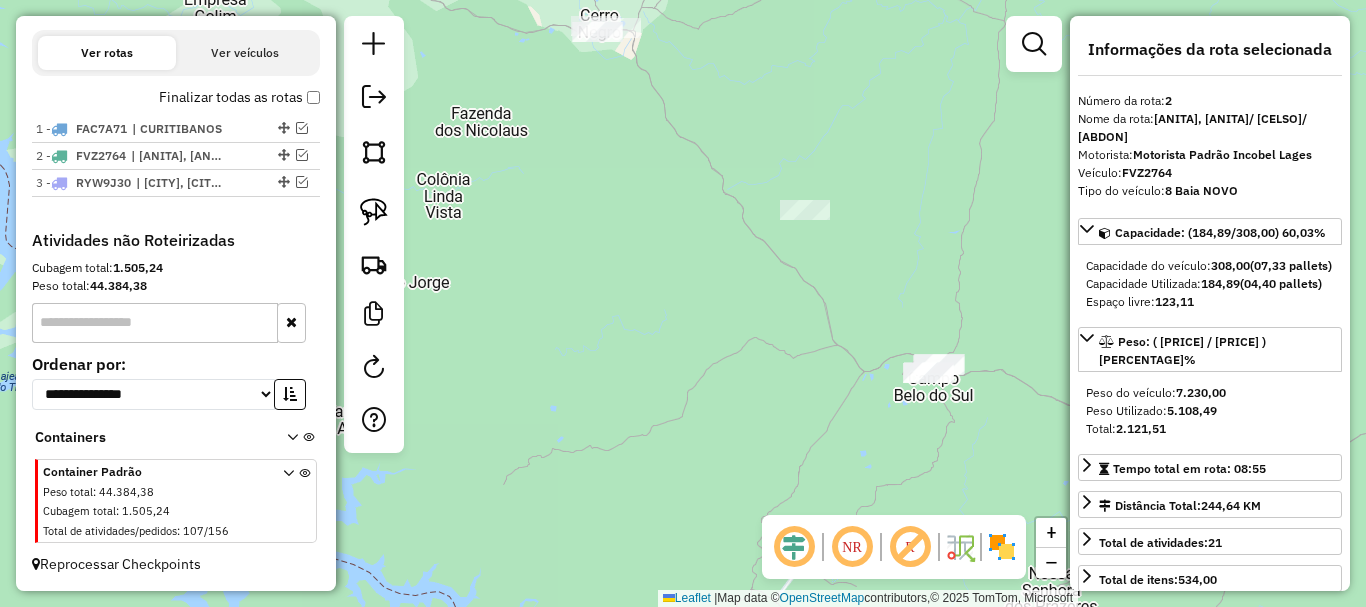 click on "Janela de atendimento Grade de atendimento Capacidade Transportadoras Veículos Cliente Pedidos  Rotas Selecione os dias de semana para filtrar as janelas de atendimento  Seg   Ter   Qua   Qui   Sex   Sáb   Dom  Informe o período da janela de atendimento: De: Até:  Filtrar exatamente a janela do cliente  Considerar janela de atendimento padrão  Selecione os dias de semana para filtrar as grades de atendimento  Seg   Ter   Qua   Qui   Sex   Sáb   Dom   Considerar clientes sem dia de atendimento cadastrado  Clientes fora do dia de atendimento selecionado Filtrar as atividades entre os valores definidos abaixo:  Peso mínimo:   Peso máximo:   Cubagem mínima:   Cubagem máxima:   De:   Até:  Filtrar as atividades entre o tempo de atendimento definido abaixo:  De:   Até:   Considerar capacidade total dos clientes não roteirizados Transportadora: Selecione um ou mais itens Tipo de veículo: Selecione um ou mais itens Veículo: Selecione um ou mais itens Motorista: Selecione um ou mais itens Nome: Rótulo:" 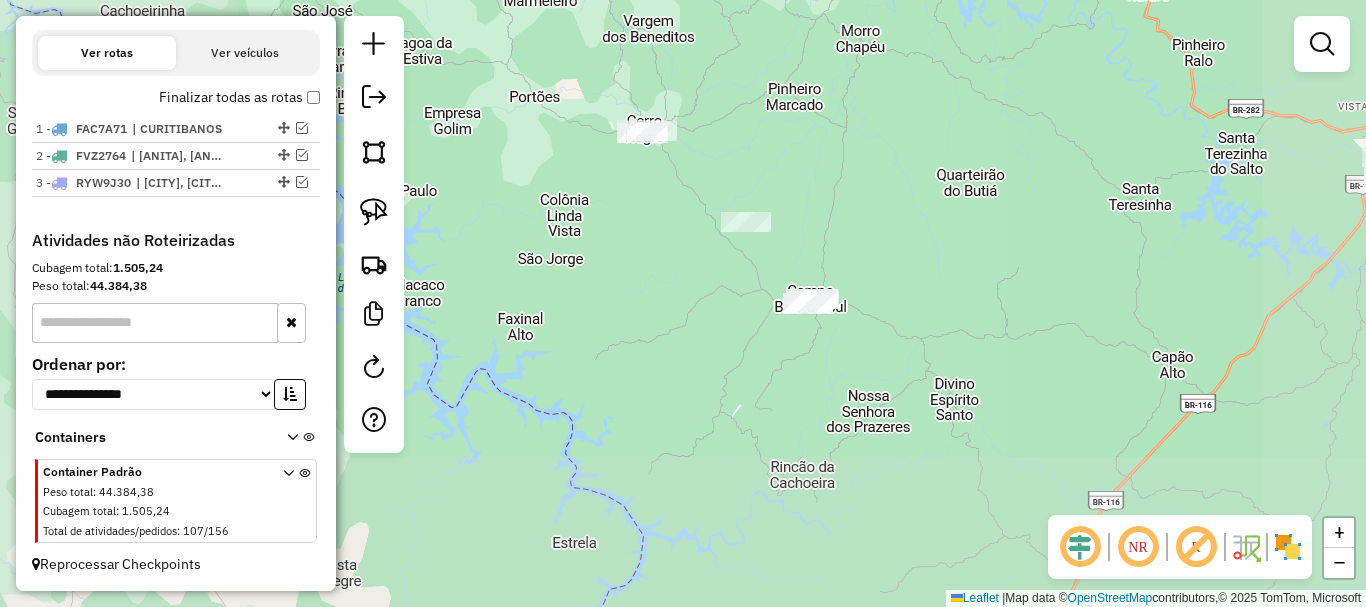 drag, startPoint x: 629, startPoint y: 259, endPoint x: 727, endPoint y: 414, distance: 183.38211 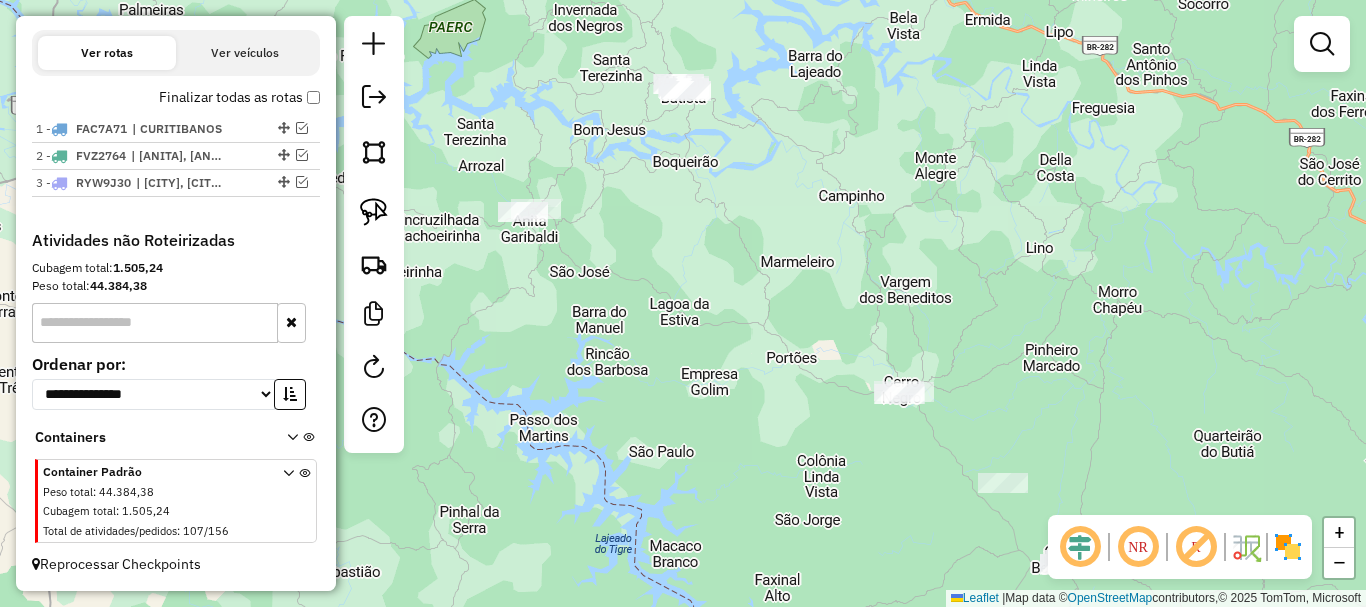 drag, startPoint x: 557, startPoint y: 158, endPoint x: 814, endPoint y: 419, distance: 366.29224 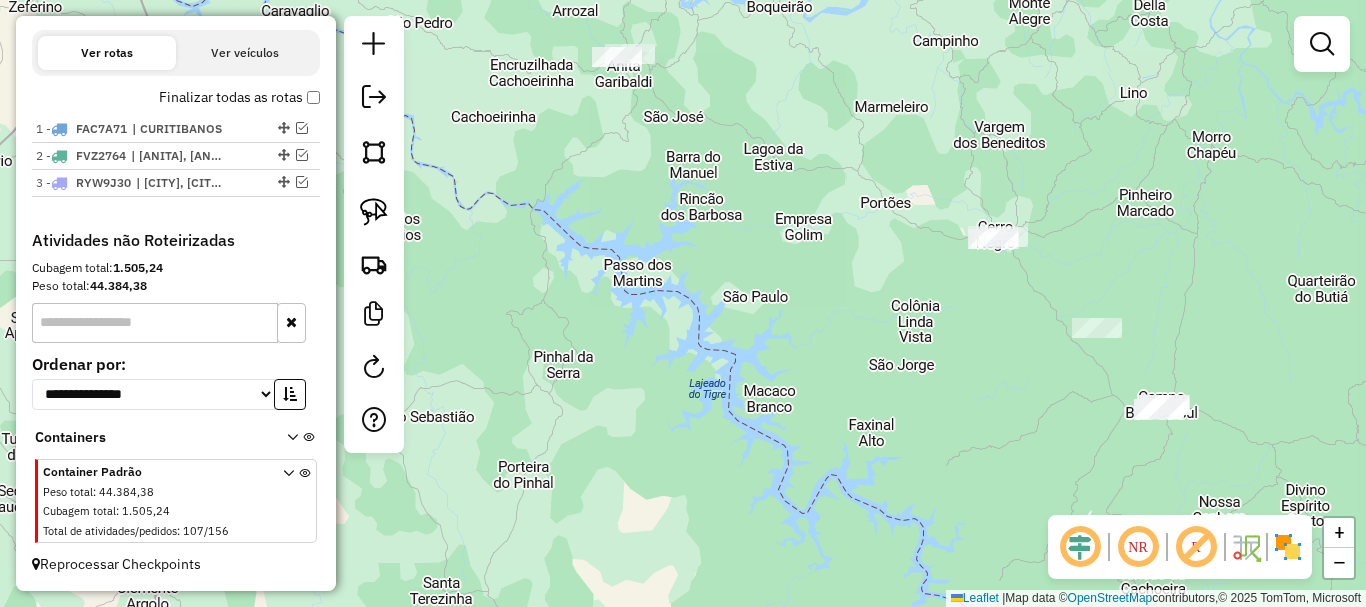 drag, startPoint x: 801, startPoint y: 439, endPoint x: 895, endPoint y: 284, distance: 181.27603 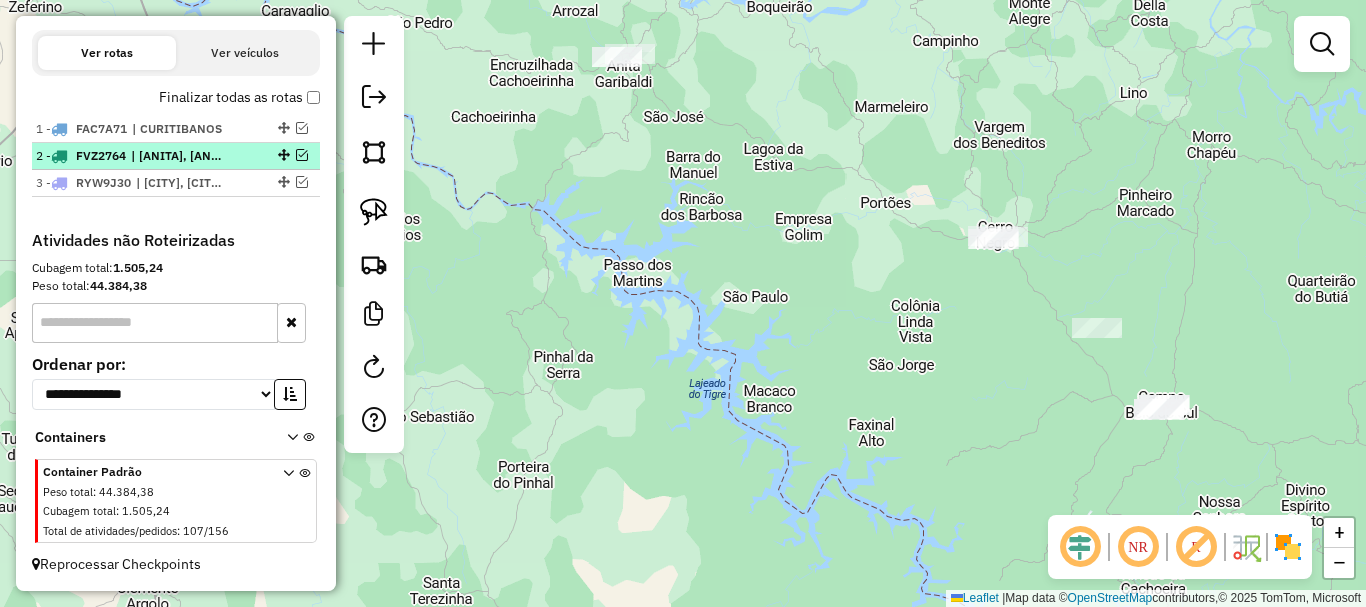 click at bounding box center [302, 155] 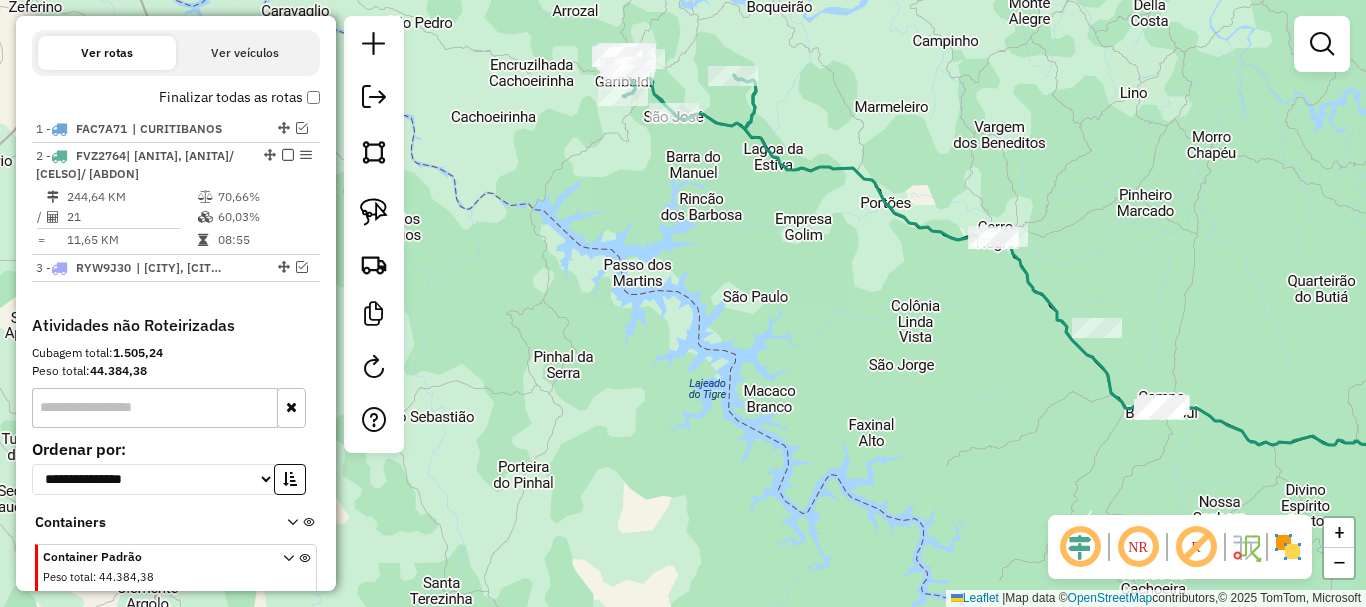 scroll, scrollTop: 759, scrollLeft: 0, axis: vertical 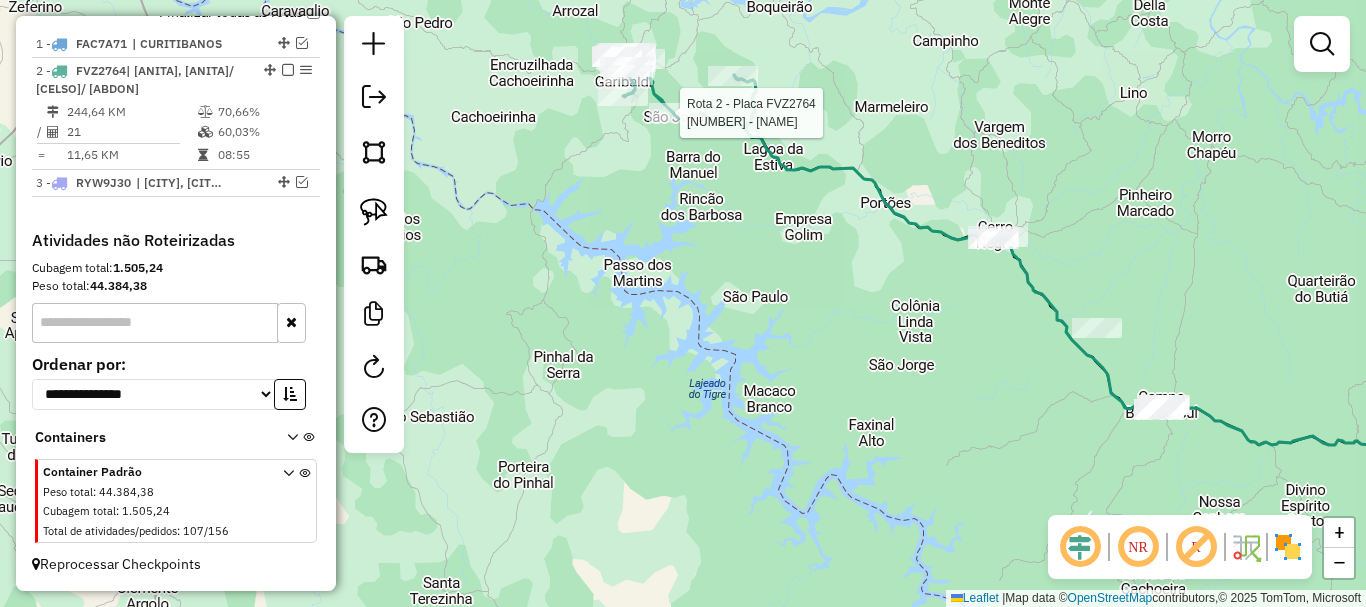 select on "*********" 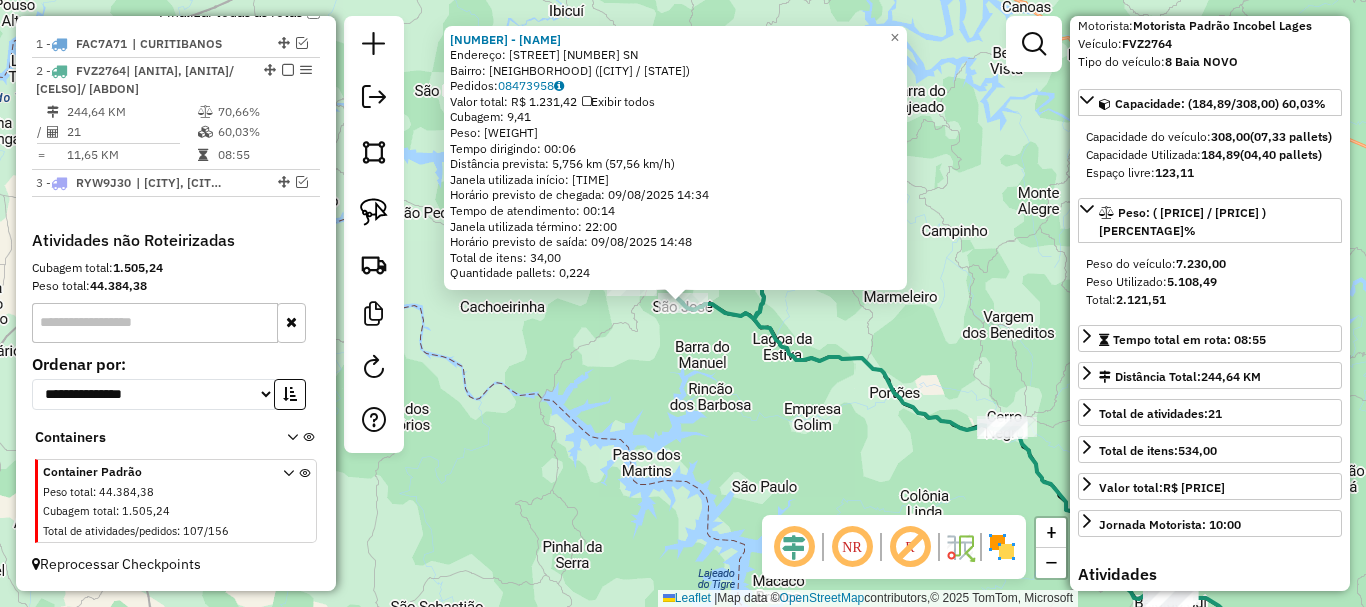 scroll, scrollTop: 100, scrollLeft: 0, axis: vertical 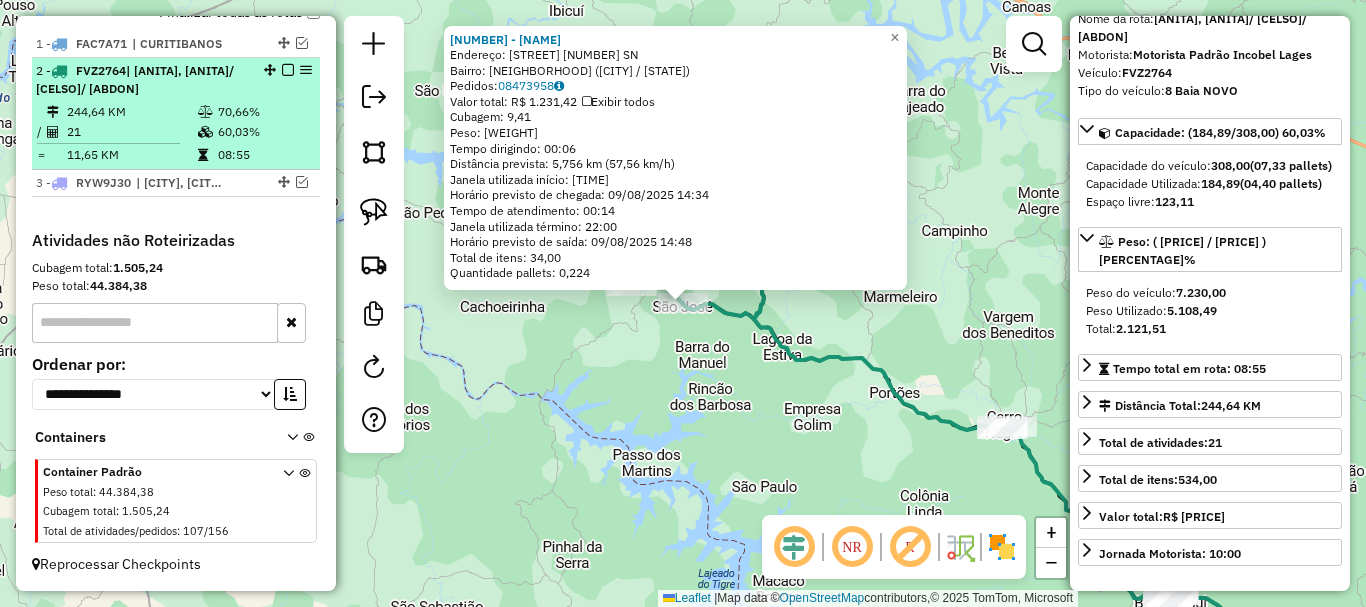 click at bounding box center [288, 70] 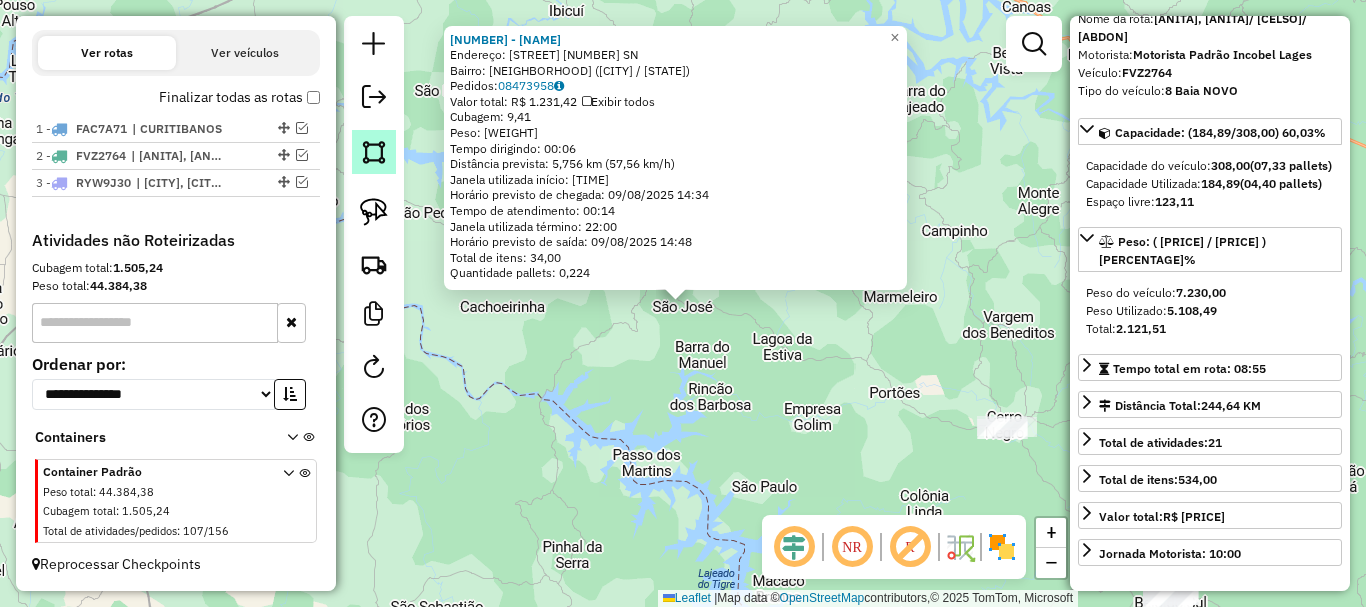 scroll, scrollTop: 674, scrollLeft: 0, axis: vertical 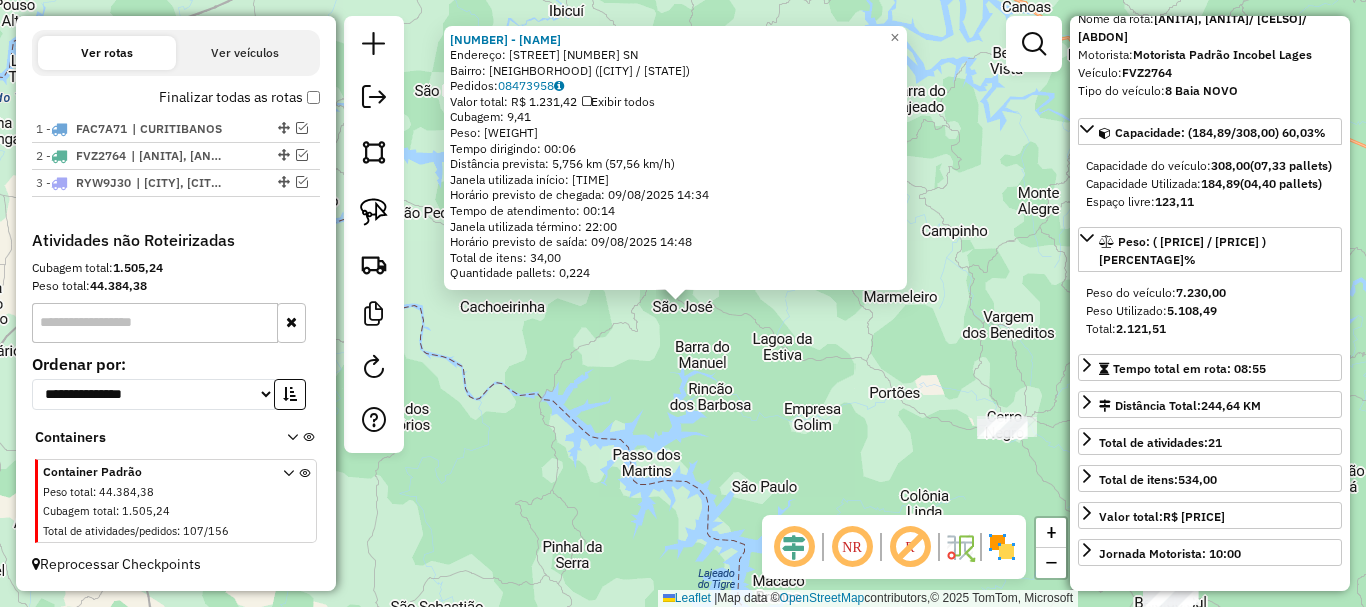 click on "1988 - A. ALVES  Endereço: EST LOCALIDADE SAO JOSE SC 458    SN   Bairro: INTERIOR DO MUNICIPIO (ANITA GARIBALDI / SC)   Pedidos:  08473958   Valor total: R$ 1.231,42   Exibir todos   Cubagem: 9,41  Peso: 260,21  Tempo dirigindo: 00:06   Distância prevista: 5,756 km (57,56 km/h)   Janela utilizada início: 08:10   Horário previsto de chegada: 09/08/2025 14:34   Tempo de atendimento: 00:14   Janela utilizada término: 22:00   Horário previsto de saída: 09/08/2025 14:48   Total de itens: 34,00   Quantidade pallets: 0,224  × Janela de atendimento Grade de atendimento Capacidade Transportadoras Veículos Cliente Pedidos  Rotas Selecione os dias de semana para filtrar as janelas de atendimento  Seg   Ter   Qua   Qui   Sex   Sáb   Dom  Informe o período da janela de atendimento: De: Até:  Filtrar exatamente a janela do cliente  Considerar janela de atendimento padrão  Selecione os dias de semana para filtrar as grades de atendimento  Seg   Ter   Qua   Qui   Sex   Sáb   Dom   Peso mínimo:   De:   Até:" 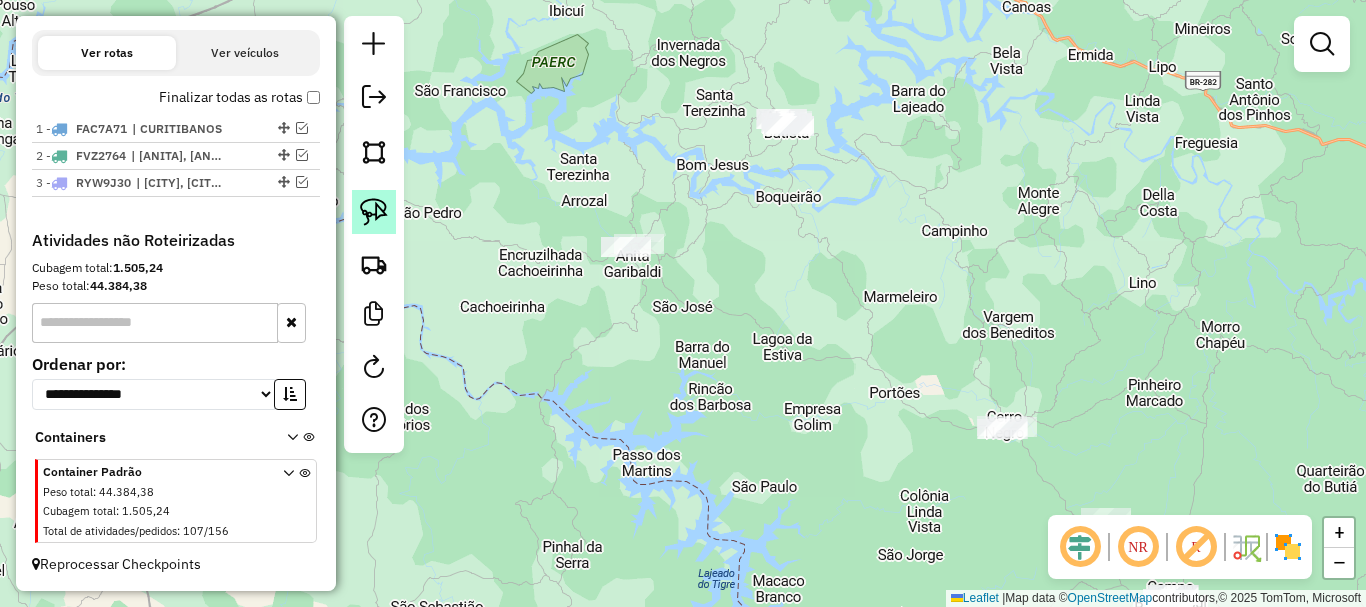 click 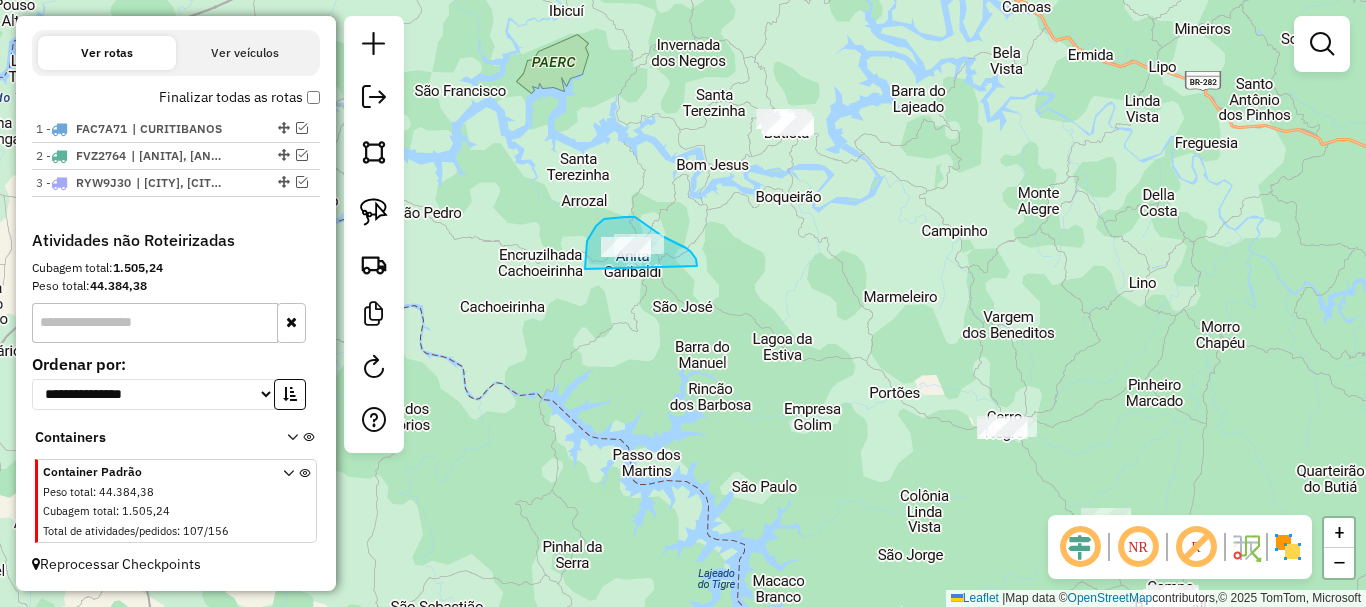 drag, startPoint x: 585, startPoint y: 267, endPoint x: 697, endPoint y: 269, distance: 112.01785 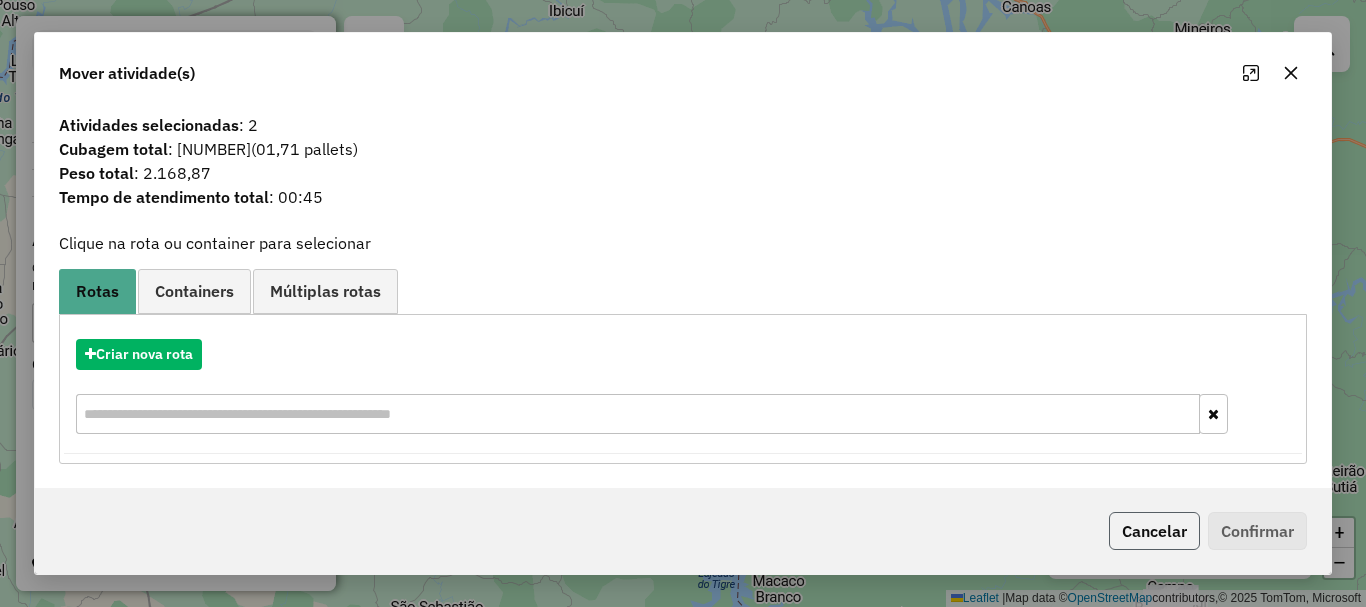 click on "Cancelar" 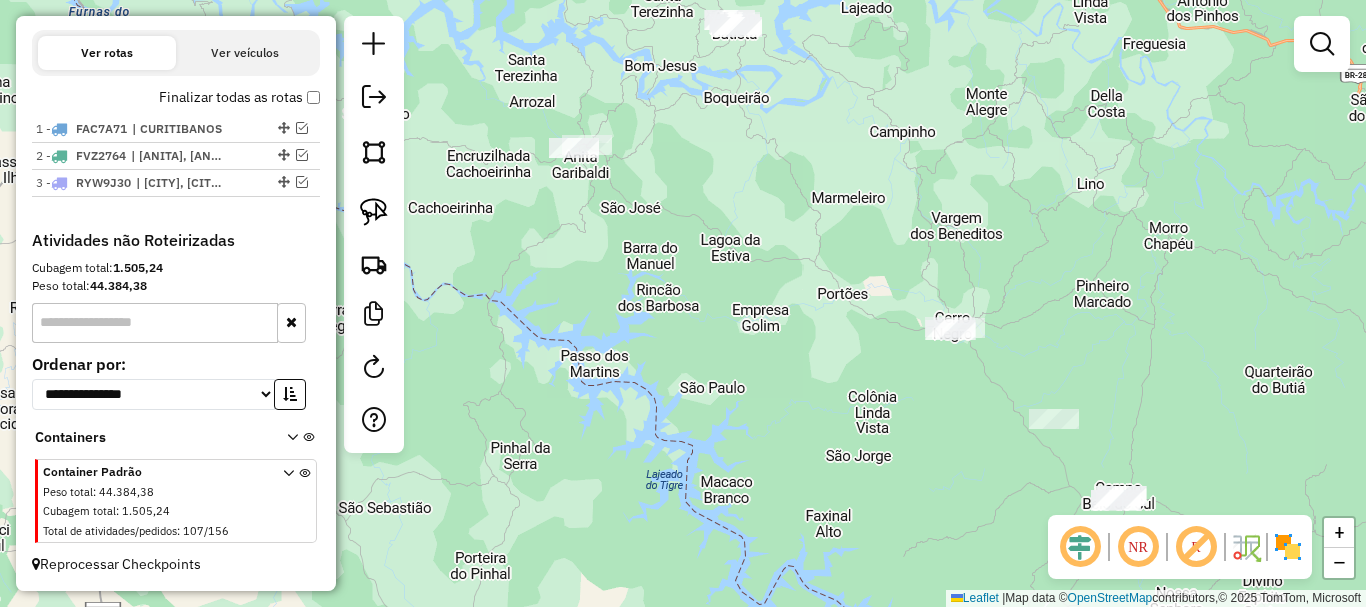 drag, startPoint x: 752, startPoint y: 360, endPoint x: 714, endPoint y: 299, distance: 71.867935 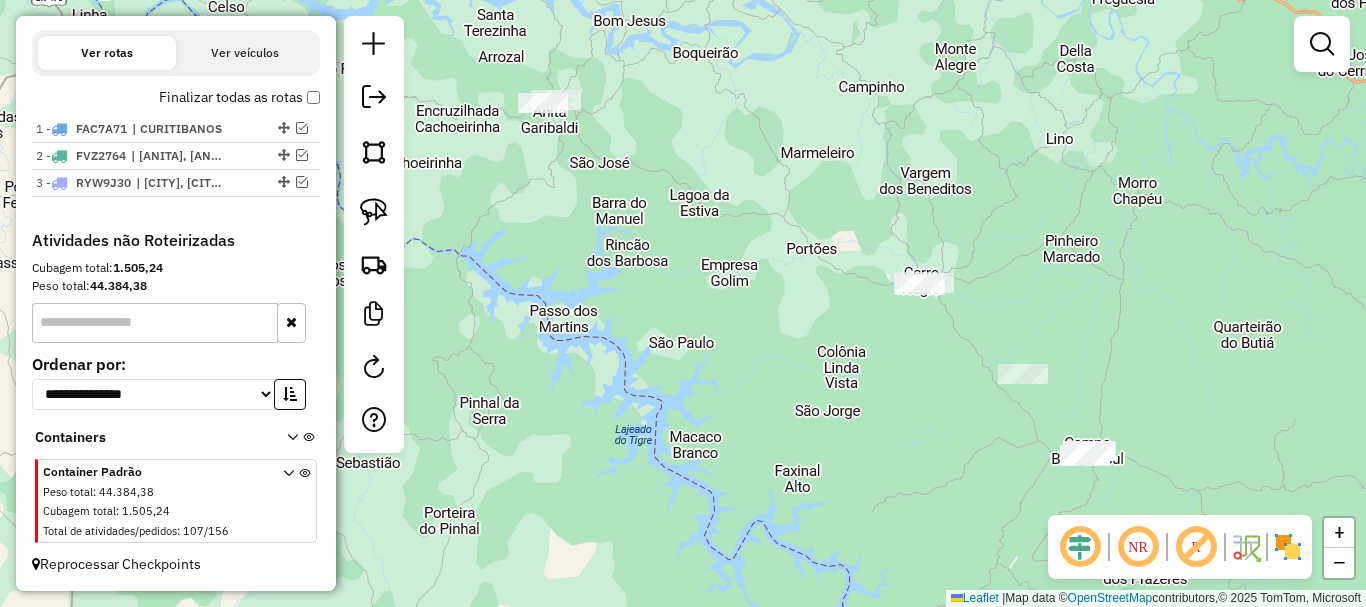 drag, startPoint x: 697, startPoint y: 257, endPoint x: 680, endPoint y: 231, distance: 31.06445 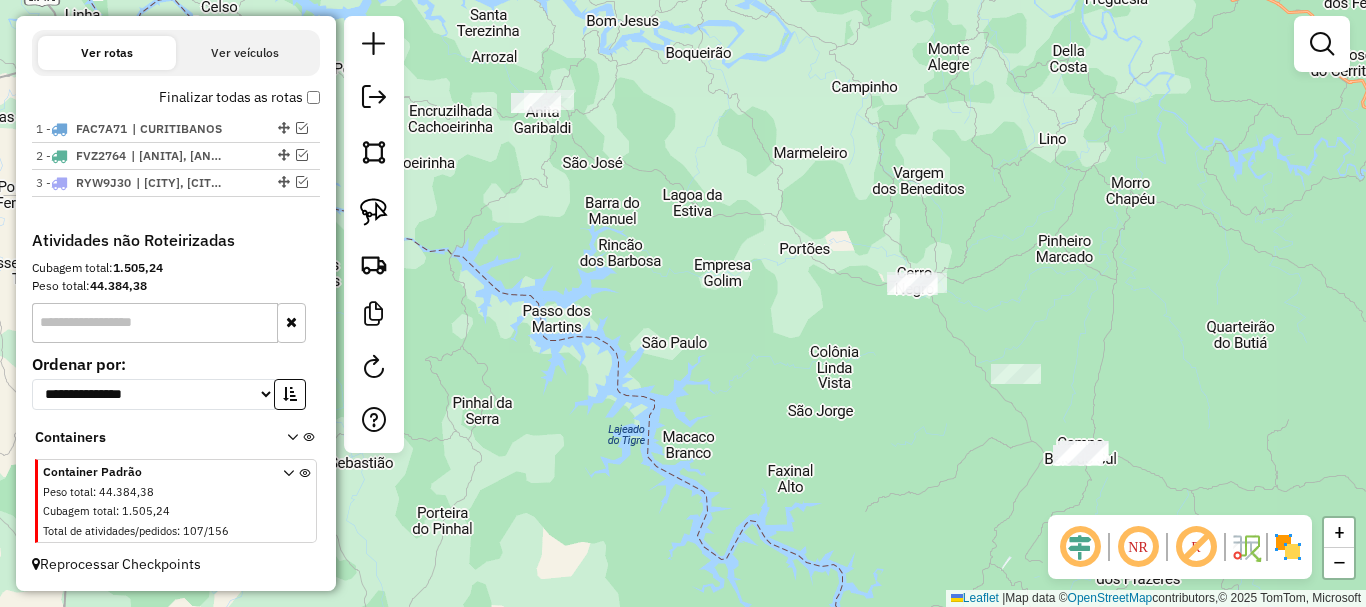 click on "Janela de atendimento Grade de atendimento Capacidade Transportadoras Veículos Cliente Pedidos  Rotas Selecione os dias de semana para filtrar as janelas de atendimento  Seg   Ter   Qua   Qui   Sex   Sáb   Dom  Informe o período da janela de atendimento: De: Até:  Filtrar exatamente a janela do cliente  Considerar janela de atendimento padrão  Selecione os dias de semana para filtrar as grades de atendimento  Seg   Ter   Qua   Qui   Sex   Sáb   Dom   Considerar clientes sem dia de atendimento cadastrado  Clientes fora do dia de atendimento selecionado Filtrar as atividades entre os valores definidos abaixo:  Peso mínimo:   Peso máximo:   Cubagem mínima:   Cubagem máxima:   De:   Até:  Filtrar as atividades entre o tempo de atendimento definido abaixo:  De:   Até:   Considerar capacidade total dos clientes não roteirizados Transportadora: Selecione um ou mais itens Tipo de veículo: Selecione um ou mais itens Veículo: Selecione um ou mais itens Motorista: Selecione um ou mais itens Nome: Rótulo:" 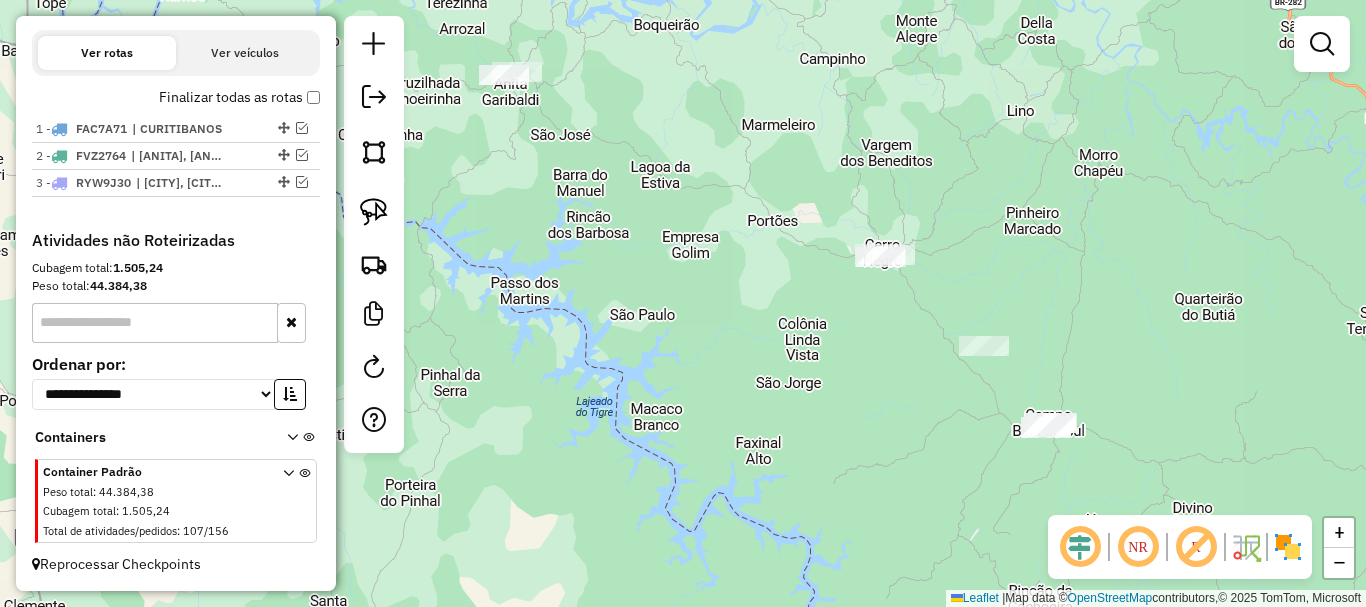 drag, startPoint x: 738, startPoint y: 293, endPoint x: 718, endPoint y: 276, distance: 26.24881 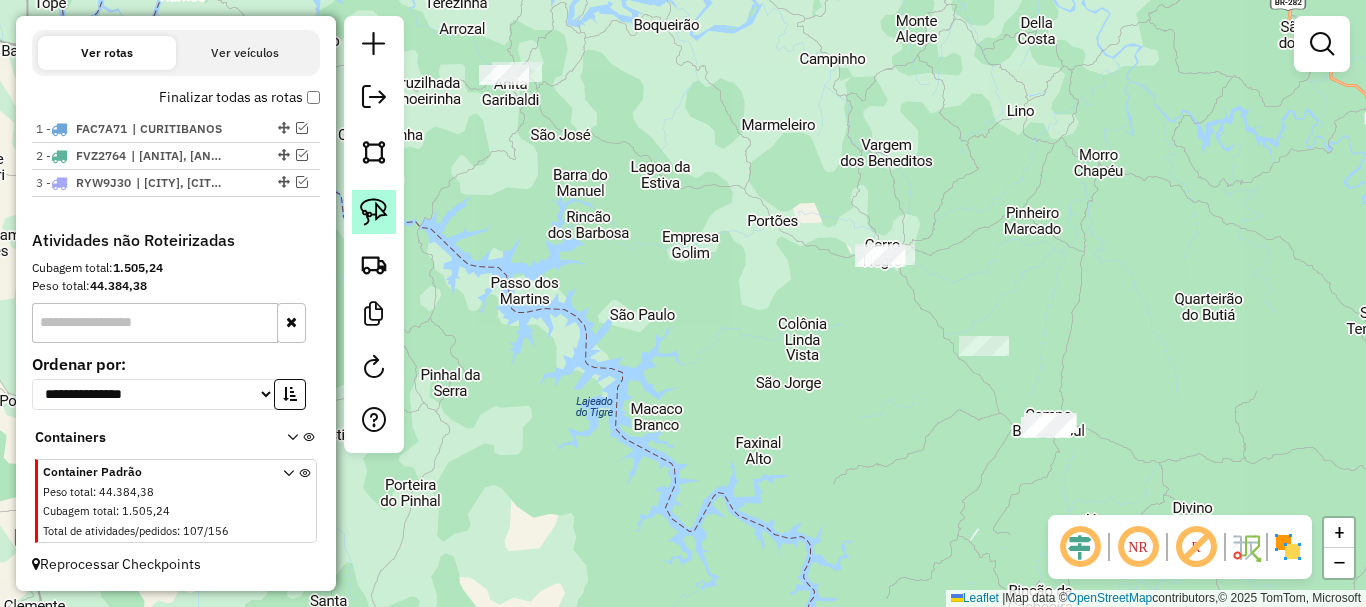 click 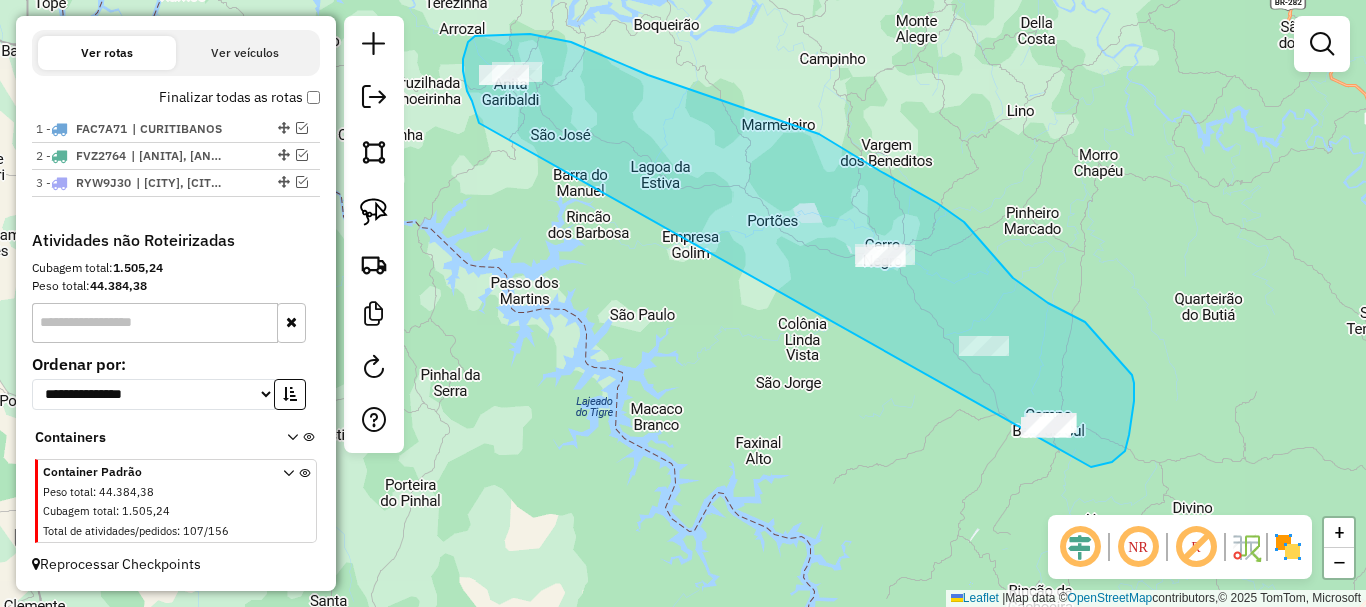 drag, startPoint x: 463, startPoint y: 71, endPoint x: 978, endPoint y: 435, distance: 630.65125 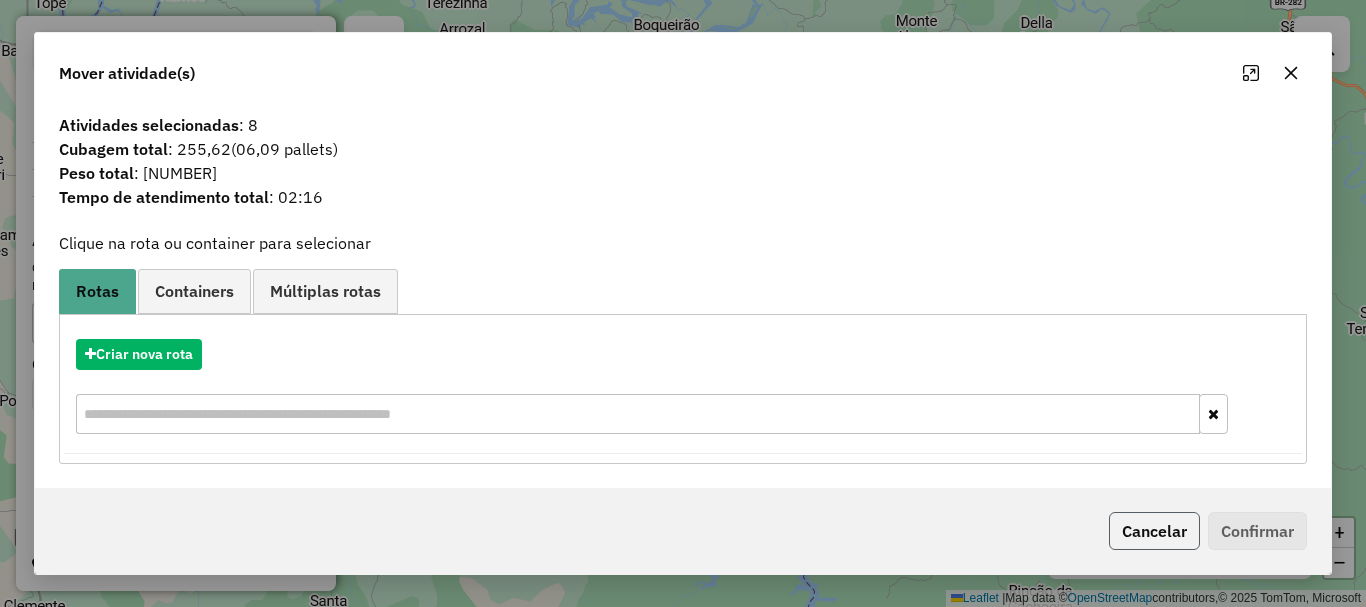 click on "Cancelar" 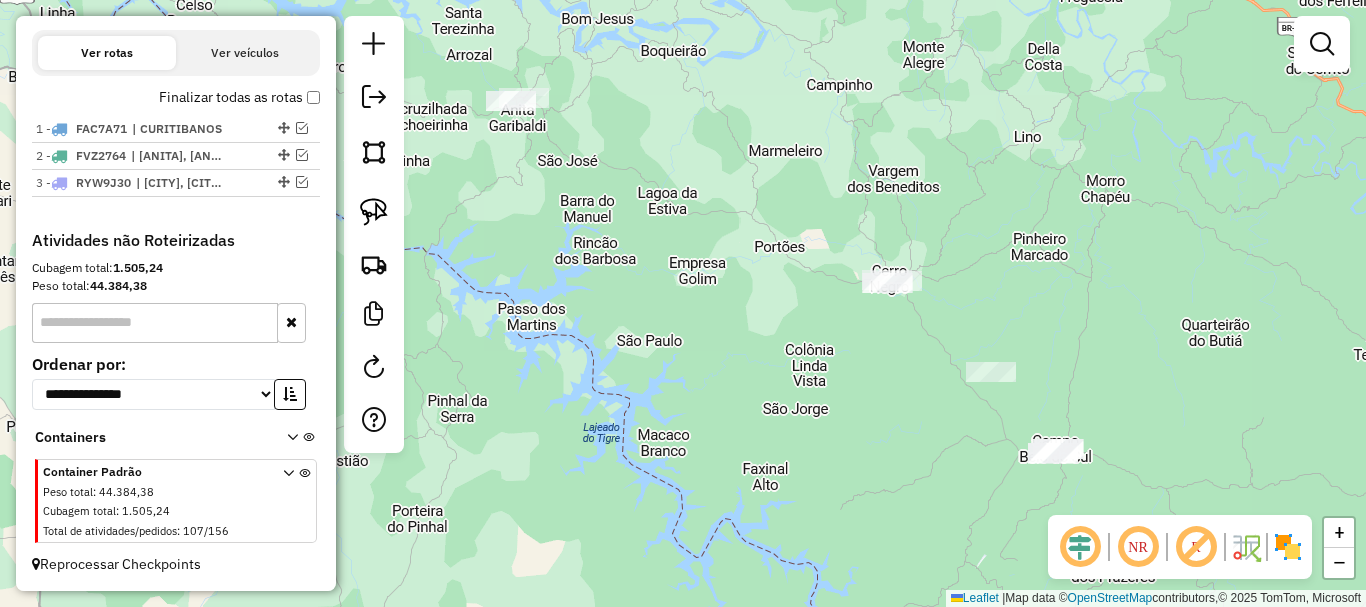 drag, startPoint x: 741, startPoint y: 316, endPoint x: 750, endPoint y: 342, distance: 27.513634 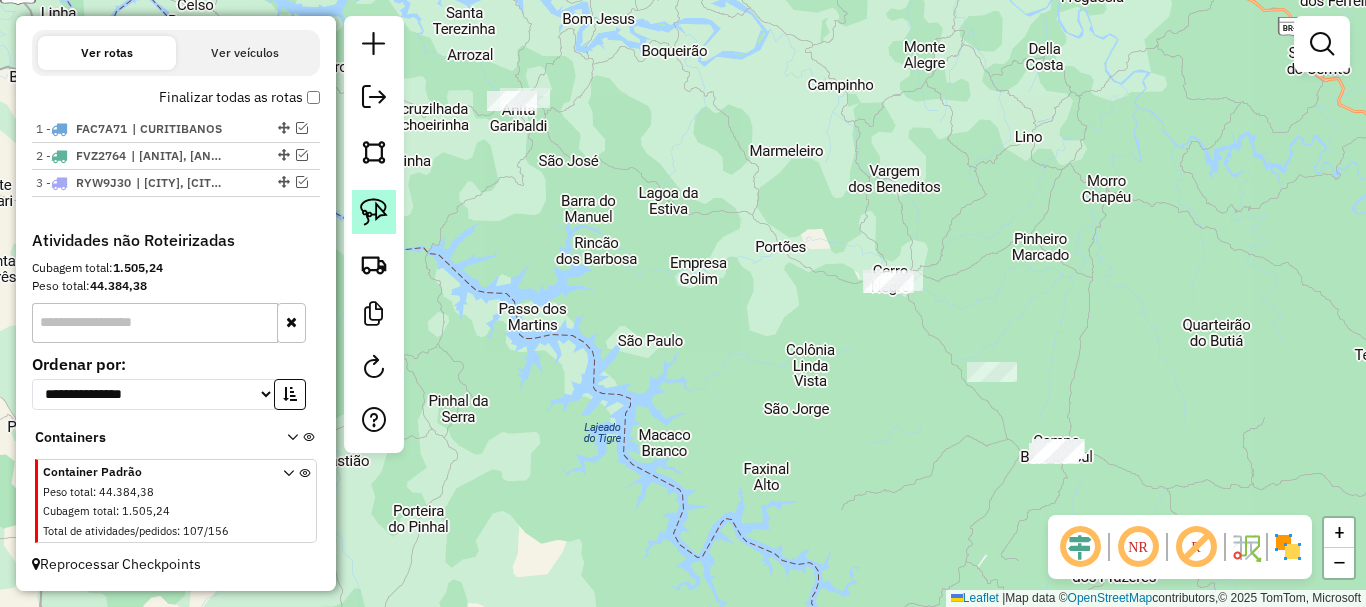 click 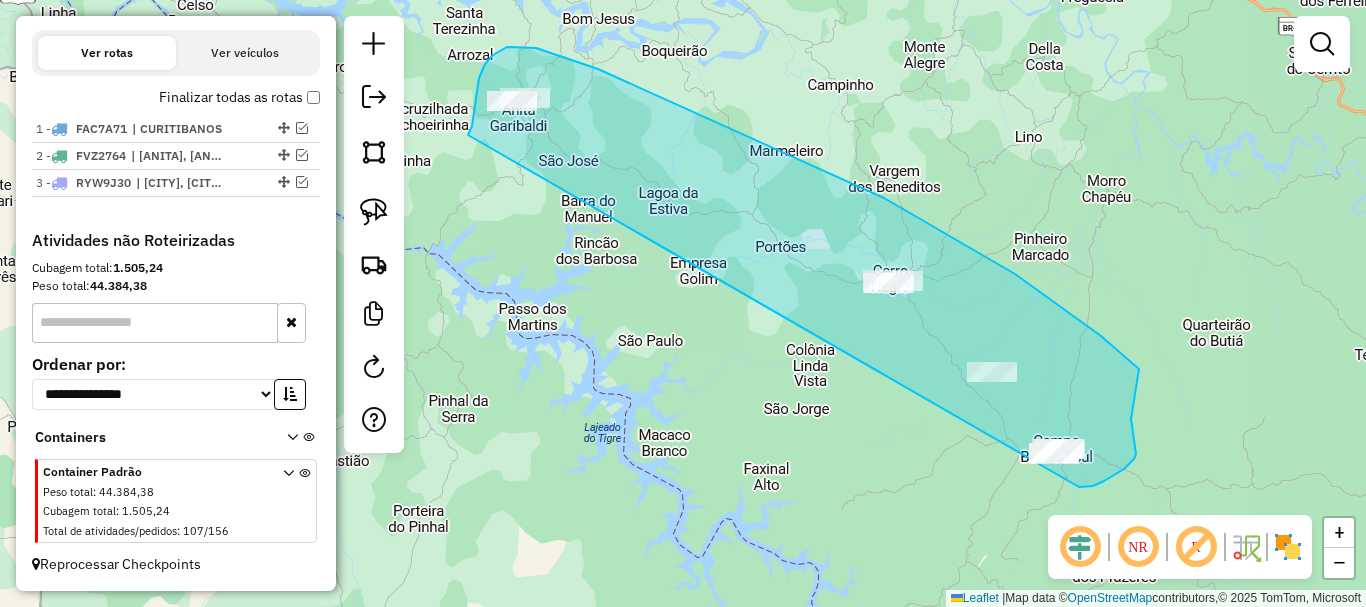 drag, startPoint x: 474, startPoint y: 112, endPoint x: 1079, endPoint y: 487, distance: 711.7935 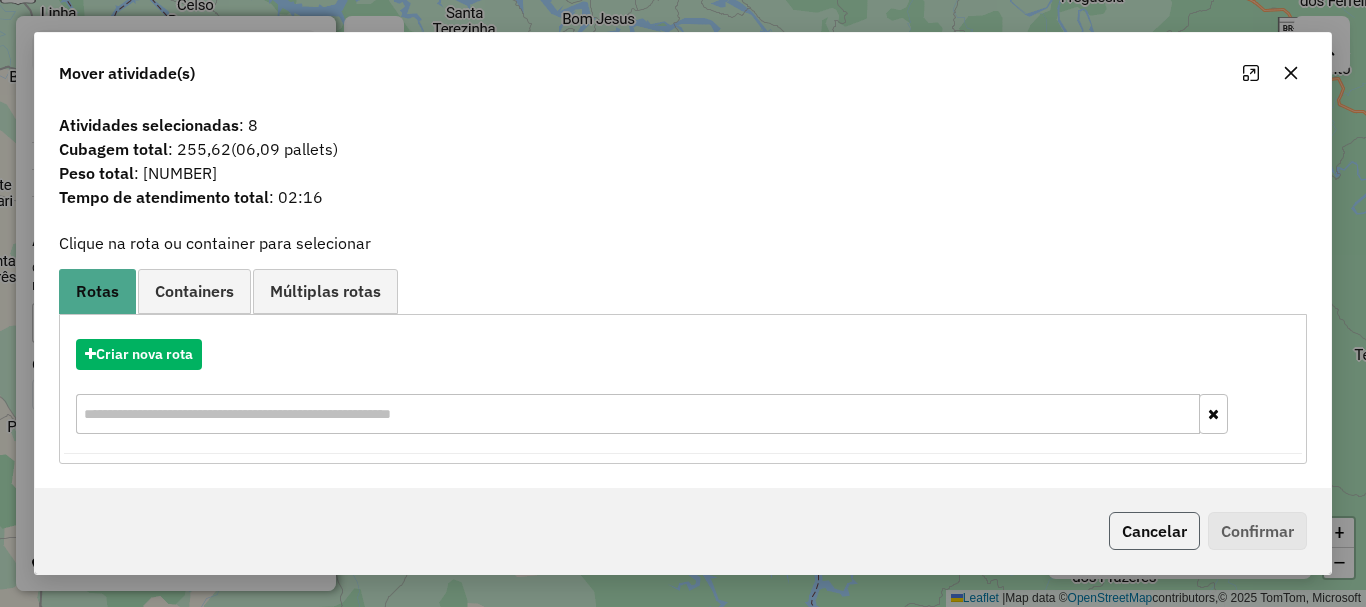 click on "Cancelar" 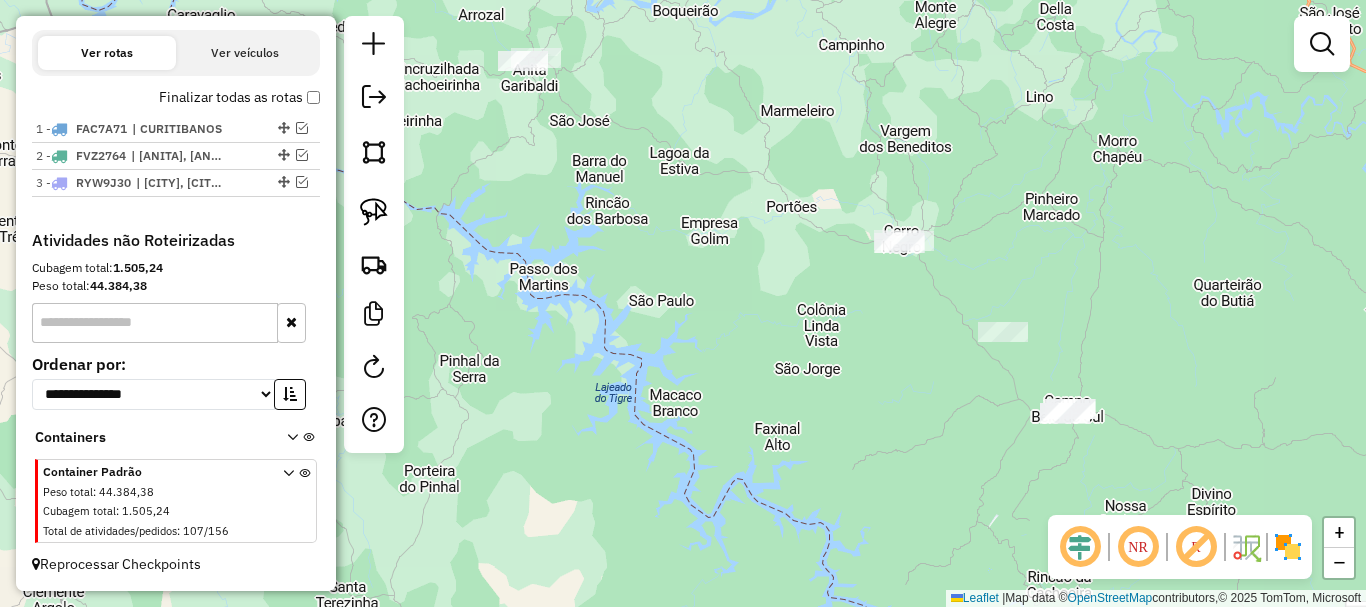 drag, startPoint x: 680, startPoint y: 260, endPoint x: 660, endPoint y: 197, distance: 66.09841 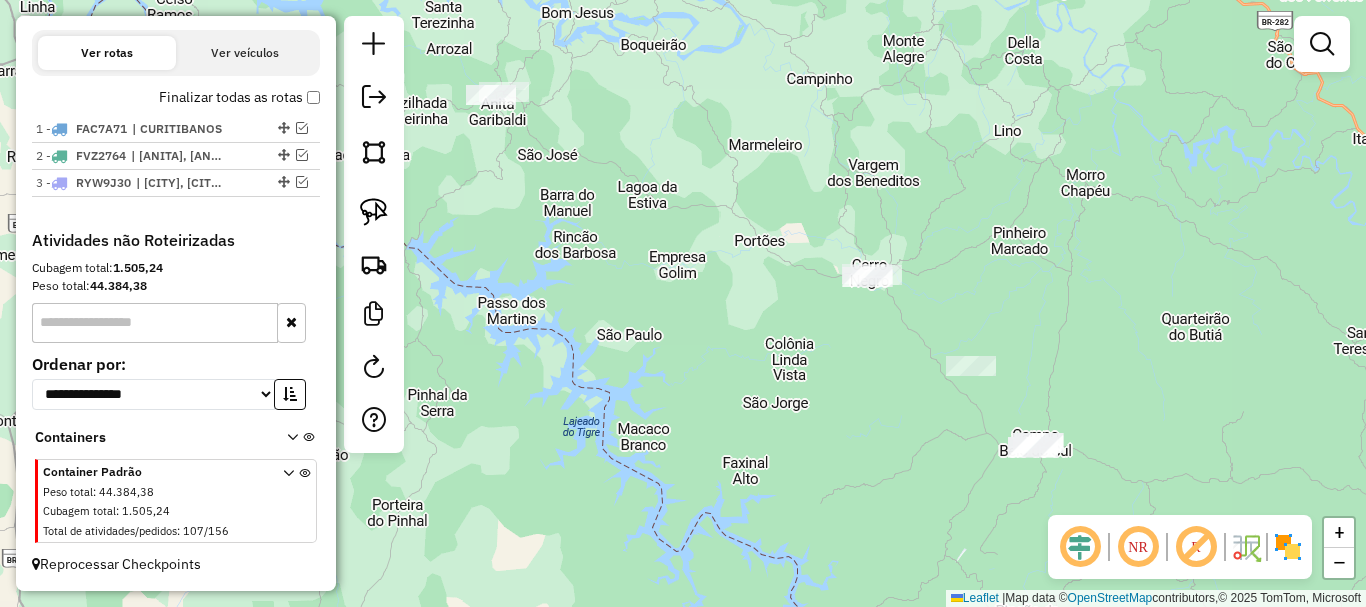 drag, startPoint x: 818, startPoint y: 300, endPoint x: 787, endPoint y: 334, distance: 46.010868 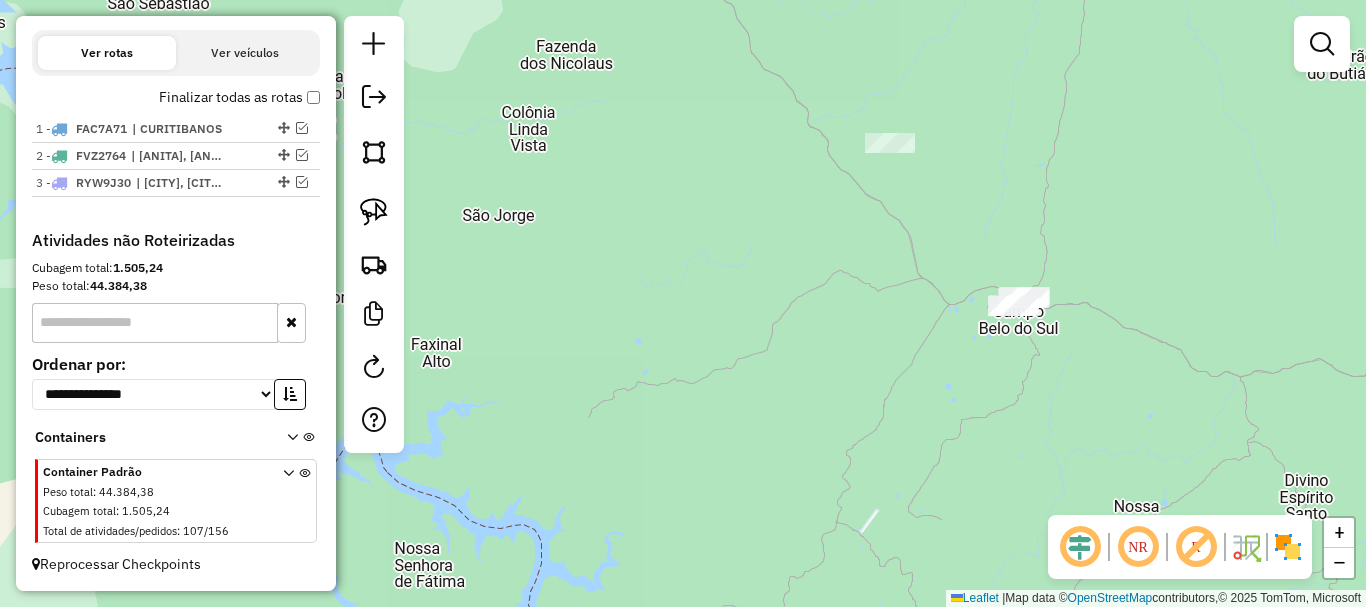 drag, startPoint x: 932, startPoint y: 394, endPoint x: 771, endPoint y: 183, distance: 265.40912 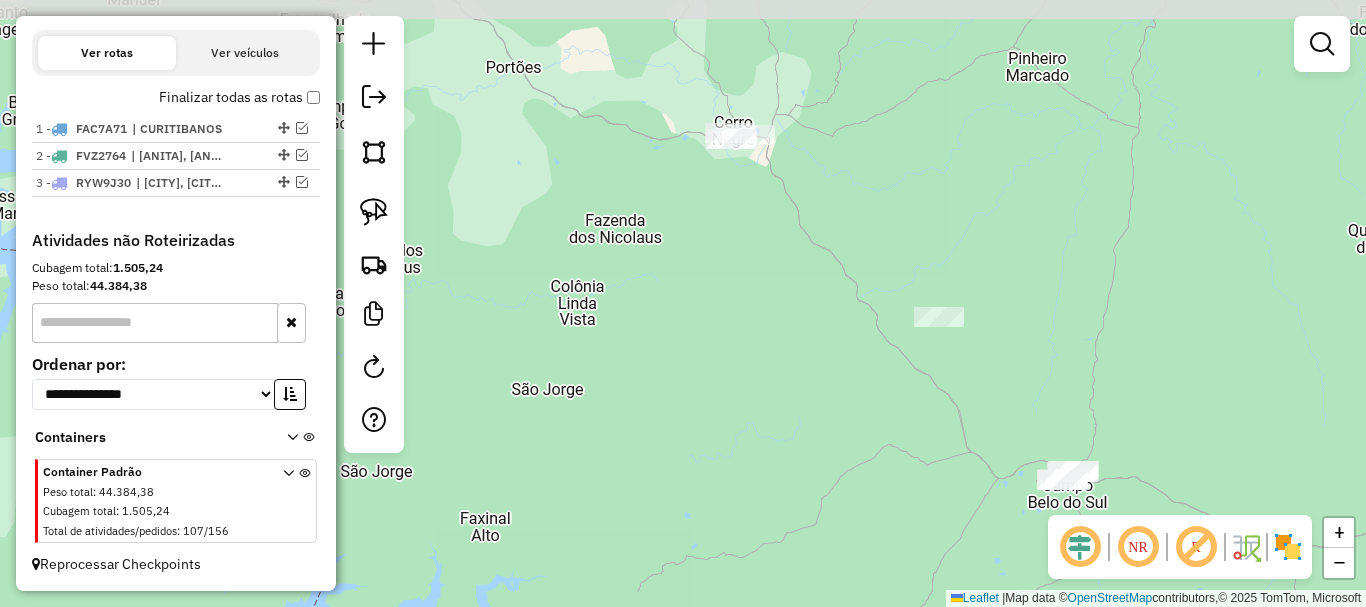drag, startPoint x: 718, startPoint y: 176, endPoint x: 792, endPoint y: 299, distance: 143.54442 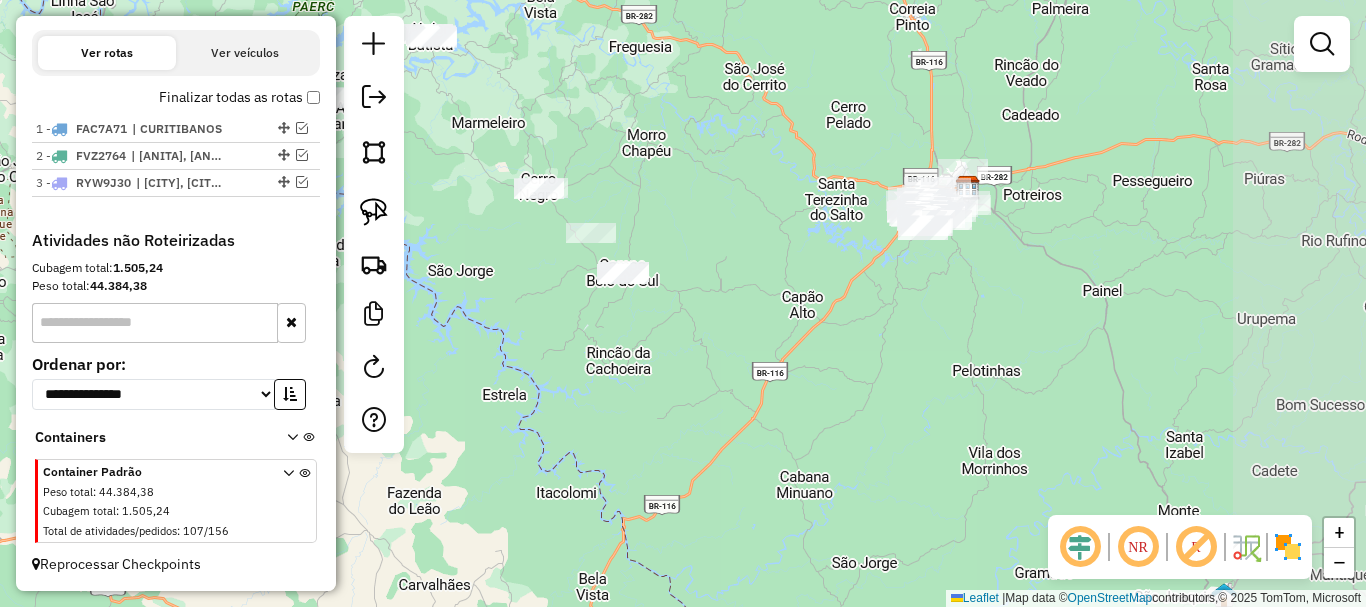 drag, startPoint x: 998, startPoint y: 328, endPoint x: 746, endPoint y: 257, distance: 261.811 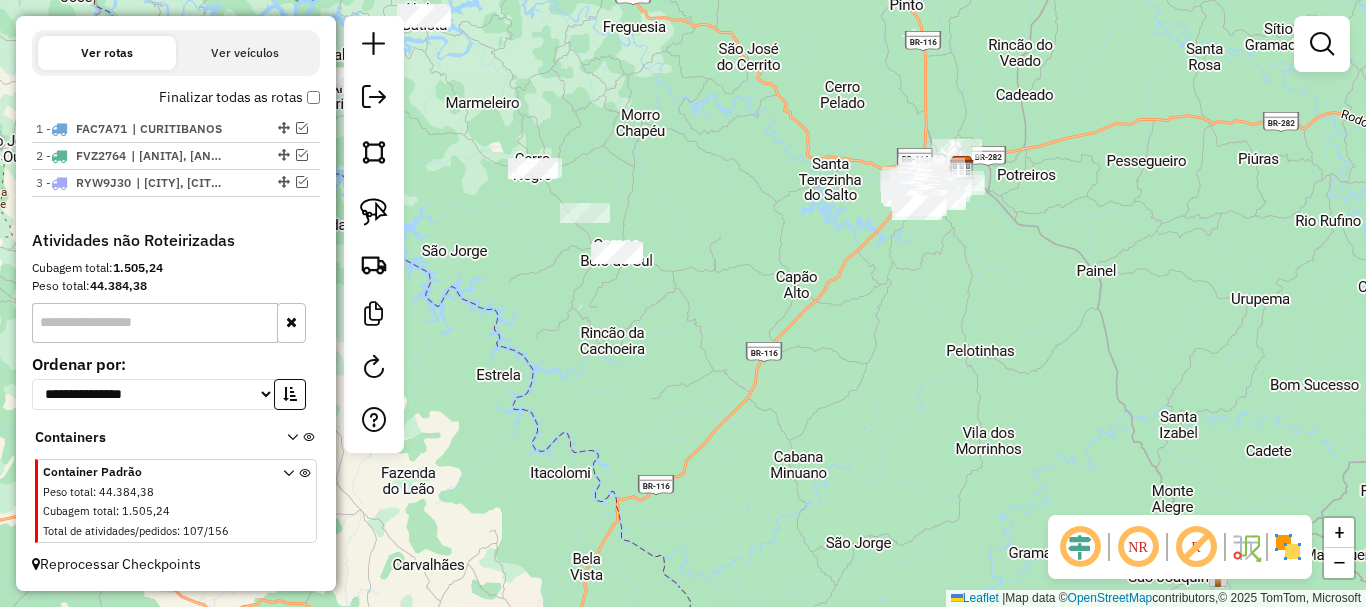 drag, startPoint x: 855, startPoint y: 271, endPoint x: 771, endPoint y: 350, distance: 115.31262 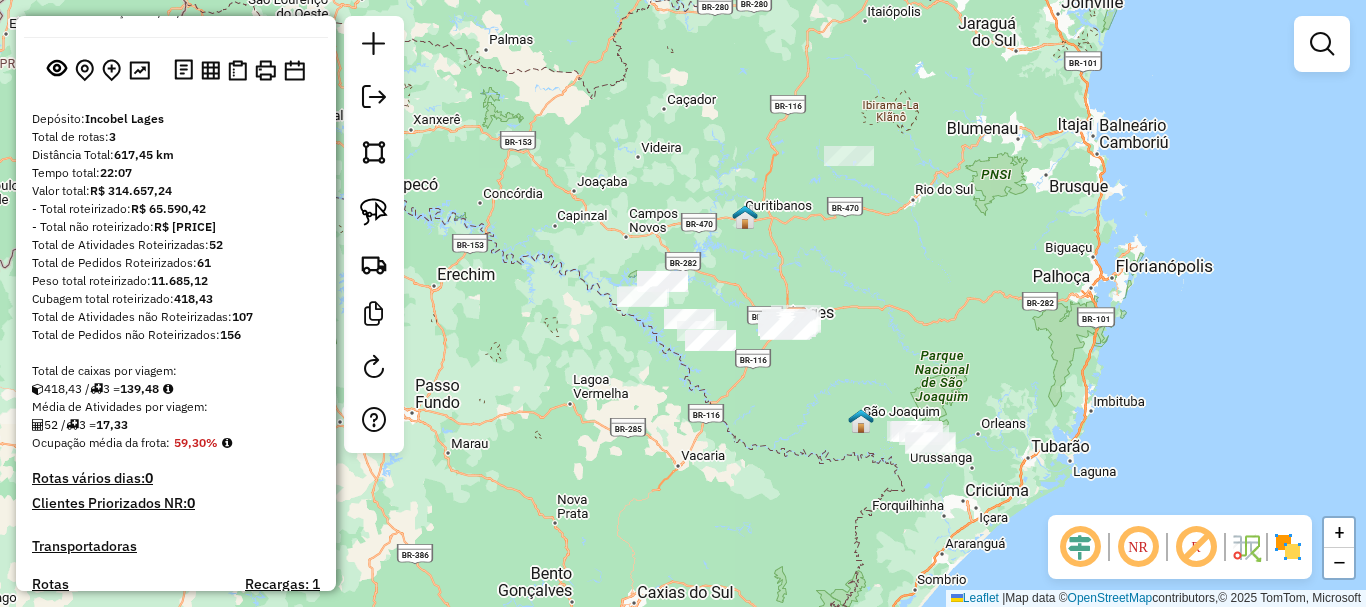 scroll, scrollTop: 74, scrollLeft: 0, axis: vertical 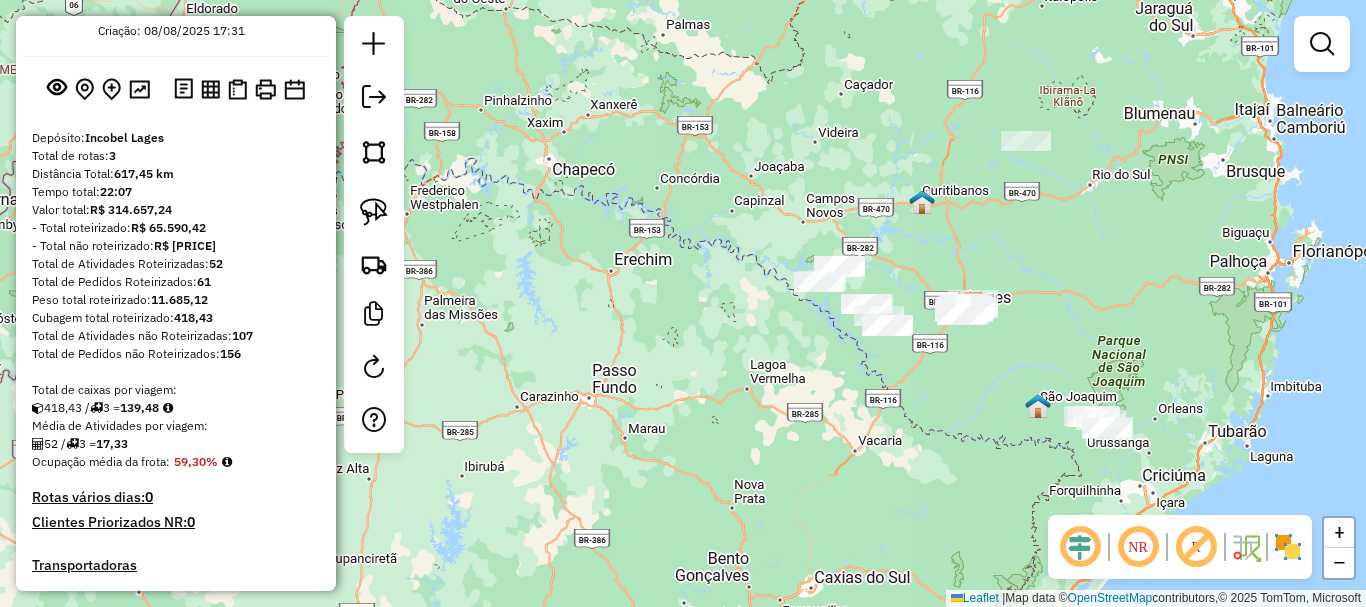 drag, startPoint x: 549, startPoint y: 348, endPoint x: 683, endPoint y: 332, distance: 134.95184 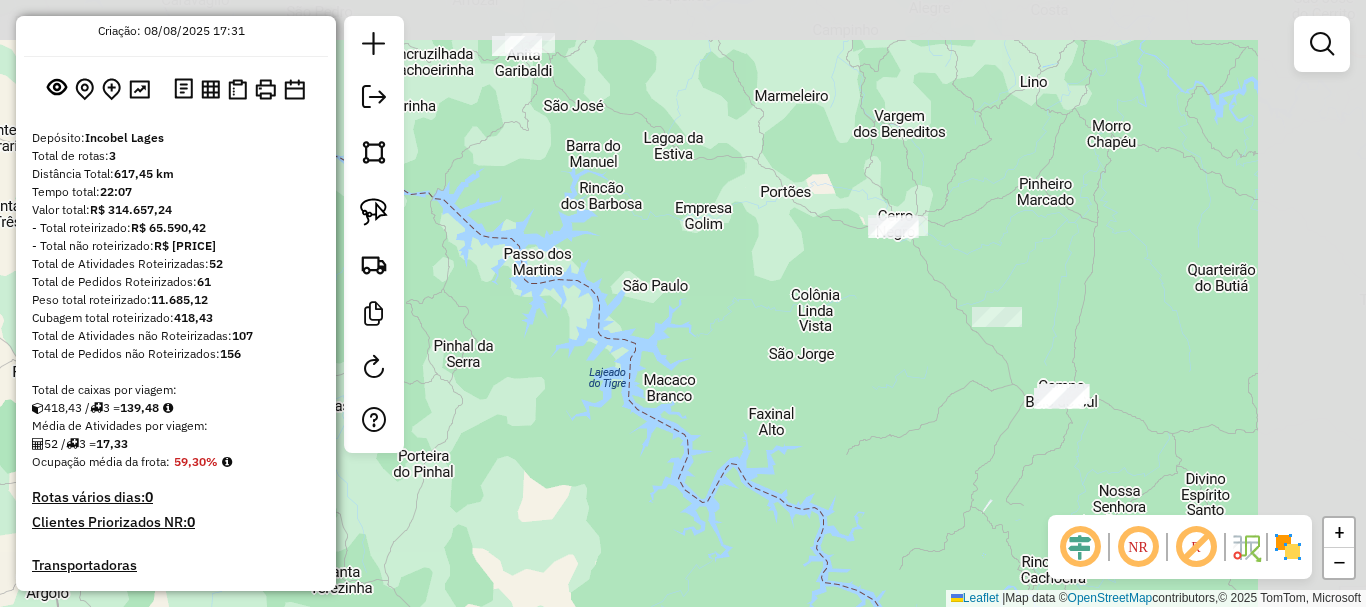drag, startPoint x: 838, startPoint y: 361, endPoint x: 793, endPoint y: 422, distance: 75.802376 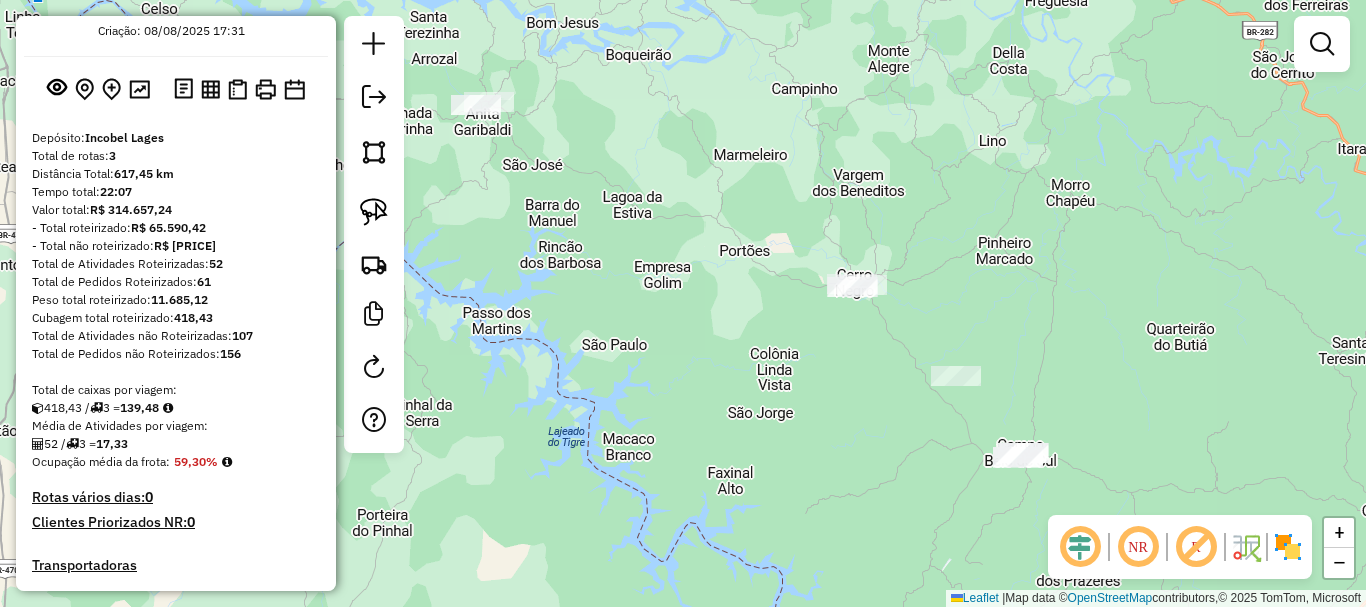 drag, startPoint x: 867, startPoint y: 367, endPoint x: 844, endPoint y: 393, distance: 34.713108 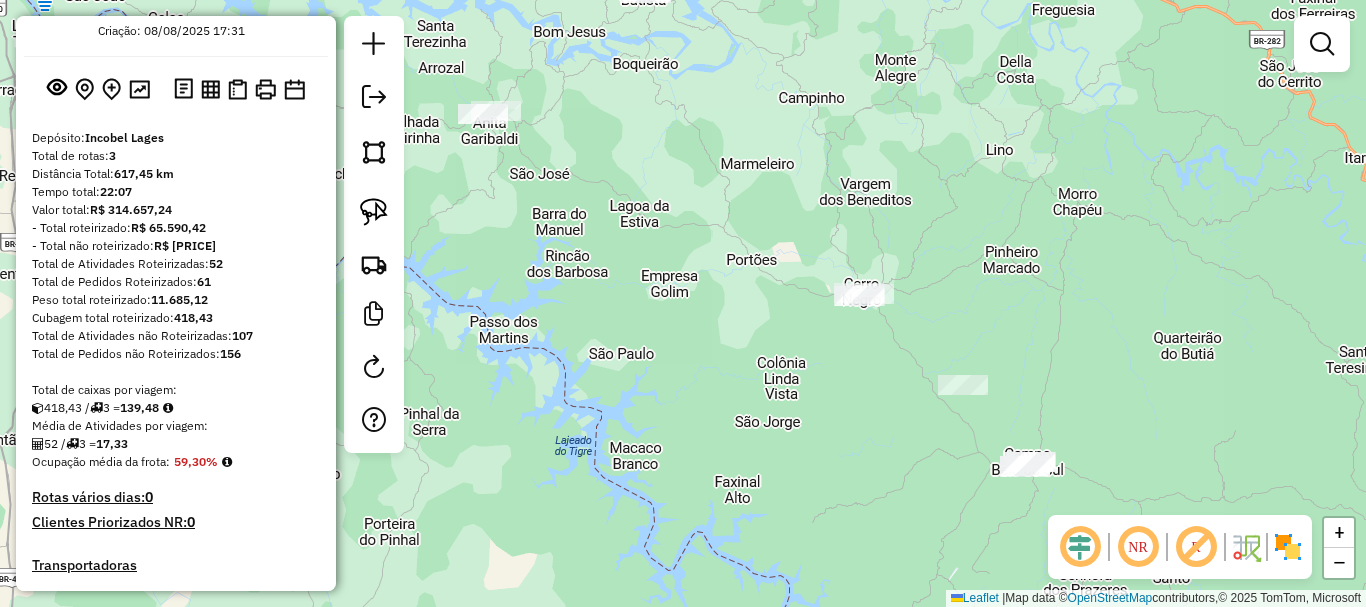 click on "Janela de atendimento Grade de atendimento Capacidade Transportadoras Veículos Cliente Pedidos  Rotas Selecione os dias de semana para filtrar as janelas de atendimento  Seg   Ter   Qua   Qui   Sex   Sáb   Dom  Informe o período da janela de atendimento: De: Até:  Filtrar exatamente a janela do cliente  Considerar janela de atendimento padrão  Selecione os dias de semana para filtrar as grades de atendimento  Seg   Ter   Qua   Qui   Sex   Sáb   Dom   Considerar clientes sem dia de atendimento cadastrado  Clientes fora do dia de atendimento selecionado Filtrar as atividades entre os valores definidos abaixo:  Peso mínimo:   Peso máximo:   Cubagem mínima:   Cubagem máxima:   De:   Até:  Filtrar as atividades entre o tempo de atendimento definido abaixo:  De:   Até:   Considerar capacidade total dos clientes não roteirizados Transportadora: Selecione um ou mais itens Tipo de veículo: Selecione um ou mais itens Veículo: Selecione um ou mais itens Motorista: Selecione um ou mais itens Nome: Rótulo:" 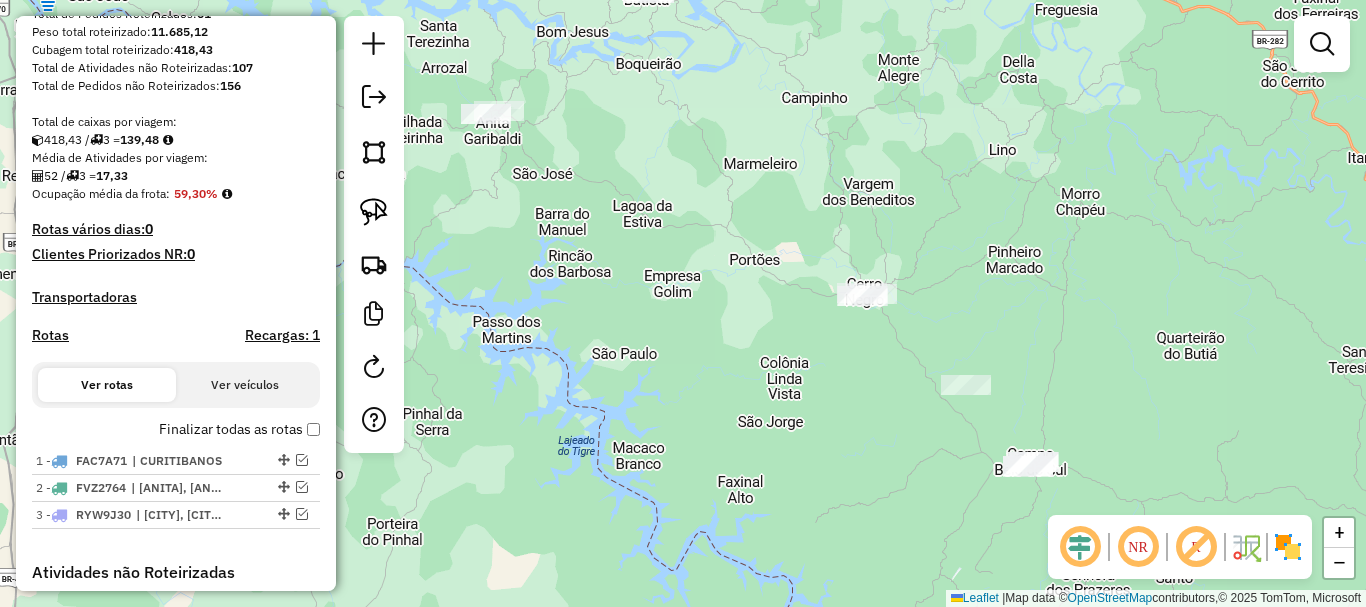 scroll, scrollTop: 374, scrollLeft: 0, axis: vertical 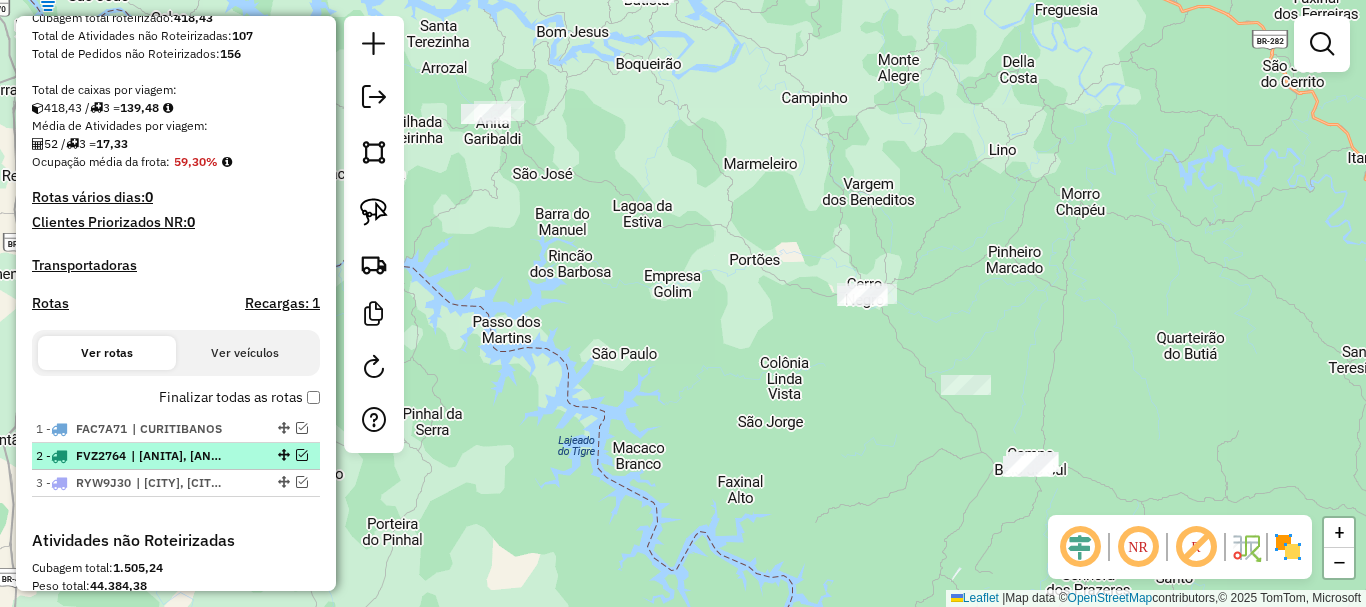 click at bounding box center (302, 455) 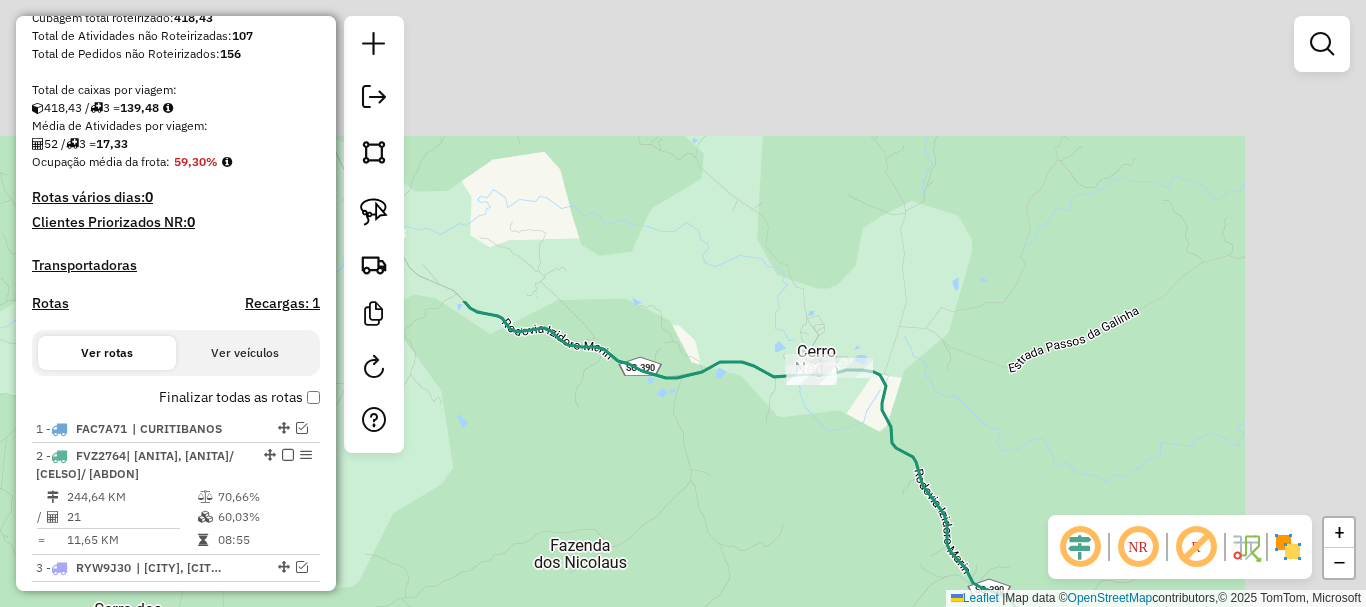 drag, startPoint x: 860, startPoint y: 387, endPoint x: 691, endPoint y: 596, distance: 268.77872 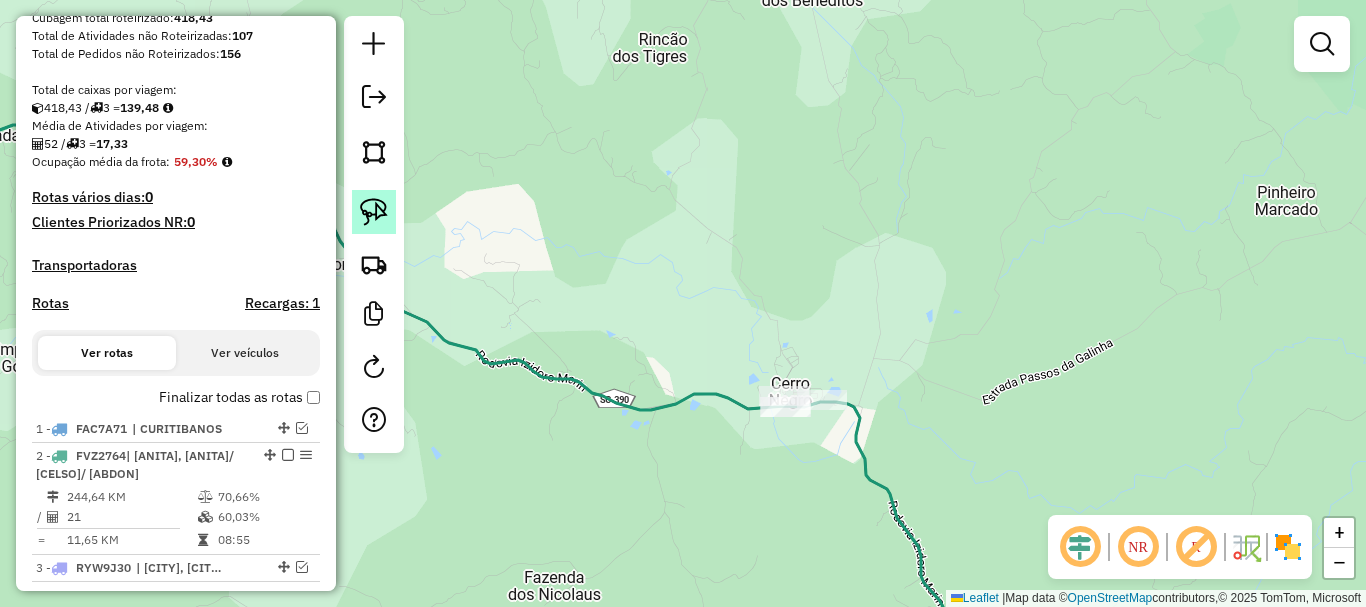 click 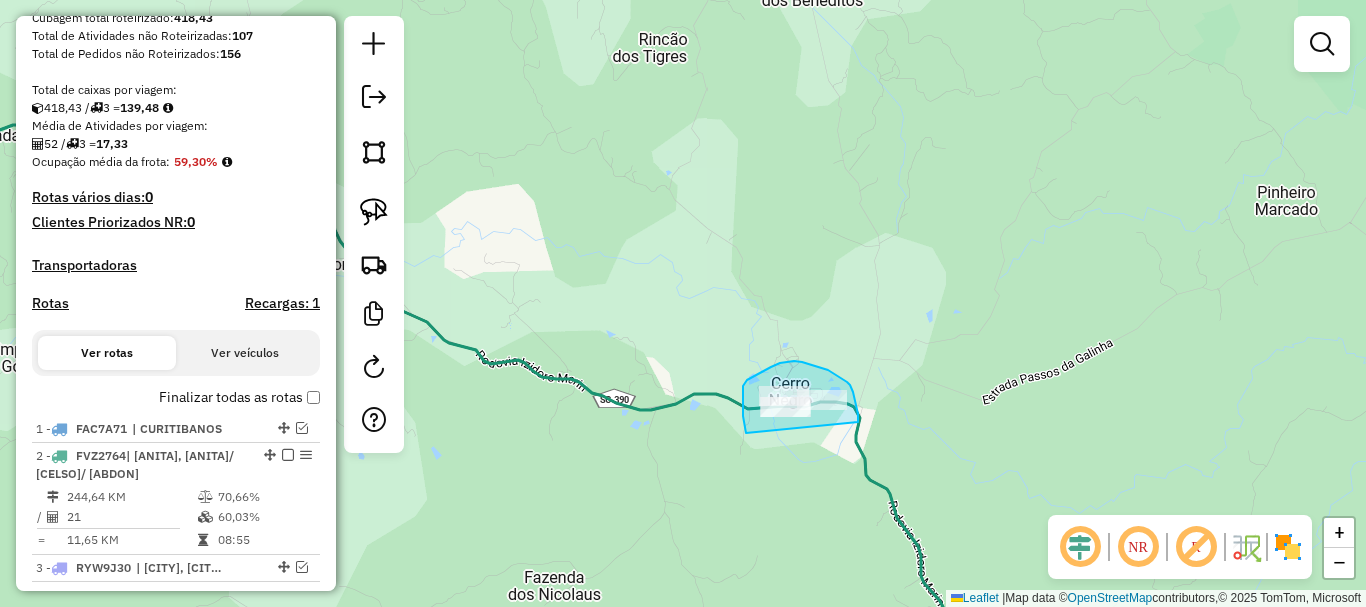 drag, startPoint x: 745, startPoint y: 428, endPoint x: 858, endPoint y: 423, distance: 113.110565 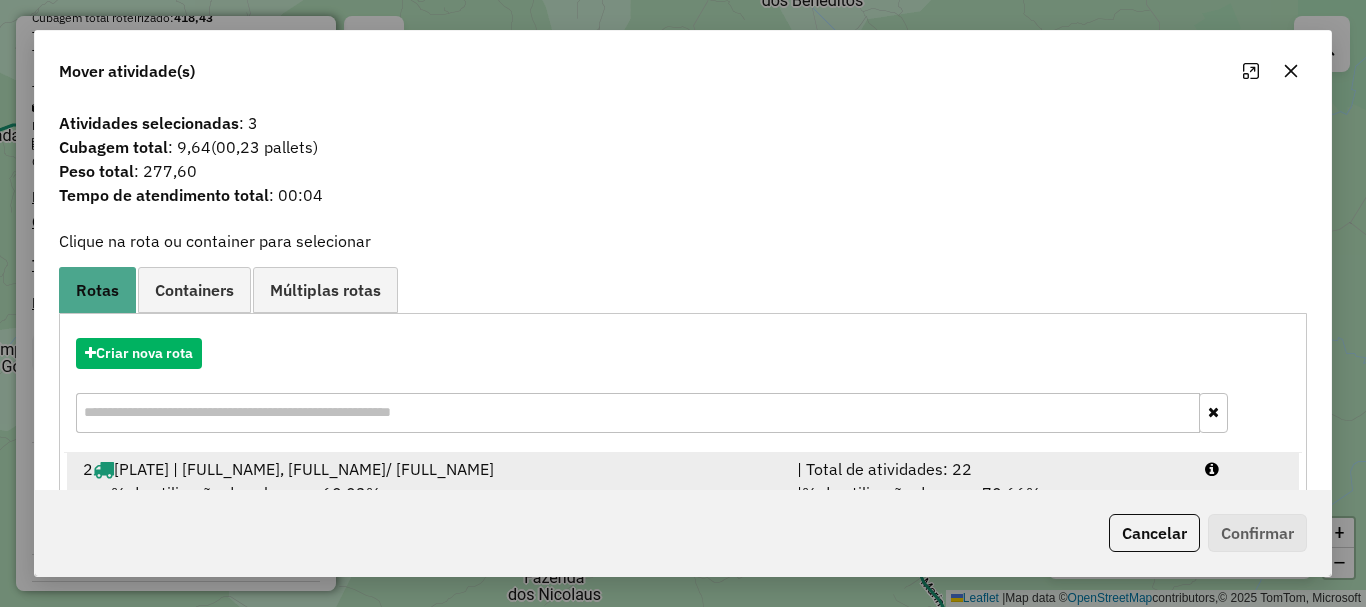 click on "2  FVZ2764 | ANITA, ANITA/ CELSO/ ABDON" at bounding box center [428, 469] 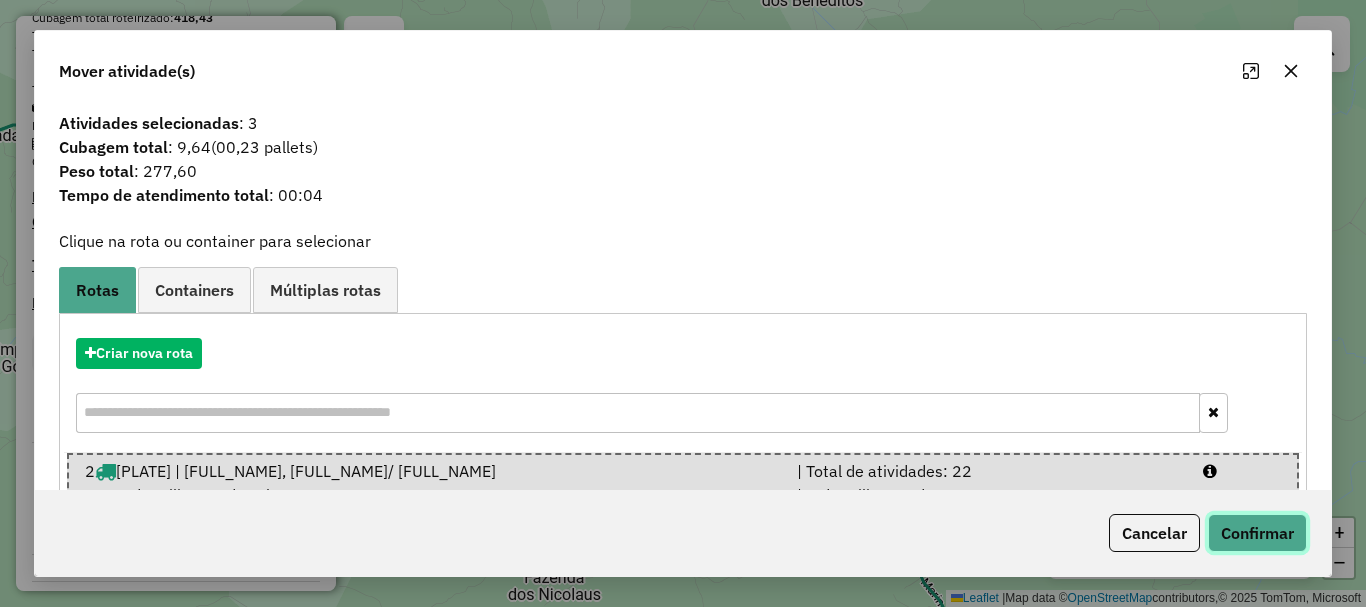 click on "Confirmar" 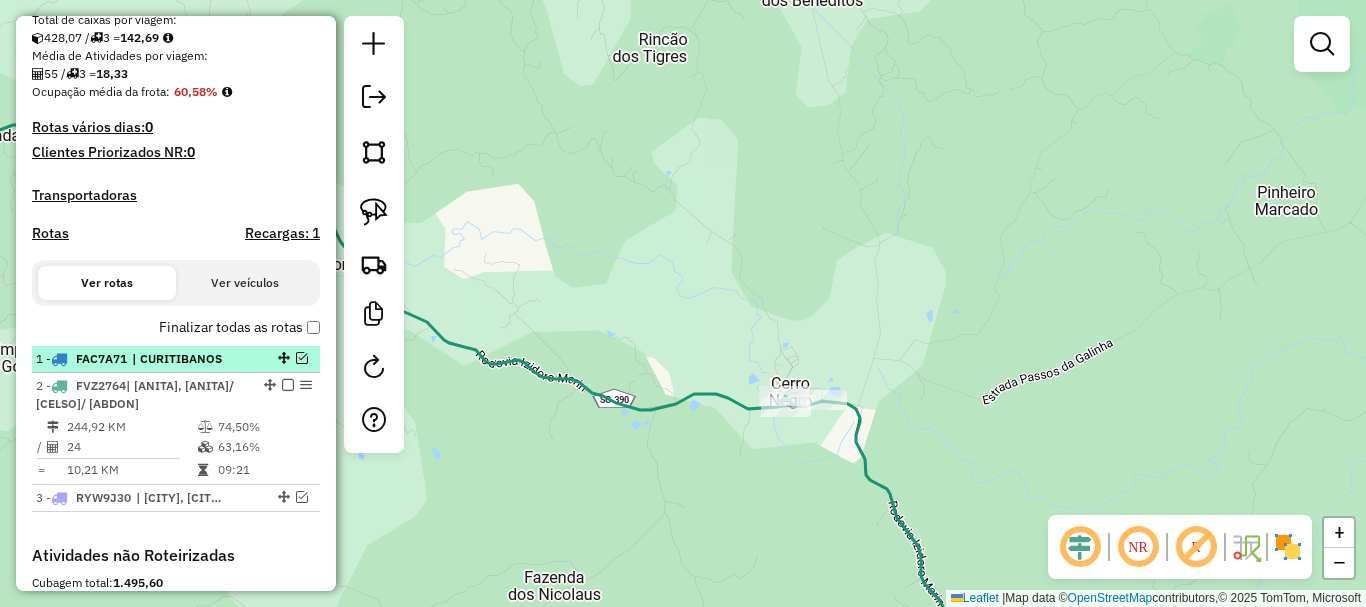 scroll, scrollTop: 474, scrollLeft: 0, axis: vertical 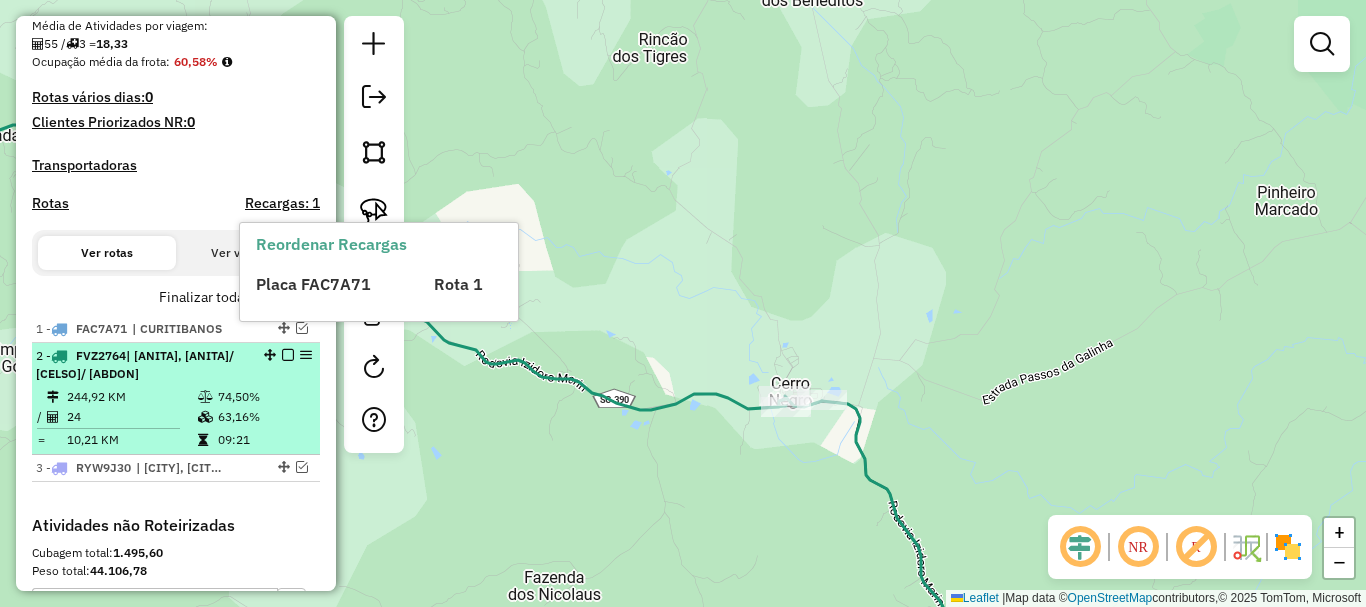 click on "| [NEIGHBORHOOD], [NEIGHBORHOOD]/ [DISTRICT]/ [DISTRICT]" at bounding box center [142, 365] 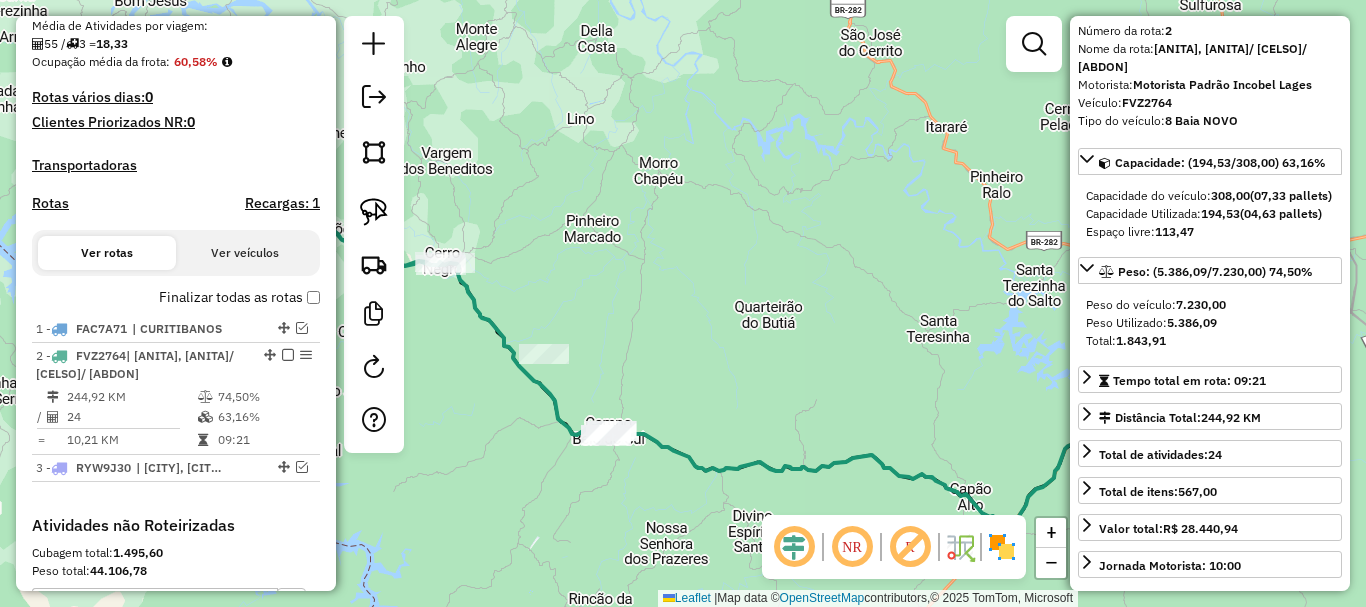 scroll, scrollTop: 100, scrollLeft: 0, axis: vertical 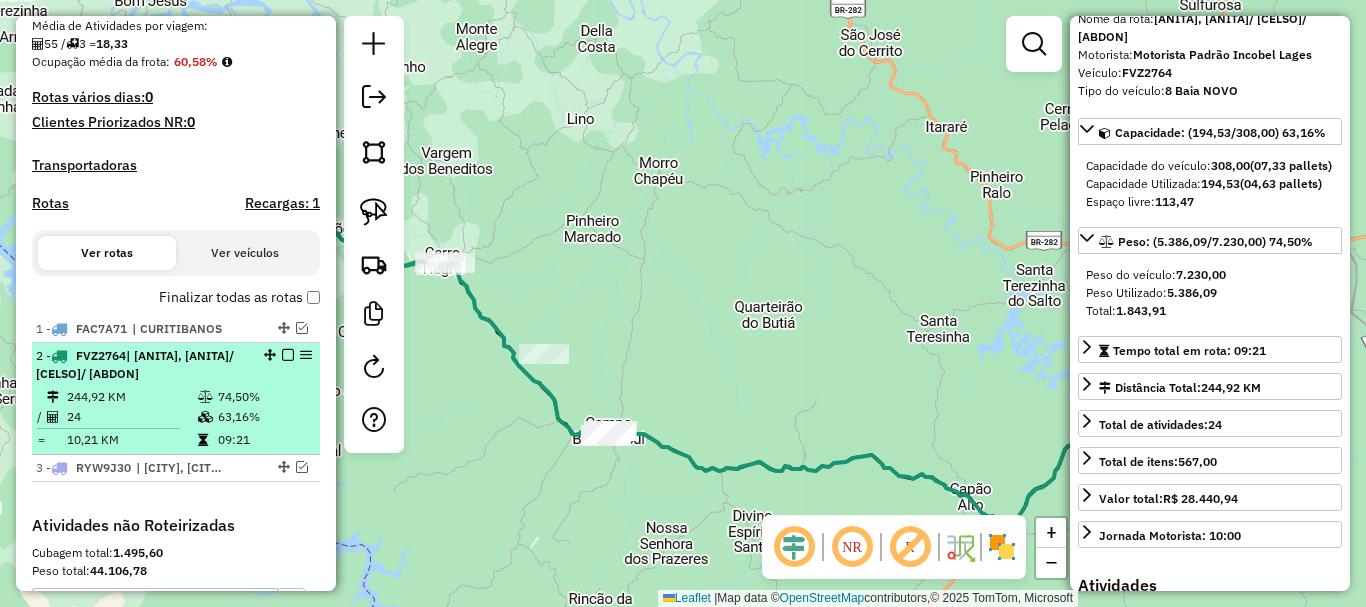 click at bounding box center [288, 355] 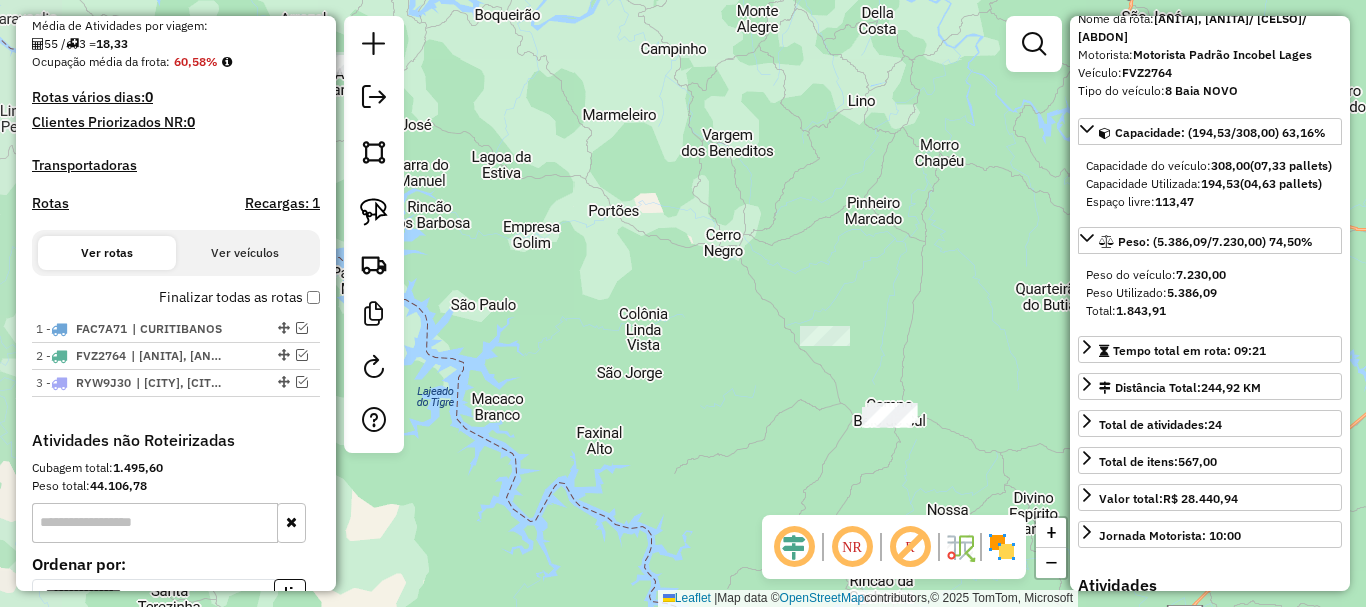 drag, startPoint x: 587, startPoint y: 385, endPoint x: 757, endPoint y: 382, distance: 170.02647 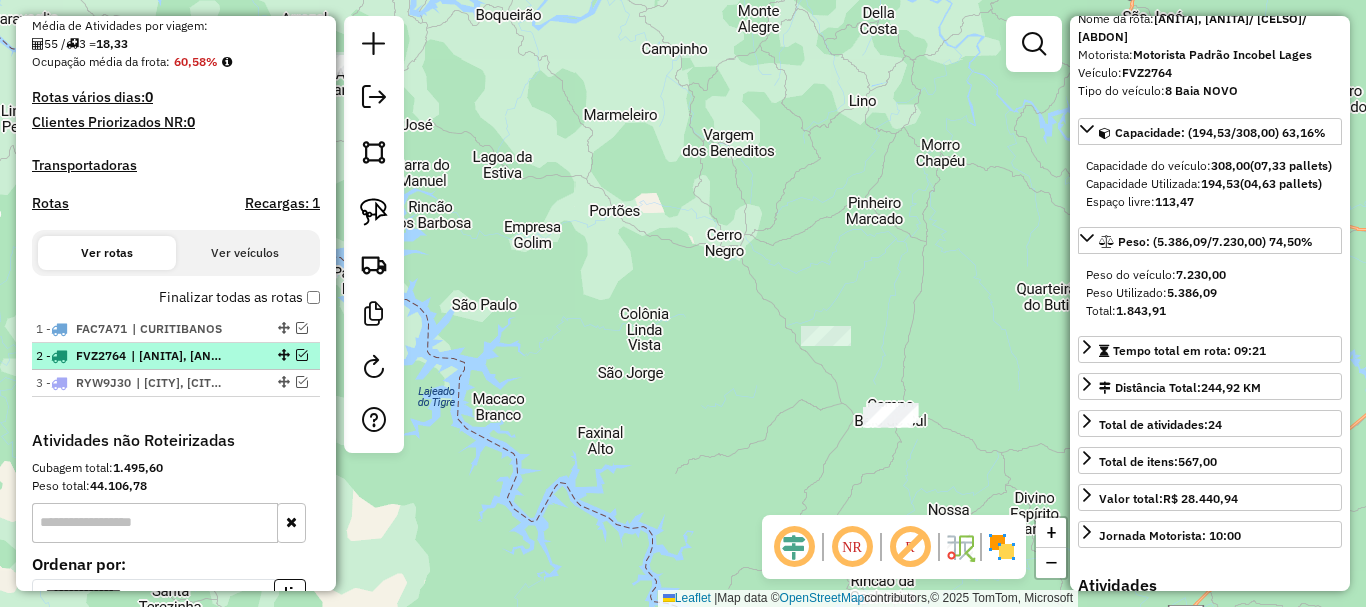 click at bounding box center (302, 355) 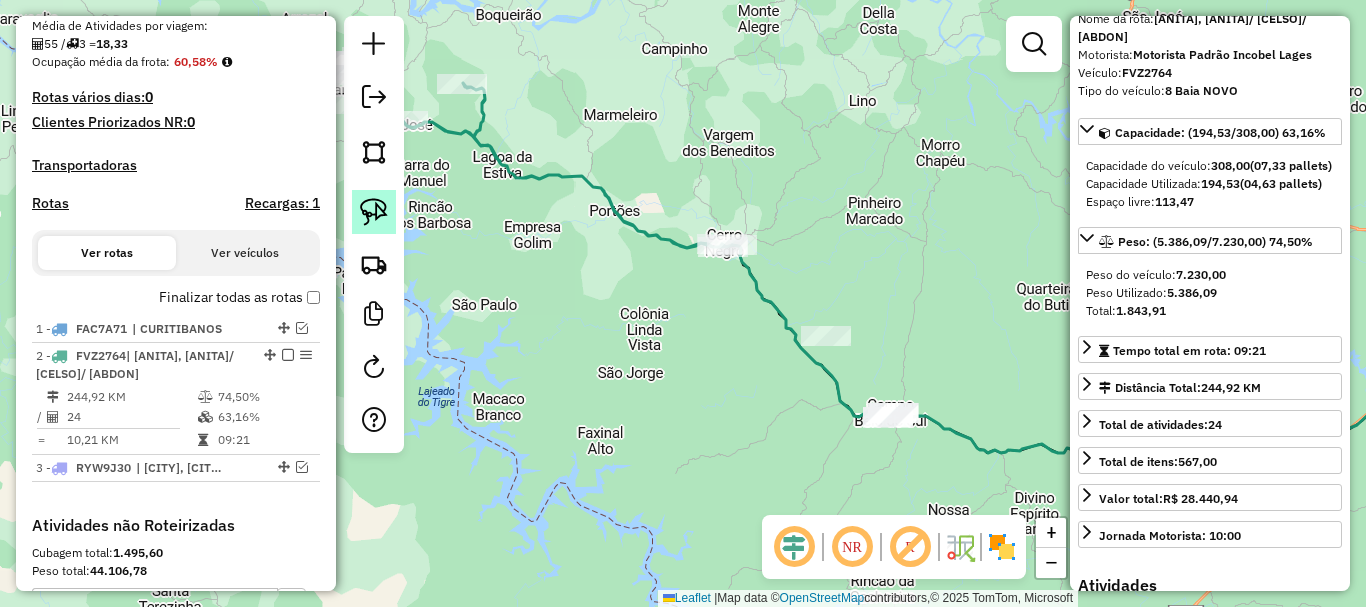 click 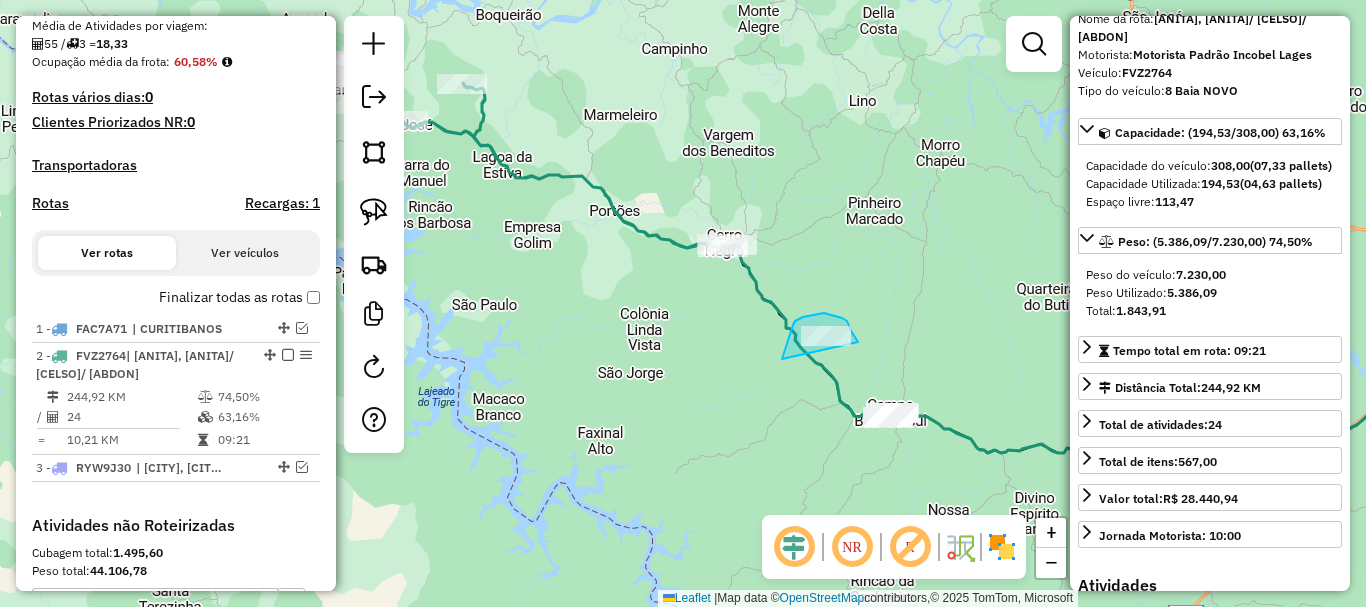 drag, startPoint x: 782, startPoint y: 359, endPoint x: 858, endPoint y: 342, distance: 77.87811 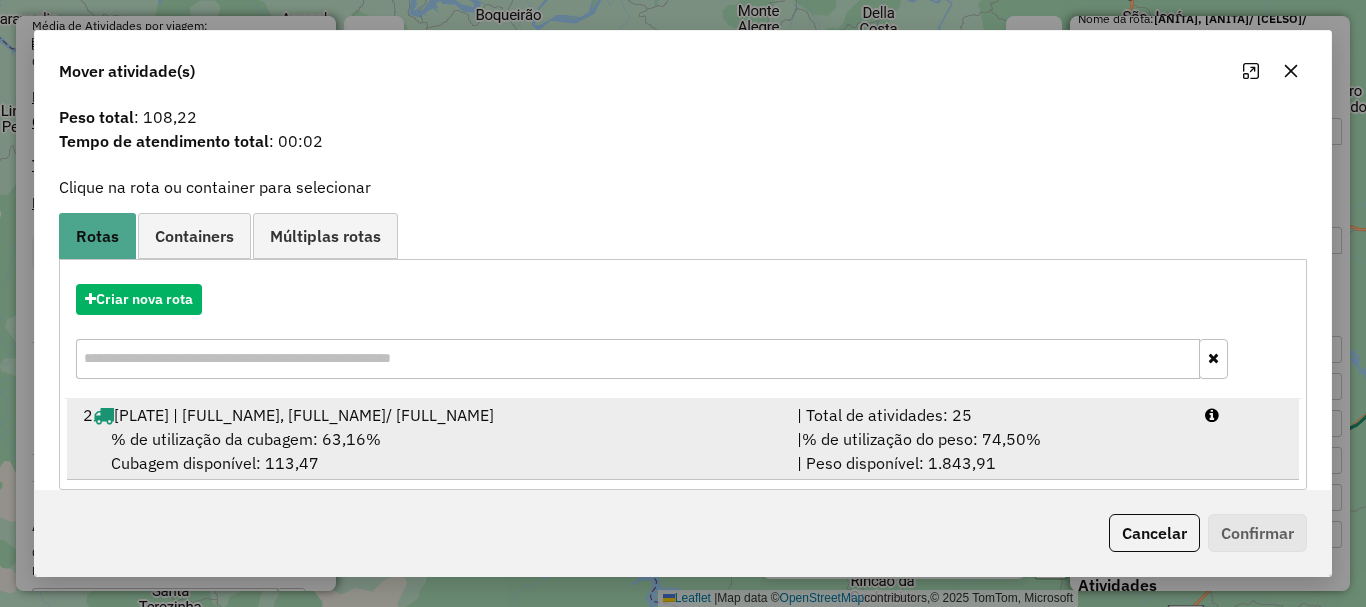 scroll, scrollTop: 78, scrollLeft: 0, axis: vertical 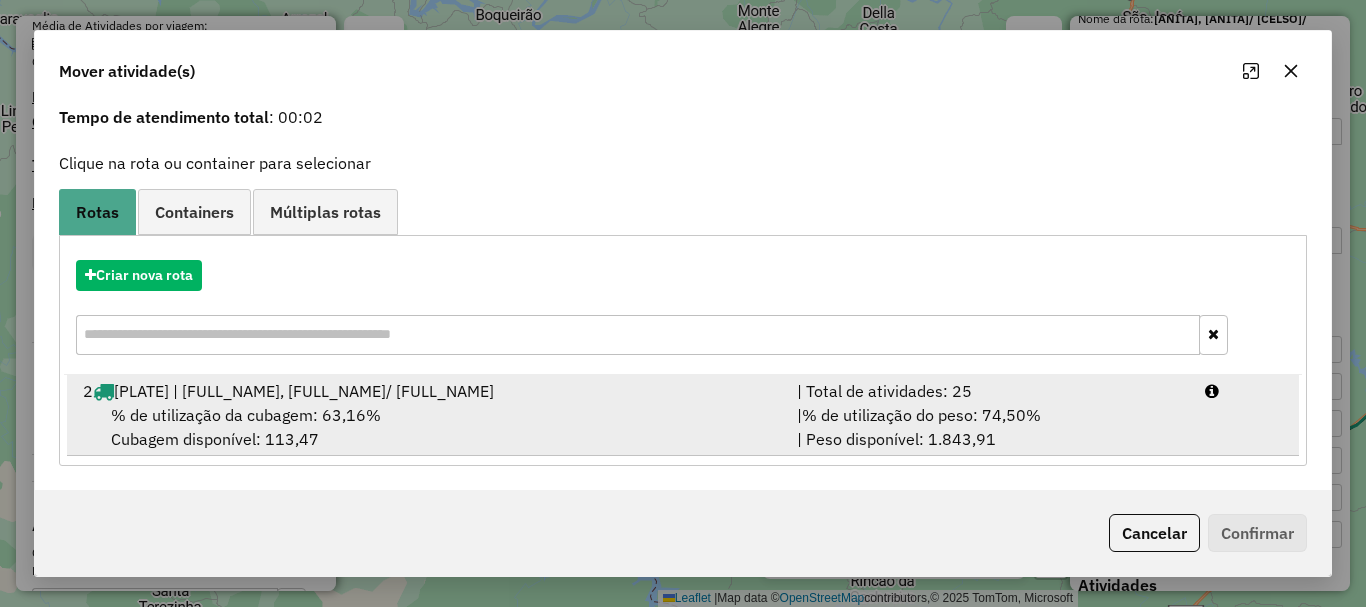 click on "% de utilização da cubagem: 63,16%  Cubagem disponível: 113,47" at bounding box center (428, 427) 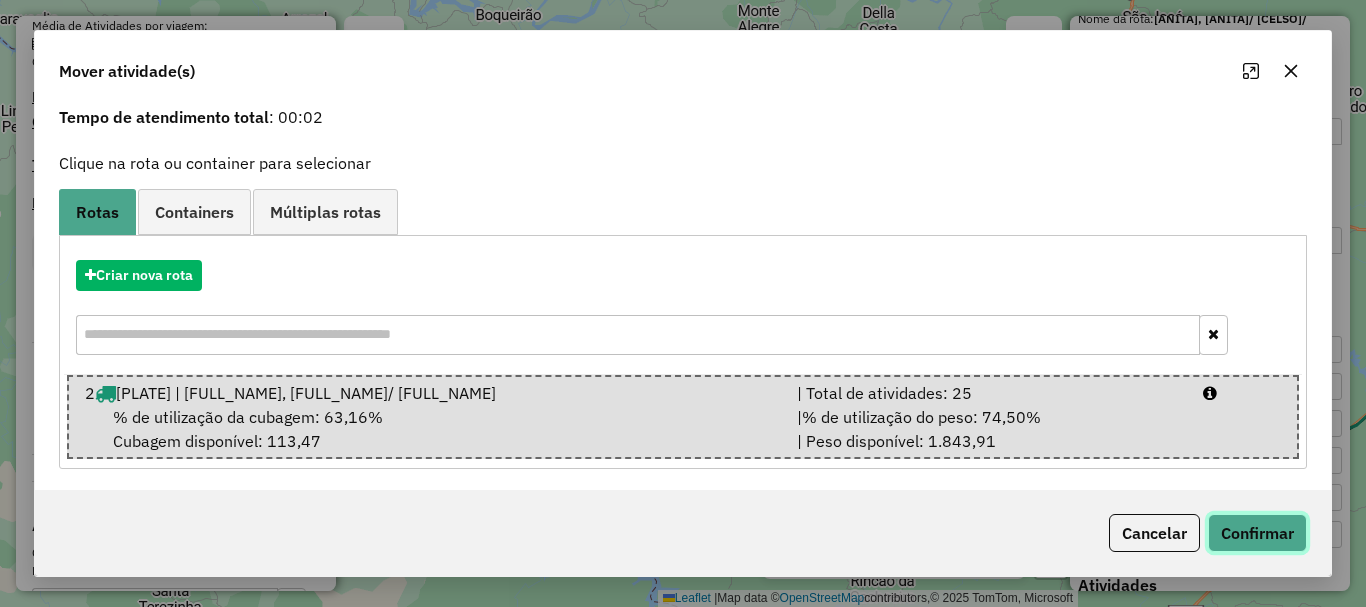 click on "Confirmar" 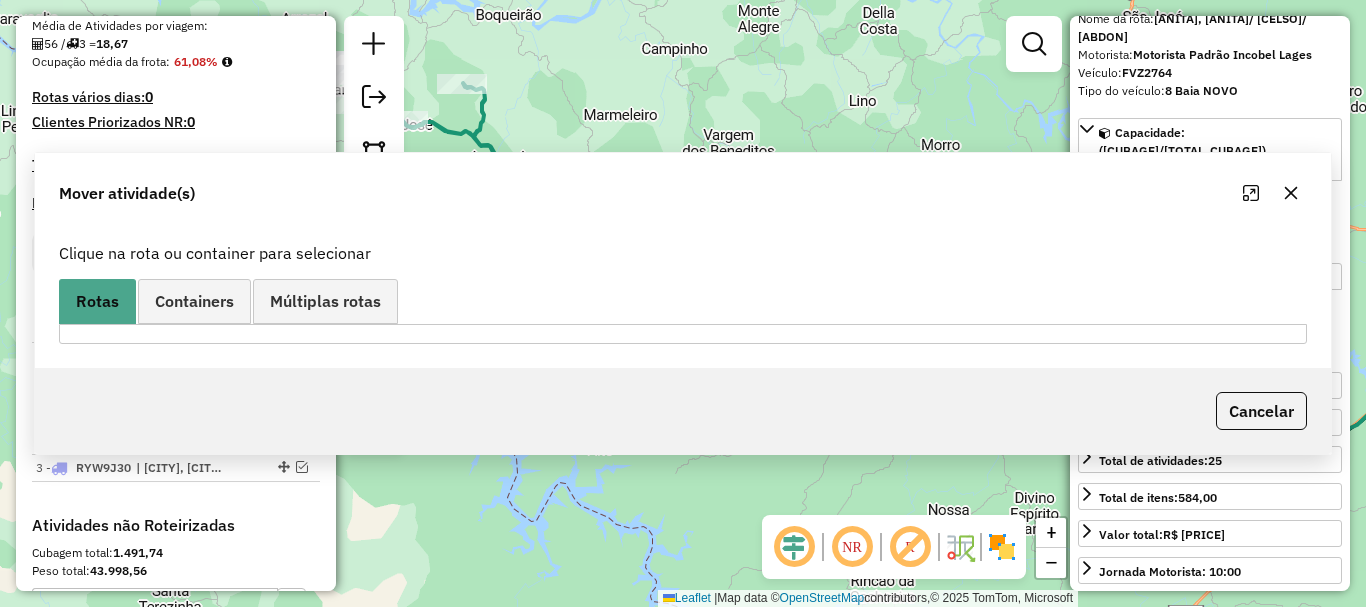 scroll, scrollTop: 0, scrollLeft: 0, axis: both 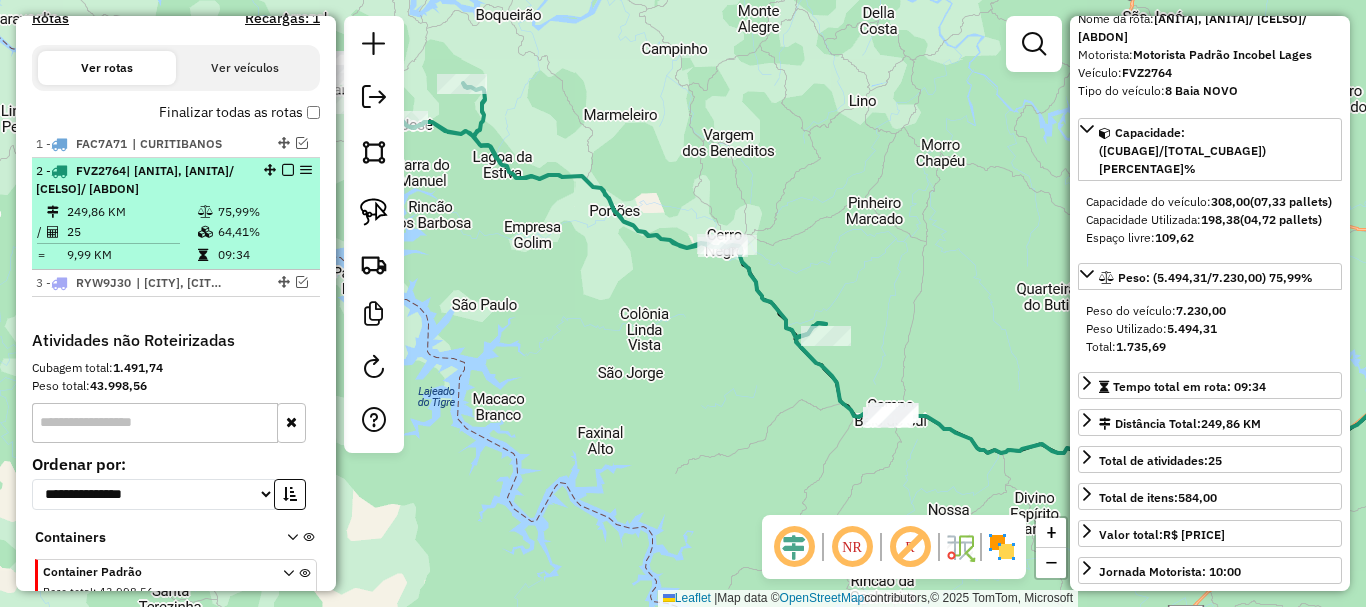click at bounding box center [288, 170] 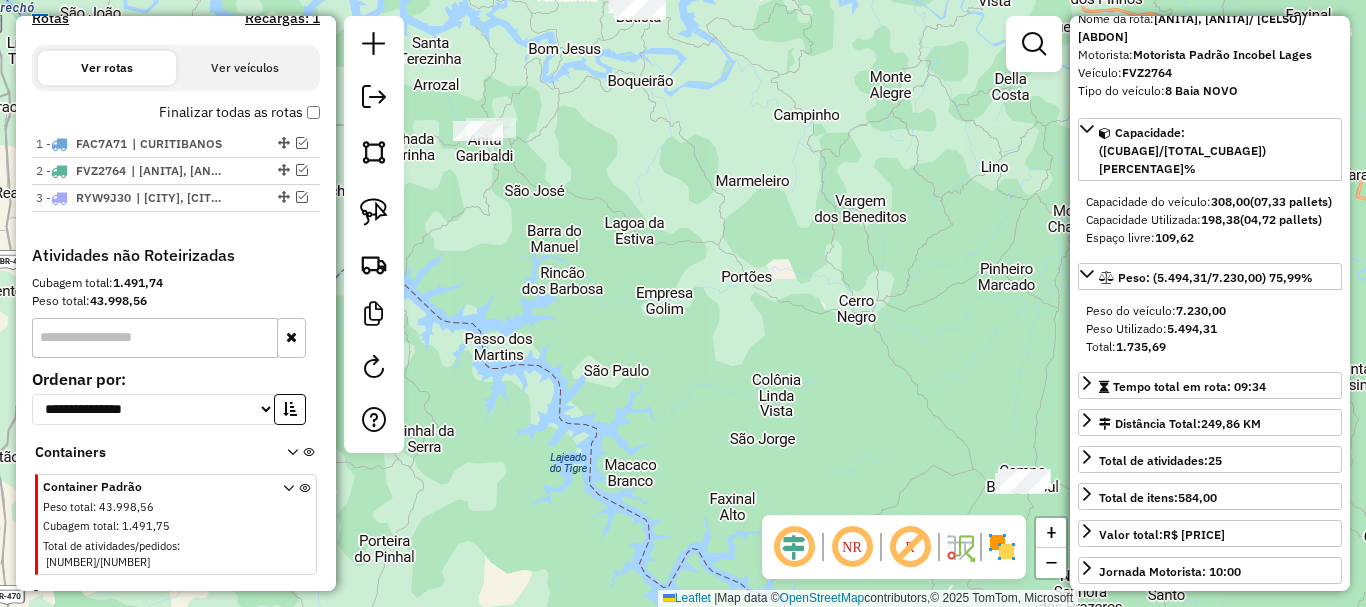 drag, startPoint x: 645, startPoint y: 291, endPoint x: 634, endPoint y: 278, distance: 17.029387 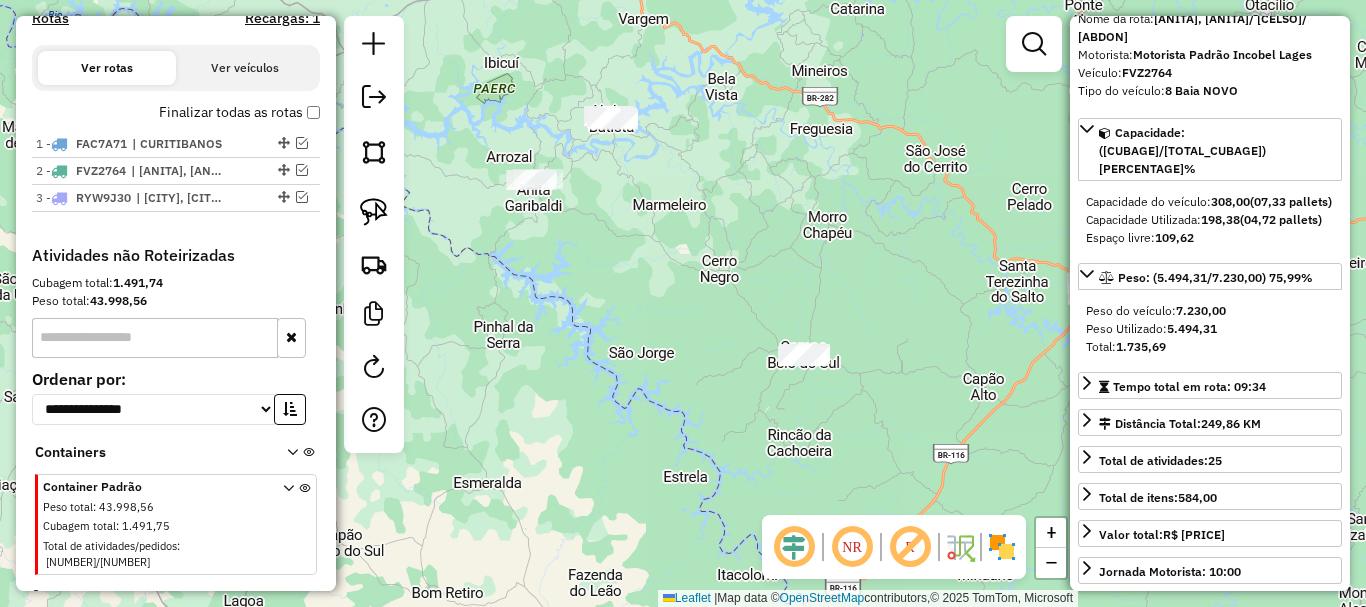 drag, startPoint x: 621, startPoint y: 292, endPoint x: 613, endPoint y: 281, distance: 13.601471 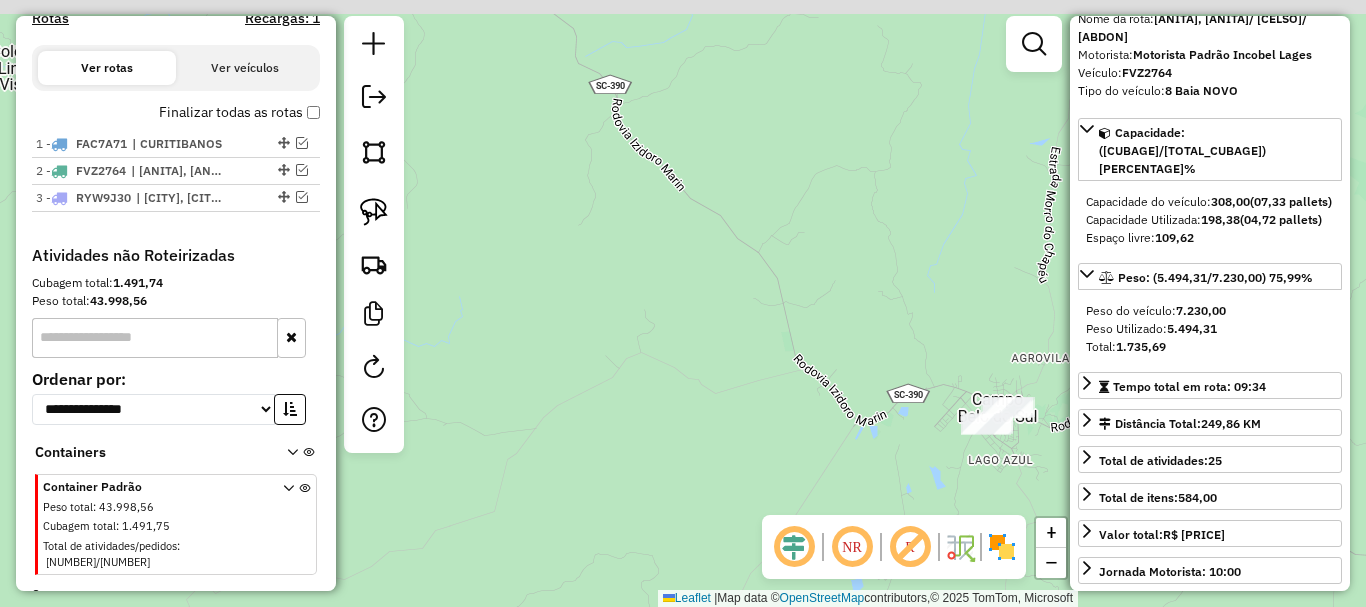 drag, startPoint x: 649, startPoint y: 207, endPoint x: 720, endPoint y: 311, distance: 125.92458 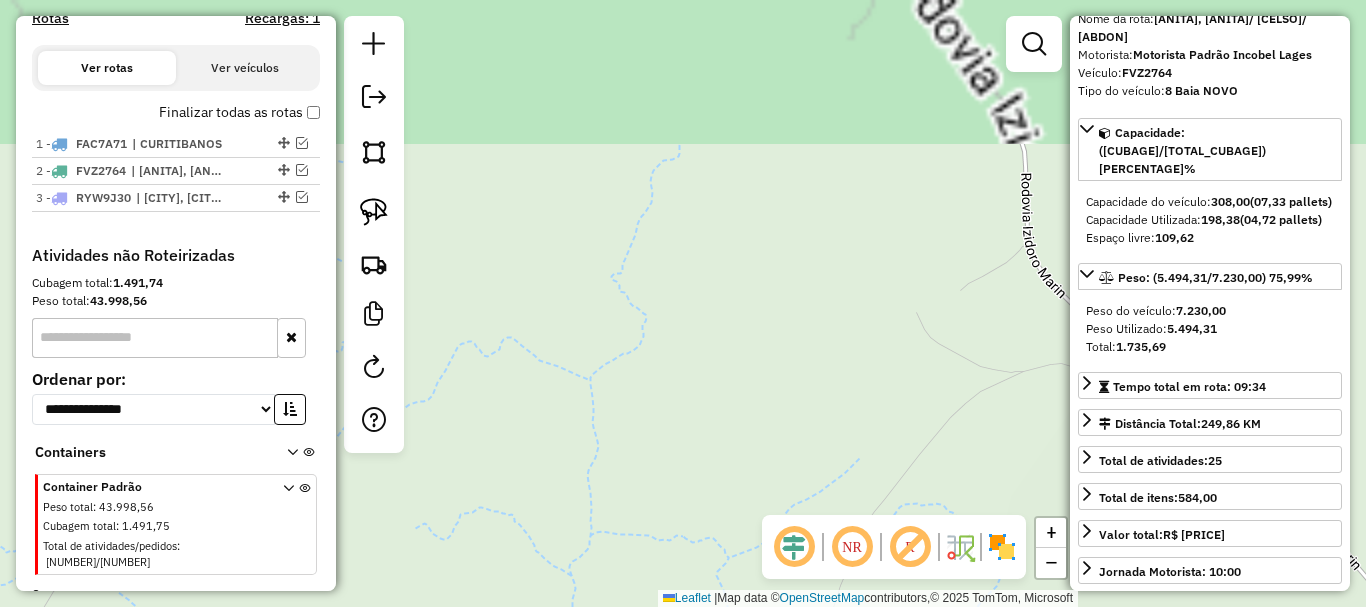 drag, startPoint x: 657, startPoint y: 191, endPoint x: 645, endPoint y: 424, distance: 233.3088 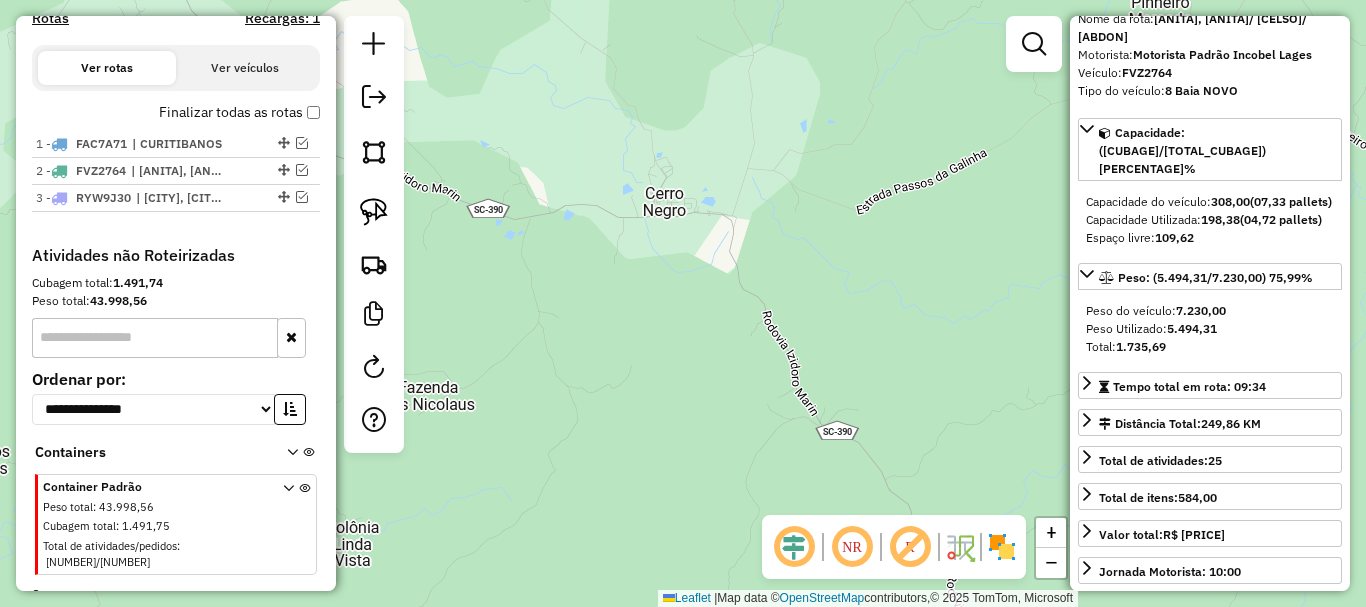 drag, startPoint x: 683, startPoint y: 154, endPoint x: 710, endPoint y: 387, distance: 234.55916 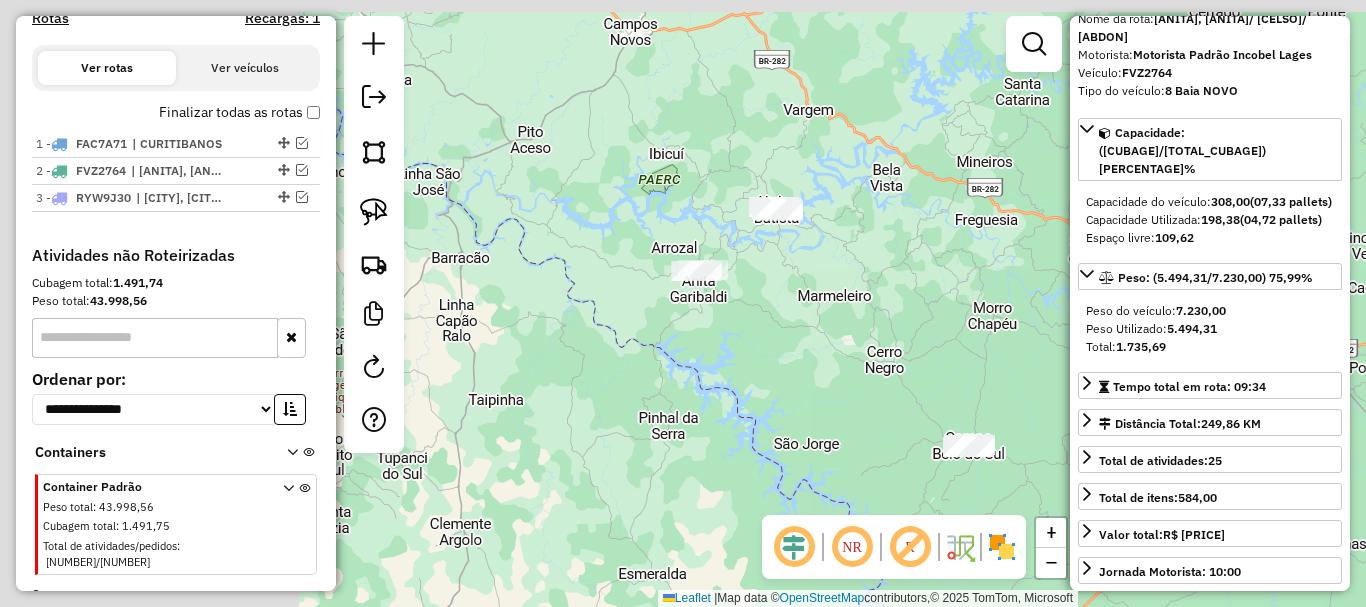 drag, startPoint x: 463, startPoint y: 221, endPoint x: 875, endPoint y: 367, distance: 437.1041 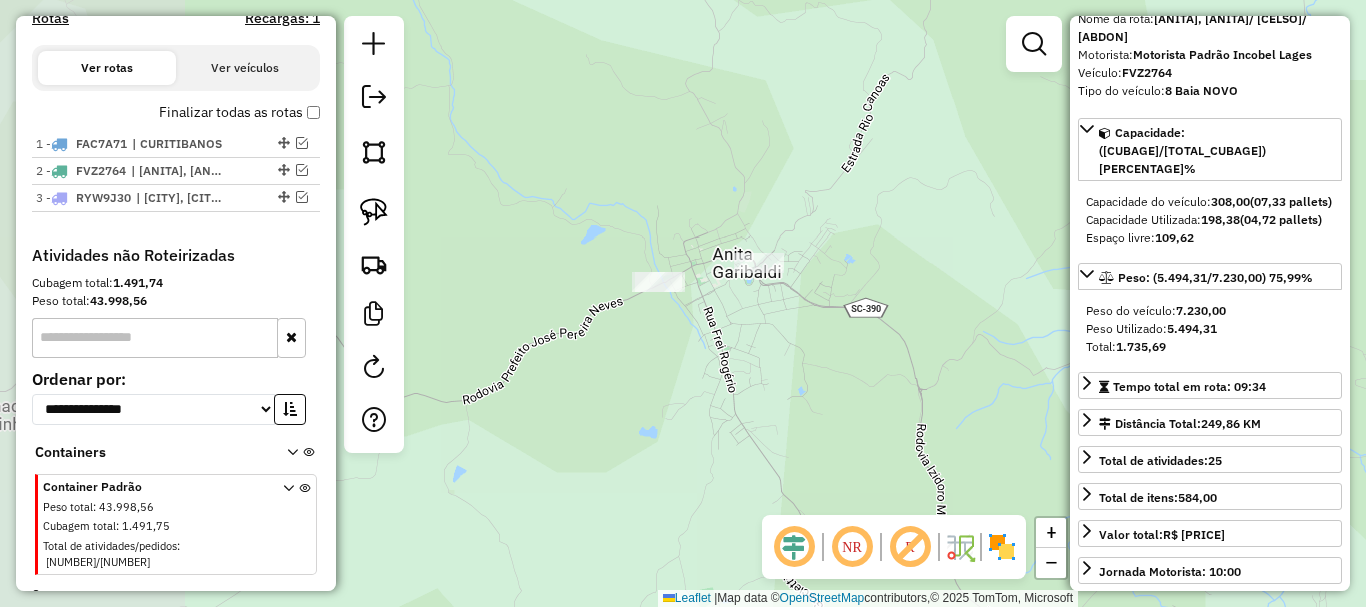 drag, startPoint x: 533, startPoint y: 231, endPoint x: 951, endPoint y: 283, distance: 421.22205 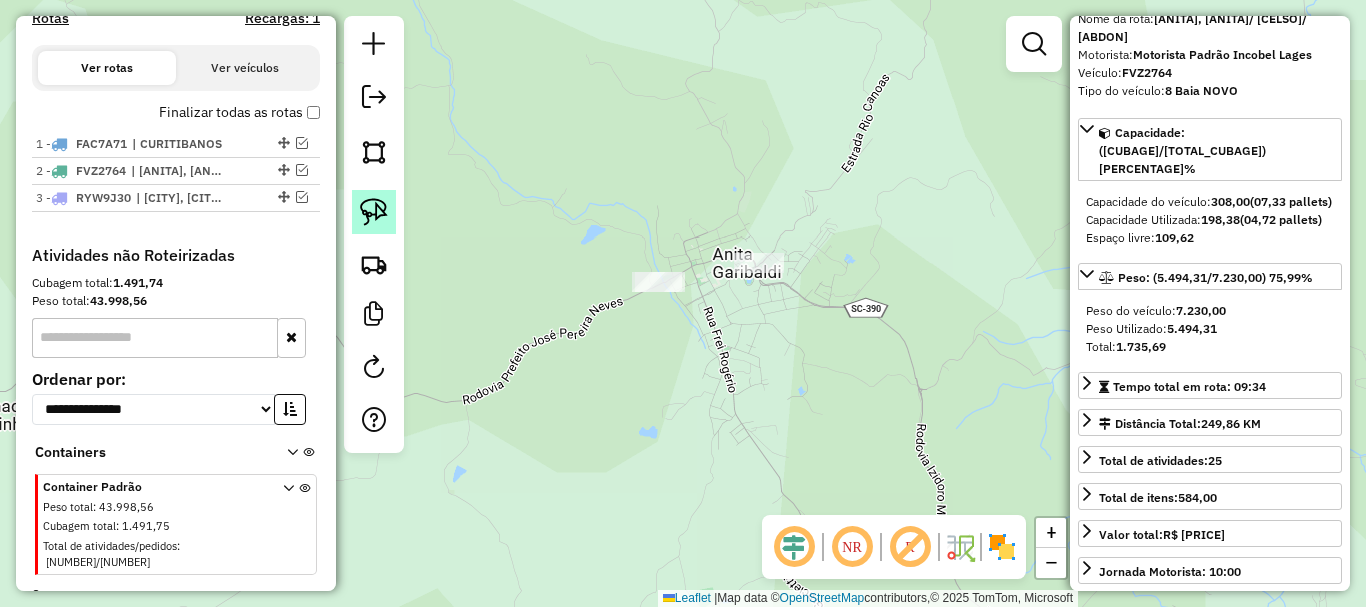 click 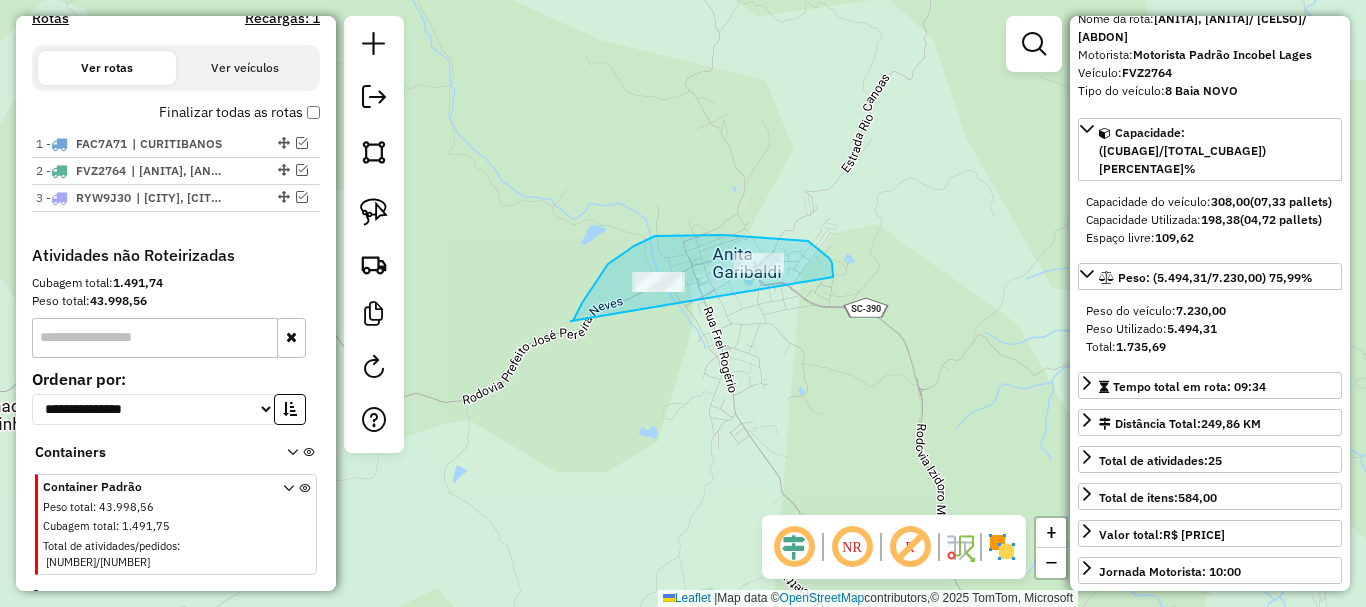 drag, startPoint x: 571, startPoint y: 321, endPoint x: 838, endPoint y: 298, distance: 267.9888 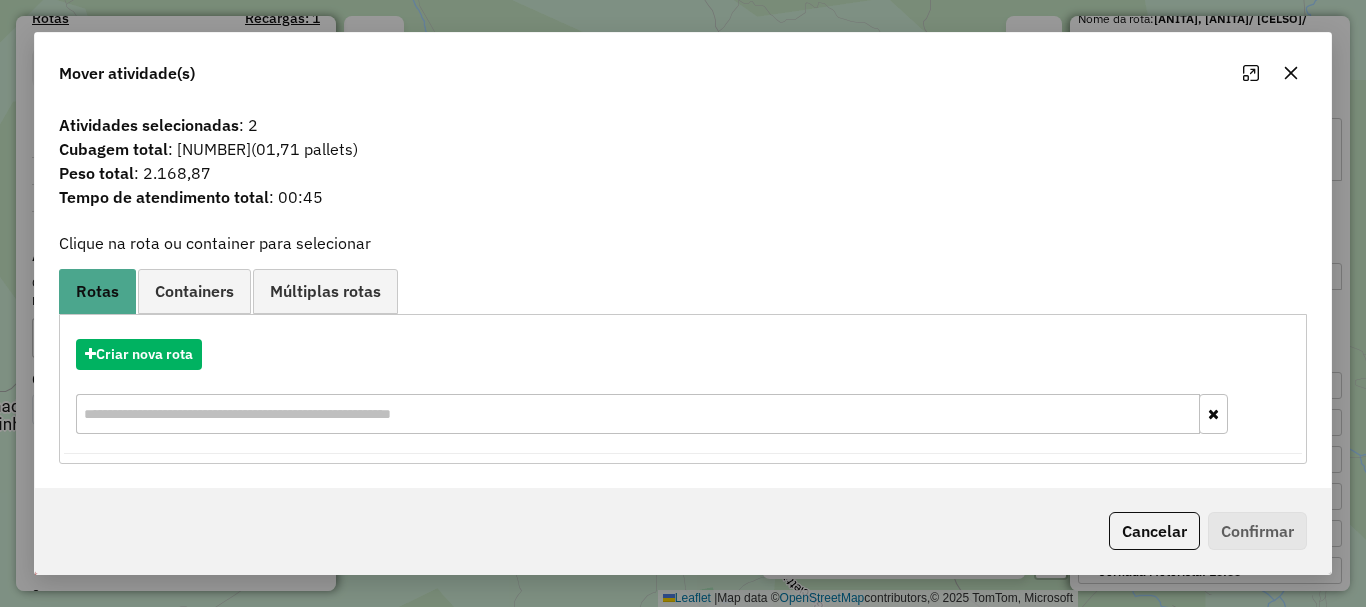 click on "Cancelar" 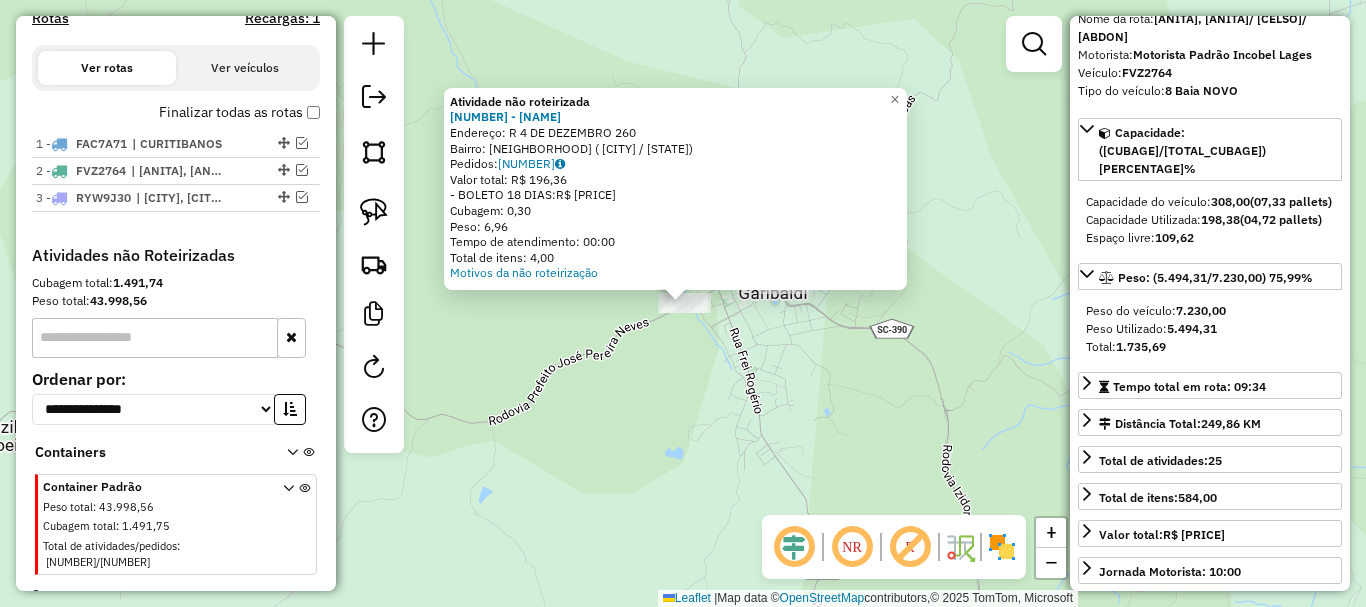 click on "Atividade não roteirizada 10003 - AMERICO MENEGAZZO  Endereço: R   4 DE DEZEMBRO                 260   Bairro: CENTRO (ANITA GARIBALDI / SC)   Pedidos:  08474043   Valor total: R$ 196,36   - BOLETO 18 DIAS:  R$ 196,36   Cubagem: 0,30   Peso: 6,96   Tempo de atendimento: 00:00   Total de itens: 4,00  Motivos da não roteirização × Janela de atendimento Grade de atendimento Capacidade Transportadoras Veículos Cliente Pedidos  Rotas Selecione os dias de semana para filtrar as janelas de atendimento  Seg   Ter   Qua   Qui   Sex   Sáb   Dom  Informe o período da janela de atendimento: De: Até:  Filtrar exatamente a janela do cliente  Considerar janela de atendimento padrão  Selecione os dias de semana para filtrar as grades de atendimento  Seg   Ter   Qua   Qui   Sex   Sáb   Dom   Considerar clientes sem dia de atendimento cadastrado  Clientes fora do dia de atendimento selecionado Filtrar as atividades entre os valores definidos abaixo:  Peso mínimo:   Peso máximo:   Cubagem mínima:   De:   Até:  +" 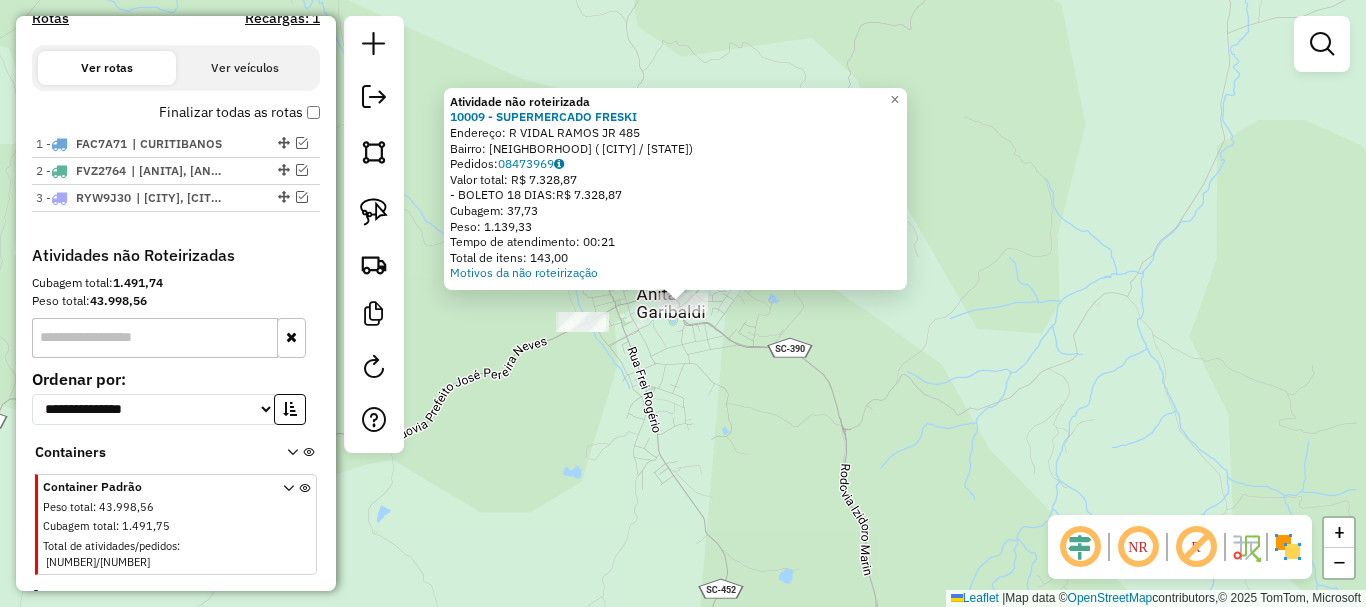 click on "Atividade não roteirizada 10009 - SUPERMERCADO FRESKI  Endereço: R   VIDAL RAMOS JR                485   Bairro: CENTRO (ANITA GARIBALDI / SC)   Pedidos:  08473969   Valor total: R$ 7.328,87   - BOLETO 18 DIAS:  R$ 7.328,87   Cubagem: 37,73   Peso: 1.139,33   Tempo de atendimento: 00:21   Total de itens: 143,00  Motivos da não roteirização × Janela de atendimento Grade de atendimento Capacidade Transportadoras Veículos Cliente Pedidos  Rotas Selecione os dias de semana para filtrar as janelas de atendimento  Seg   Ter   Qua   Qui   Sex   Sáb   Dom  Informe o período da janela de atendimento: De: Até:  Filtrar exatamente a janela do cliente  Considerar janela de atendimento padrão  Selecione os dias de semana para filtrar as grades de atendimento  Seg   Ter   Qua   Qui   Sex   Sáb   Dom   Considerar clientes sem dia de atendimento cadastrado  Clientes fora do dia de atendimento selecionado Filtrar as atividades entre os valores definidos abaixo:  Peso mínimo:   Peso máximo:   Cubagem mínima:  +" 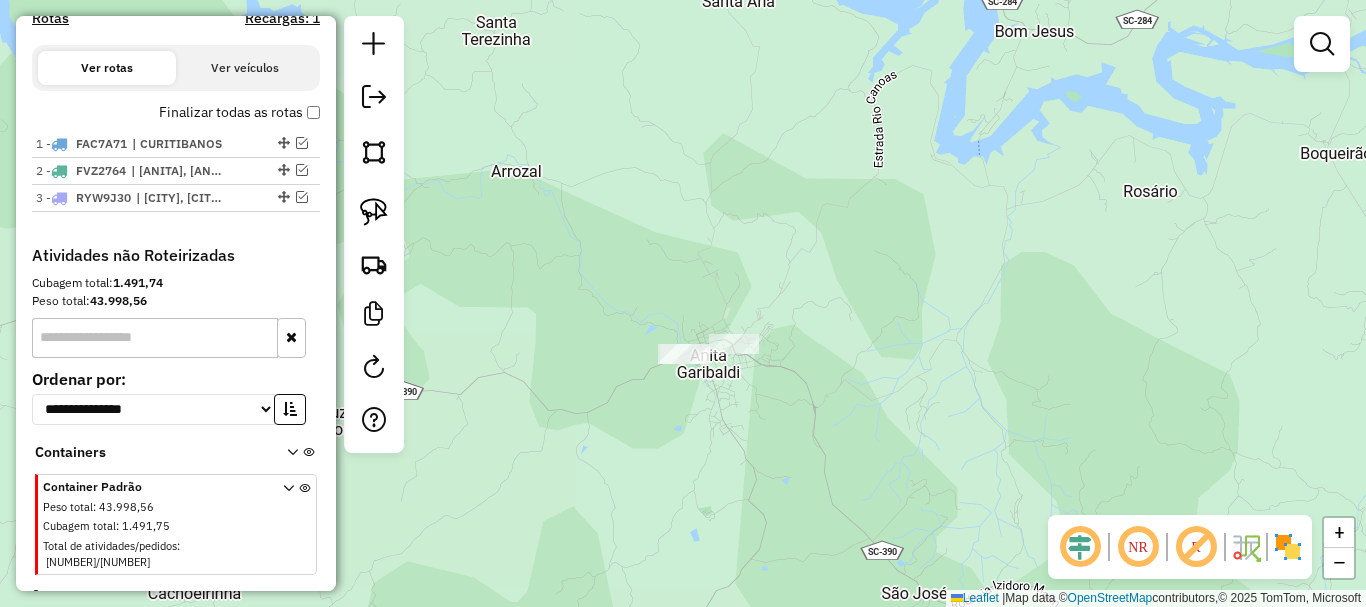drag, startPoint x: 804, startPoint y: 477, endPoint x: 742, endPoint y: 323, distance: 166.01205 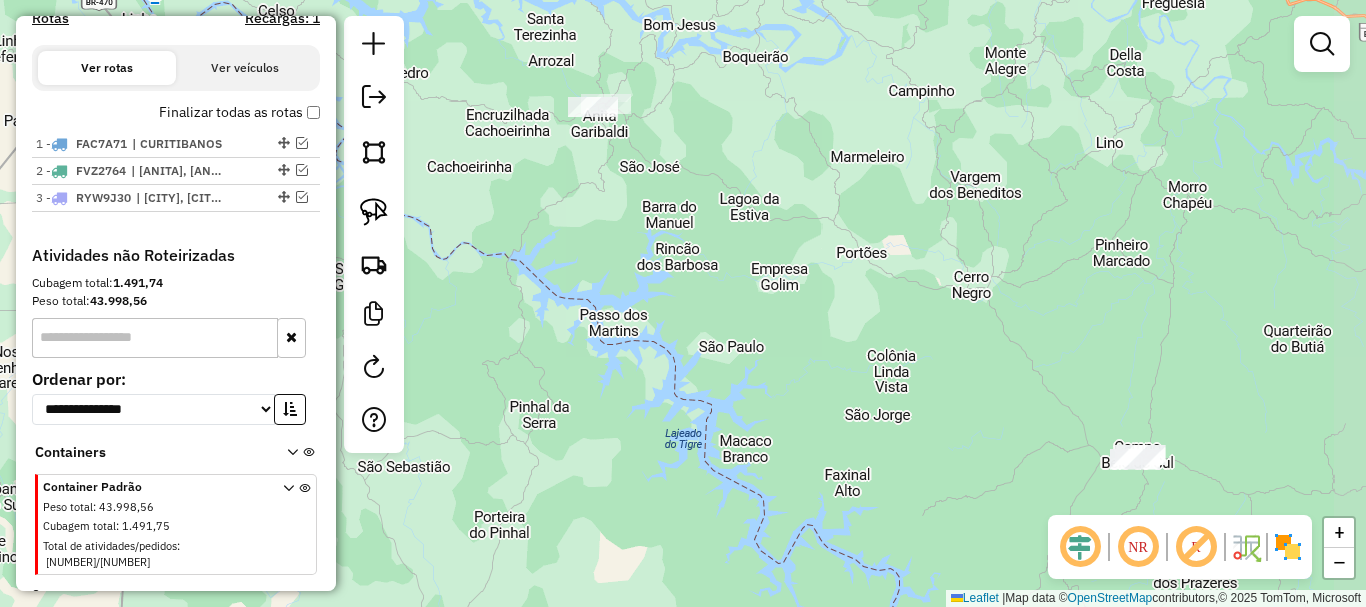 drag, startPoint x: 746, startPoint y: 330, endPoint x: 627, endPoint y: 139, distance: 225.03778 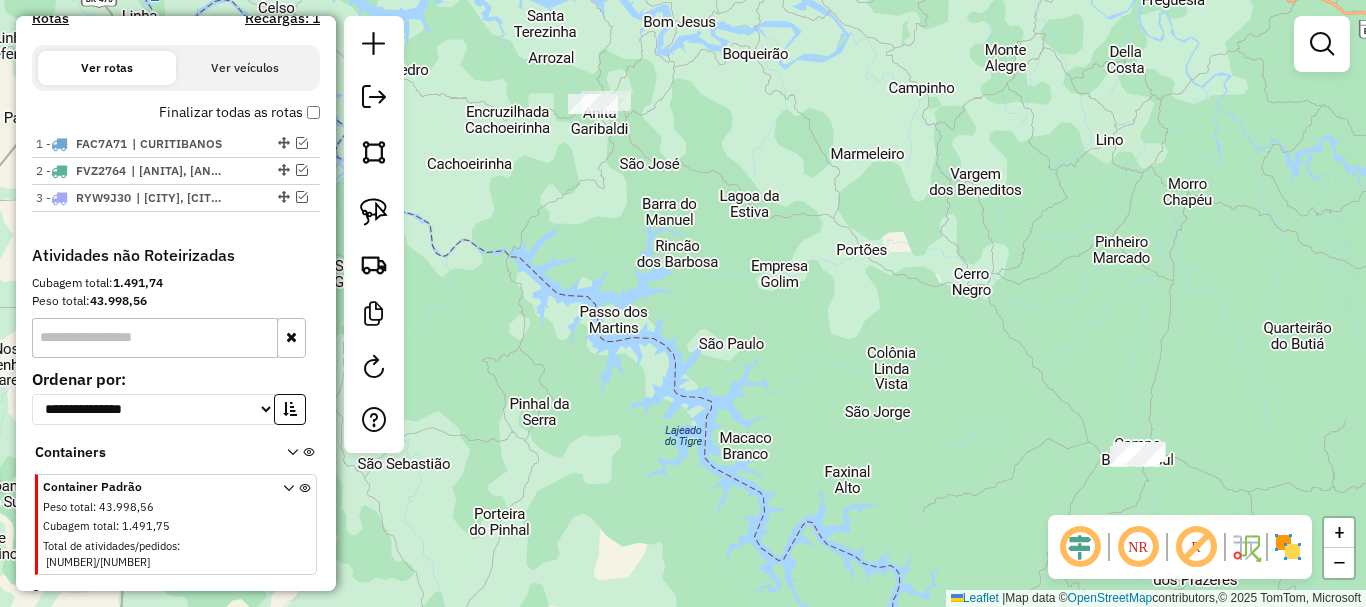 drag, startPoint x: 380, startPoint y: 209, endPoint x: 477, endPoint y: 197, distance: 97.73945 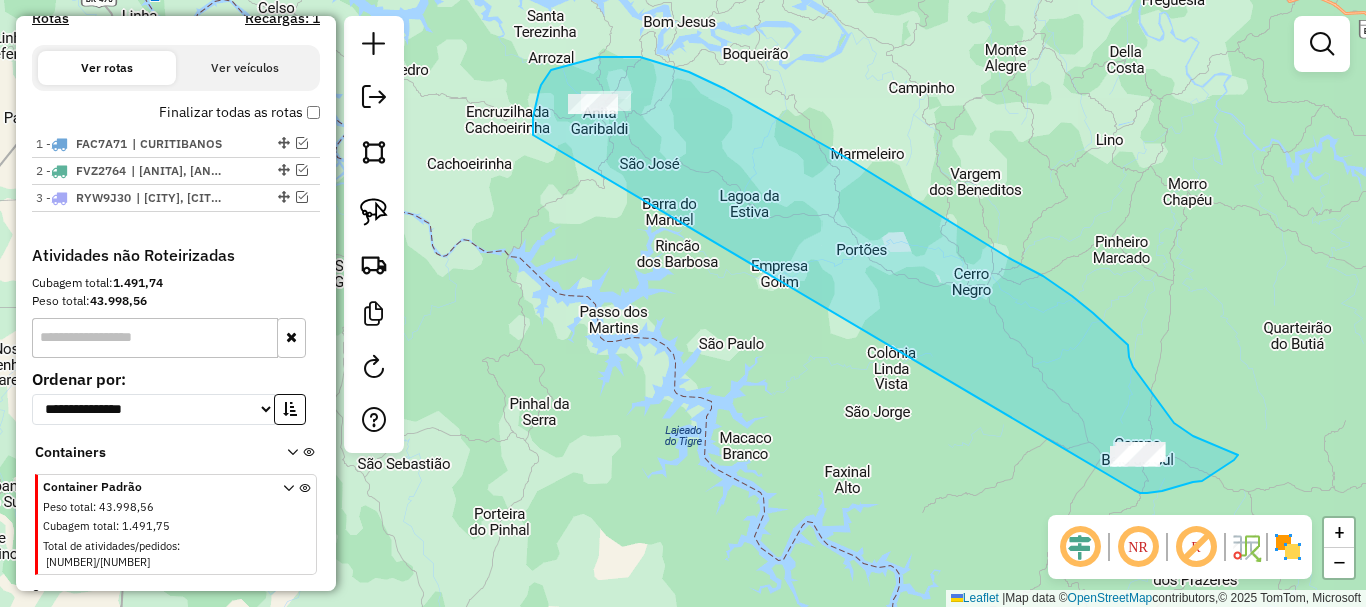 drag, startPoint x: 533, startPoint y: 132, endPoint x: 1095, endPoint y: 465, distance: 653.24805 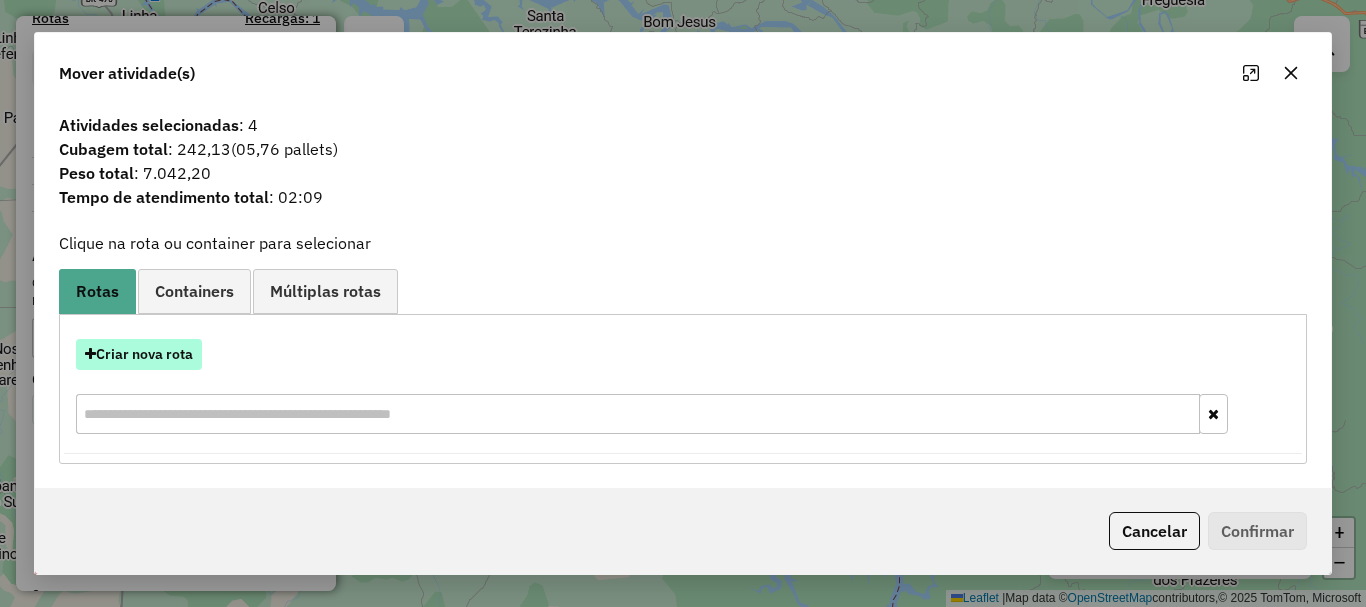 click on "Criar nova rota" at bounding box center (139, 354) 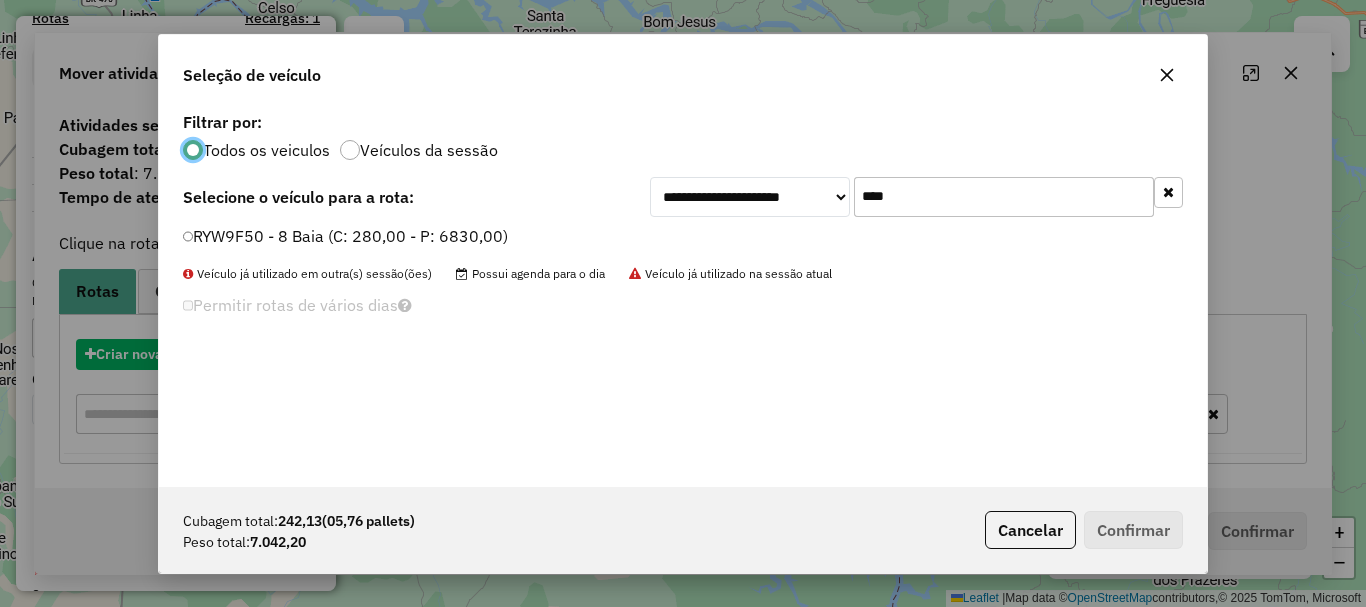 scroll, scrollTop: 11, scrollLeft: 6, axis: both 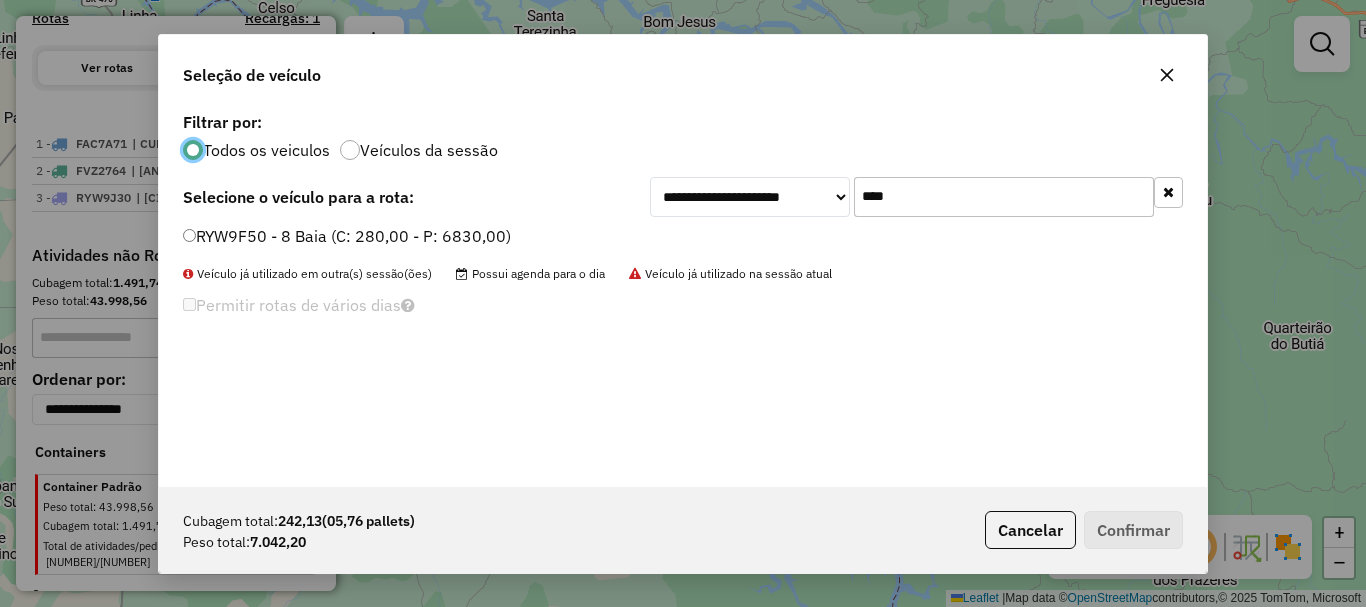 drag, startPoint x: 732, startPoint y: 191, endPoint x: 719, endPoint y: 189, distance: 13.152946 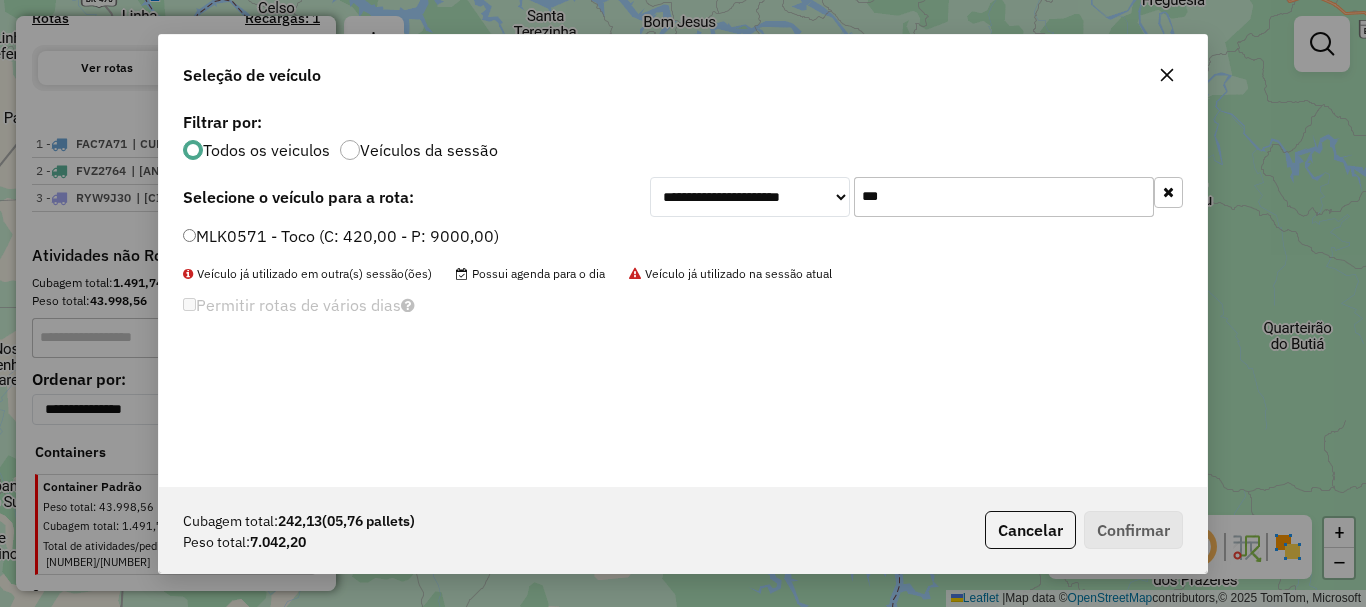 type on "***" 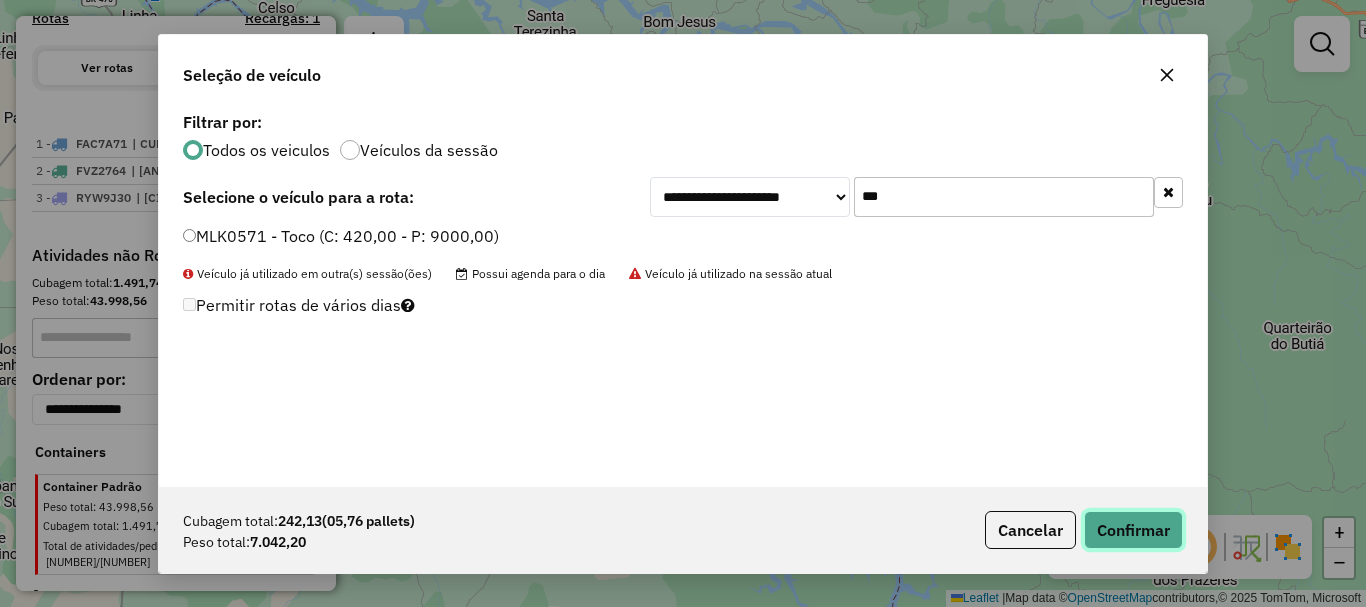 click on "Confirmar" 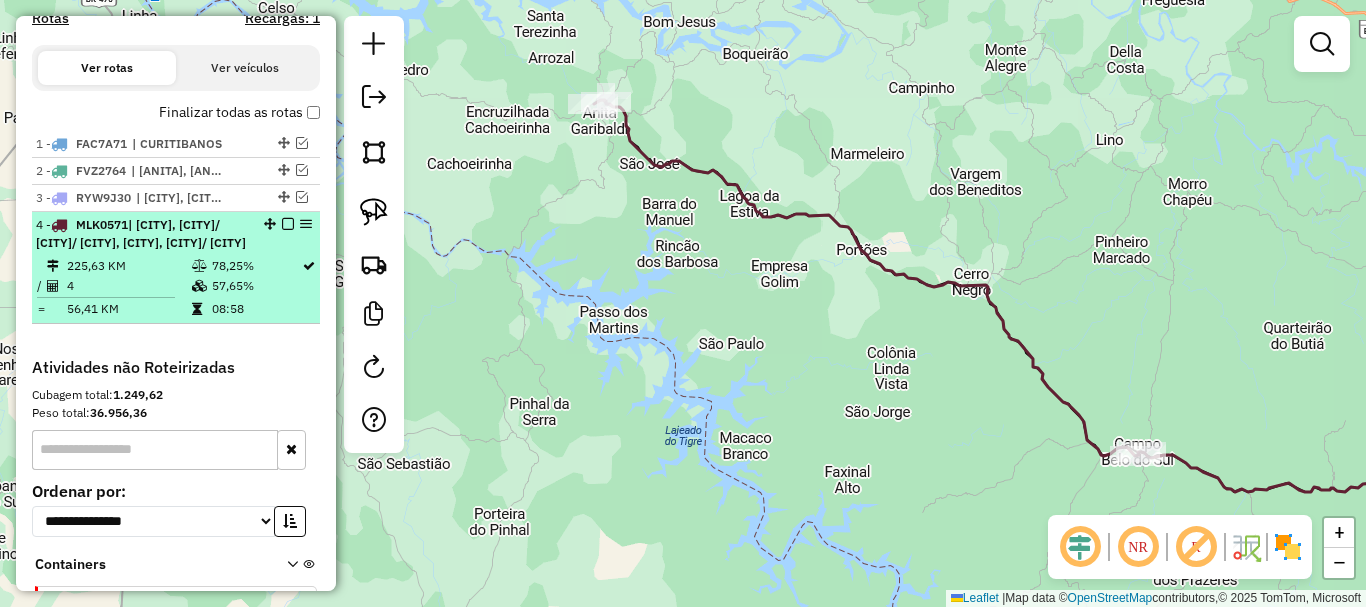 click at bounding box center [288, 224] 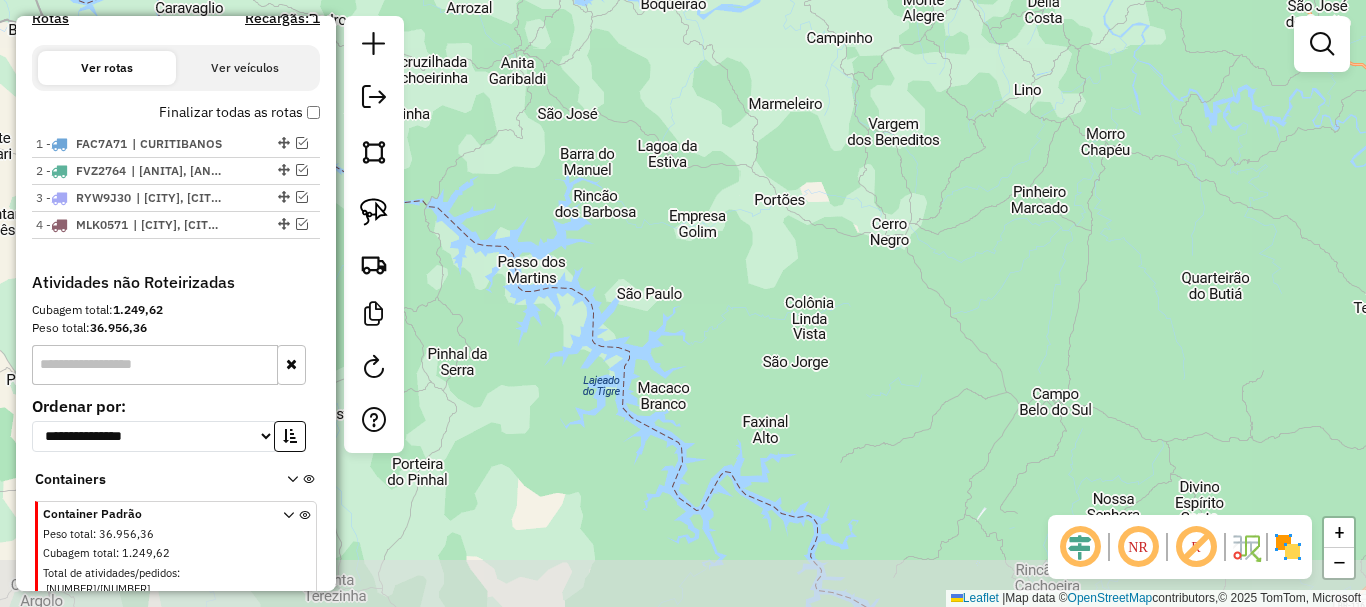 drag, startPoint x: 900, startPoint y: 383, endPoint x: 818, endPoint y: 333, distance: 96.04166 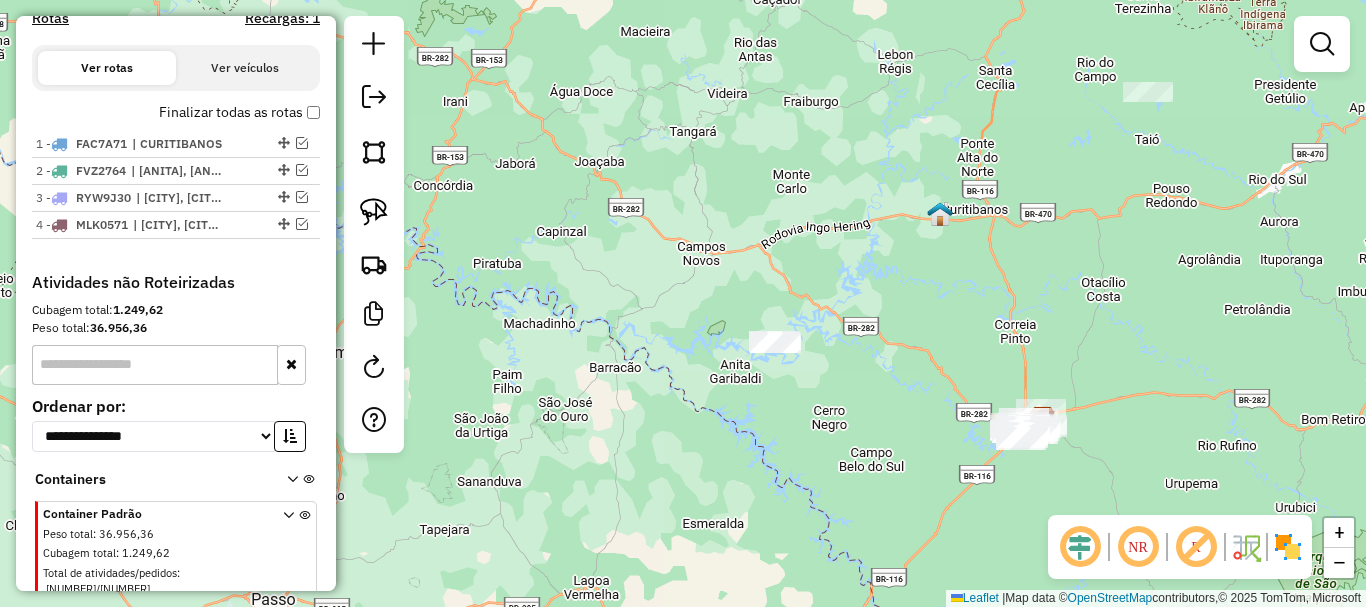 drag, startPoint x: 781, startPoint y: 159, endPoint x: 774, endPoint y: 279, distance: 120.203995 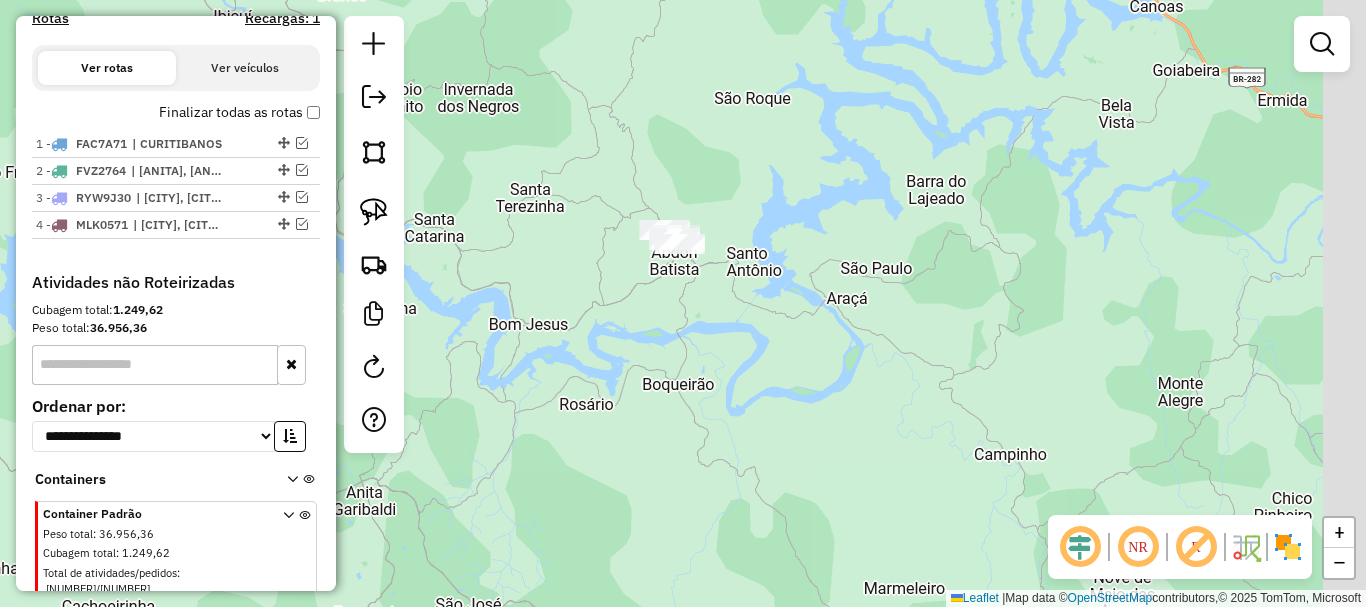 drag, startPoint x: 932, startPoint y: 497, endPoint x: 822, endPoint y: 371, distance: 167.26027 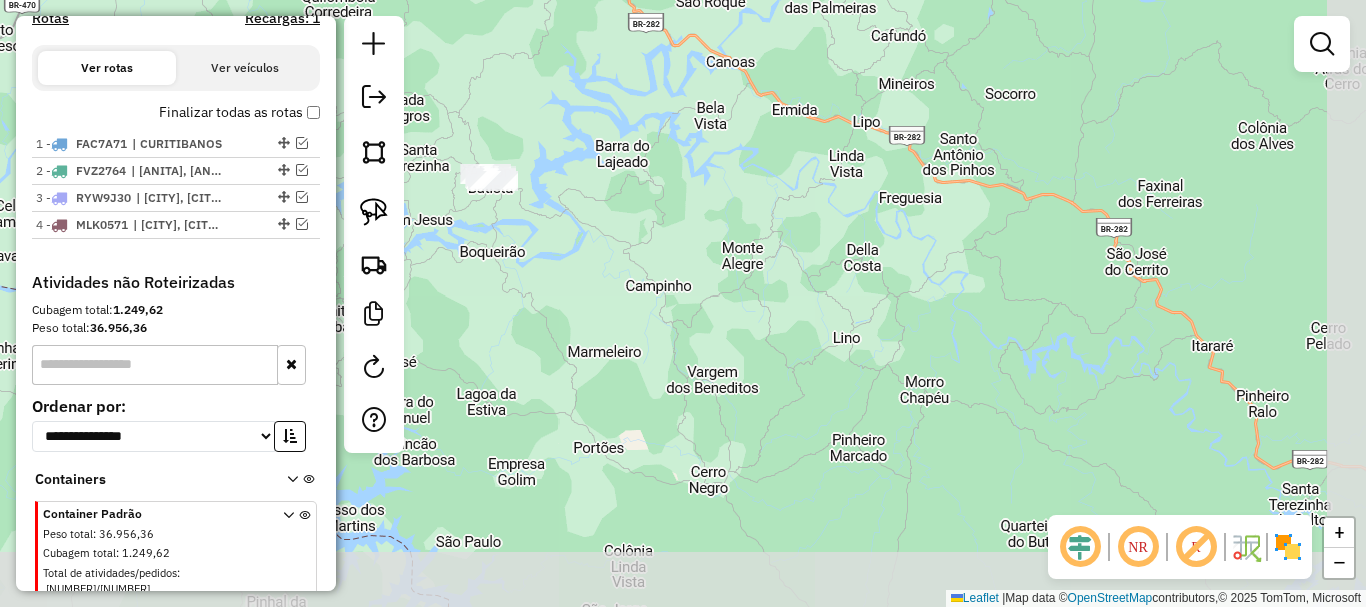 drag, startPoint x: 830, startPoint y: 413, endPoint x: 586, endPoint y: 312, distance: 264.07764 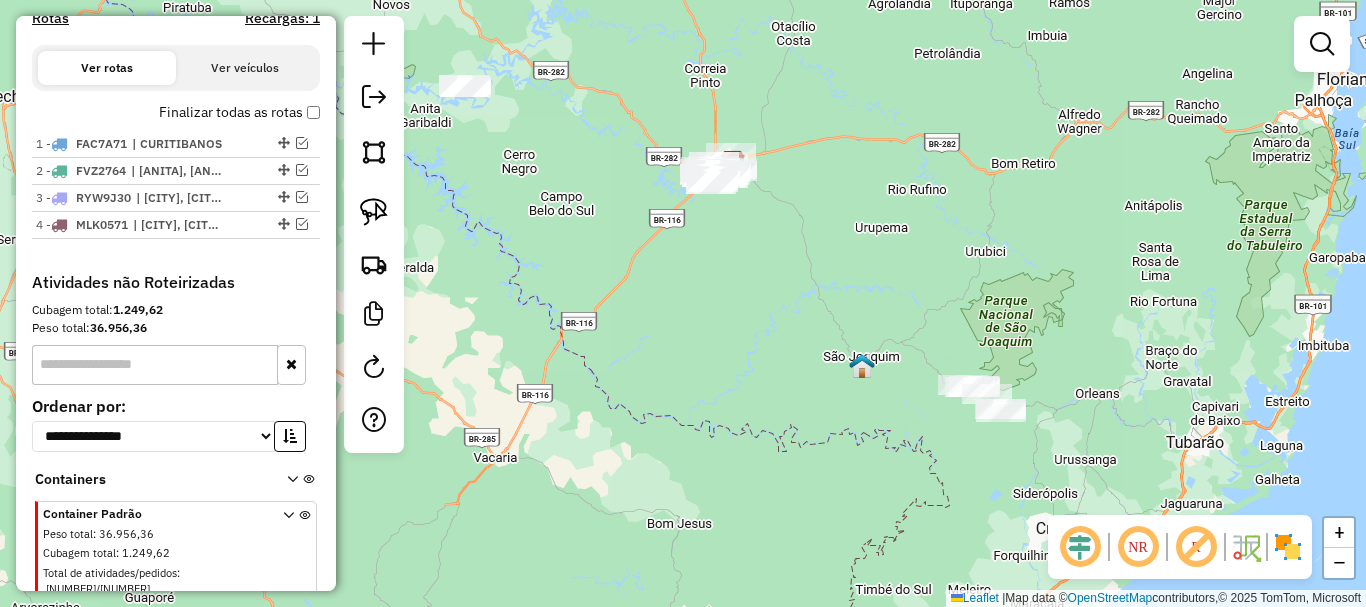 drag, startPoint x: 784, startPoint y: 397, endPoint x: 576, endPoint y: 172, distance: 306.41312 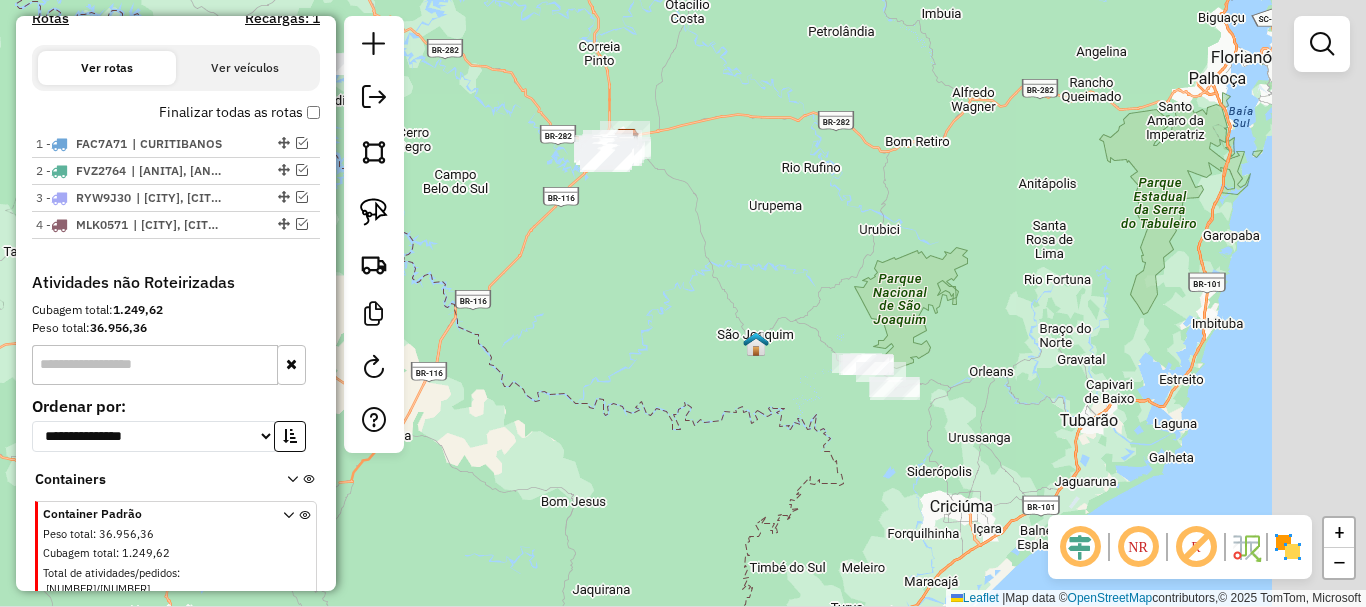drag, startPoint x: 952, startPoint y: 450, endPoint x: 848, endPoint y: 429, distance: 106.09901 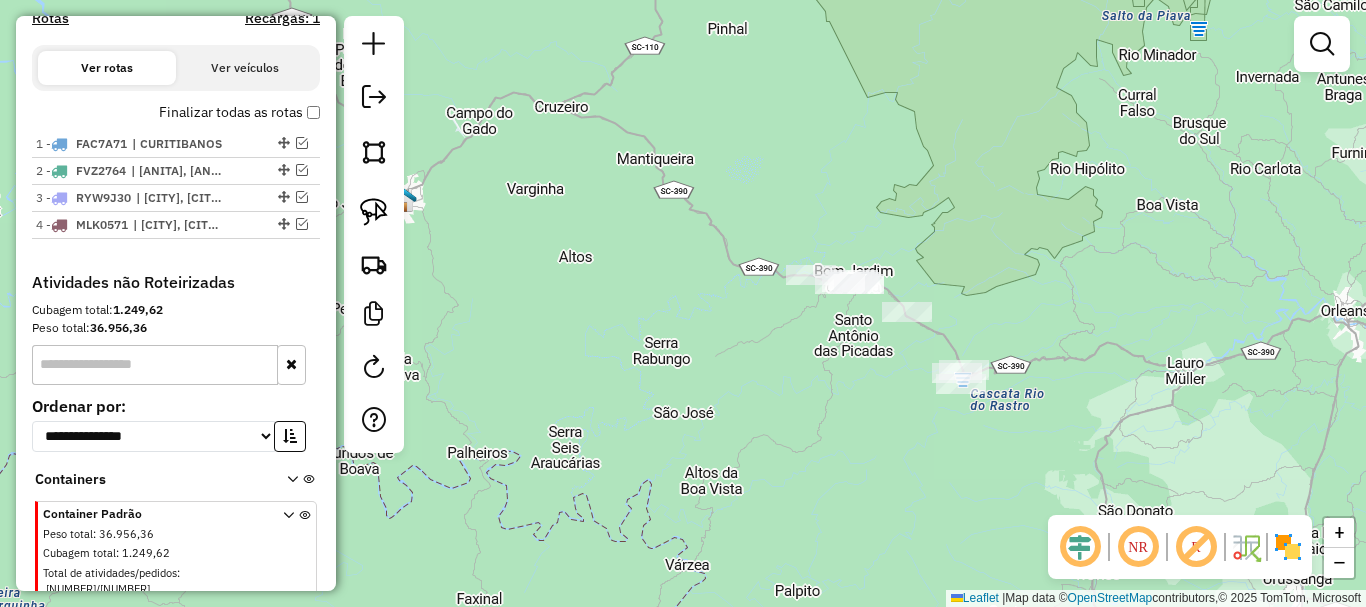 click on "Janela de atendimento Grade de atendimento Capacidade Transportadoras Veículos Cliente Pedidos  Rotas Selecione os dias de semana para filtrar as janelas de atendimento  Seg   Ter   Qua   Qui   Sex   Sáb   Dom  Informe o período da janela de atendimento: De: Até:  Filtrar exatamente a janela do cliente  Considerar janela de atendimento padrão  Selecione os dias de semana para filtrar as grades de atendimento  Seg   Ter   Qua   Qui   Sex   Sáb   Dom   Considerar clientes sem dia de atendimento cadastrado  Clientes fora do dia de atendimento selecionado Filtrar as atividades entre os valores definidos abaixo:  Peso mínimo:   Peso máximo:   Cubagem mínima:   Cubagem máxima:   De:   Até:  Filtrar as atividades entre o tempo de atendimento definido abaixo:  De:   Até:   Considerar capacidade total dos clientes não roteirizados Transportadora: Selecione um ou mais itens Tipo de veículo: Selecione um ou mais itens Veículo: Selecione um ou mais itens Motorista: Selecione um ou mais itens Nome: Rótulo:" 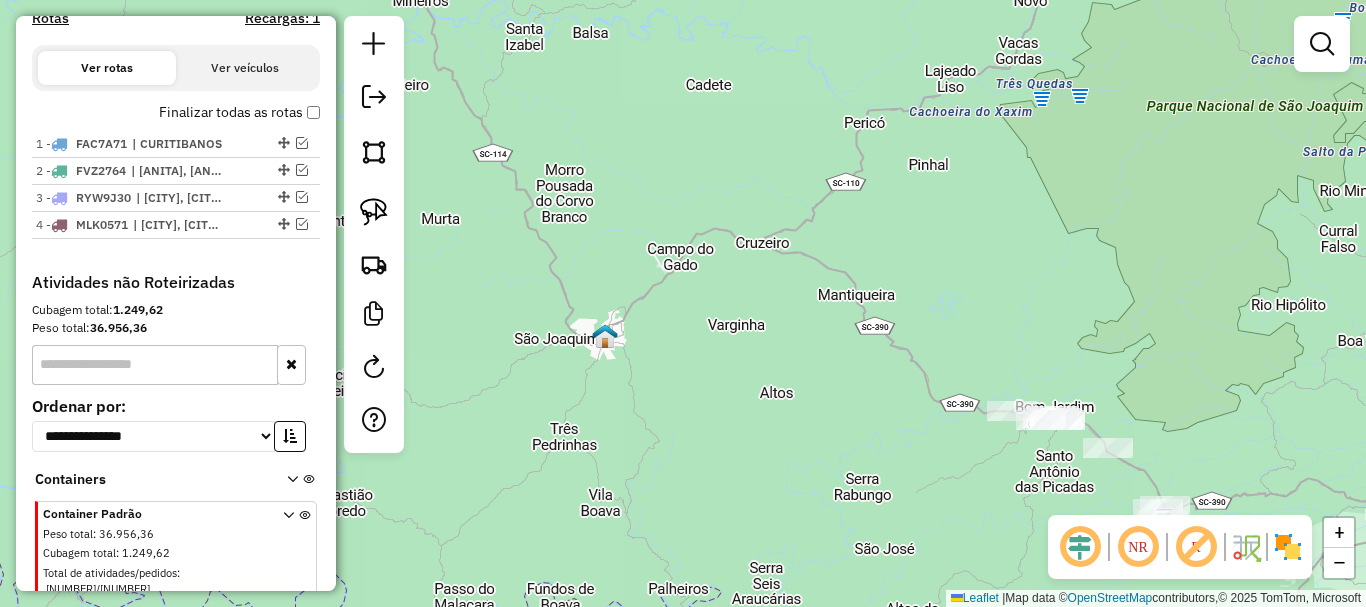 drag, startPoint x: 753, startPoint y: 332, endPoint x: 937, endPoint y: 461, distance: 224.71538 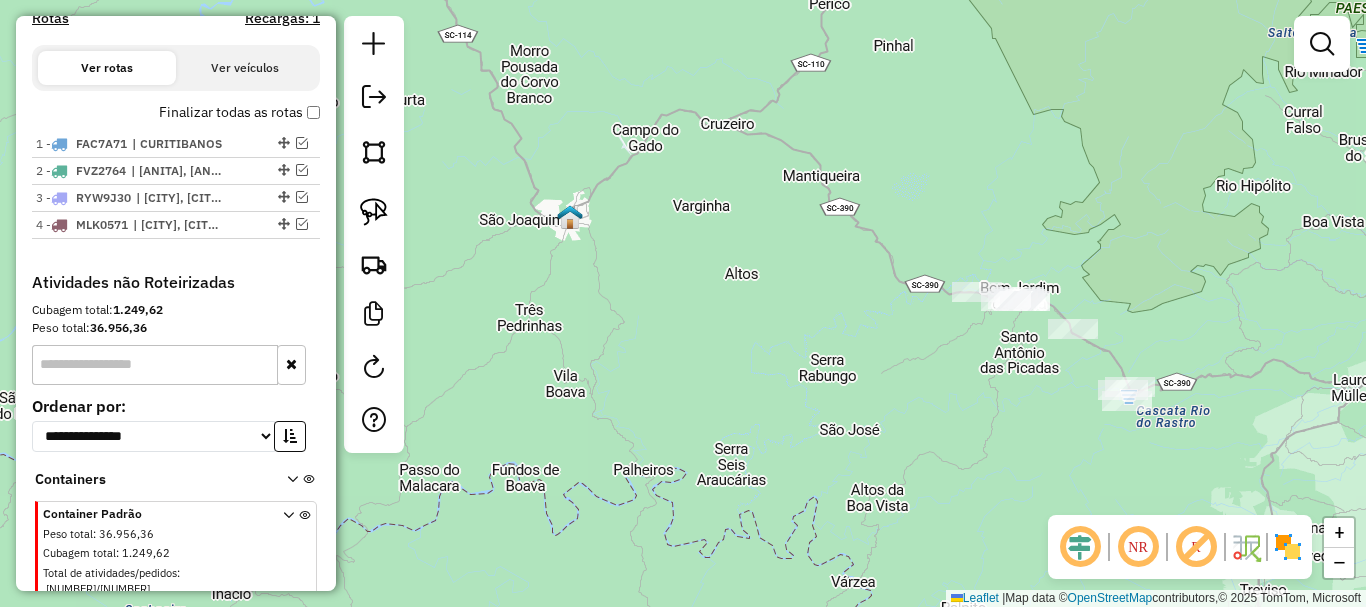 drag, startPoint x: 585, startPoint y: 251, endPoint x: 556, endPoint y: 136, distance: 118.60017 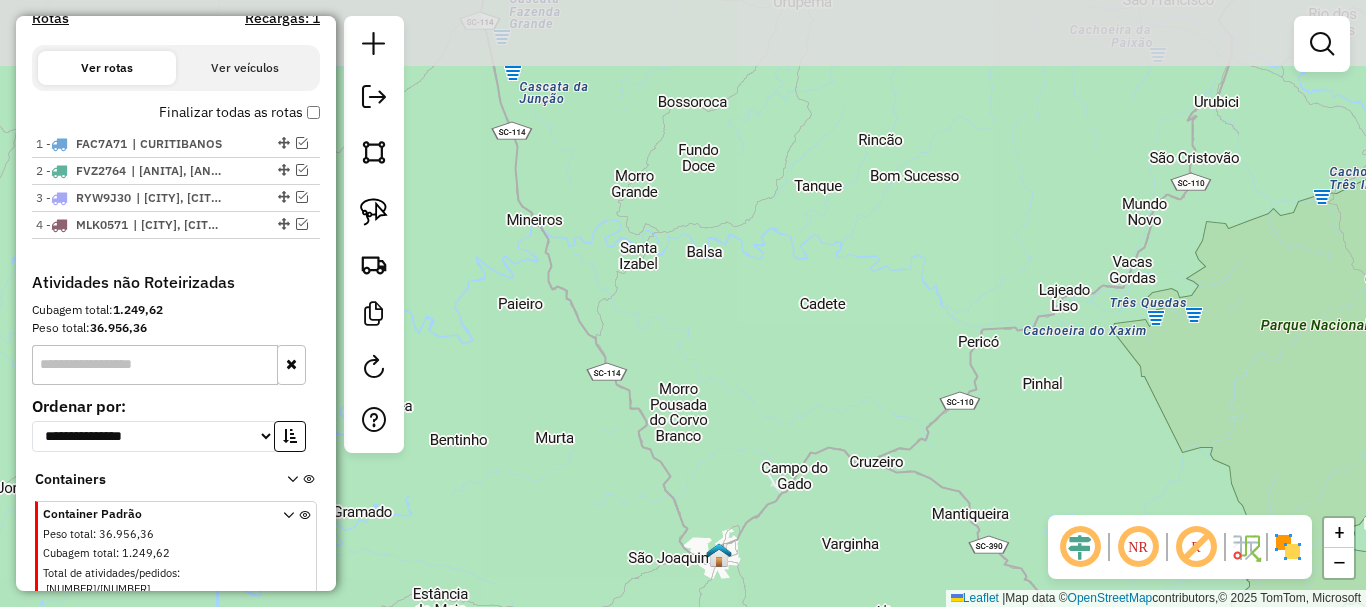drag, startPoint x: 628, startPoint y: 118, endPoint x: 780, endPoint y: 447, distance: 362.4155 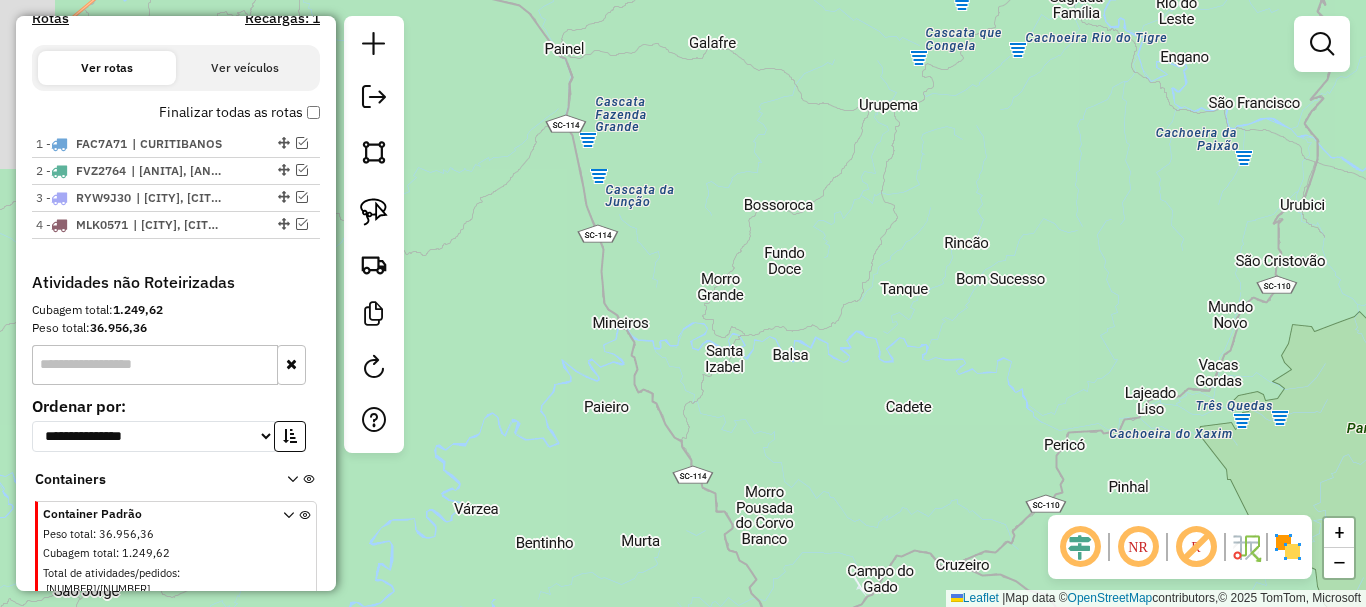 drag, startPoint x: 660, startPoint y: 262, endPoint x: 736, endPoint y: 360, distance: 124.01613 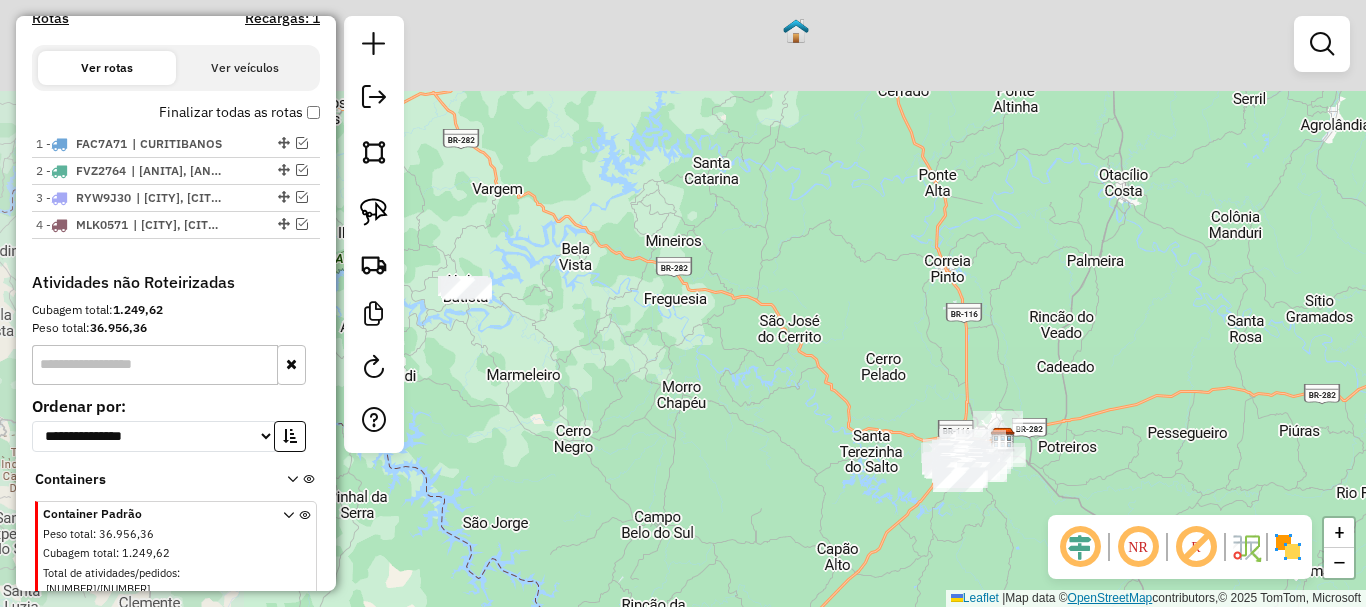 drag, startPoint x: 584, startPoint y: 225, endPoint x: 1014, endPoint y: 536, distance: 530.67975 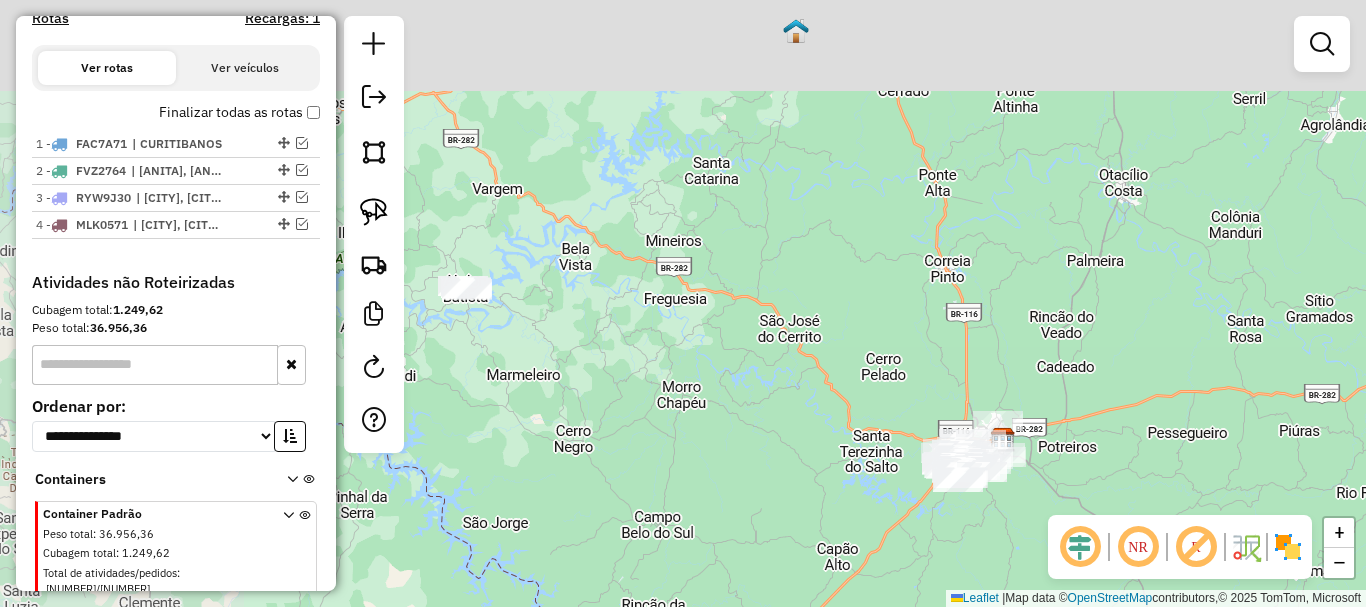 click on "Janela de atendimento Grade de atendimento Capacidade Transportadoras Veículos Cliente Pedidos  Rotas Selecione os dias de semana para filtrar as janelas de atendimento  Seg   Ter   Qua   Qui   Sex   Sáb   Dom  Informe o período da janela de atendimento: De: Até:  Filtrar exatamente a janela do cliente  Considerar janela de atendimento padrão  Selecione os dias de semana para filtrar as grades de atendimento  Seg   Ter   Qua   Qui   Sex   Sáb   Dom   Considerar clientes sem dia de atendimento cadastrado  Clientes fora do dia de atendimento selecionado Filtrar as atividades entre os valores definidos abaixo:  Peso mínimo:   Peso máximo:   Cubagem mínima:   Cubagem máxima:   De:   Até:  Filtrar as atividades entre o tempo de atendimento definido abaixo:  De:   Até:   Considerar capacidade total dos clientes não roteirizados Transportadora: Selecione um ou mais itens Tipo de veículo: Selecione um ou mais itens Veículo: Selecione um ou mais itens Motorista: Selecione um ou mais itens Nome: Rótulo:" 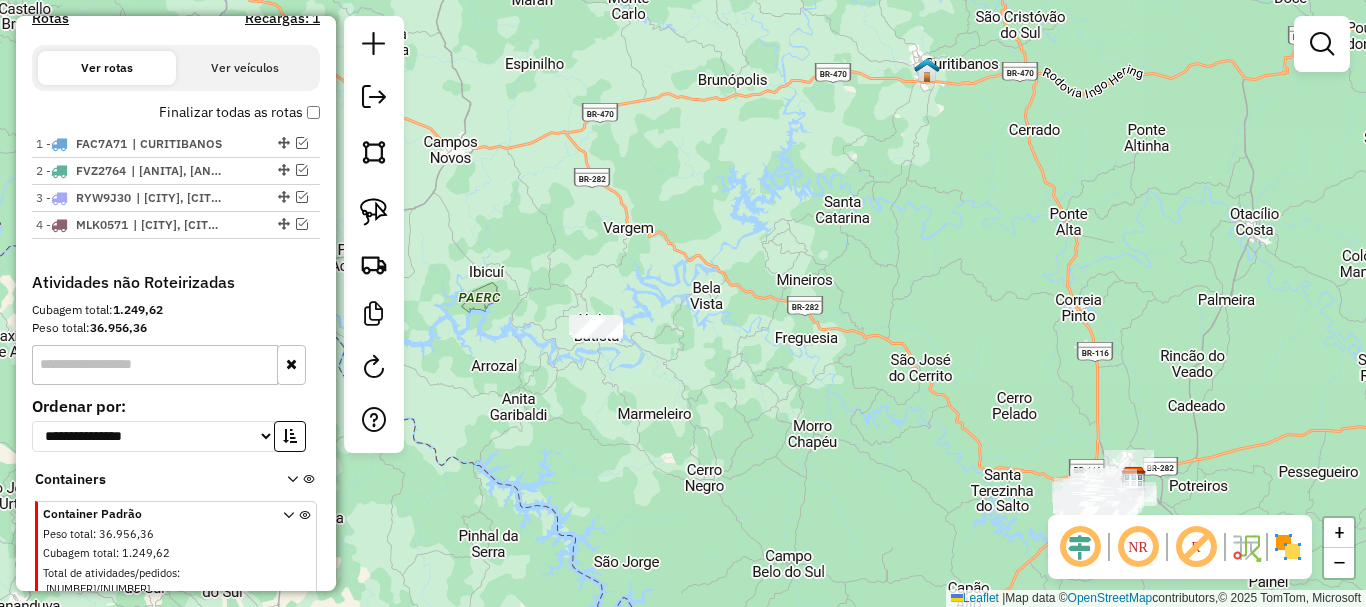 drag, startPoint x: 705, startPoint y: 369, endPoint x: 765, endPoint y: 367, distance: 60.033325 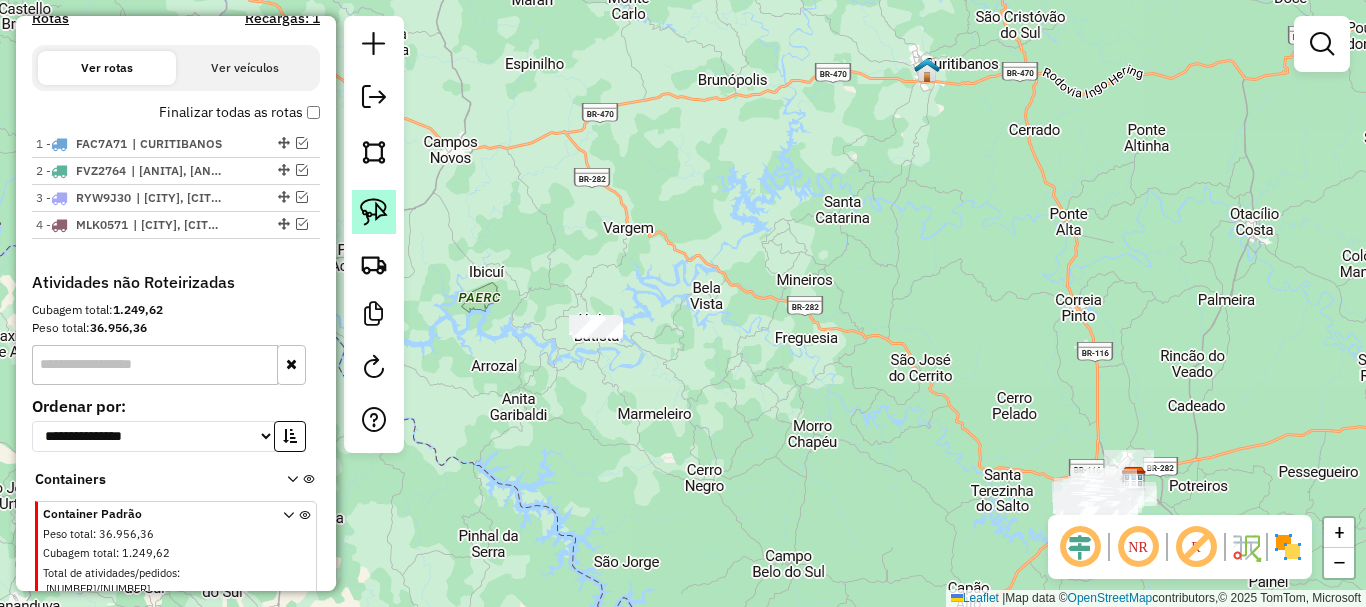click 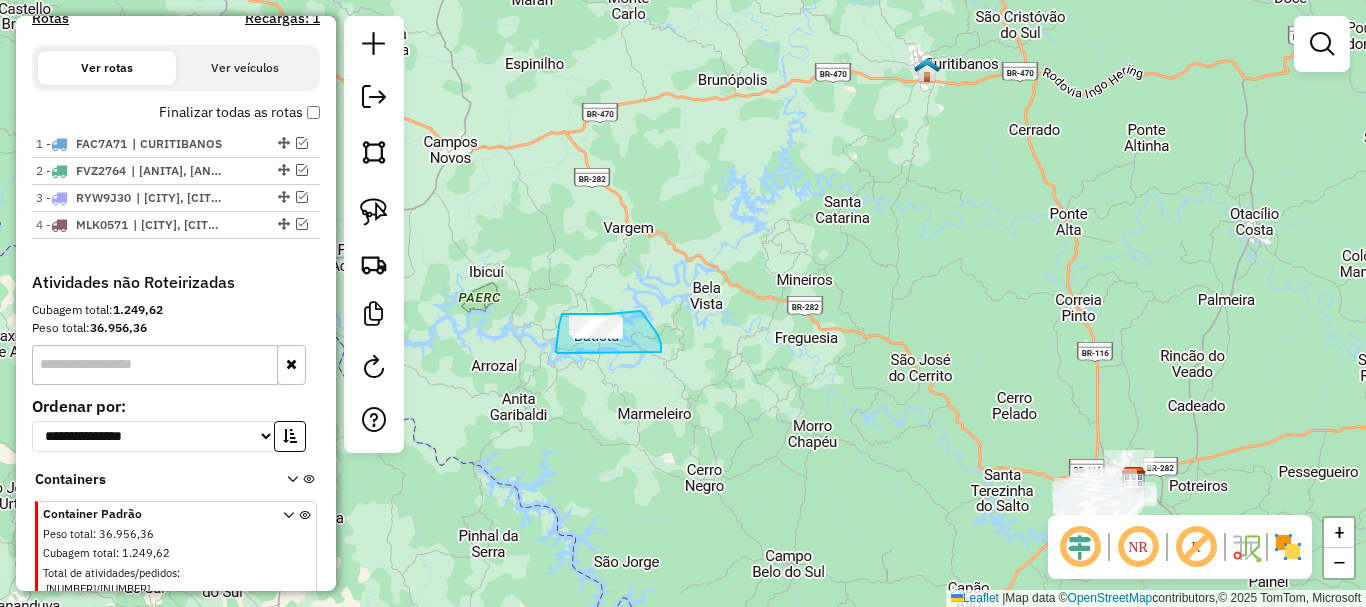 drag, startPoint x: 556, startPoint y: 352, endPoint x: 661, endPoint y: 352, distance: 105 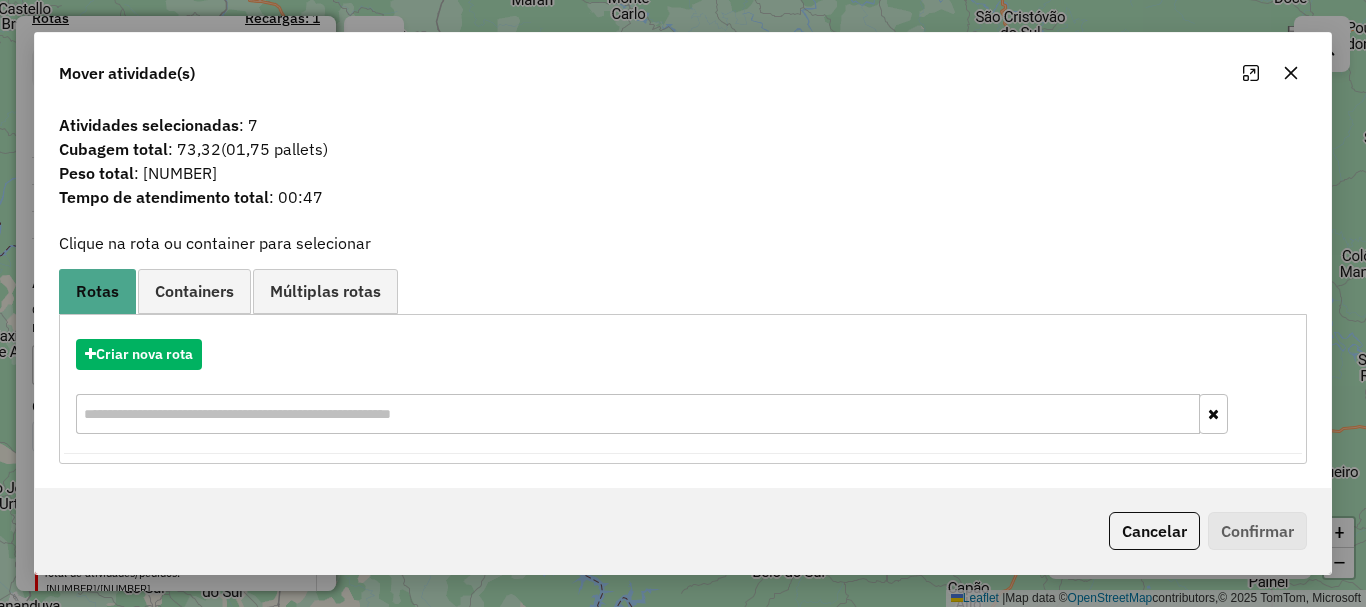 click on "Cancelar" 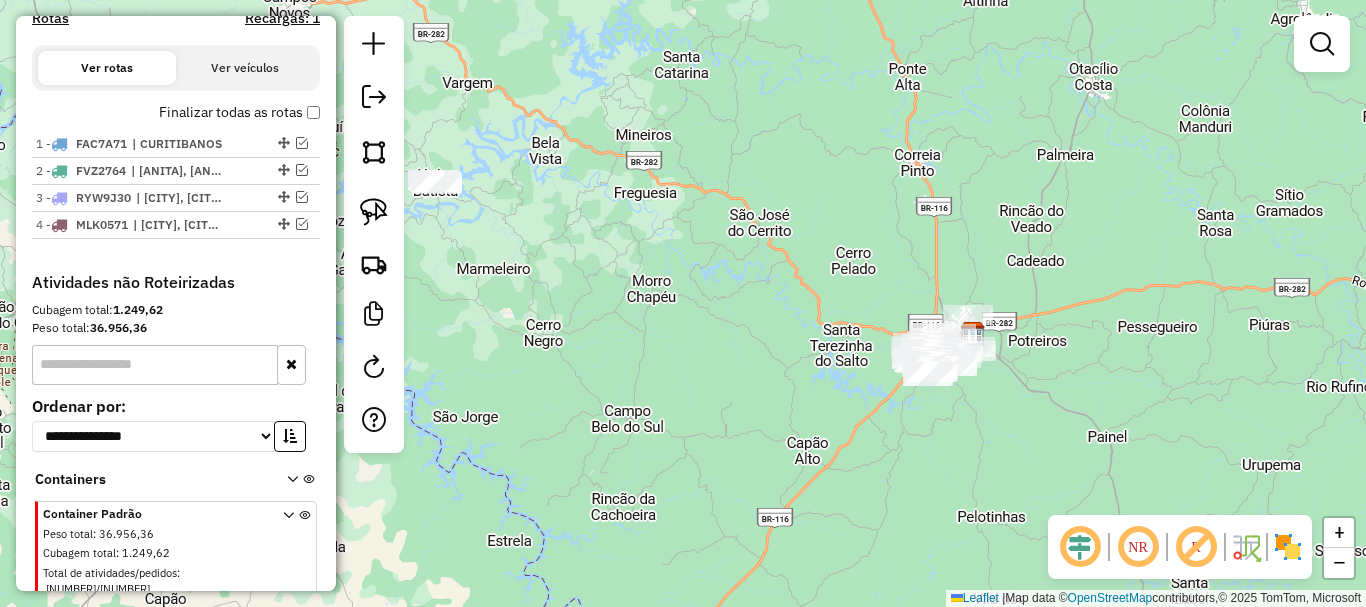 drag, startPoint x: 777, startPoint y: 342, endPoint x: 603, endPoint y: 238, distance: 202.71162 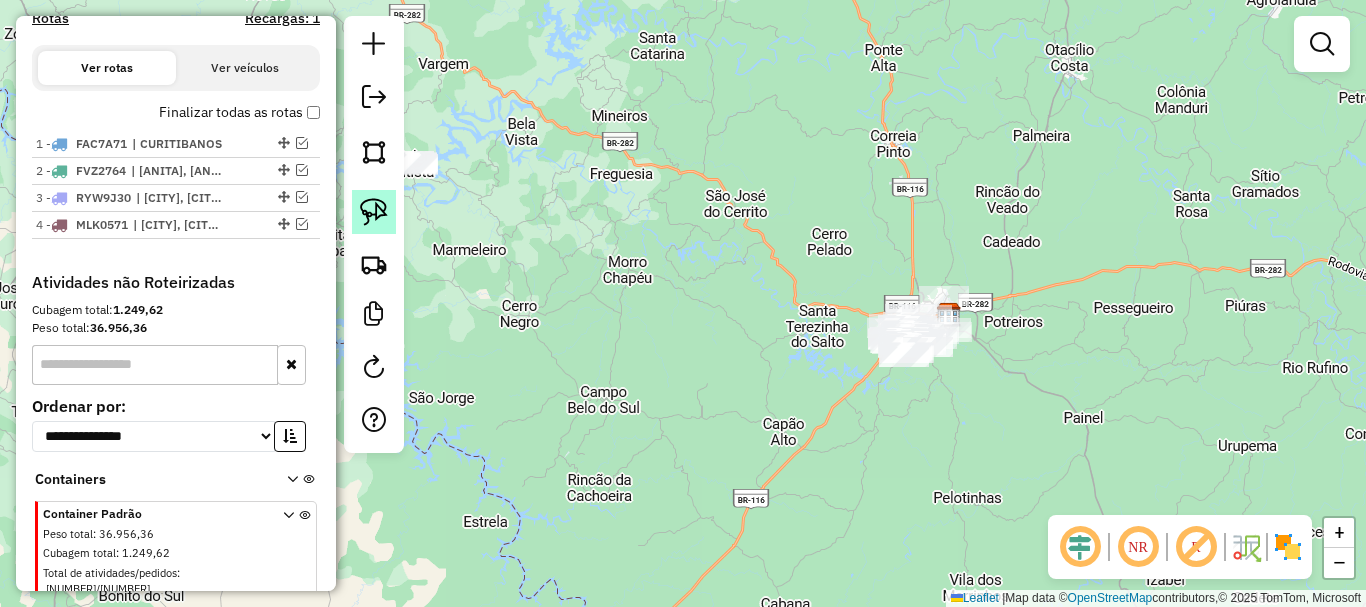 click 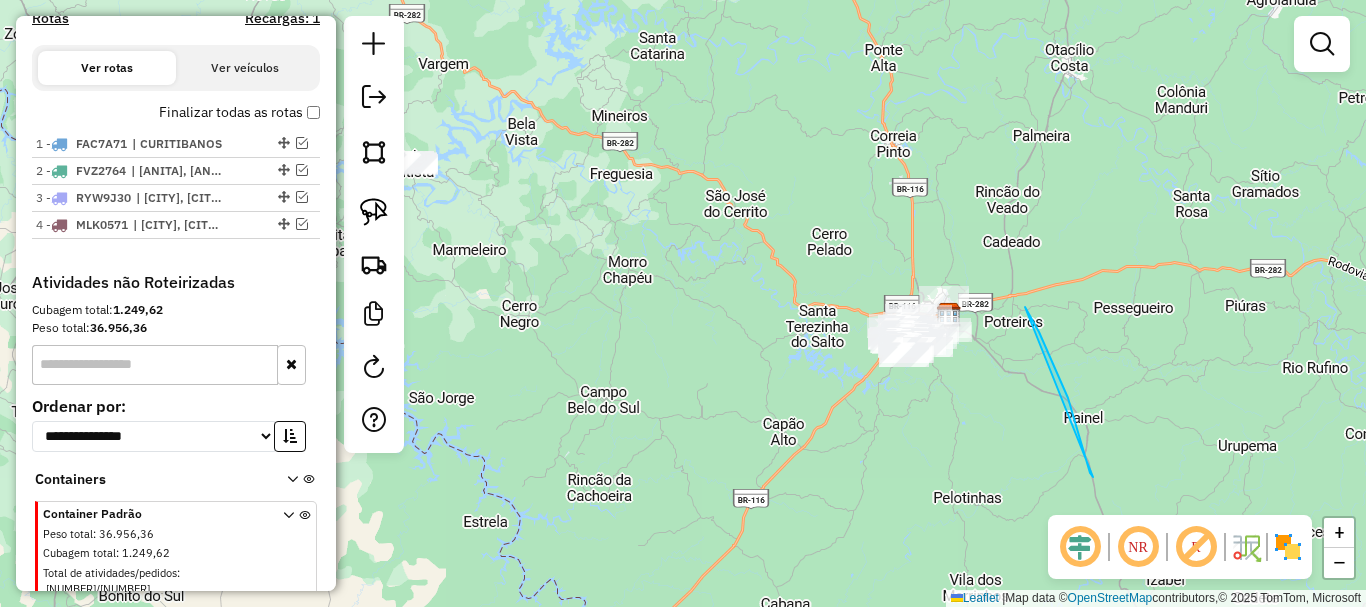 drag, startPoint x: 1092, startPoint y: 476, endPoint x: 1039, endPoint y: 330, distance: 155.32225 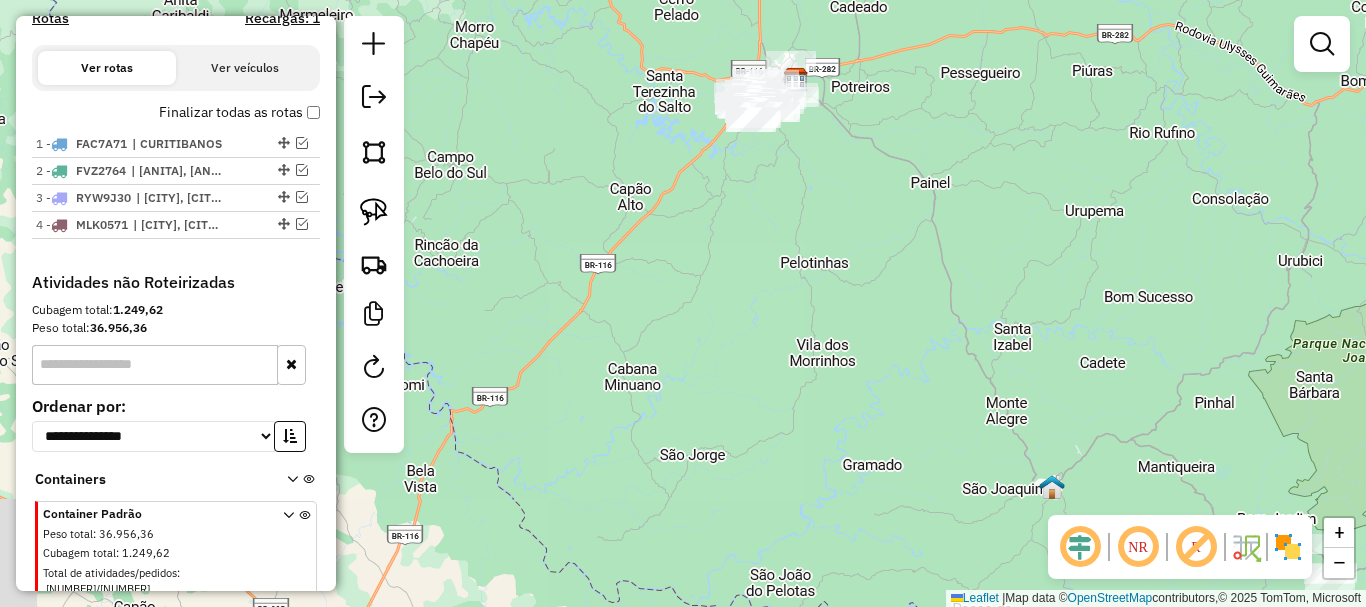 drag, startPoint x: 903, startPoint y: 301, endPoint x: 739, endPoint y: 102, distance: 257.87012 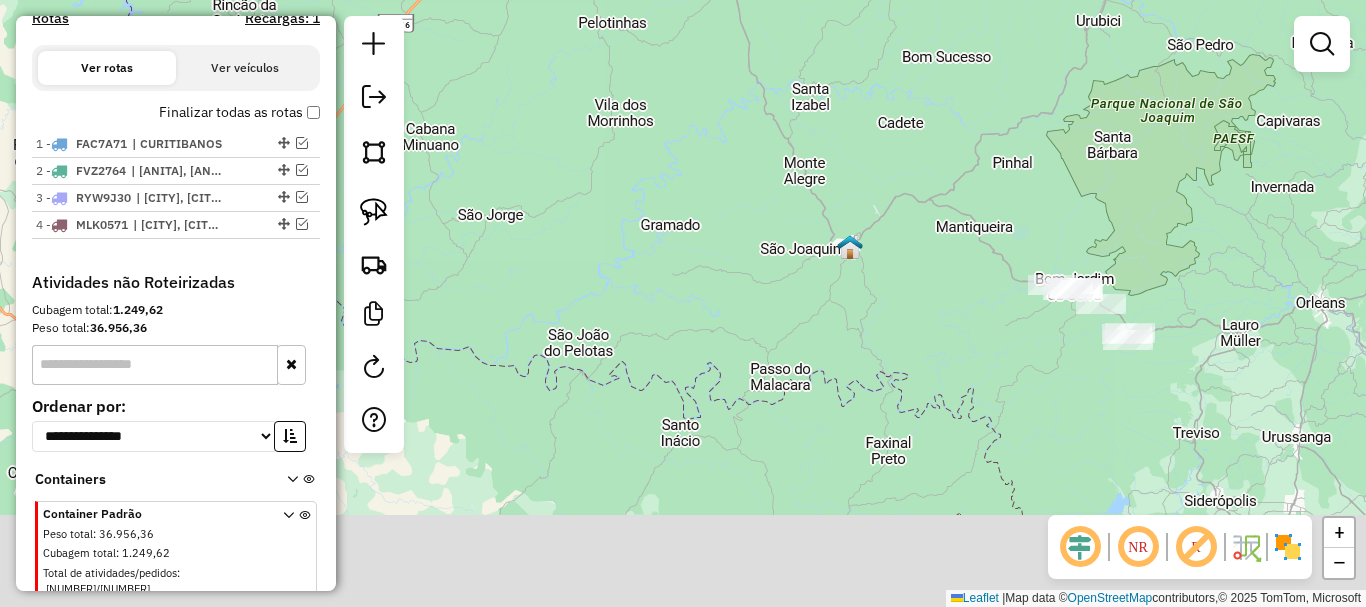 drag, startPoint x: 1014, startPoint y: 374, endPoint x: 613, endPoint y: 216, distance: 431.00464 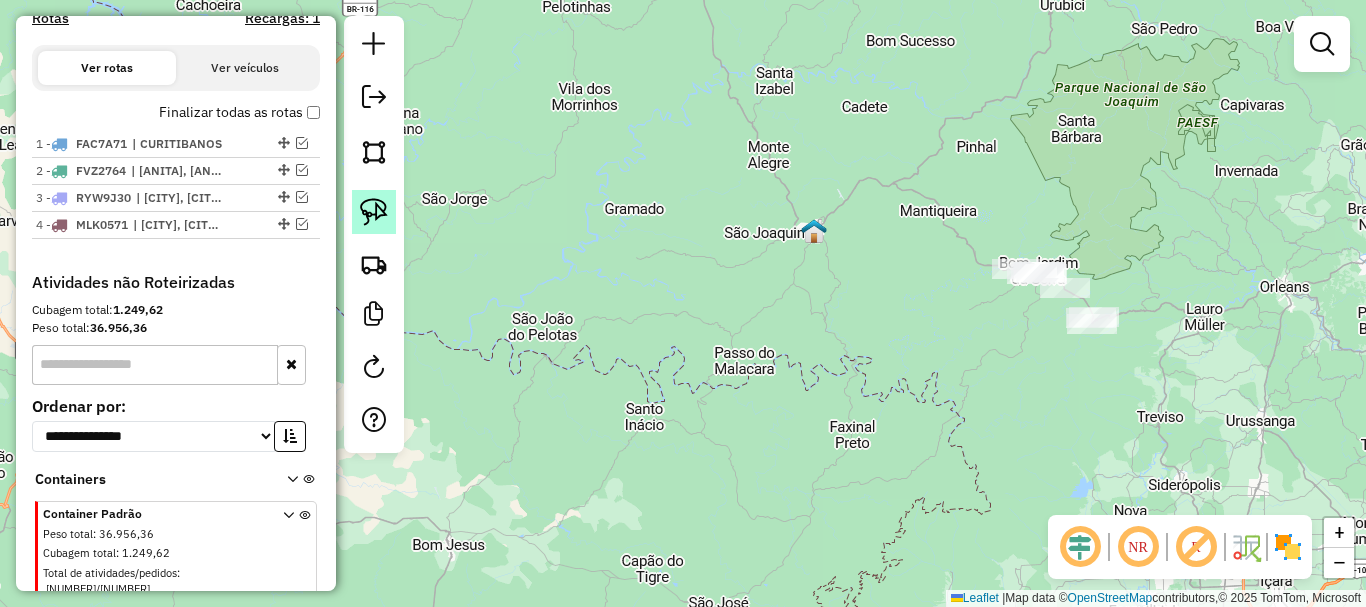 drag, startPoint x: 388, startPoint y: 206, endPoint x: 962, endPoint y: 343, distance: 590.12286 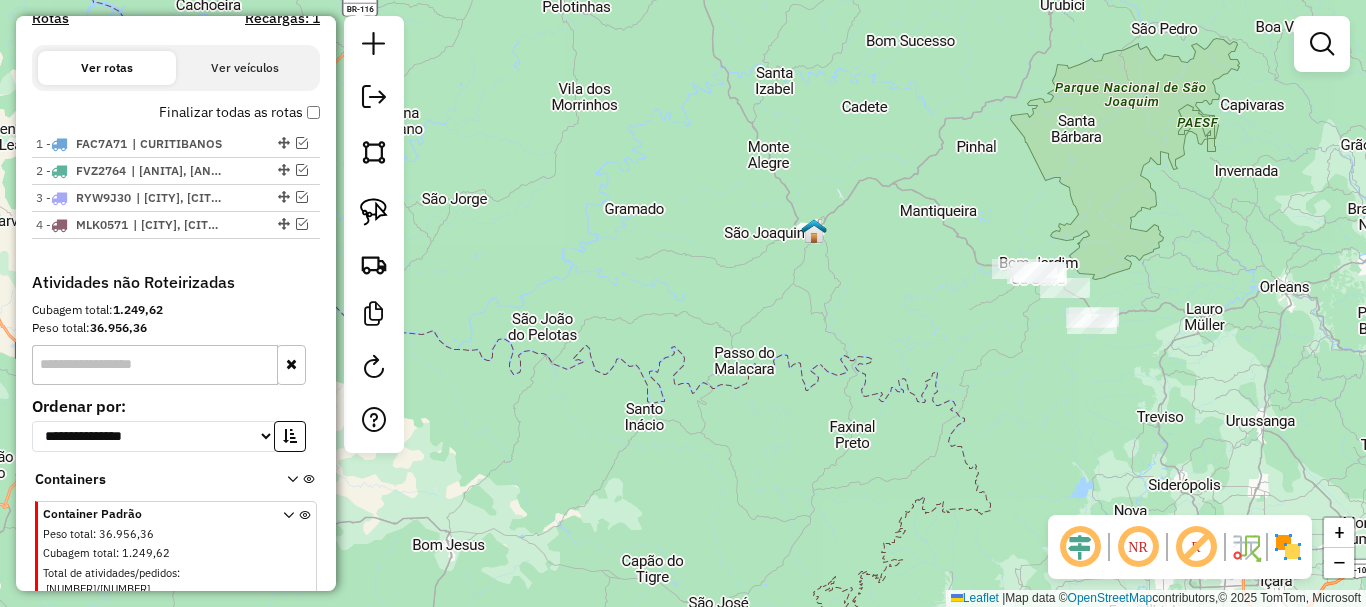 click 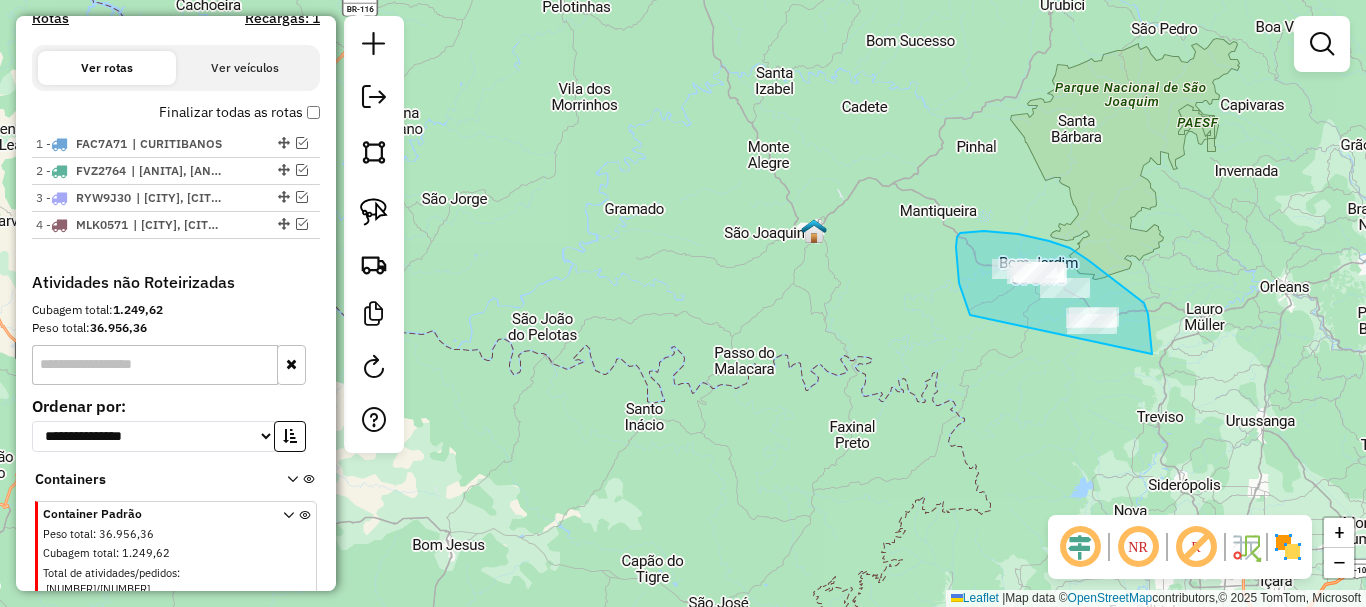 drag, startPoint x: 968, startPoint y: 311, endPoint x: 1152, endPoint y: 356, distance: 189.4228 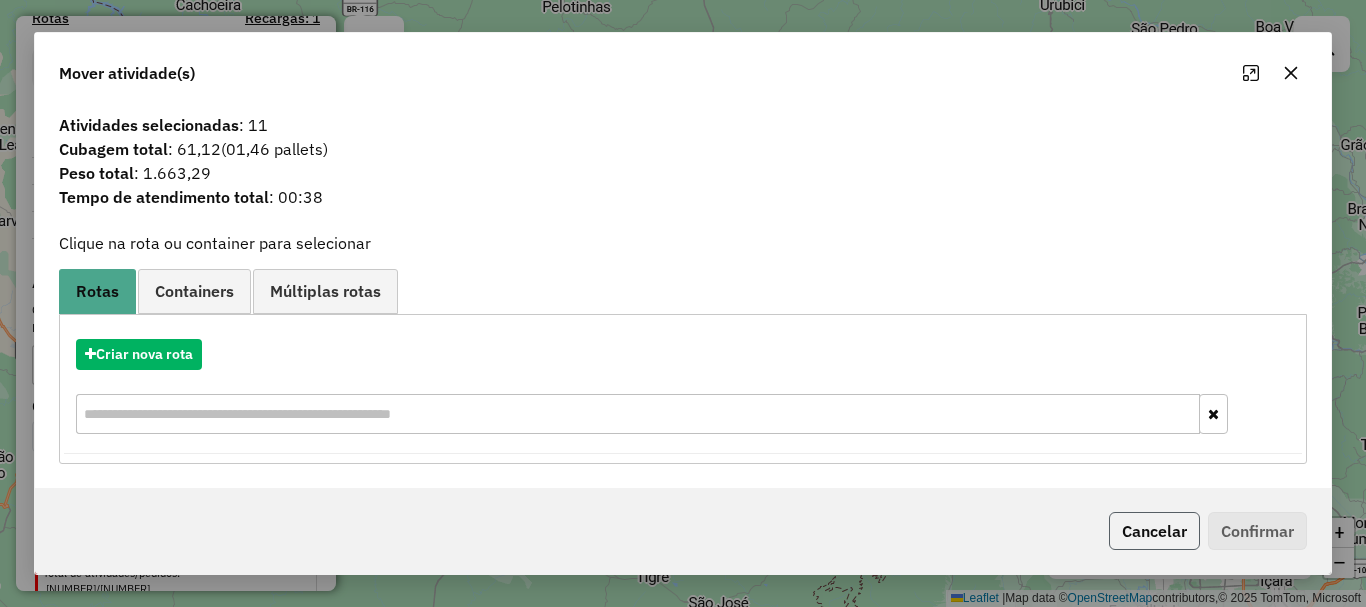 click on "Cancelar" 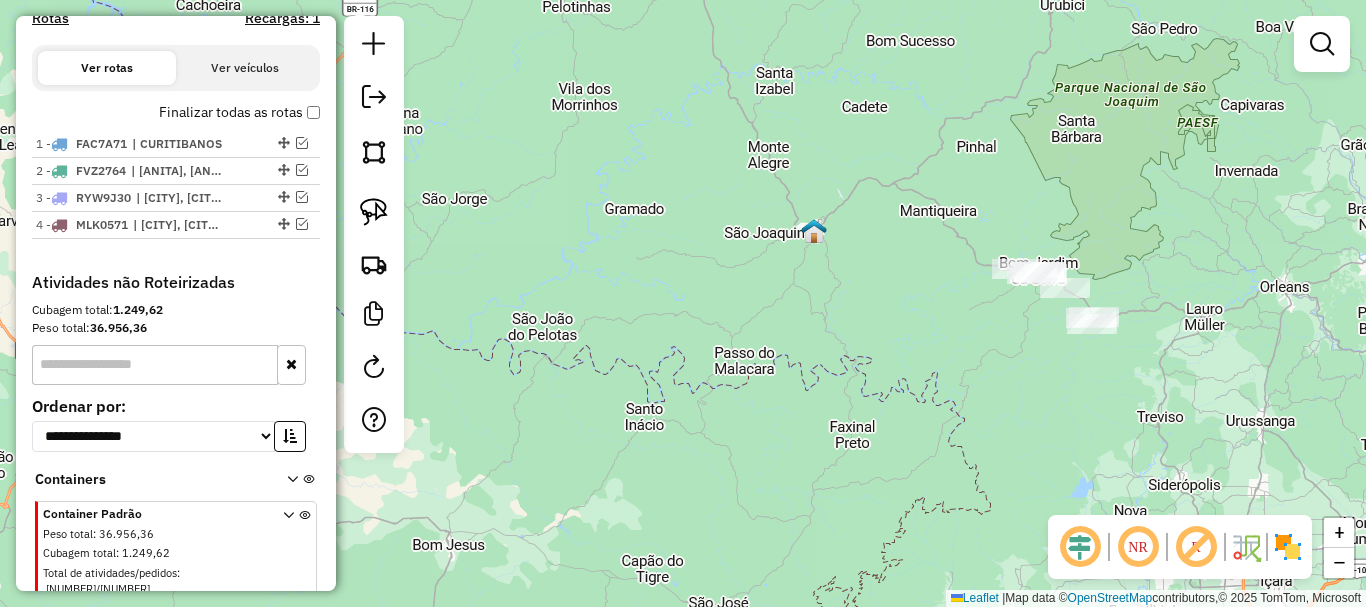 drag, startPoint x: 619, startPoint y: 286, endPoint x: 650, endPoint y: 292, distance: 31.575306 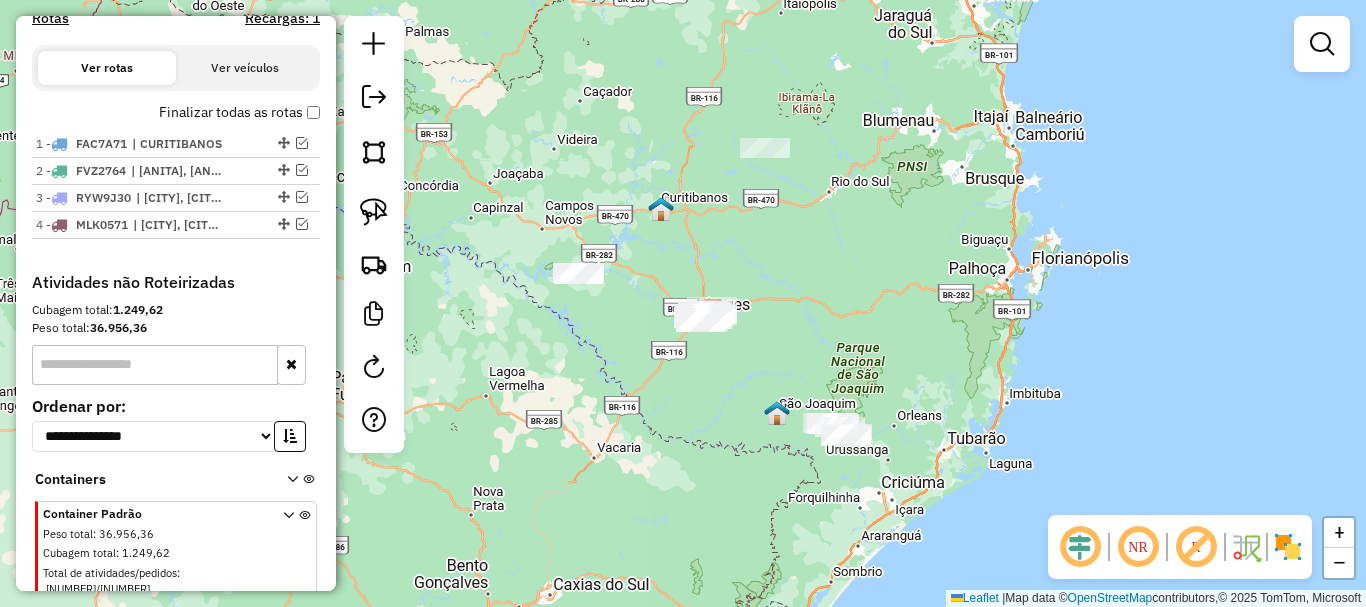 drag, startPoint x: 660, startPoint y: 277, endPoint x: 725, endPoint y: 365, distance: 109.40292 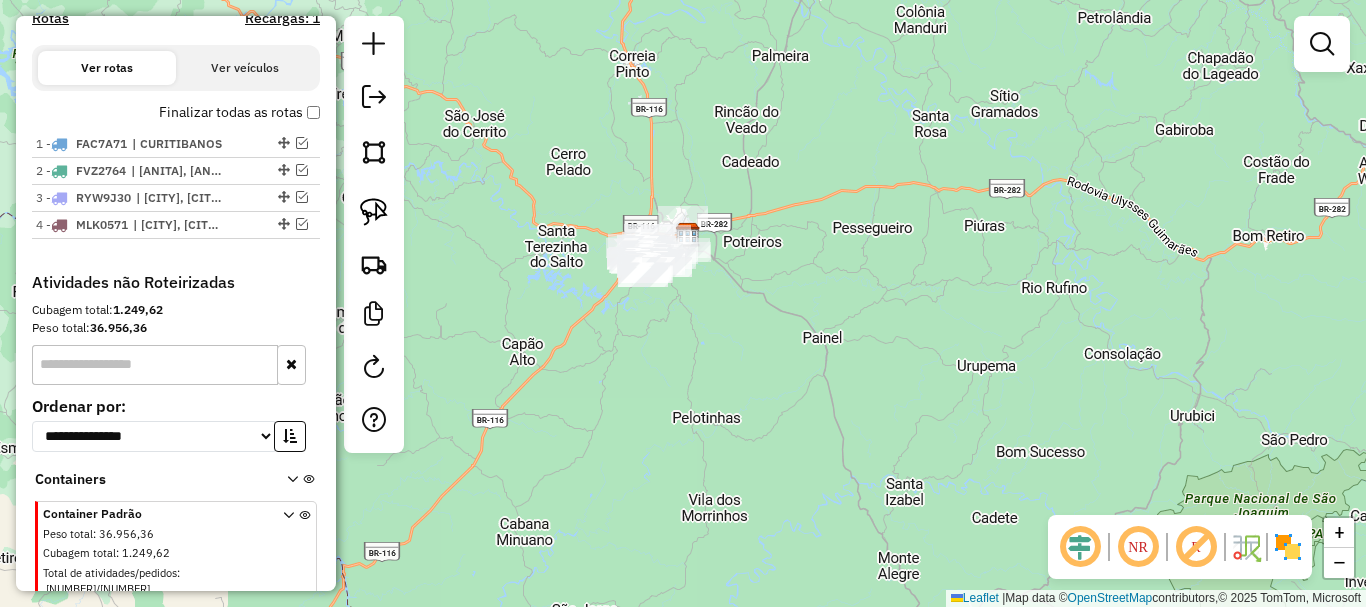 drag, startPoint x: 663, startPoint y: 330, endPoint x: 680, endPoint y: 394, distance: 66.21933 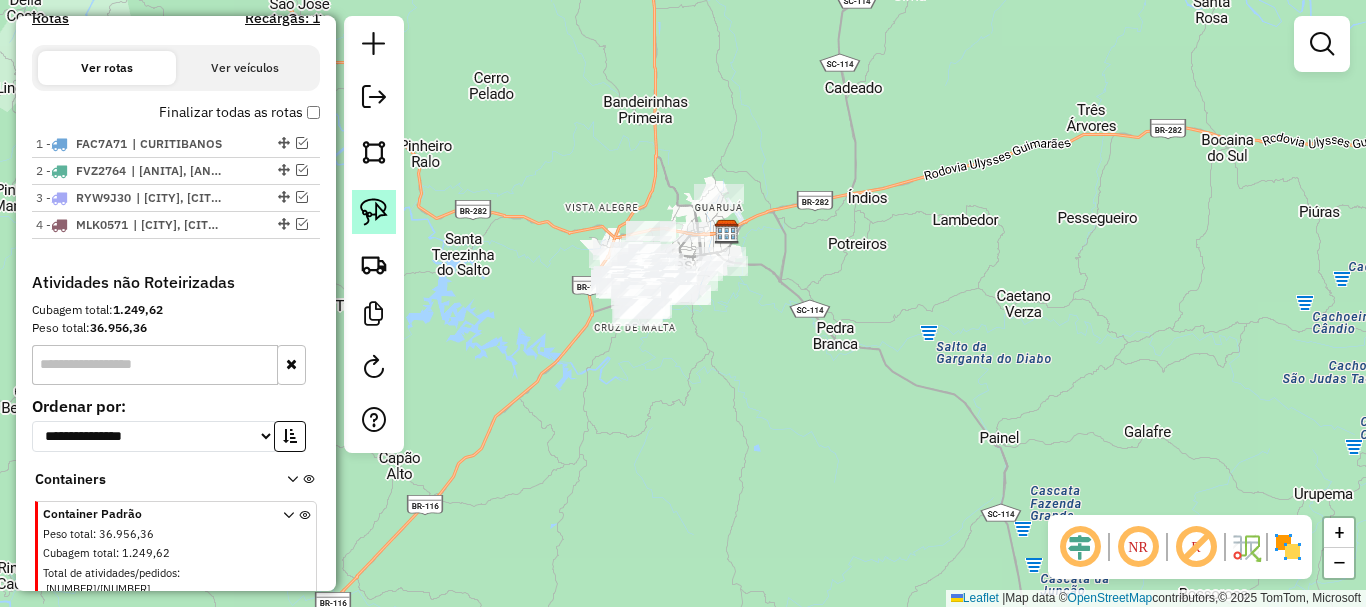 click 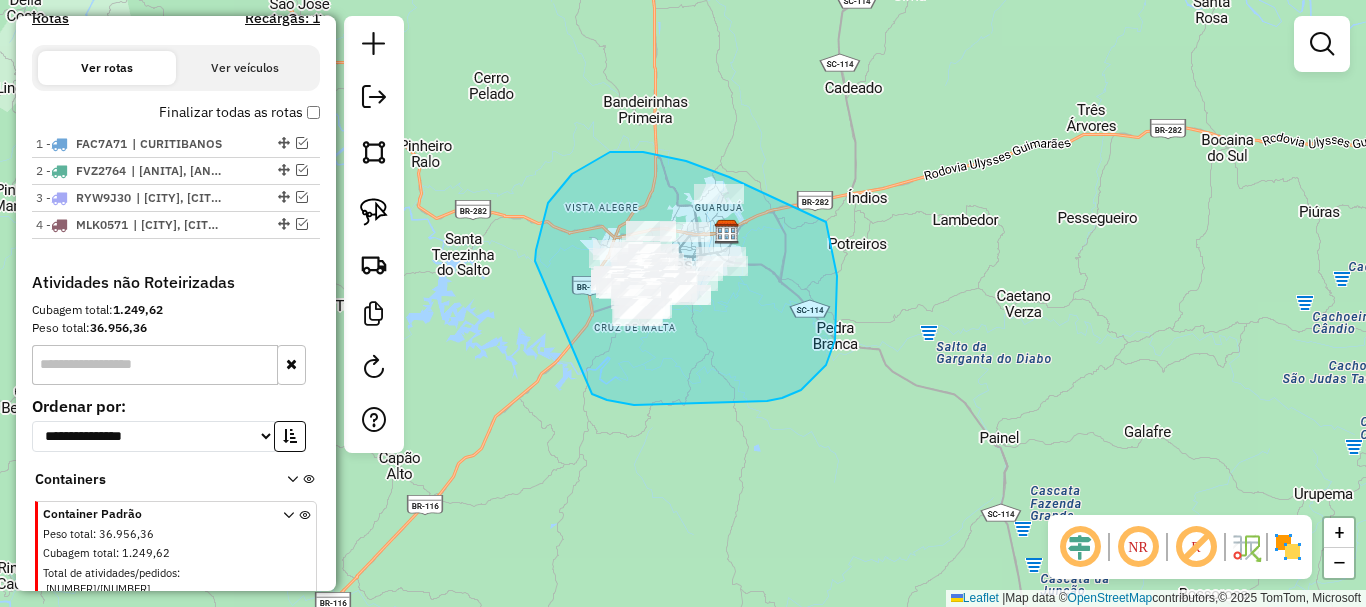 drag, startPoint x: 548, startPoint y: 203, endPoint x: 560, endPoint y: 345, distance: 142.50613 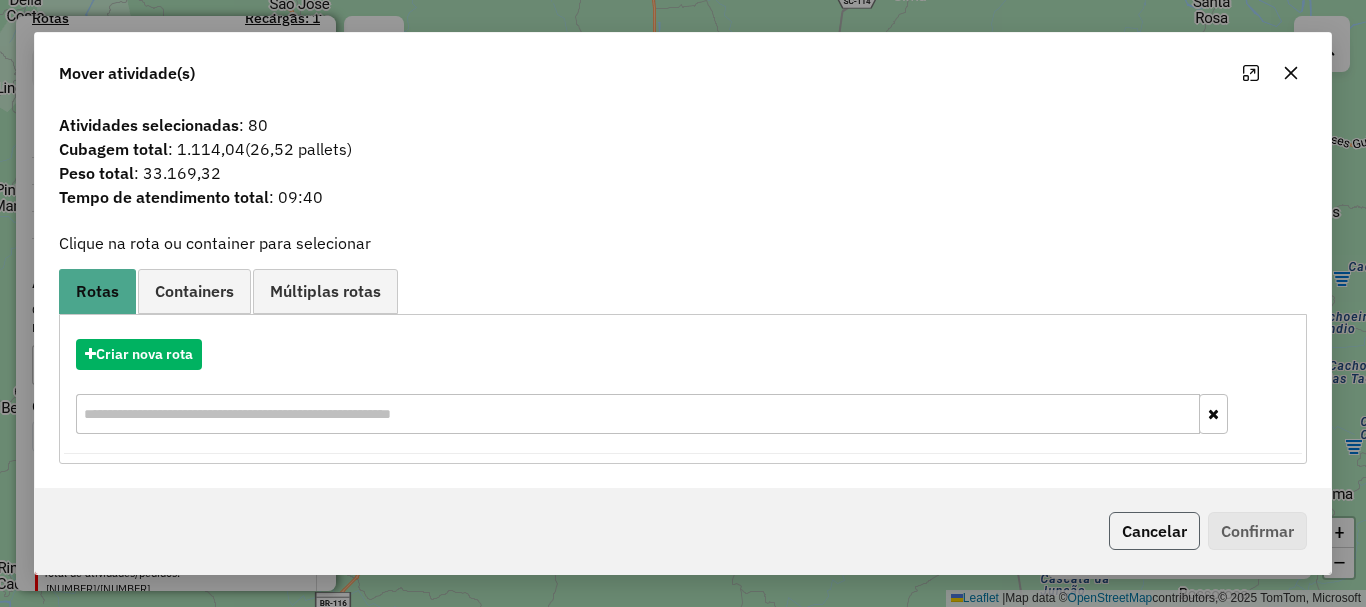 click on "Cancelar" 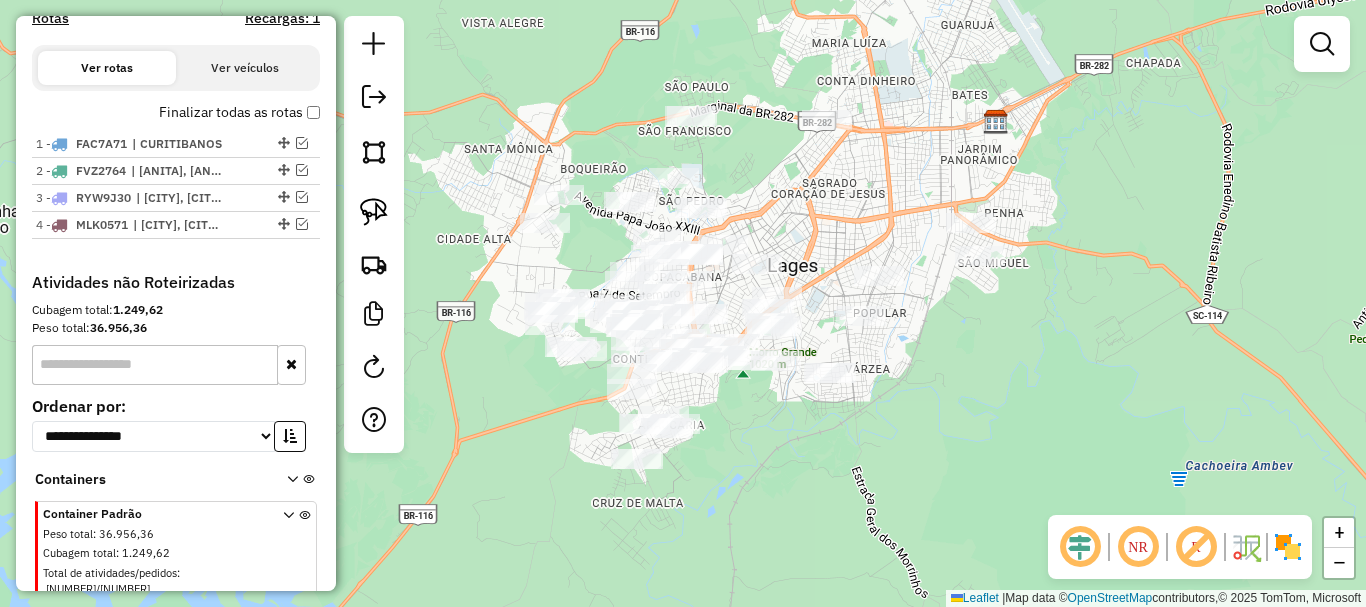 drag, startPoint x: 653, startPoint y: 302, endPoint x: 671, endPoint y: 485, distance: 183.88312 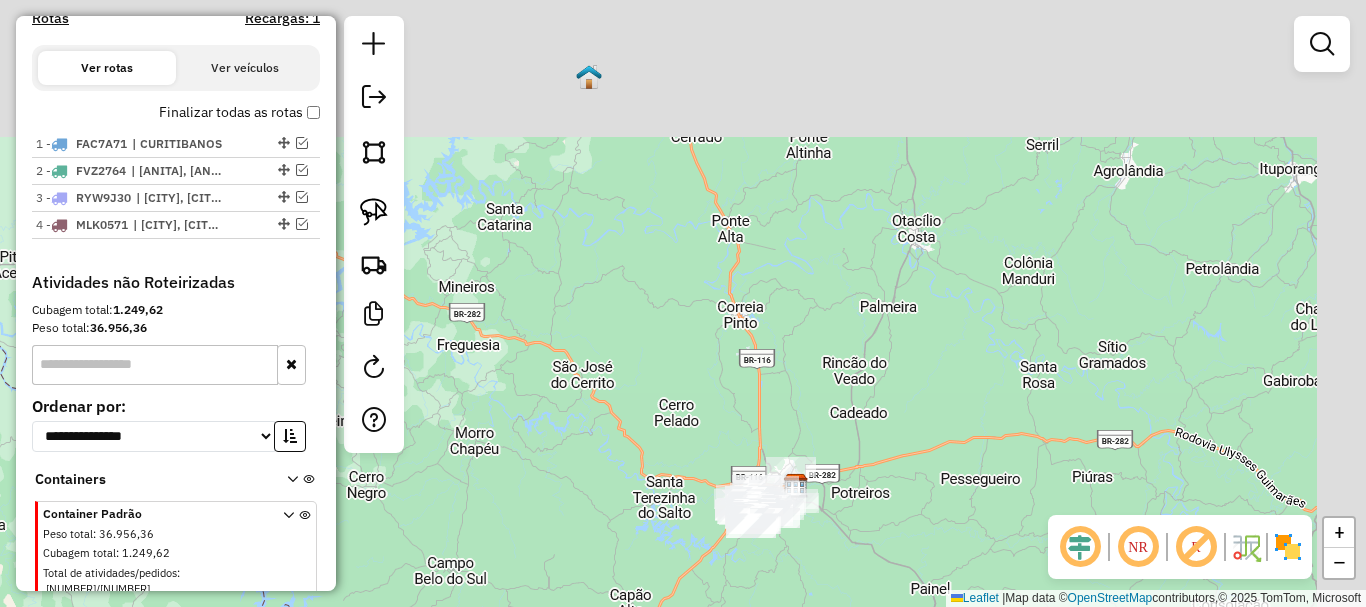 drag, startPoint x: 988, startPoint y: 185, endPoint x: 910, endPoint y: 446, distance: 272.40594 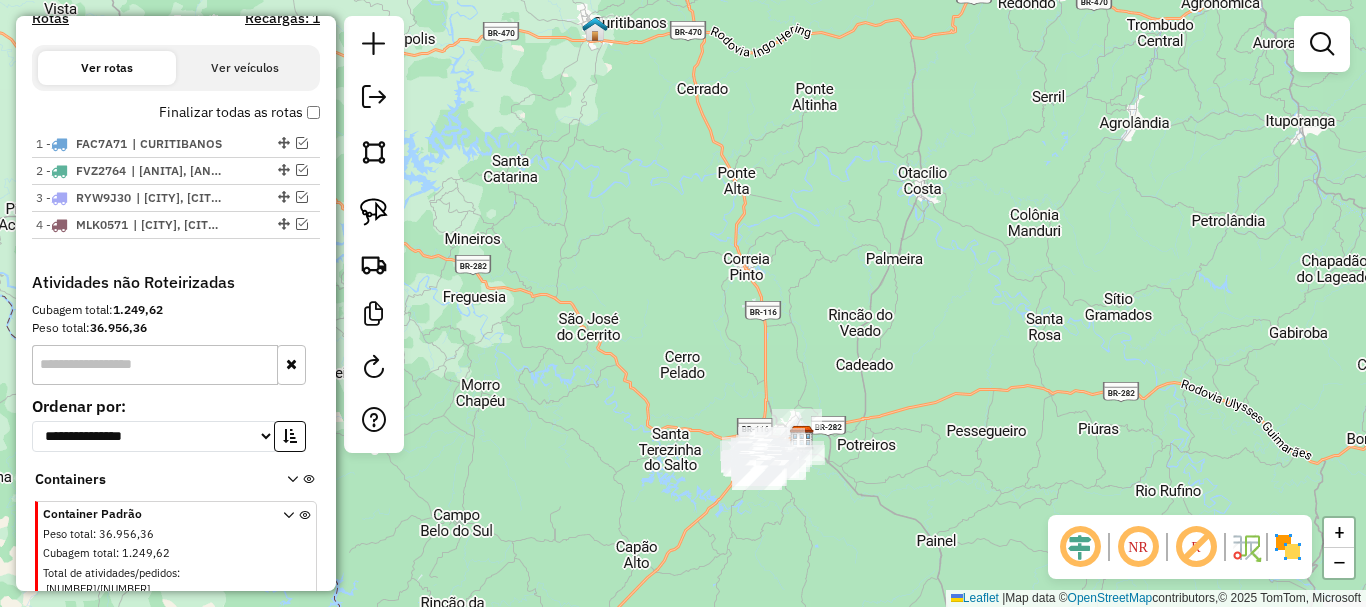 drag, startPoint x: 910, startPoint y: 443, endPoint x: 918, endPoint y: 358, distance: 85.37564 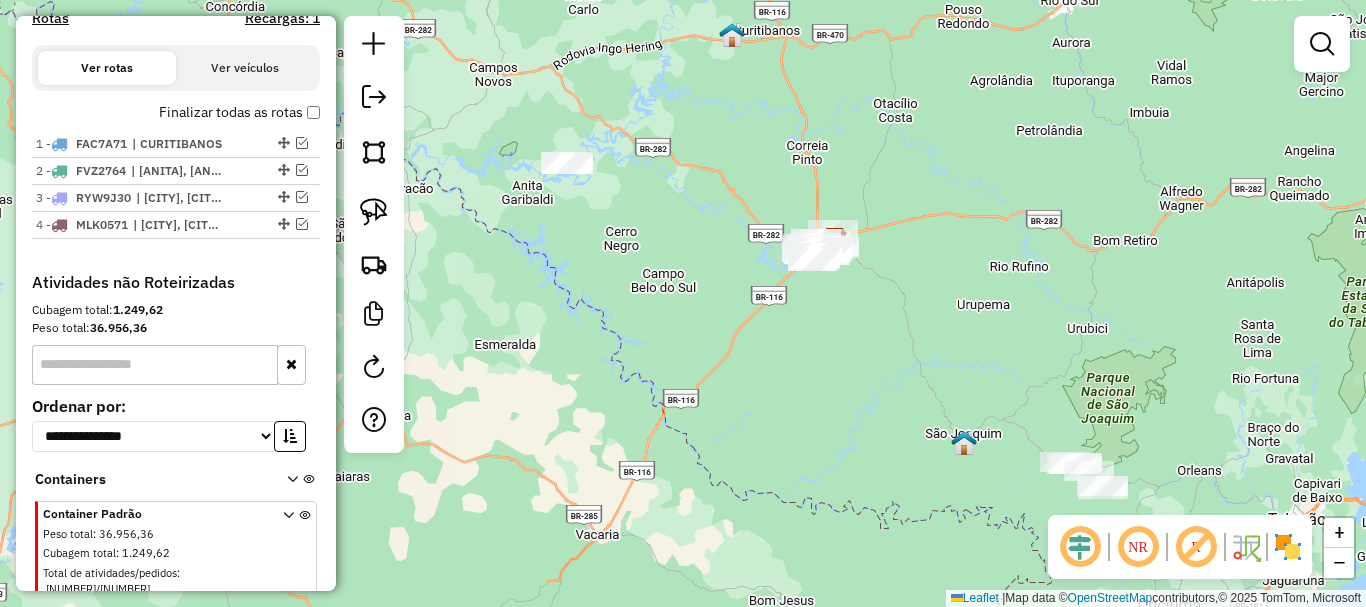 drag, startPoint x: 911, startPoint y: 402, endPoint x: 893, endPoint y: 338, distance: 66.48308 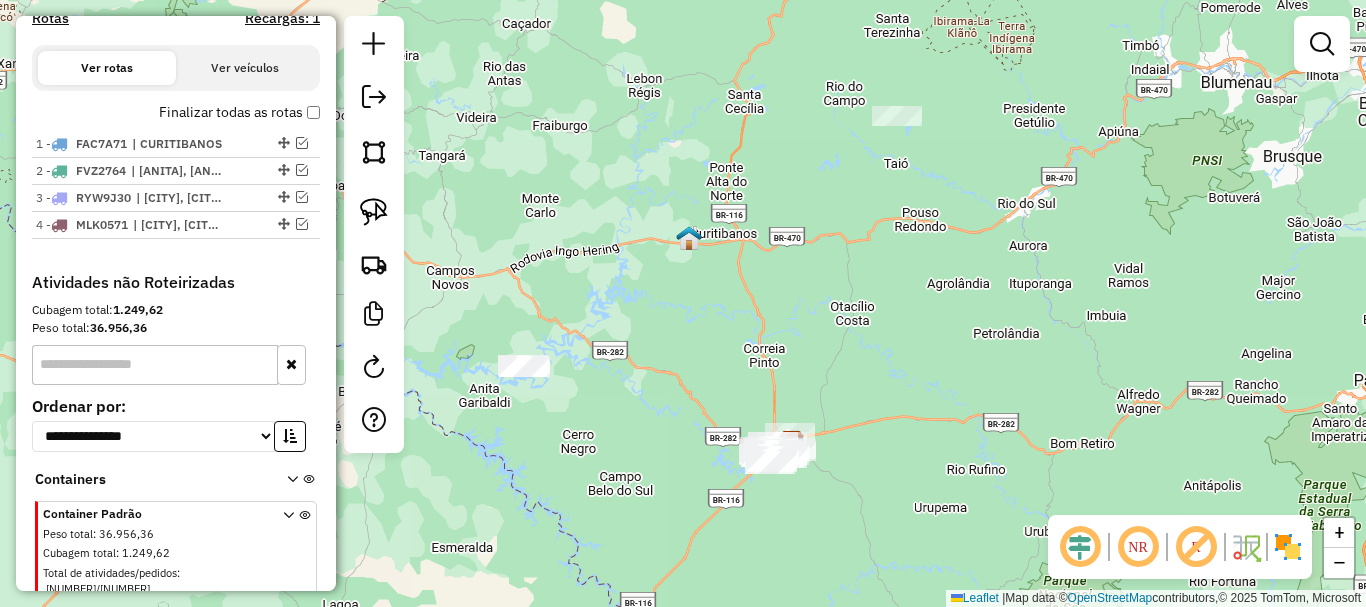 drag, startPoint x: 880, startPoint y: 246, endPoint x: 902, endPoint y: 371, distance: 126.921234 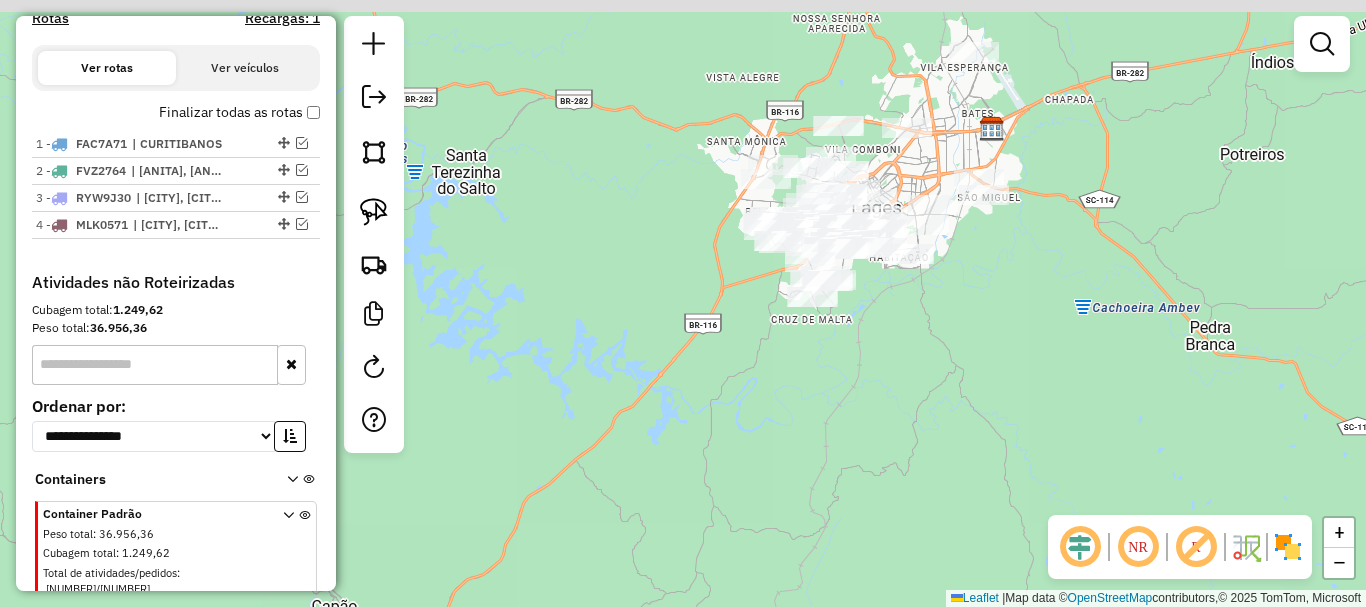 drag, startPoint x: 1060, startPoint y: 298, endPoint x: 945, endPoint y: 512, distance: 242.94238 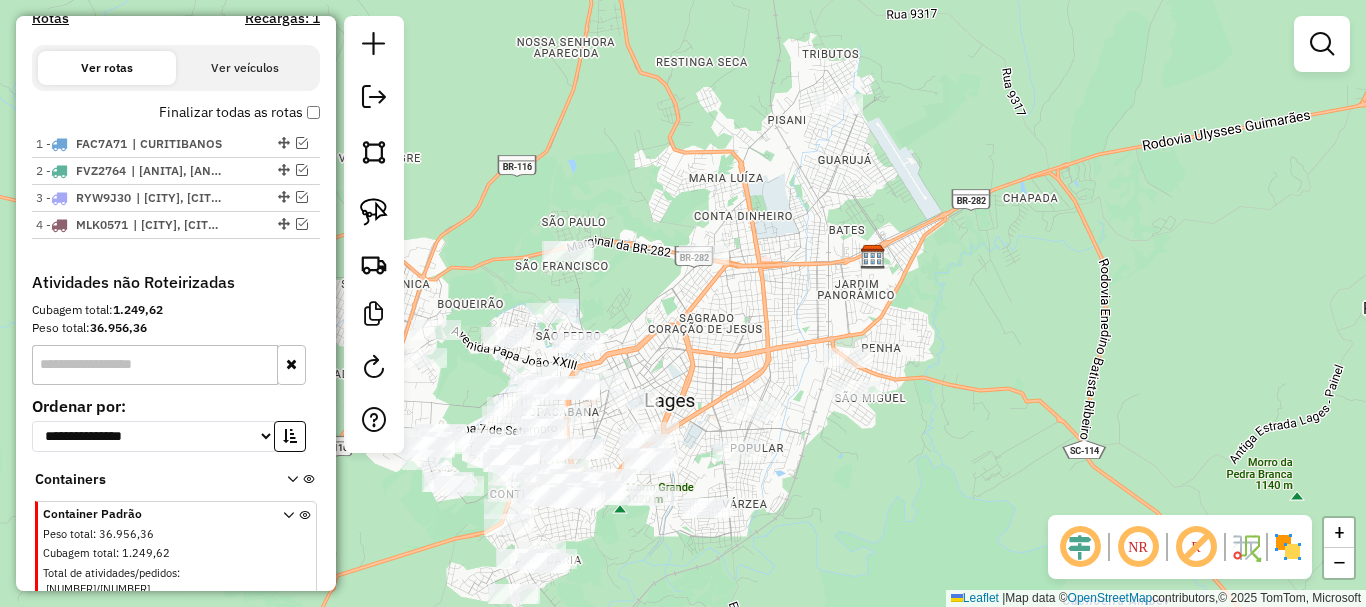 drag, startPoint x: 967, startPoint y: 395, endPoint x: 968, endPoint y: 561, distance: 166.003 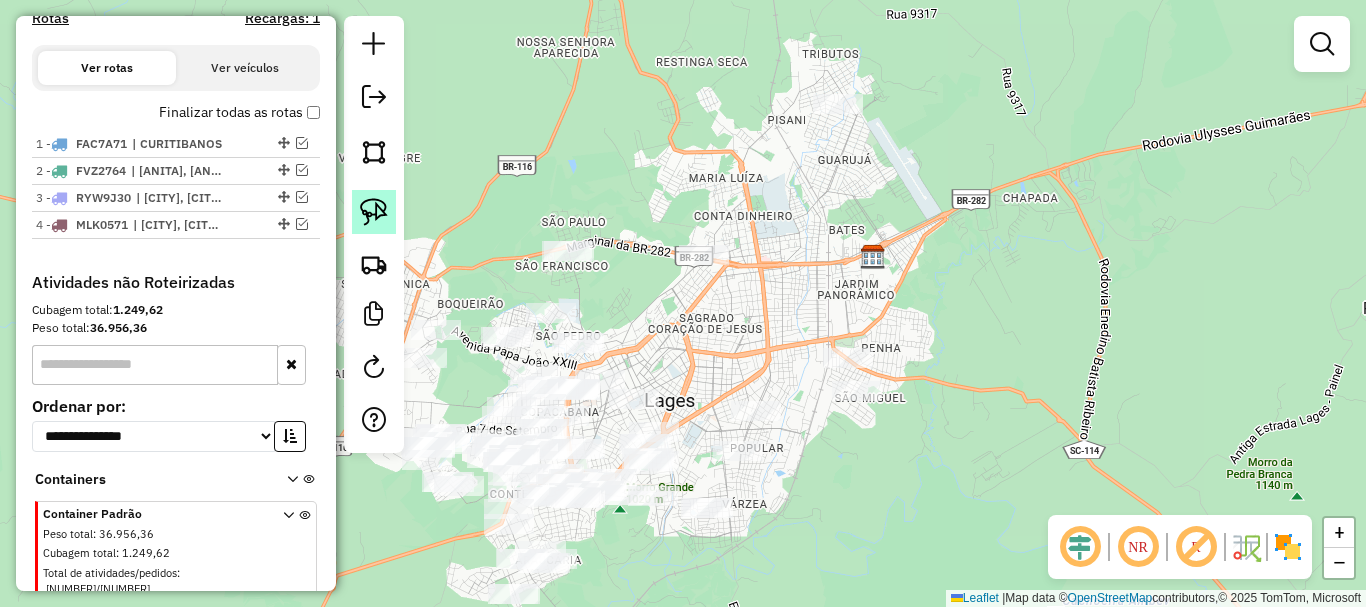 click 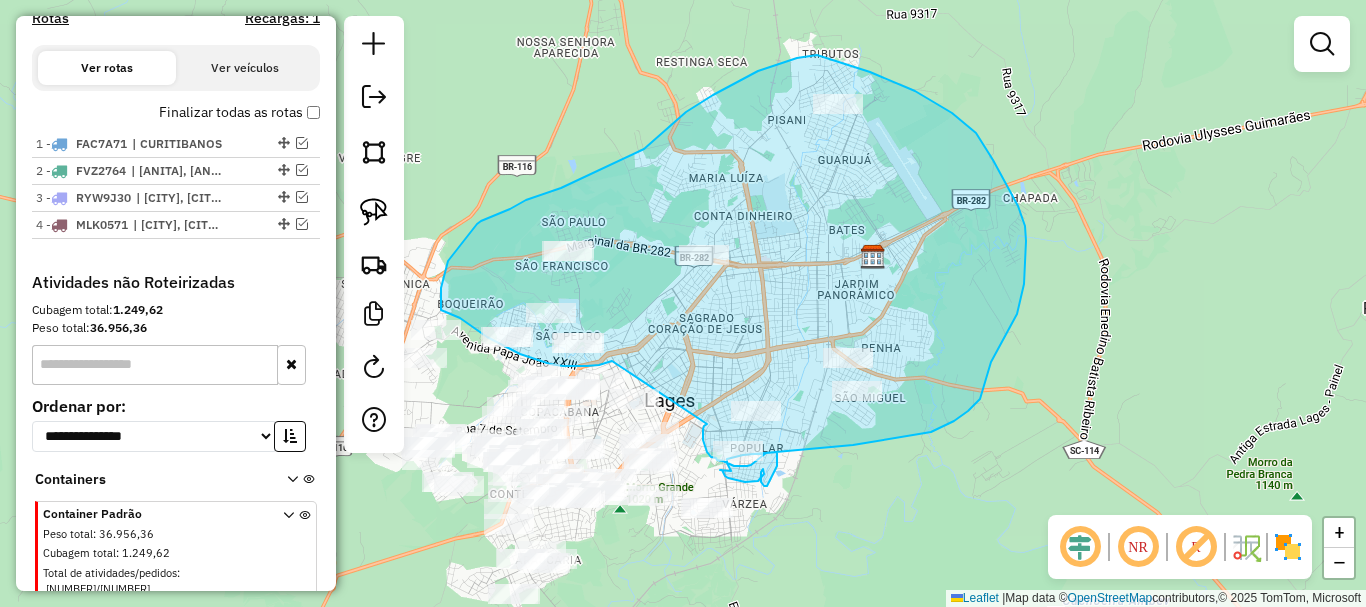 drag, startPoint x: 612, startPoint y: 361, endPoint x: 707, endPoint y: 424, distance: 113.99123 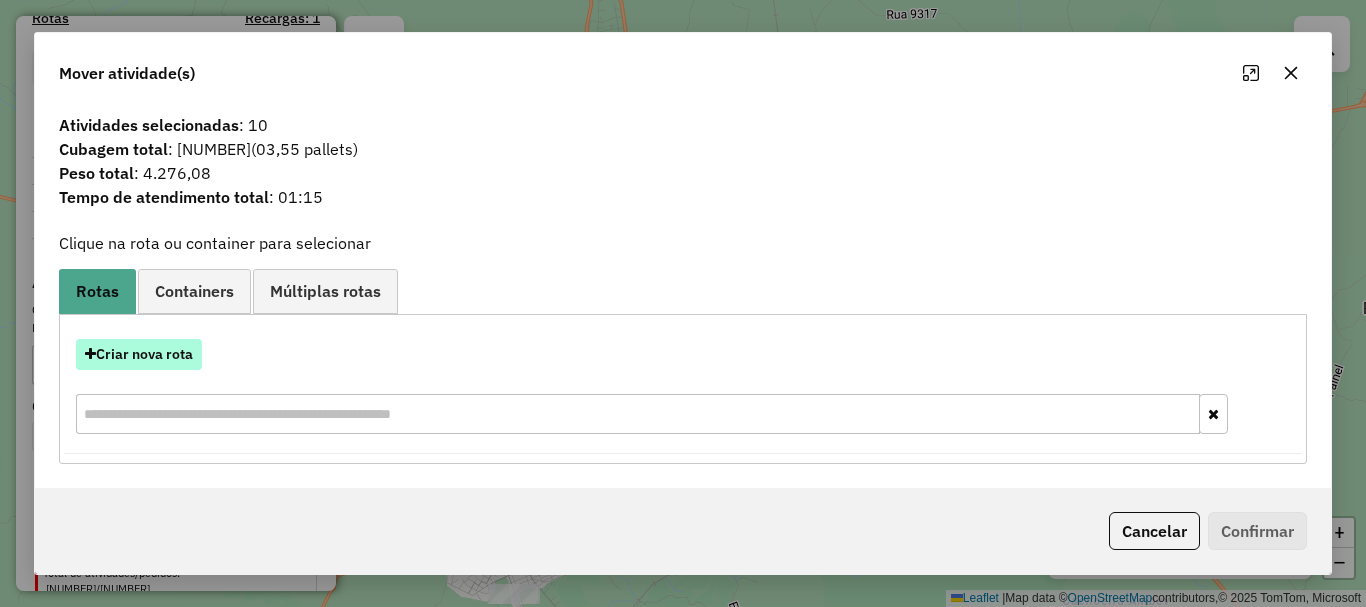 click on "Criar nova rota" at bounding box center [139, 354] 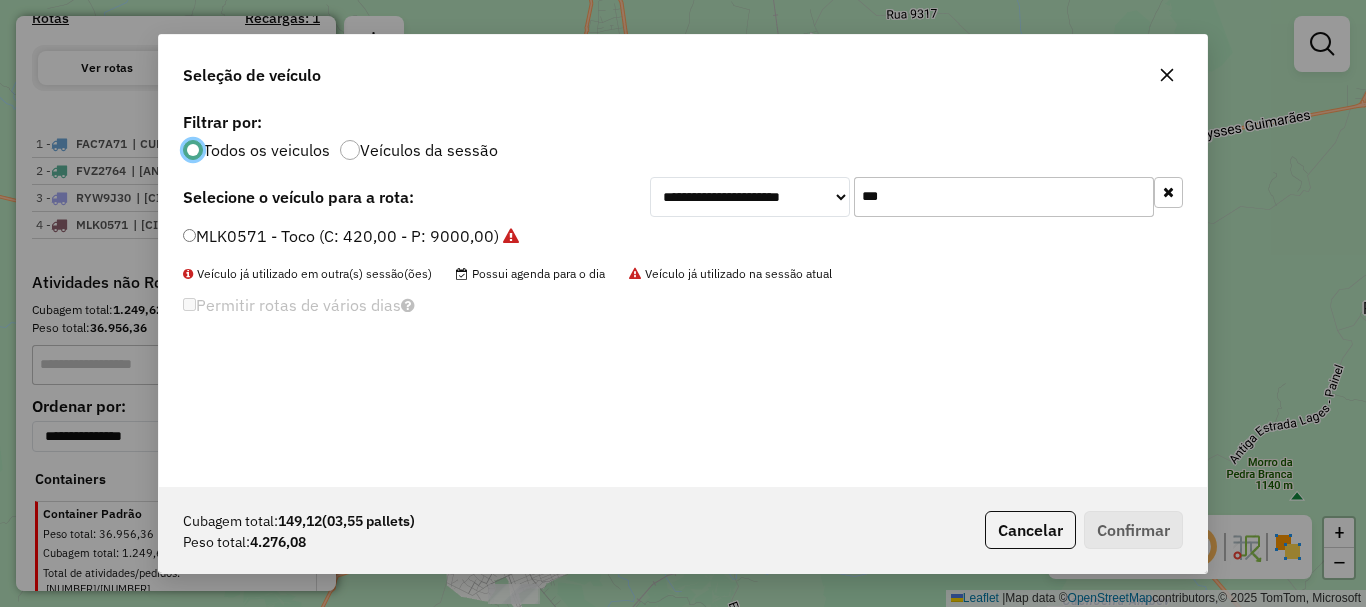 scroll, scrollTop: 11, scrollLeft: 6, axis: both 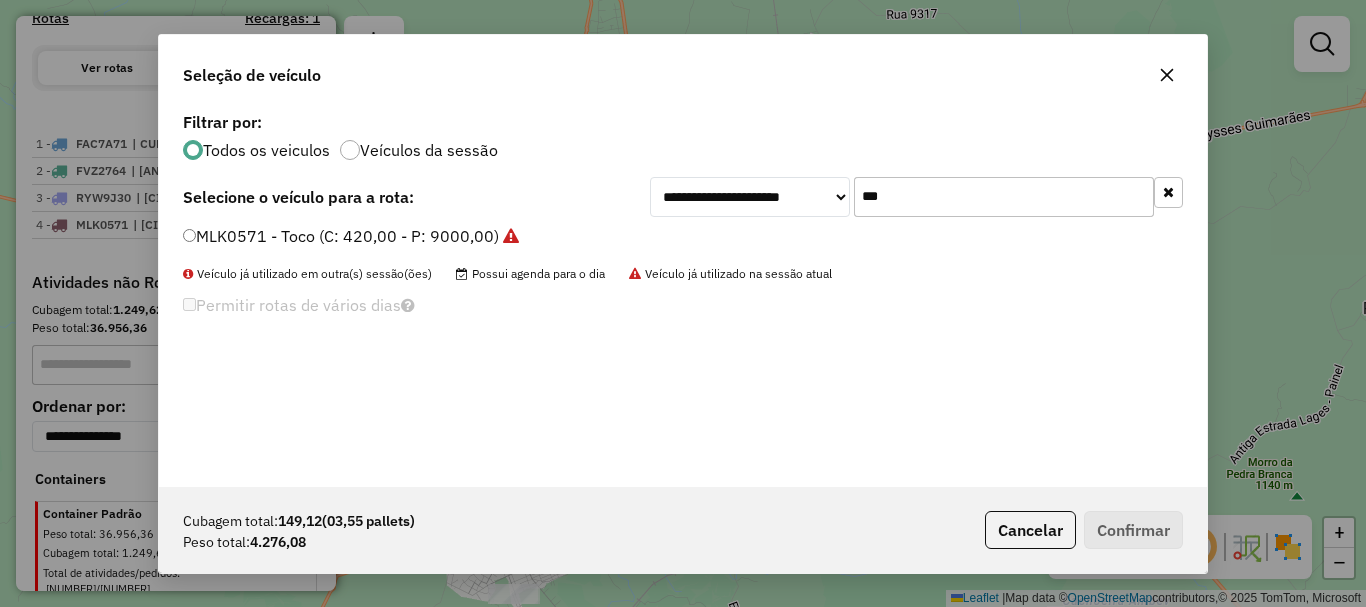 drag, startPoint x: 916, startPoint y: 201, endPoint x: 673, endPoint y: 191, distance: 243.20567 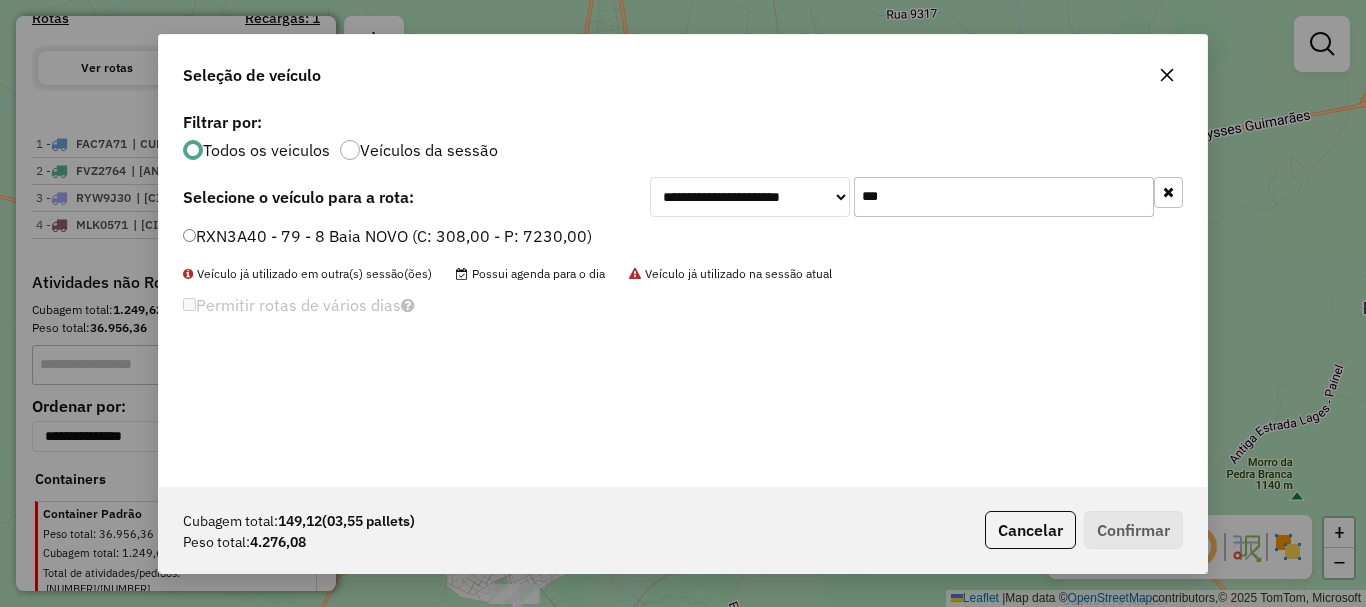 type on "***" 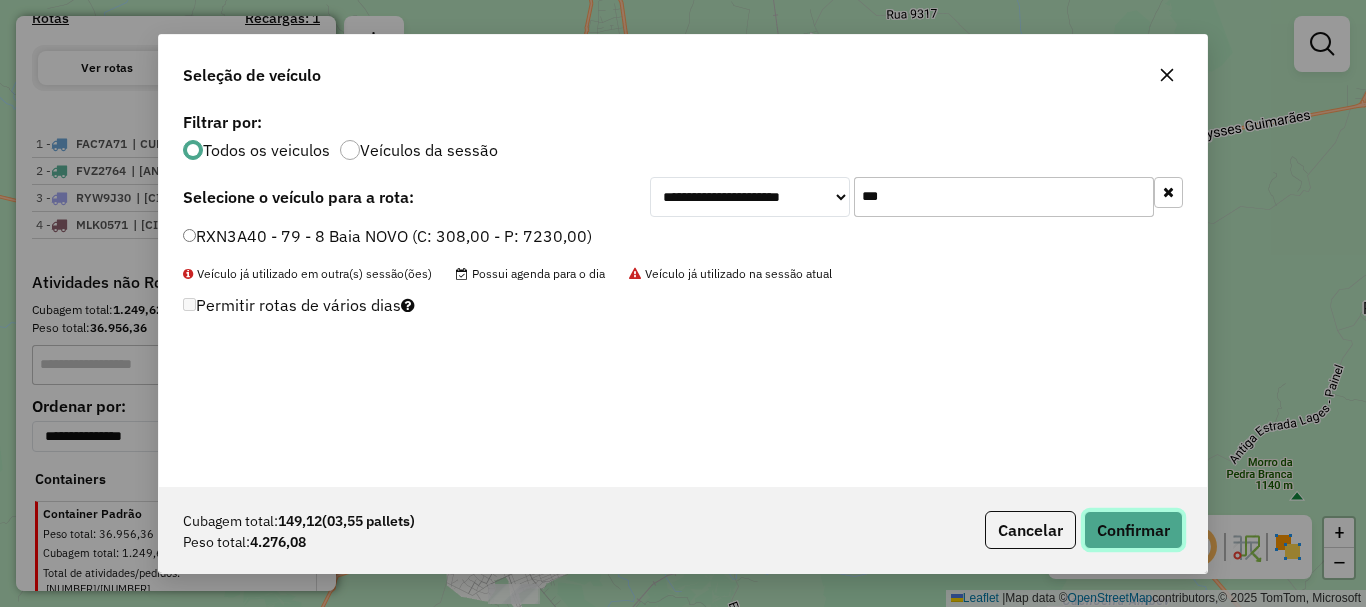 click on "Confirmar" 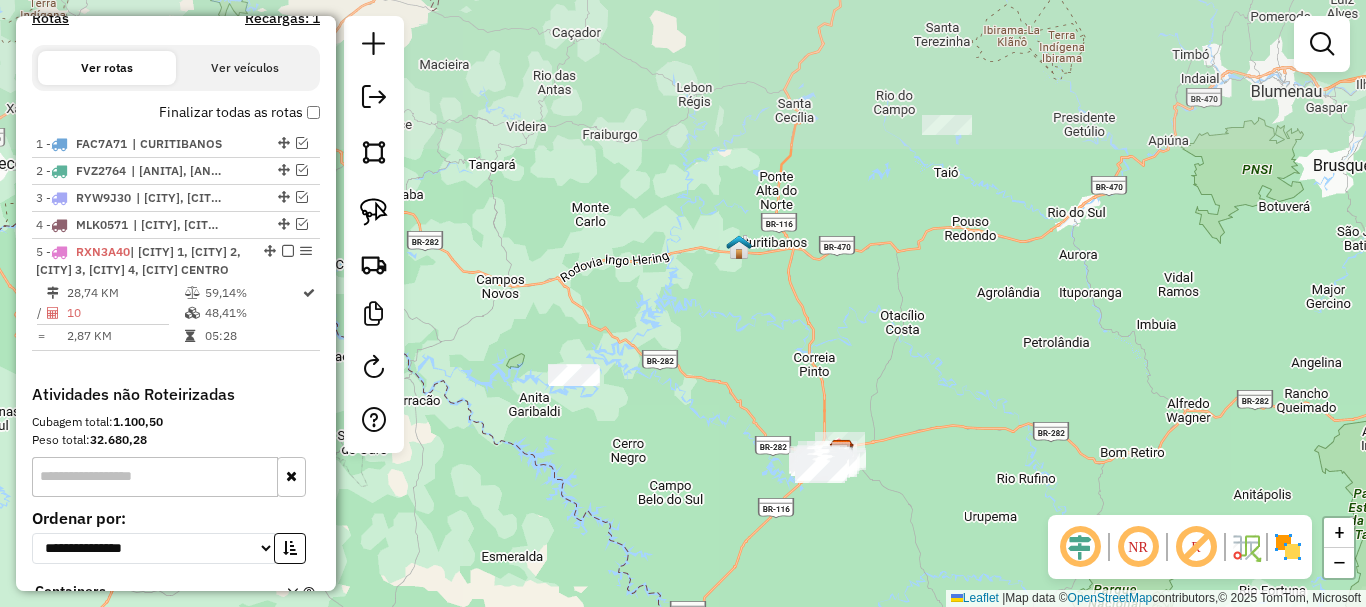 drag, startPoint x: 1045, startPoint y: 178, endPoint x: 869, endPoint y: 403, distance: 285.65887 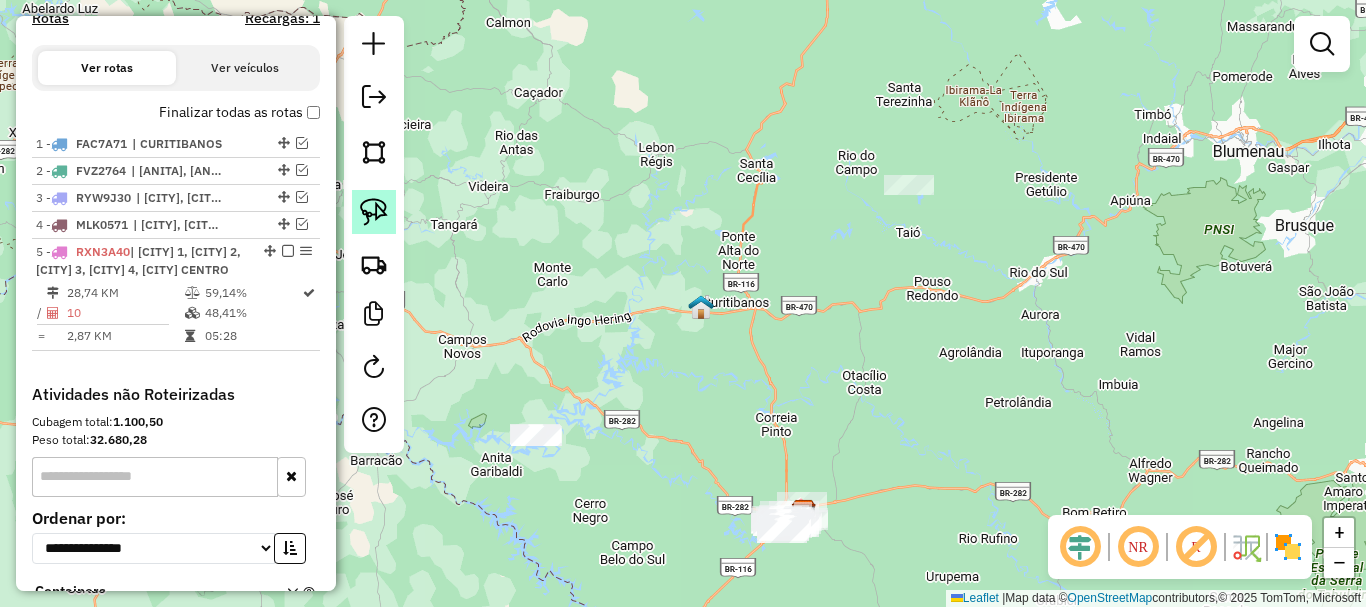 click 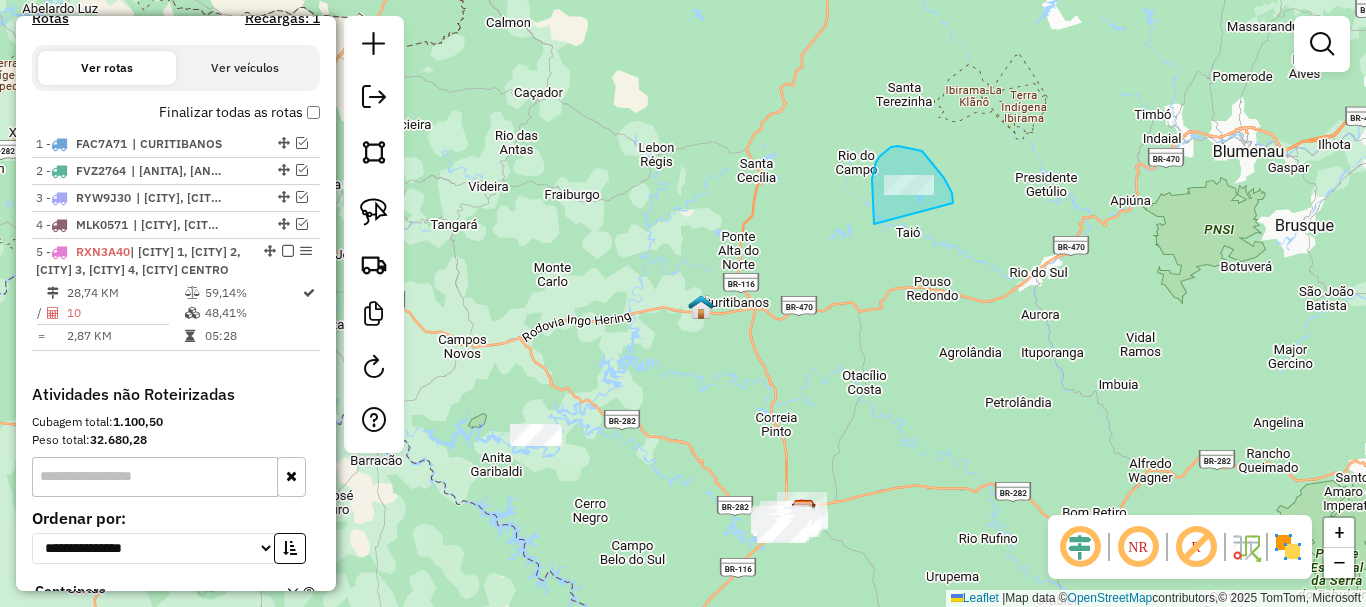 drag, startPoint x: 874, startPoint y: 222, endPoint x: 907, endPoint y: 200, distance: 39.661064 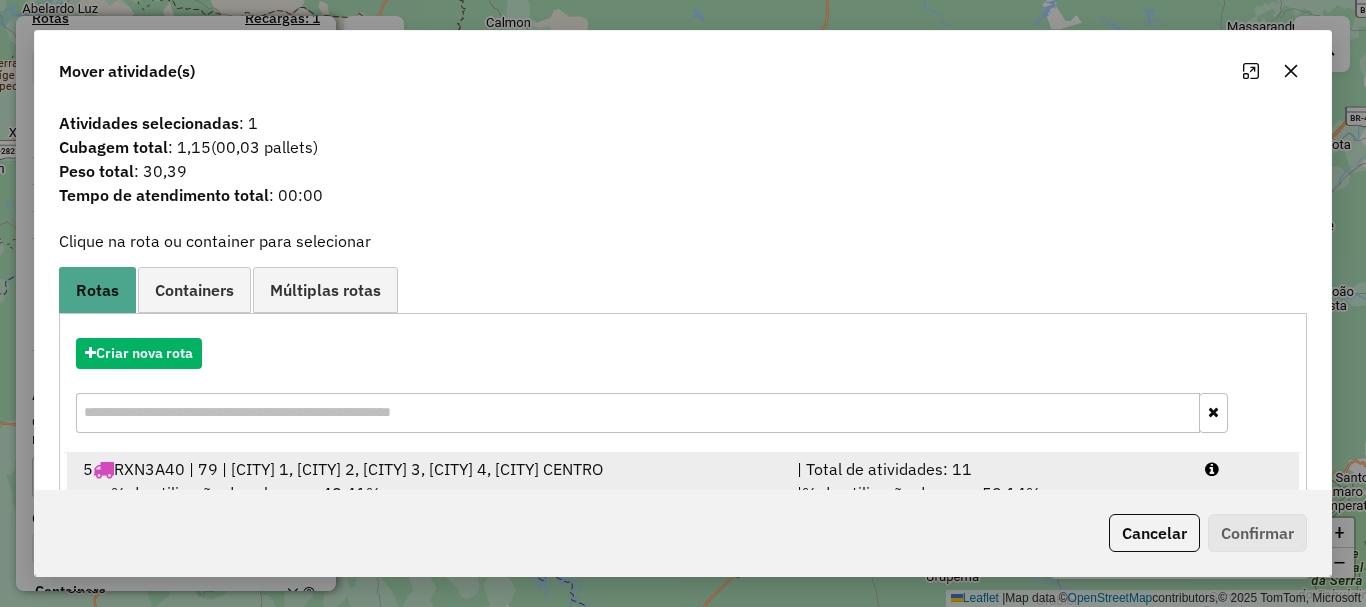 drag, startPoint x: 278, startPoint y: 464, endPoint x: 302, endPoint y: 464, distance: 24 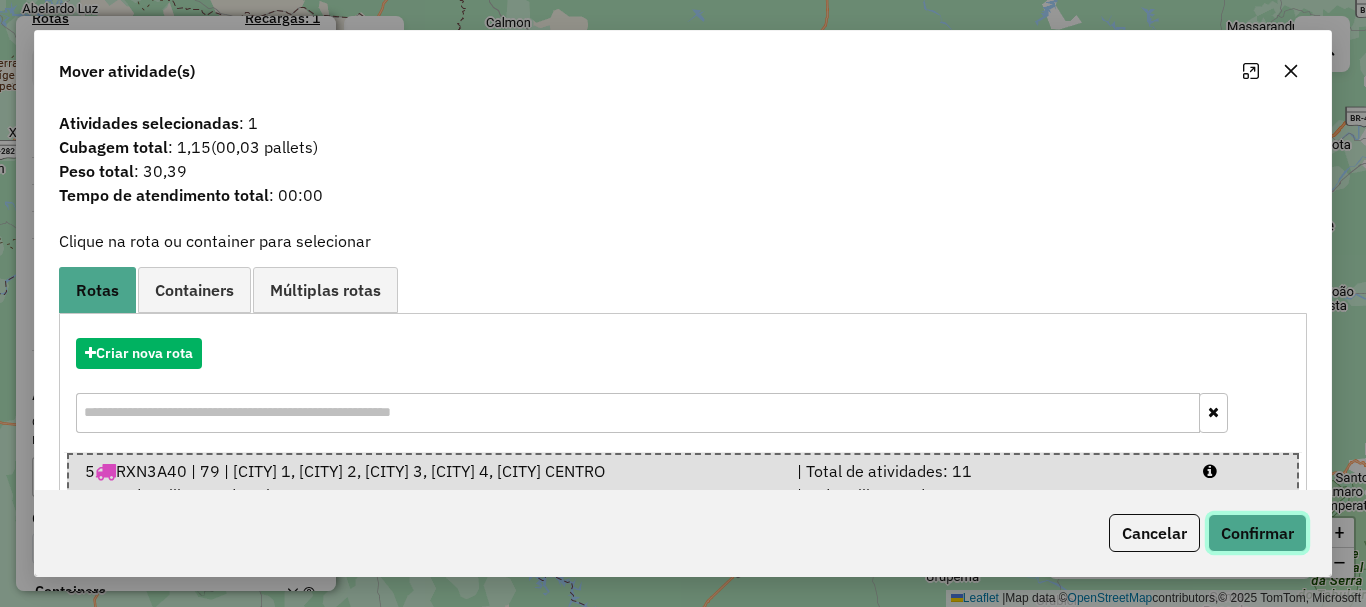 click on "Confirmar" 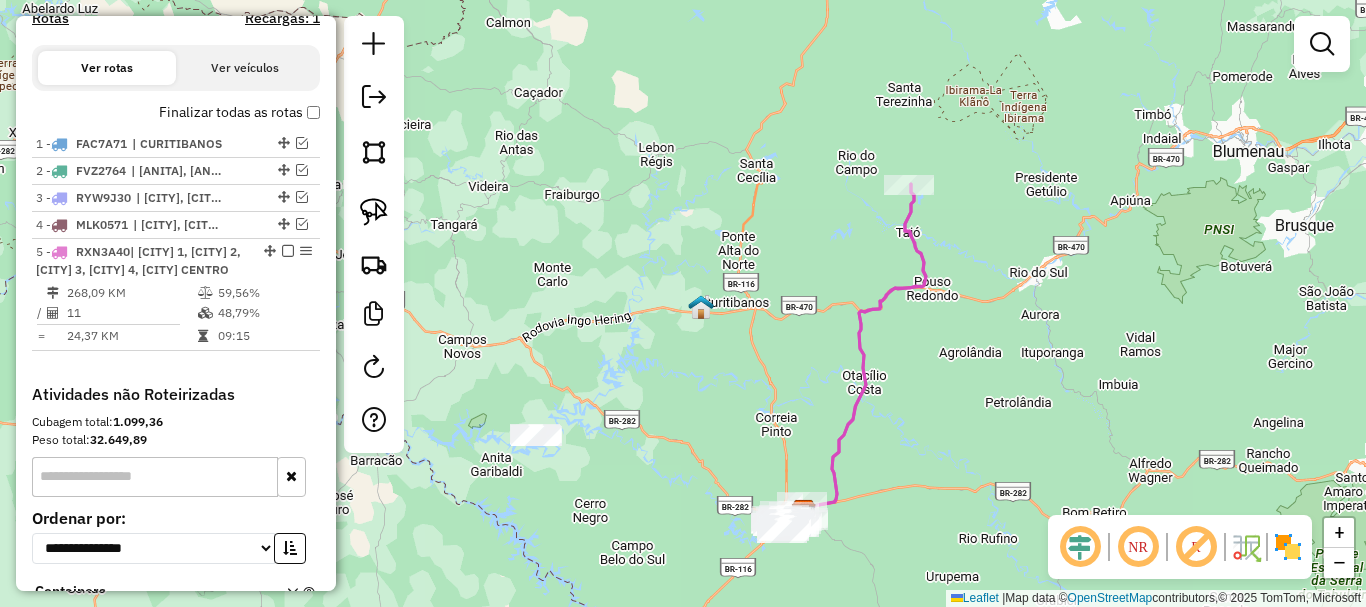 drag, startPoint x: 781, startPoint y: 283, endPoint x: 760, endPoint y: 278, distance: 21.587032 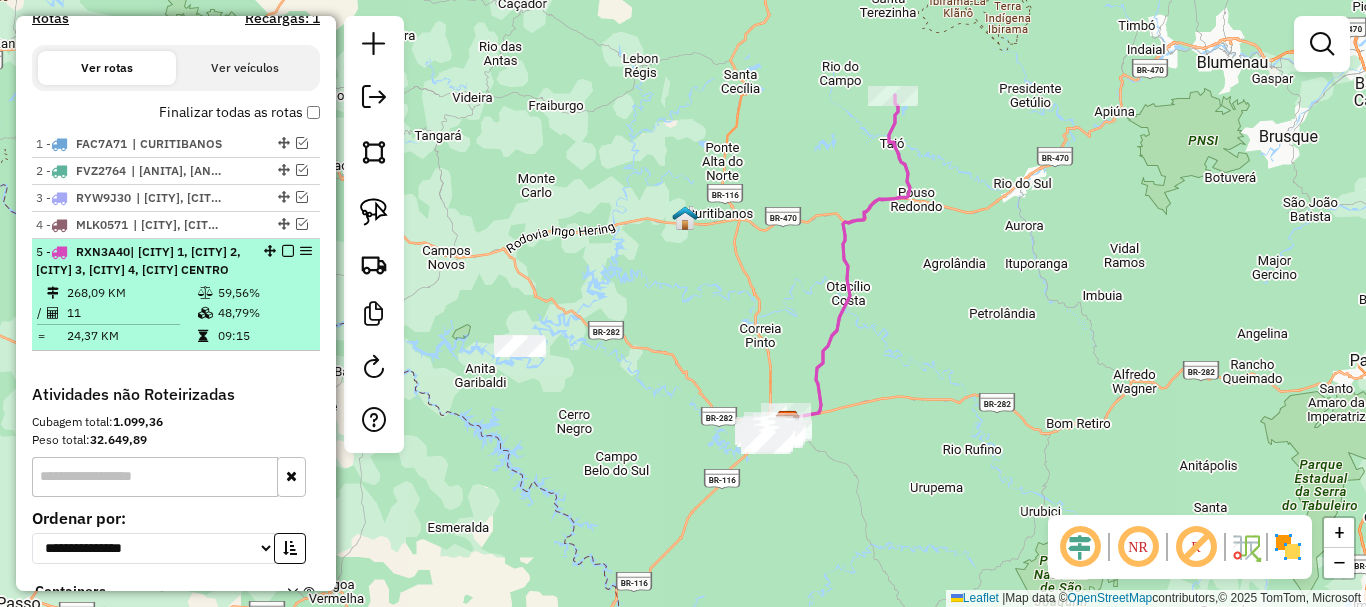 click at bounding box center (288, 251) 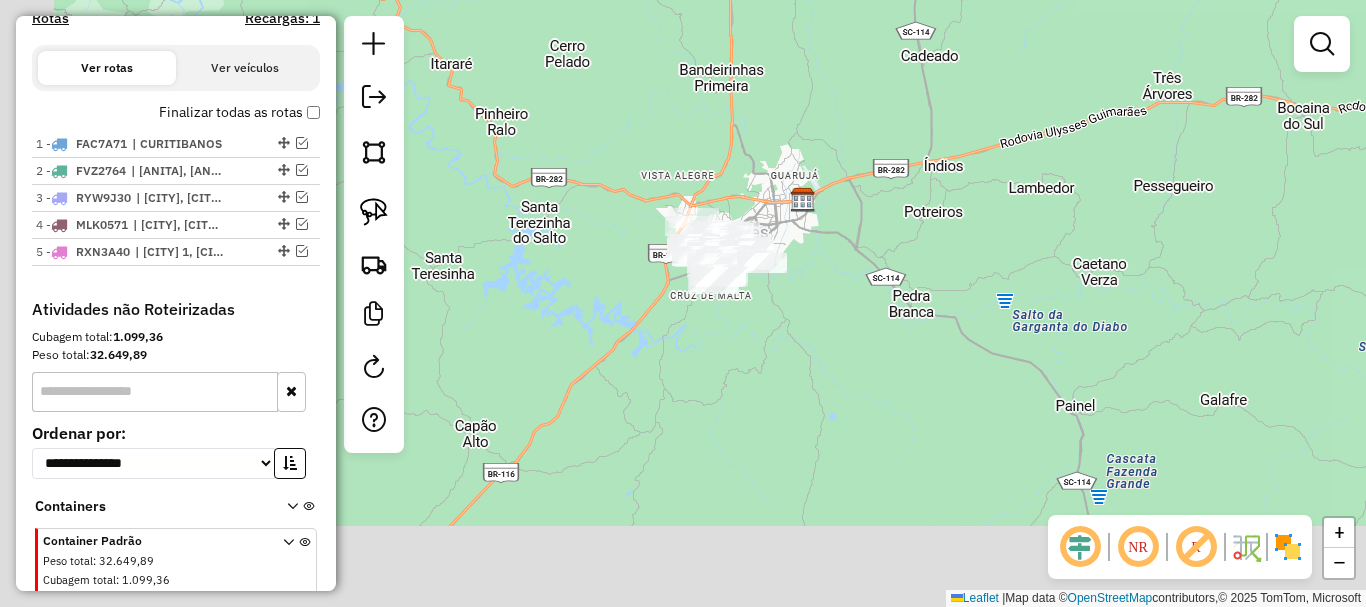 drag, startPoint x: 802, startPoint y: 254, endPoint x: 837, endPoint y: 150, distance: 109.73149 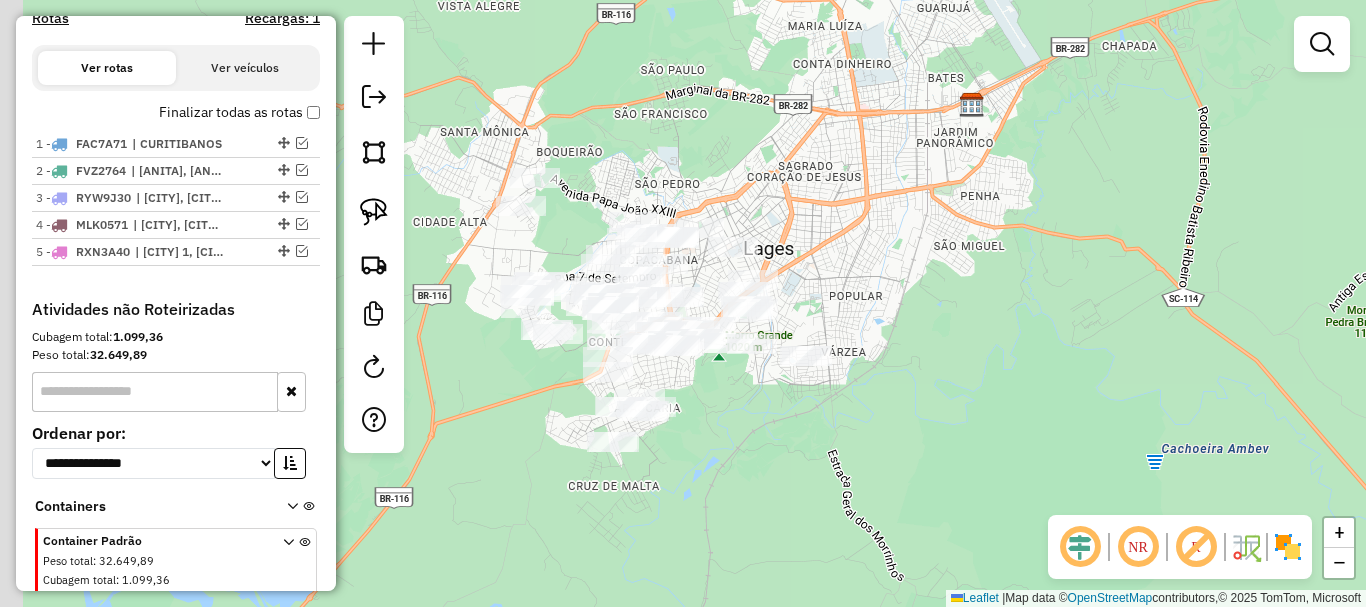 drag, startPoint x: 790, startPoint y: 381, endPoint x: 864, endPoint y: 375, distance: 74.24284 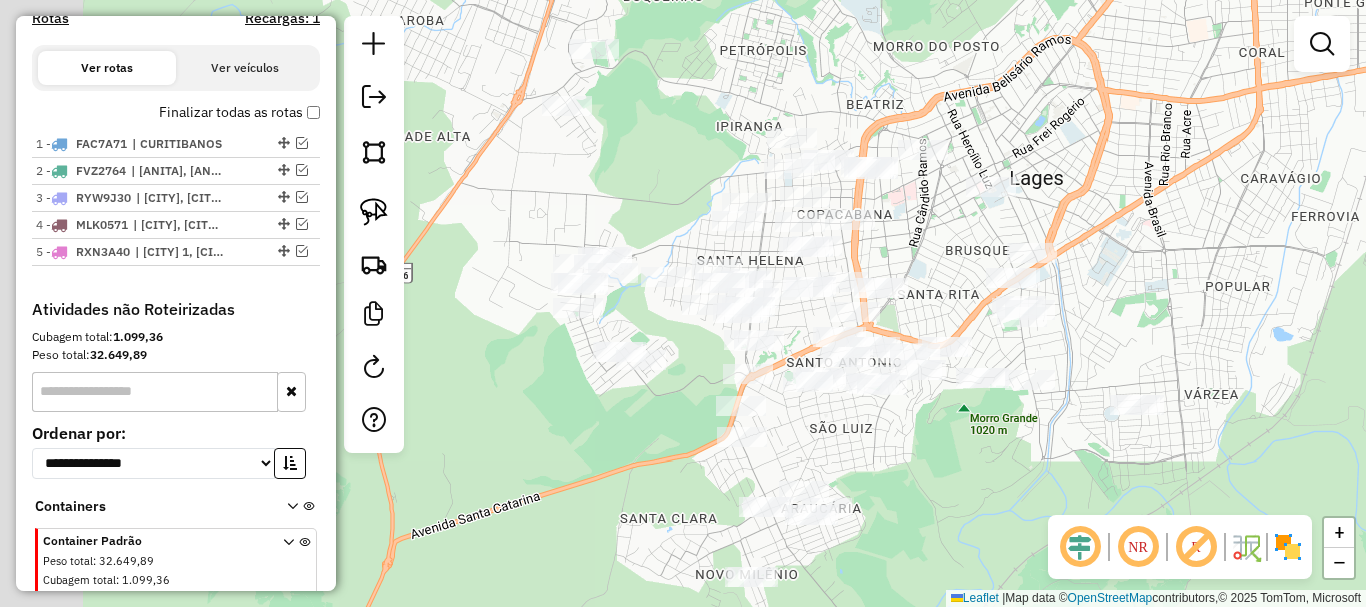 drag, startPoint x: 752, startPoint y: 322, endPoint x: 1128, endPoint y: 346, distance: 376.76517 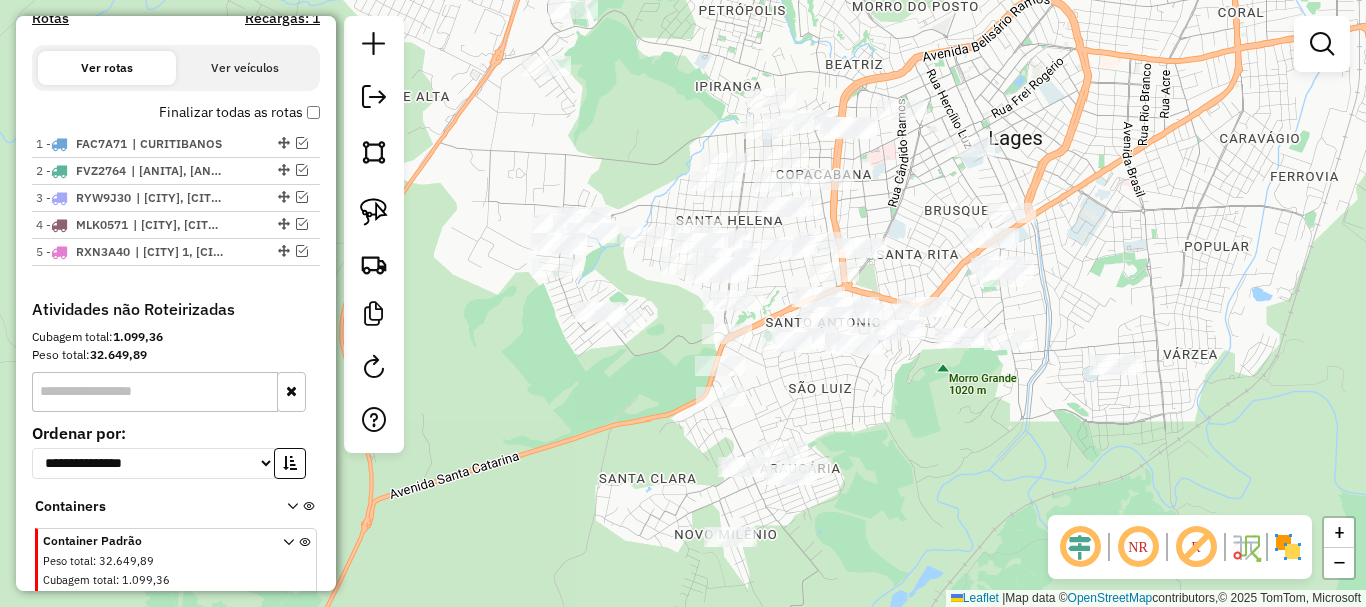 drag, startPoint x: 987, startPoint y: 424, endPoint x: 974, endPoint y: 397, distance: 29.966648 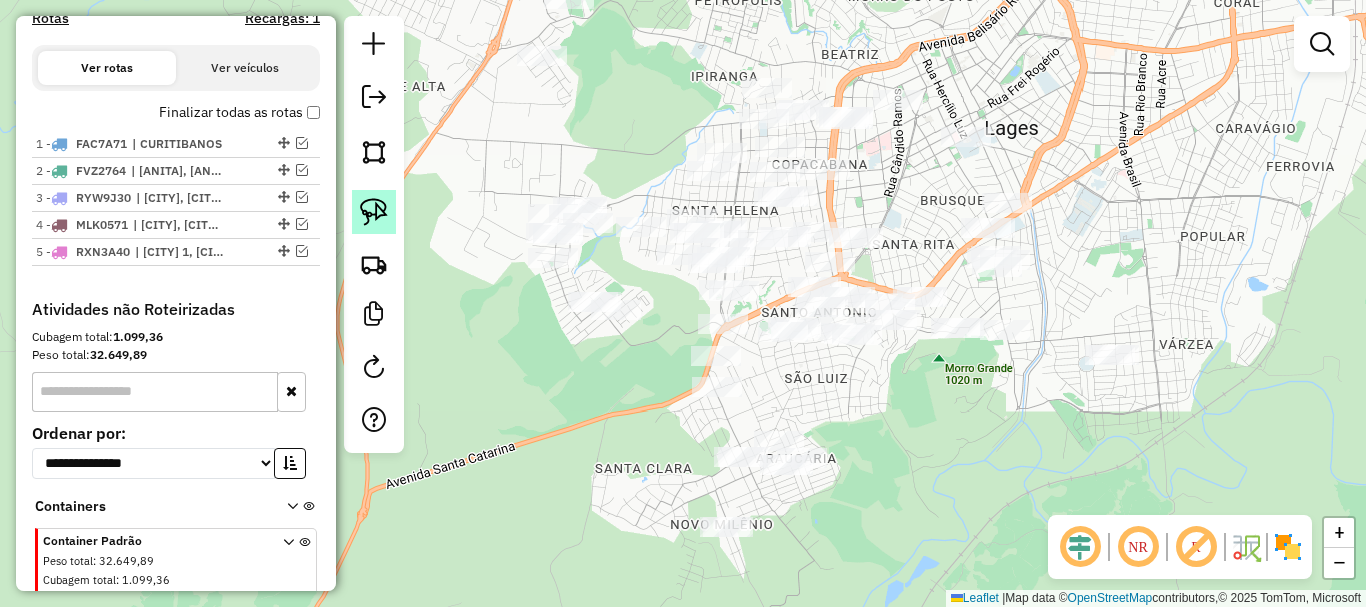 click 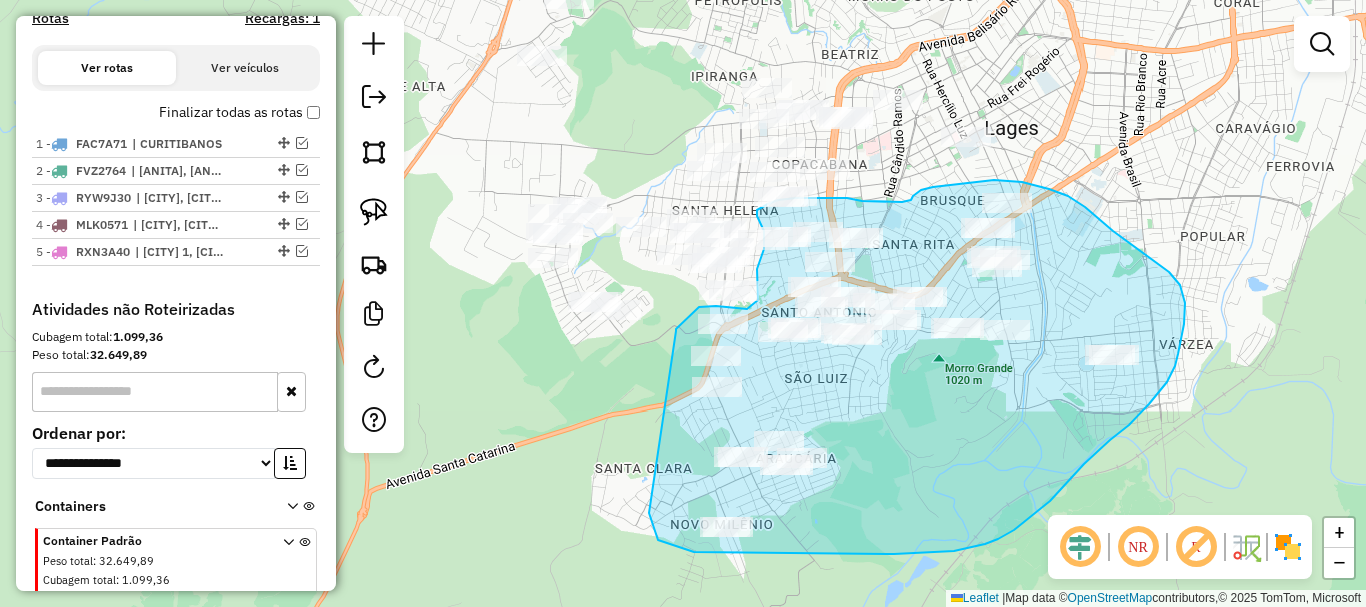drag, startPoint x: 676, startPoint y: 331, endPoint x: 649, endPoint y: 513, distance: 183.99185 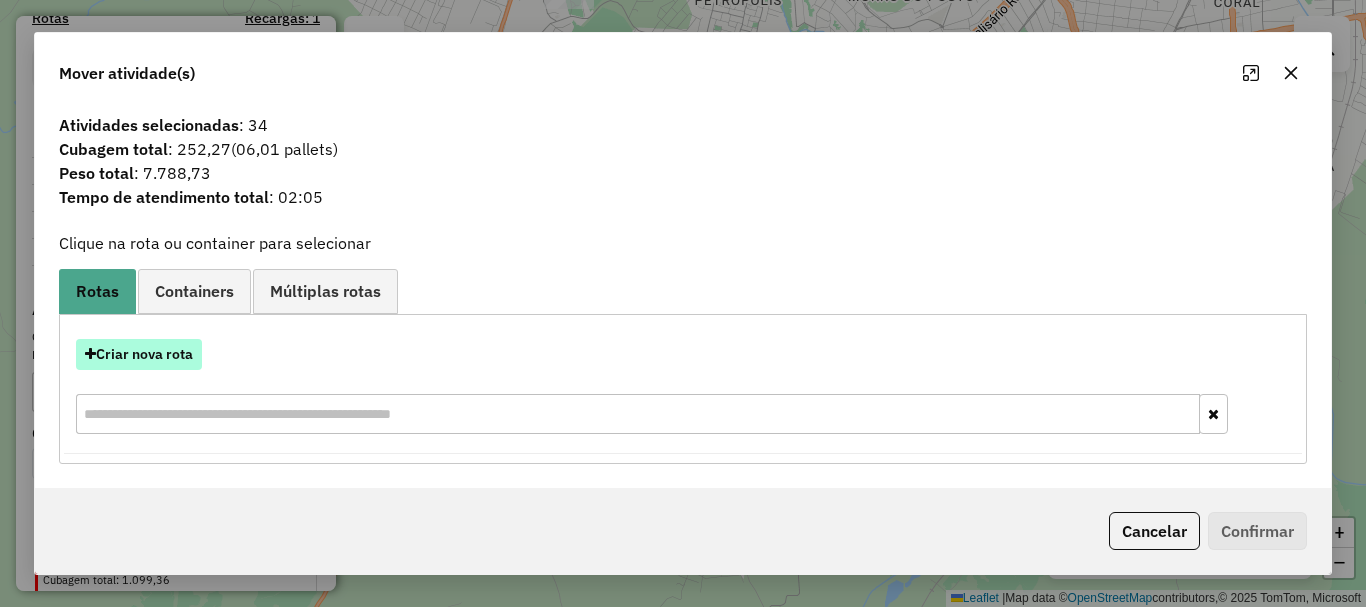 click on "Criar nova rota" at bounding box center (139, 354) 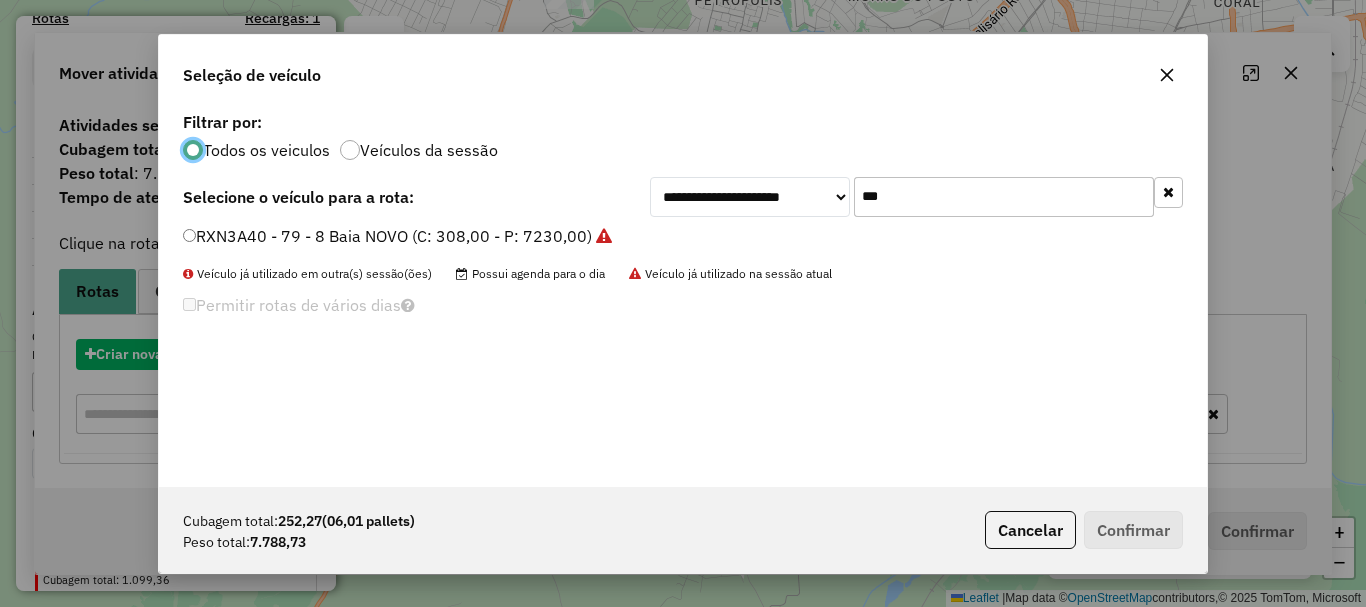 scroll, scrollTop: 11, scrollLeft: 6, axis: both 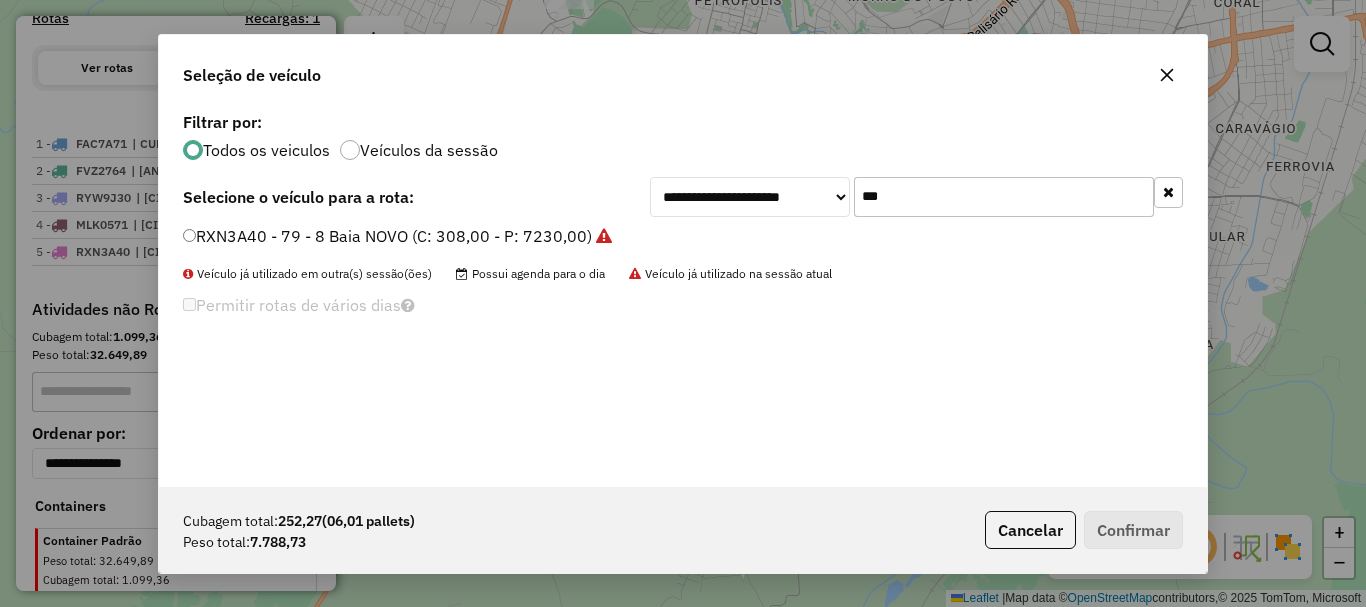 drag, startPoint x: 939, startPoint y: 198, endPoint x: 515, endPoint y: 173, distance: 424.7364 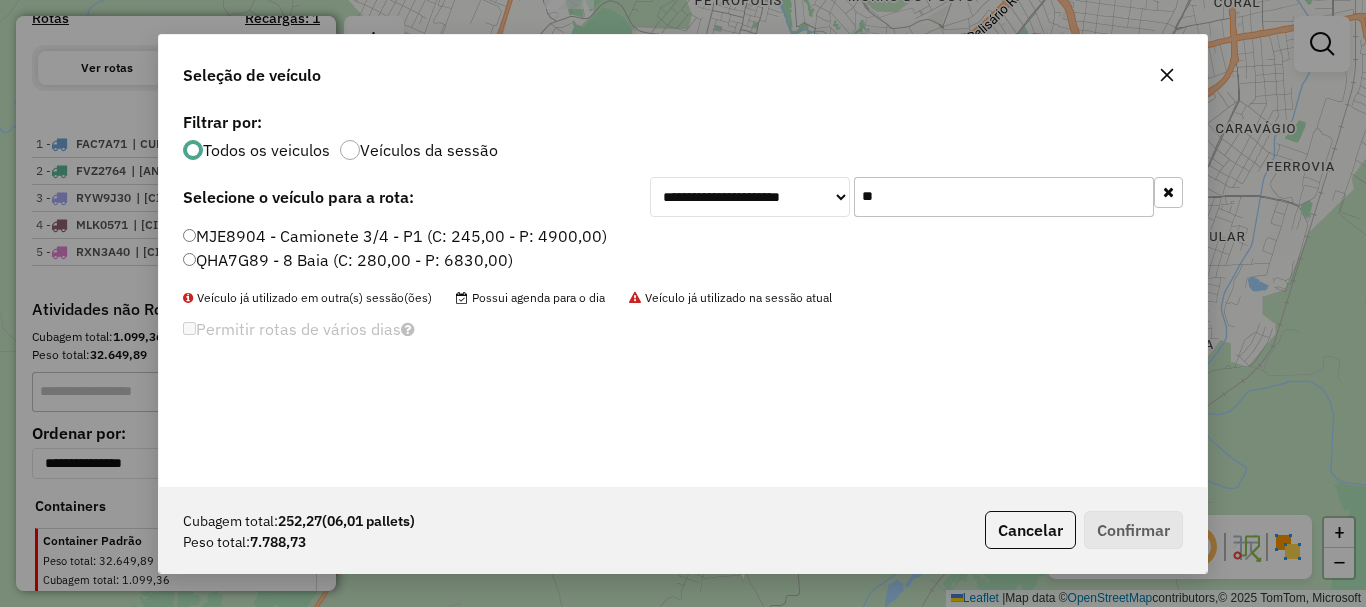 type on "**" 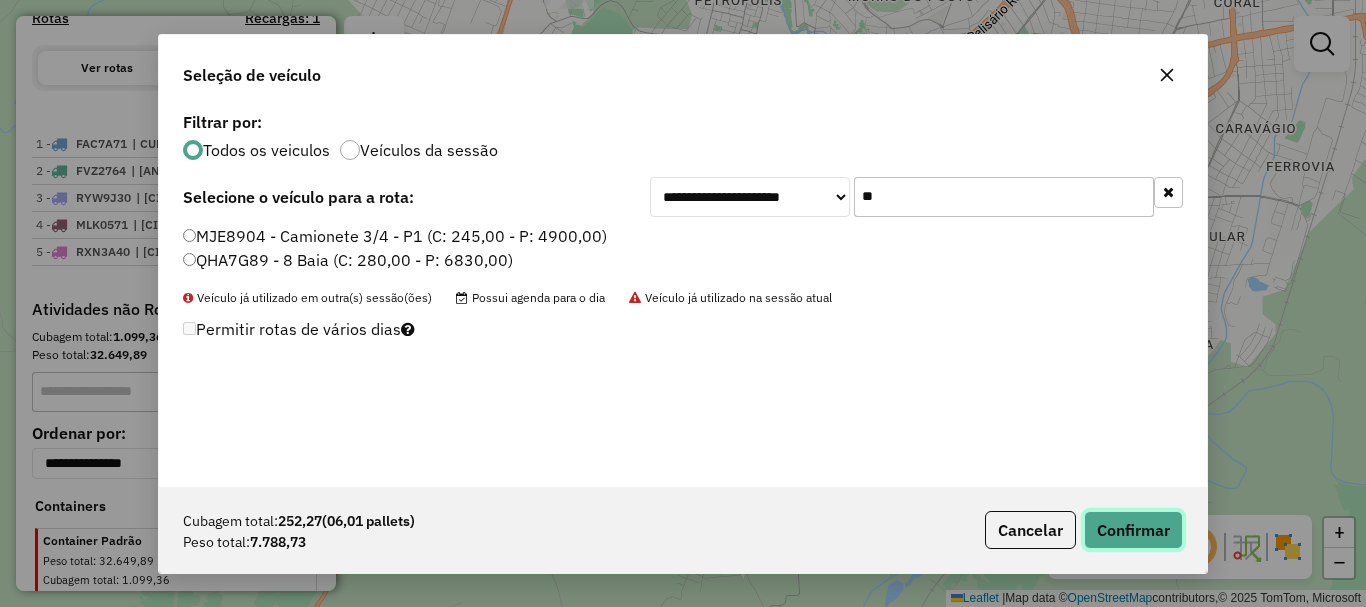 click on "Confirmar" 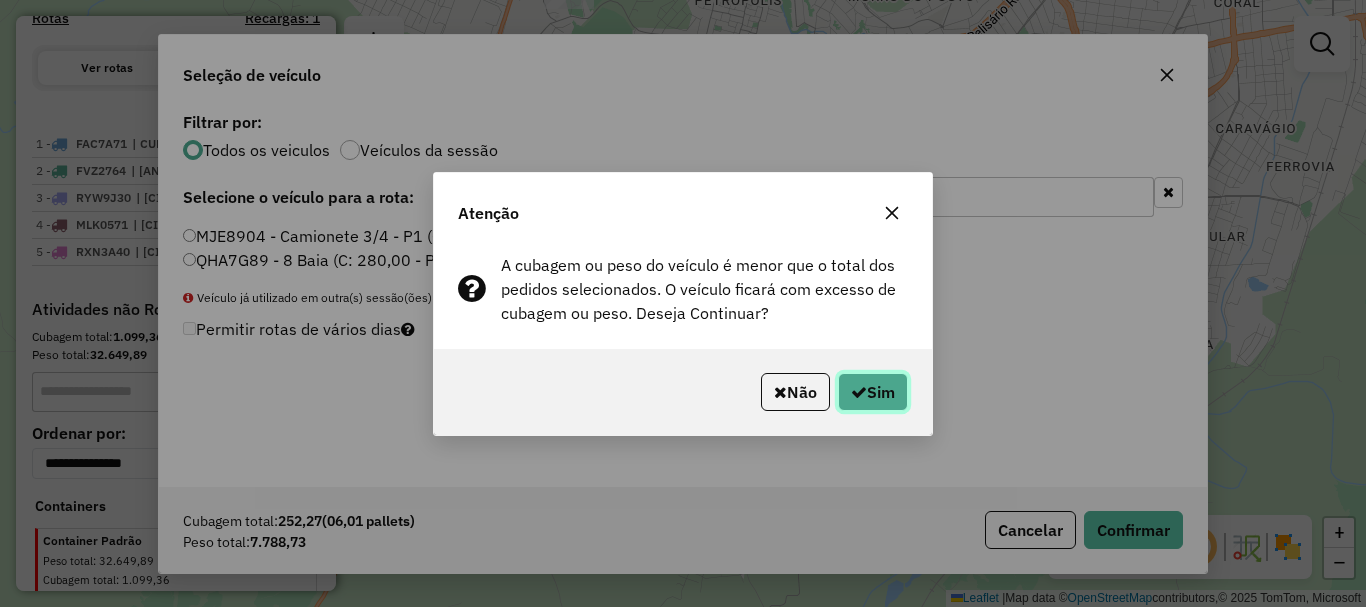 click on "Sim" 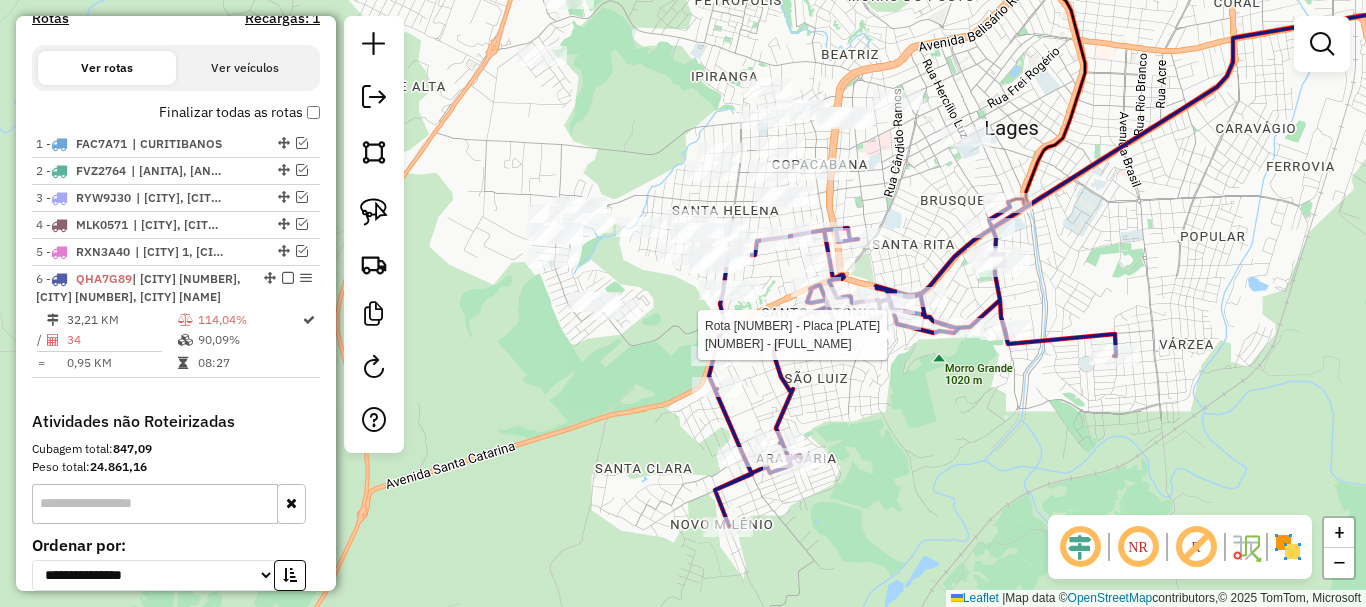 select on "*********" 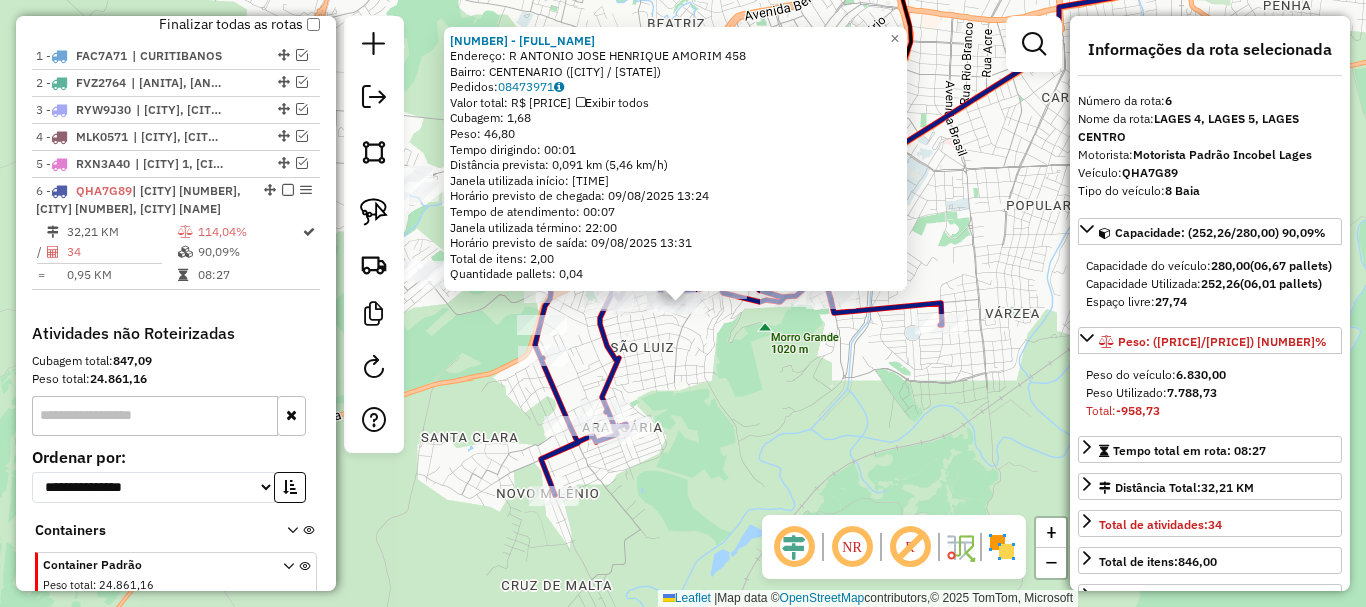 scroll, scrollTop: 840, scrollLeft: 0, axis: vertical 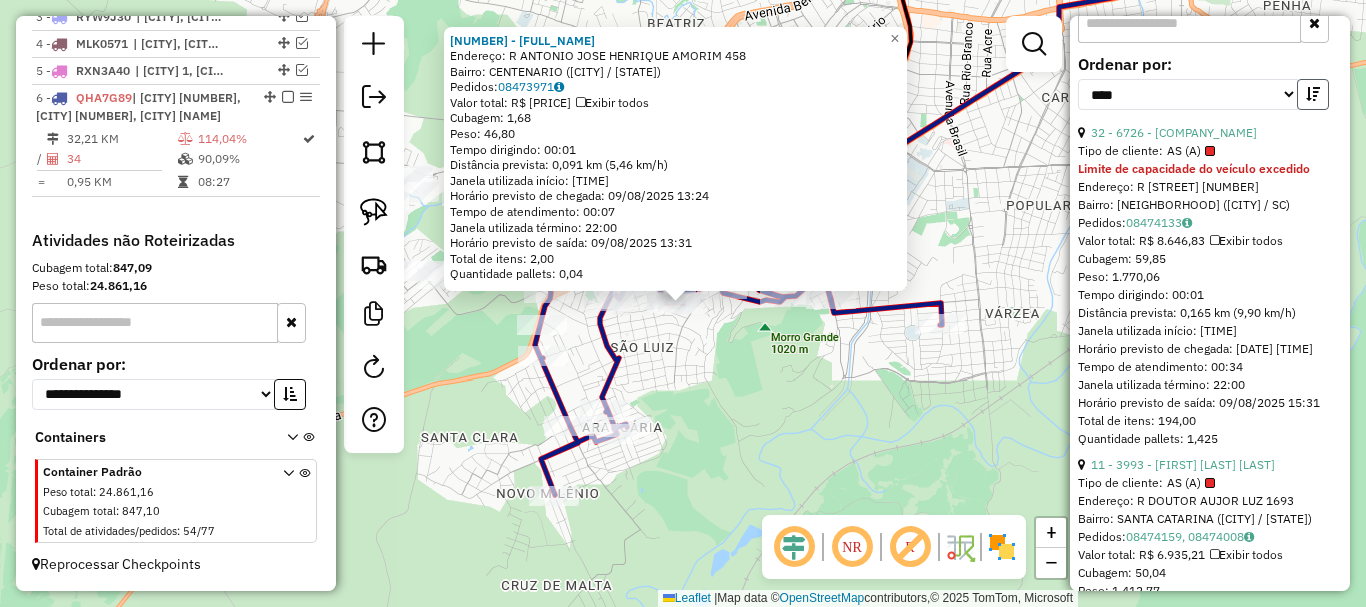 click at bounding box center [1313, 94] 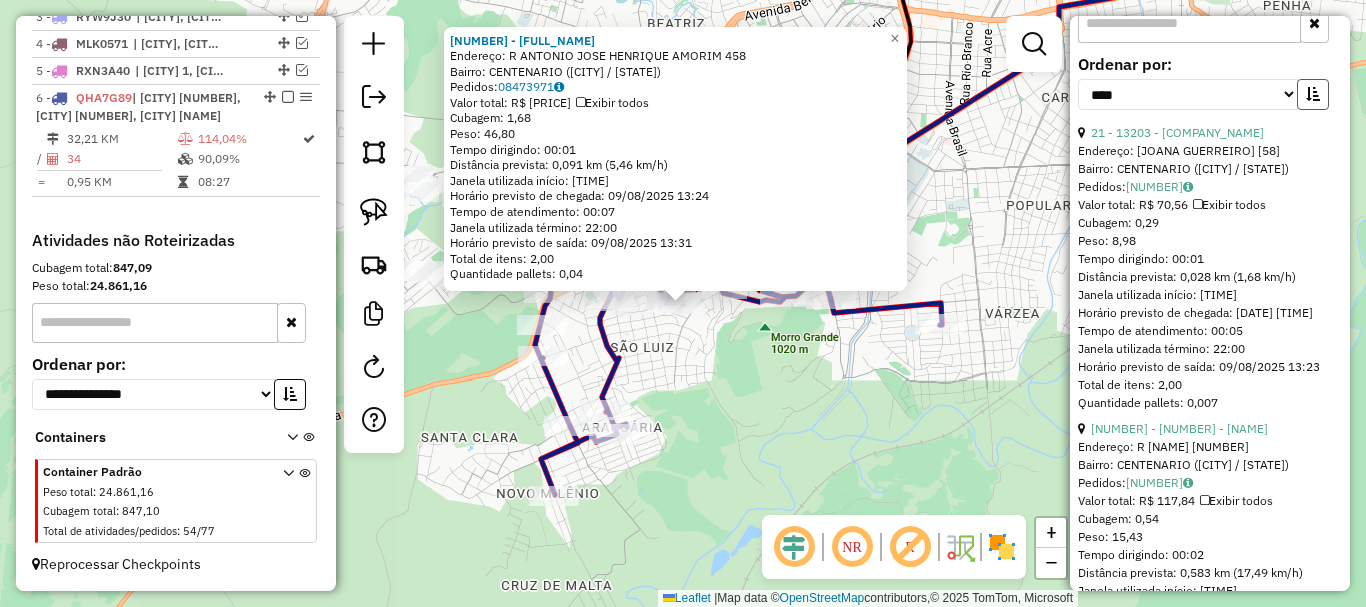 click at bounding box center [1313, 94] 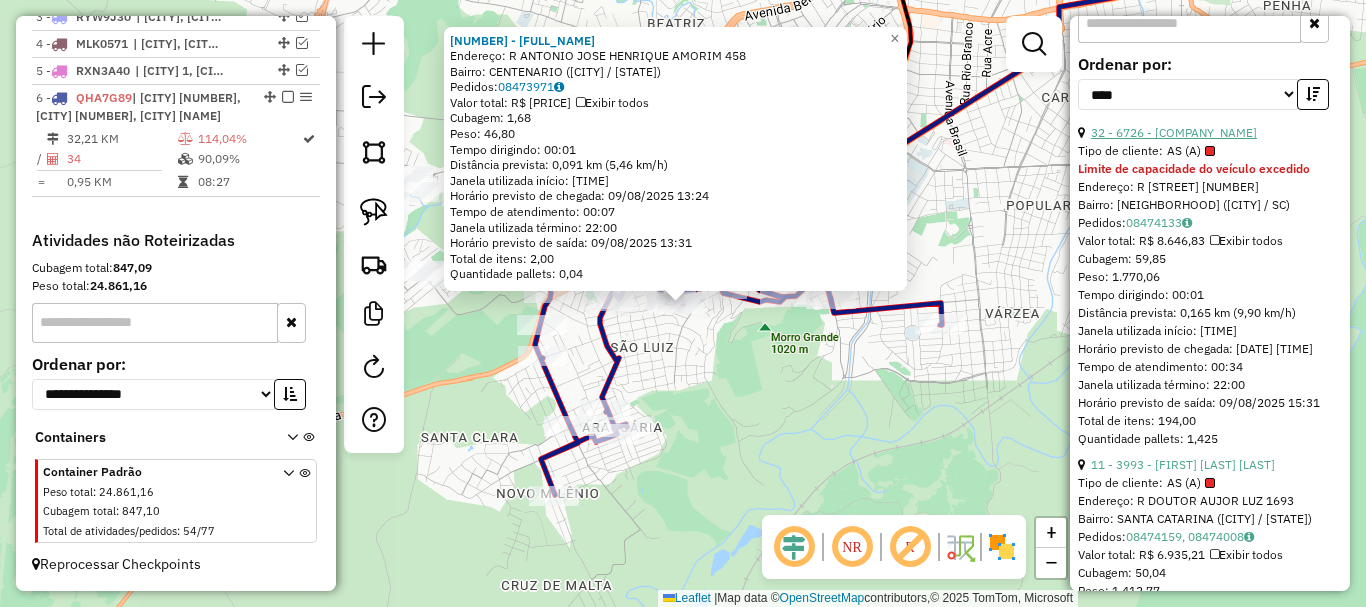 click on "32 - 6726 - SUPERMERCADO BASTOS" at bounding box center (1174, 132) 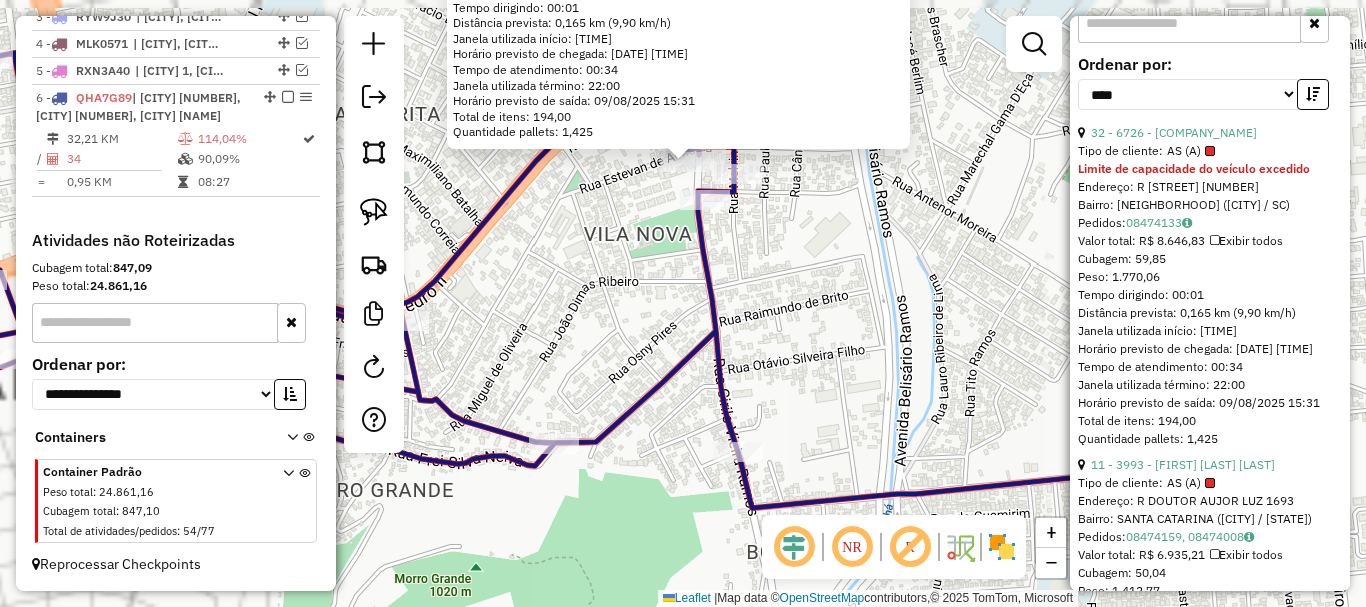 drag, startPoint x: 813, startPoint y: 215, endPoint x: 800, endPoint y: 387, distance: 172.49059 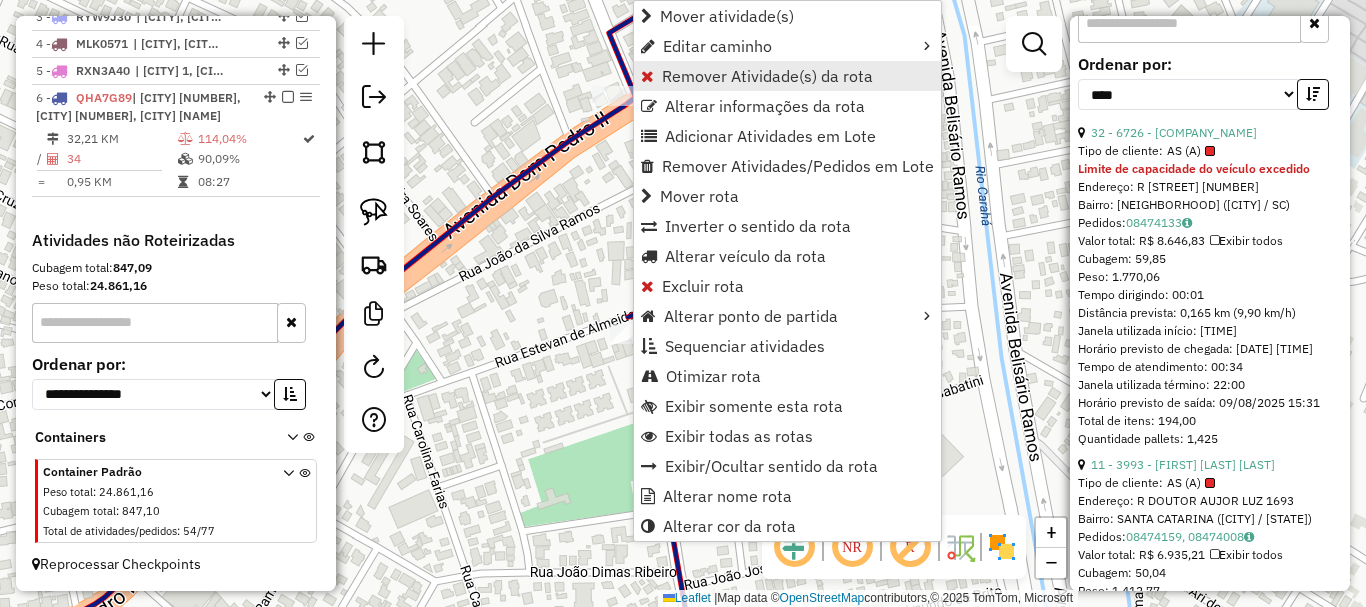 click on "Remover Atividade(s) da rota" at bounding box center [767, 76] 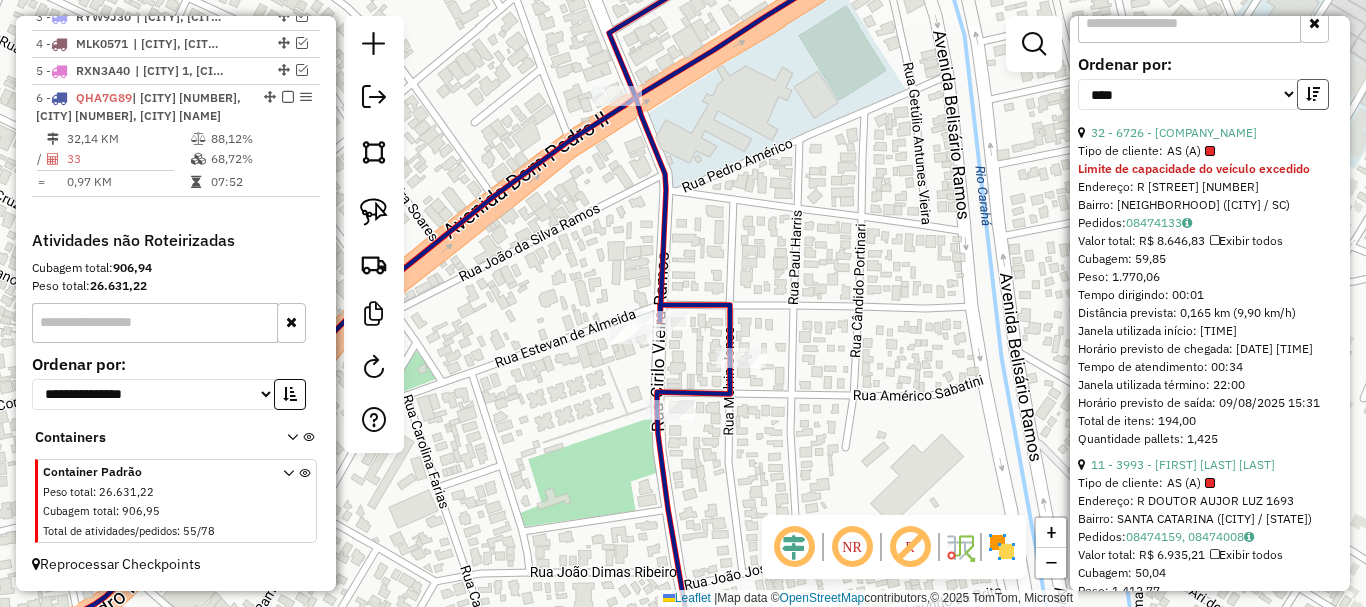 click at bounding box center [1313, 94] 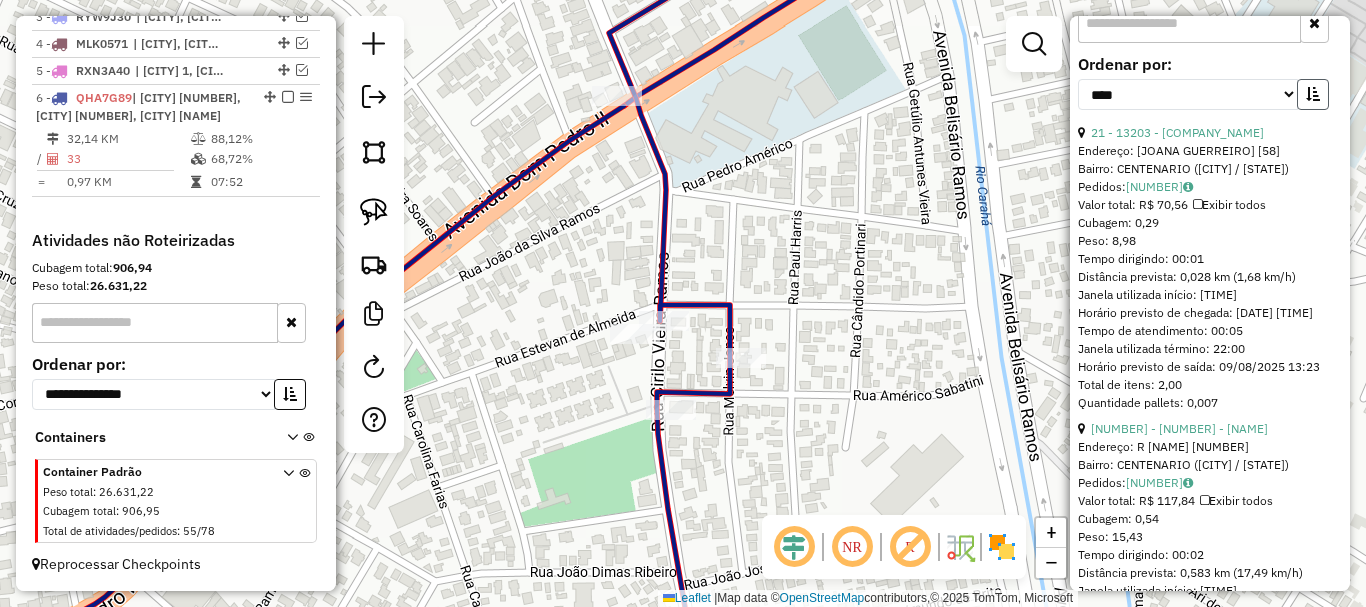 click at bounding box center [1313, 94] 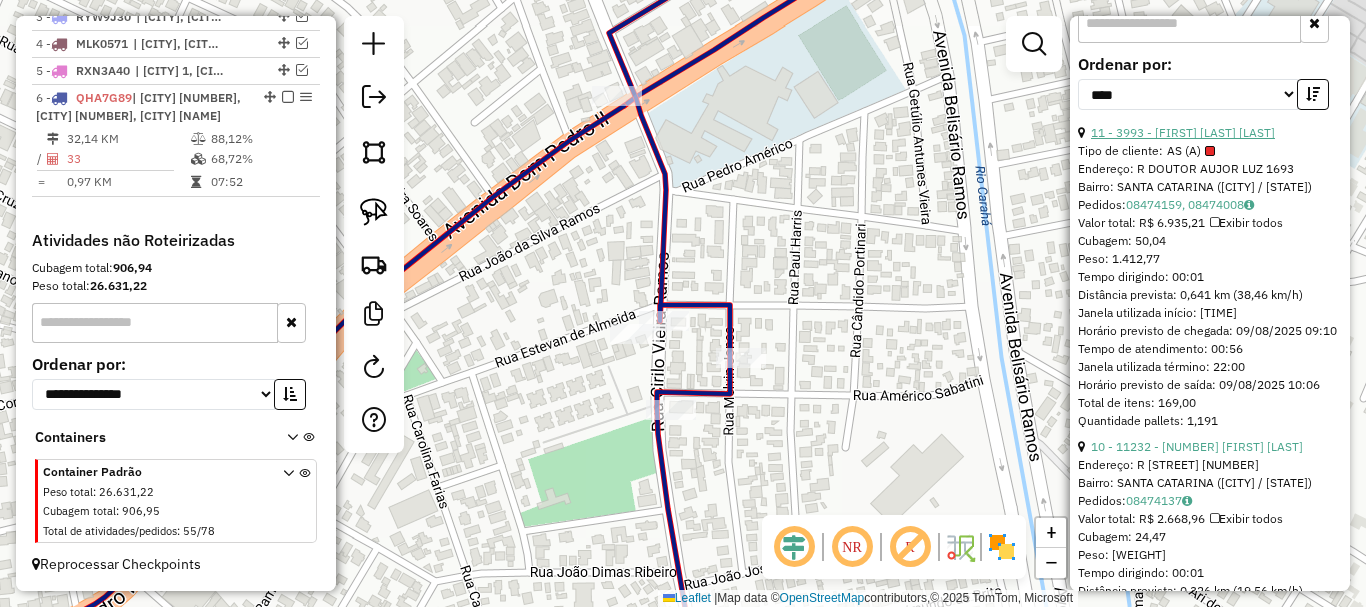 click on "11 - 3993 - [PERSON]" at bounding box center (1183, 132) 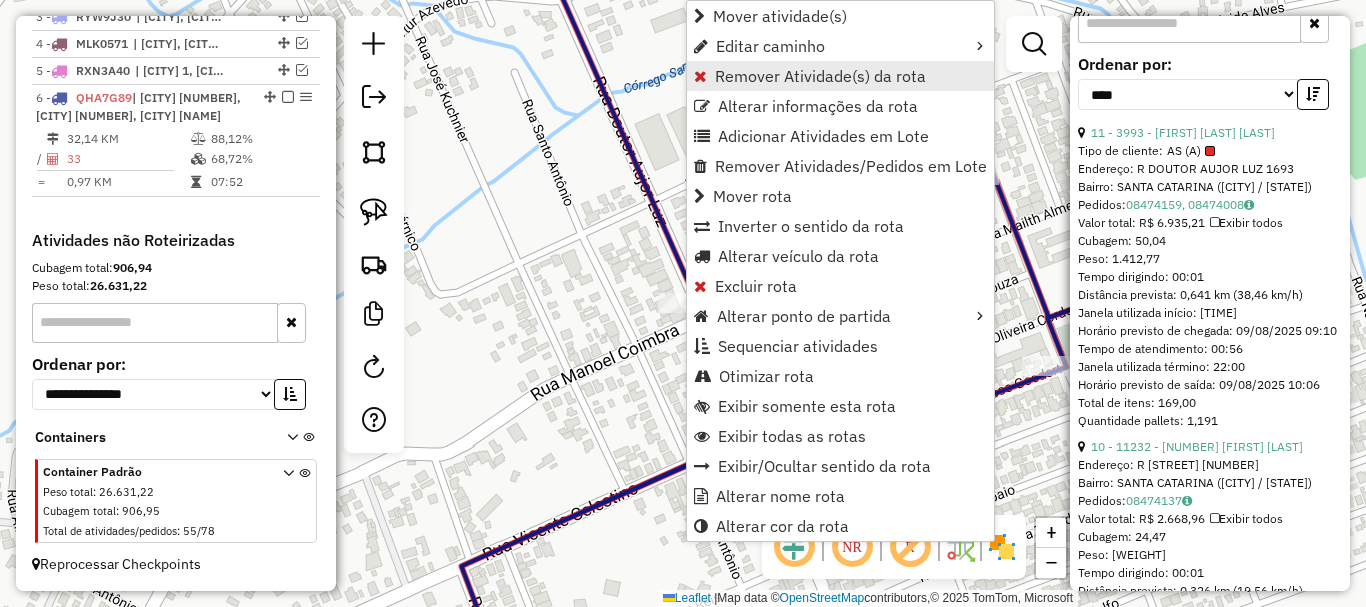 click on "Remover Atividade(s) da rota" at bounding box center (820, 76) 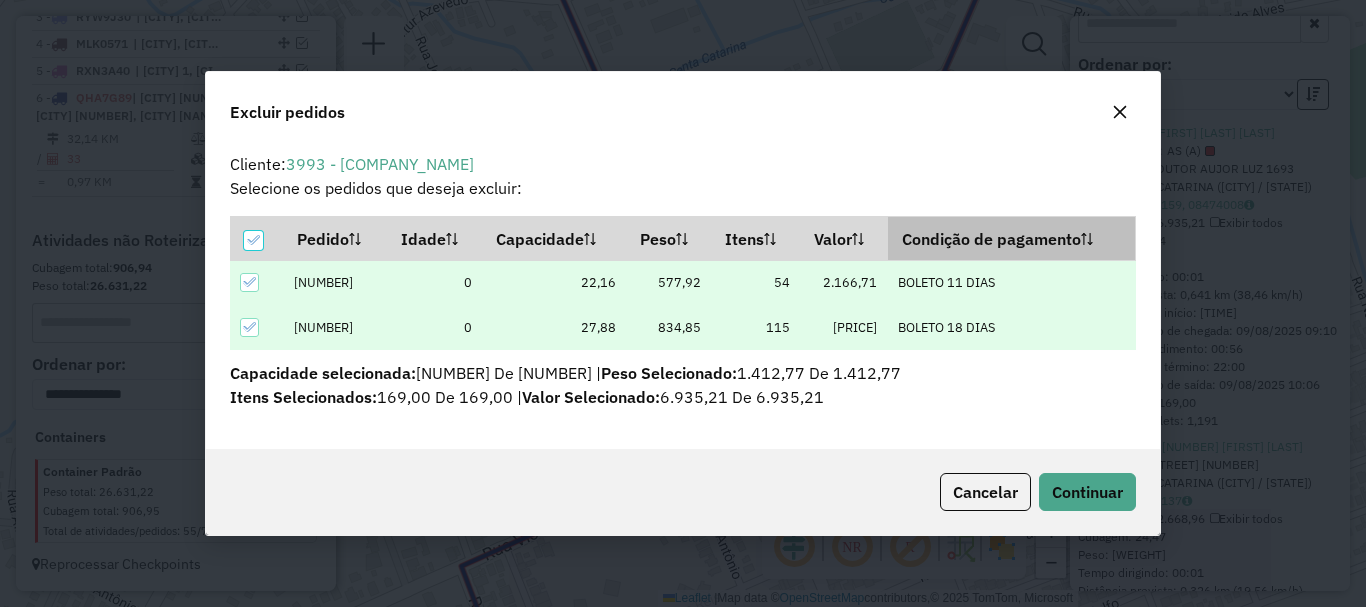 scroll, scrollTop: 0, scrollLeft: 0, axis: both 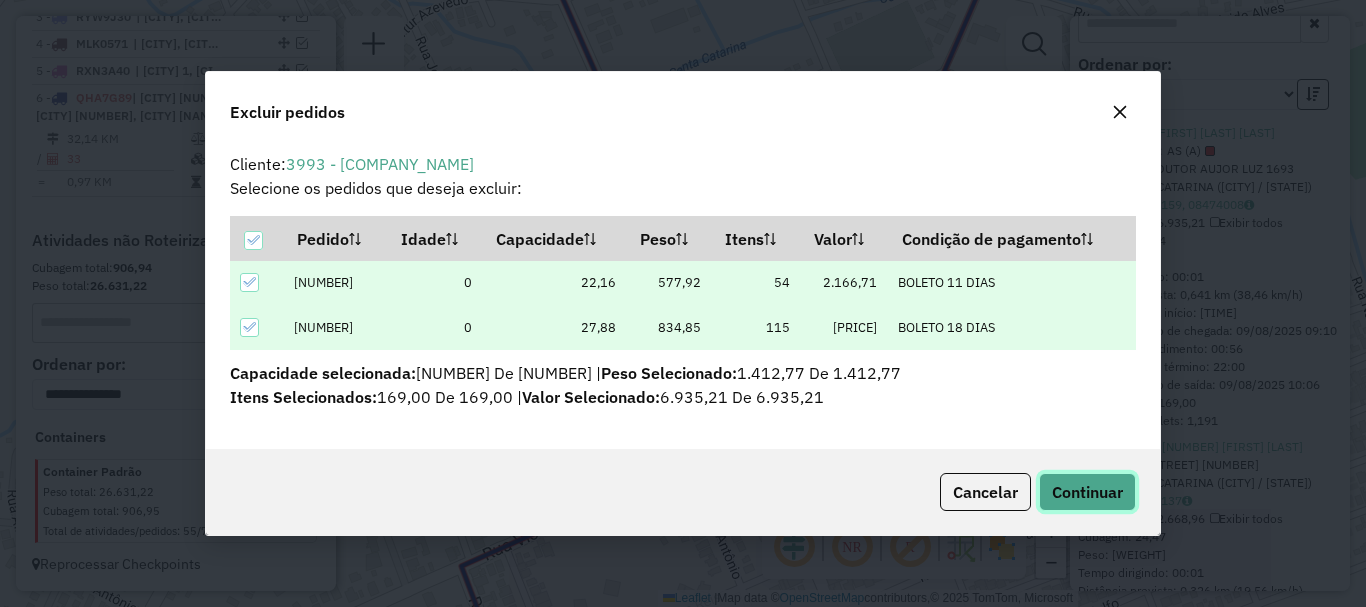 click on "Continuar" 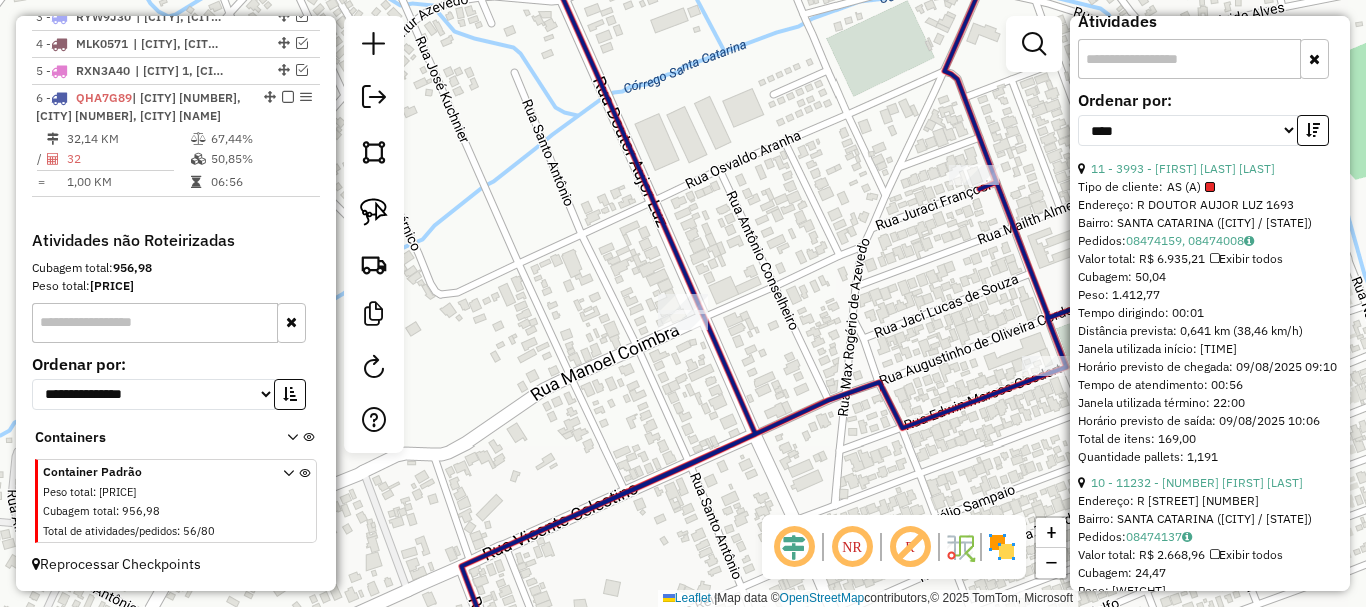 click at bounding box center (1313, 130) 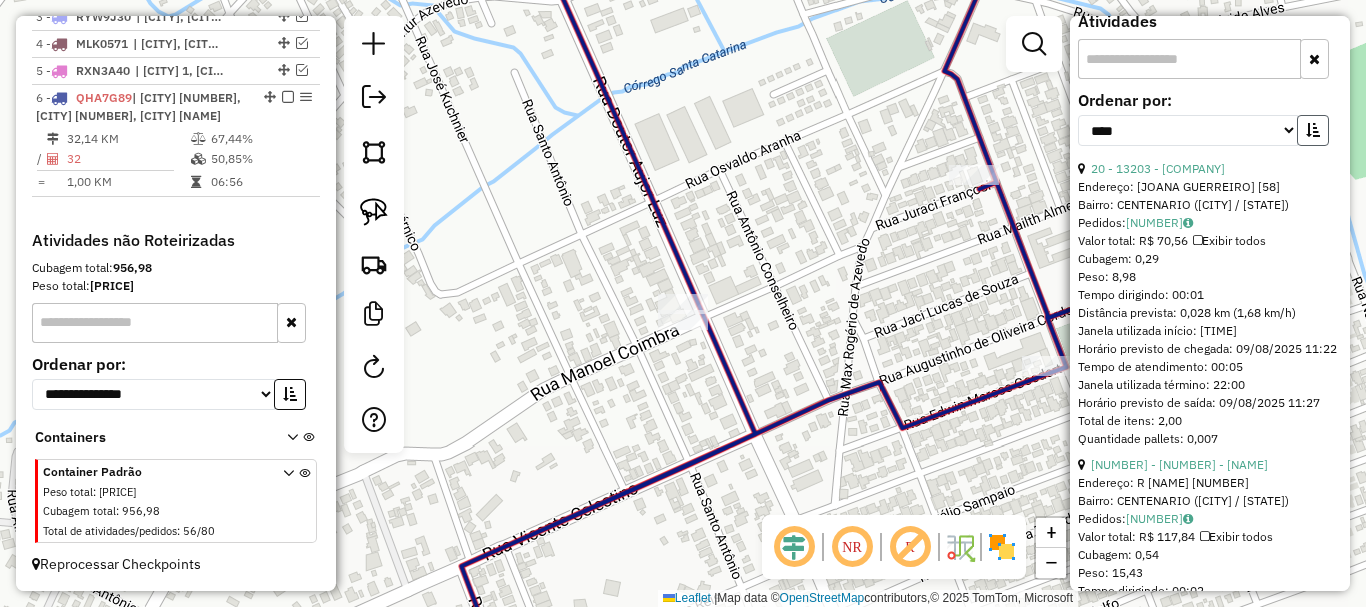 click at bounding box center [1313, 130] 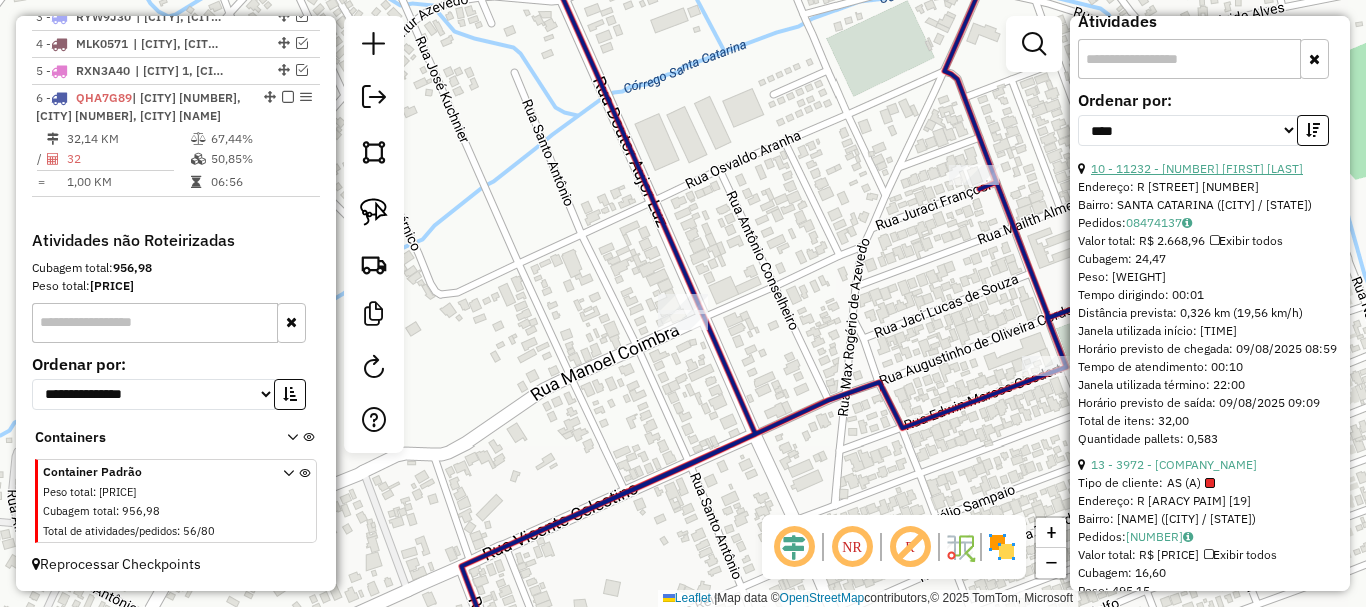 click on "10 - 11232 - 54.139.667 JOIVAN LU" at bounding box center (1197, 168) 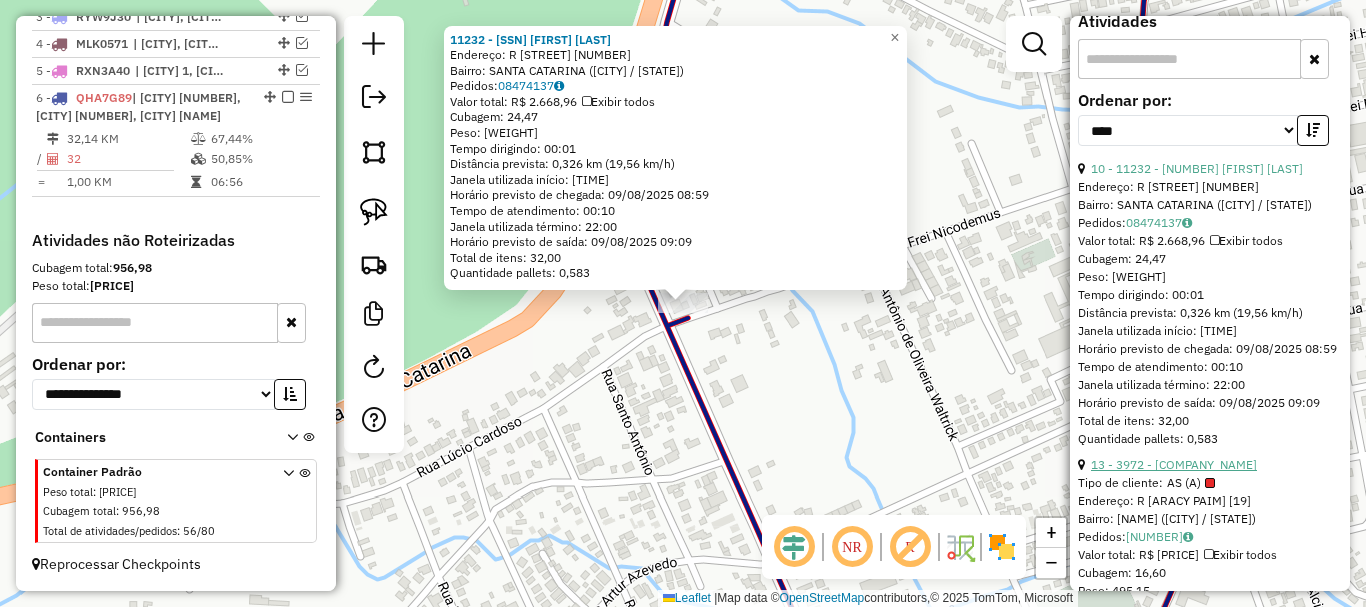 click on "13 - 3972 - SUPERMERCADO LH LTDA" at bounding box center [1174, 464] 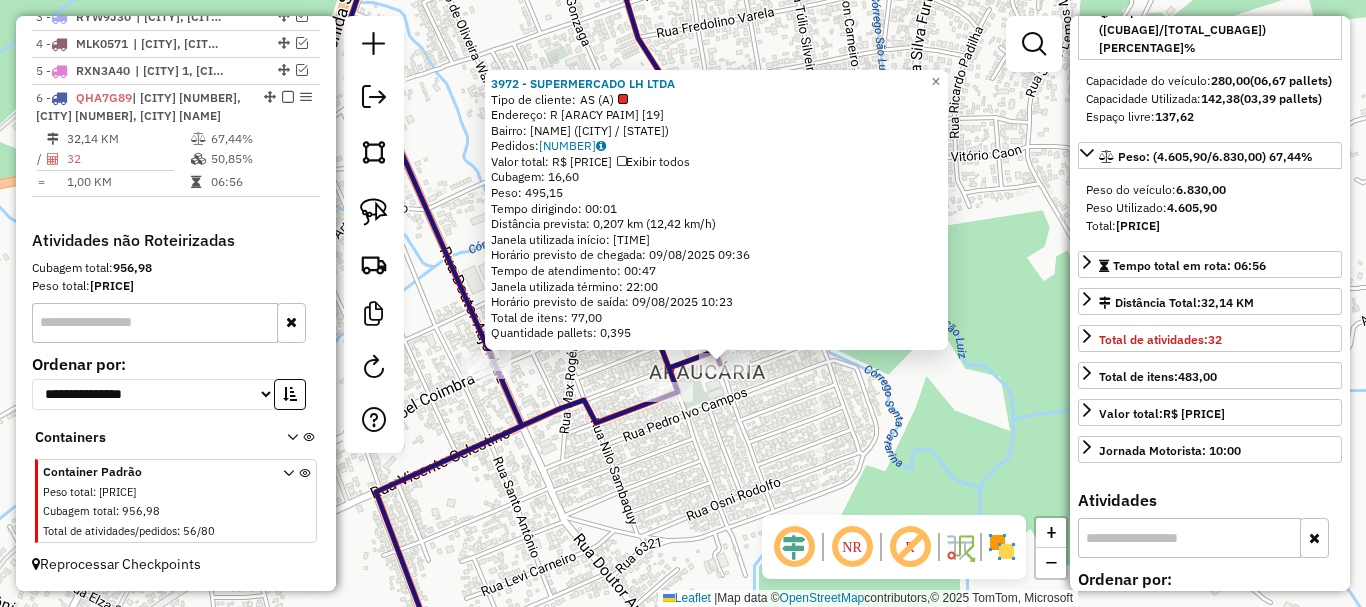 scroll, scrollTop: 200, scrollLeft: 0, axis: vertical 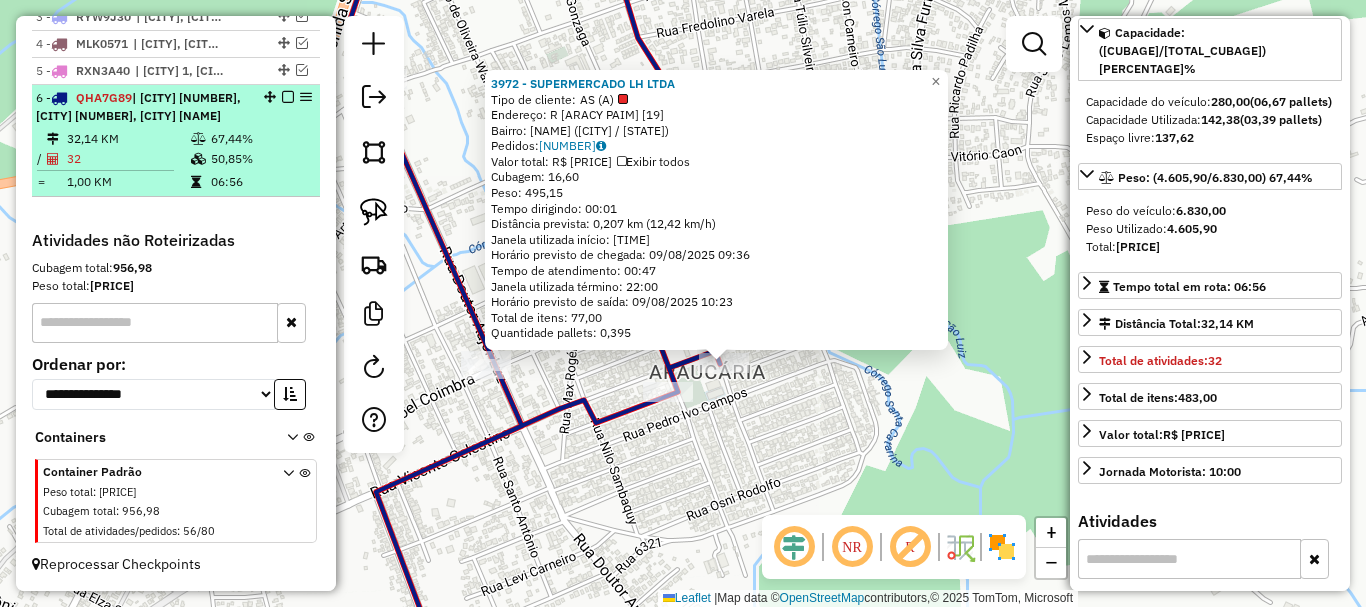click at bounding box center [288, 97] 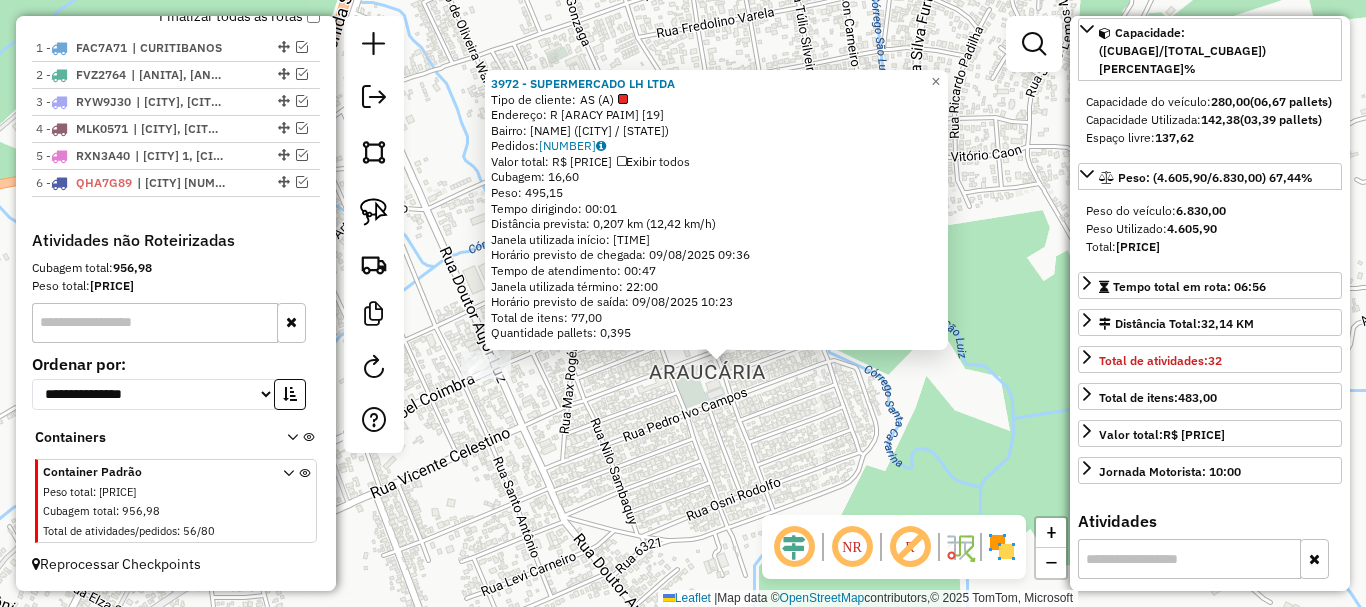 scroll, scrollTop: 755, scrollLeft: 0, axis: vertical 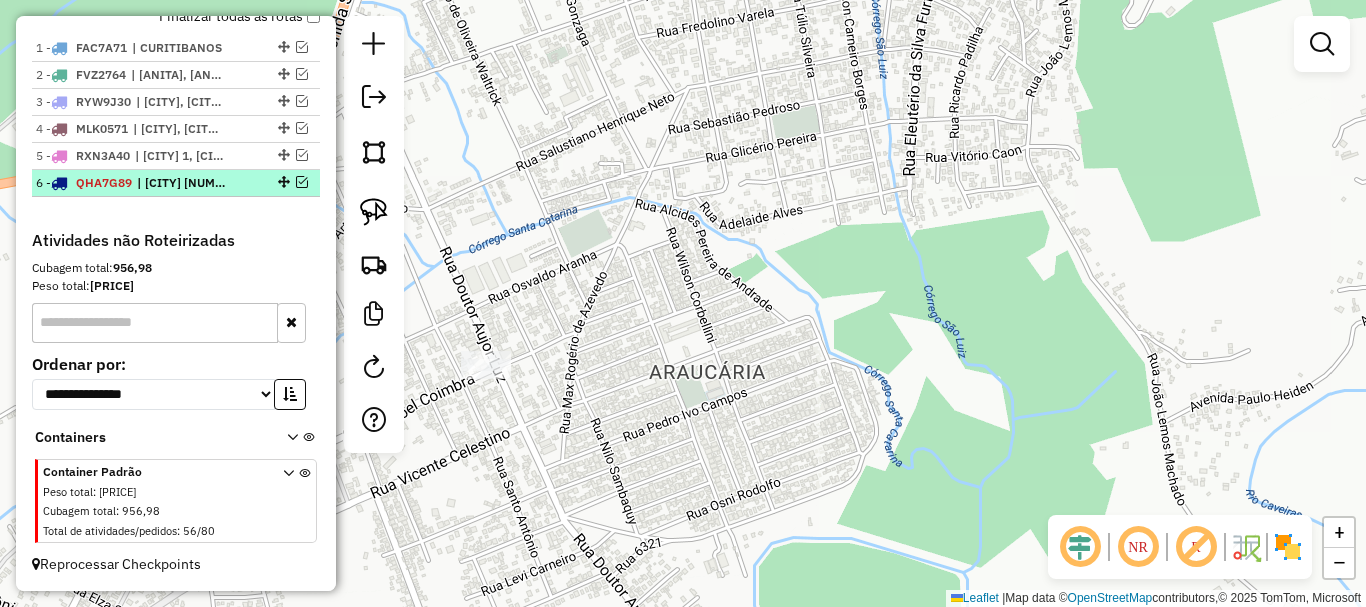 click at bounding box center (302, 182) 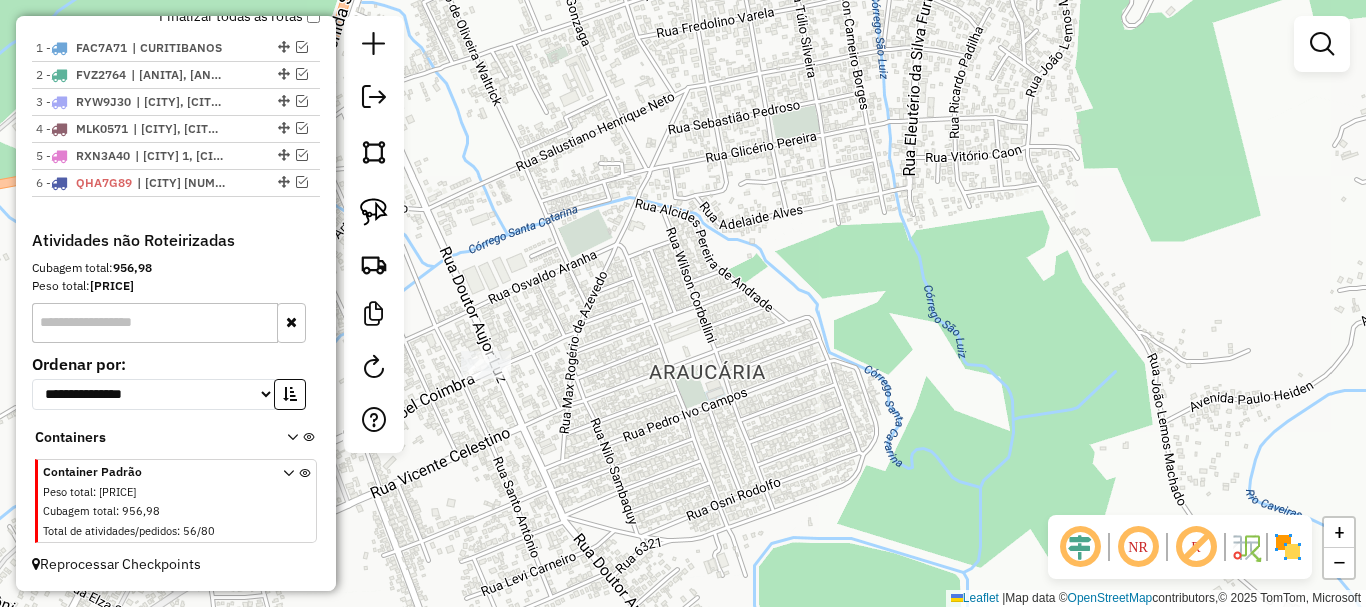 scroll, scrollTop: 840, scrollLeft: 0, axis: vertical 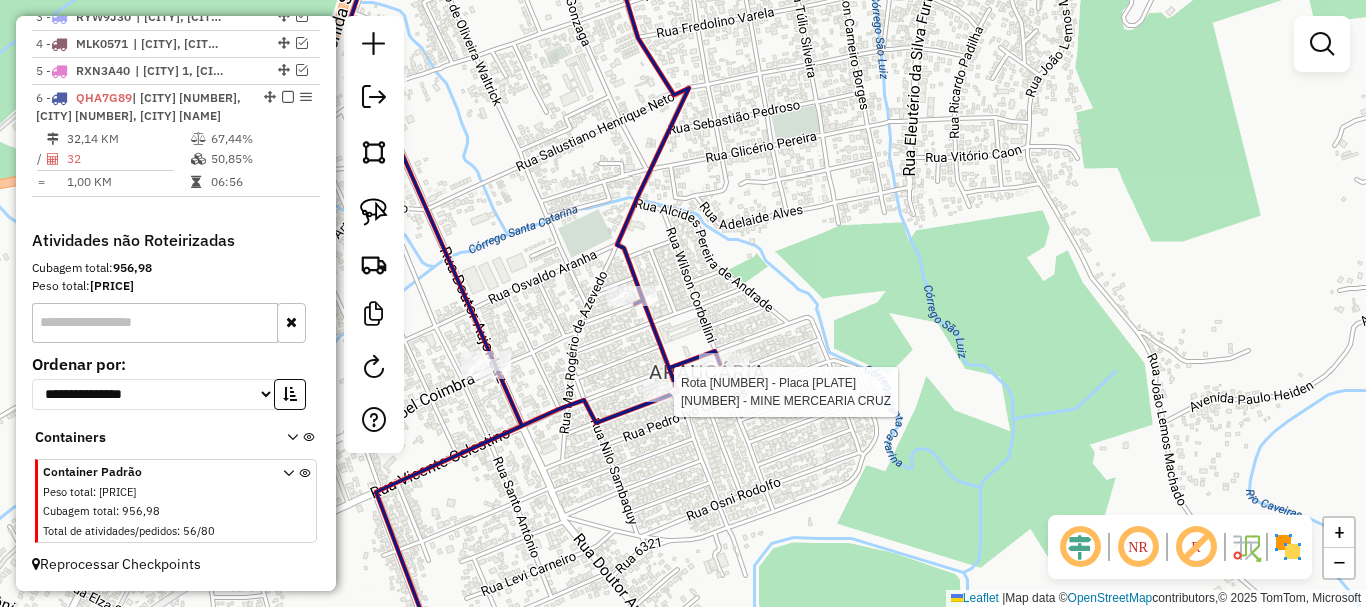 select on "*********" 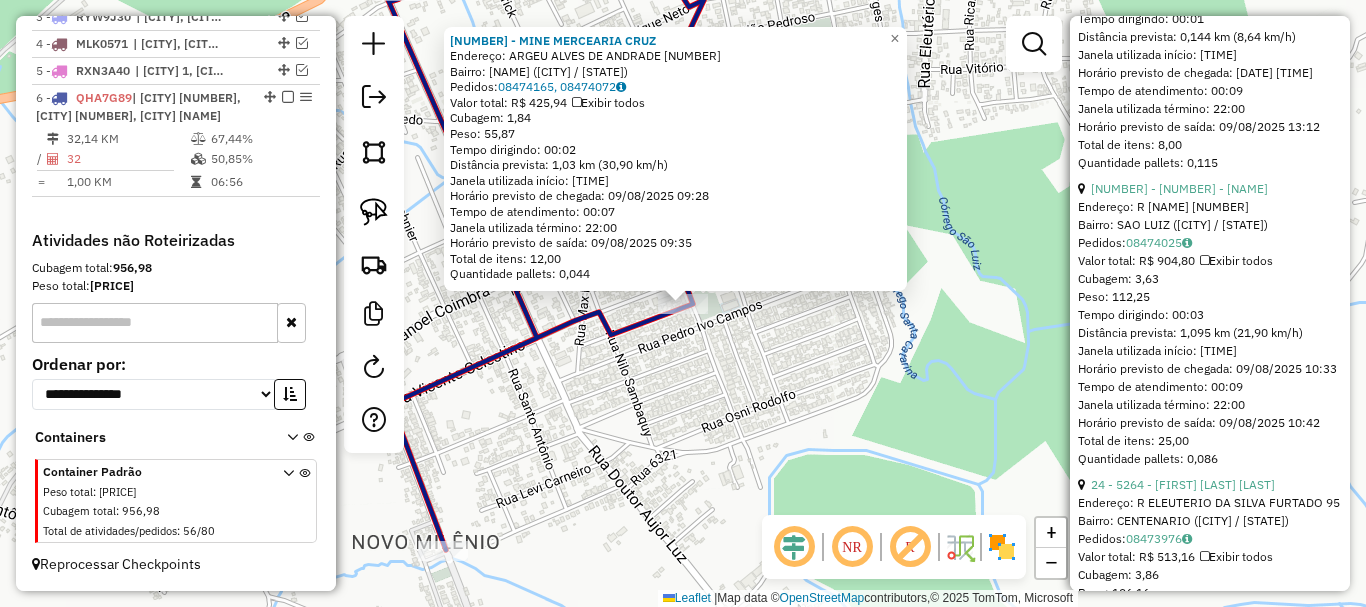 scroll, scrollTop: 4000, scrollLeft: 0, axis: vertical 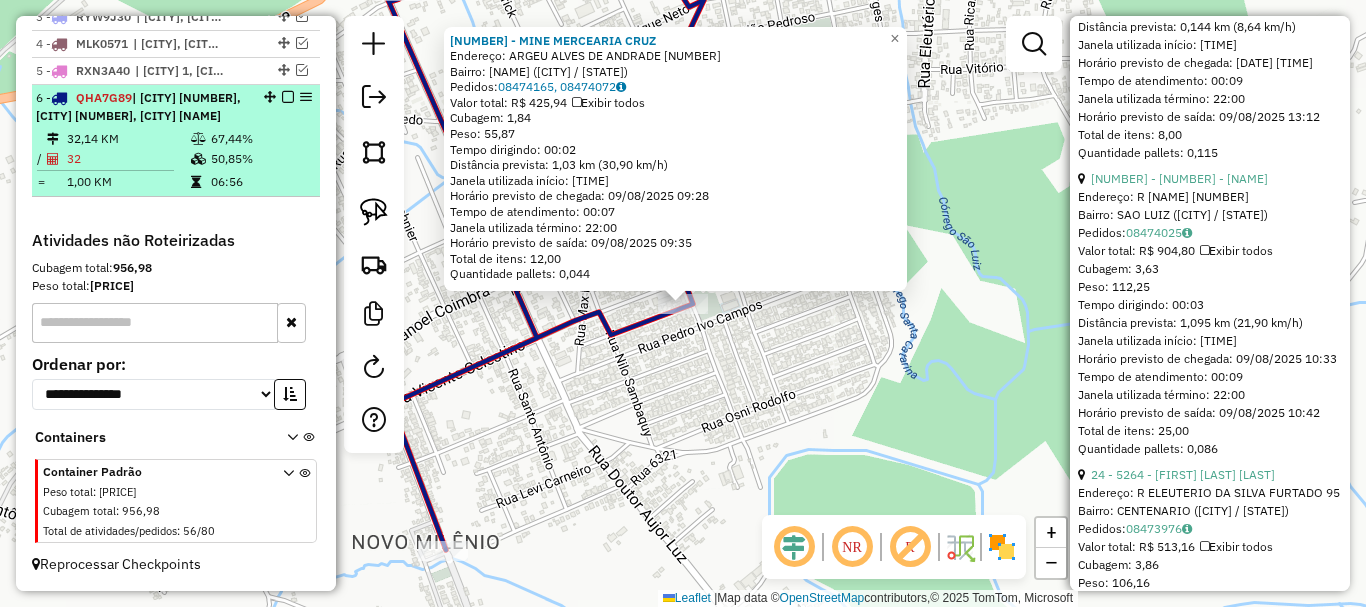 click at bounding box center (288, 97) 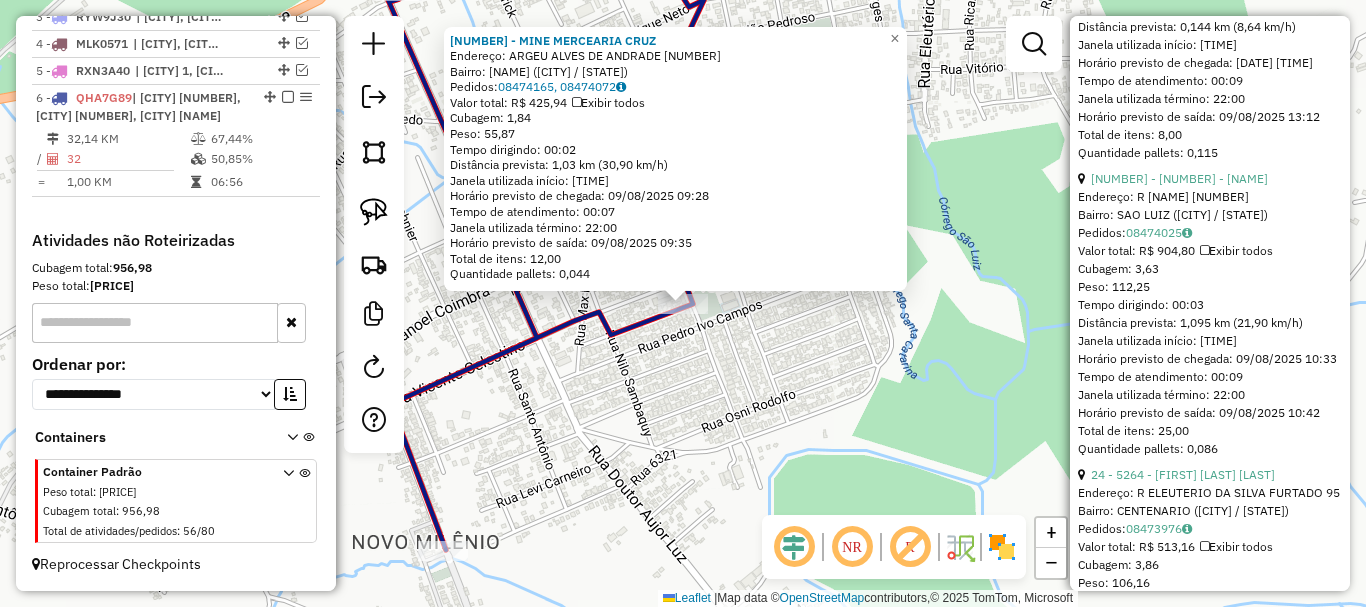 scroll, scrollTop: 755, scrollLeft: 0, axis: vertical 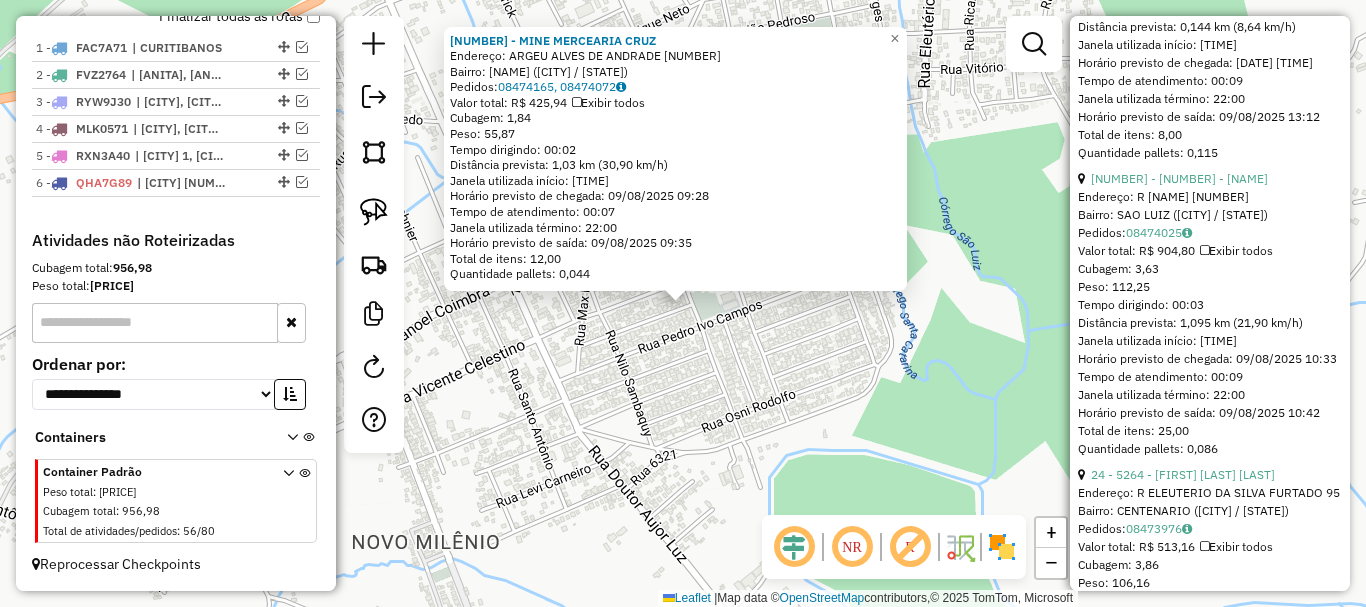 click on "13220 - MINE MERCEARIA CRUZ  Endereço:  ARGEU ALVES DE ANDRADE 400   Bairro: ARAUCARIA (LAGES / SC)   Pedidos:  08474165, 08474072   Valor total: R$ 425,94   Exibir todos   Cubagem: 1,84  Peso: 55,87  Tempo dirigindo: 00:02   Distância prevista: 1,03 km (30,90 km/h)   Janela utilizada início: 08:10   Horário previsto de chegada: 09/08/2025 09:28   Tempo de atendimento: 00:07   Janela utilizada término: 22:00   Horário previsto de saída: 09/08/2025 09:35   Total de itens: 12,00   Quantidade pallets: 0,044  × Janela de atendimento Grade de atendimento Capacidade Transportadoras Veículos Cliente Pedidos  Rotas Selecione os dias de semana para filtrar as janelas de atendimento  Seg   Ter   Qua   Qui   Sex   Sáb   Dom  Informe o período da janela de atendimento: De: Até:  Filtrar exatamente a janela do cliente  Considerar janela de atendimento padrão  Selecione os dias de semana para filtrar as grades de atendimento  Seg   Ter   Qua   Qui   Sex   Sáb   Dom   Peso mínimo:   Peso máximo:   De:   De:" 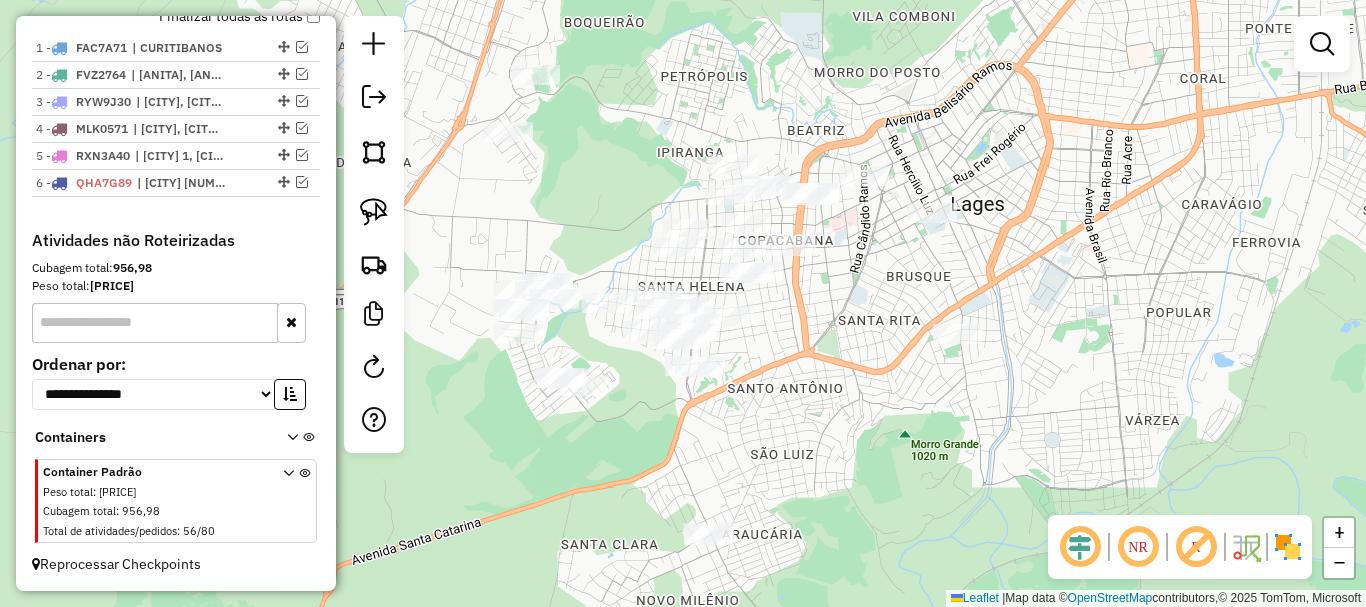 drag, startPoint x: 616, startPoint y: 307, endPoint x: 673, endPoint y: 469, distance: 171.73526 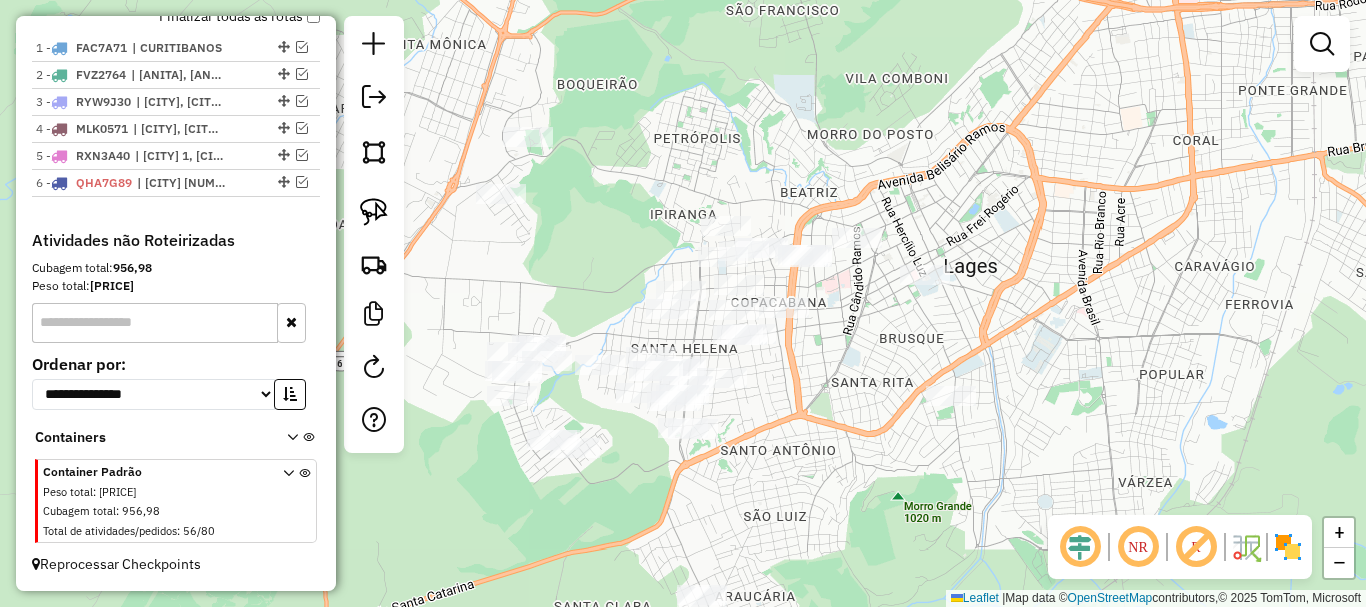 drag, startPoint x: 765, startPoint y: 451, endPoint x: 758, endPoint y: 513, distance: 62.39391 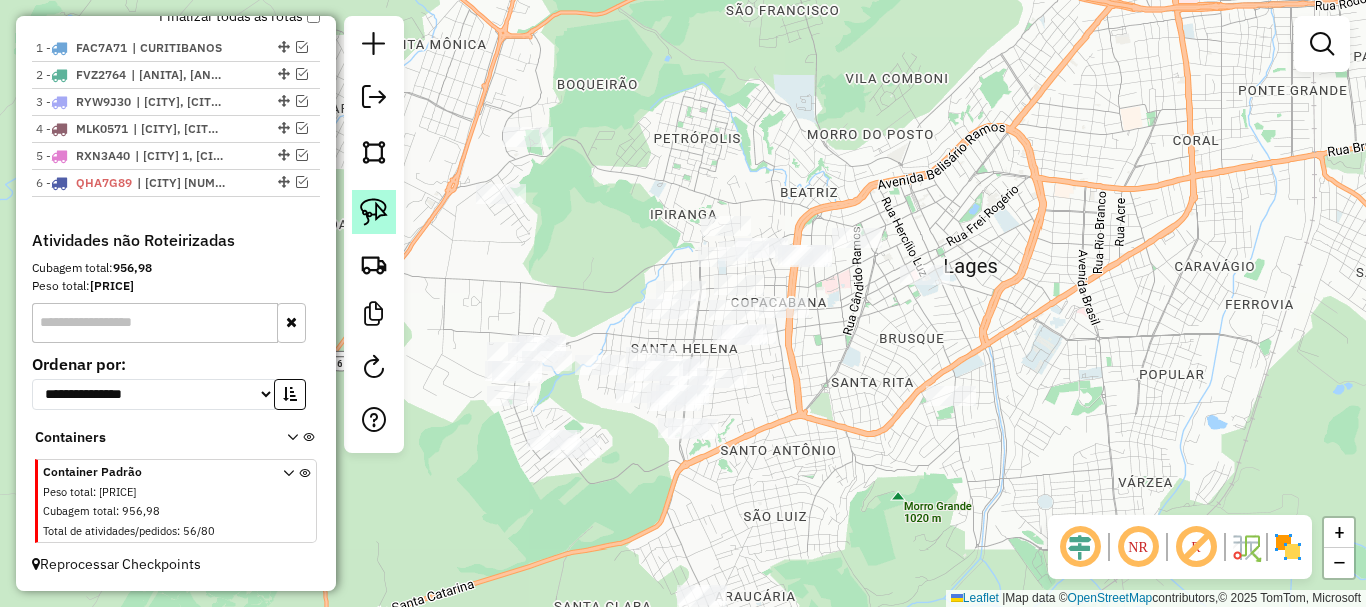drag, startPoint x: 372, startPoint y: 214, endPoint x: 390, endPoint y: 216, distance: 18.110771 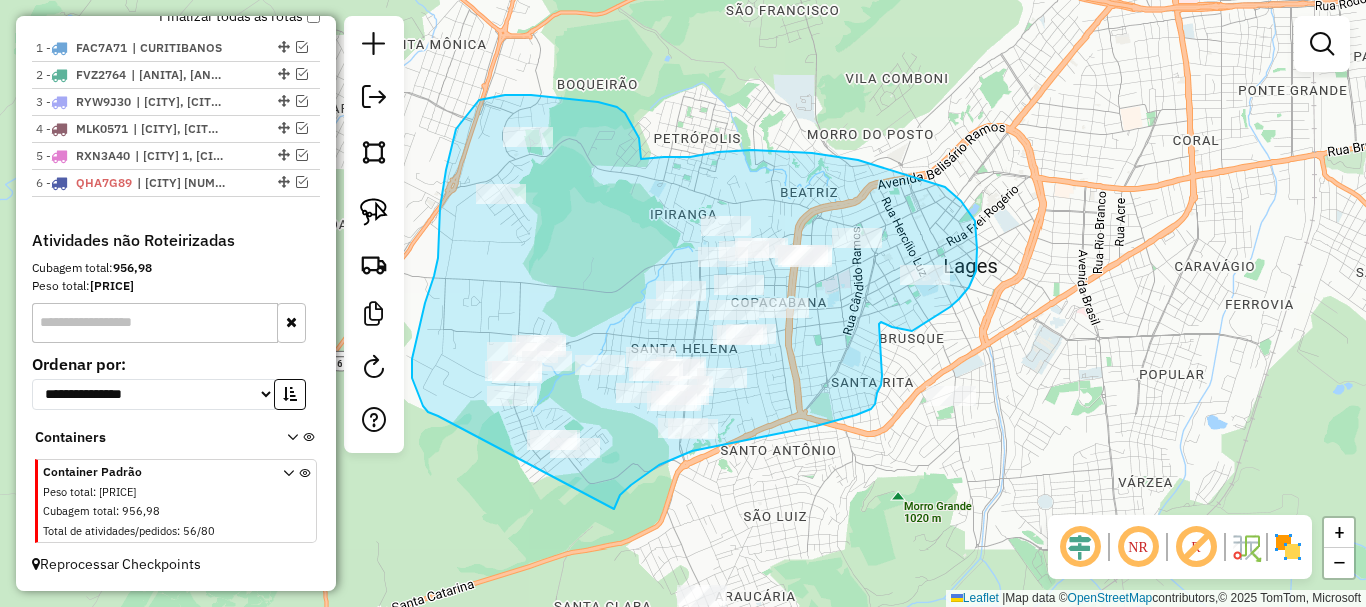 drag, startPoint x: 623, startPoint y: 493, endPoint x: 438, endPoint y: 416, distance: 200.38463 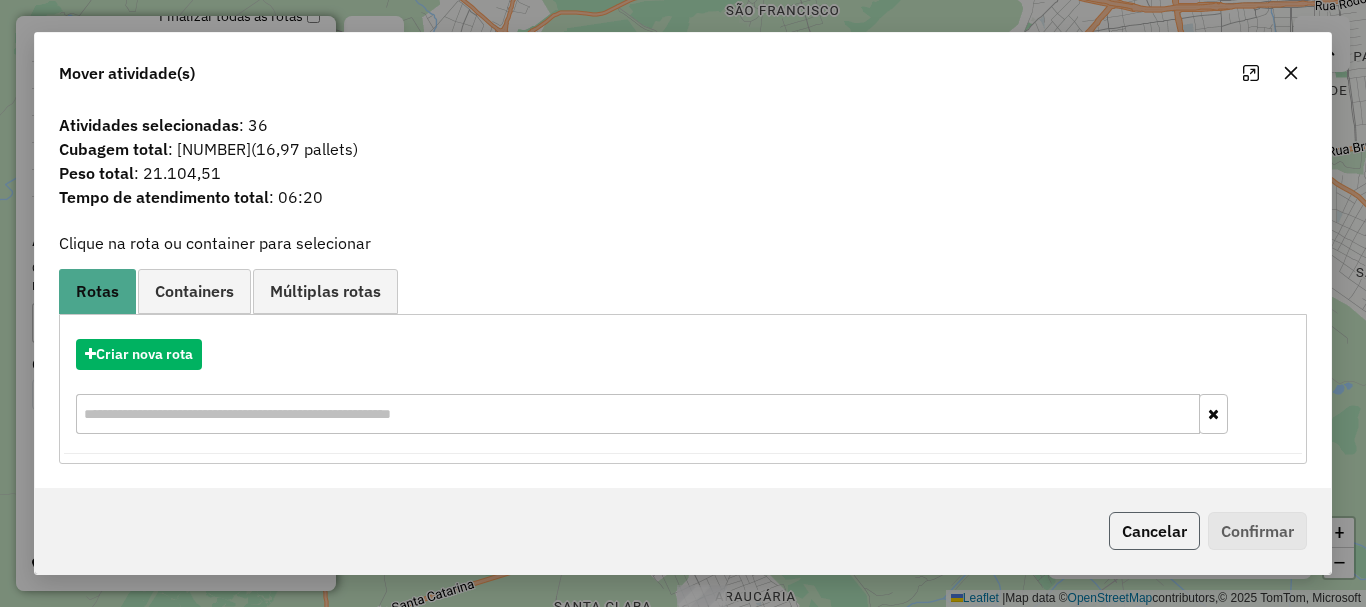 click on "Cancelar" 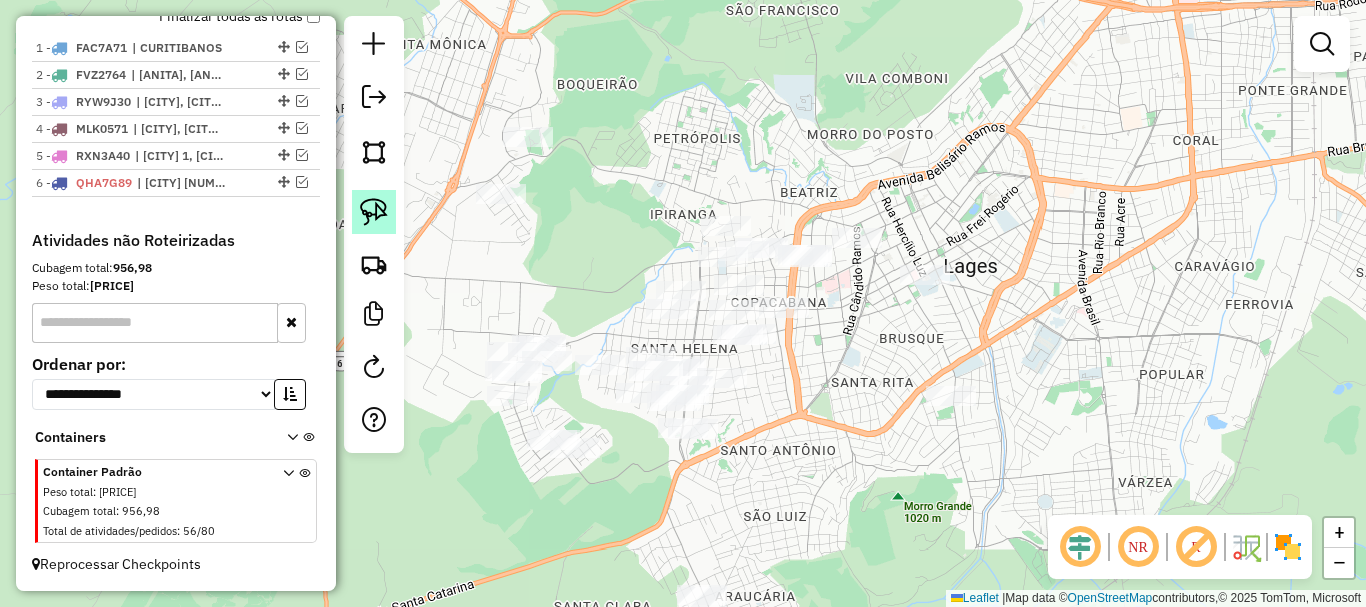 click 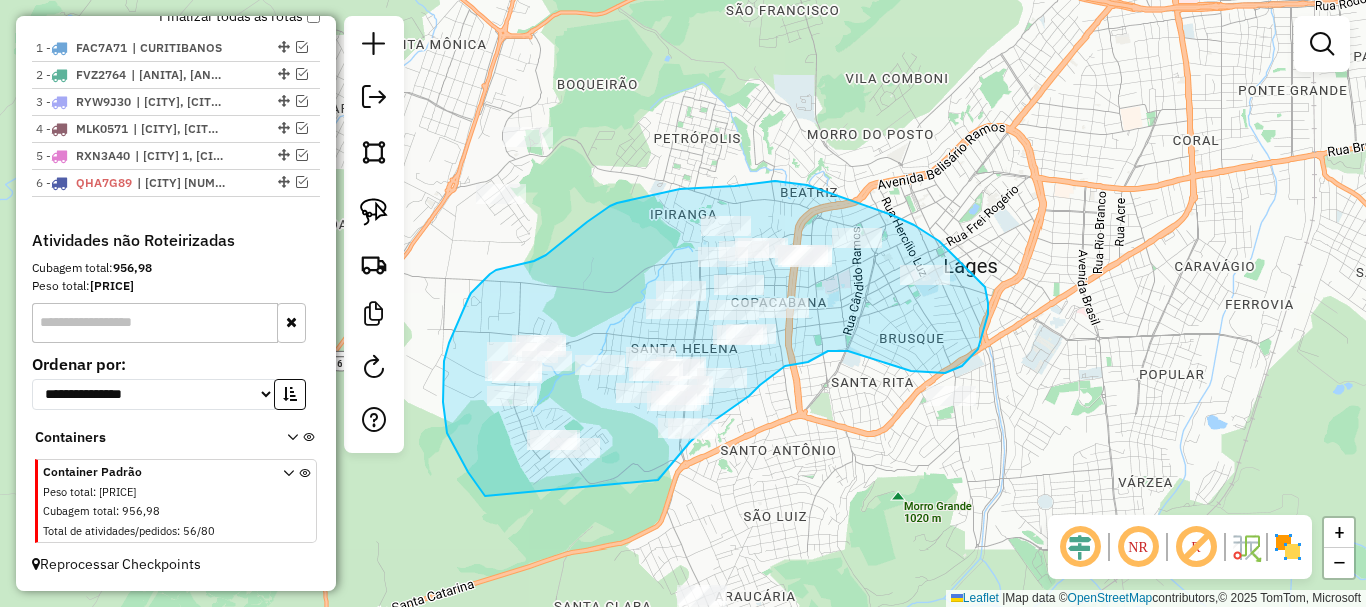 drag, startPoint x: 658, startPoint y: 480, endPoint x: 500, endPoint y: 504, distance: 159.8124 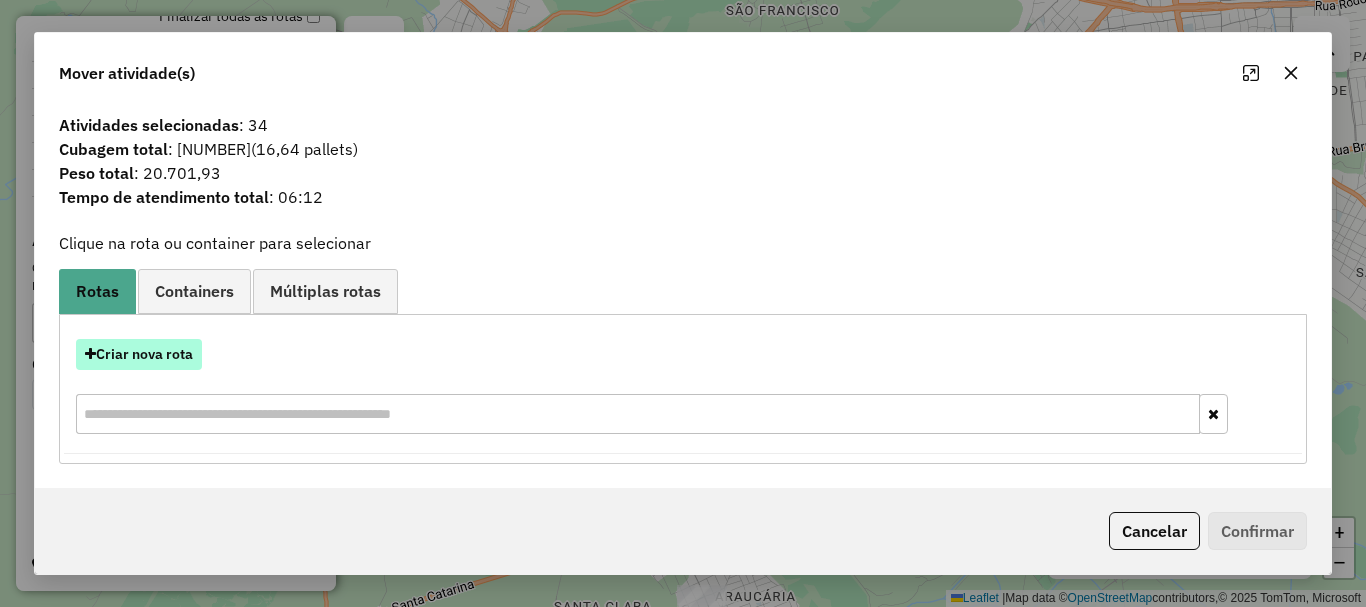 click on "Criar nova rota" at bounding box center (139, 354) 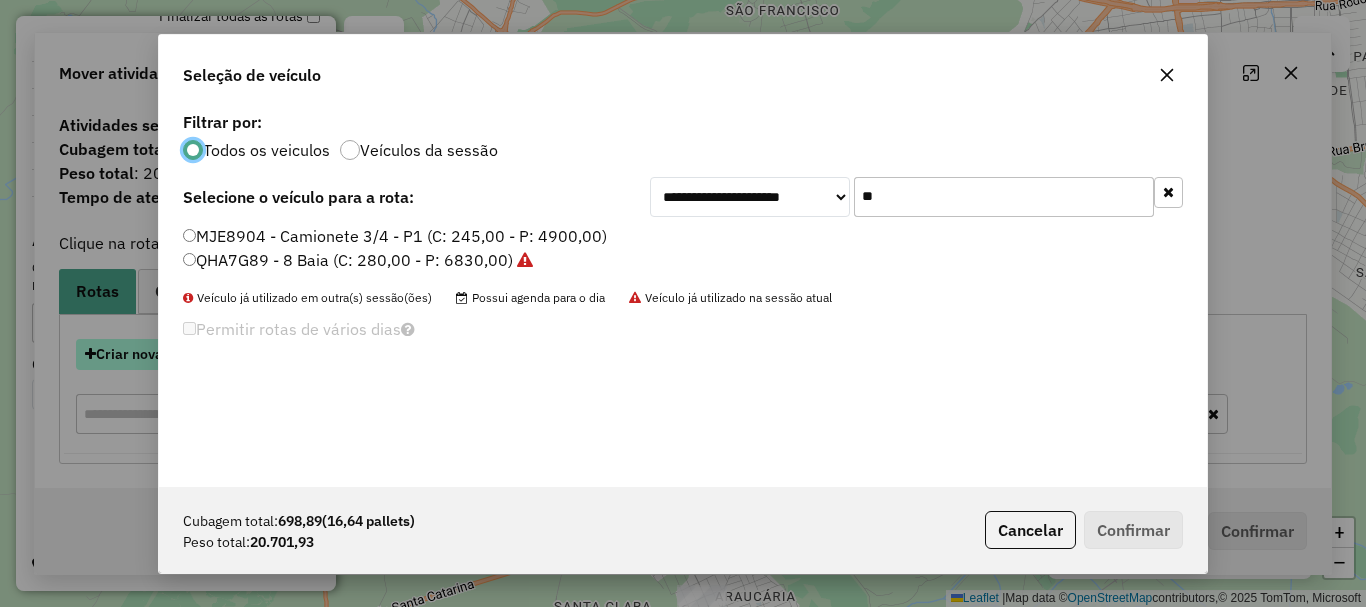 scroll, scrollTop: 11, scrollLeft: 6, axis: both 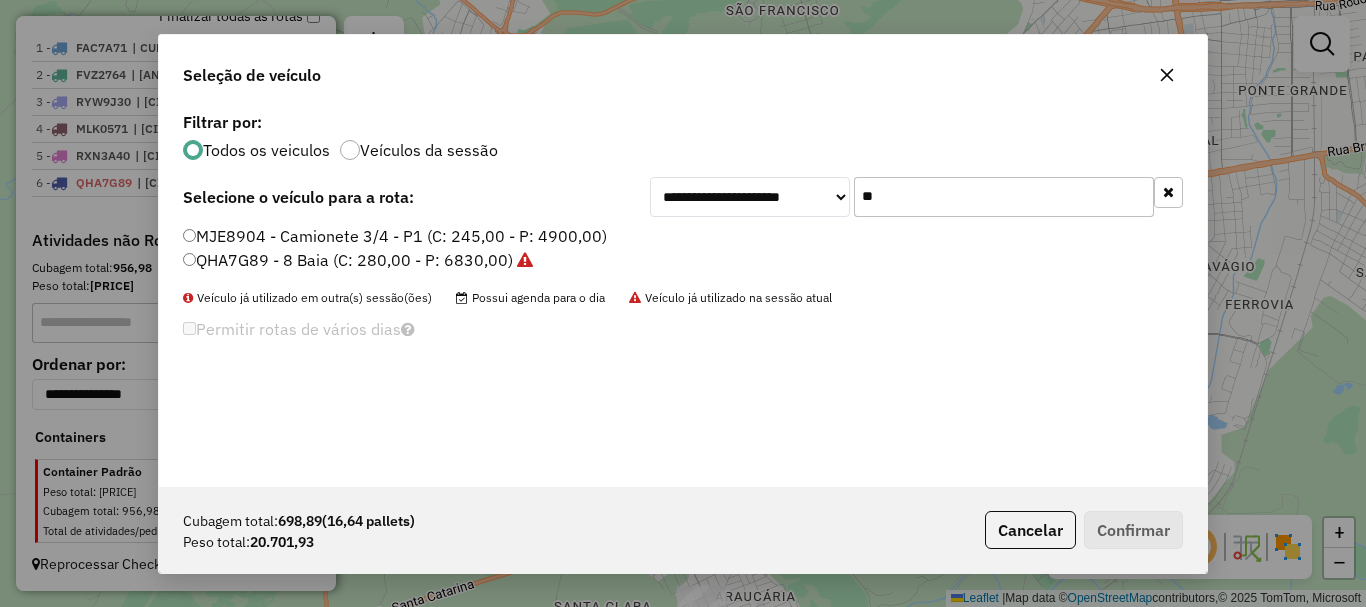 drag, startPoint x: 814, startPoint y: 194, endPoint x: 701, endPoint y: 194, distance: 113 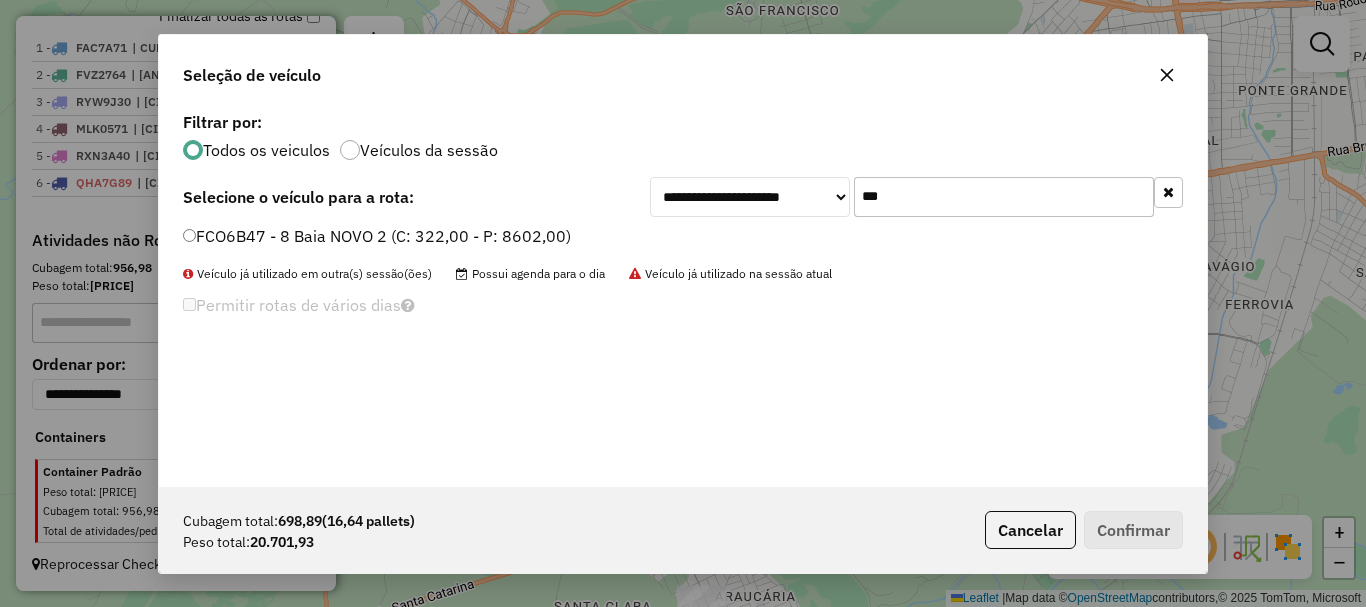 type on "***" 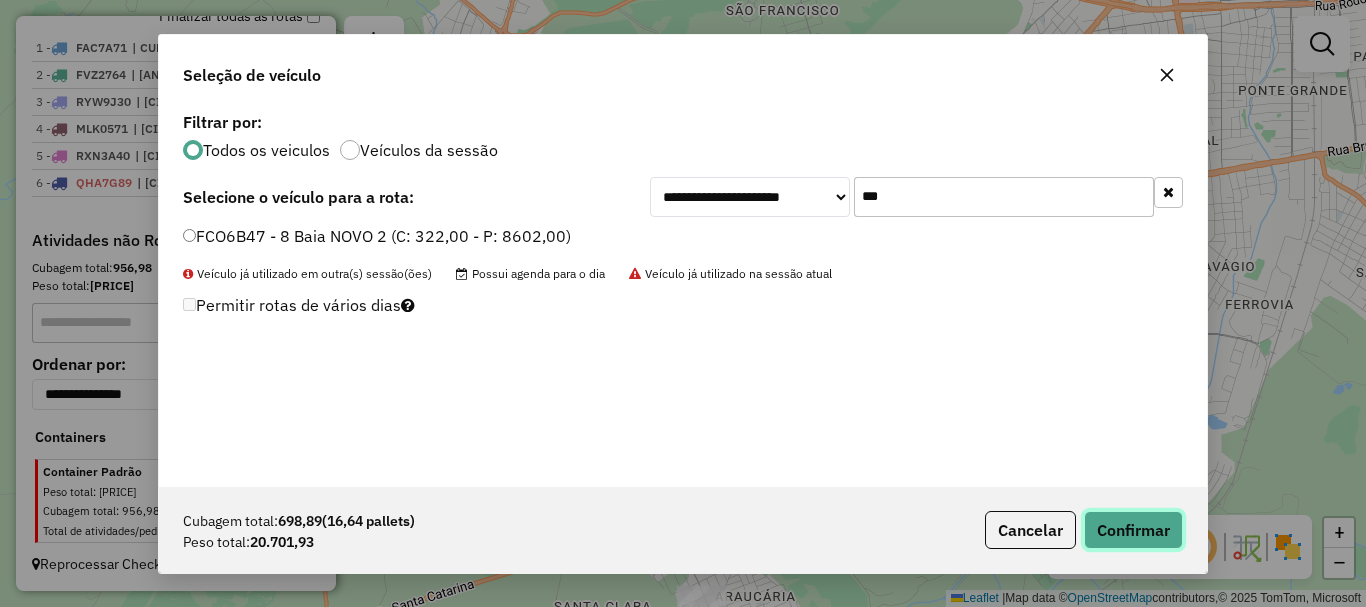 click on "Confirmar" 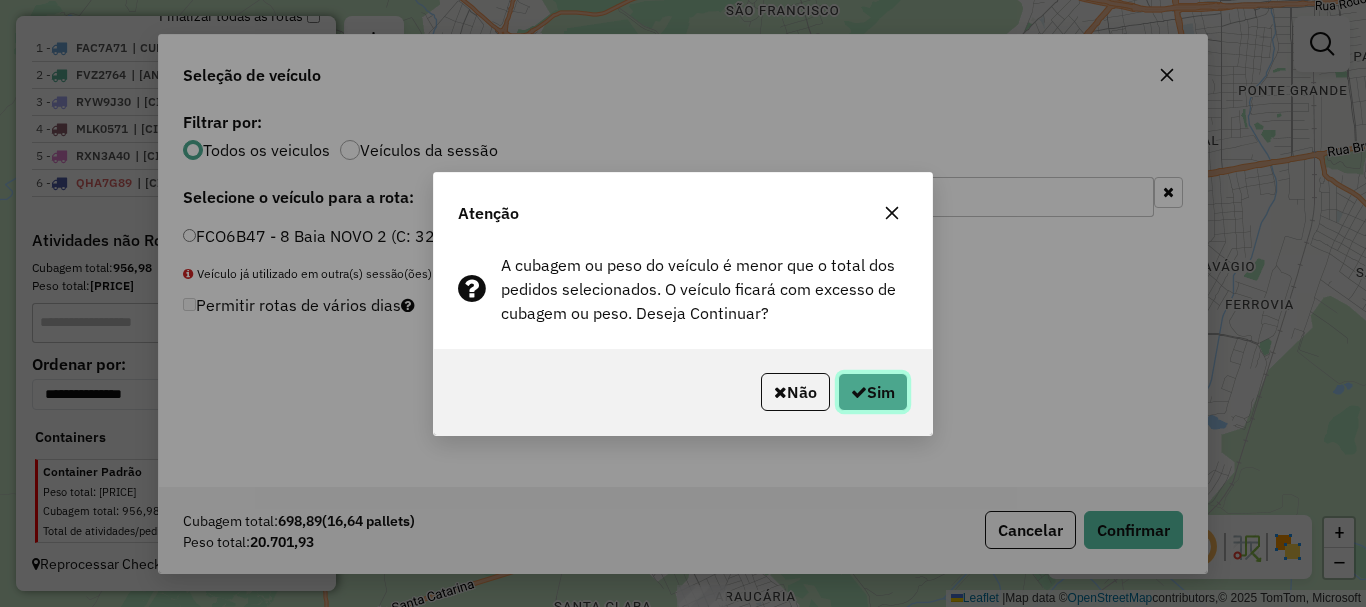 click on "Sim" 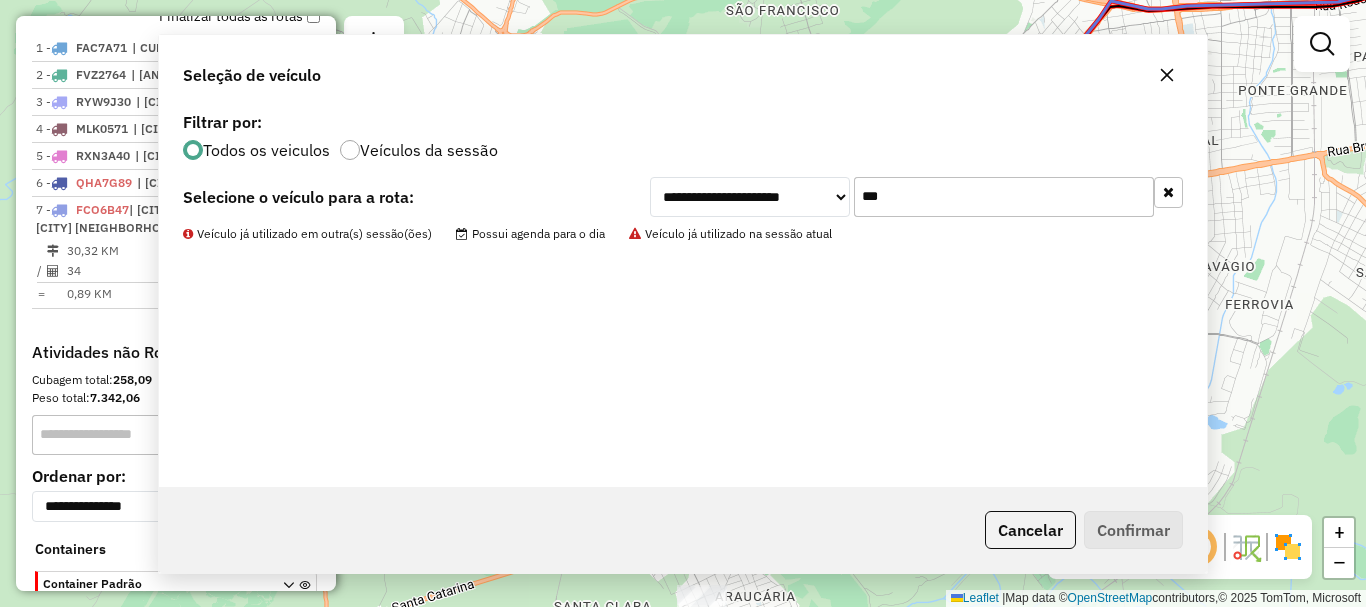 scroll, scrollTop: 840, scrollLeft: 0, axis: vertical 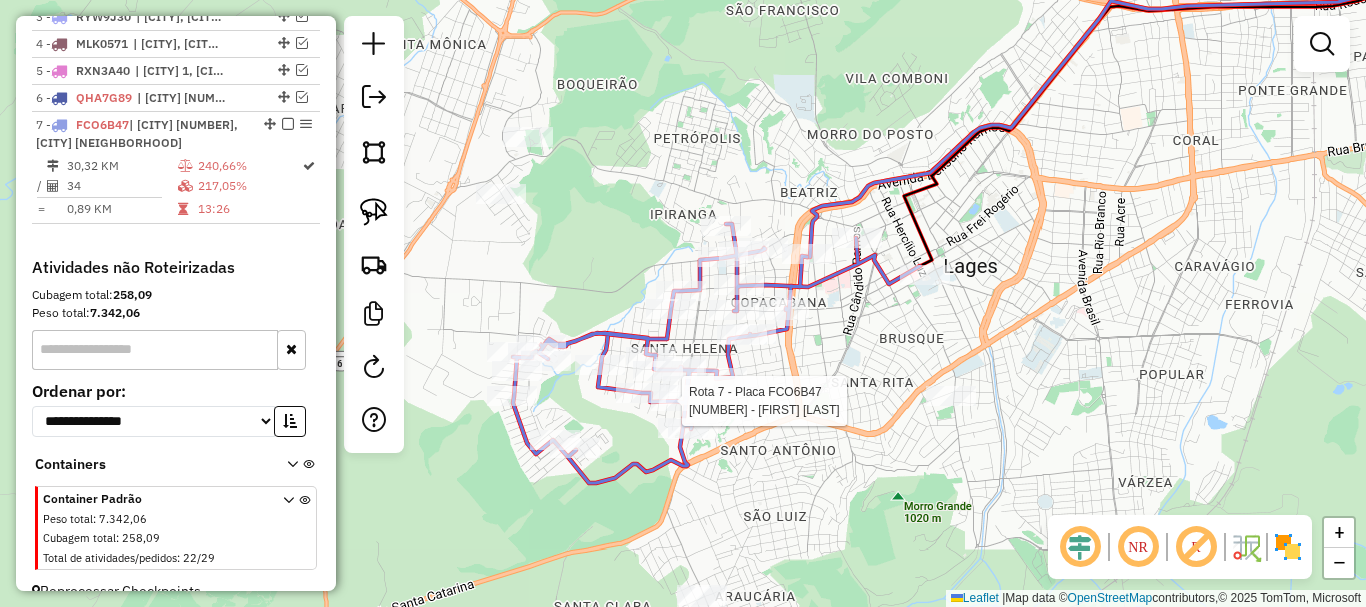 select on "*********" 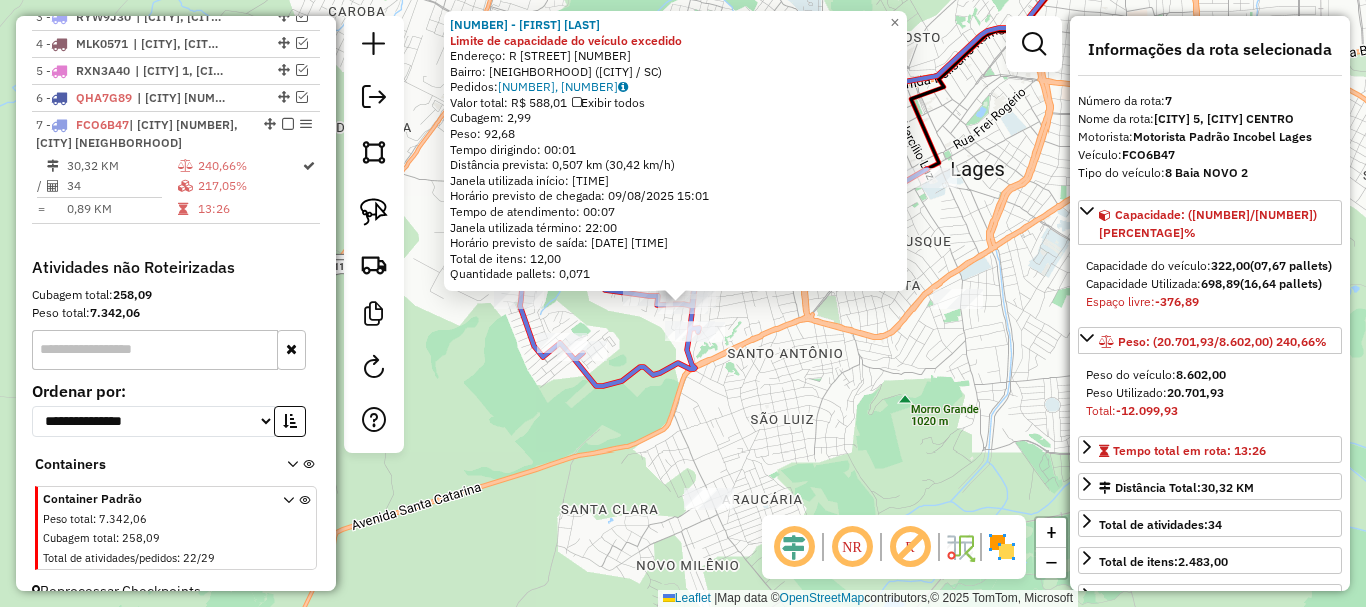 scroll, scrollTop: 867, scrollLeft: 0, axis: vertical 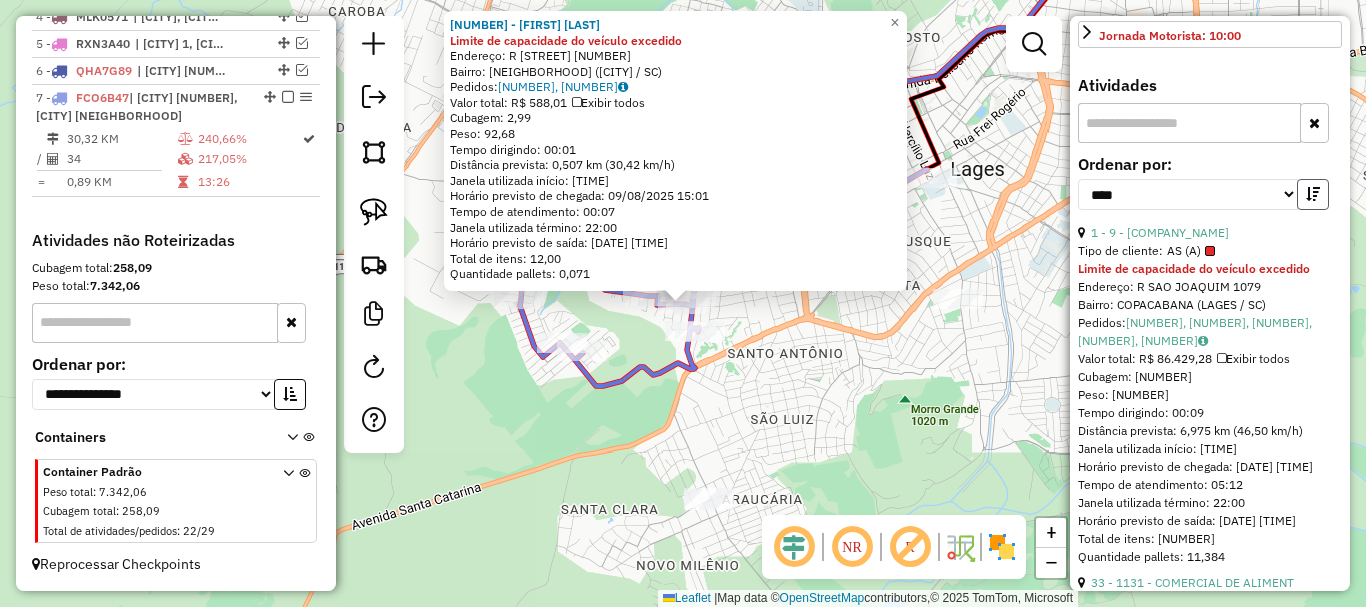 click at bounding box center (1313, 194) 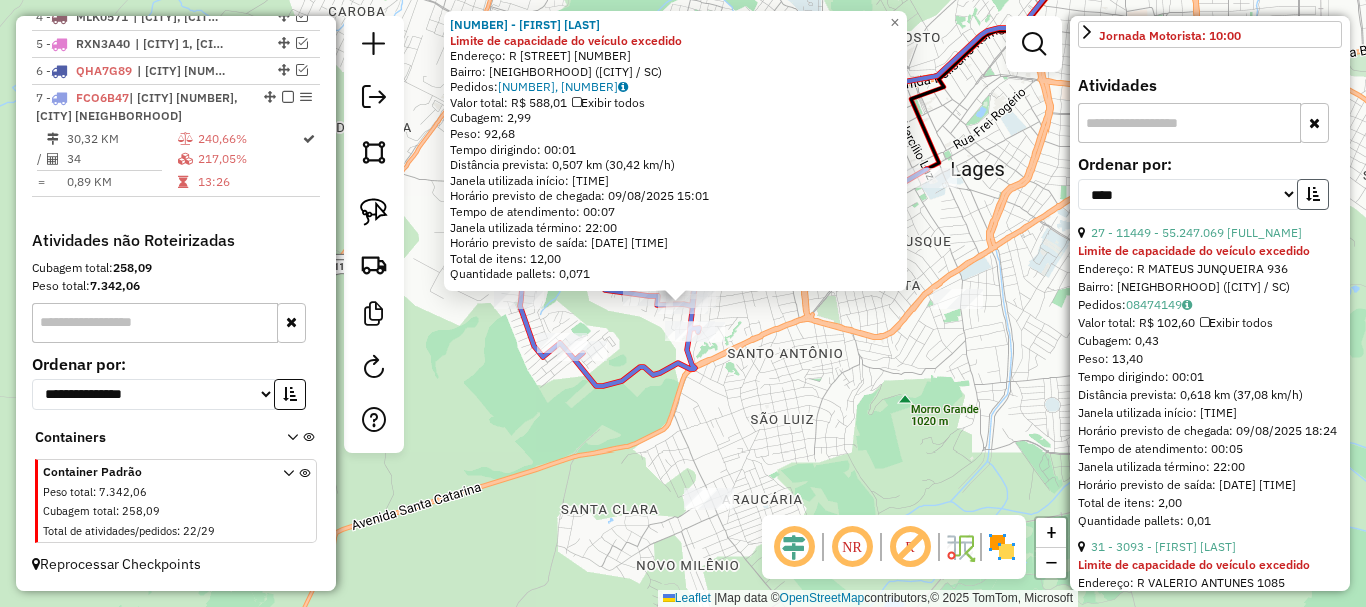click at bounding box center (1313, 194) 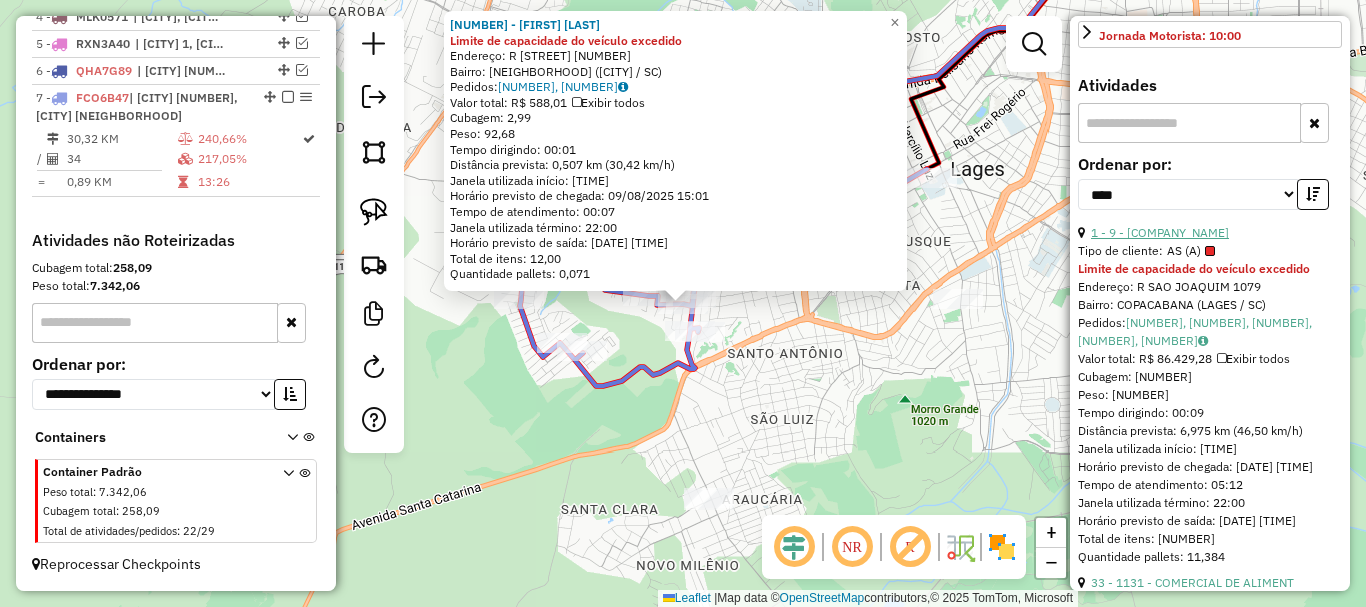 click on "1 - 9 - CEREALISTA MARTENDAL" at bounding box center (1160, 232) 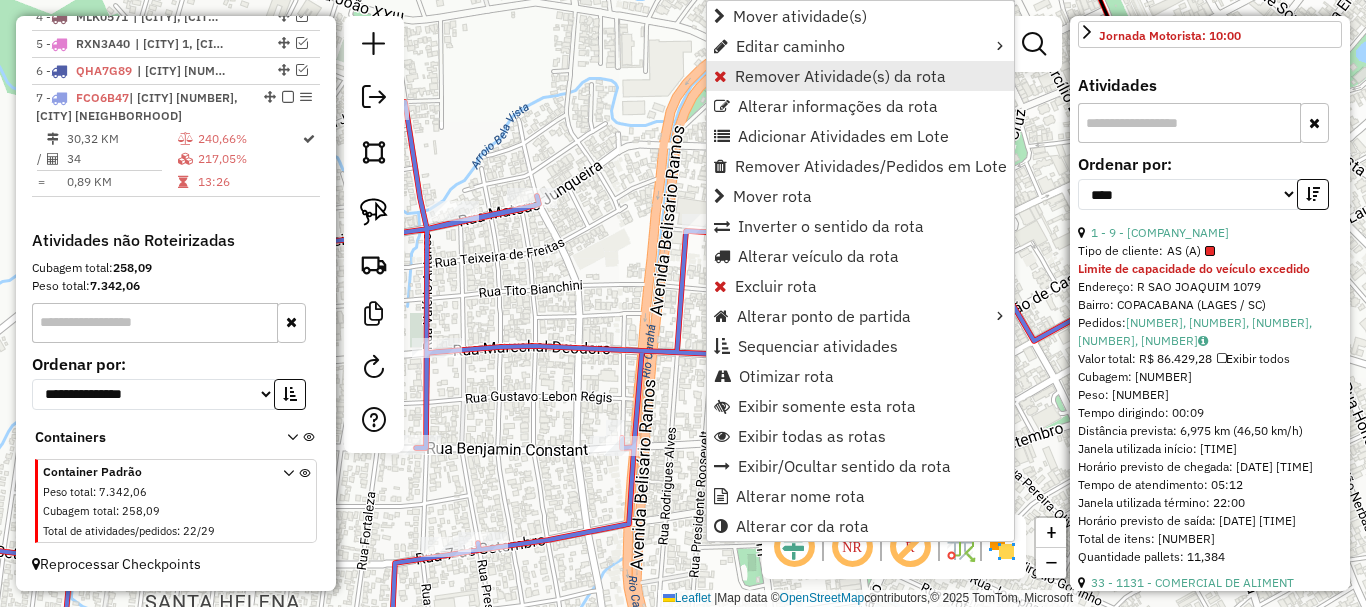 click on "Remover Atividade(s) da rota" at bounding box center [840, 76] 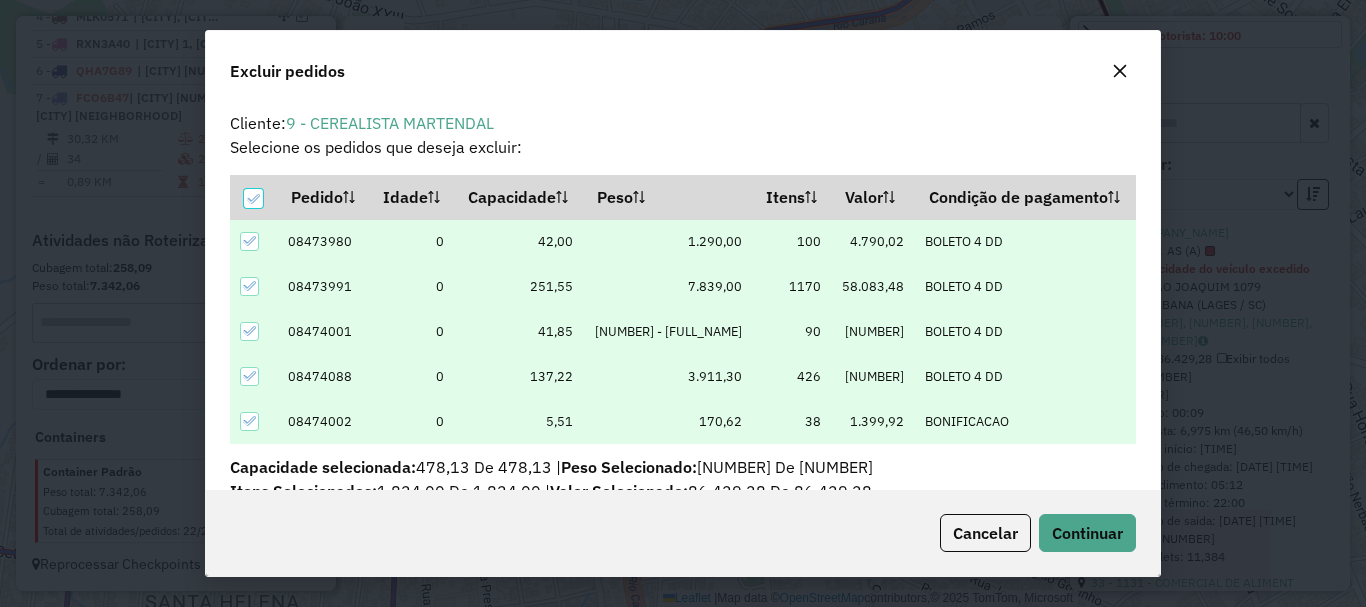 scroll, scrollTop: 53, scrollLeft: 0, axis: vertical 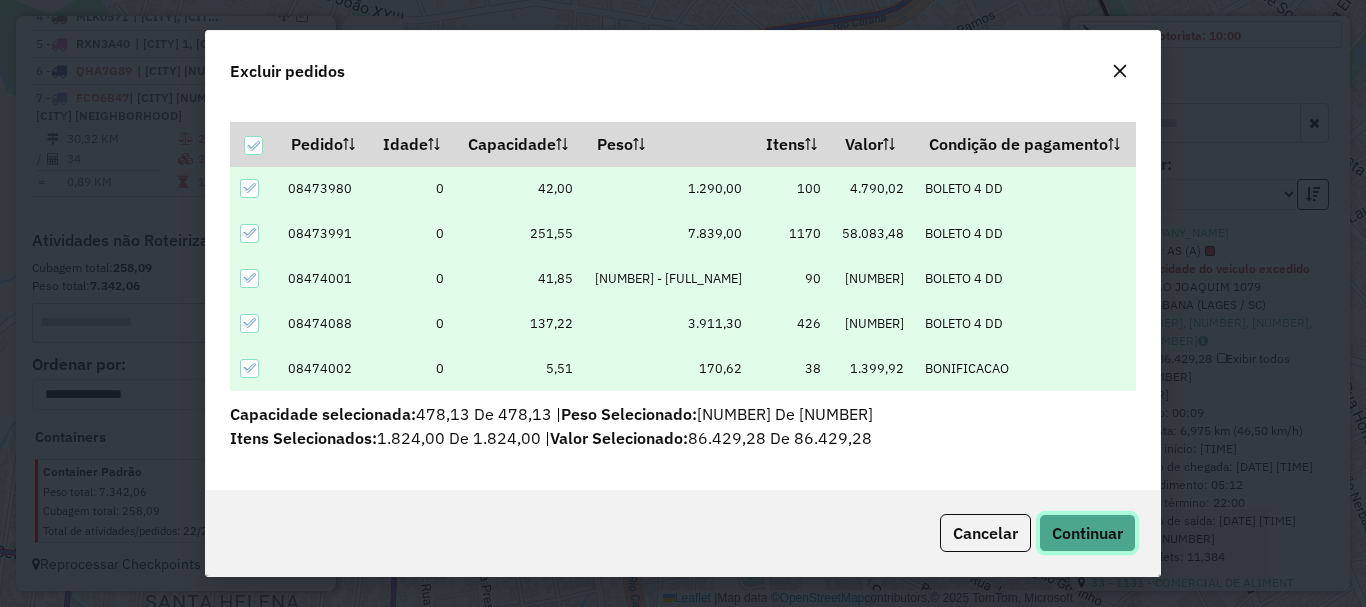 click on "Continuar" 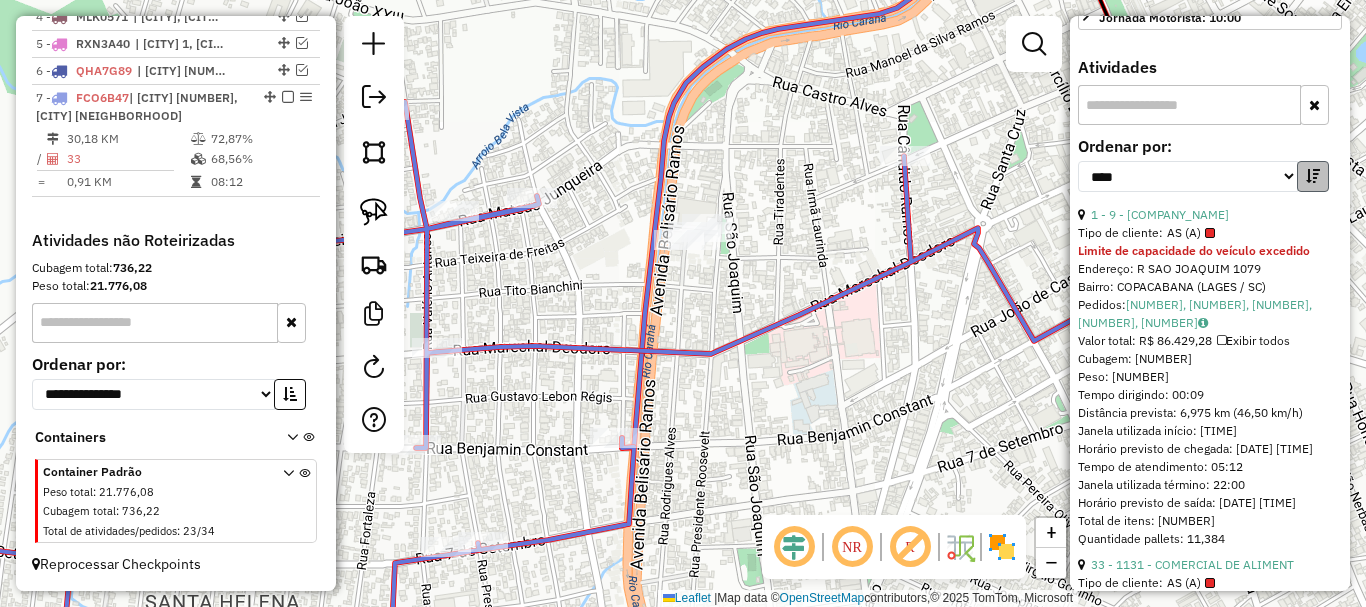 scroll, scrollTop: 582, scrollLeft: 0, axis: vertical 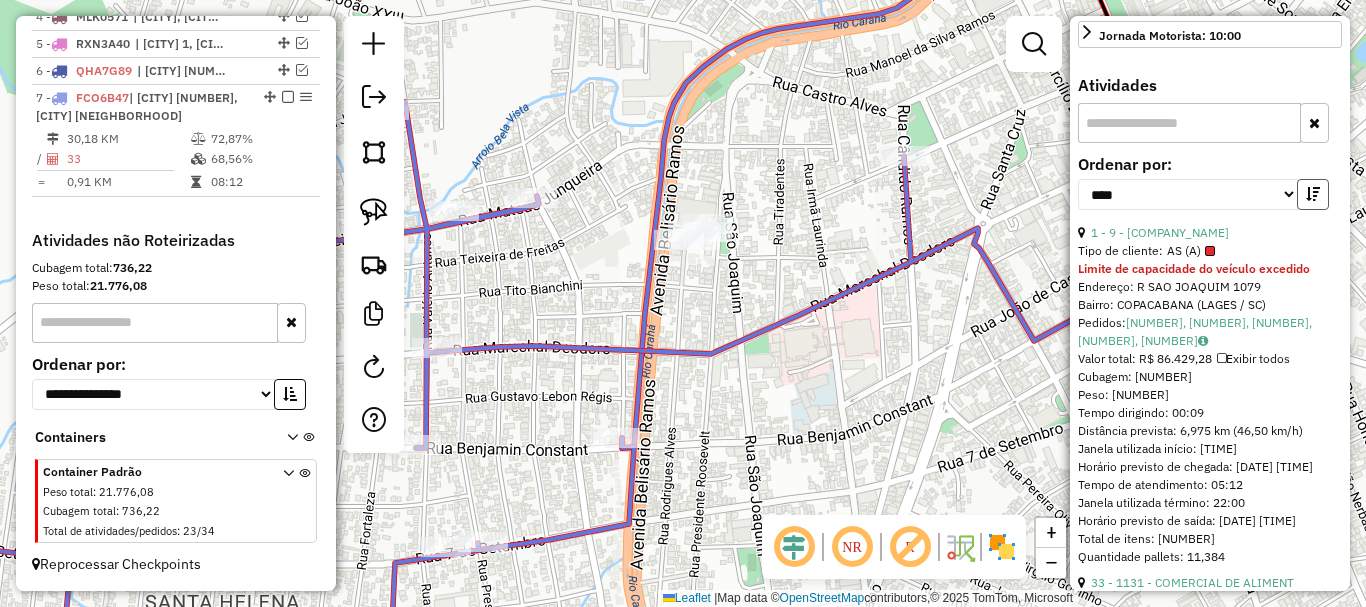 click at bounding box center (1313, 194) 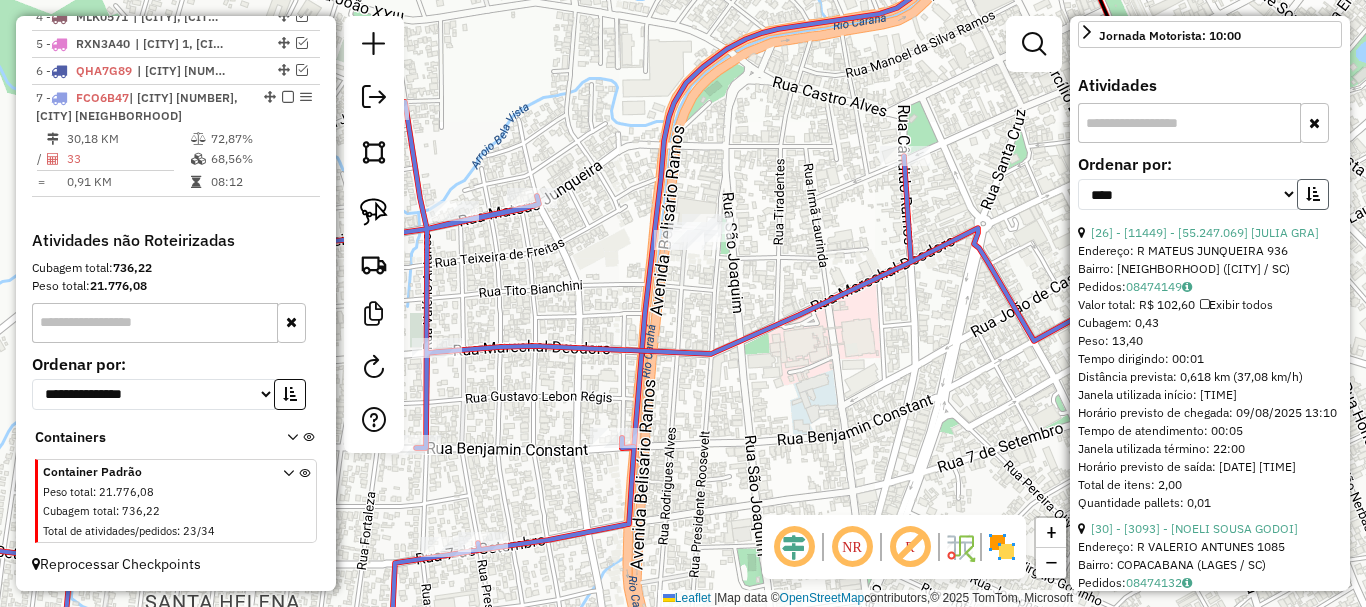 click at bounding box center (1313, 194) 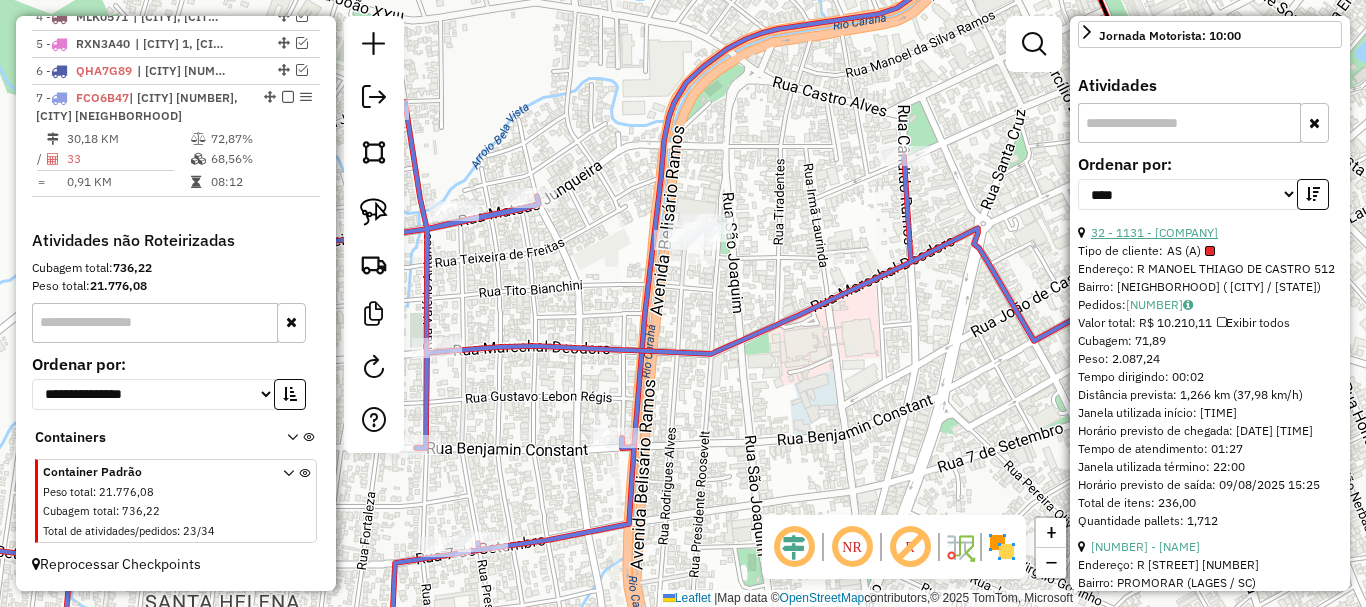 click on "32 - 1131 - COMERCIAL DE ALIMENT" at bounding box center [1154, 232] 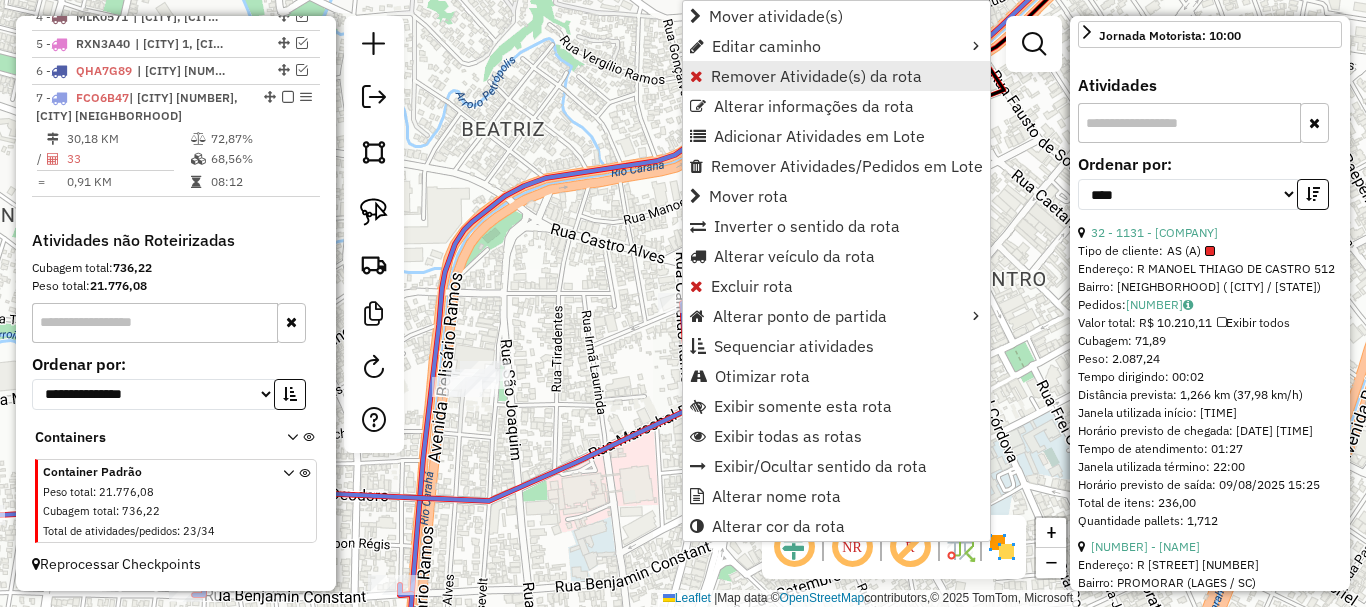 click on "Remover Atividade(s) da rota" at bounding box center (816, 76) 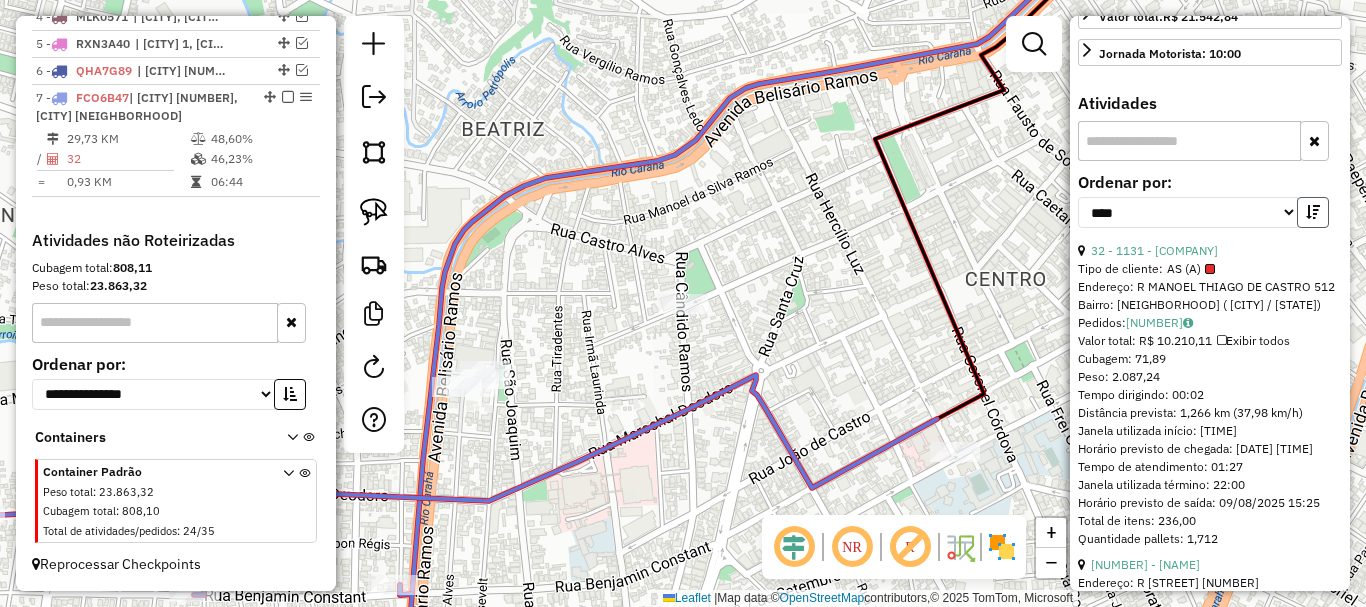 click at bounding box center (1313, 212) 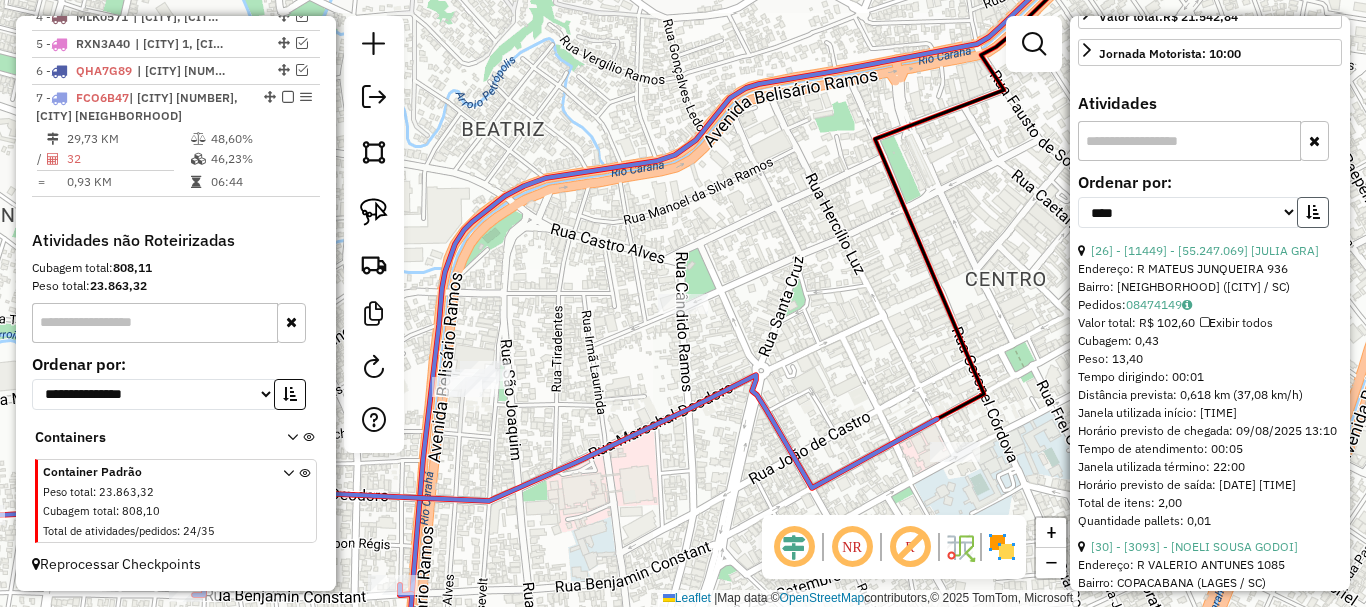 click at bounding box center (1313, 212) 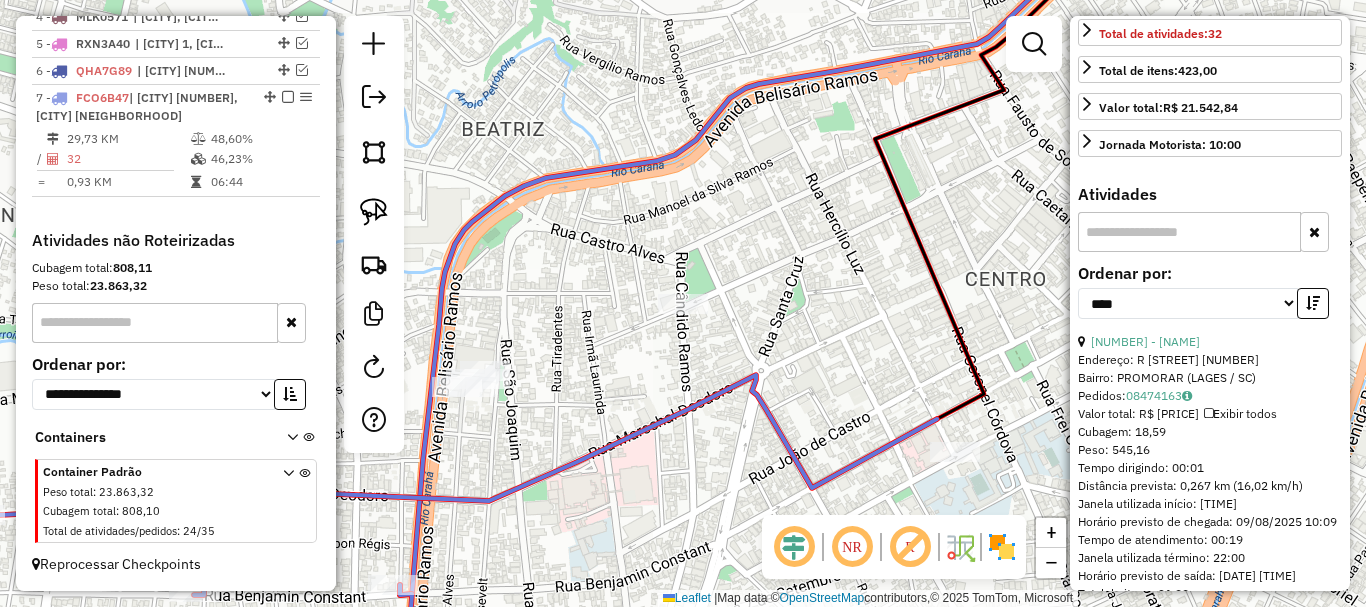 scroll, scrollTop: 582, scrollLeft: 0, axis: vertical 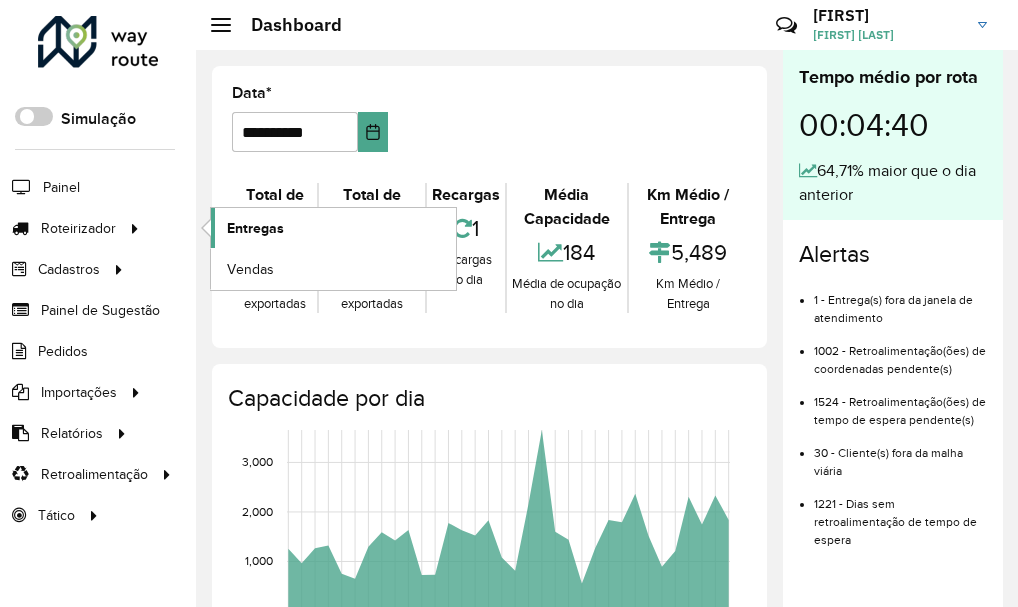 click on "Entregas" 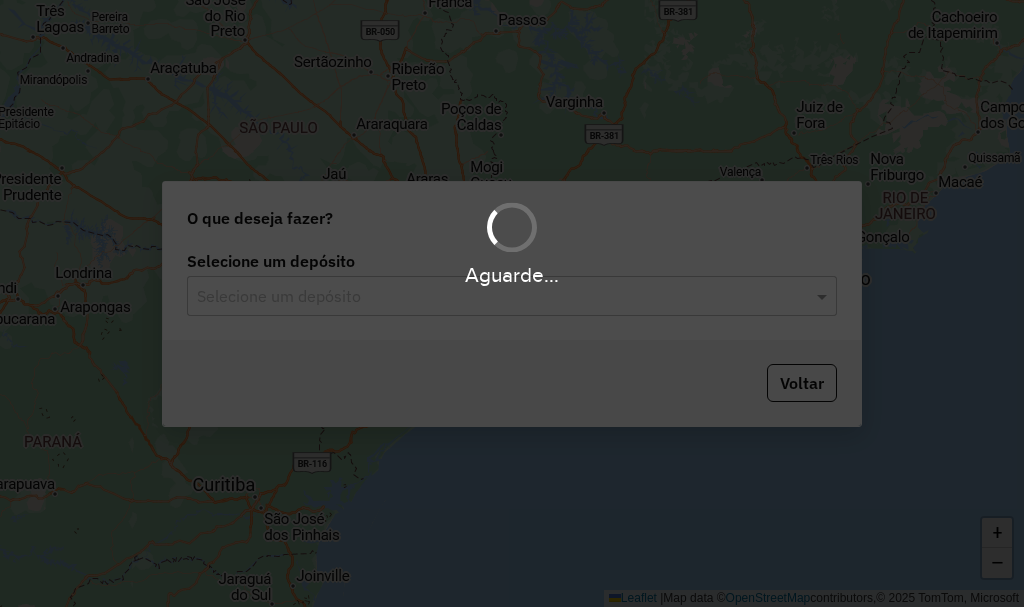 scroll, scrollTop: 0, scrollLeft: 0, axis: both 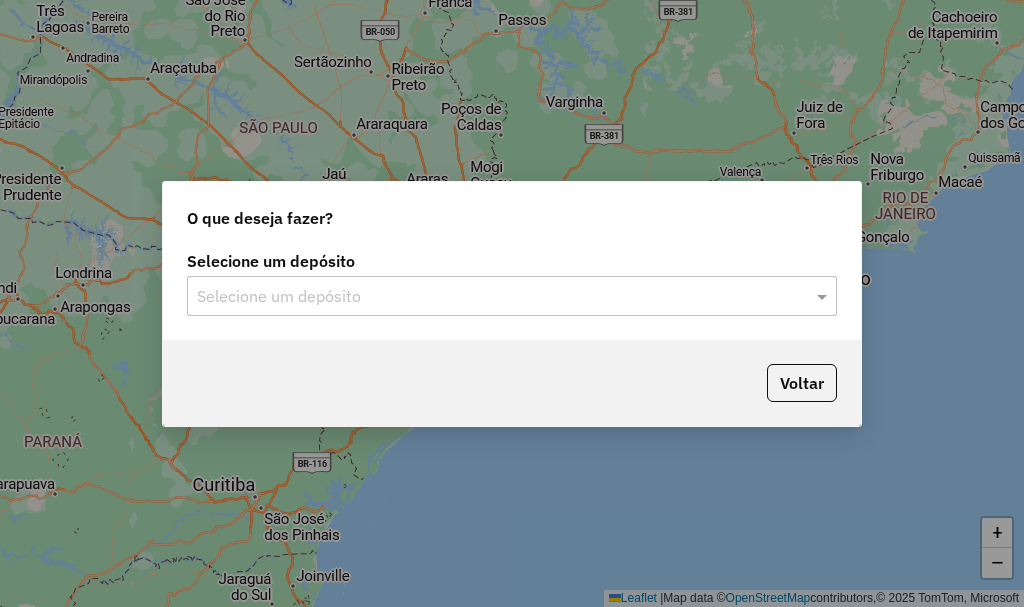 click 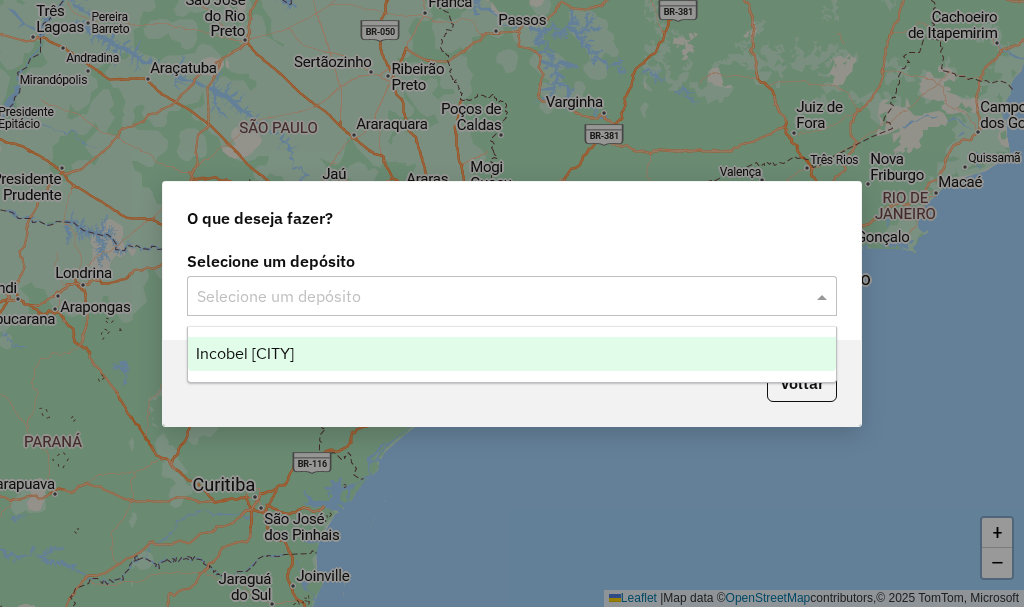 click on "Incobel [CITY]" at bounding box center (512, 354) 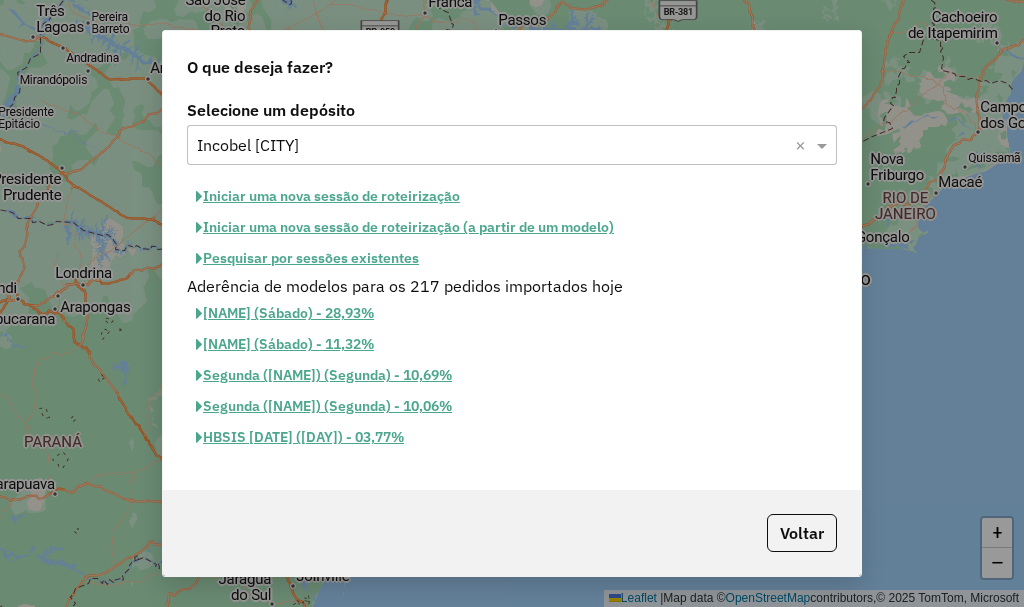 click on "Pesquisar por sessões existentes" 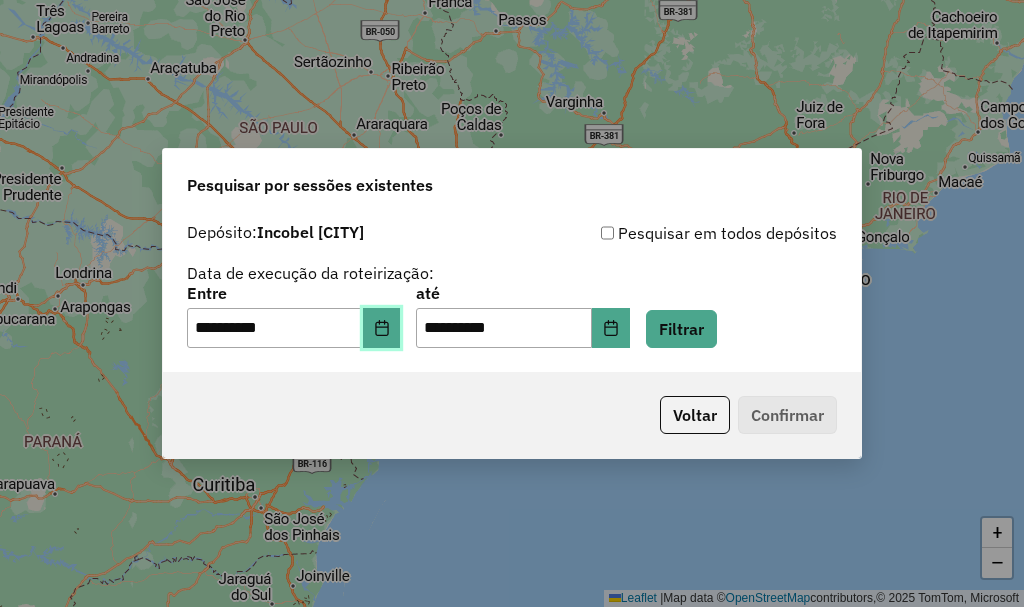 click 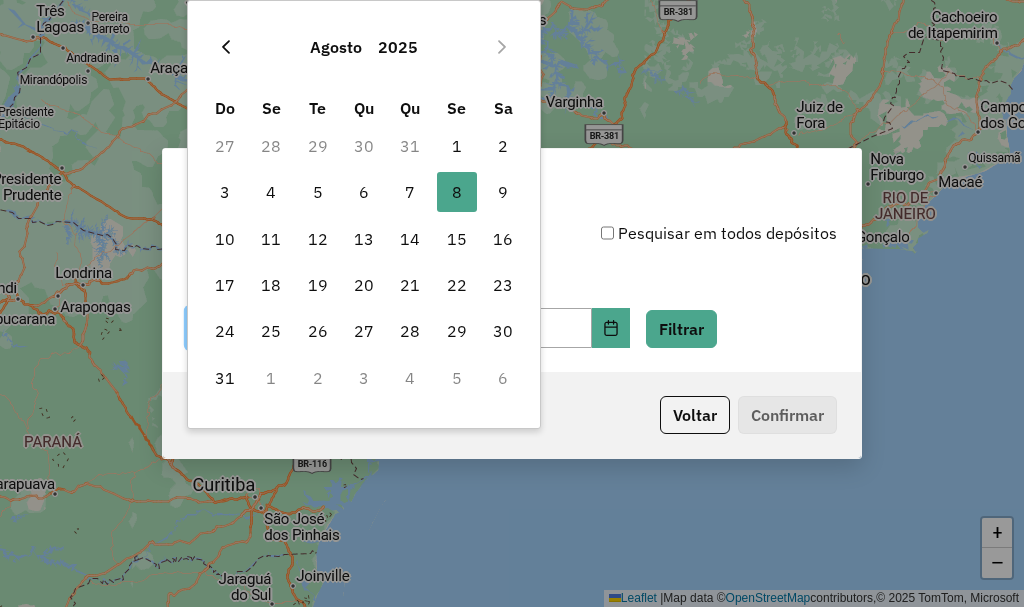 click 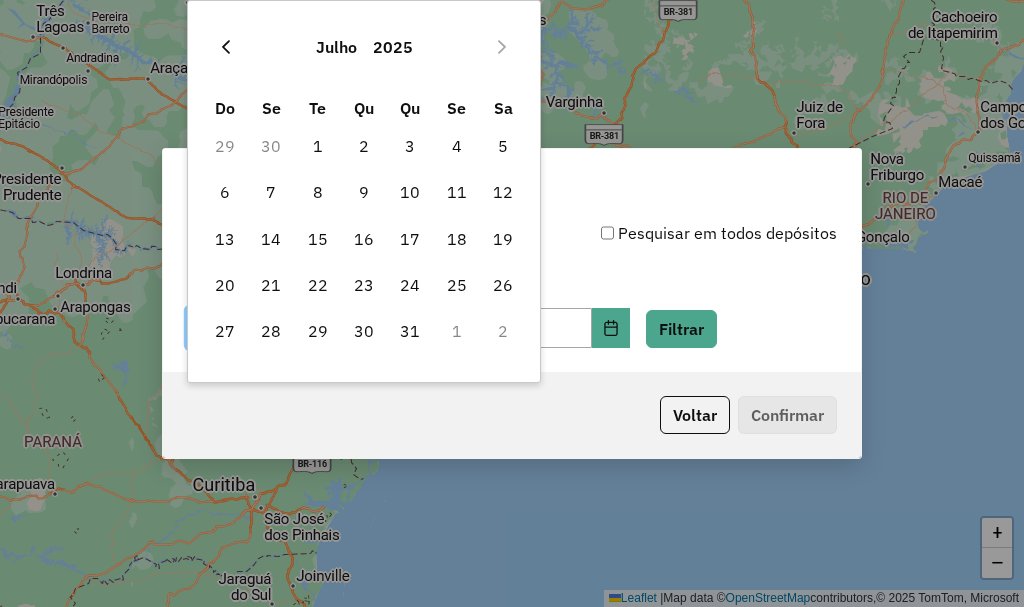 click 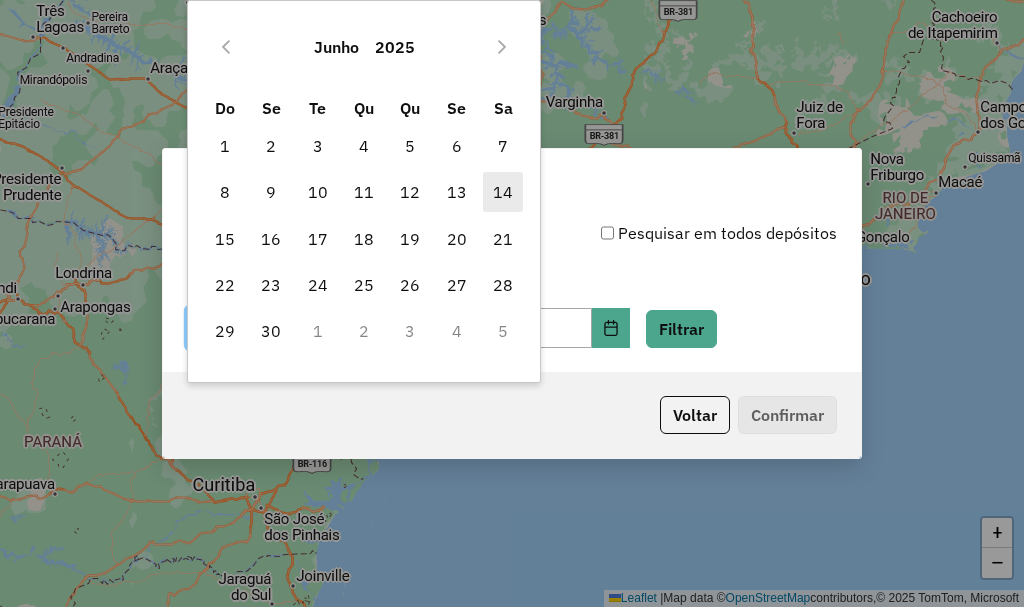 click on "14" at bounding box center [503, 192] 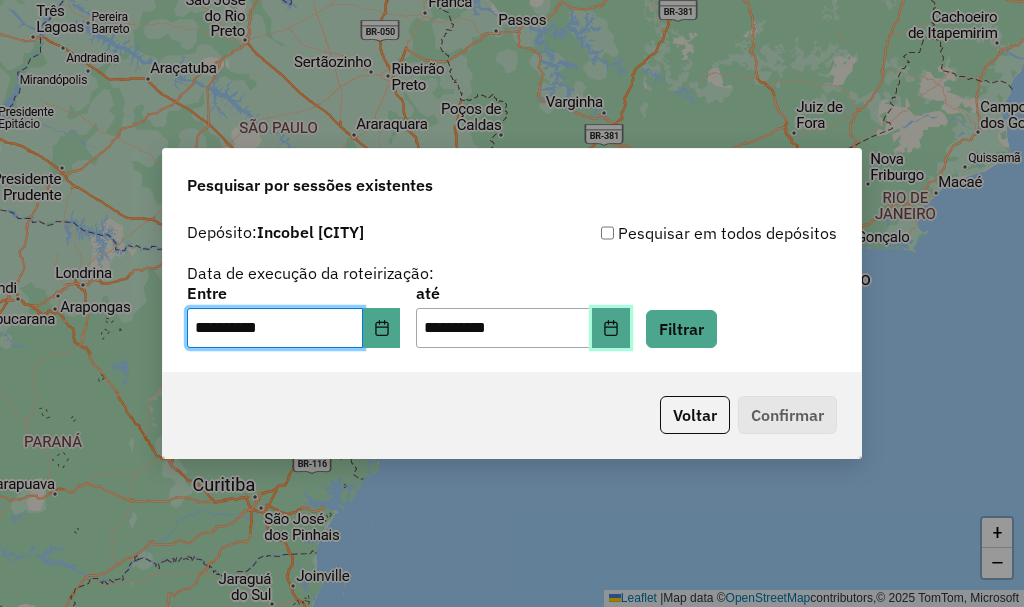 click 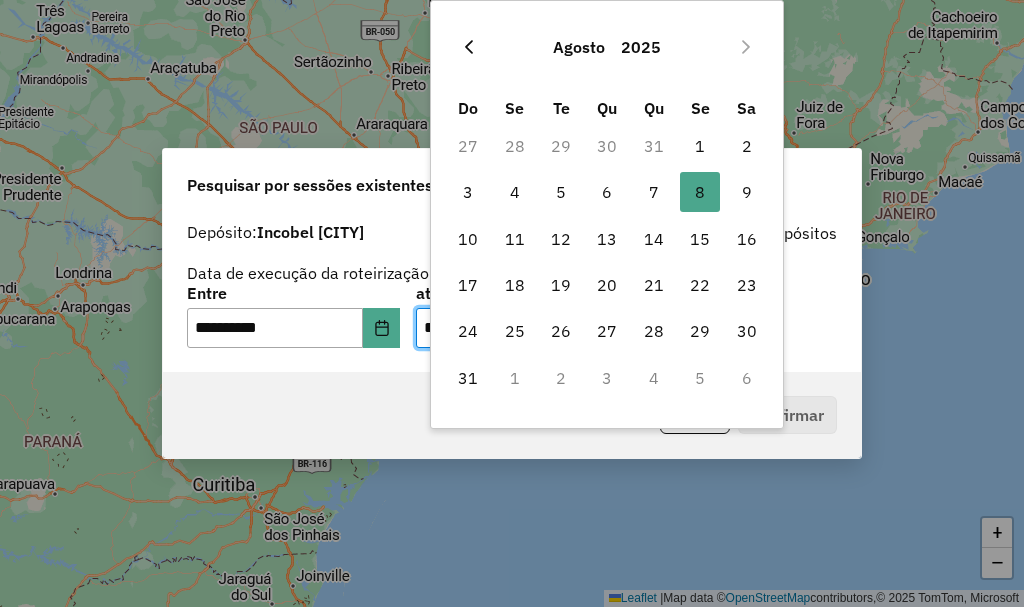 click at bounding box center (469, 47) 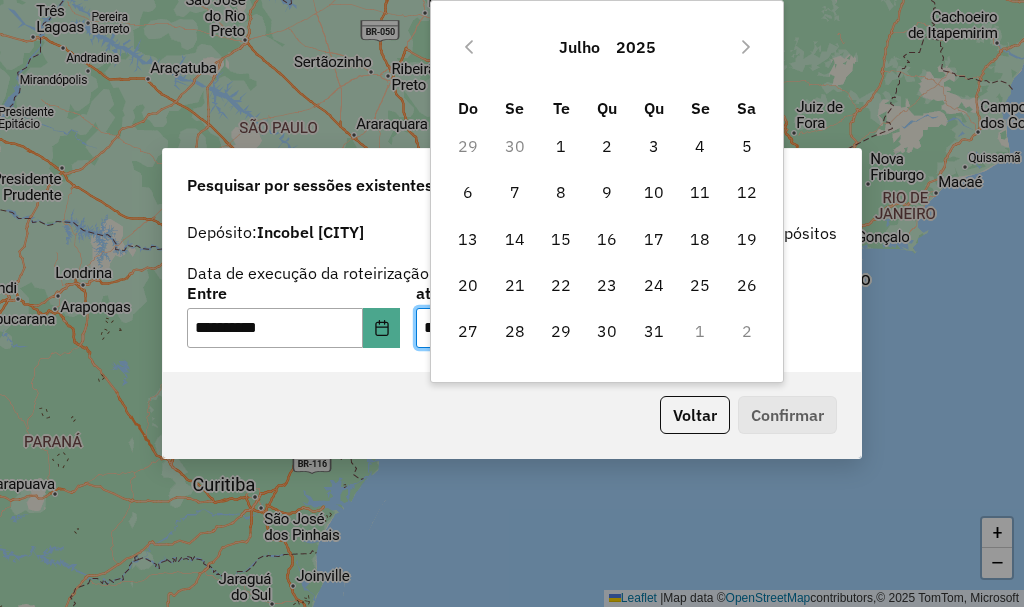 click at bounding box center (469, 47) 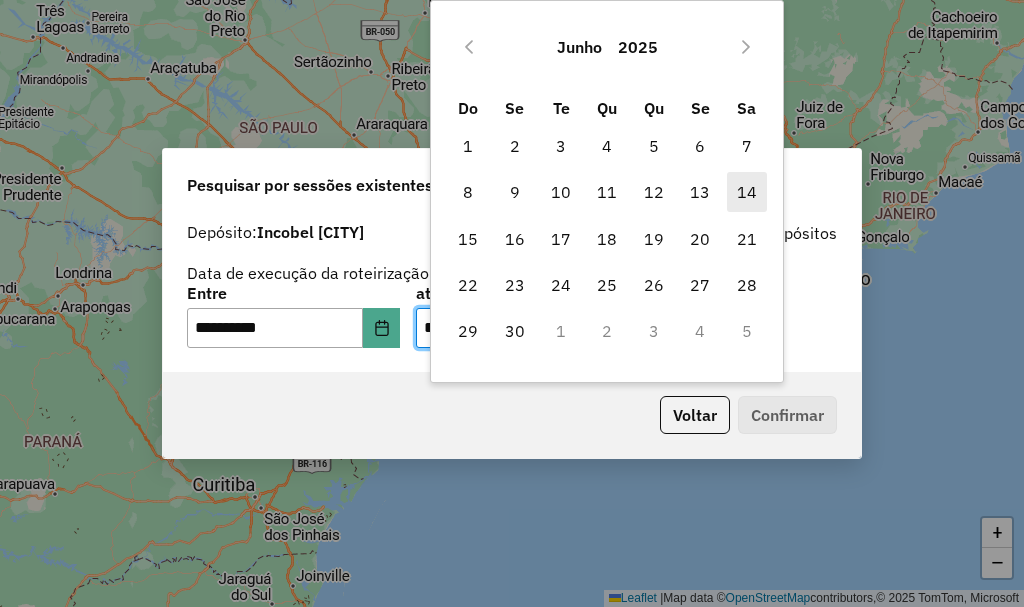 click on "14" at bounding box center (747, 192) 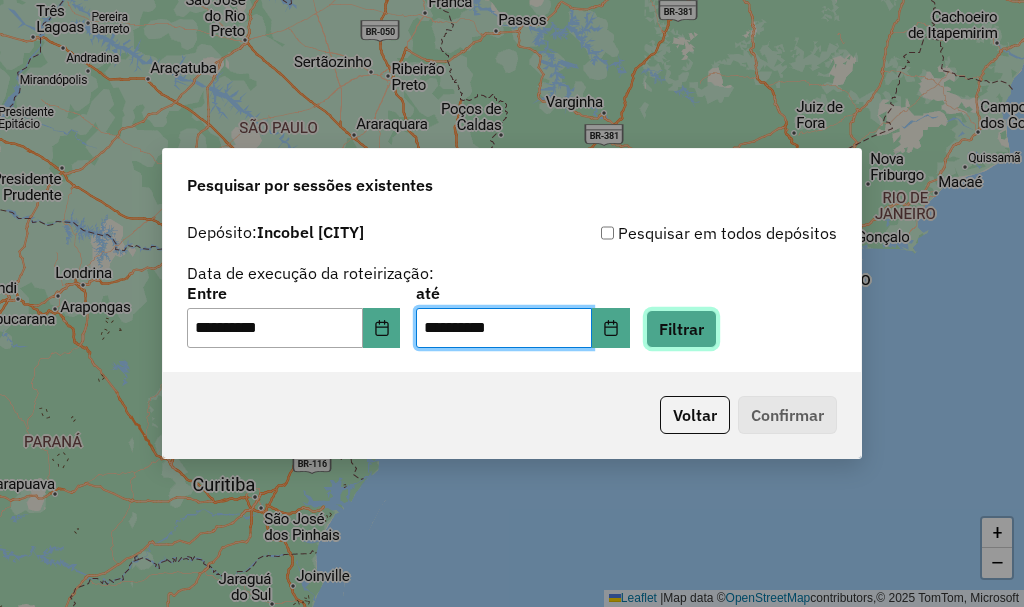 click on "Filtrar" 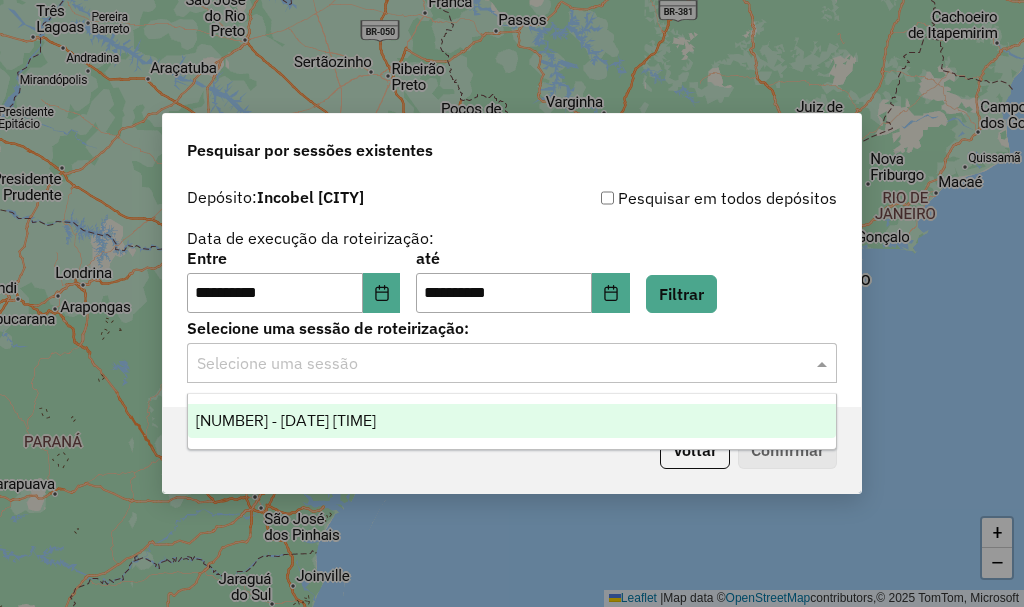 click 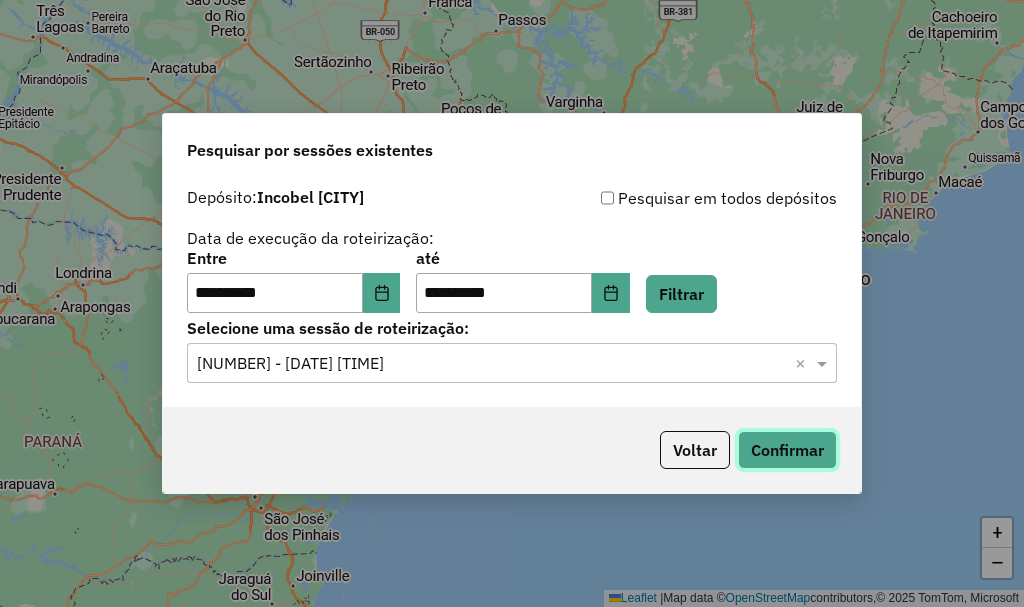 click on "Confirmar" 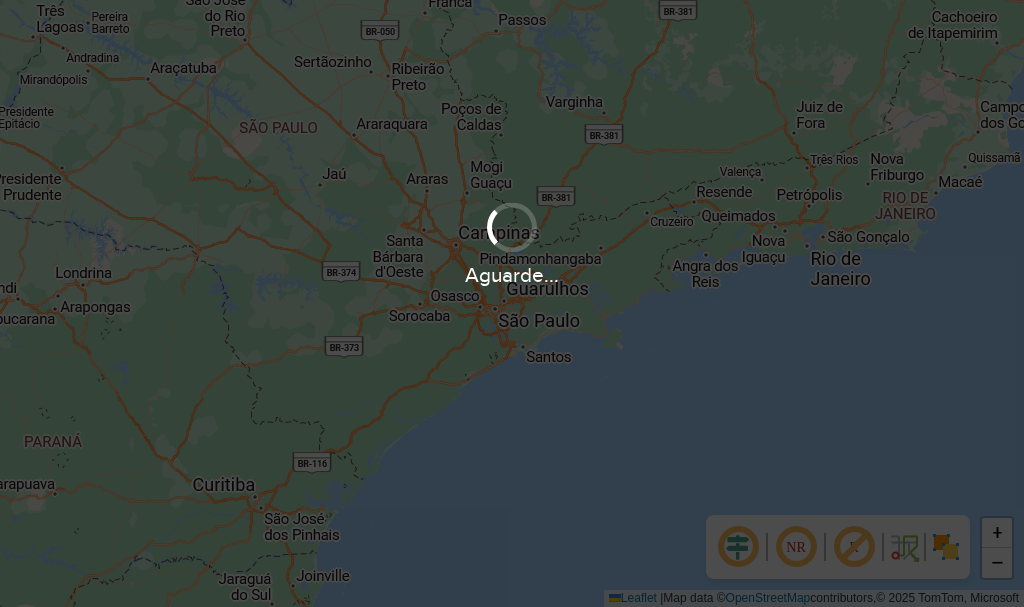 scroll, scrollTop: 0, scrollLeft: 0, axis: both 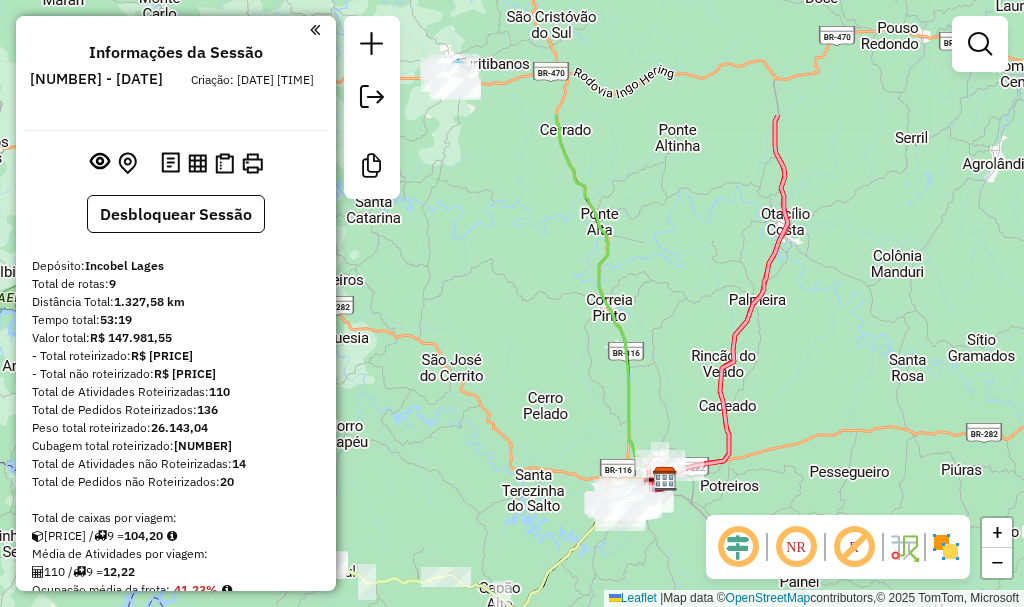 drag, startPoint x: 654, startPoint y: 149, endPoint x: 748, endPoint y: 313, distance: 189.0291 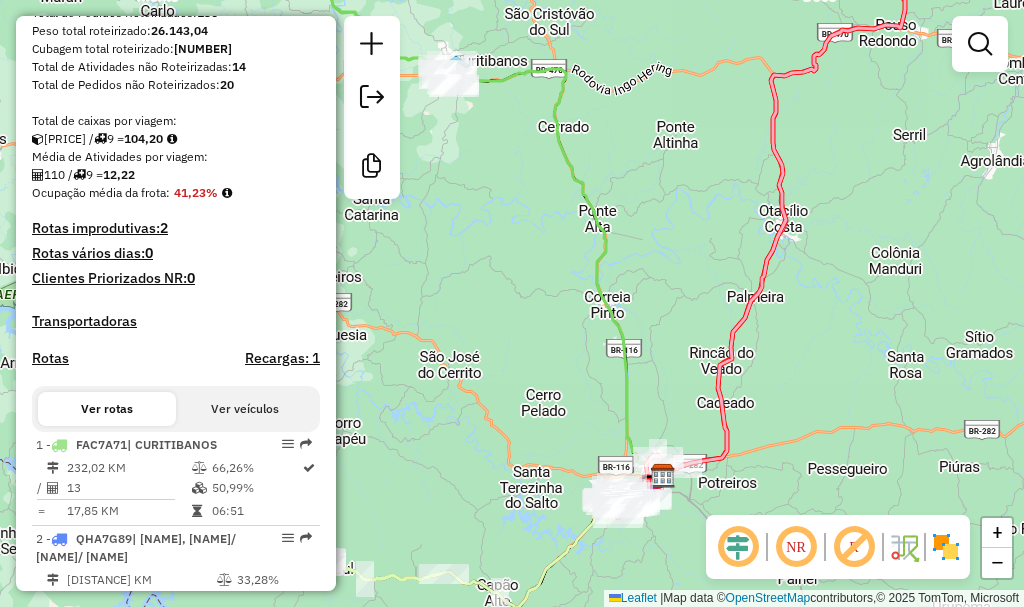 scroll, scrollTop: 600, scrollLeft: 0, axis: vertical 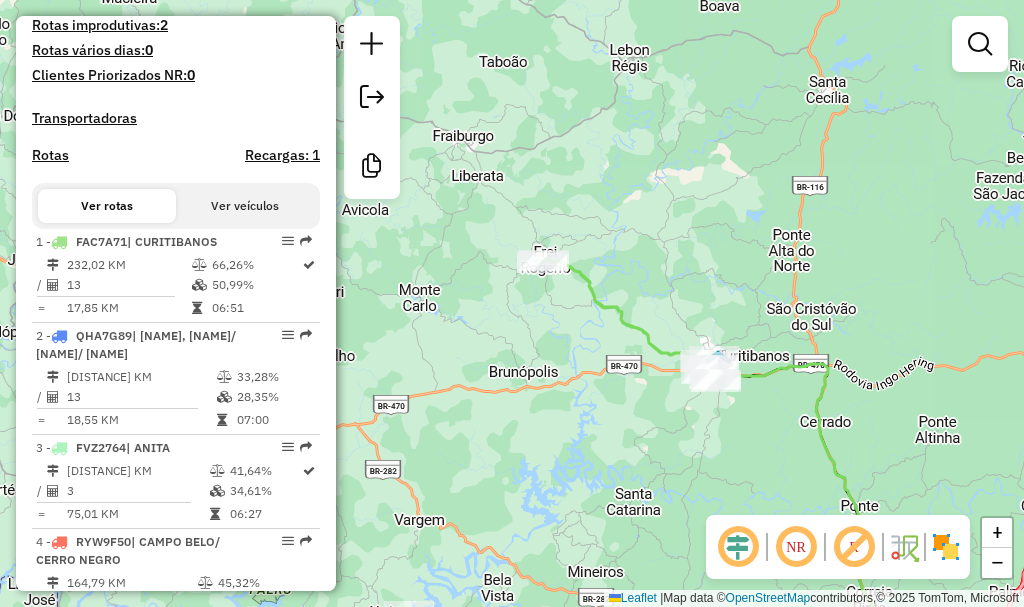 drag, startPoint x: 624, startPoint y: 167, endPoint x: 886, endPoint y: 462, distance: 394.5491 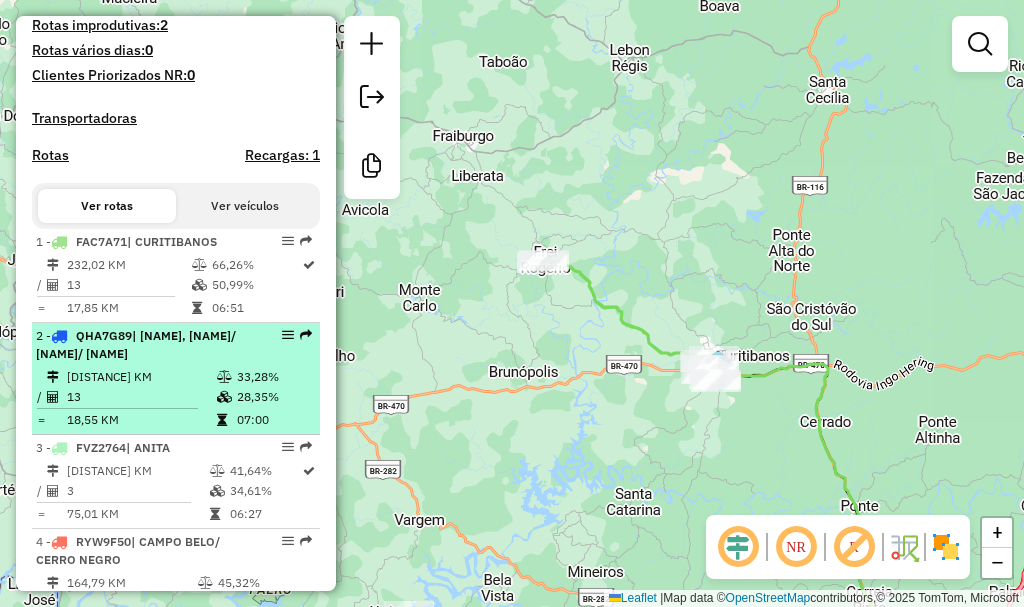 click on "[NUMBER] - [PLATE] | [NAME], [NAME]/ [NAME]/ [NAME]" at bounding box center (142, 345) 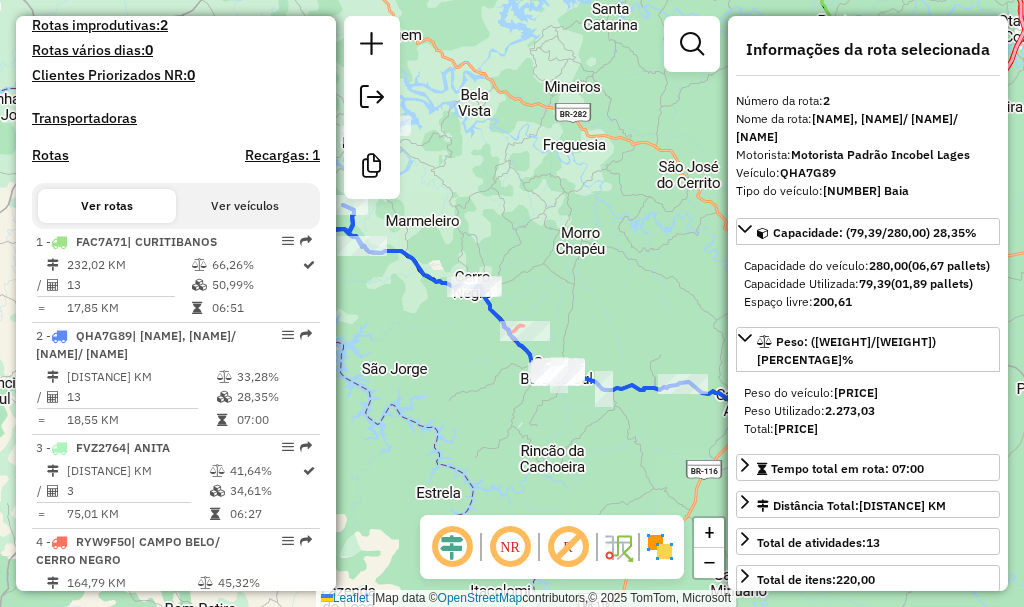 drag, startPoint x: 465, startPoint y: 422, endPoint x: 649, endPoint y: 486, distance: 194.81273 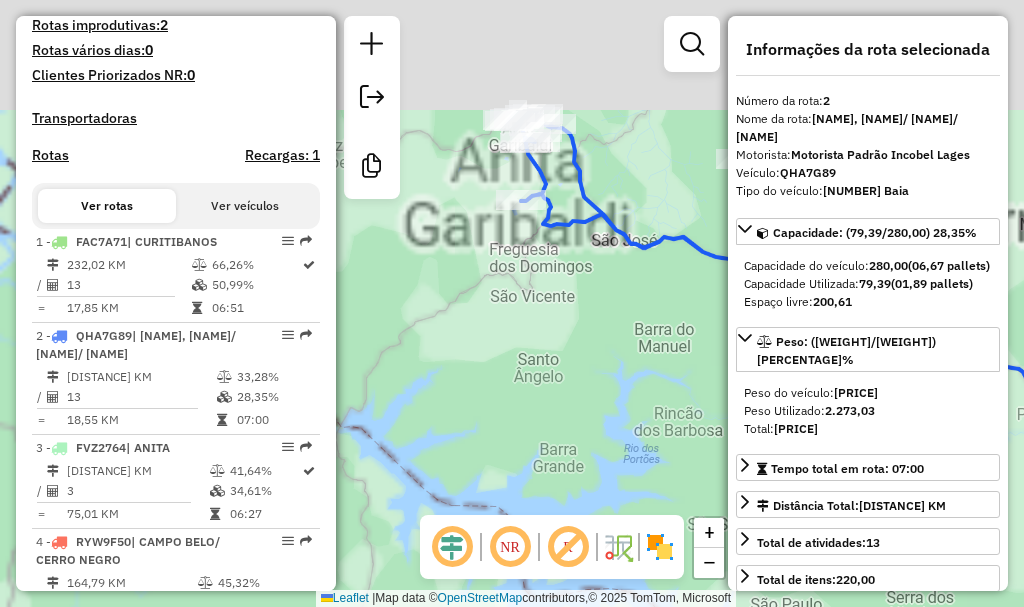 drag, startPoint x: 439, startPoint y: 274, endPoint x: 617, endPoint y: 423, distance: 232.13142 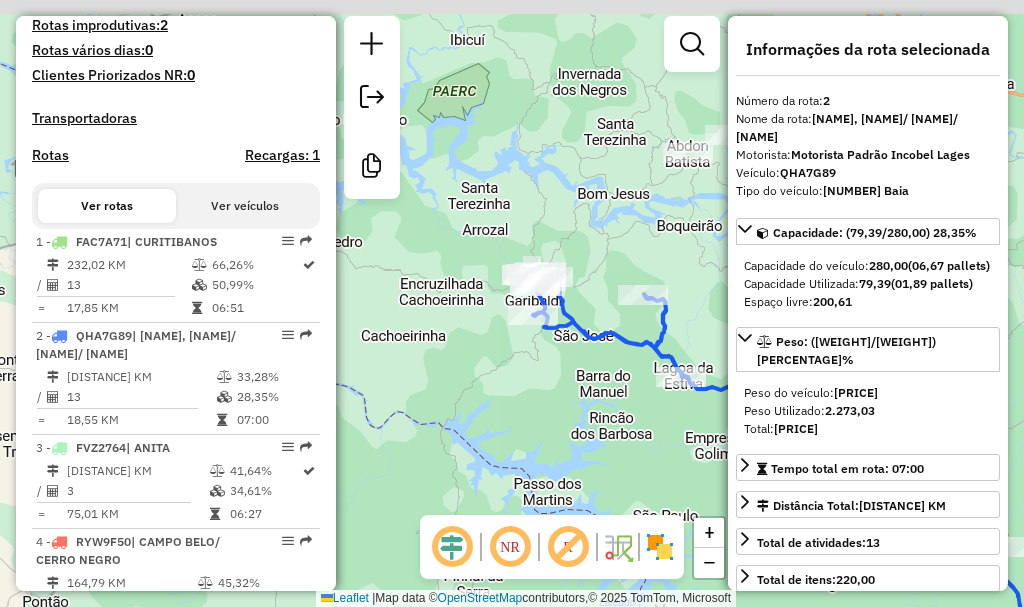 drag, startPoint x: 589, startPoint y: 362, endPoint x: 604, endPoint y: 390, distance: 31.764761 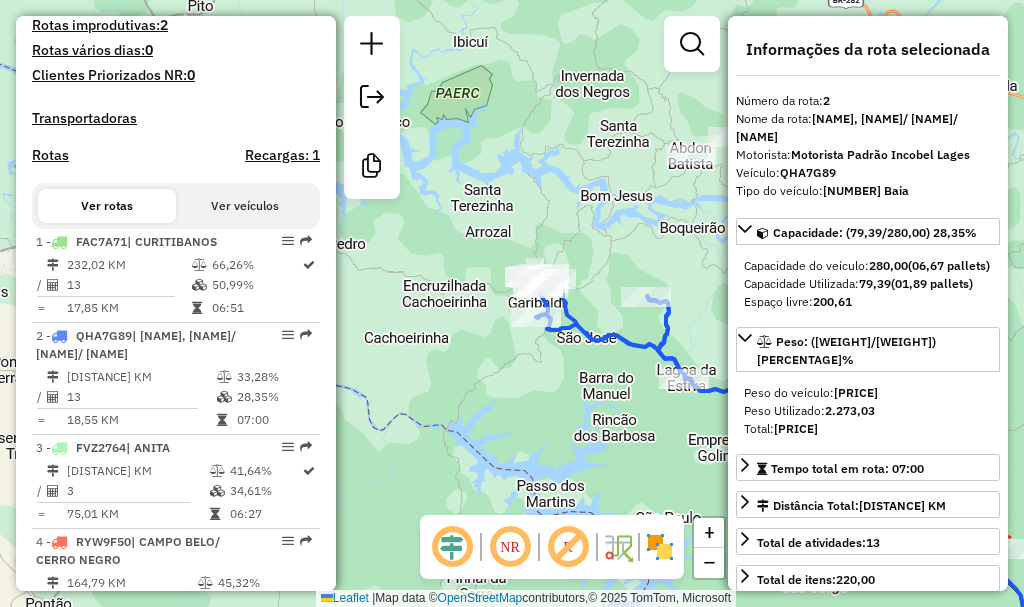 drag, startPoint x: 682, startPoint y: 280, endPoint x: 818, endPoint y: 297, distance: 137.05838 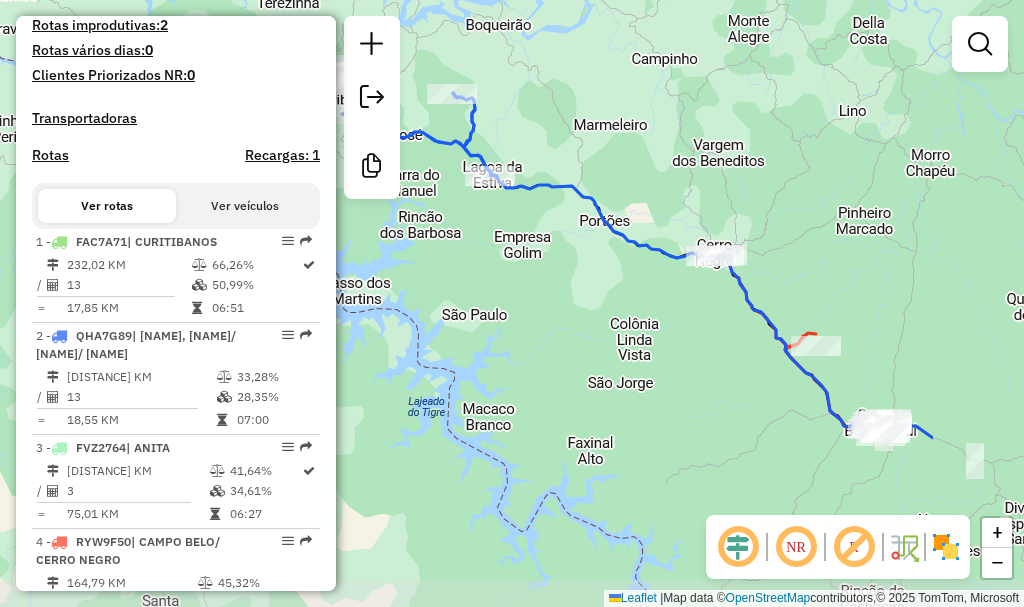 drag, startPoint x: 700, startPoint y: 391, endPoint x: 550, endPoint y: 240, distance: 212.84032 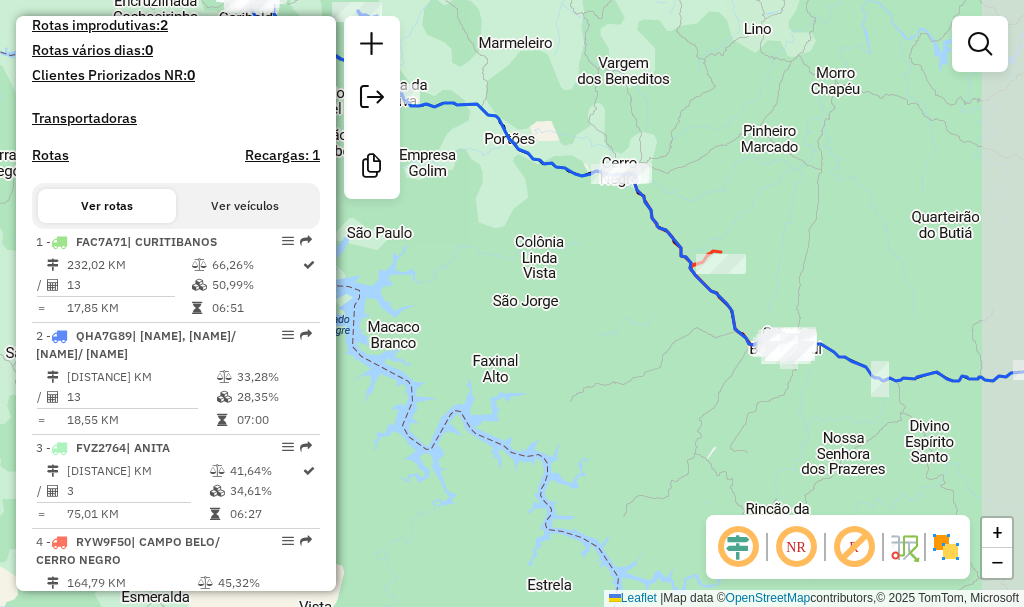 drag, startPoint x: 745, startPoint y: 384, endPoint x: 659, endPoint y: 323, distance: 105.43719 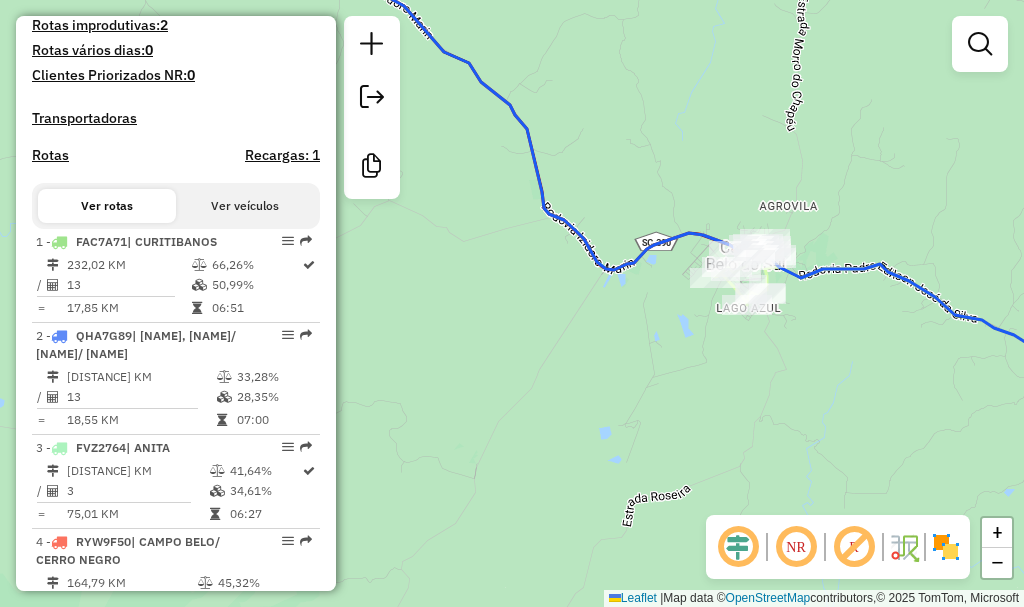 drag, startPoint x: 785, startPoint y: 372, endPoint x: 765, endPoint y: 403, distance: 36.891735 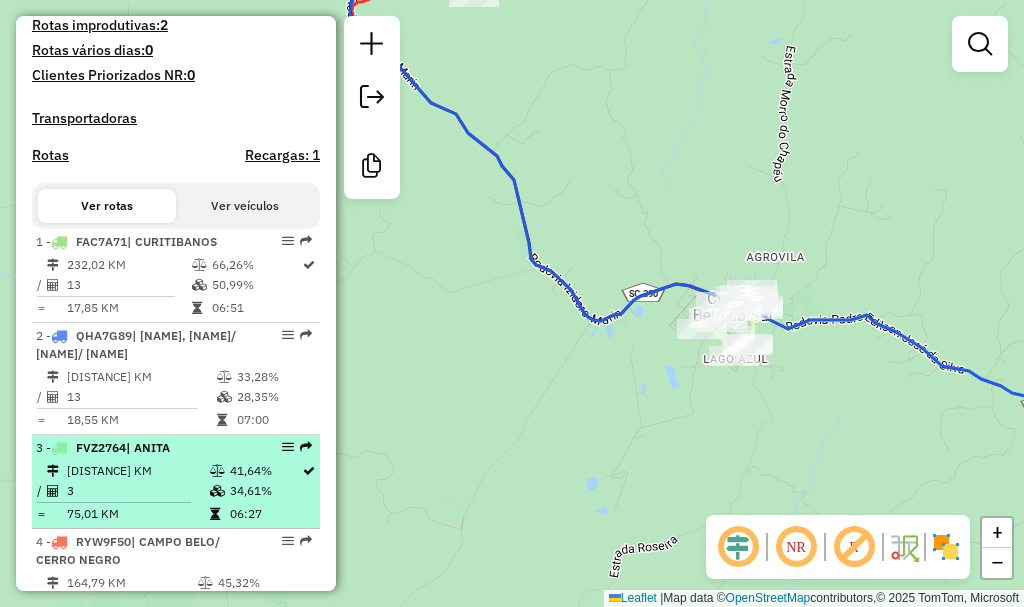 click on "225,04 KM" at bounding box center (137, 471) 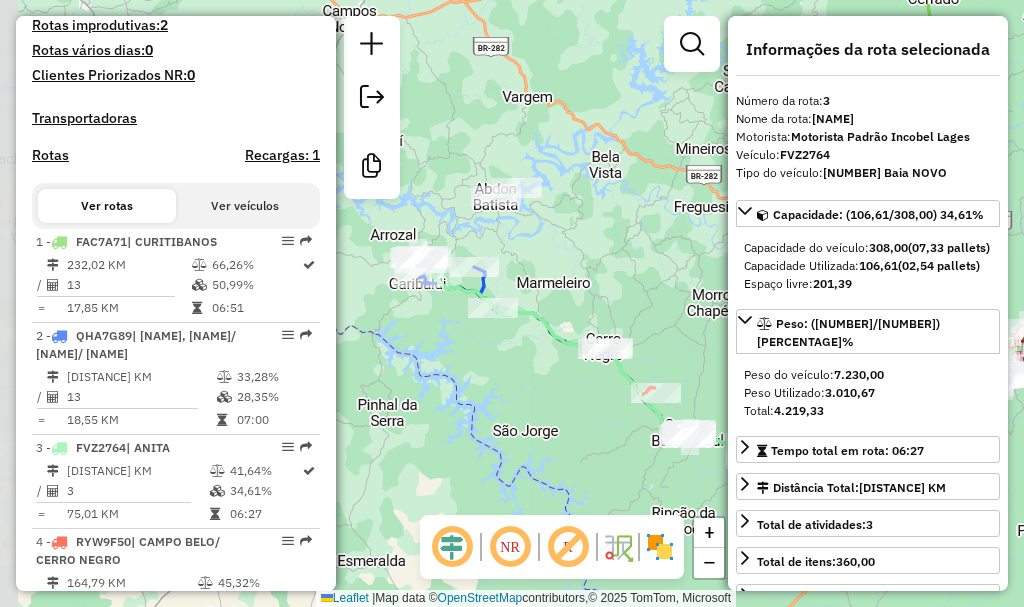 drag, startPoint x: 531, startPoint y: 423, endPoint x: 659, endPoint y: 474, distance: 137.78607 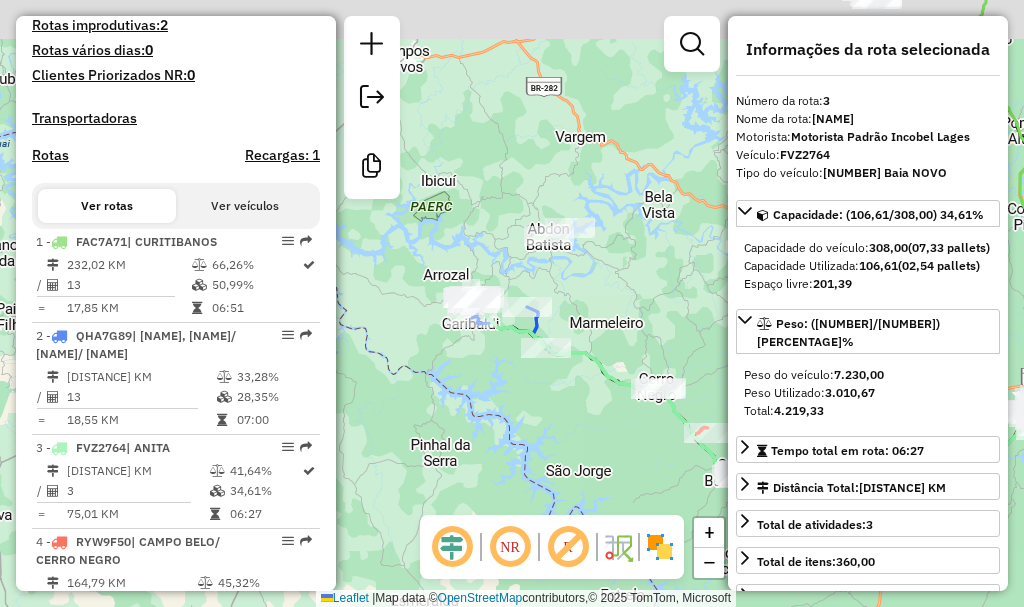 drag, startPoint x: 498, startPoint y: 367, endPoint x: 562, endPoint y: 411, distance: 77.665955 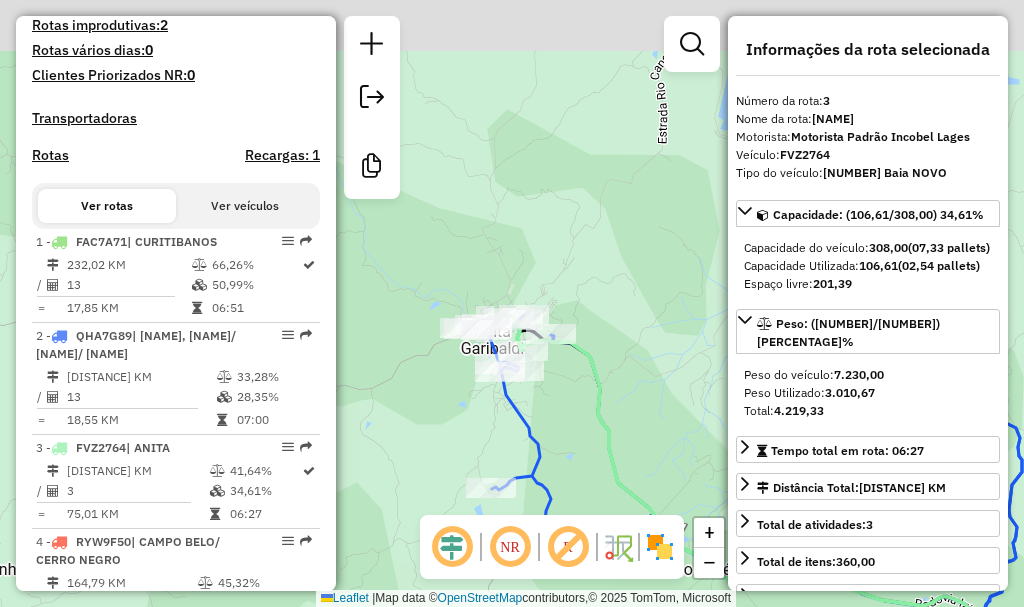 drag, startPoint x: 565, startPoint y: 326, endPoint x: 496, endPoint y: 396, distance: 98.29038 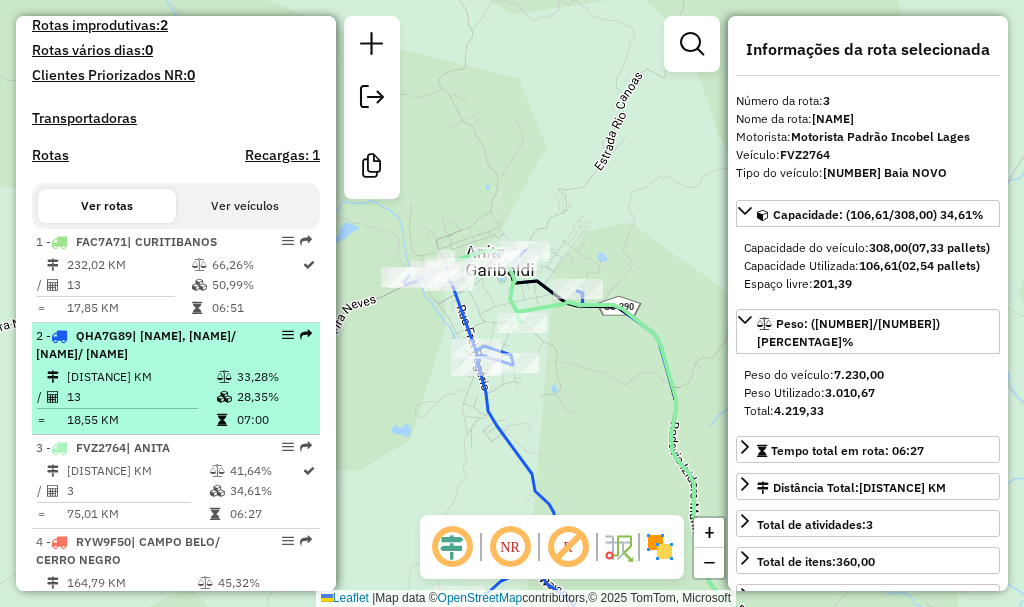 click on "241,11 KM" at bounding box center (141, 377) 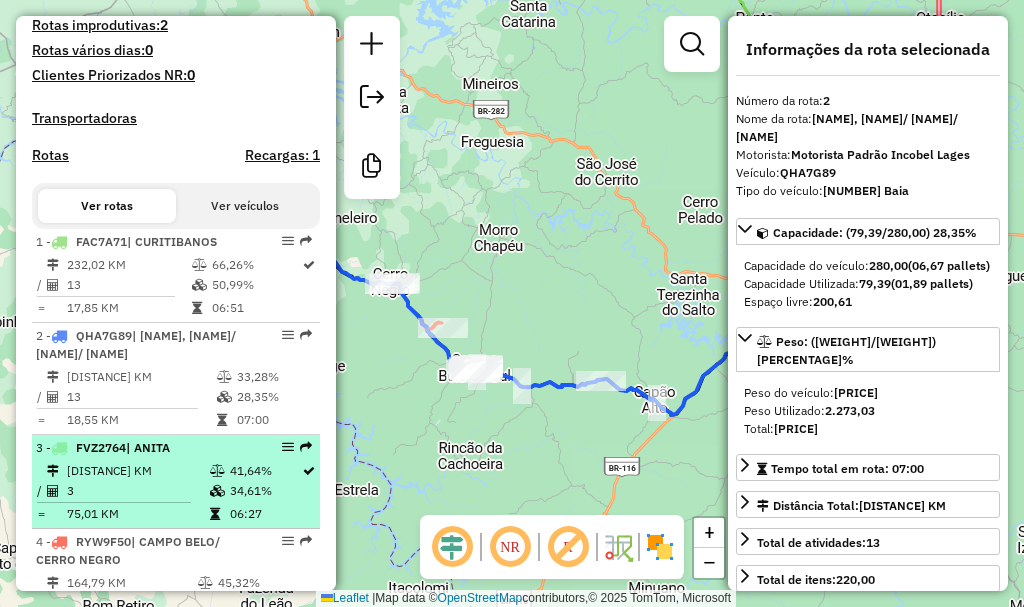 click on "225,04 KM" at bounding box center [137, 471] 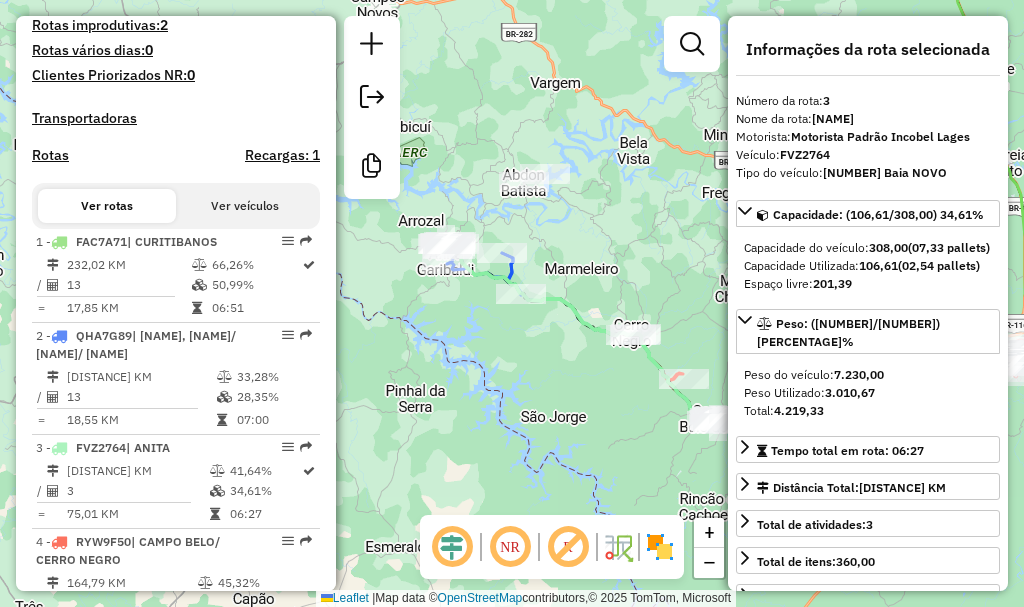 drag, startPoint x: 509, startPoint y: 415, endPoint x: 687, endPoint y: 453, distance: 182.01099 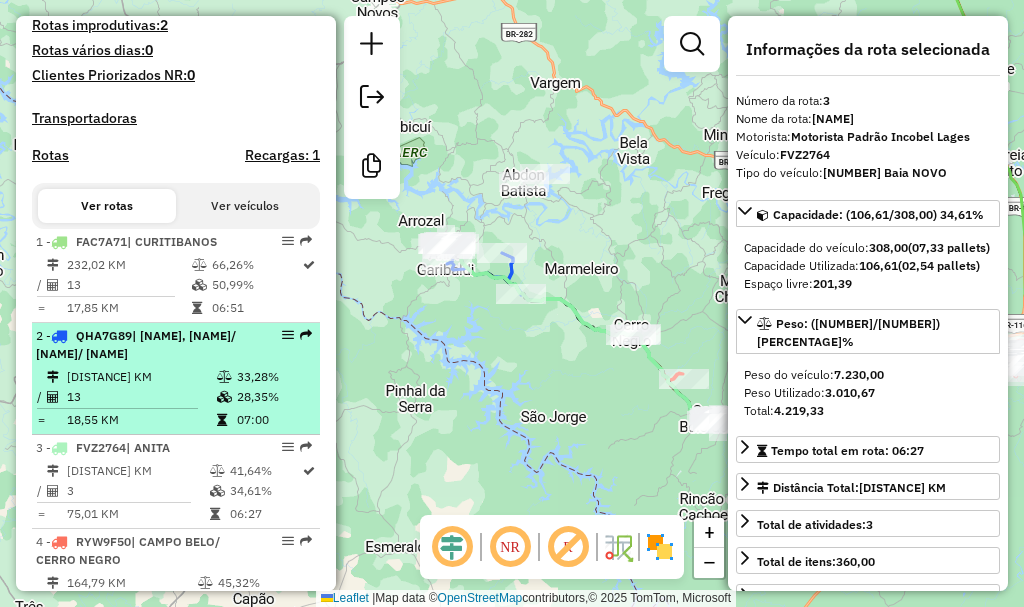 click on "241,11 KM" at bounding box center (141, 377) 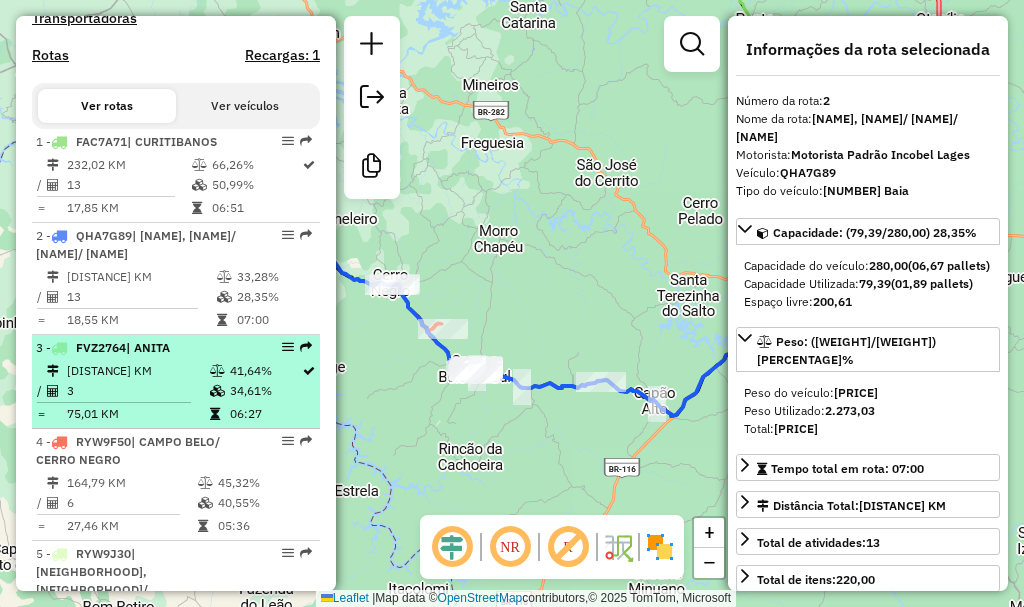 scroll, scrollTop: 800, scrollLeft: 0, axis: vertical 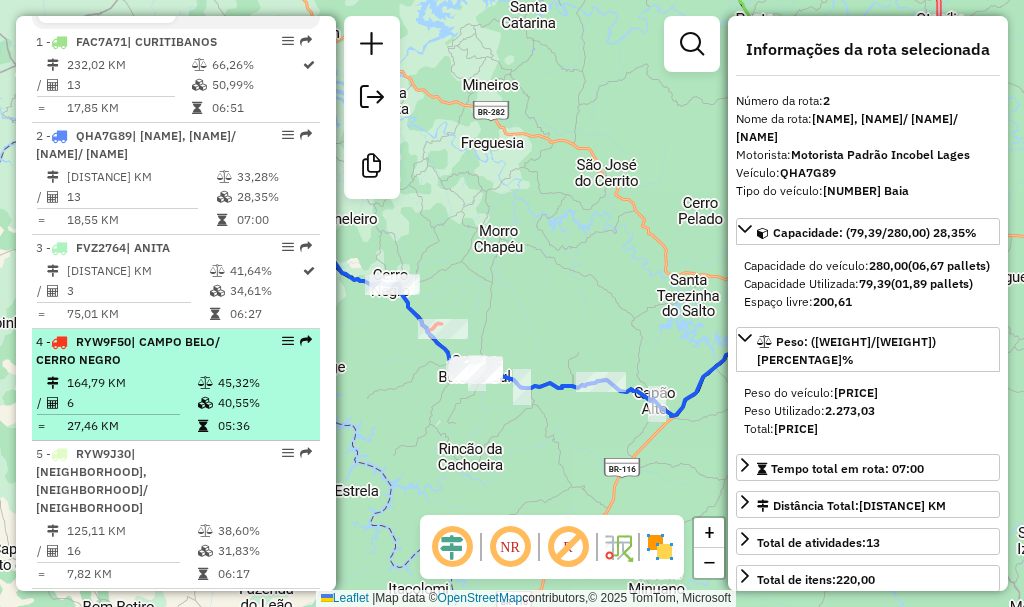 click on "4 -       RYW9F50   | CAMPO BELO/ CERRO NEGRO" at bounding box center (142, 351) 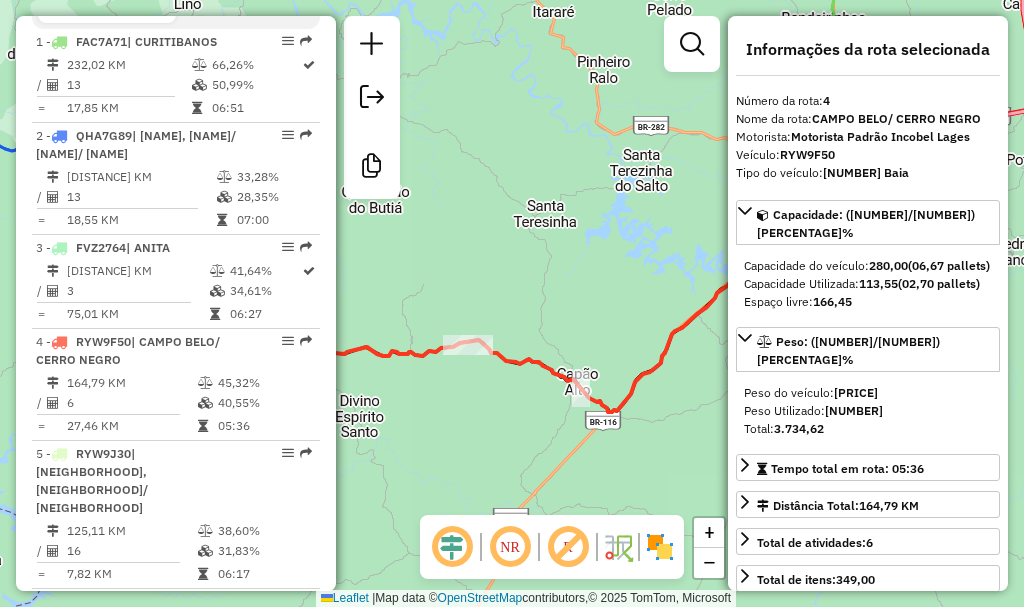 drag, startPoint x: 541, startPoint y: 450, endPoint x: 506, endPoint y: 426, distance: 42.43819 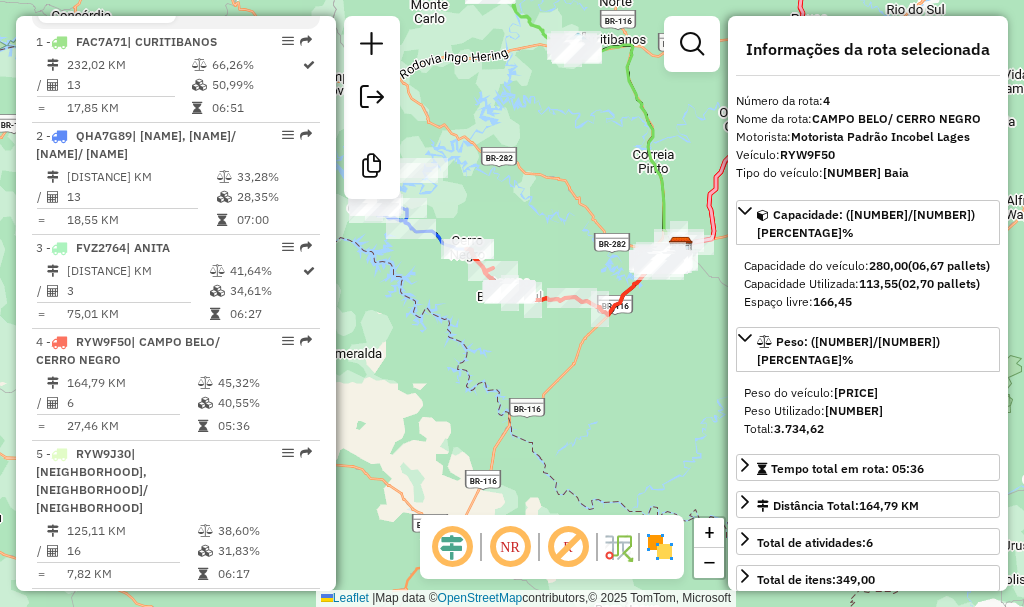 drag, startPoint x: 655, startPoint y: 314, endPoint x: 675, endPoint y: 372, distance: 61.351448 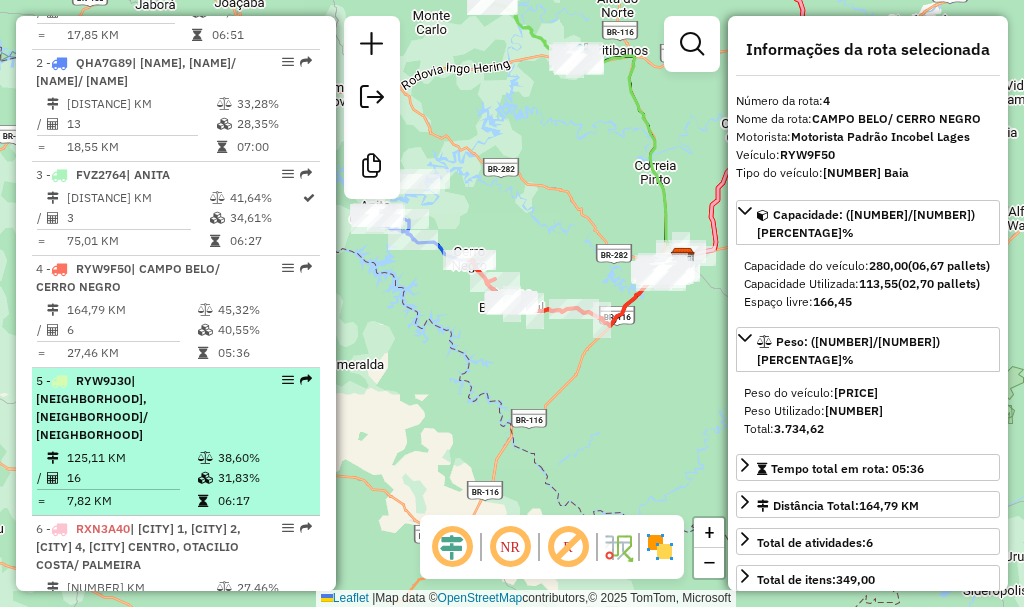scroll, scrollTop: 900, scrollLeft: 0, axis: vertical 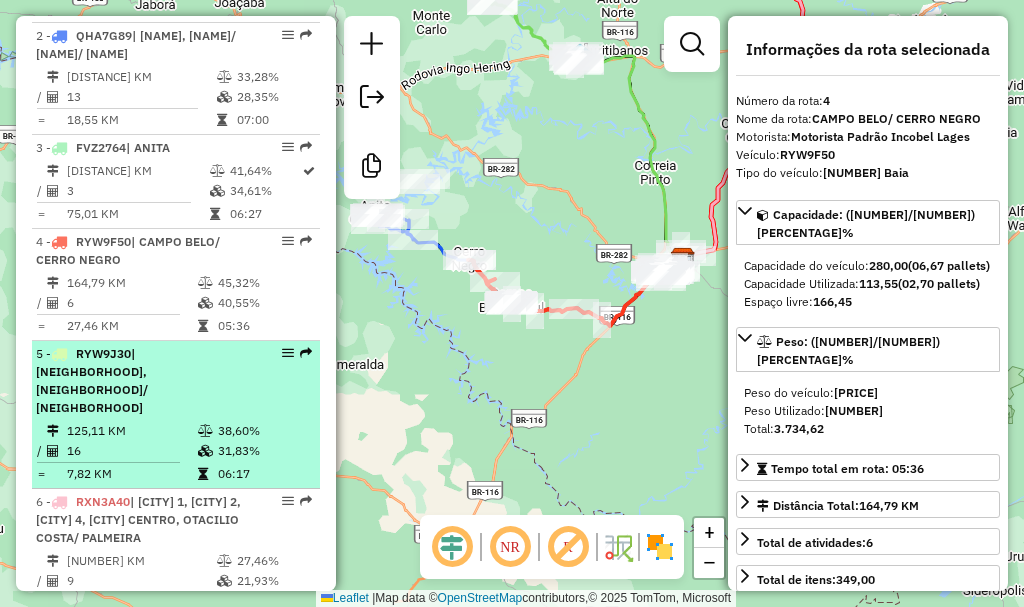 click on "| [NEIGHBORHOOD], [NEIGHBORHOOD]/ [DISTRICT]" at bounding box center (92, 380) 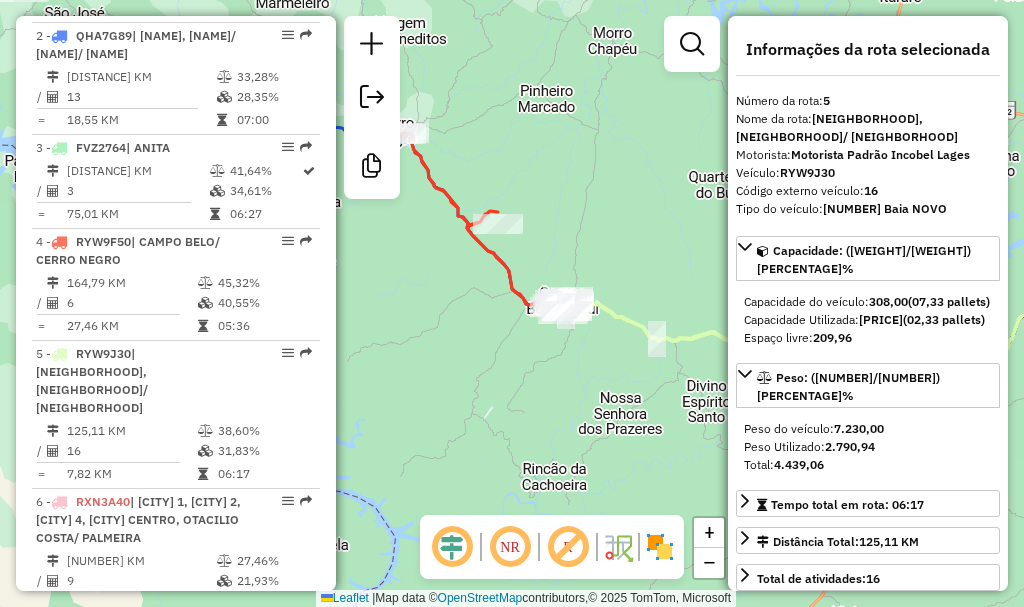 drag, startPoint x: 525, startPoint y: 294, endPoint x: 889, endPoint y: 258, distance: 365.77588 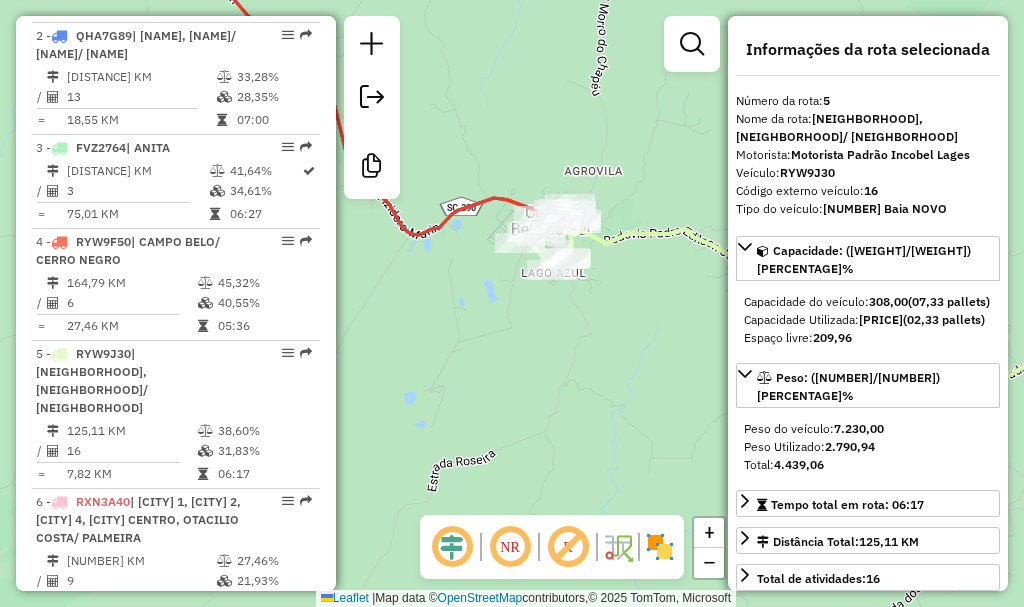 drag, startPoint x: 522, startPoint y: 321, endPoint x: 499, endPoint y: 359, distance: 44.418465 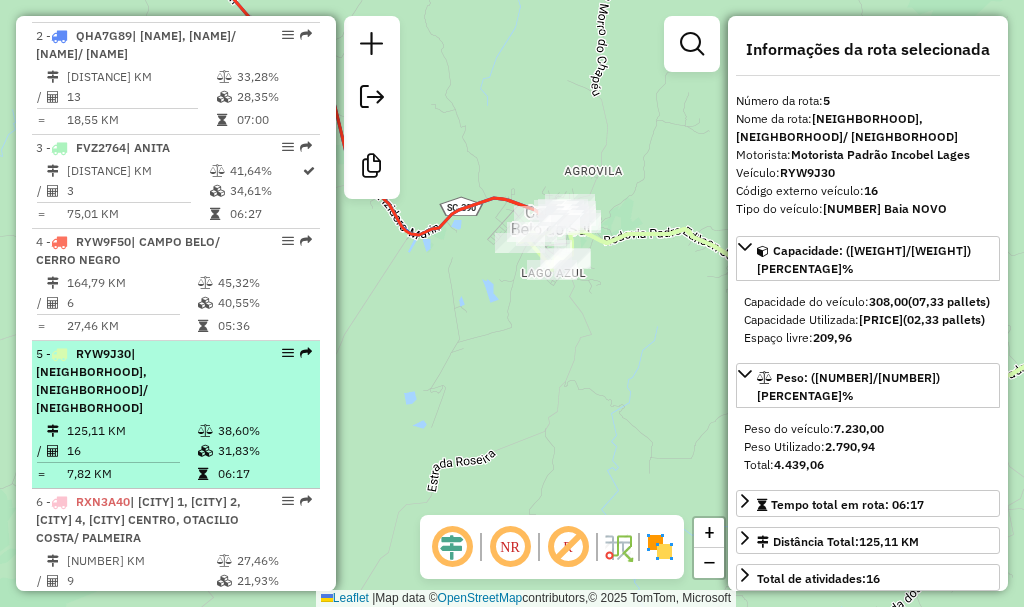 click at bounding box center [207, 431] 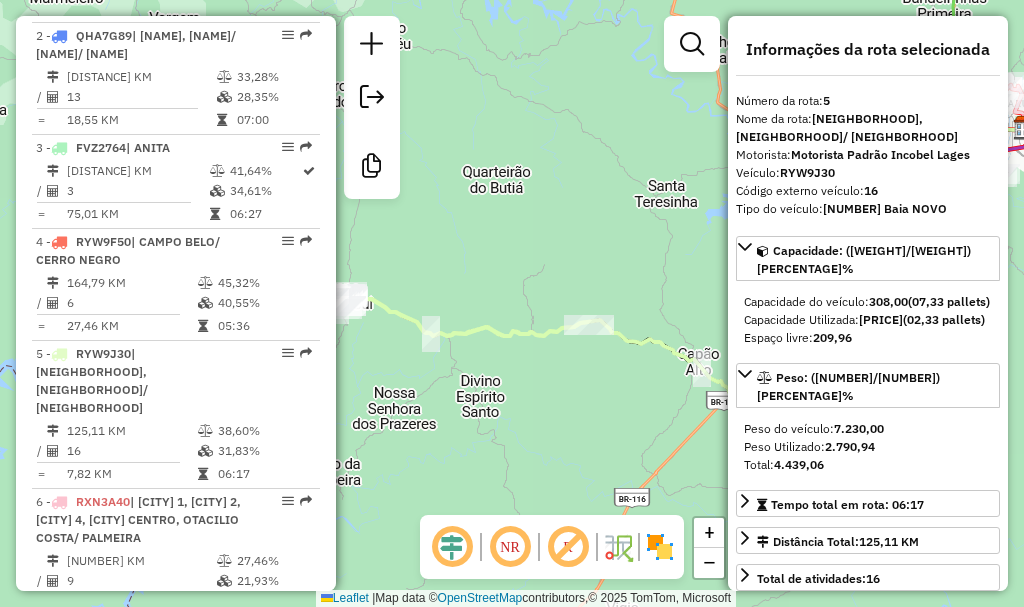 drag, startPoint x: 429, startPoint y: 423, endPoint x: 602, endPoint y: 377, distance: 179.01117 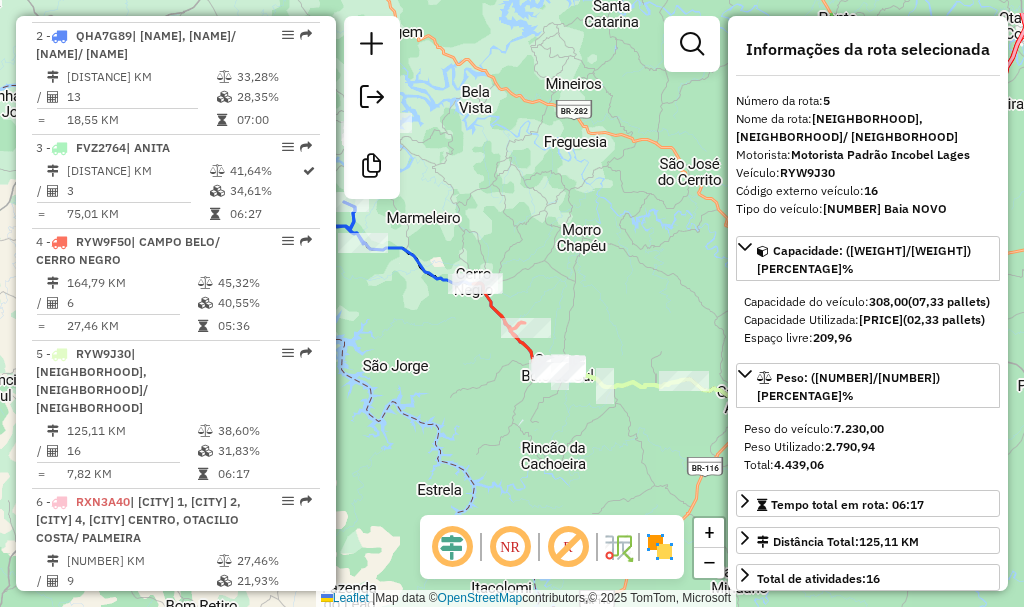 drag, startPoint x: 476, startPoint y: 264, endPoint x: 612, endPoint y: 338, distance: 154.82893 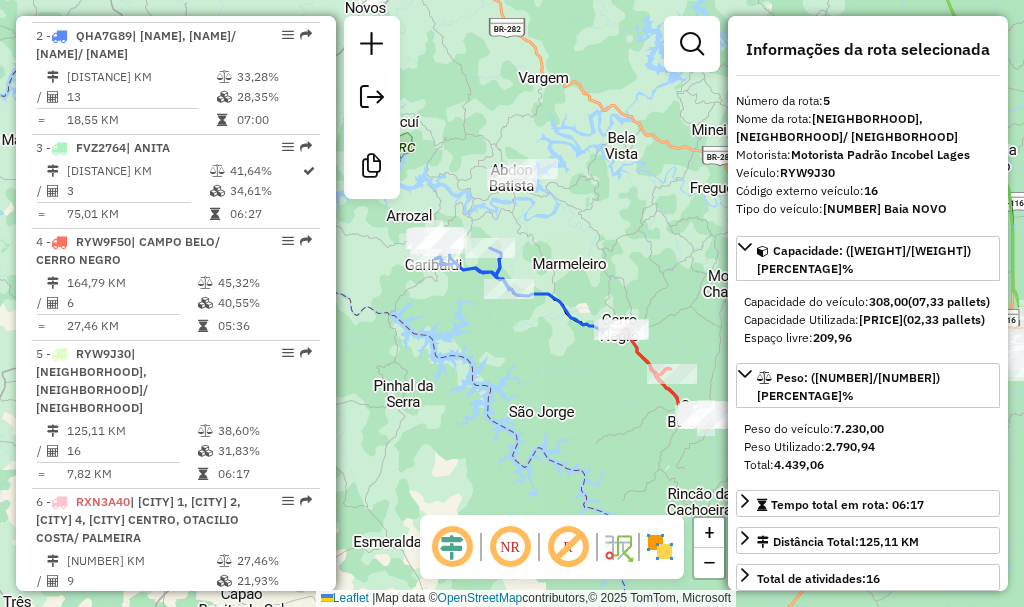 drag, startPoint x: 567, startPoint y: 261, endPoint x: 697, endPoint y: 300, distance: 135.72398 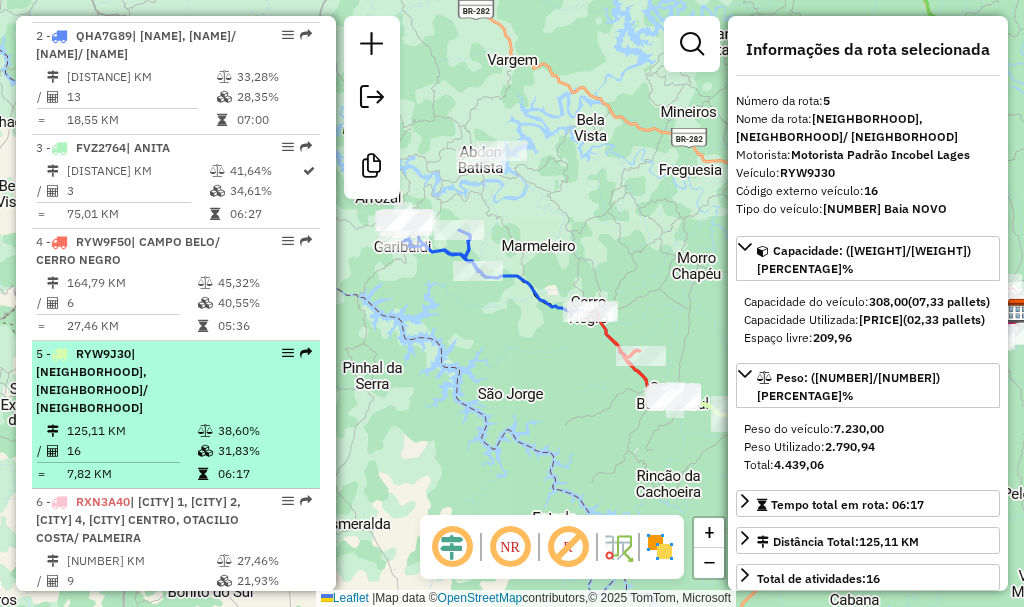 click on "| [NEIGHBORHOOD], [NEIGHBORHOOD]/ [DISTRICT]" at bounding box center (92, 380) 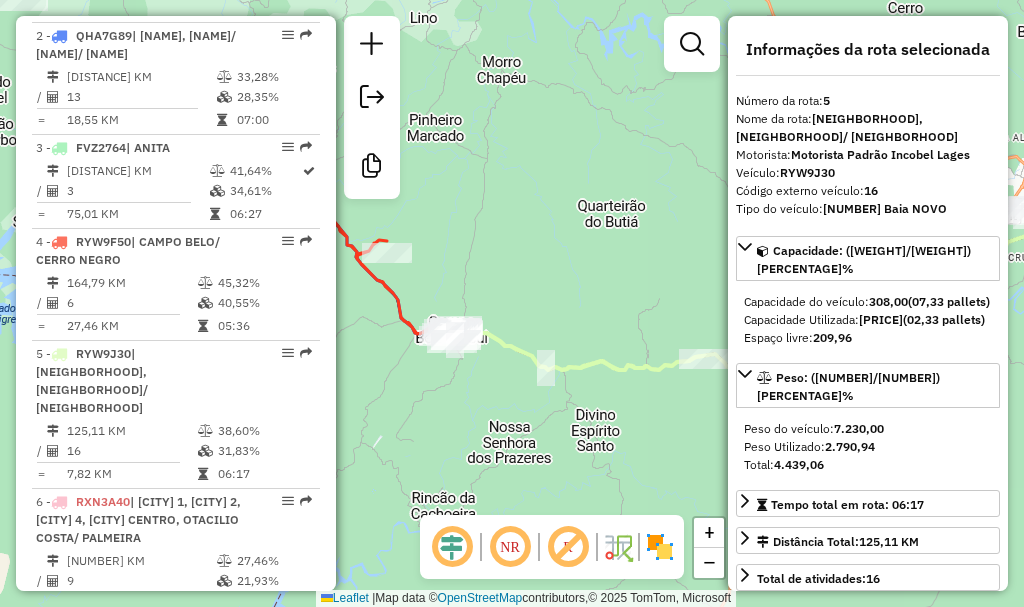 drag, startPoint x: 425, startPoint y: 431, endPoint x: 708, endPoint y: 420, distance: 283.2137 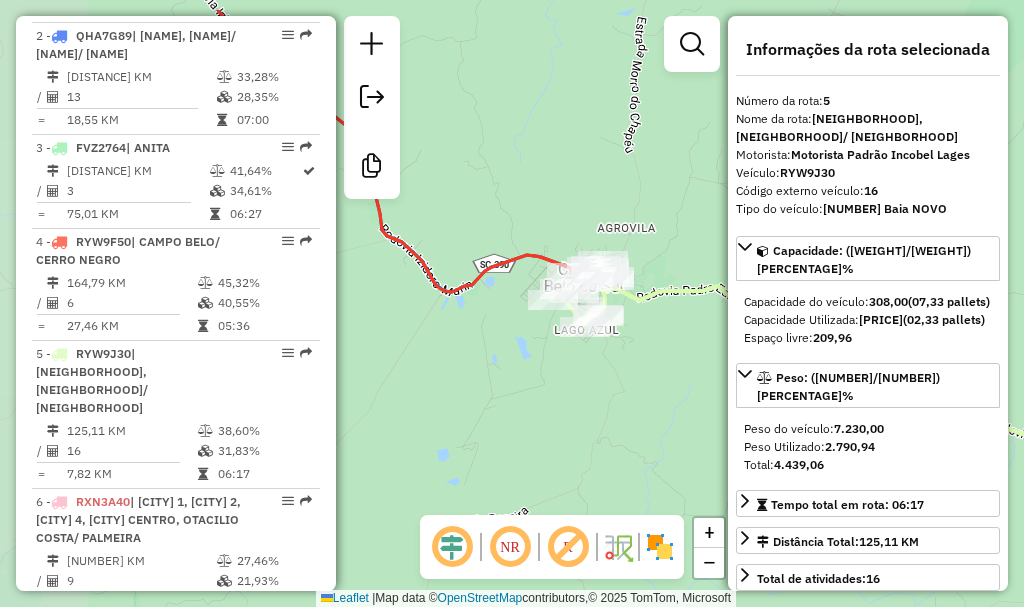 drag, startPoint x: 484, startPoint y: 343, endPoint x: 558, endPoint y: 385, distance: 85.08819 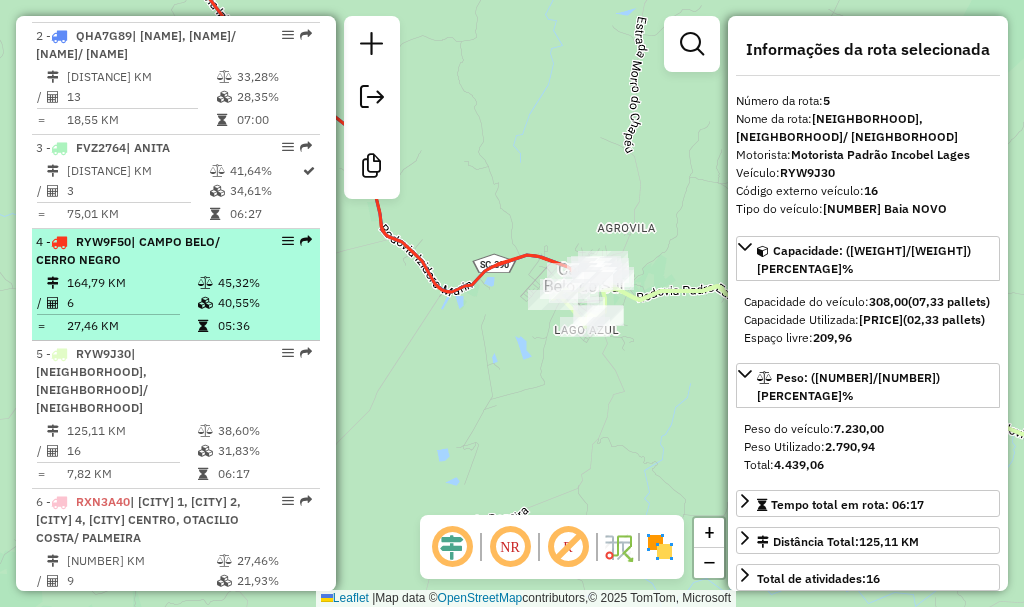click on "4 -       RYW9F50   | CAMPO BELO/ CERRO NEGRO" at bounding box center (142, 251) 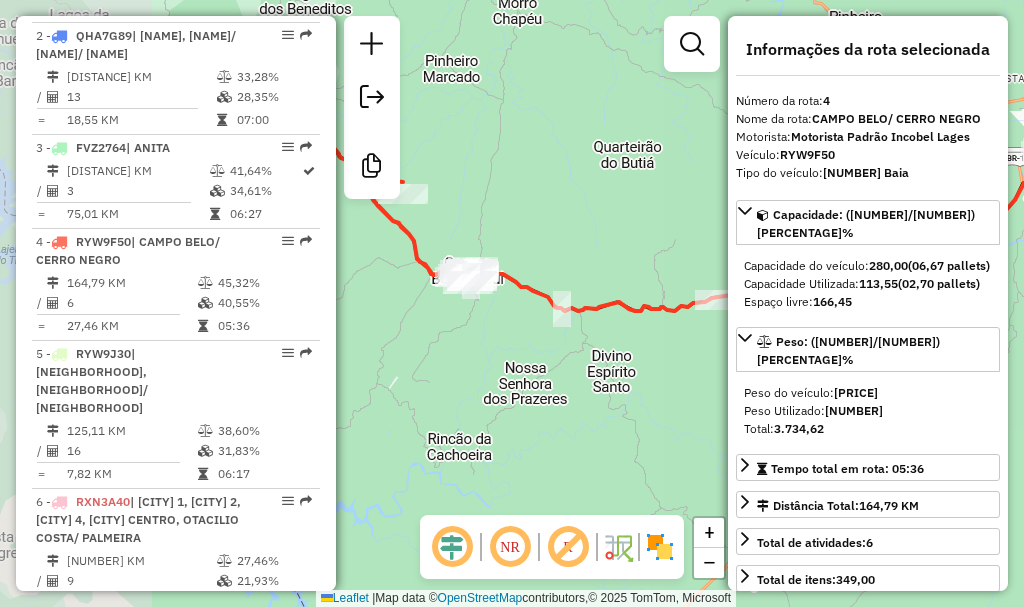 drag, startPoint x: 523, startPoint y: 414, endPoint x: 743, endPoint y: 355, distance: 227.77402 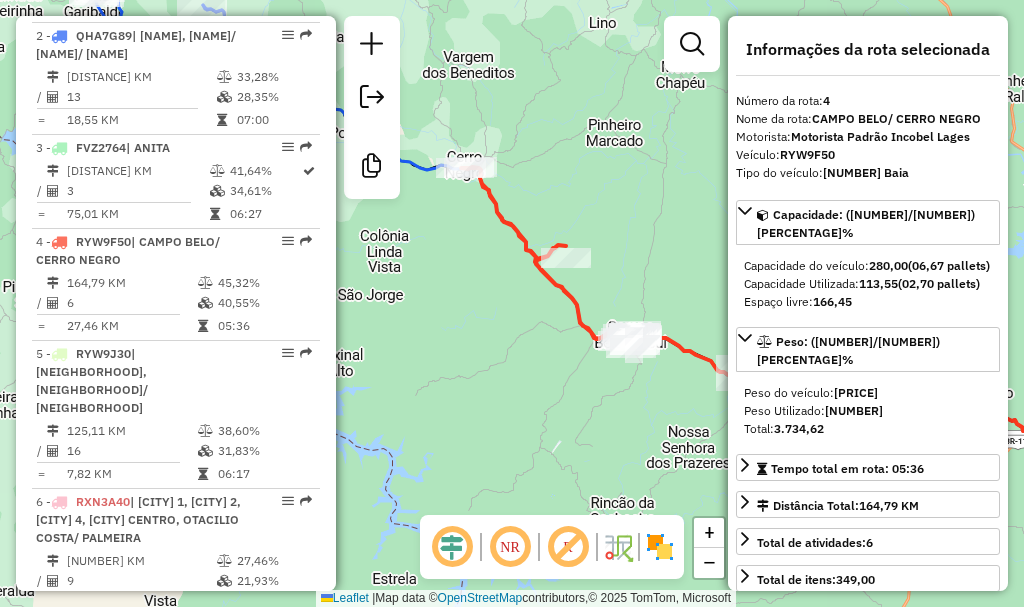 drag, startPoint x: 436, startPoint y: 327, endPoint x: 593, endPoint y: 384, distance: 167.02695 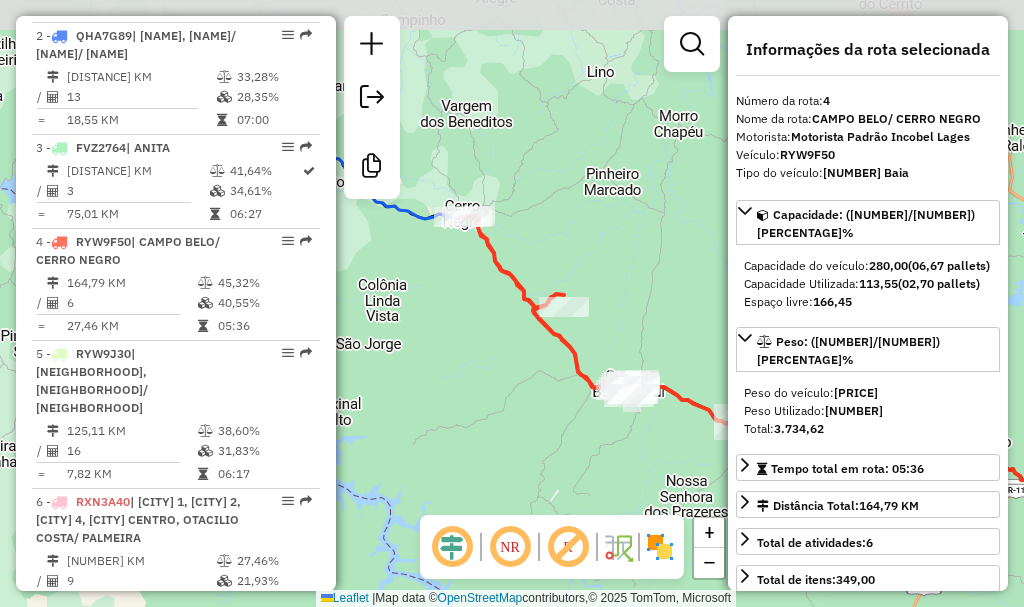 drag, startPoint x: 503, startPoint y: 305, endPoint x: 501, endPoint y: 353, distance: 48.04165 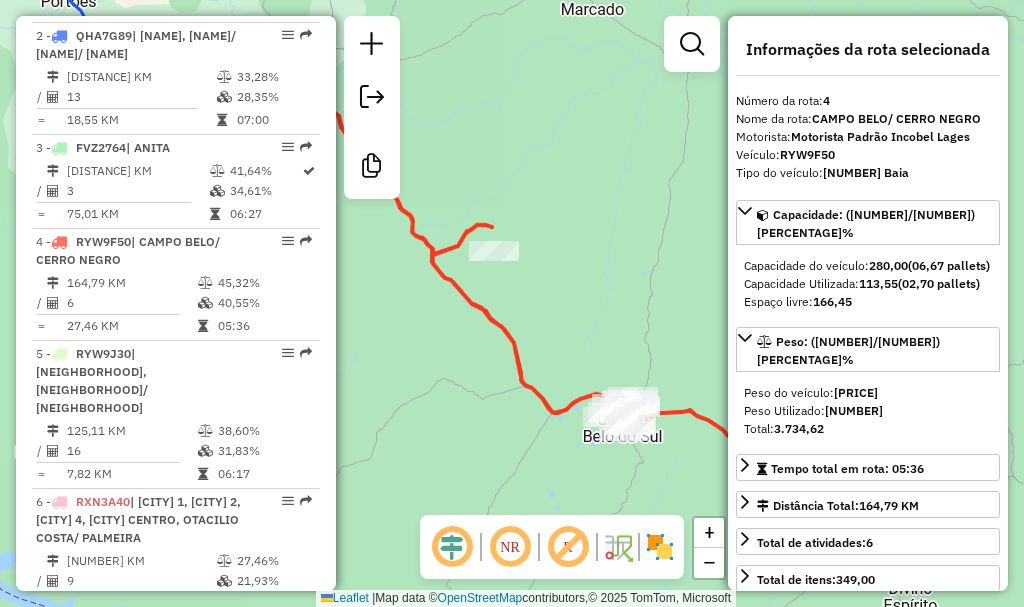 drag, startPoint x: 558, startPoint y: 375, endPoint x: 420, endPoint y: 360, distance: 138.81282 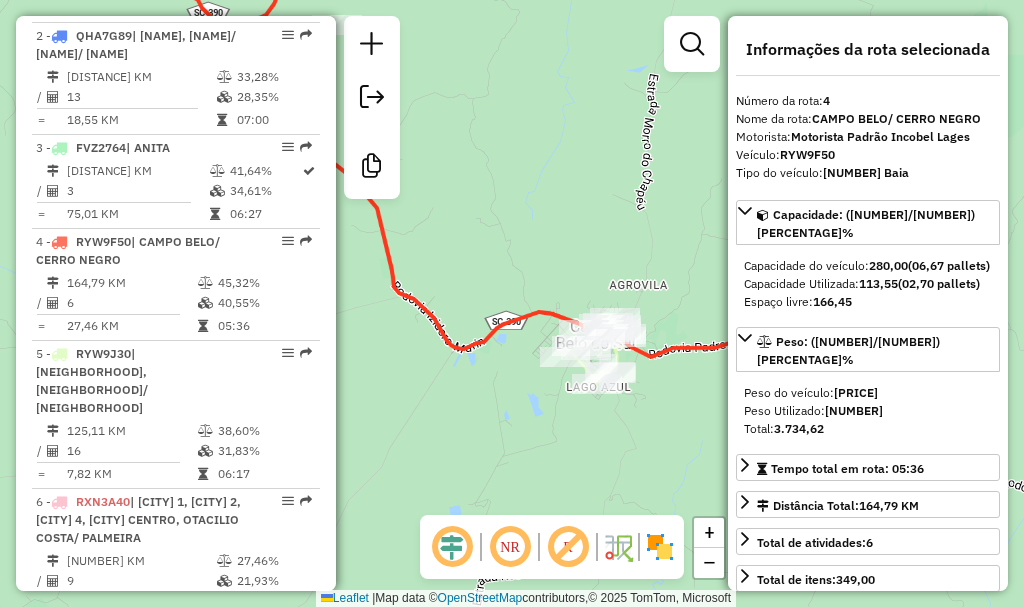 drag, startPoint x: 593, startPoint y: 469, endPoint x: 441, endPoint y: 383, distance: 174.64249 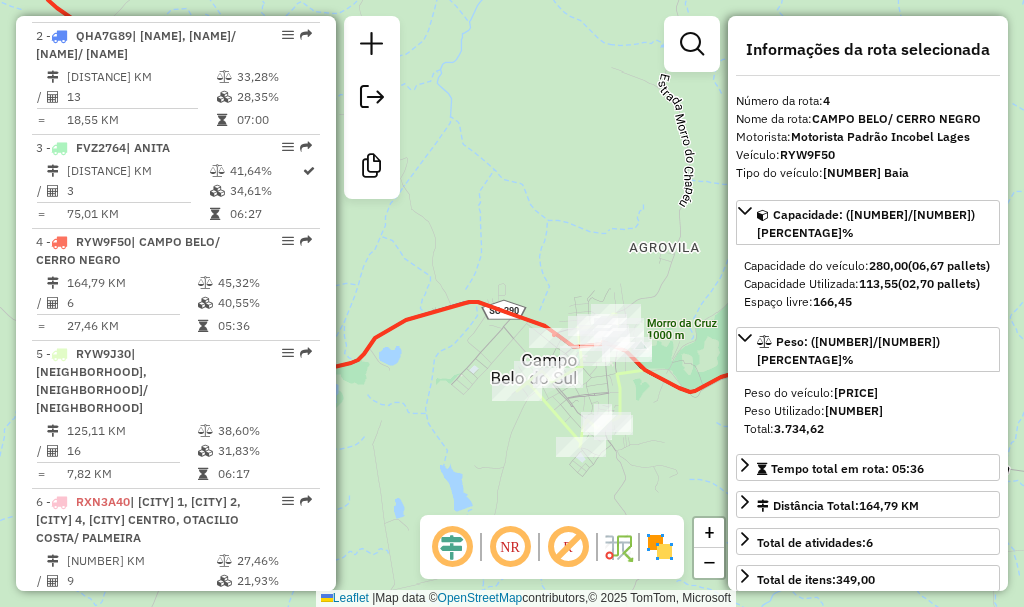 drag, startPoint x: 582, startPoint y: 347, endPoint x: 440, endPoint y: 380, distance: 145.78409 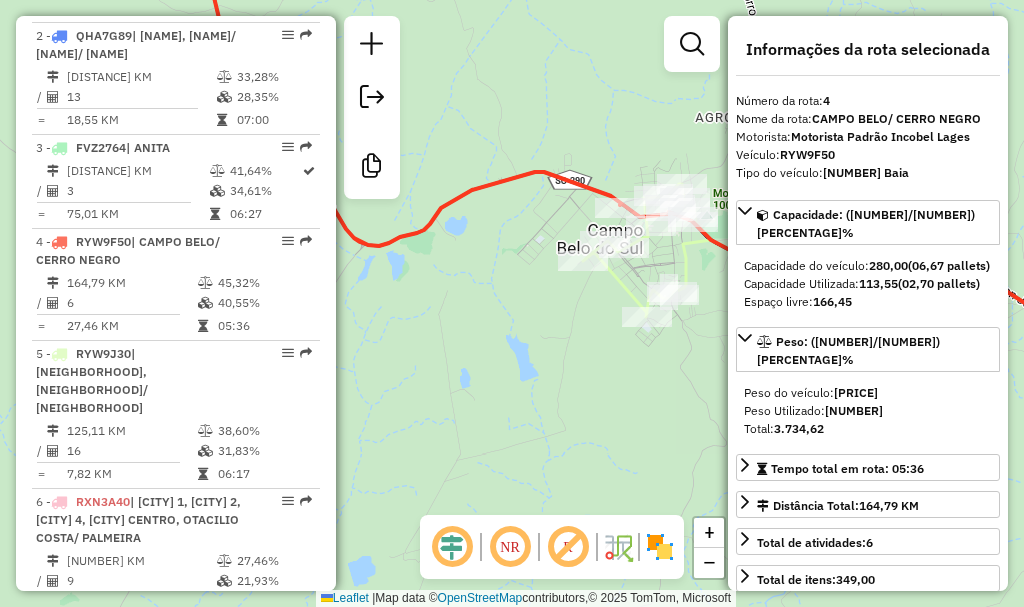 drag, startPoint x: 539, startPoint y: 198, endPoint x: 568, endPoint y: 124, distance: 79.47956 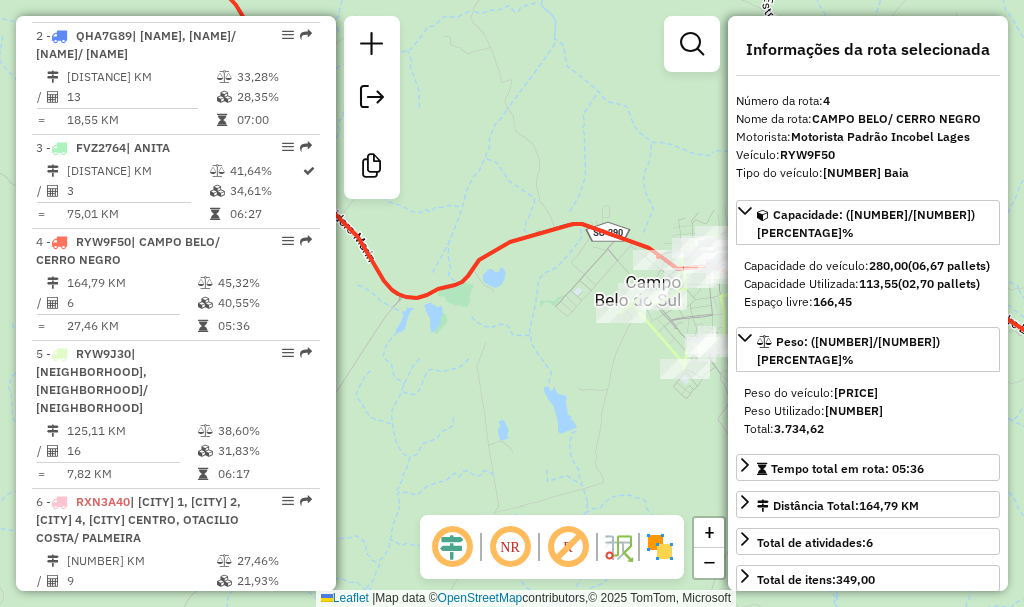 drag, startPoint x: 558, startPoint y: 101, endPoint x: 596, endPoint y: 157, distance: 67.6757 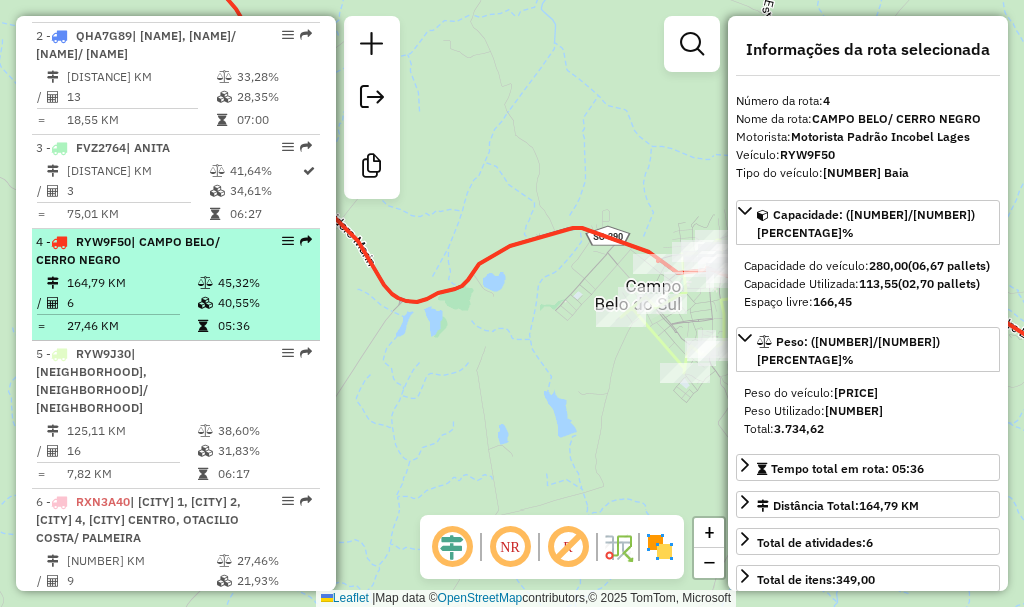 click on "164,79 KM" at bounding box center [131, 283] 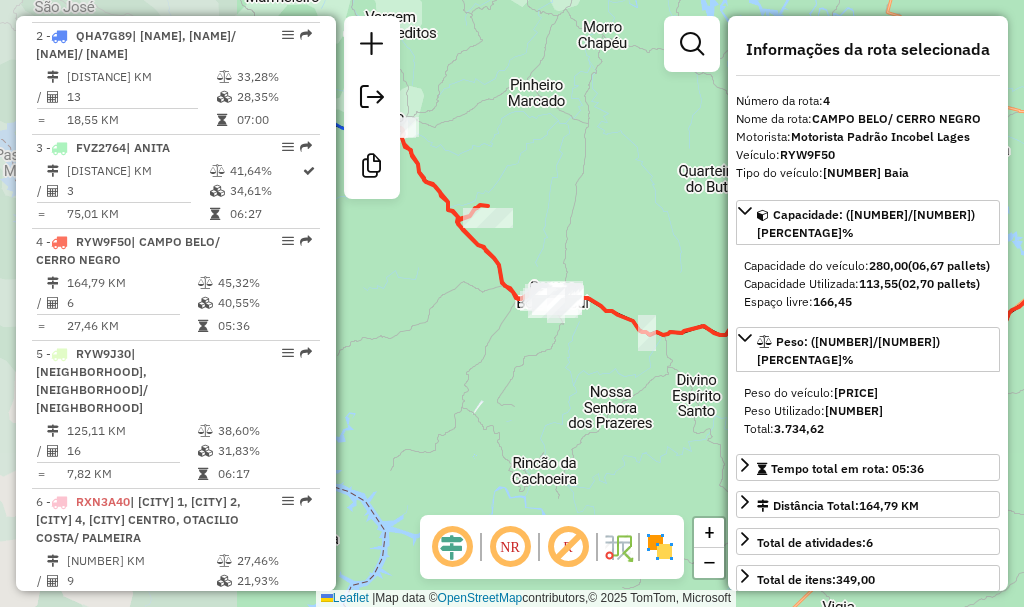 drag, startPoint x: 447, startPoint y: 394, endPoint x: 725, endPoint y: 345, distance: 282.2853 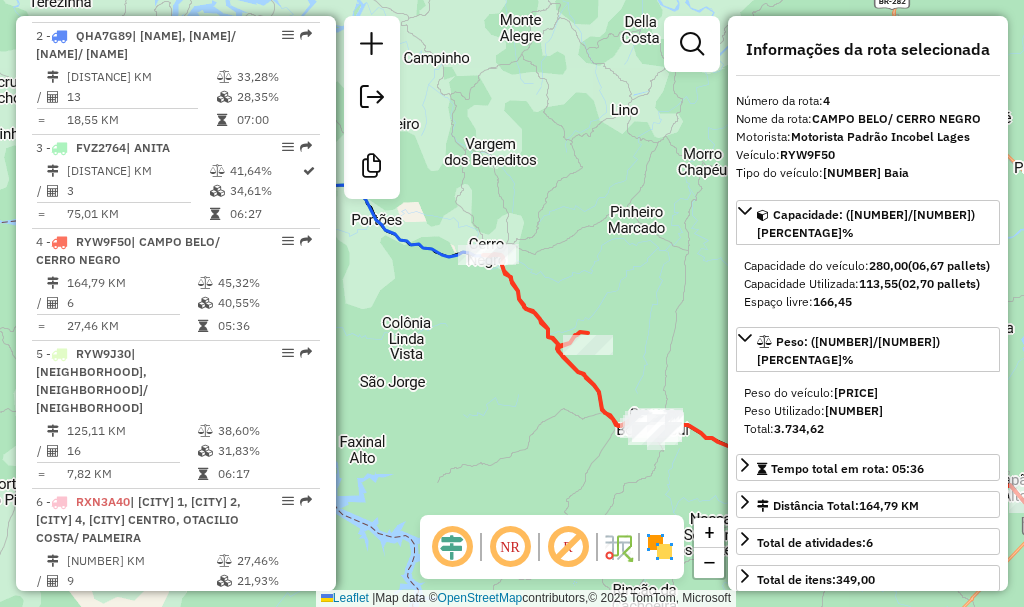 drag, startPoint x: 455, startPoint y: 309, endPoint x: 552, endPoint y: 437, distance: 160.60199 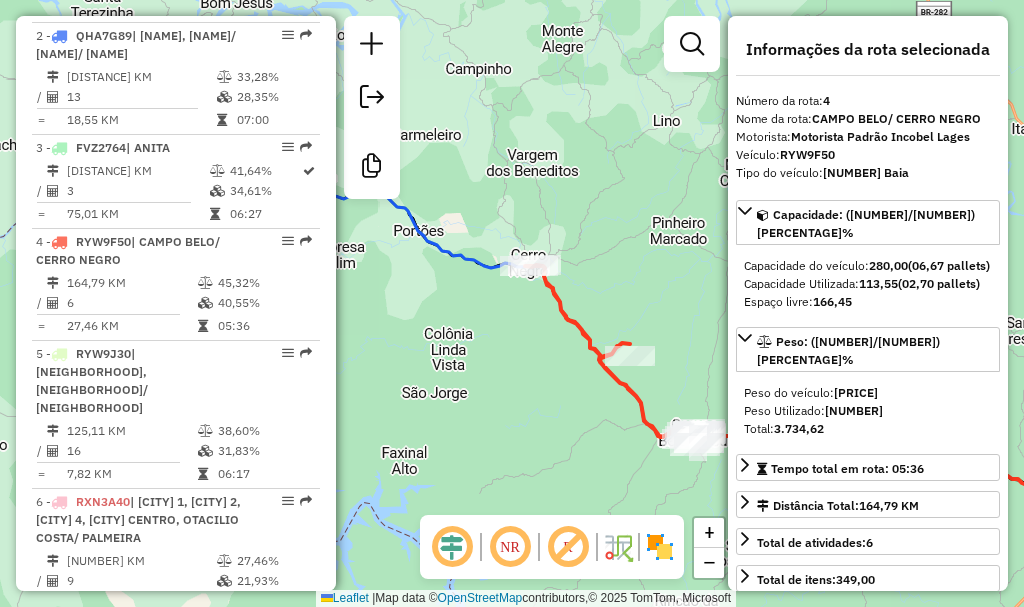 drag, startPoint x: 536, startPoint y: 375, endPoint x: 577, endPoint y: 386, distance: 42.44997 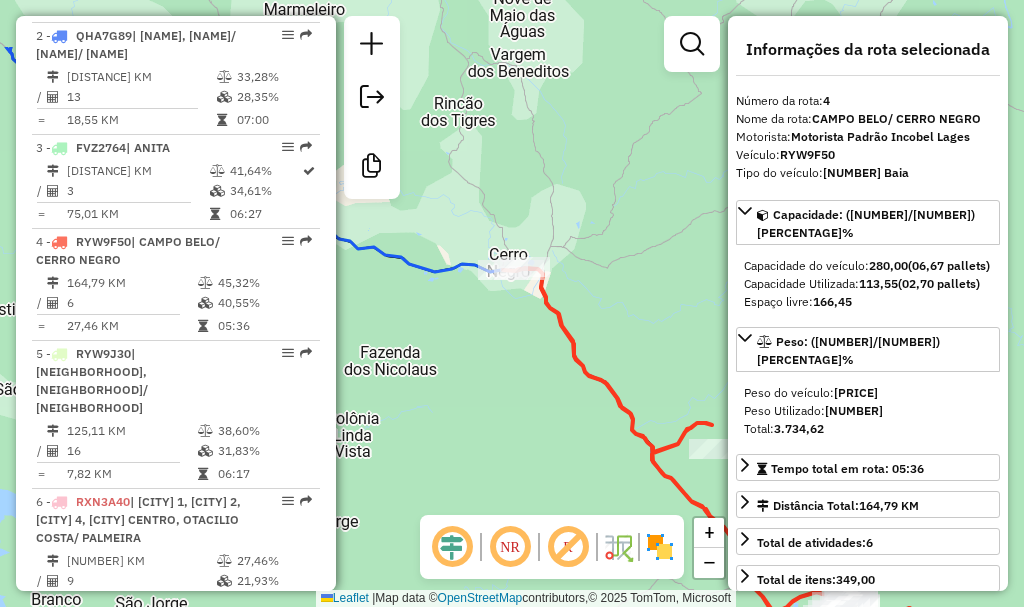 drag, startPoint x: 594, startPoint y: 337, endPoint x: 620, endPoint y: 446, distance: 112.05802 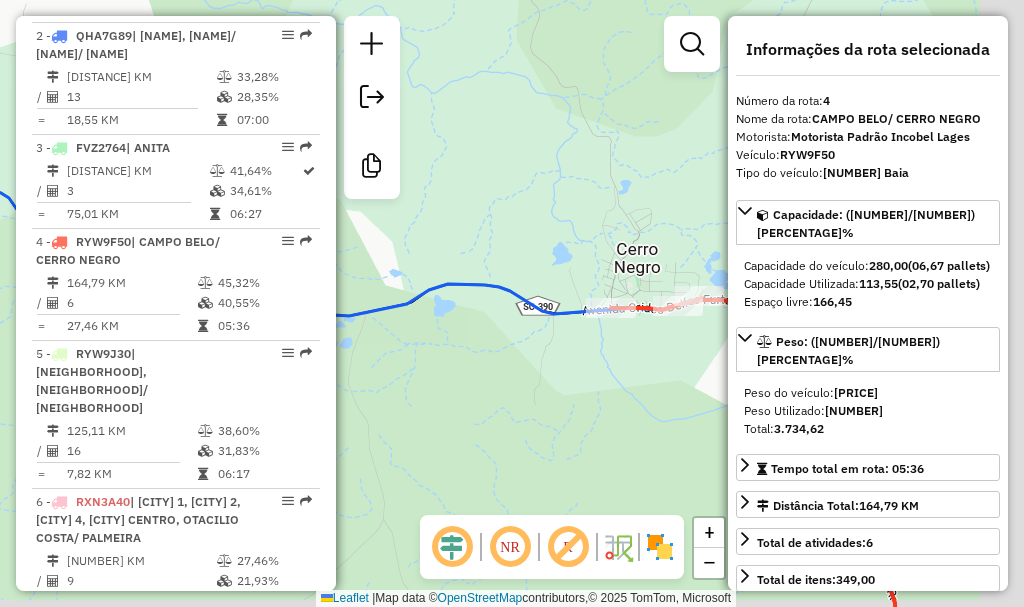 drag, startPoint x: 641, startPoint y: 404, endPoint x: 514, endPoint y: 366, distance: 132.56319 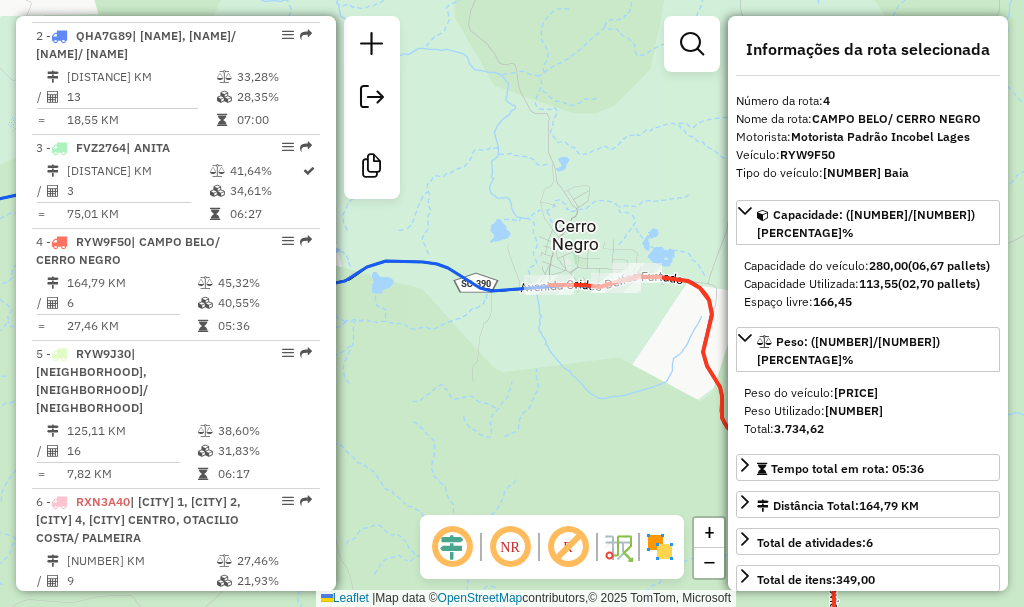 drag, startPoint x: 589, startPoint y: 347, endPoint x: 538, endPoint y: 327, distance: 54.781384 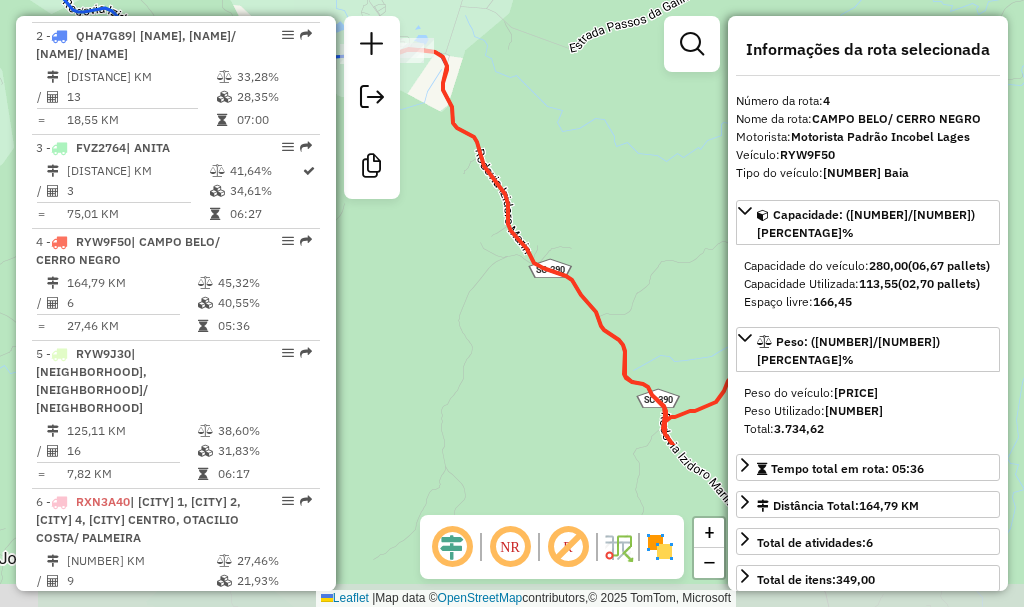 drag, startPoint x: 524, startPoint y: 358, endPoint x: 398, endPoint y: 136, distance: 255.26457 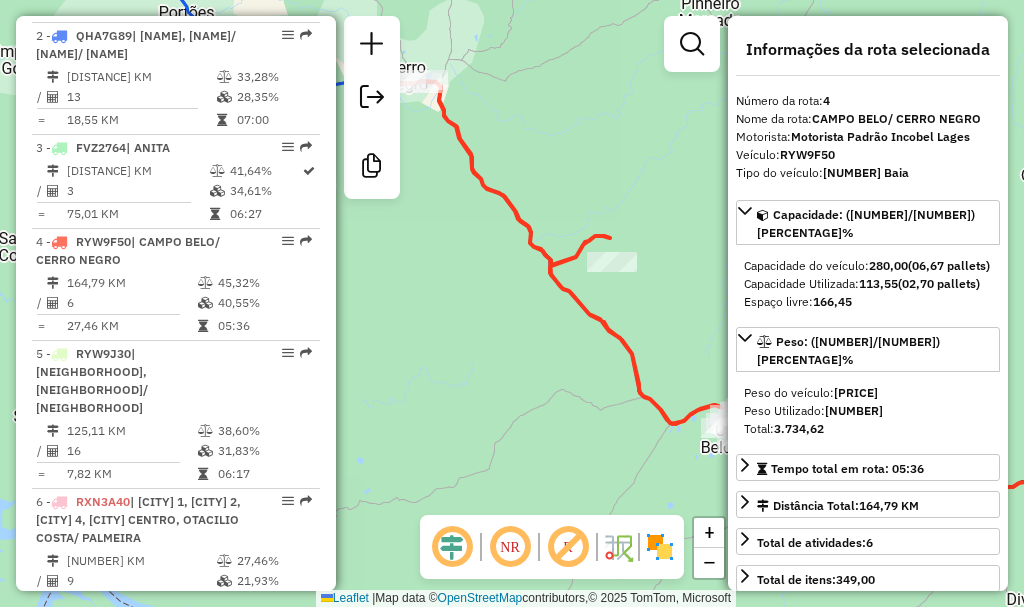 drag, startPoint x: 486, startPoint y: 351, endPoint x: 417, endPoint y: 257, distance: 116.60618 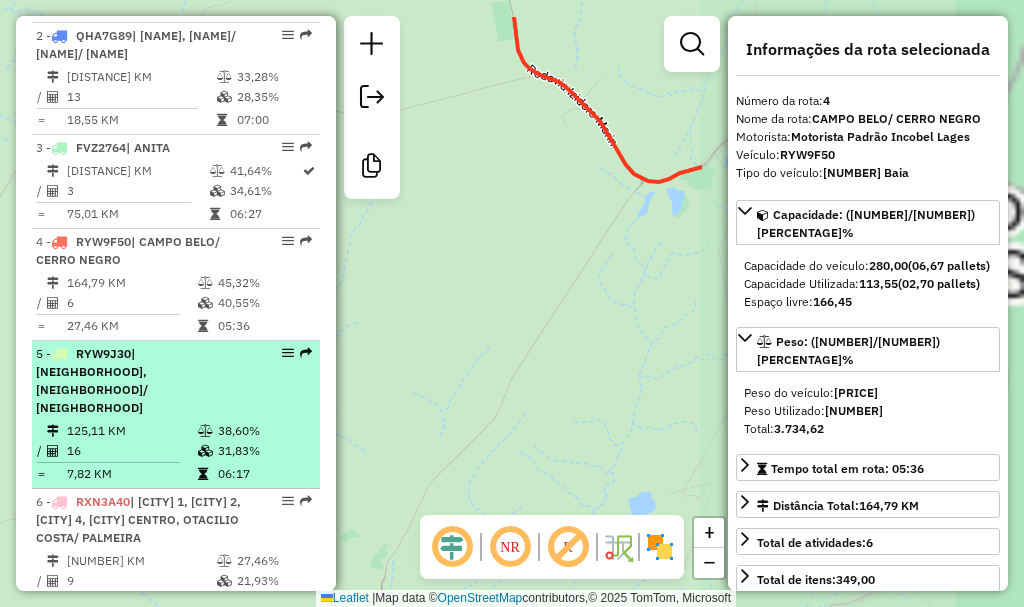 drag, startPoint x: 677, startPoint y: 295, endPoint x: 218, endPoint y: 371, distance: 465.2494 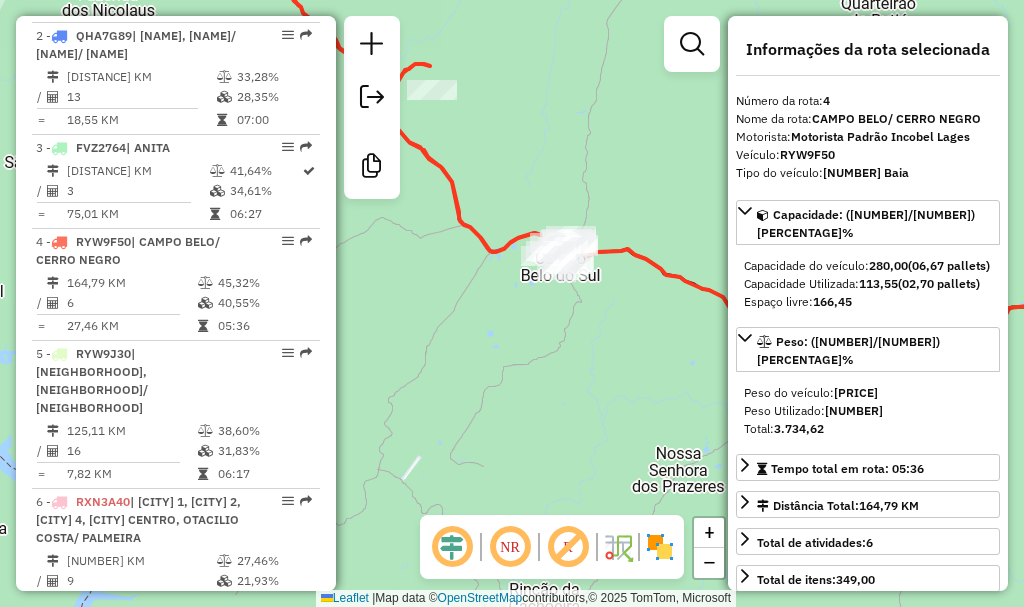 drag, startPoint x: 549, startPoint y: 327, endPoint x: 536, endPoint y: 342, distance: 19.849434 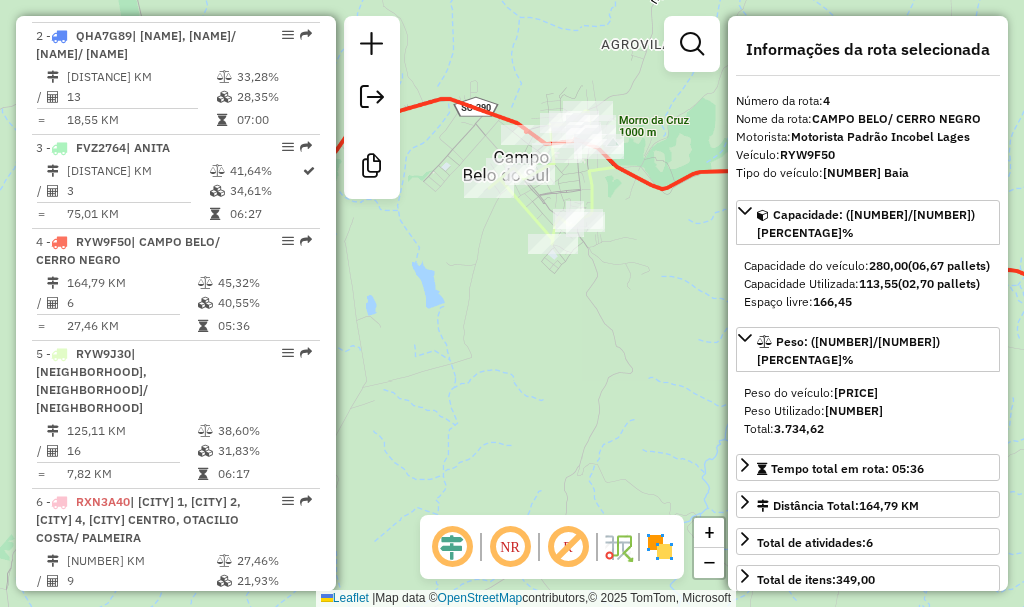 drag, startPoint x: 548, startPoint y: 221, endPoint x: 516, endPoint y: 376, distance: 158.26875 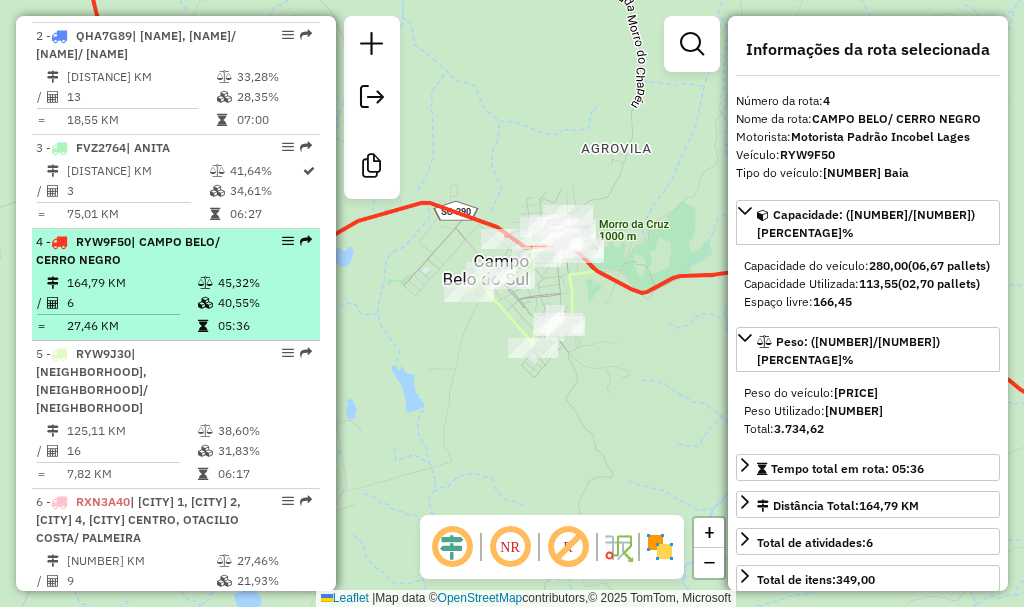 click at bounding box center [205, 303] 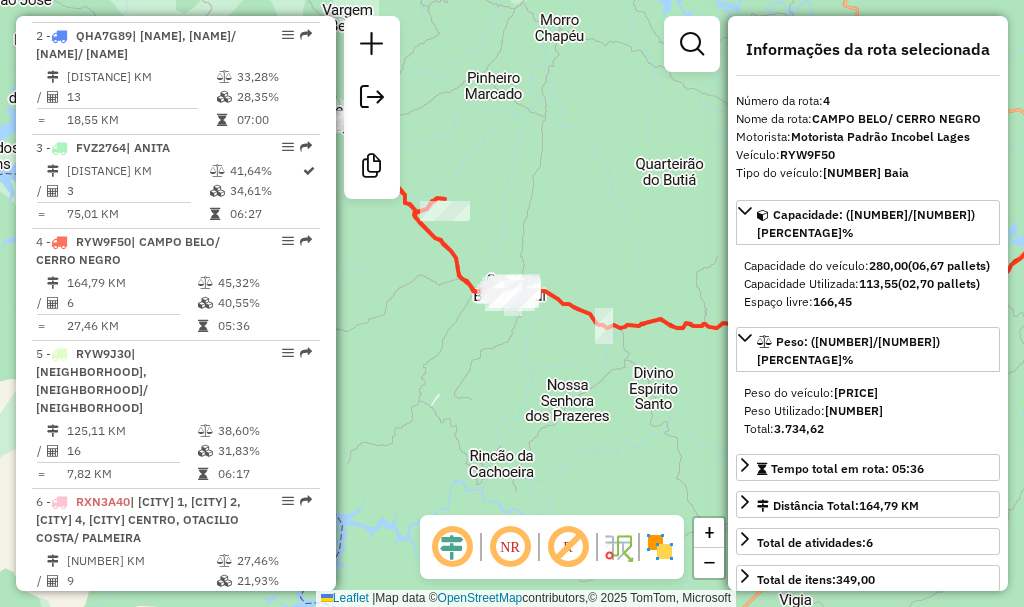 drag, startPoint x: 497, startPoint y: 402, endPoint x: 738, endPoint y: 346, distance: 247.4207 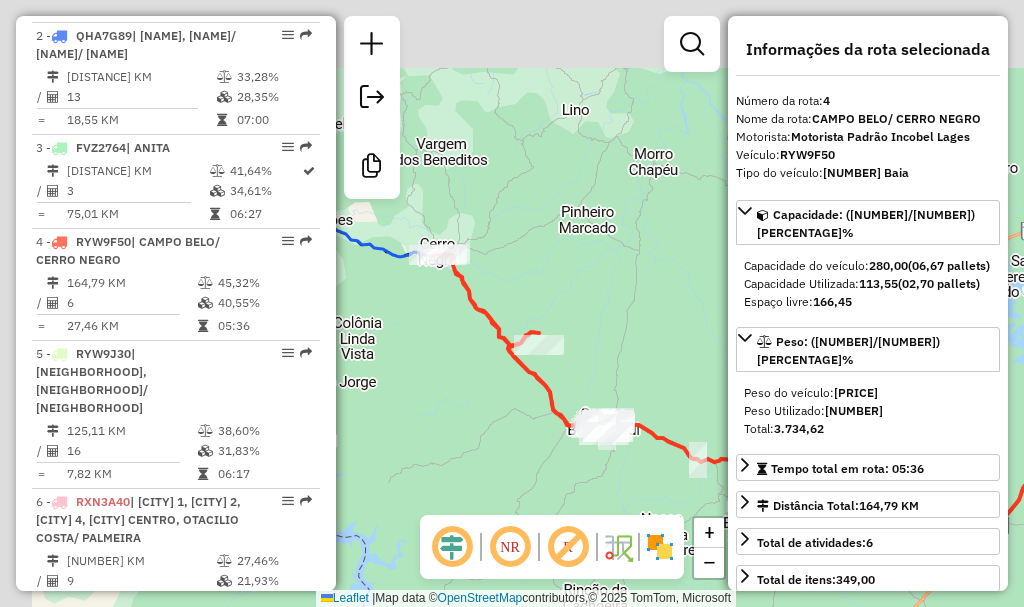 drag, startPoint x: 428, startPoint y: 347, endPoint x: 554, endPoint y: 414, distance: 142.706 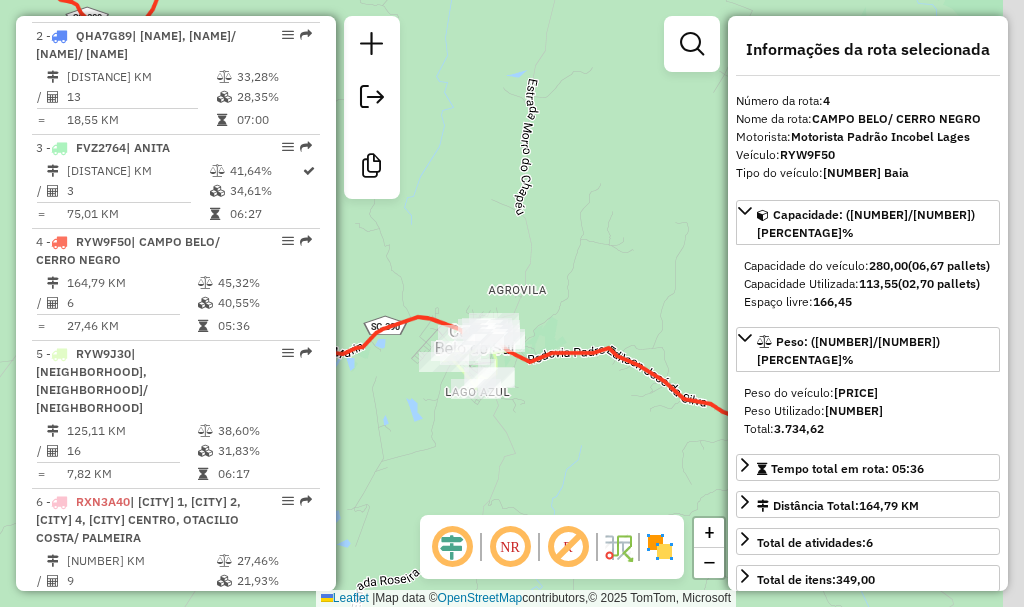 drag, startPoint x: 651, startPoint y: 493, endPoint x: 419, endPoint y: 386, distance: 255.48581 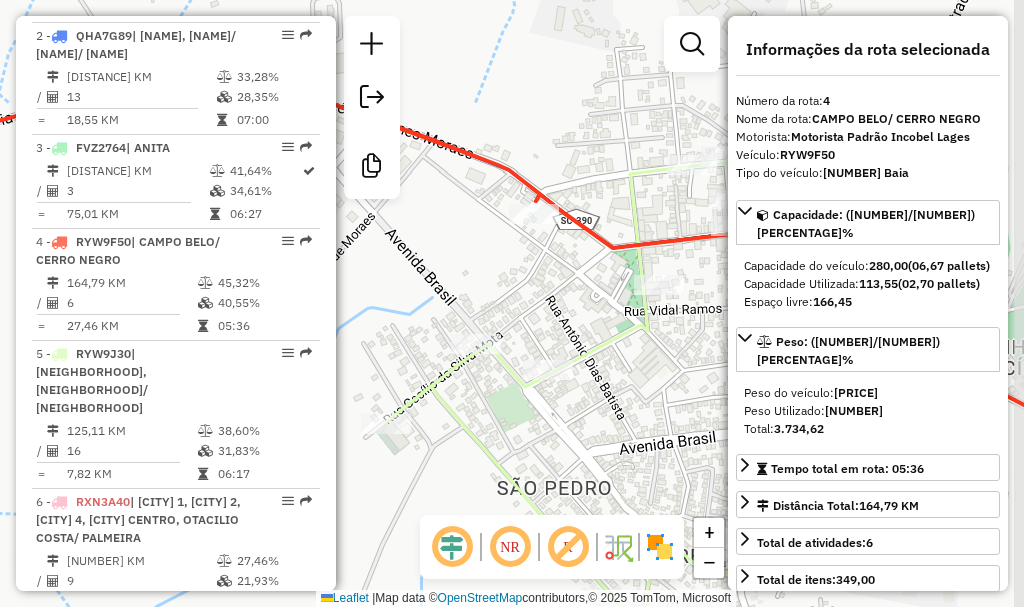 drag, startPoint x: 568, startPoint y: 180, endPoint x: 521, endPoint y: 256, distance: 89.358826 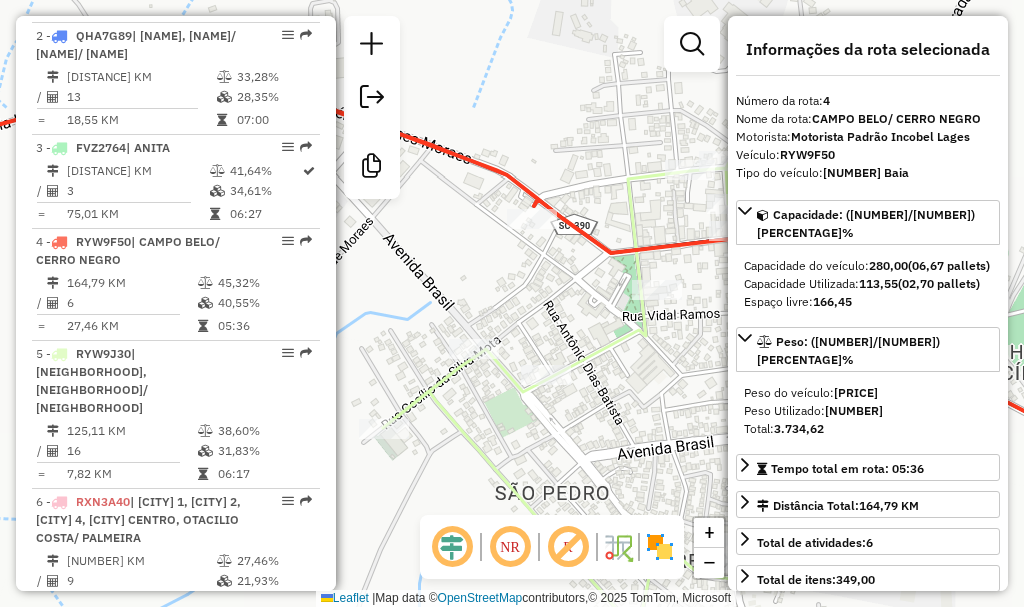 drag, startPoint x: 578, startPoint y: 322, endPoint x: 483, endPoint y: 330, distance: 95.33625 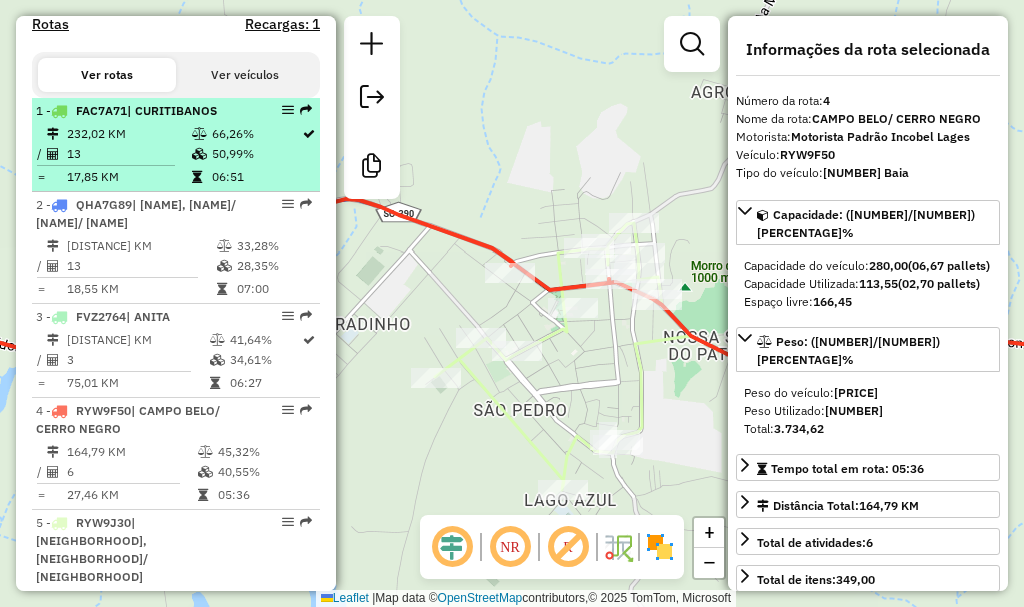 scroll, scrollTop: 700, scrollLeft: 0, axis: vertical 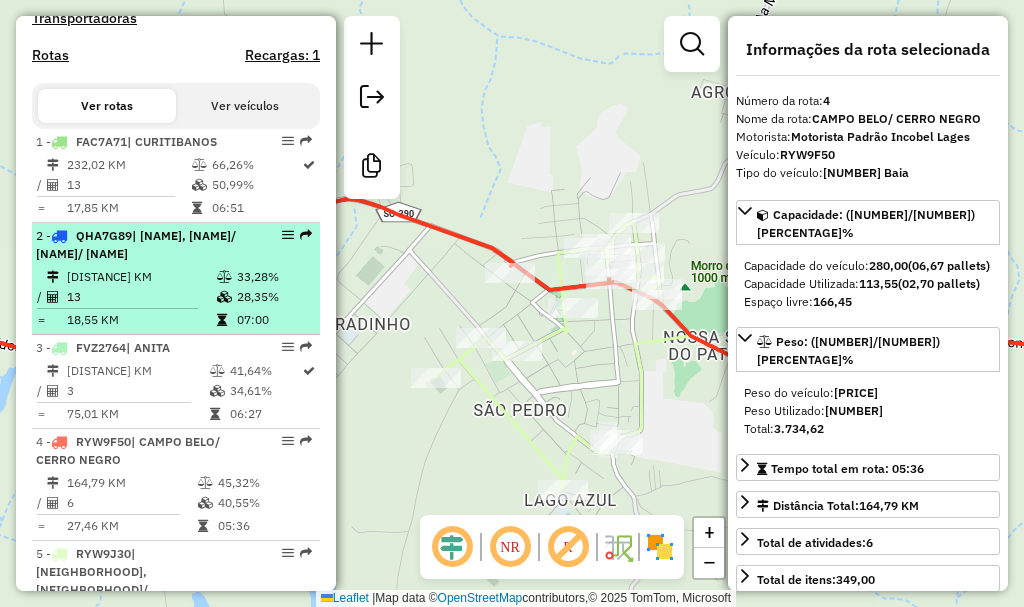 click on "241,11 KM" at bounding box center (141, 277) 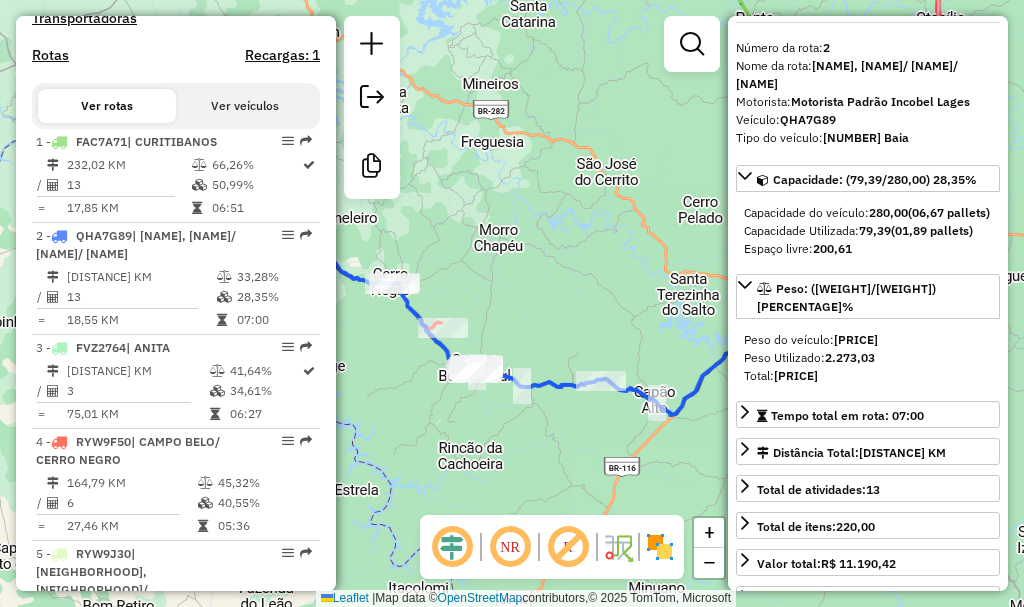 scroll, scrollTop: 100, scrollLeft: 0, axis: vertical 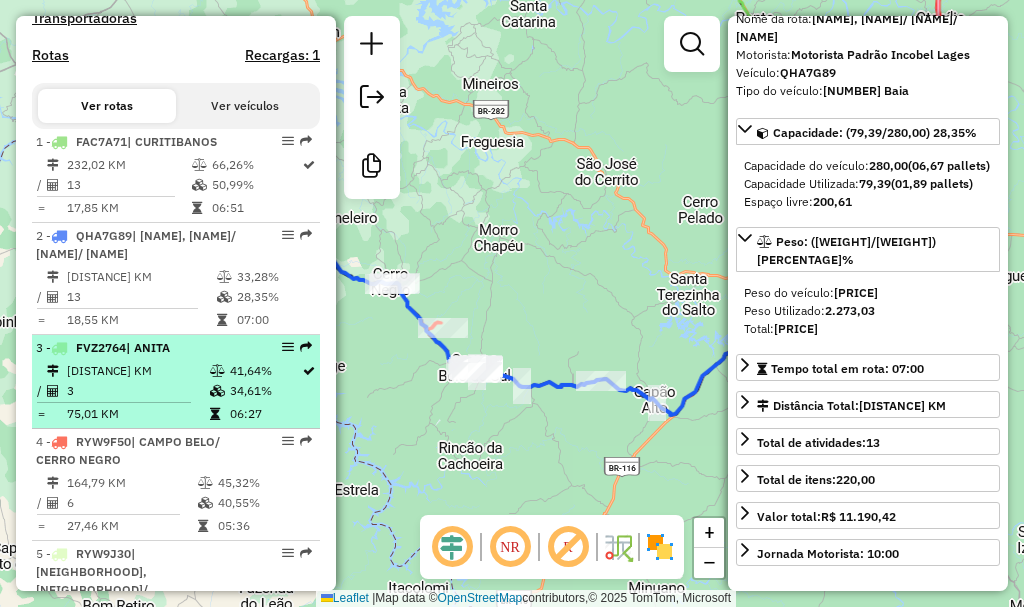click on "3 -       FVZ2764   | ANITA" at bounding box center (142, 348) 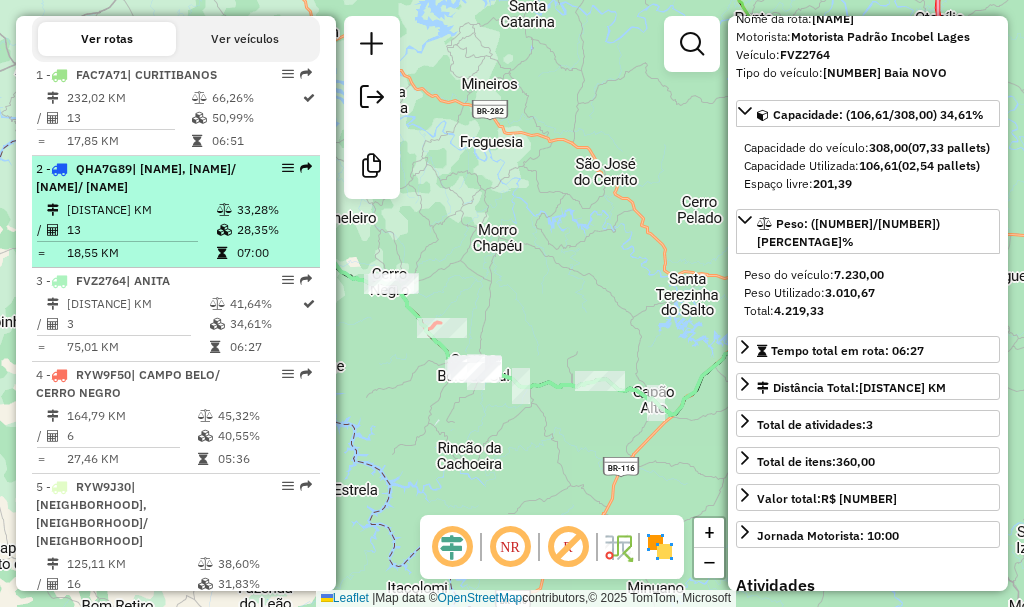 scroll, scrollTop: 900, scrollLeft: 0, axis: vertical 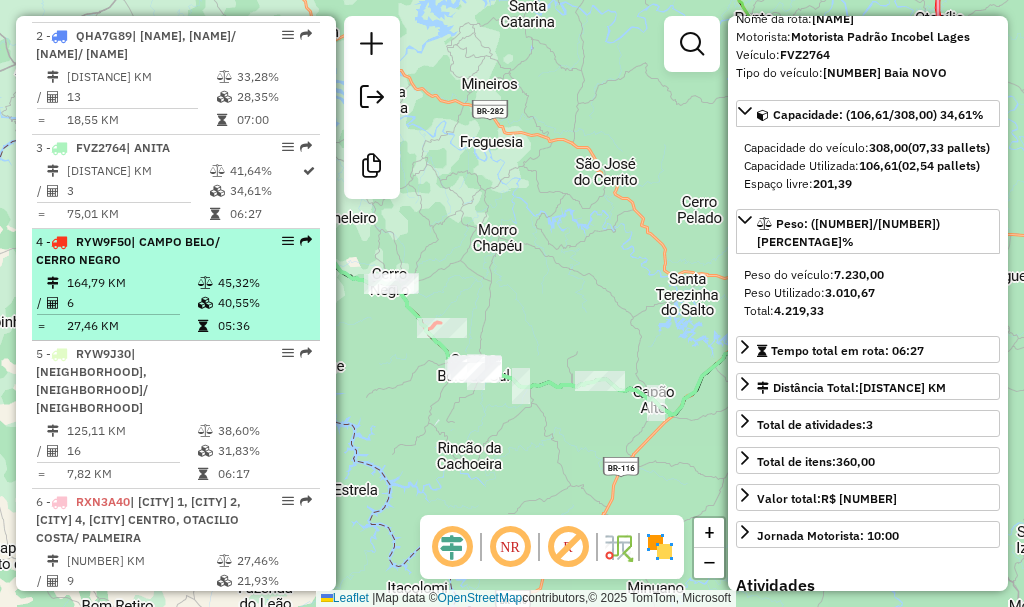 click on "4 -       RYW9F50   | CAMPO BELO/ CERRO NEGRO" at bounding box center (142, 251) 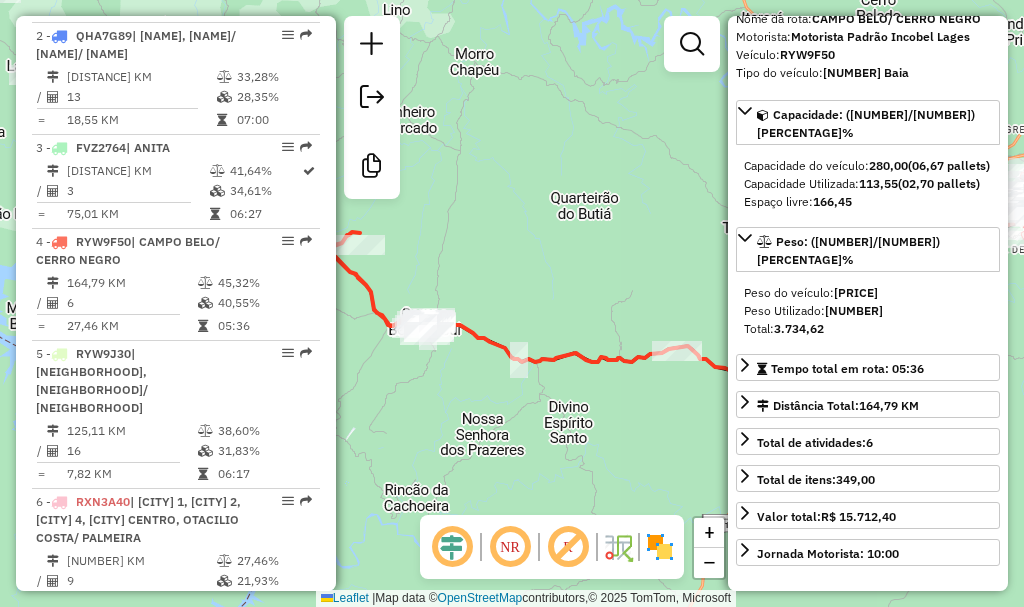 drag, startPoint x: 486, startPoint y: 441, endPoint x: 669, endPoint y: 432, distance: 183.22118 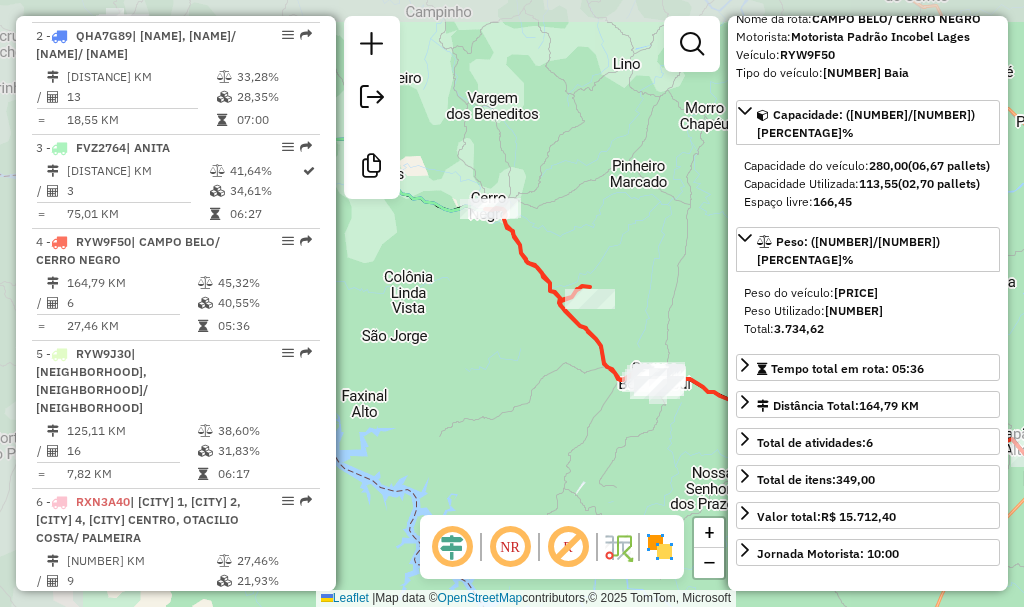 drag, startPoint x: 422, startPoint y: 387, endPoint x: 637, endPoint y: 433, distance: 219.86588 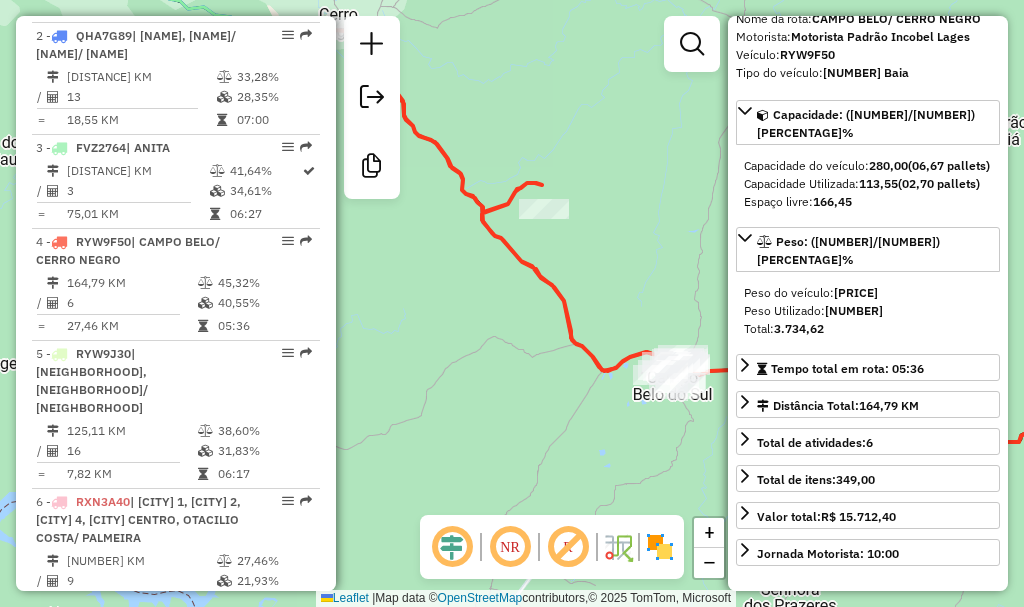 drag, startPoint x: 649, startPoint y: 426, endPoint x: 707, endPoint y: 405, distance: 61.68468 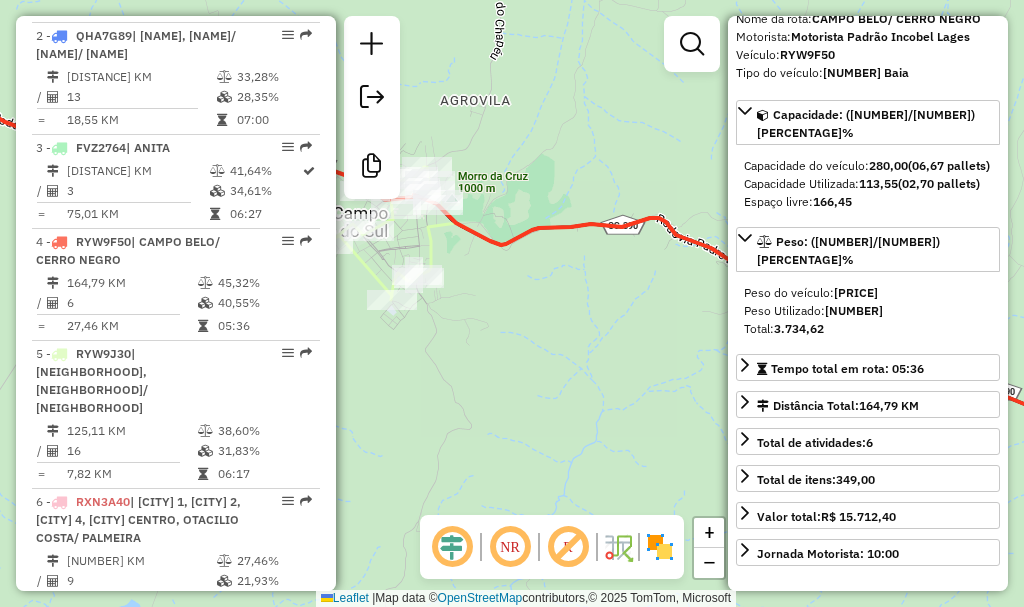 drag, startPoint x: 513, startPoint y: 355, endPoint x: 628, endPoint y: 424, distance: 134.1119 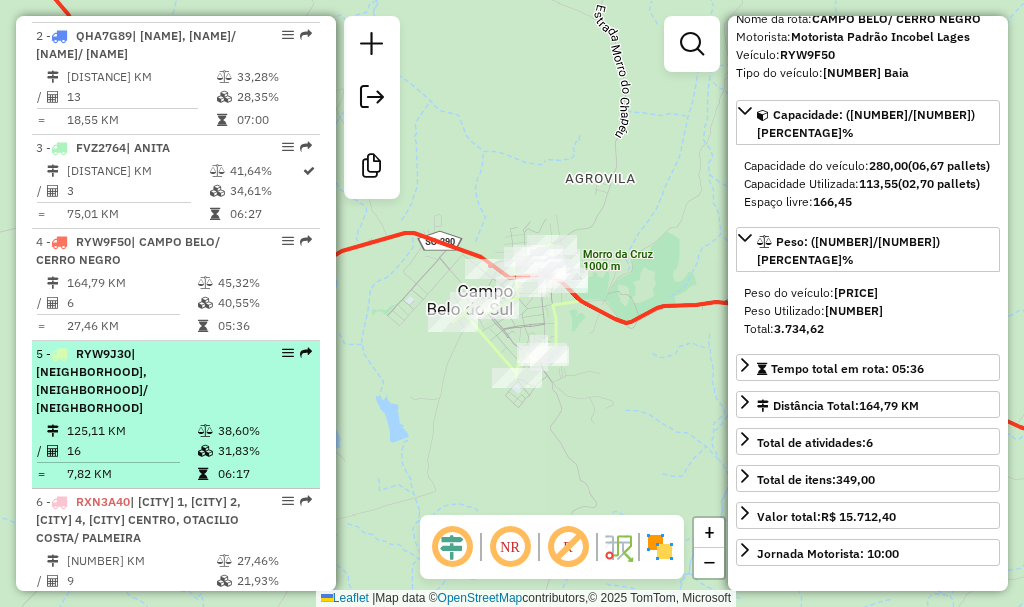 click on "| [NEIGHBORHOOD], [NEIGHBORHOOD]/ [DISTRICT]" at bounding box center [92, 380] 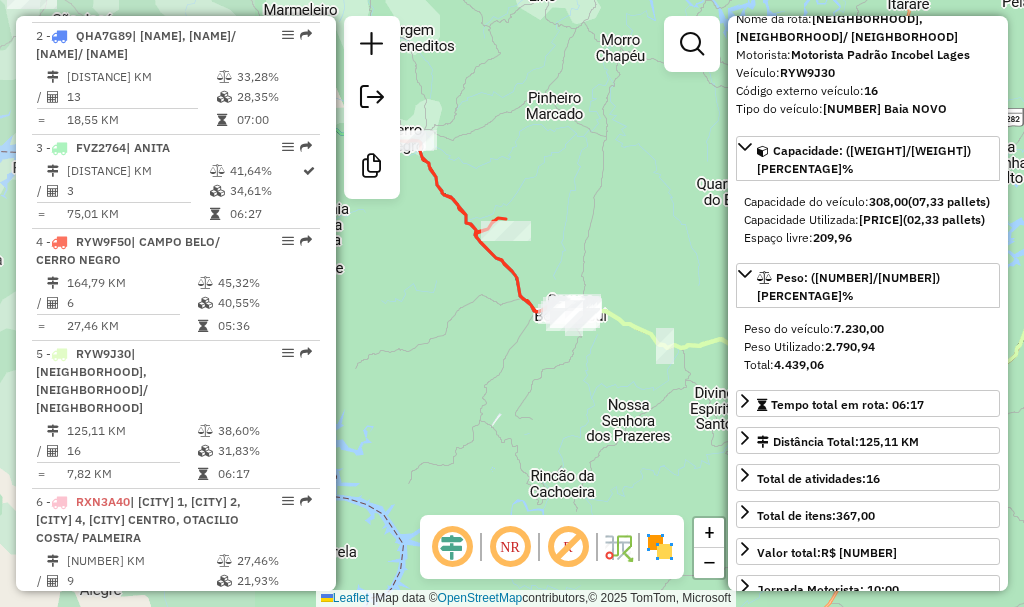 click on "Informações da Sessão 951458 - 14/06/2025     Criação: 13/06/2025 17:36   Desbloquear Sessão   Depósito:  Incobel Lages  Total de rotas:  9  Distância Total:  1.327,58 km  Tempo total:  53:19  Valor total:  R$ 147.981,55  - Total roteirizado:  R$ 137.780,37  - Total não roteirizado:  R$ 10.201,18  Total de Atividades Roteirizadas:  110  Total de Pedidos Roteirizados:  136  Peso total roteirizado:  26.143,04  Cubagem total roteirizado:  937,83  Total de Atividades não Roteirizadas:  14  Total de Pedidos não Roteirizados:  20 Total de caixas por viagem:  937,83 /   9 =  104,20 Média de Atividades por viagem:  110 /   9 =  12,22 Ocupação média da frota:  41,23%   Rotas improdutivas:  2  Rotas vários dias:  0  Clientes Priorizados NR:  0  Transportadoras  Rotas  Recargas: 1   Ver rotas   Ver veículos   1 -       FAC7A71   | CURITIBANOS  232,02 KM   66,26%  /  13   50,99%     =  17,85 KM   06:51   2 -       QHA7G89   | ANITA, ANITA/ CELSO/ ABDON  241,11 KM   33,28%  /  13   28,35%     =  07:00" 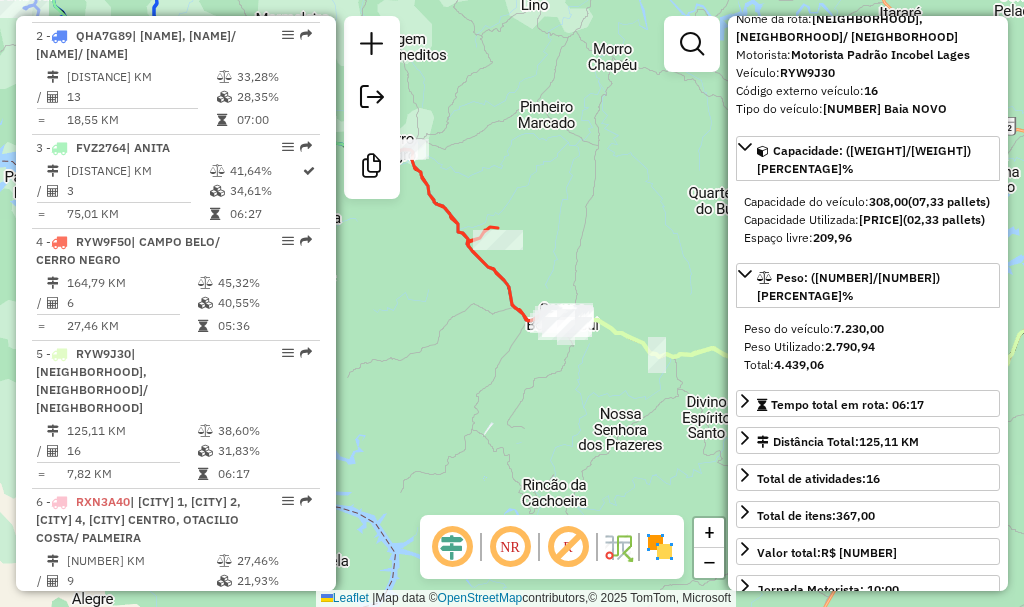 drag, startPoint x: 588, startPoint y: 410, endPoint x: 578, endPoint y: 425, distance: 18.027756 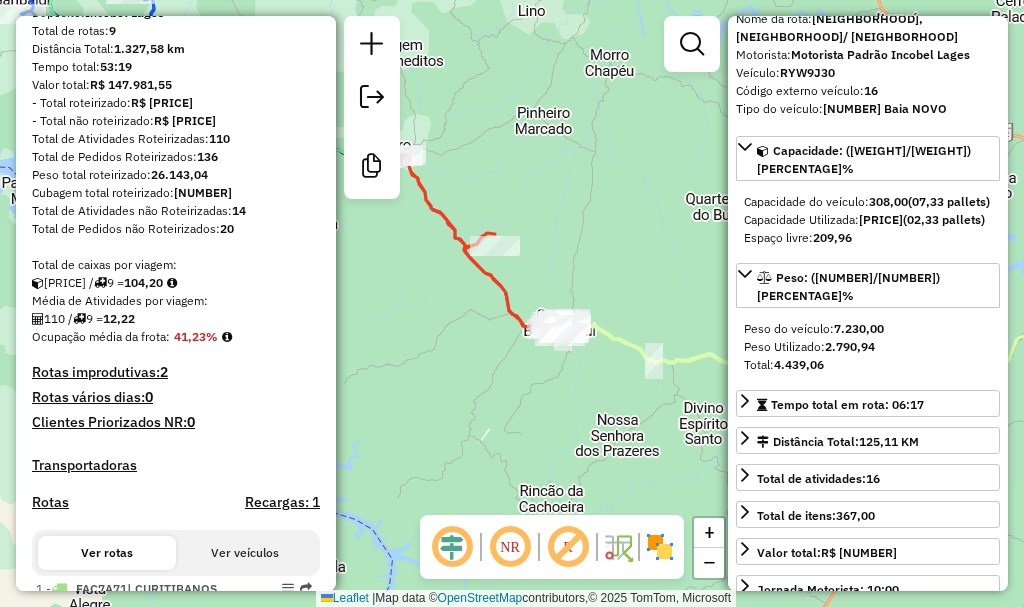 scroll, scrollTop: 100, scrollLeft: 0, axis: vertical 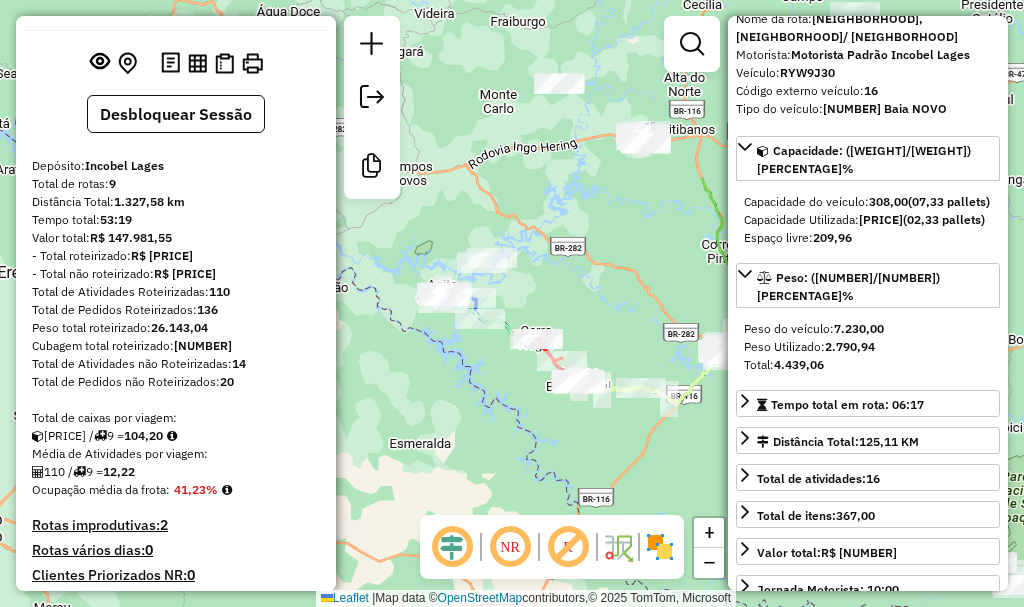 drag, startPoint x: 556, startPoint y: 91, endPoint x: 583, endPoint y: 330, distance: 240.52026 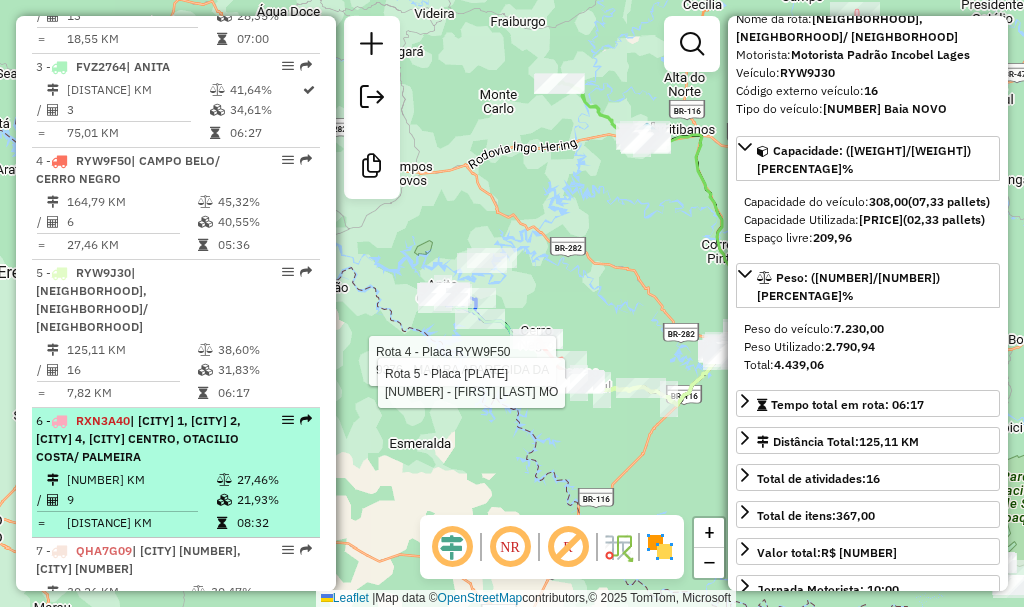 scroll, scrollTop: 1000, scrollLeft: 0, axis: vertical 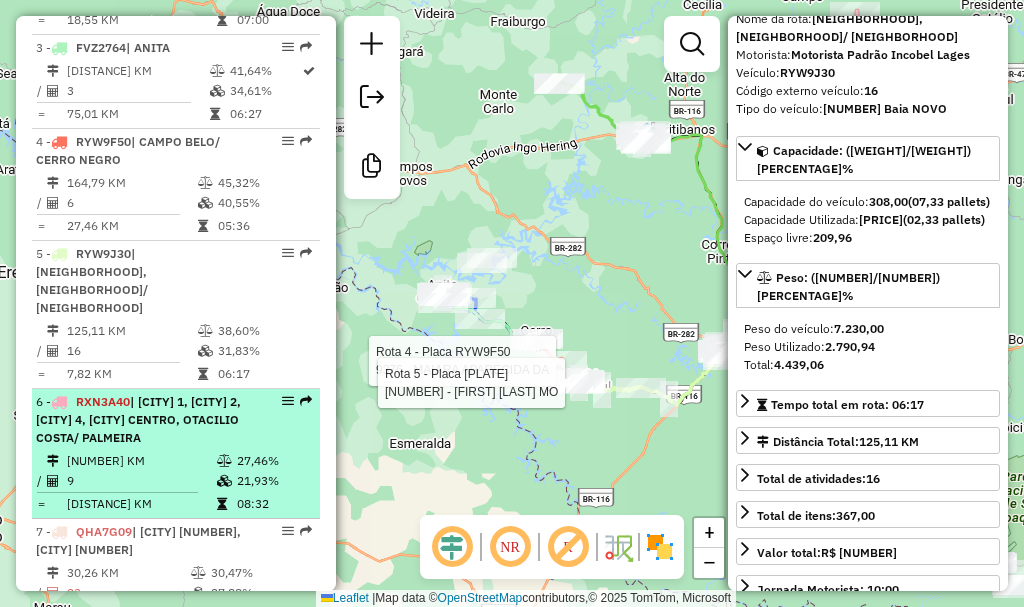 click on "| LAGES 1, LAGES 2, LAGES 4, LAGES CENTRO, OTACILIO COSTA/ PALMEIRA" at bounding box center [138, 419] 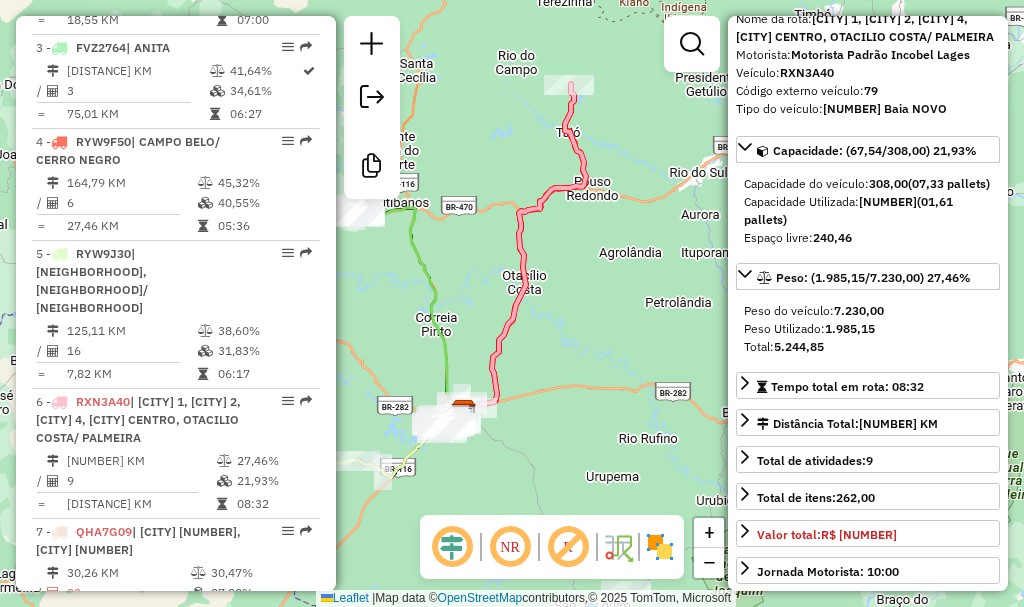 drag, startPoint x: 527, startPoint y: 353, endPoint x: 526, endPoint y: 337, distance: 16.03122 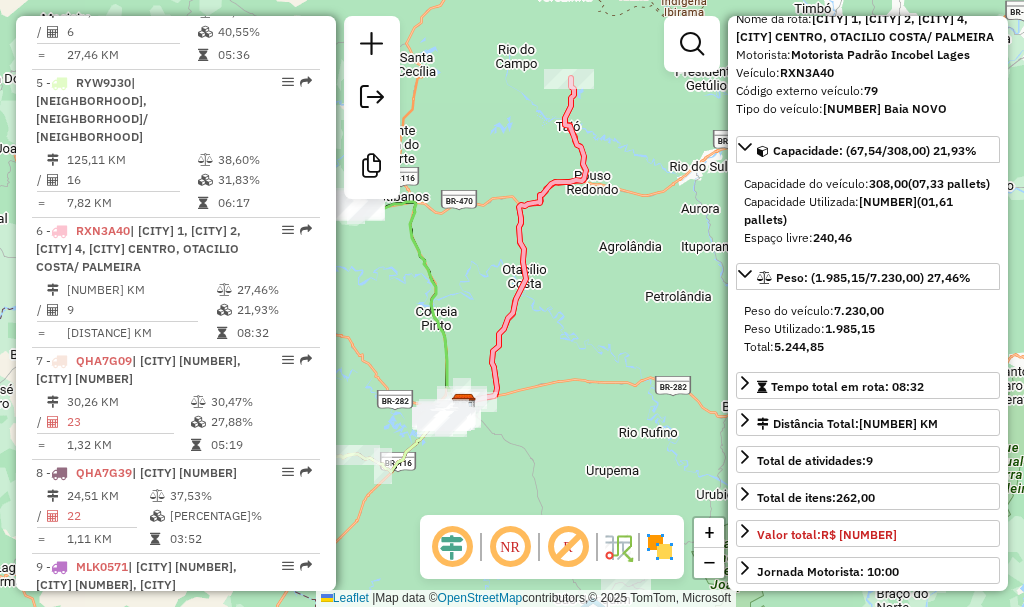 scroll, scrollTop: 1200, scrollLeft: 0, axis: vertical 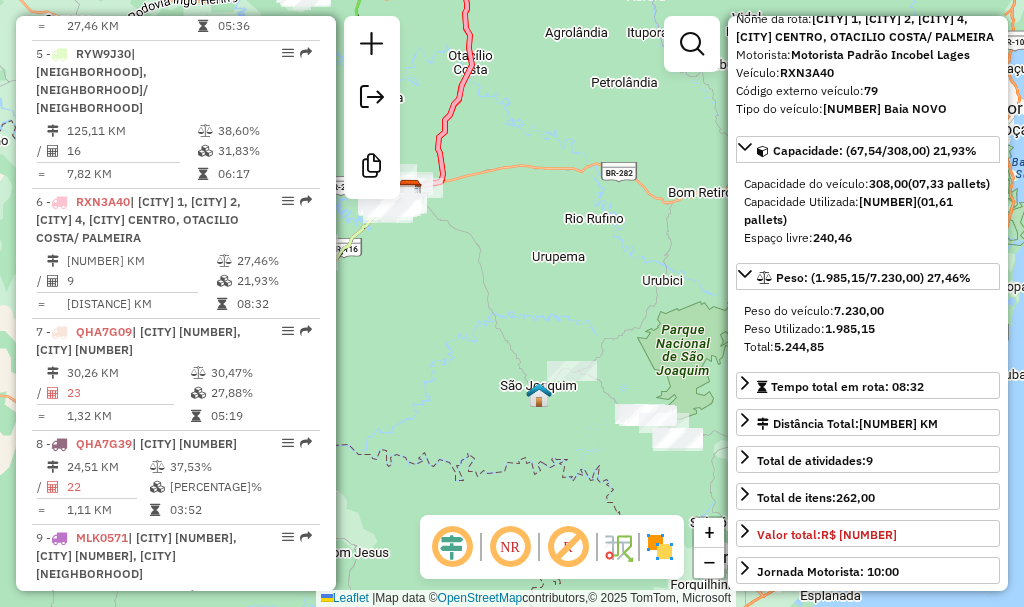 drag, startPoint x: 566, startPoint y: 416, endPoint x: 524, endPoint y: 258, distance: 163.487 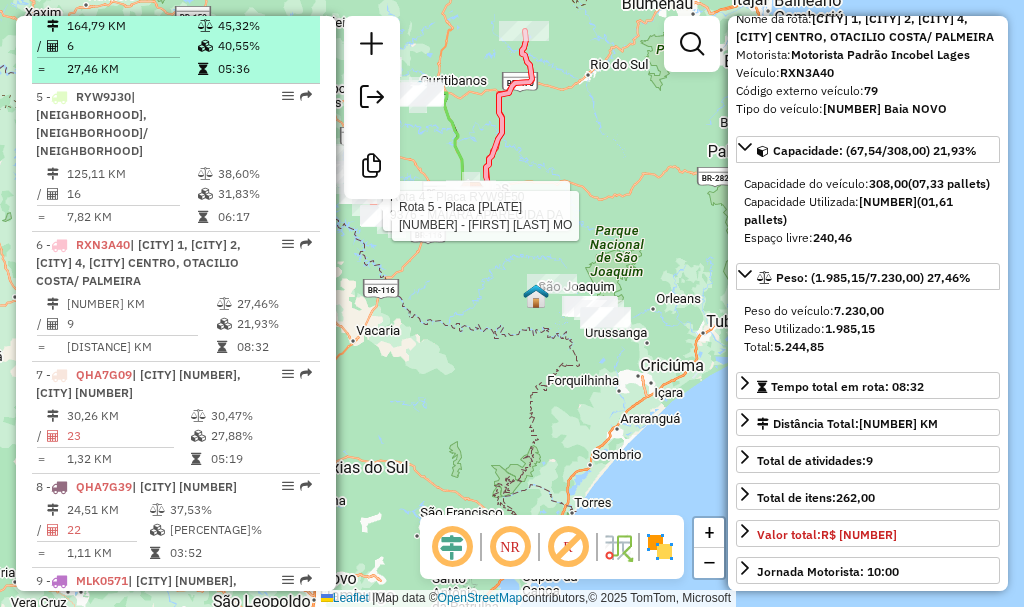 scroll, scrollTop: 1100, scrollLeft: 0, axis: vertical 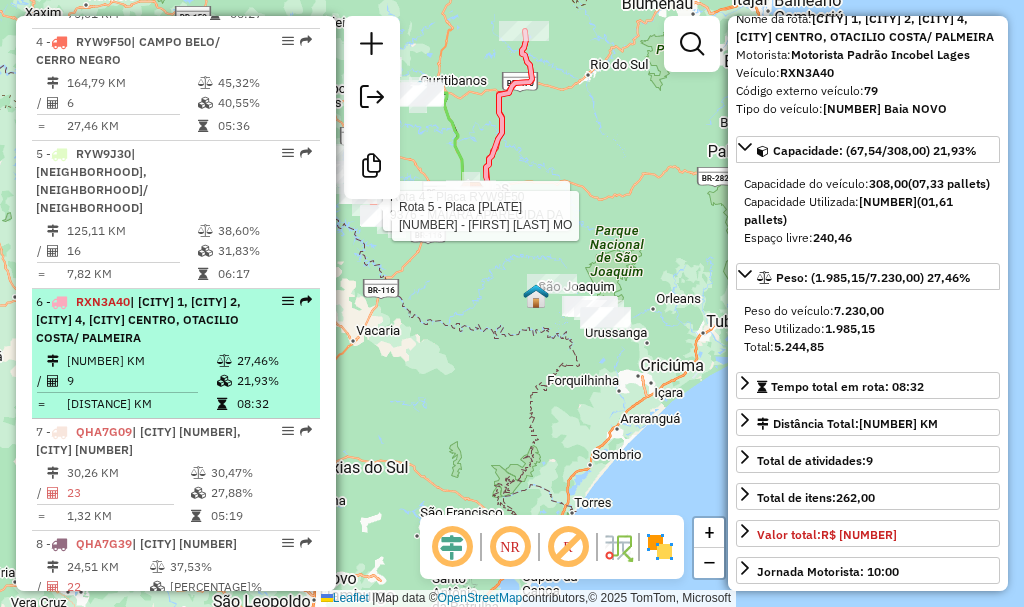click on "| LAGES 1, LAGES 2, LAGES 4, LAGES CENTRO, OTACILIO COSTA/ PALMEIRA" at bounding box center [138, 319] 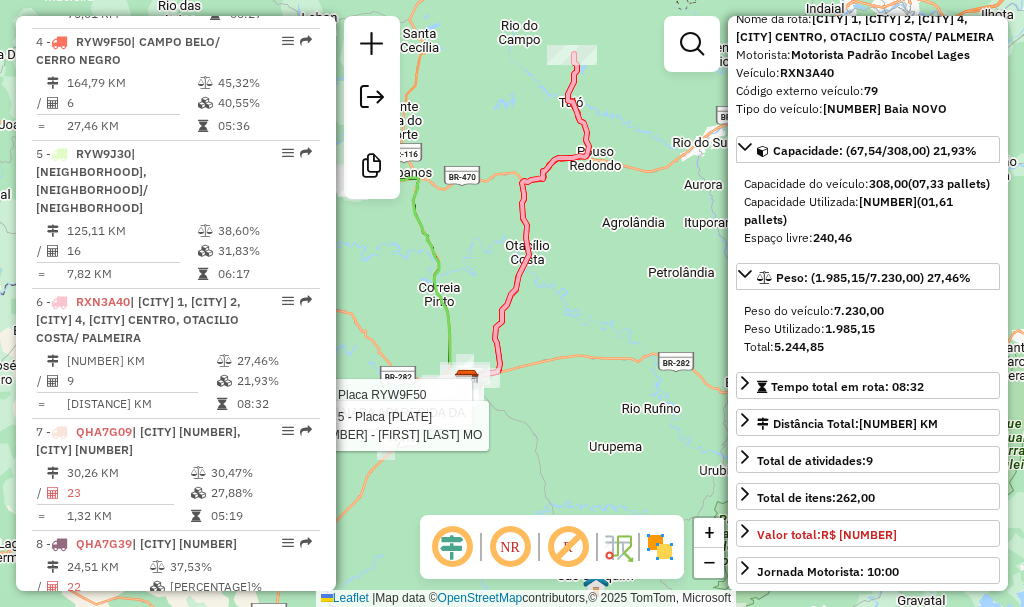 drag, startPoint x: 479, startPoint y: 319, endPoint x: 483, endPoint y: 258, distance: 61.13101 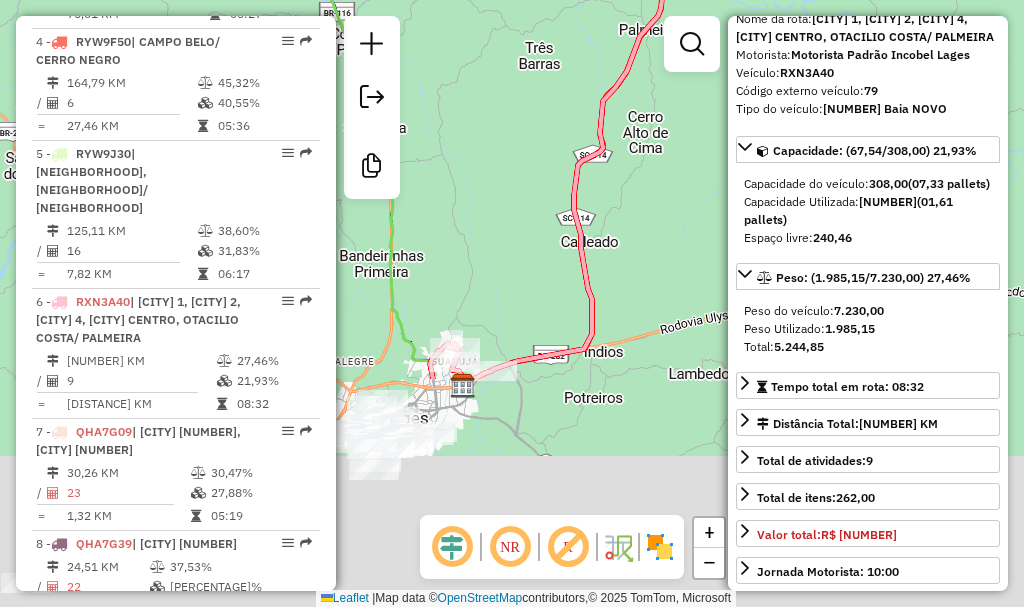 drag, startPoint x: 466, startPoint y: 332, endPoint x: 515, endPoint y: -1, distance: 336.5858 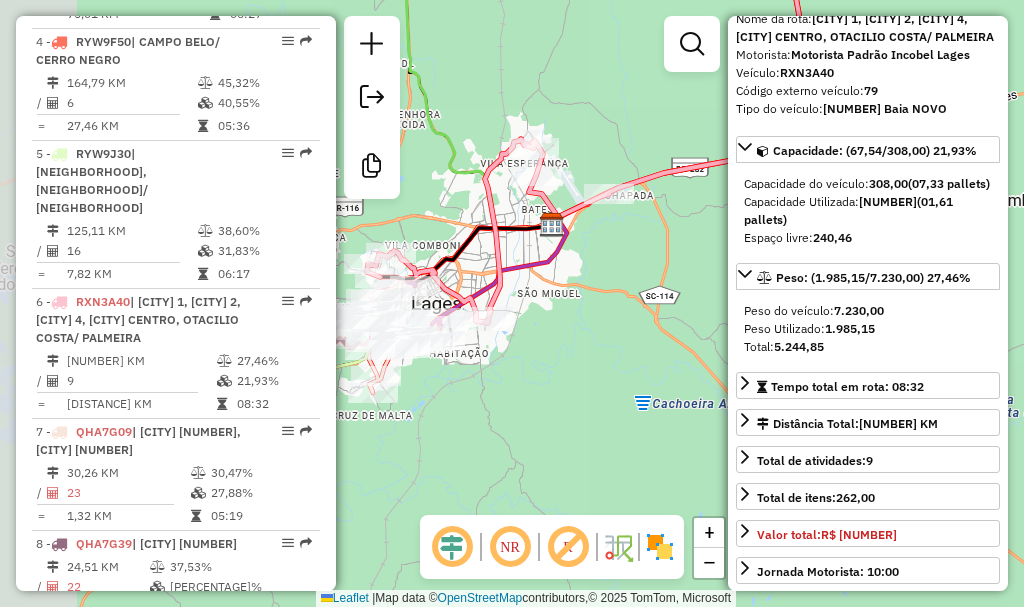 drag, startPoint x: 474, startPoint y: 380, endPoint x: 559, endPoint y: 292, distance: 122.34786 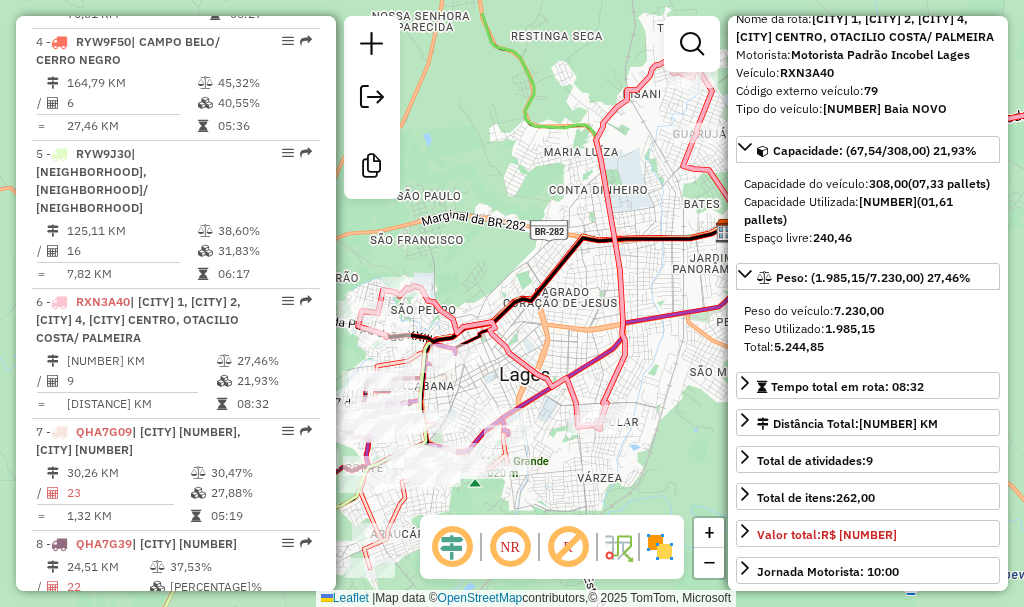 drag, startPoint x: 487, startPoint y: 322, endPoint x: 654, endPoint y: 396, distance: 182.66089 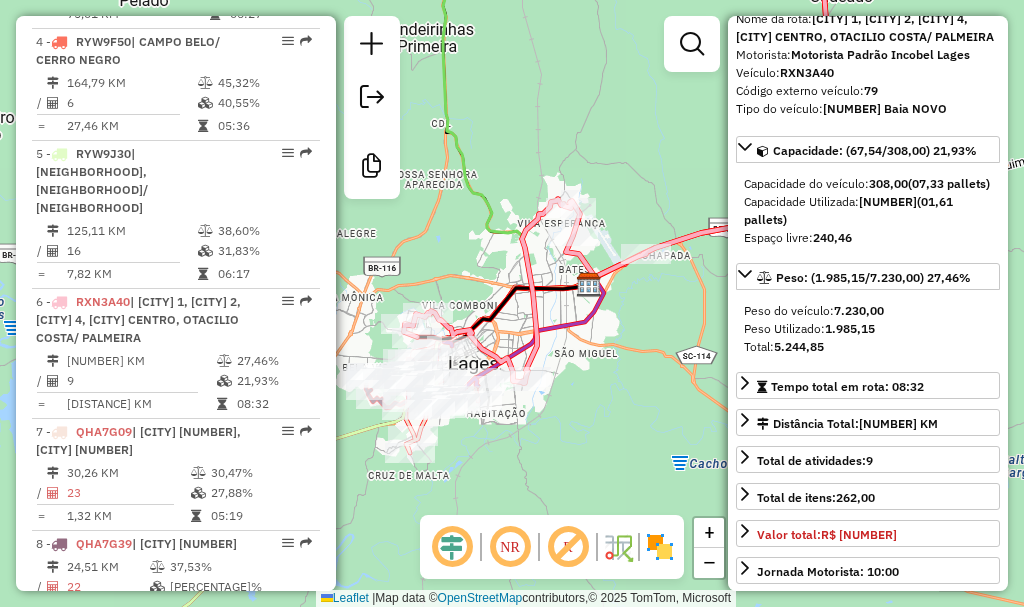 drag, startPoint x: 641, startPoint y: 387, endPoint x: 559, endPoint y: 365, distance: 84.89994 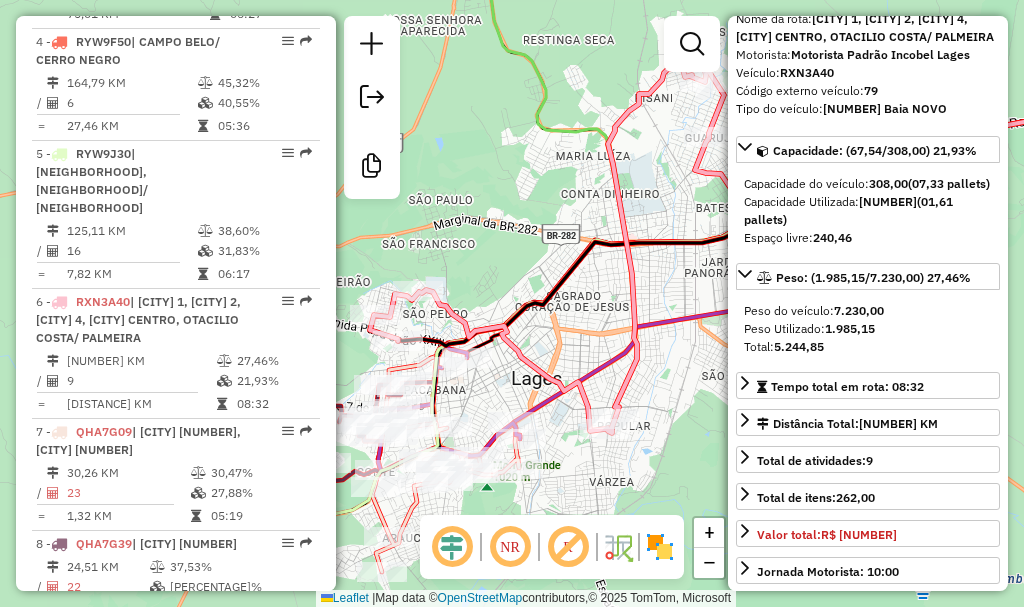 drag, startPoint x: 524, startPoint y: 235, endPoint x: 543, endPoint y: 212, distance: 29.832869 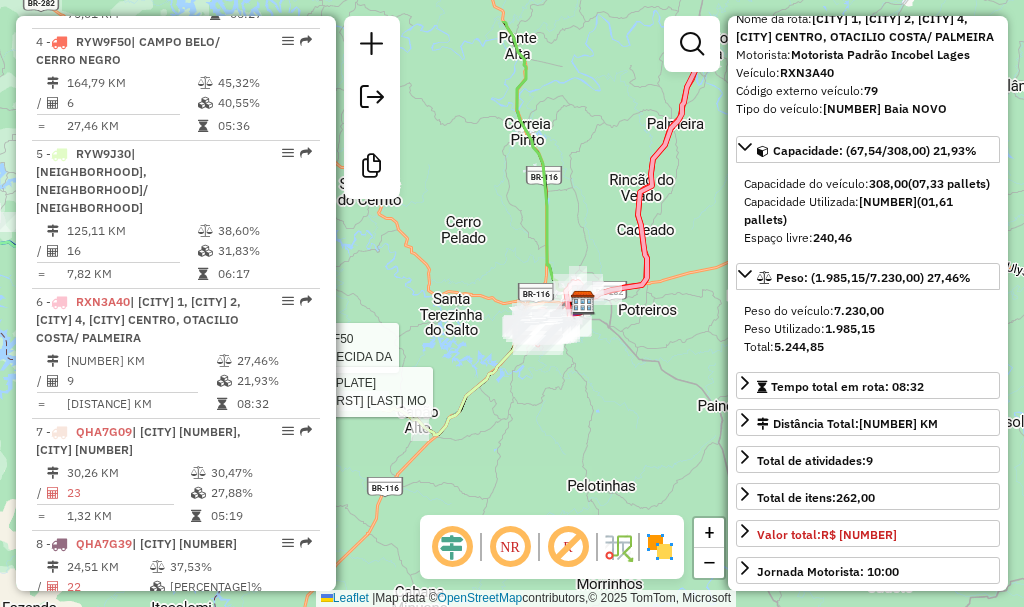 drag, startPoint x: 616, startPoint y: 123, endPoint x: 570, endPoint y: 249, distance: 134.13426 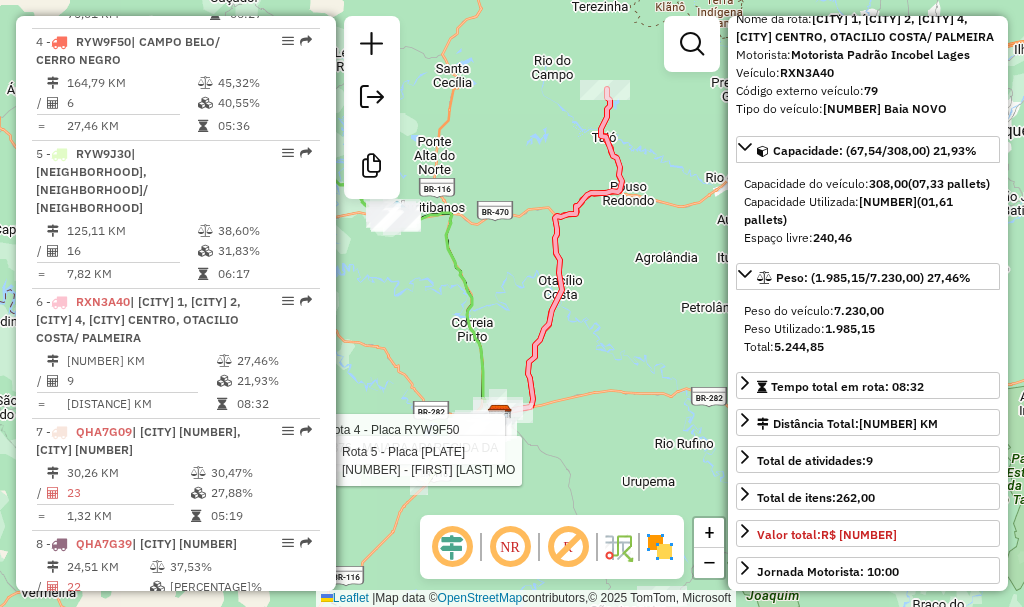 drag, startPoint x: 626, startPoint y: 254, endPoint x: 625, endPoint y: 298, distance: 44.011364 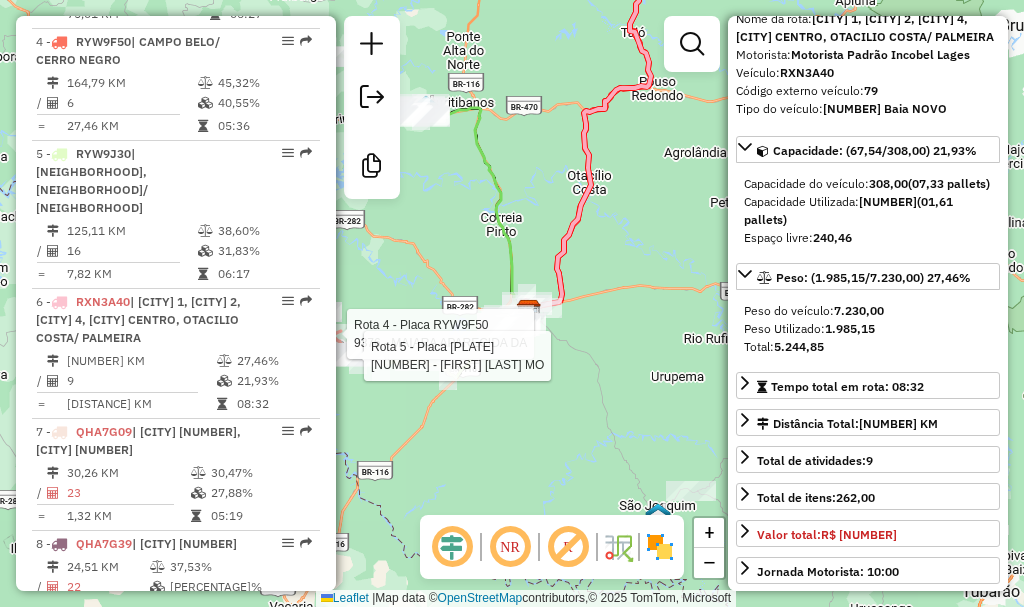 drag, startPoint x: 592, startPoint y: 384, endPoint x: 622, endPoint y: 315, distance: 75.23962 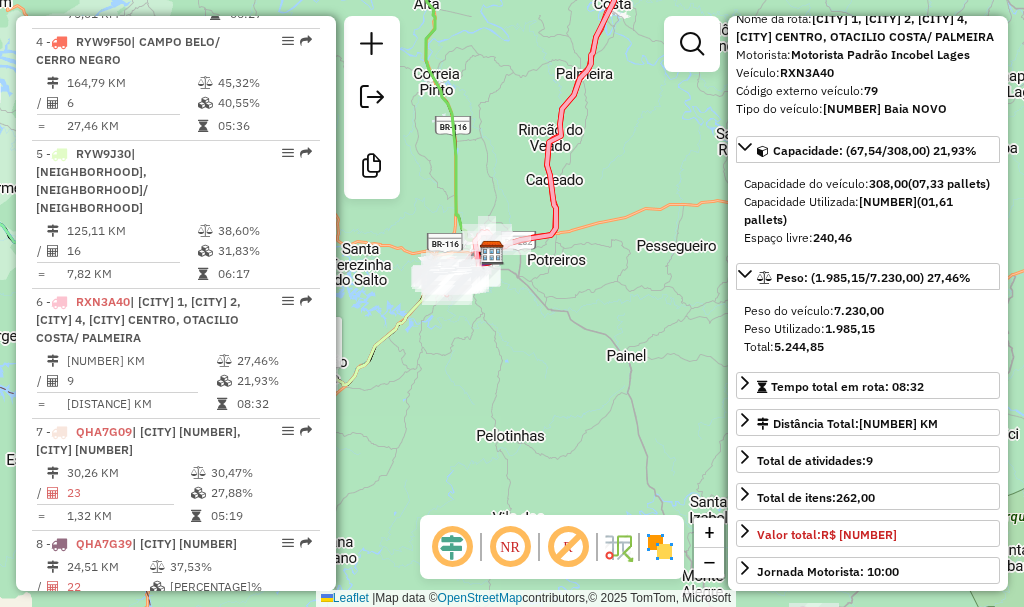 drag, startPoint x: 529, startPoint y: 320, endPoint x: 600, endPoint y: 403, distance: 109.22454 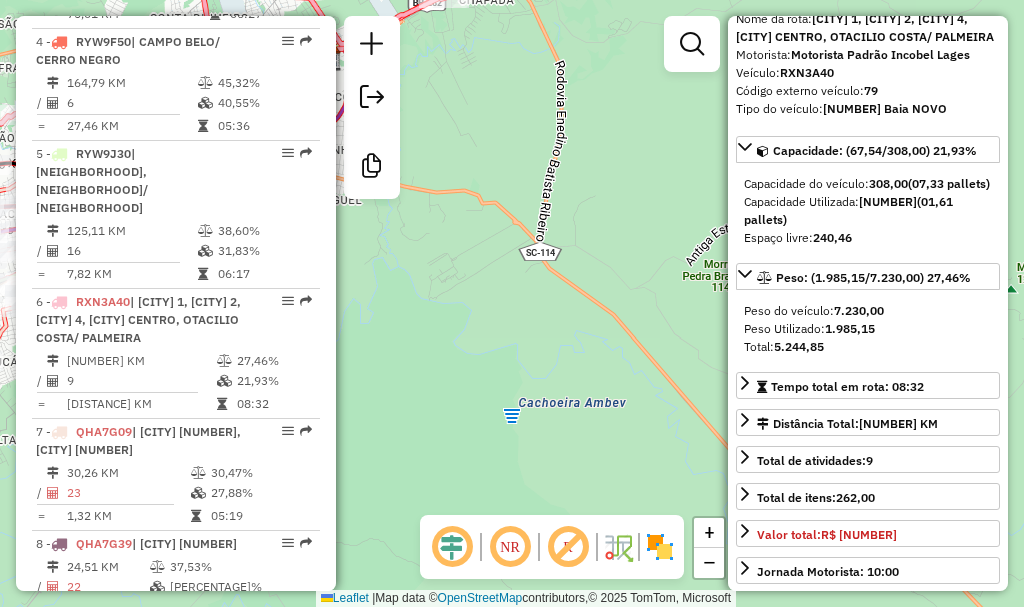 drag, startPoint x: 586, startPoint y: 413, endPoint x: 511, endPoint y: 271, distance: 160.58954 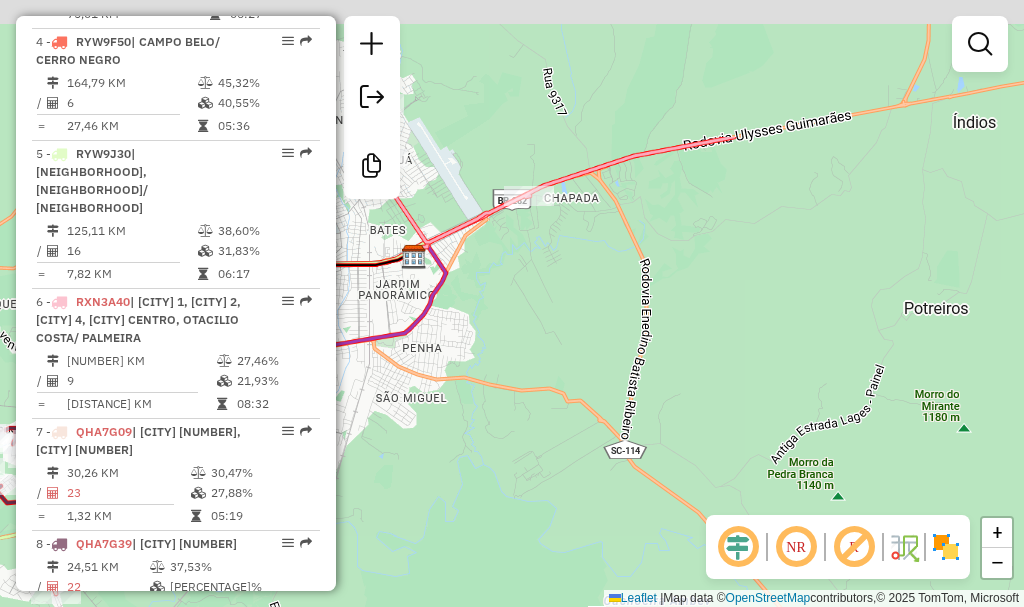 drag, startPoint x: 496, startPoint y: 224, endPoint x: 591, endPoint y: 428, distance: 225.03555 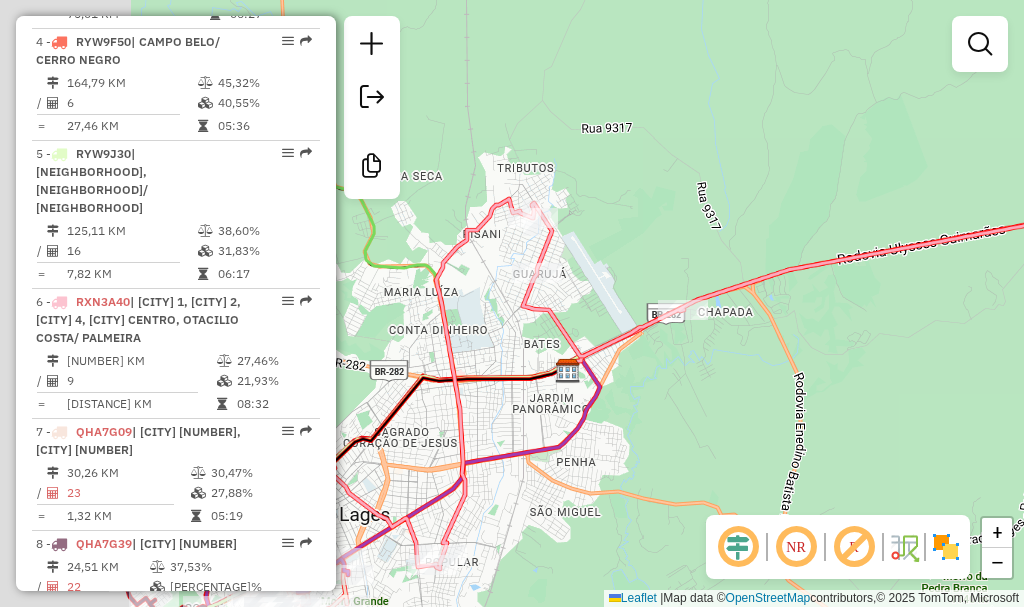 drag, startPoint x: 628, startPoint y: 410, endPoint x: 678, endPoint y: 447, distance: 62.201286 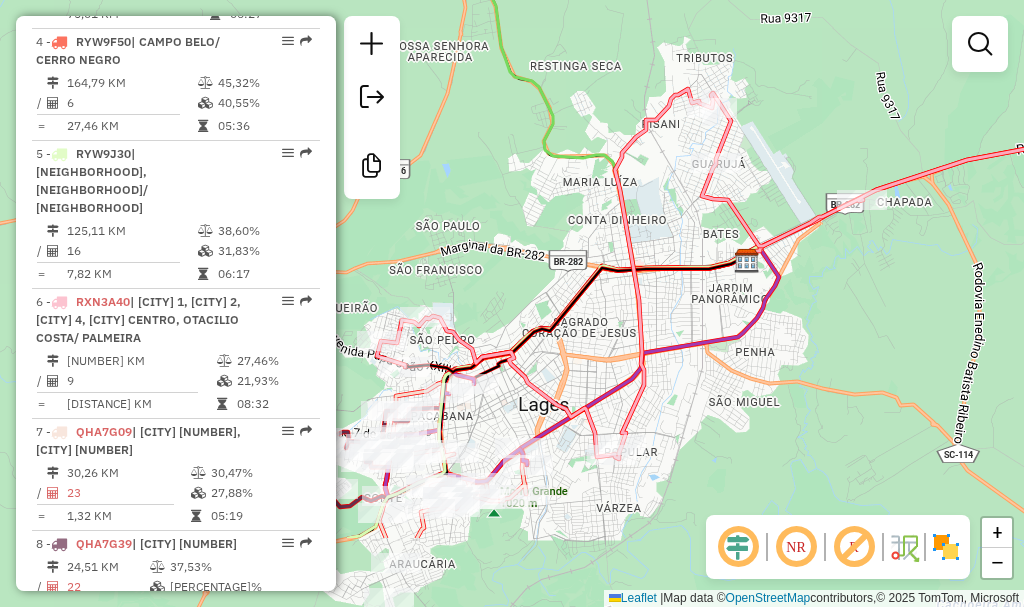 drag, startPoint x: 668, startPoint y: 400, endPoint x: 824, endPoint y: 271, distance: 202.42776 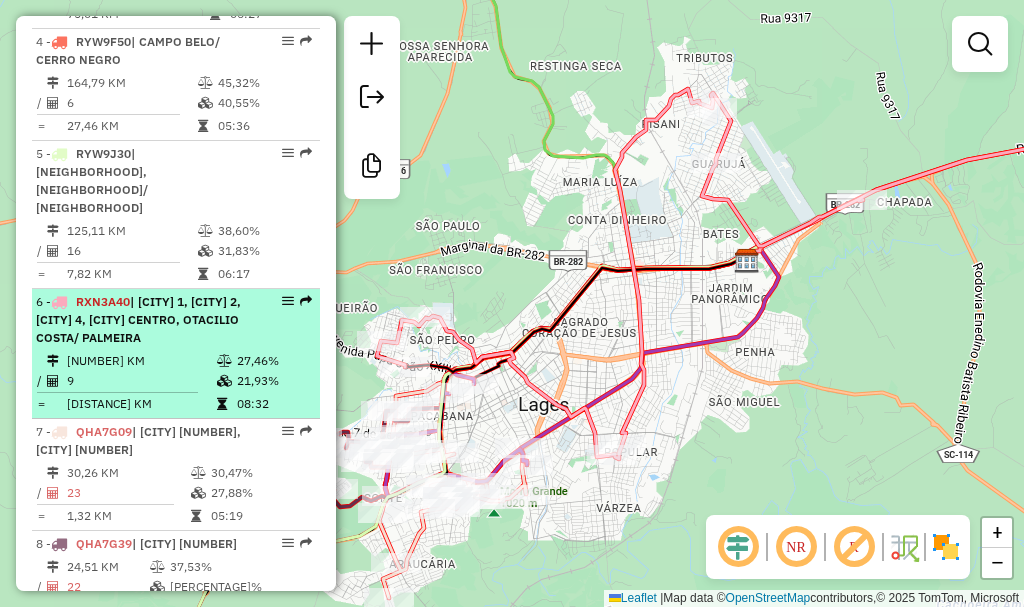 click on "6 -       RXN3A40   | LAGES 1, LAGES 2, LAGES 4, LAGES CENTRO, OTACILIO COSTA/ PALMEIRA  265,42 KM   27,46%  /  9   21,93%     =  29,49 KM   08:32" at bounding box center (176, 354) 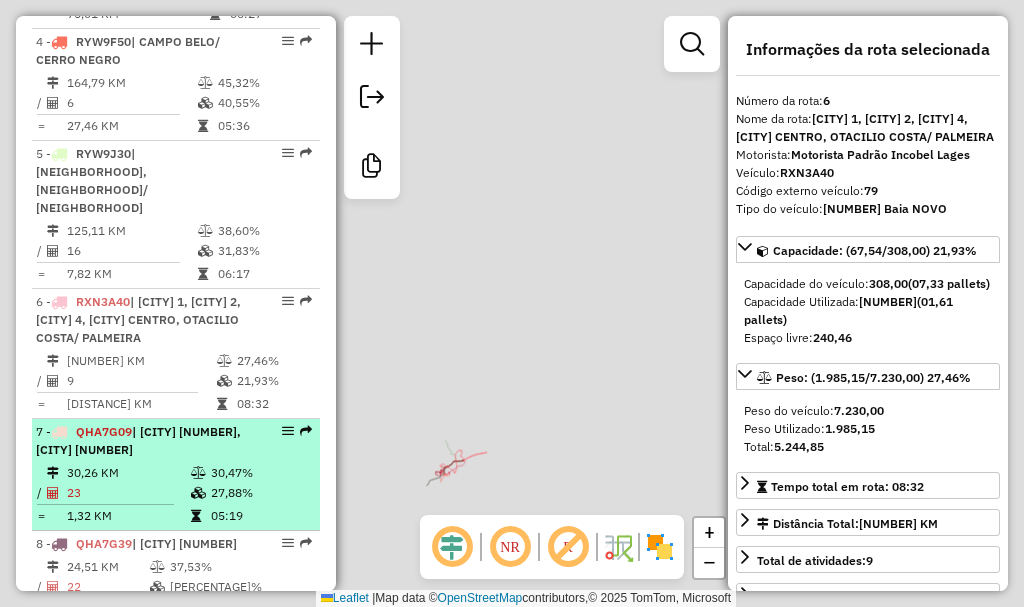 click on "7 -       QHA7G09   | LAGES 4, LAGES 5" at bounding box center [142, 441] 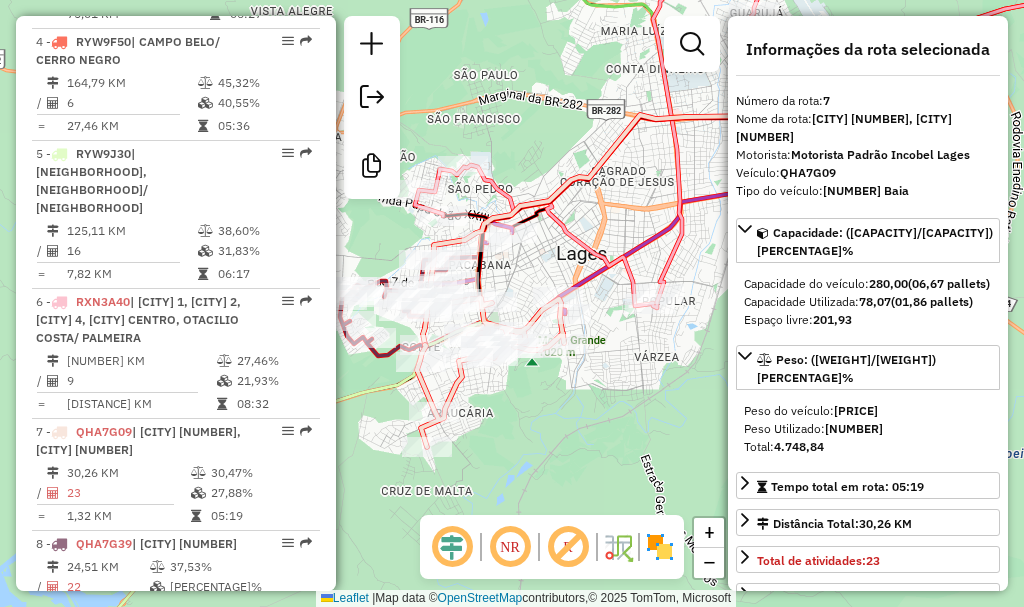 drag, startPoint x: 475, startPoint y: 416, endPoint x: 576, endPoint y: 365, distance: 113.14592 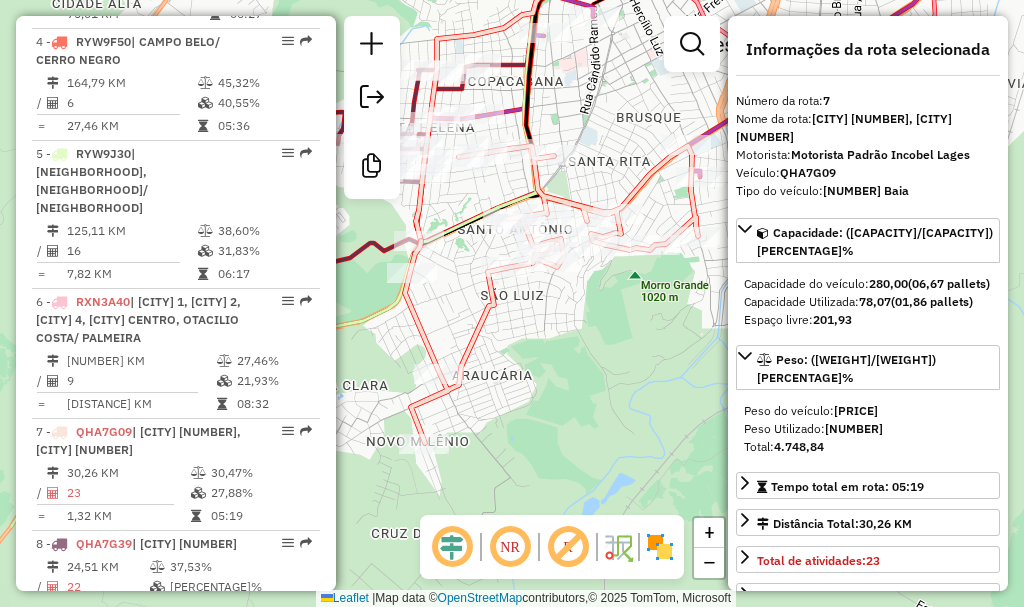 drag, startPoint x: 474, startPoint y: 356, endPoint x: 542, endPoint y: 302, distance: 86.833176 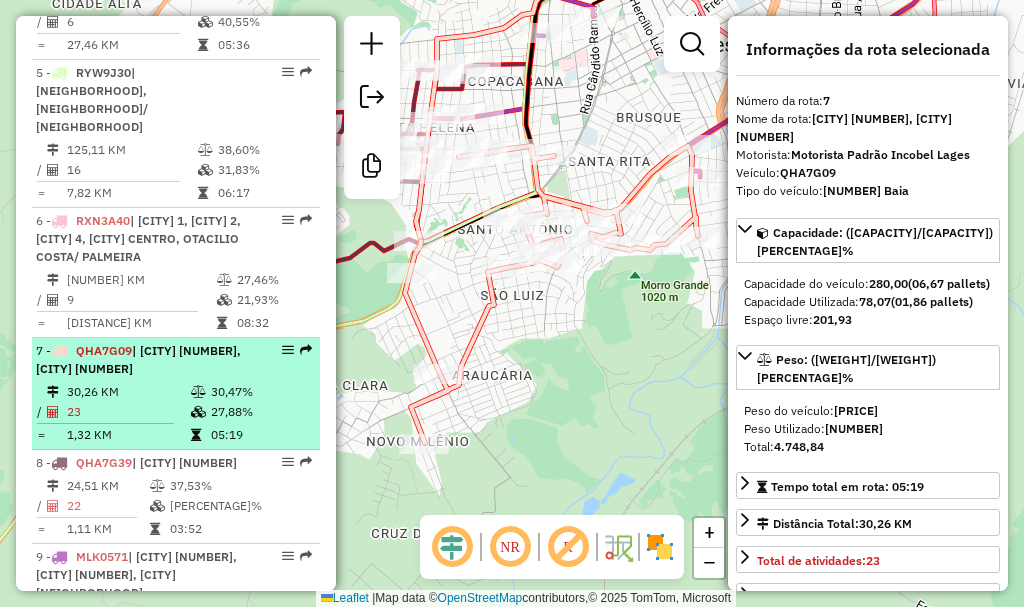 scroll, scrollTop: 1300, scrollLeft: 0, axis: vertical 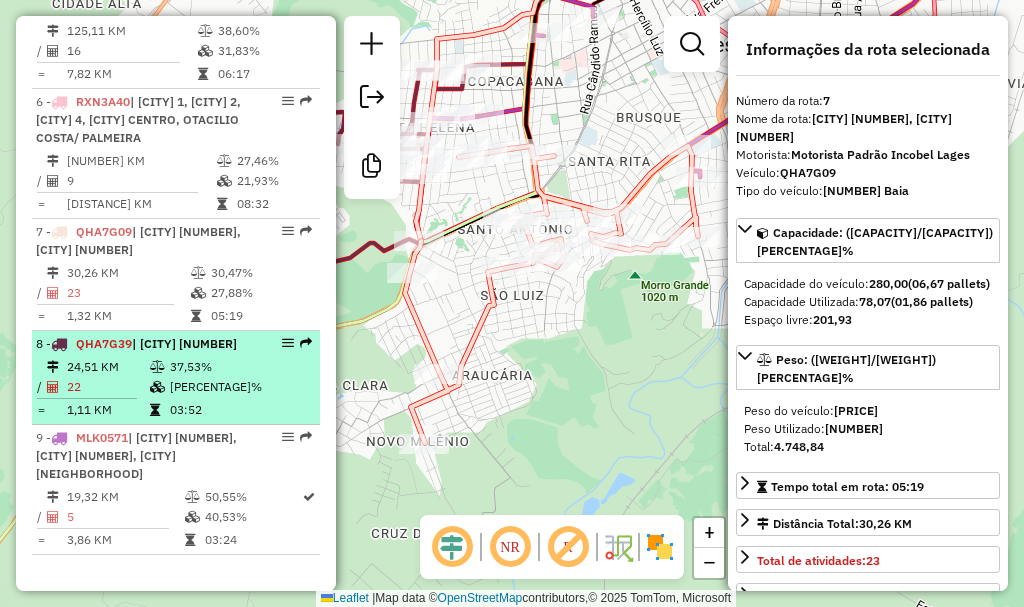 click on "22" at bounding box center [107, 387] 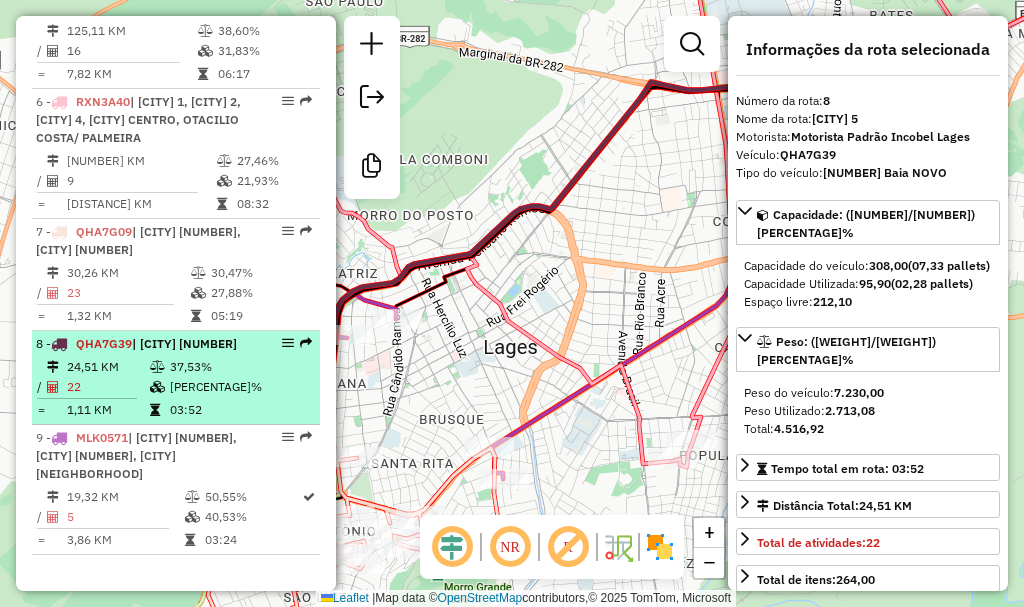 click on "31,14%" at bounding box center [241, 387] 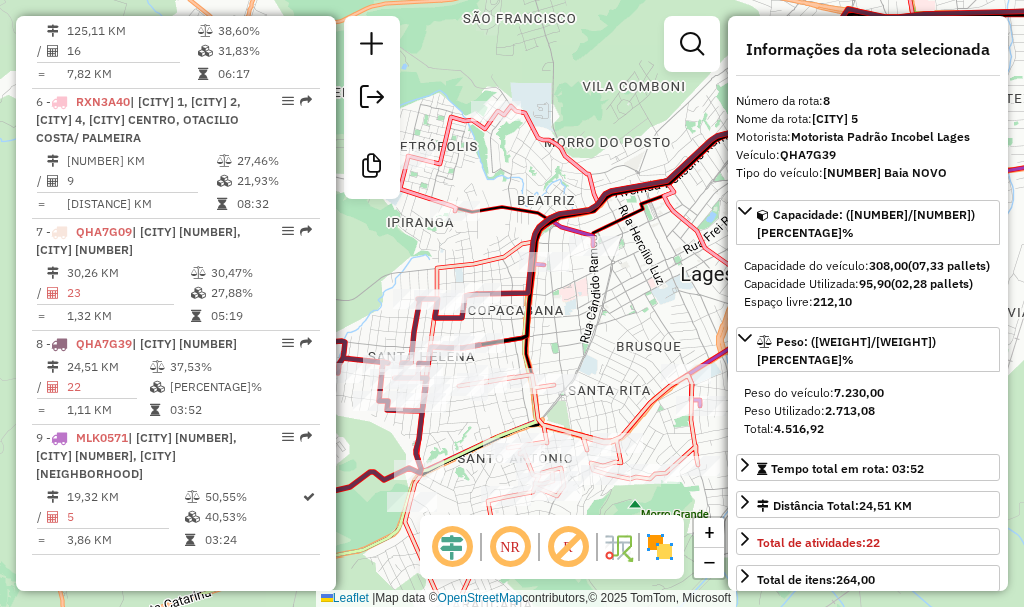drag, startPoint x: 474, startPoint y: 390, endPoint x: 974, endPoint y: 314, distance: 505.743 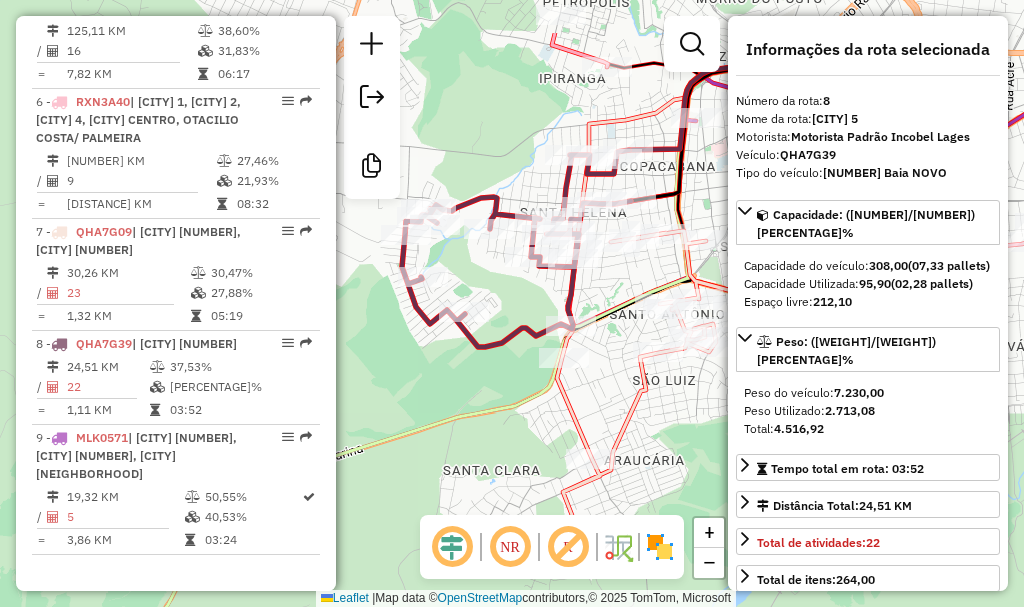 drag, startPoint x: 596, startPoint y: 216, endPoint x: 619, endPoint y: 269, distance: 57.77543 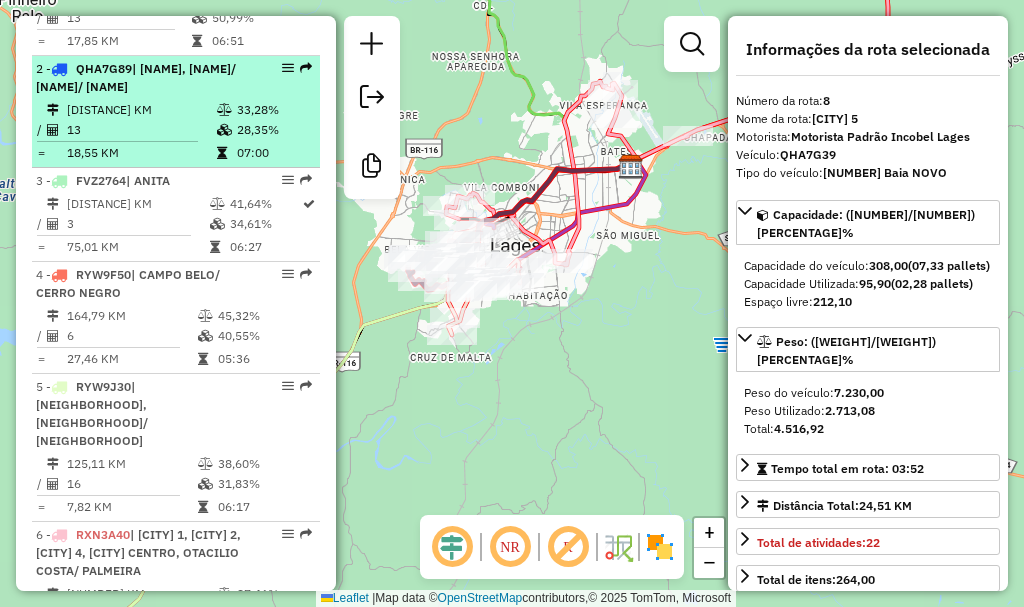 scroll, scrollTop: 900, scrollLeft: 0, axis: vertical 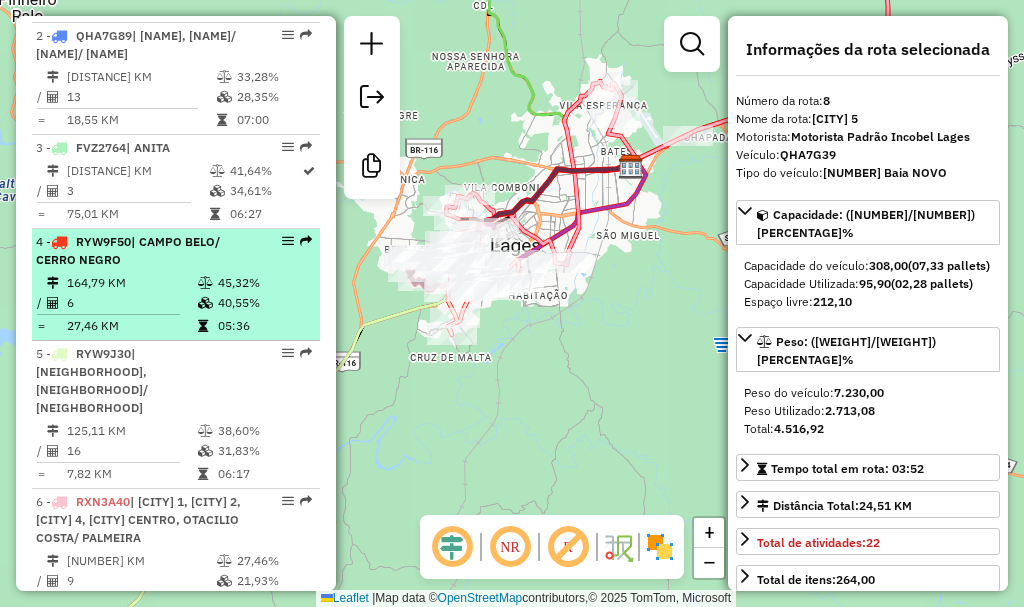 click on "4 -       RYW9F50   | CAMPO BELO/ CERRO NEGRO" at bounding box center (142, 251) 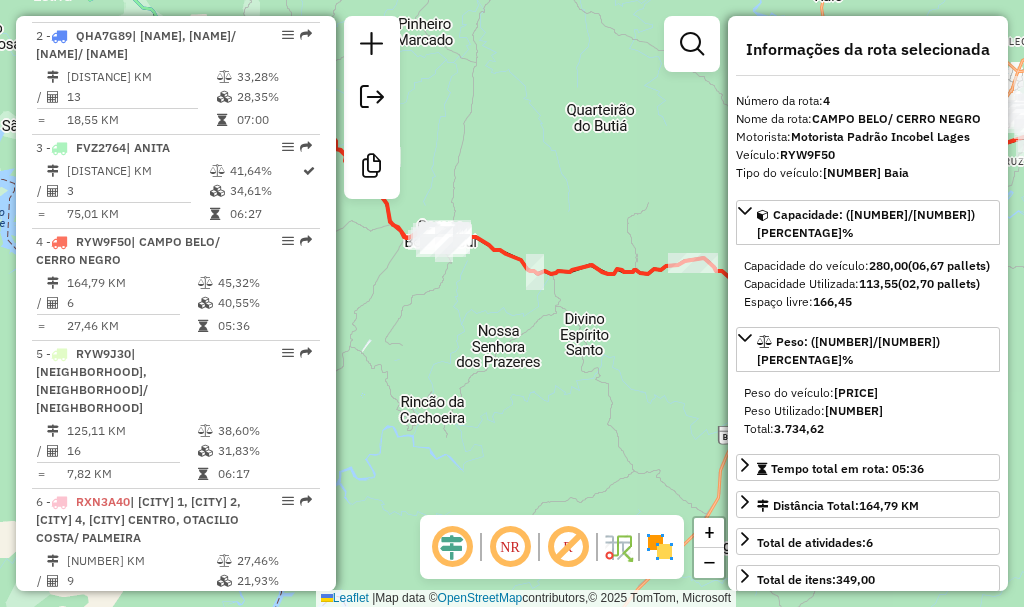 drag, startPoint x: 529, startPoint y: 293, endPoint x: 434, endPoint y: 274, distance: 96.88137 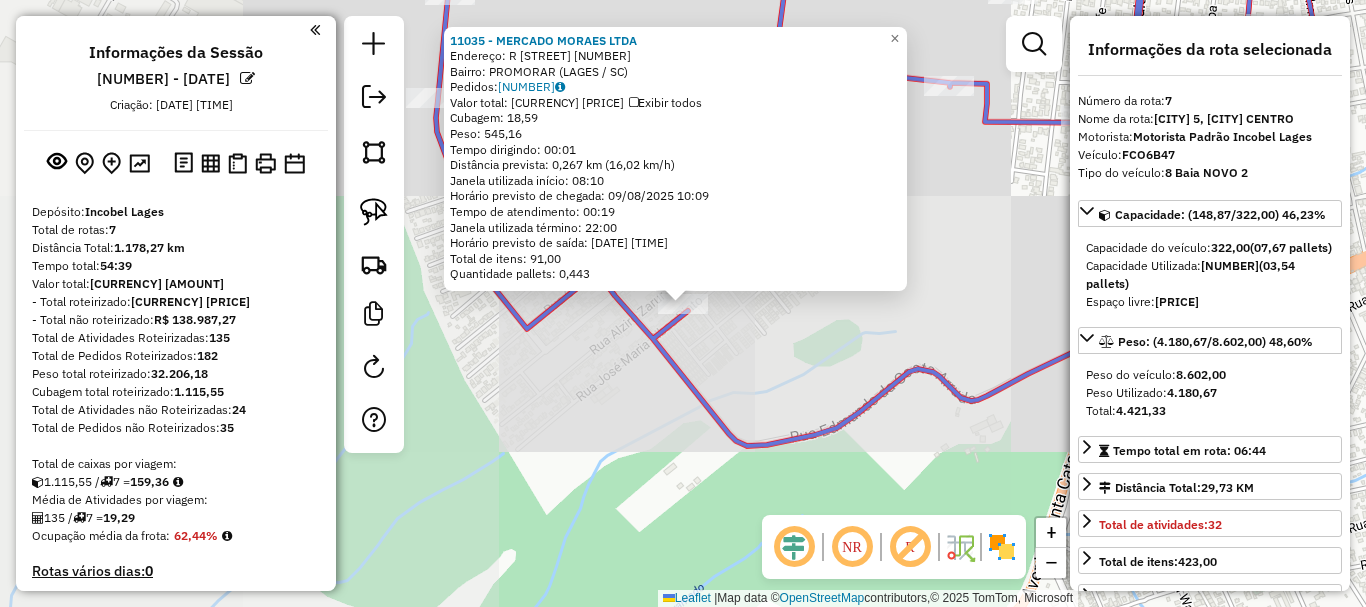 select on "*********" 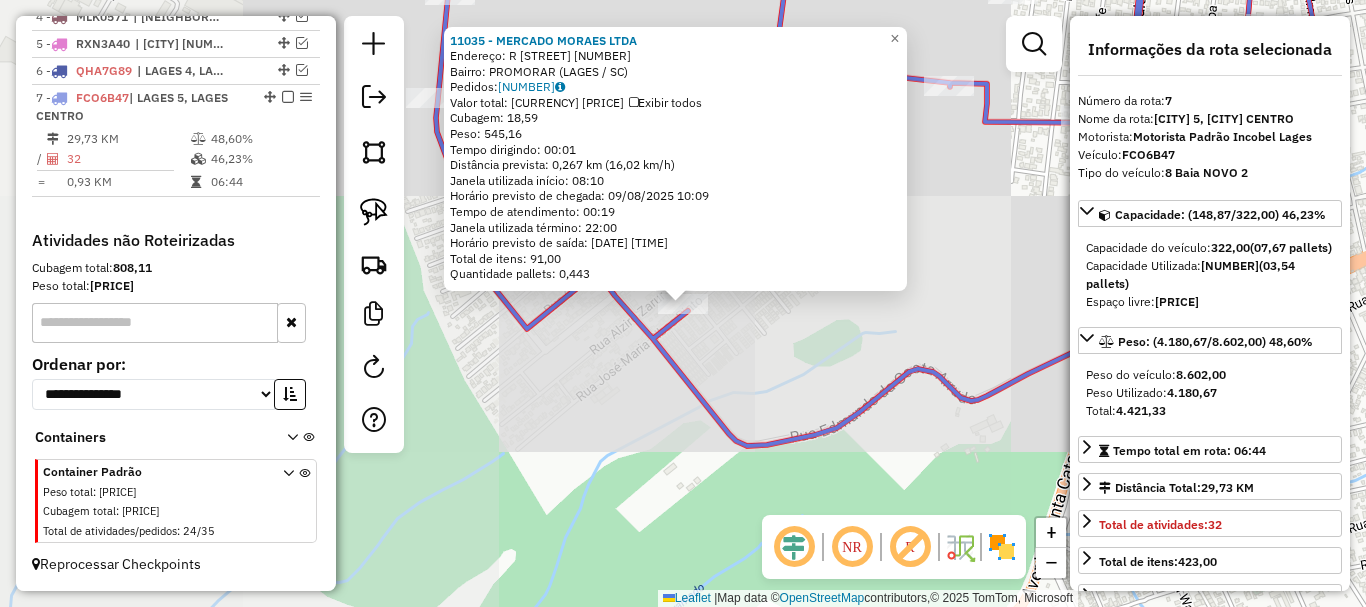 scroll, scrollTop: 582, scrollLeft: 0, axis: vertical 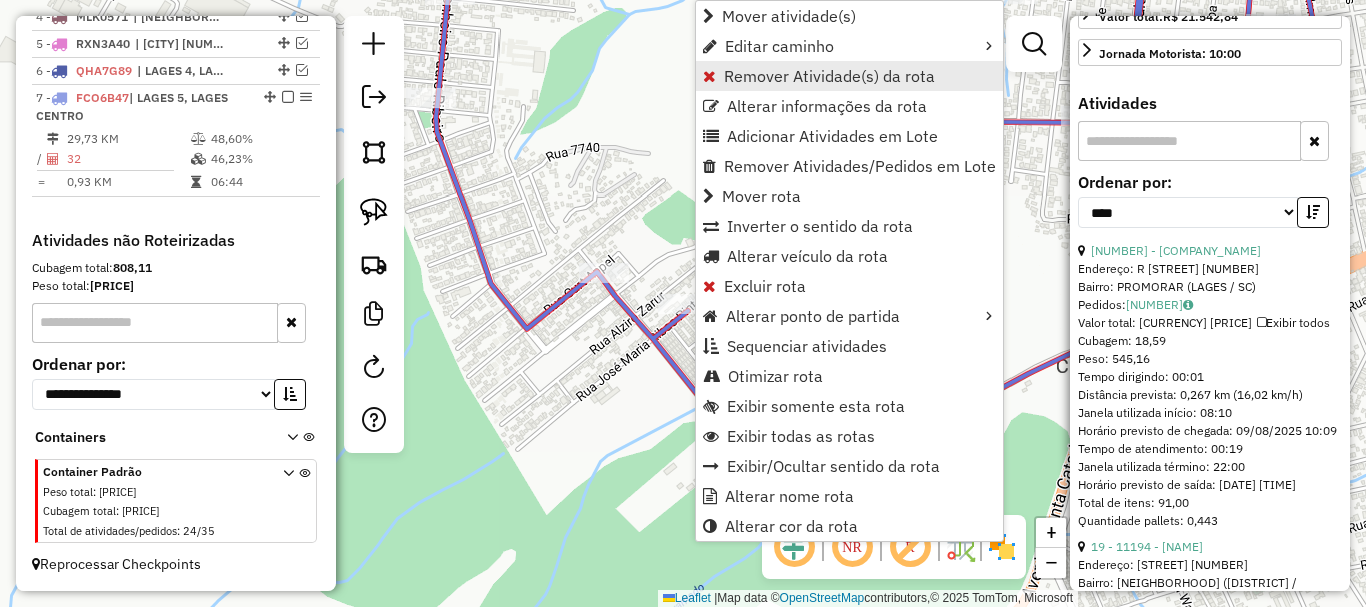 click on "Remover Atividade(s) da rota" at bounding box center [829, 76] 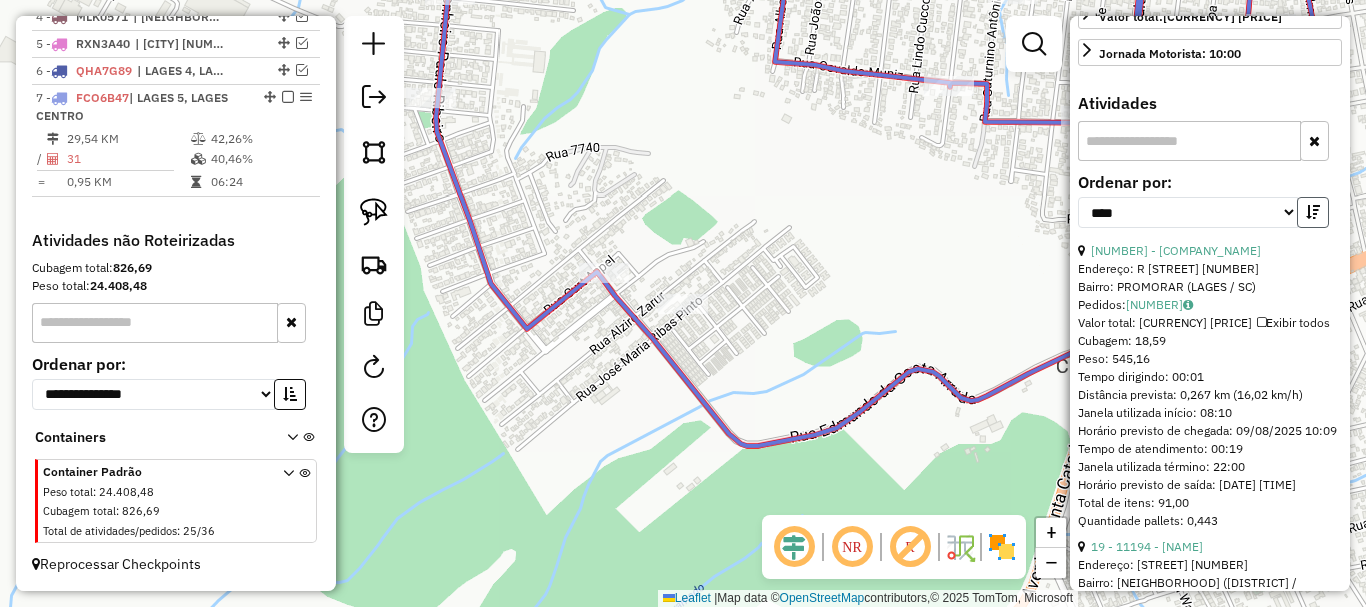 click at bounding box center (1313, 212) 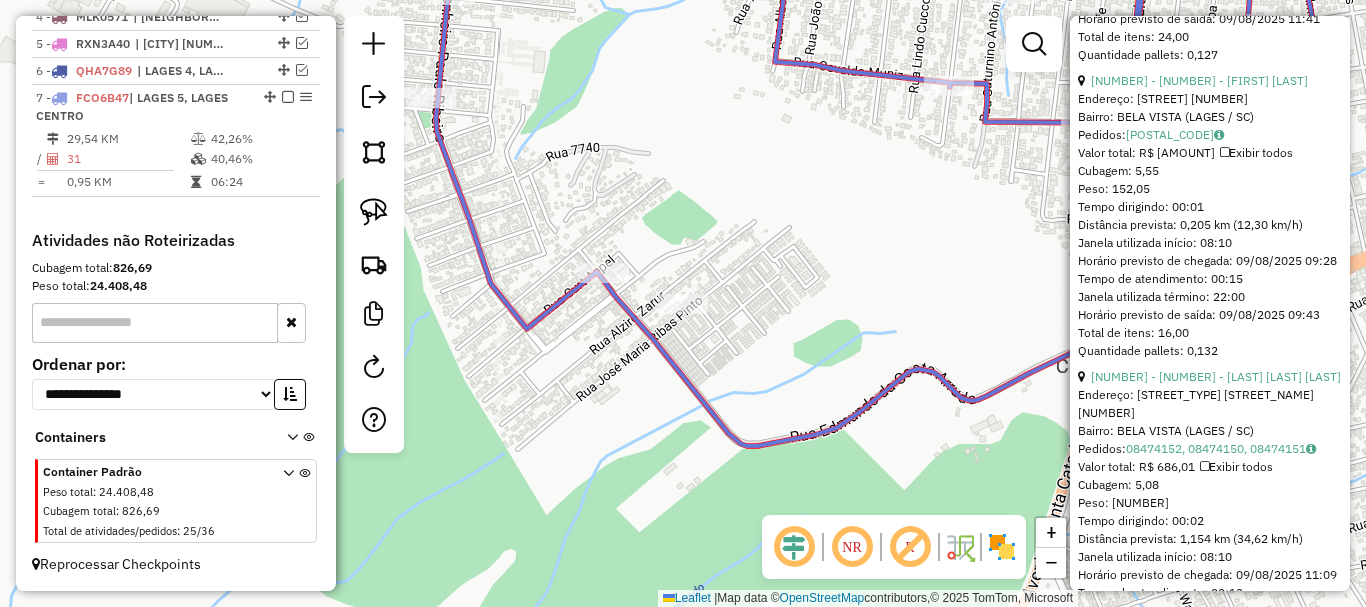 scroll, scrollTop: 3782, scrollLeft: 0, axis: vertical 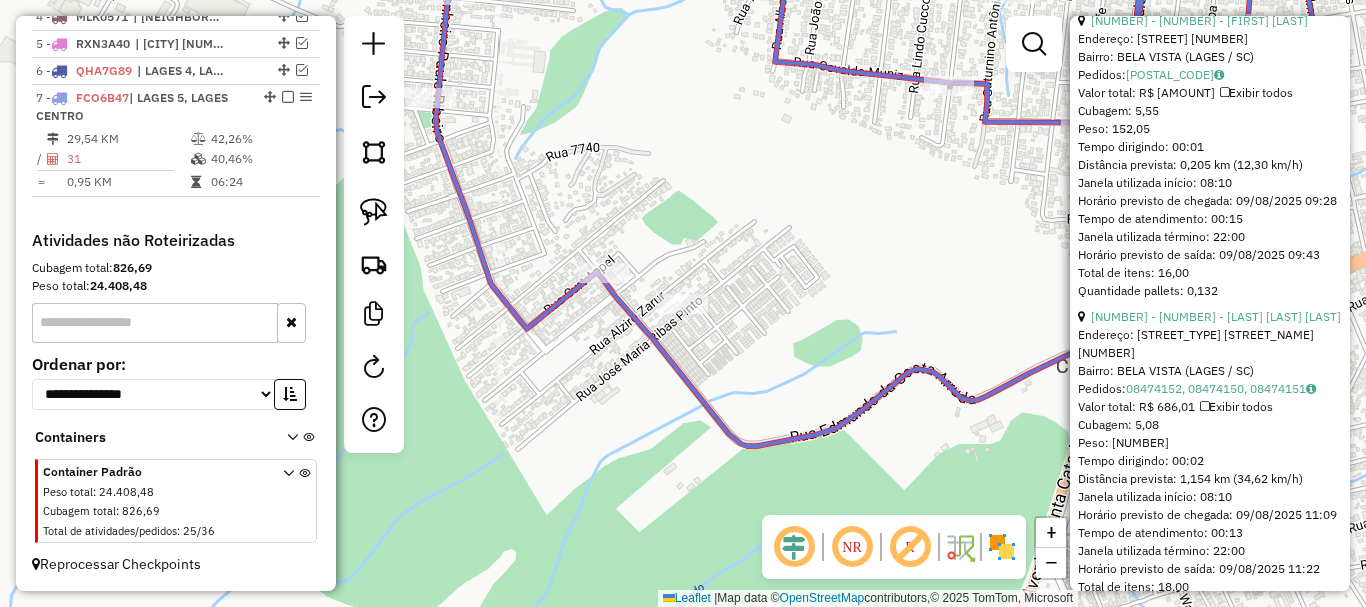 click on "Janela de atendimento Grade de atendimento Capacidade Transportadoras Veículos Cliente Pedidos  Rotas Selecione os dias de semana para filtrar as janelas de atendimento  Seg   Ter   Qua   Qui   Sex   Sáb   Dom  Informe o período da janela de atendimento: De: Até:  Filtrar exatamente a janela do cliente  Considerar janela de atendimento padrão  Selecione os dias de semana para filtrar as grades de atendimento  Seg   Ter   Qua   Qui   Sex   Sáb   Dom   Considerar clientes sem dia de atendimento cadastrado  Clientes fora do dia de atendimento selecionado Filtrar as atividades entre os valores definidos abaixo:  Peso mínimo:   Peso máximo:   Cubagem mínima:   Cubagem máxima:   De:   Até:  Filtrar as atividades entre o tempo de atendimento definido abaixo:  De:   Até:   Considerar capacidade total dos clientes não roteirizados Transportadora: Selecione um ou mais itens Tipo de veículo: Selecione um ou mais itens Veículo: Selecione um ou mais itens Motorista: Selecione um ou mais itens Nome: Rótulo:" 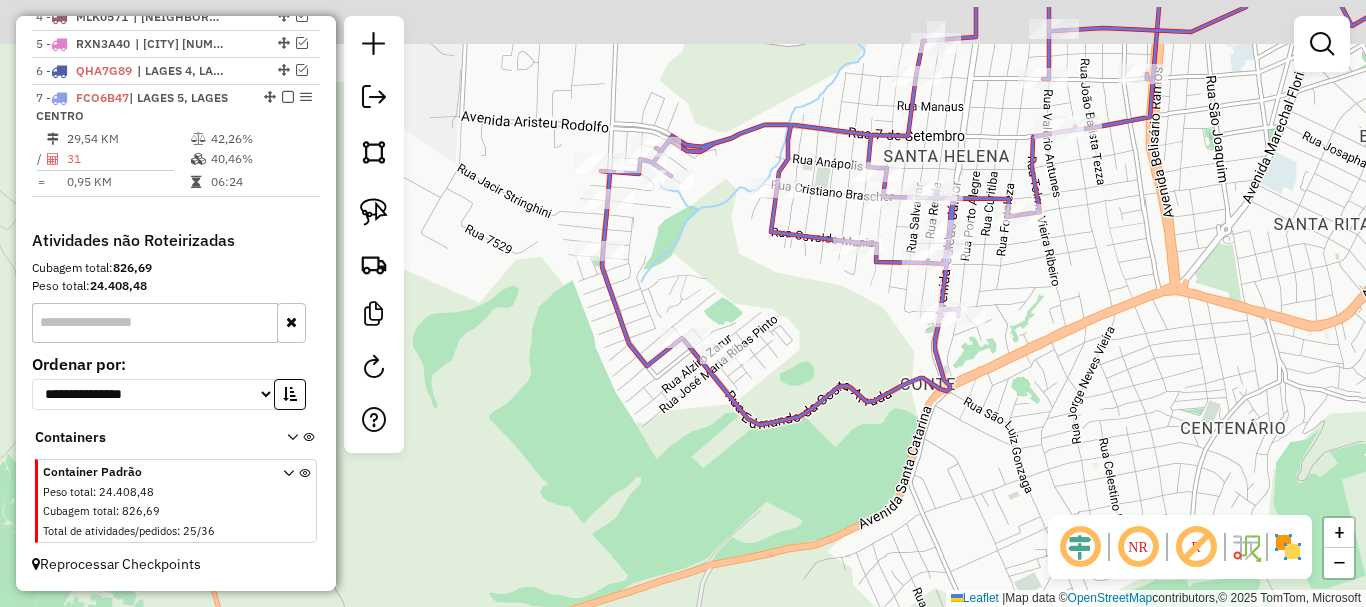 drag, startPoint x: 916, startPoint y: 297, endPoint x: 833, endPoint y: 361, distance: 104.80935 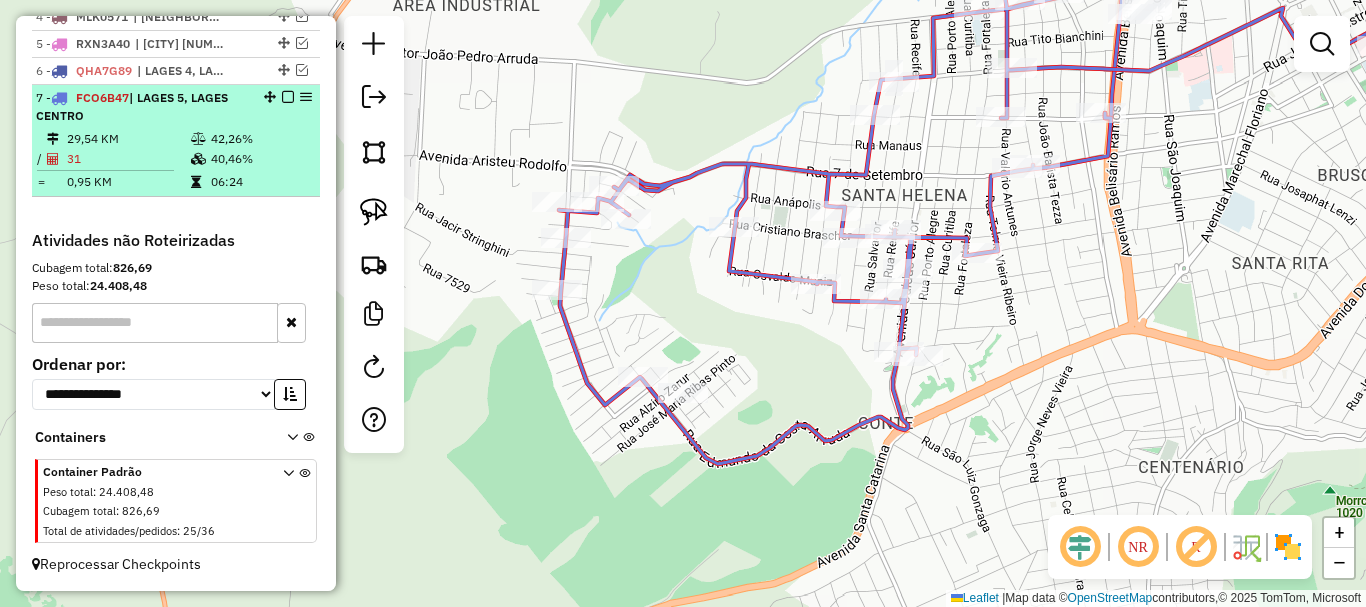 click on "42,26%" at bounding box center [260, 139] 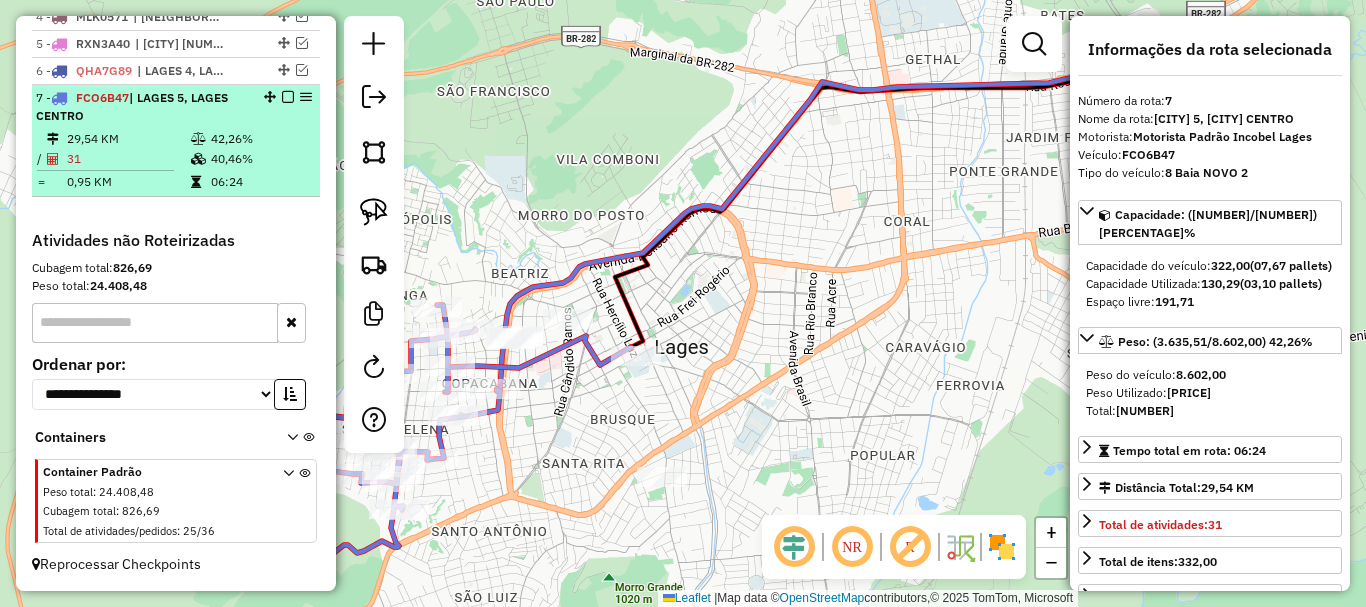 click at bounding box center (288, 97) 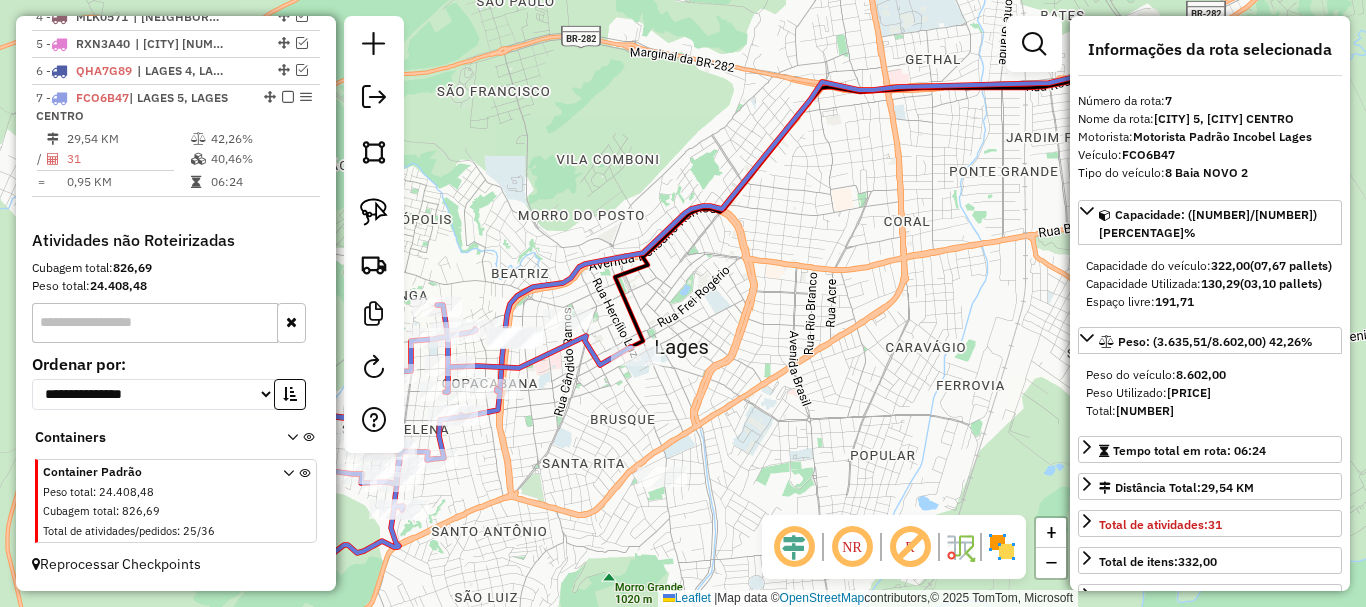 scroll, scrollTop: 782, scrollLeft: 0, axis: vertical 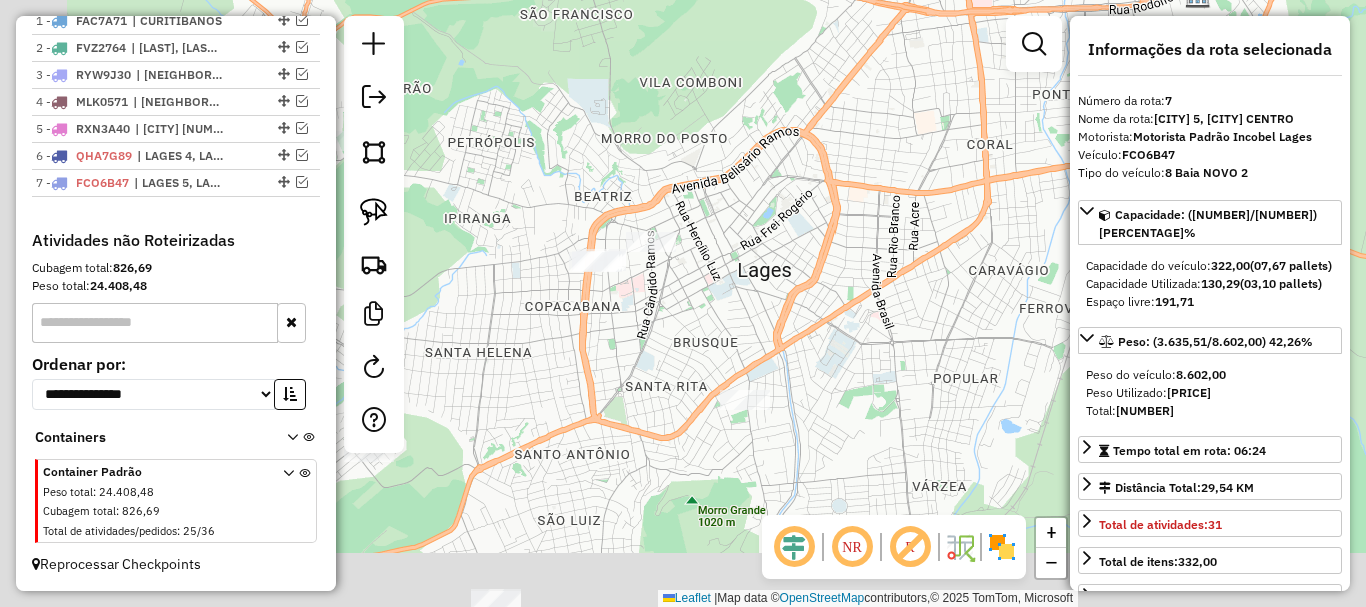drag, startPoint x: 521, startPoint y: 402, endPoint x: 587, endPoint y: 286, distance: 133.46161 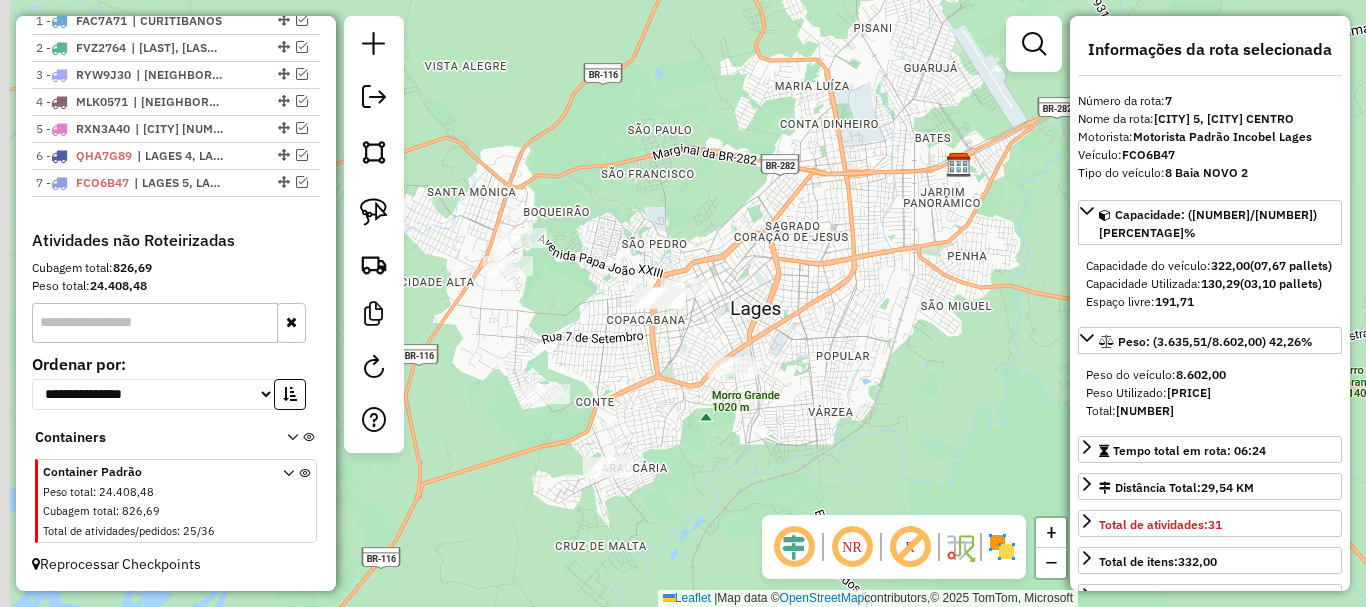 drag, startPoint x: 613, startPoint y: 322, endPoint x: 678, endPoint y: 346, distance: 69.289246 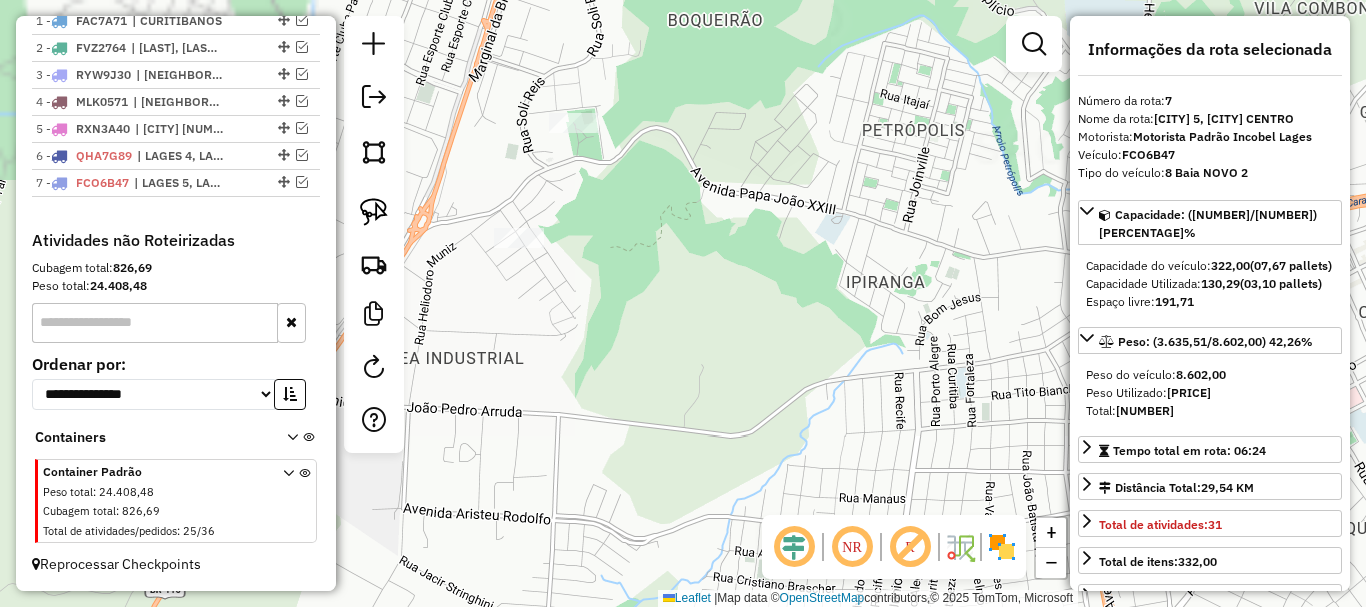 drag, startPoint x: 572, startPoint y: 322, endPoint x: 608, endPoint y: 377, distance: 65.734314 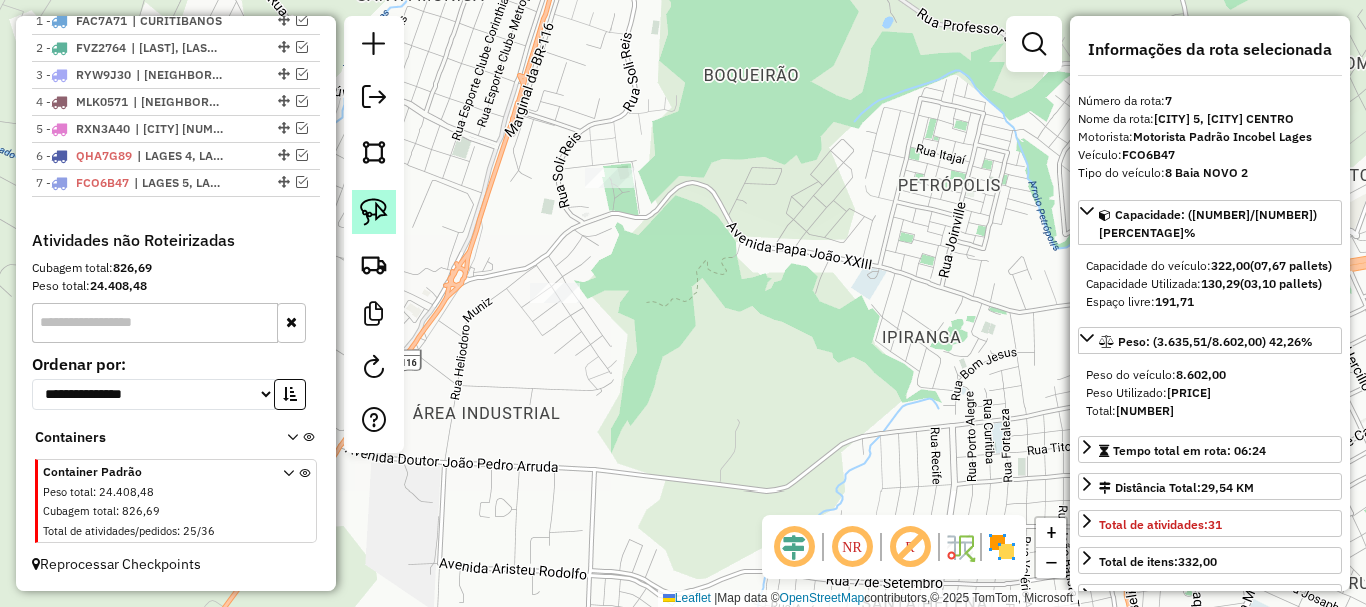 click 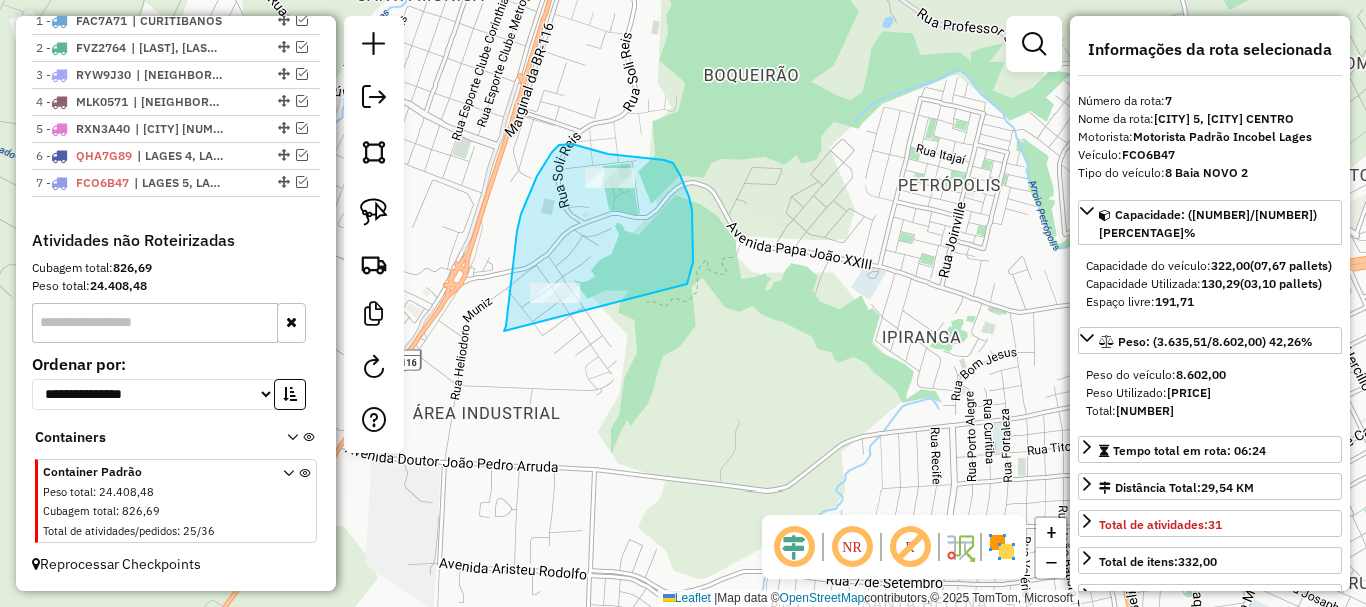 drag, startPoint x: 506, startPoint y: 326, endPoint x: 685, endPoint y: 283, distance: 184.09236 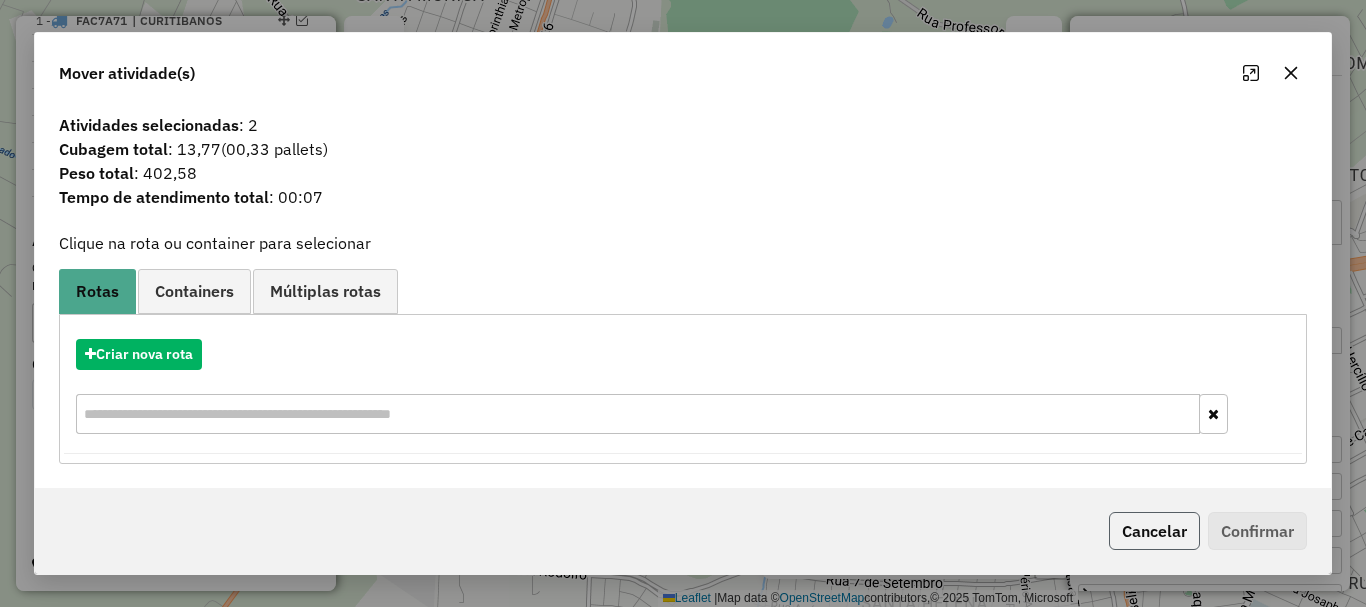 click on "Cancelar" 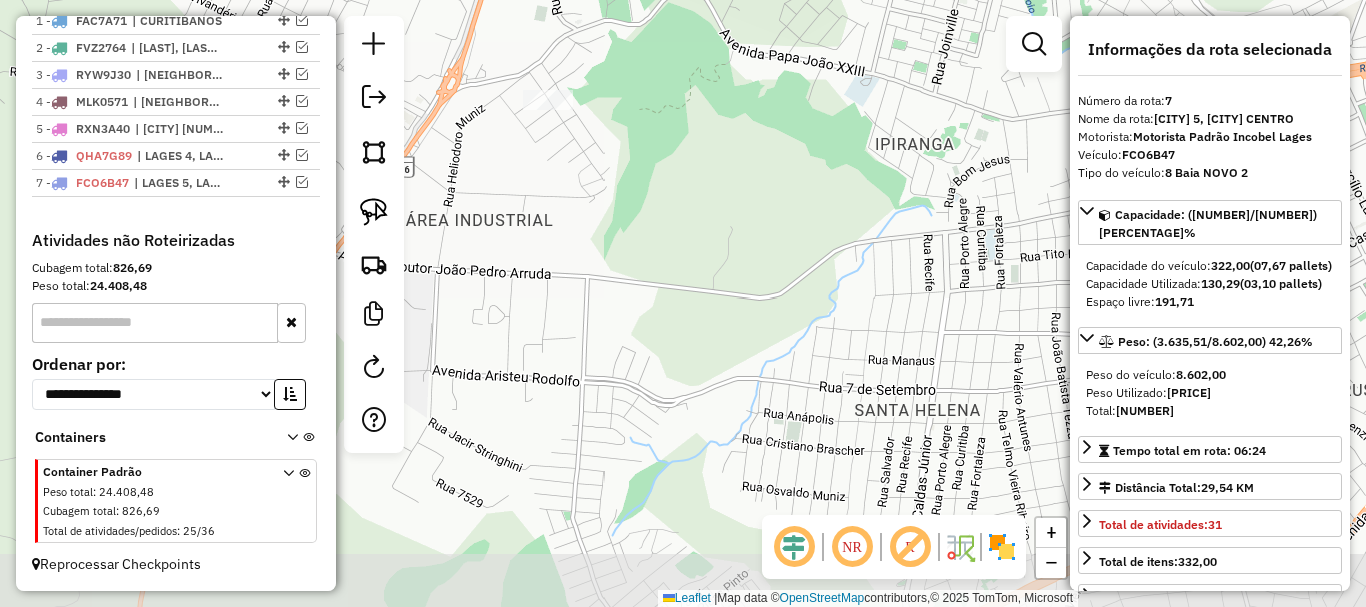 drag, startPoint x: 814, startPoint y: 410, endPoint x: 723, endPoint y: 114, distance: 309.6724 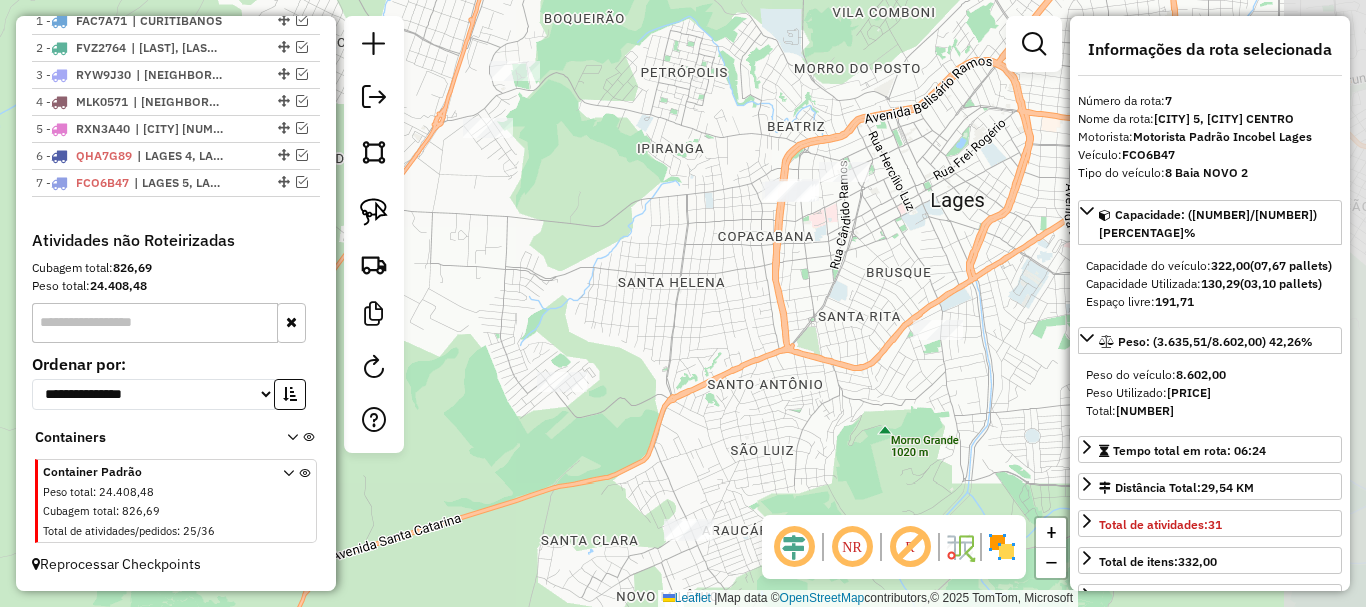 drag, startPoint x: 750, startPoint y: 231, endPoint x: 642, endPoint y: 266, distance: 113.52973 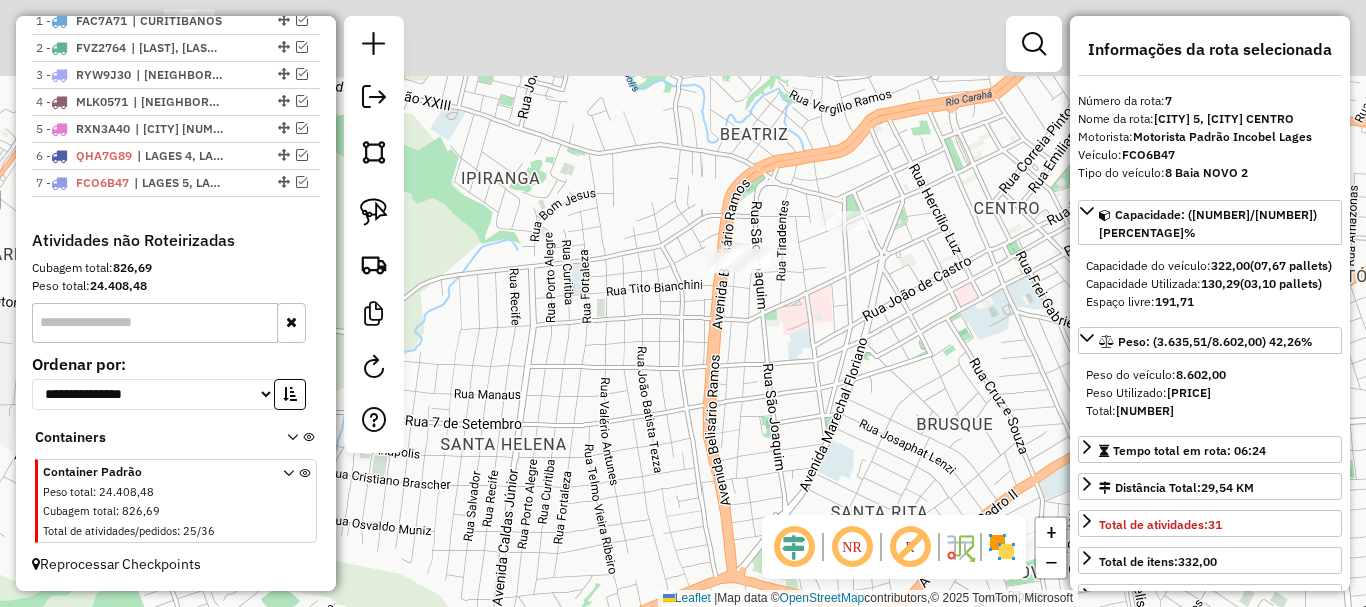 drag, startPoint x: 770, startPoint y: 262, endPoint x: 766, endPoint y: 342, distance: 80.09994 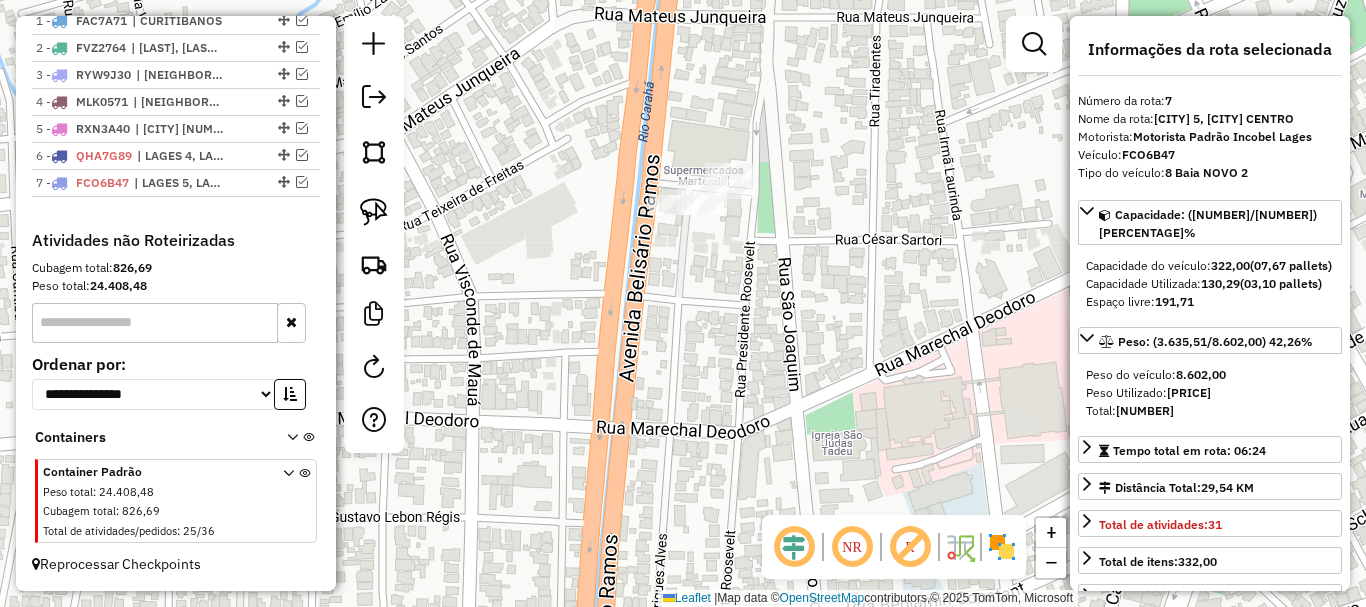 drag, startPoint x: 693, startPoint y: 210, endPoint x: 696, endPoint y: 304, distance: 94.04786 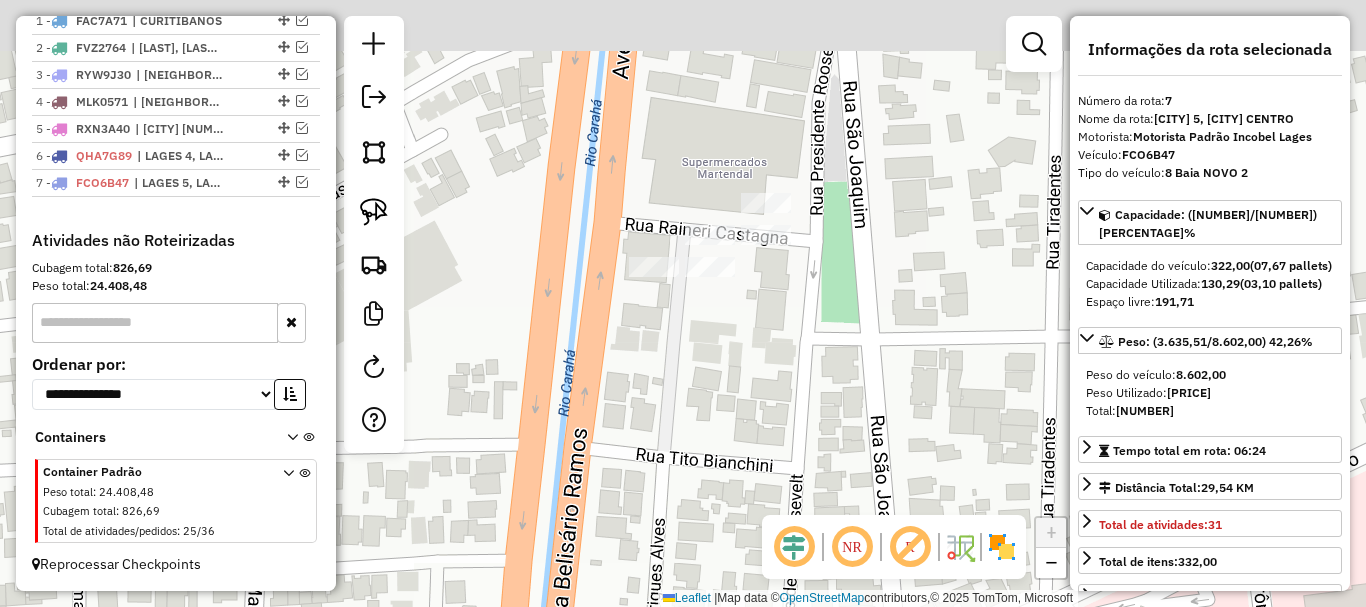 drag, startPoint x: 712, startPoint y: 240, endPoint x: 711, endPoint y: 336, distance: 96.00521 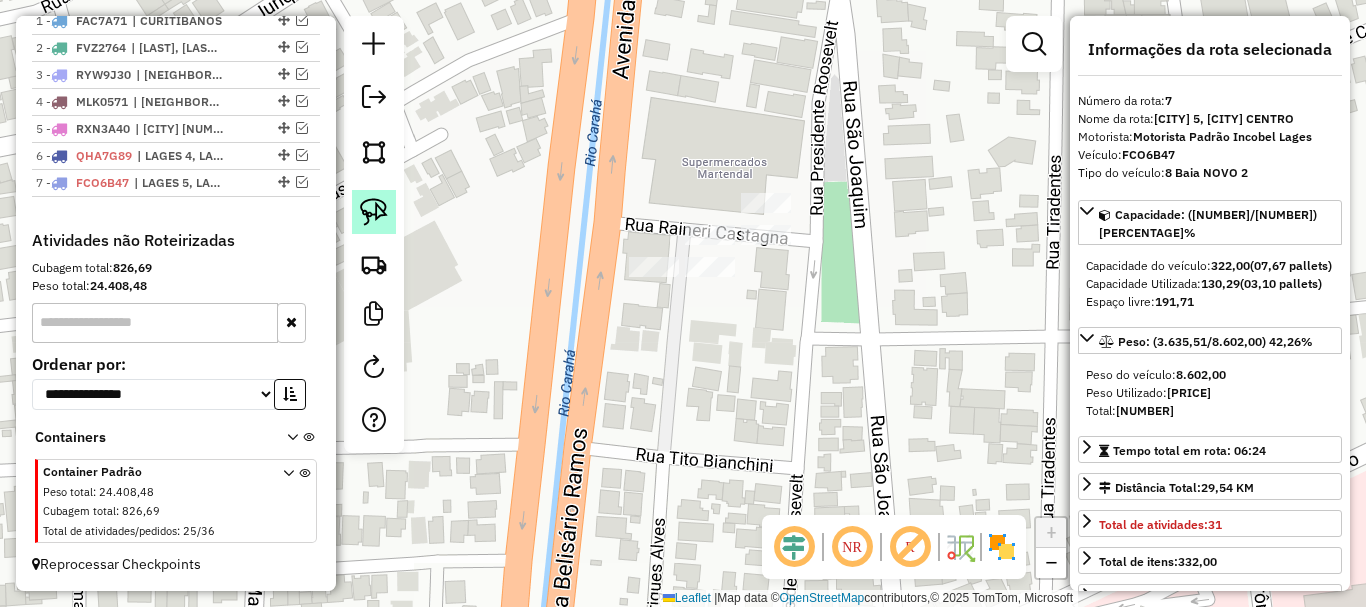 click 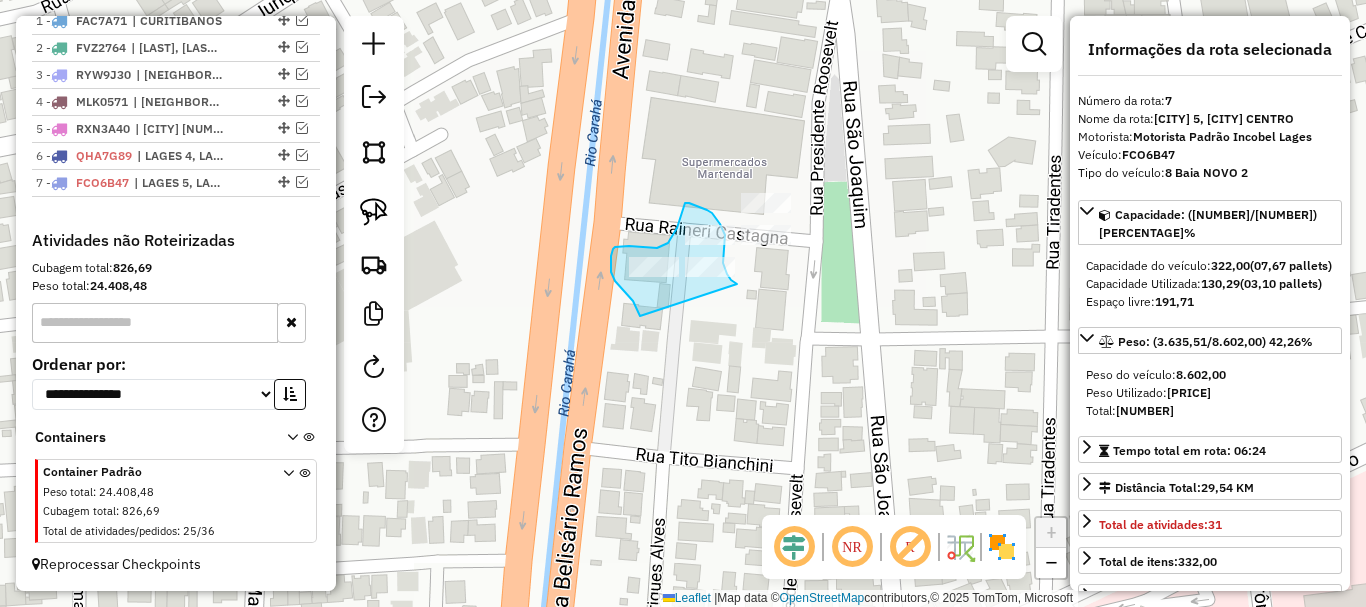 drag, startPoint x: 611, startPoint y: 272, endPoint x: 737, endPoint y: 284, distance: 126.57014 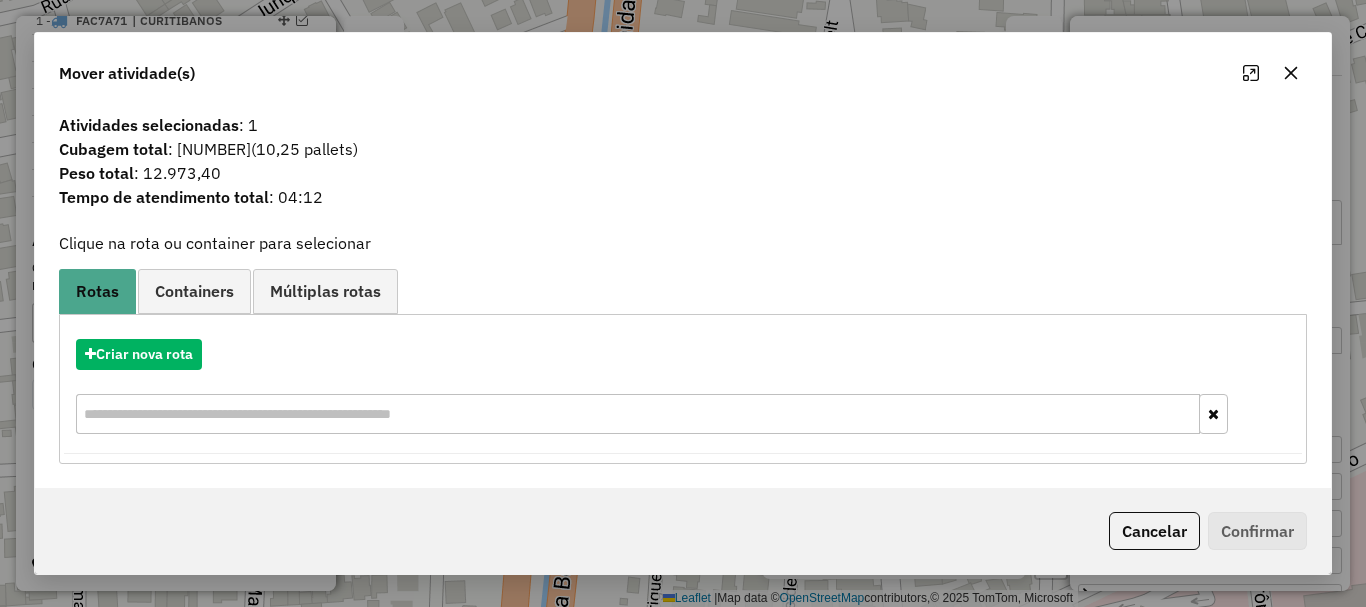 drag, startPoint x: 1182, startPoint y: 545, endPoint x: 1149, endPoint y: 522, distance: 40.22437 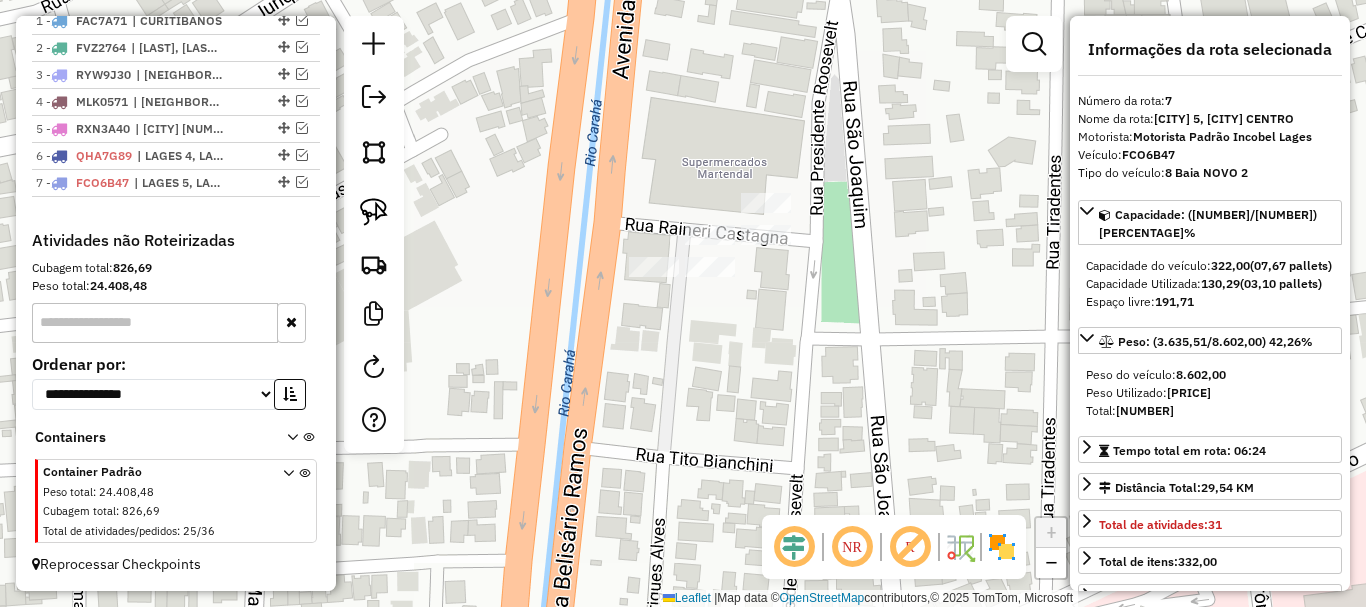 drag, startPoint x: 380, startPoint y: 204, endPoint x: 591, endPoint y: 301, distance: 232.22833 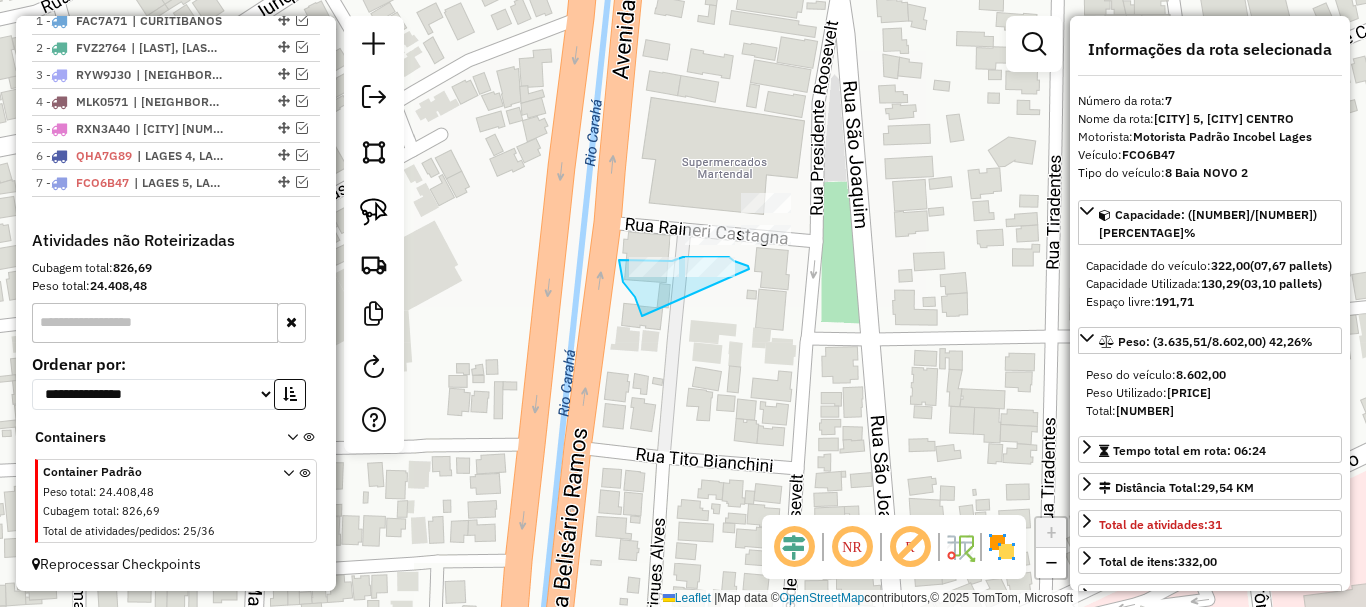 drag, startPoint x: 642, startPoint y: 316, endPoint x: 749, endPoint y: 275, distance: 114.58621 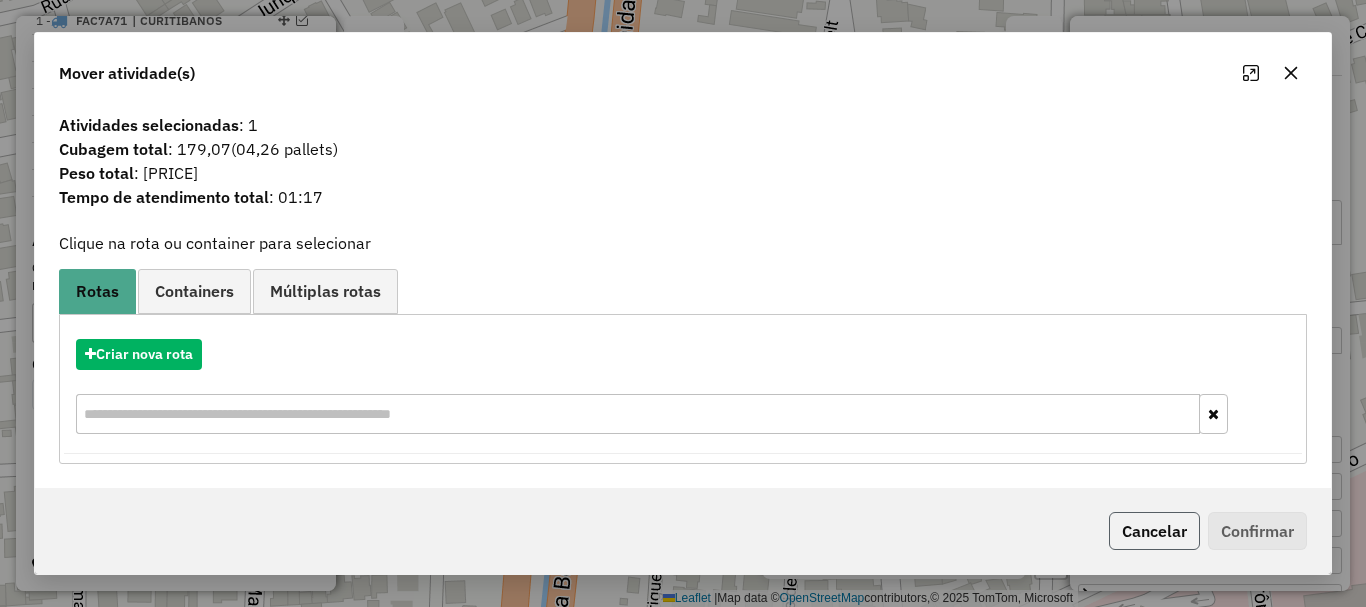 click on "Cancelar" 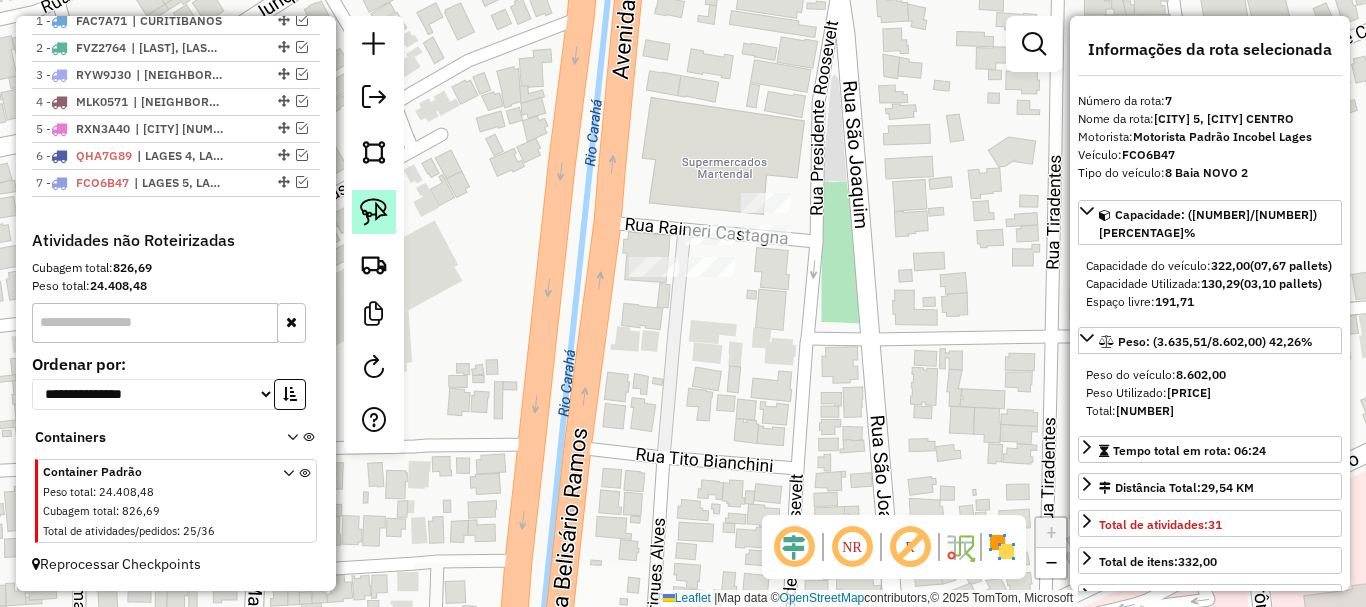 click 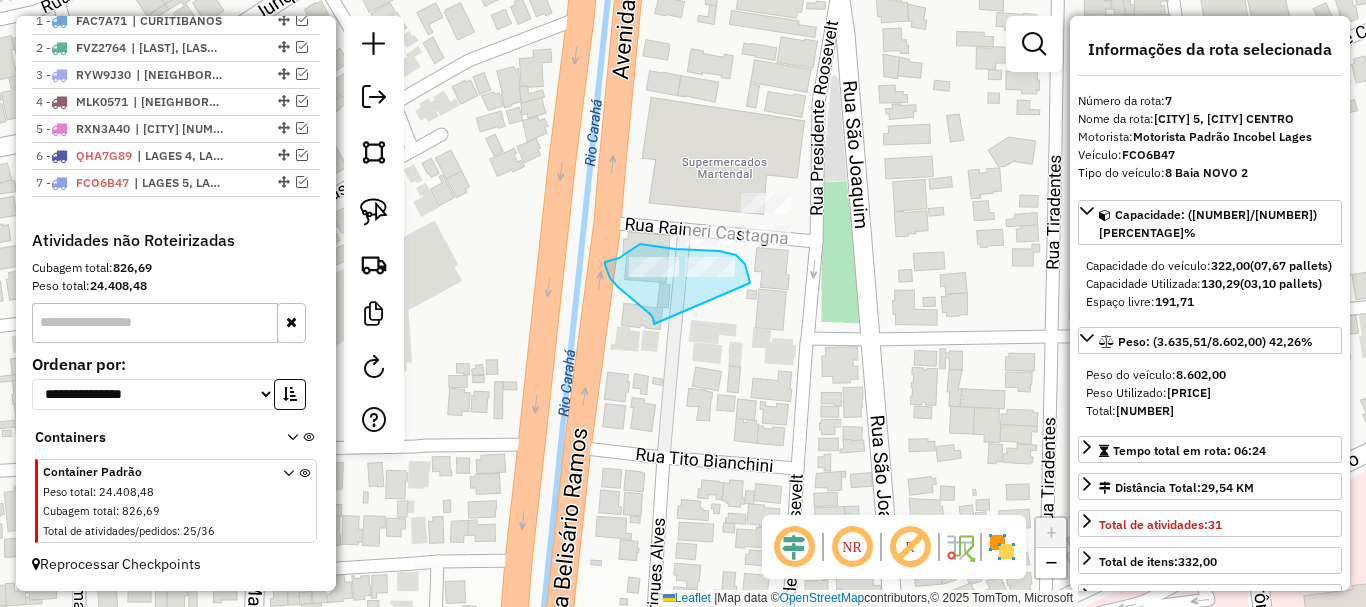 drag, startPoint x: 654, startPoint y: 324, endPoint x: 750, endPoint y: 283, distance: 104.388695 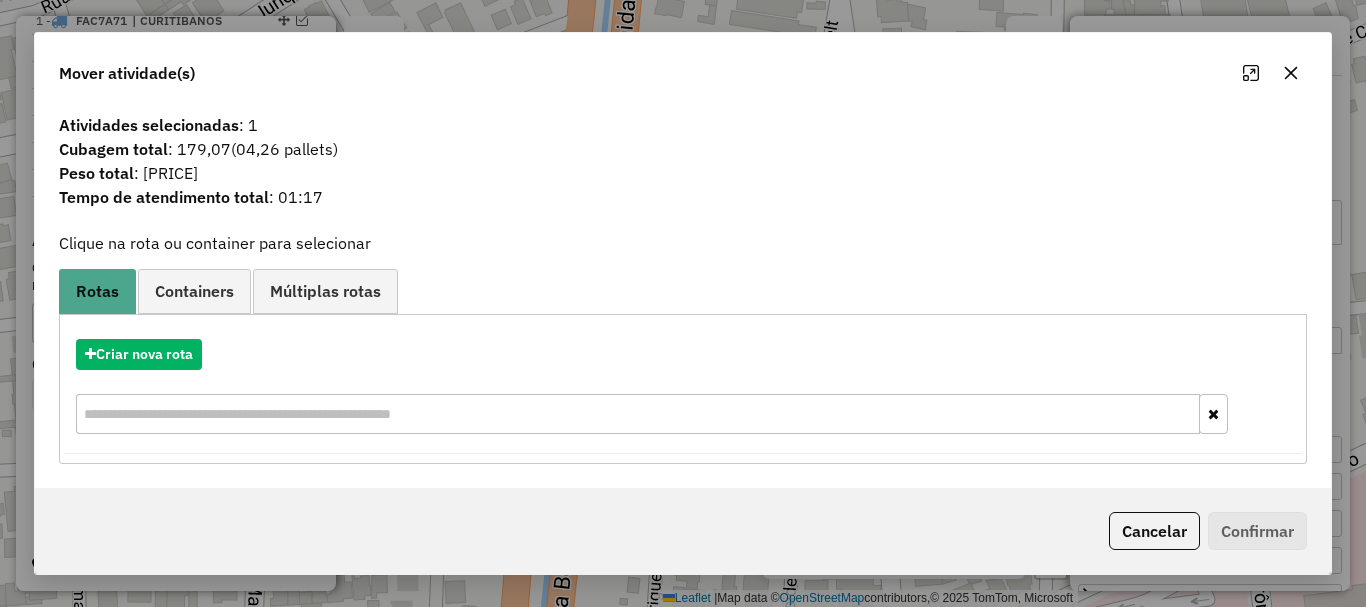 click on "Cancelar" 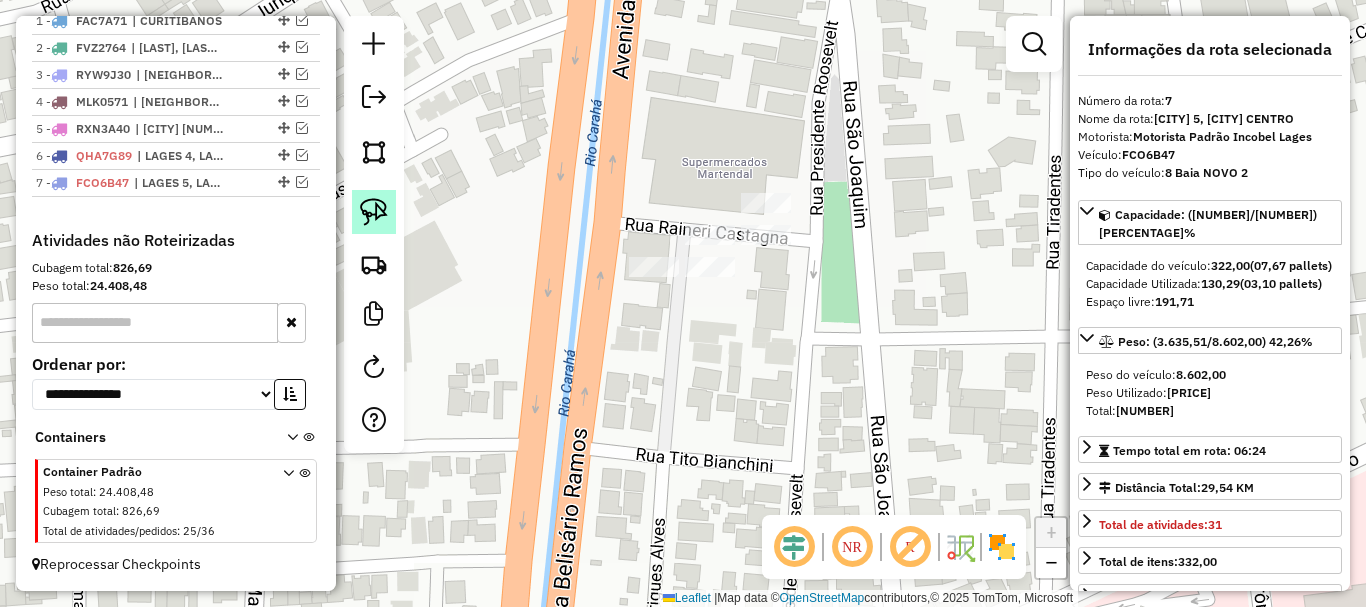 click 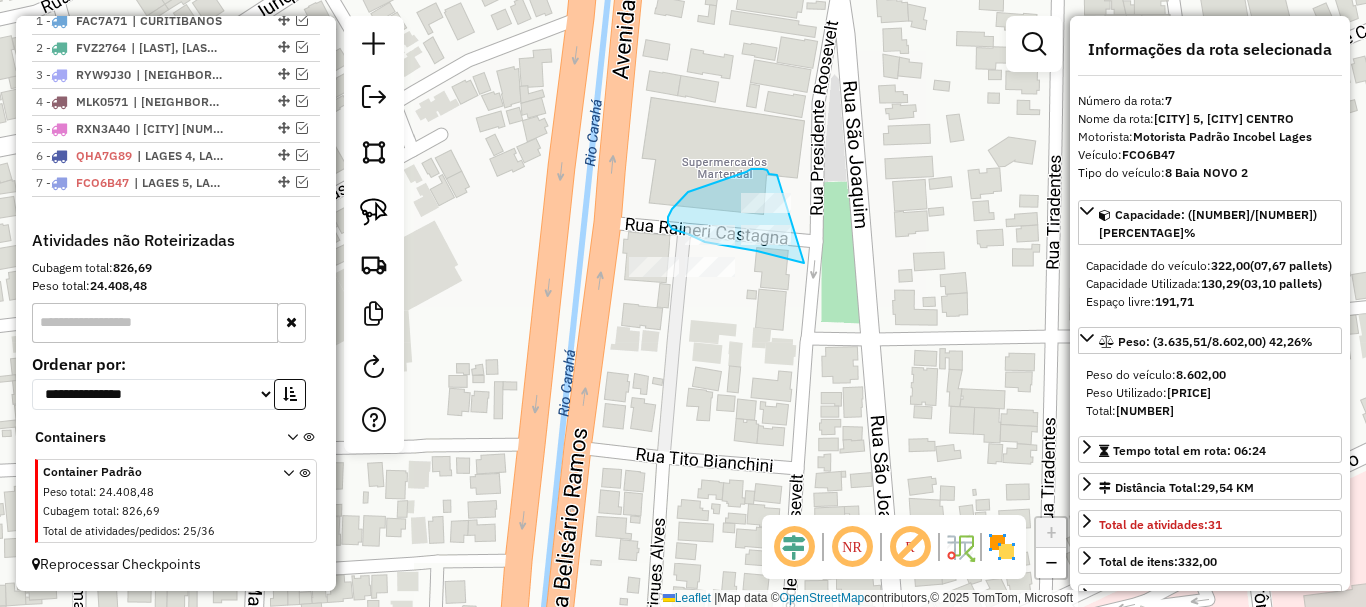 drag, startPoint x: 786, startPoint y: 259, endPoint x: 777, endPoint y: 175, distance: 84.48077 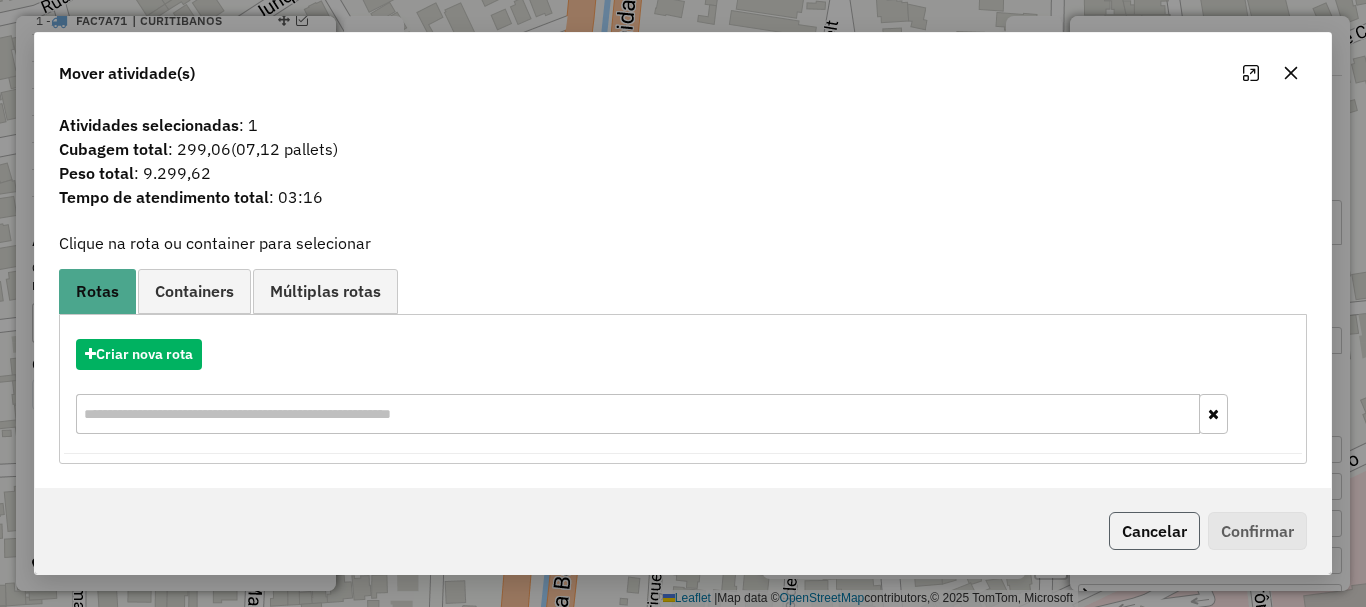 click on "Cancelar" 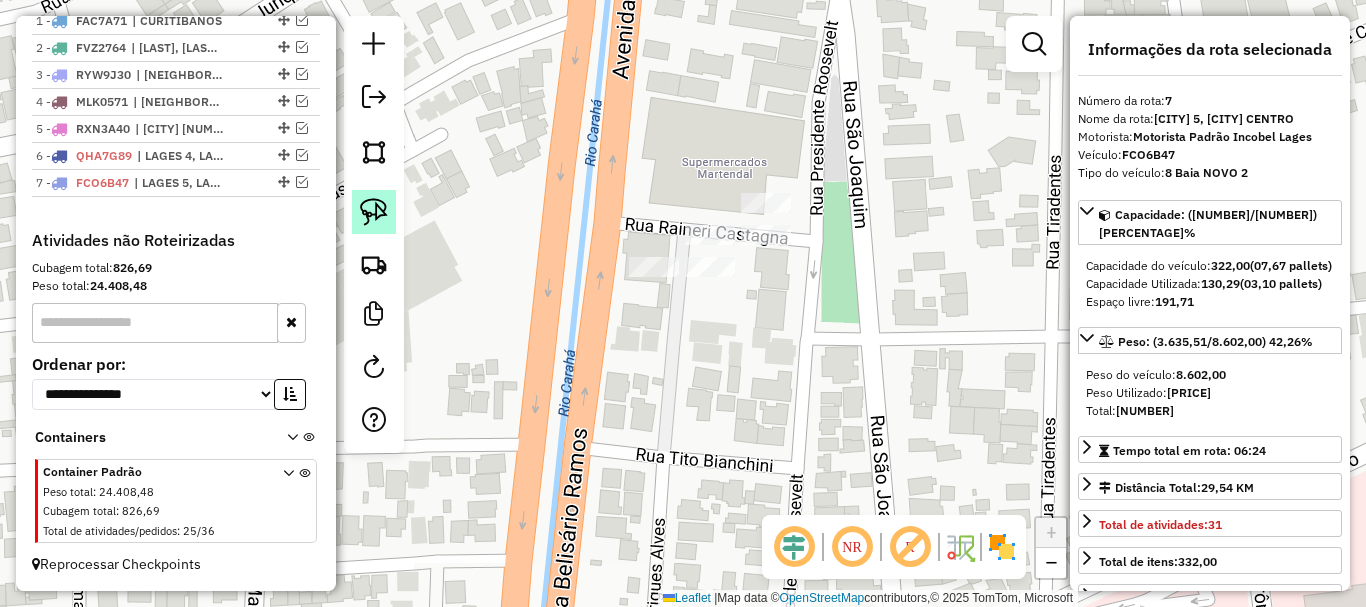 click 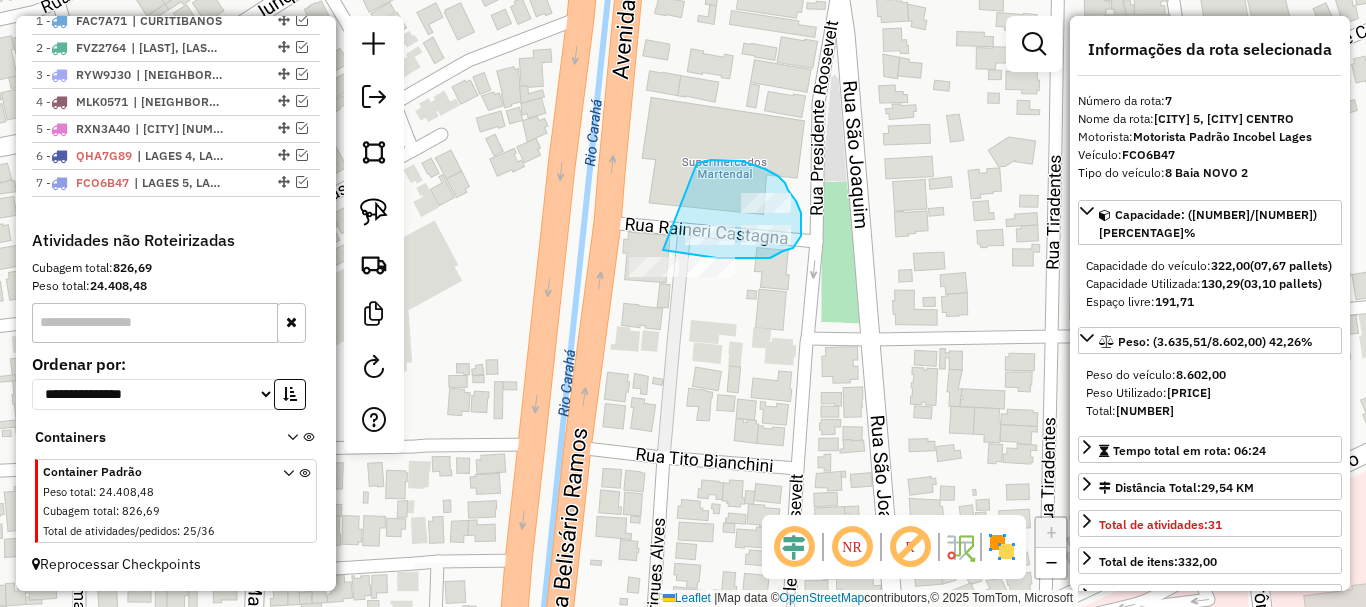 drag, startPoint x: 693, startPoint y: 254, endPoint x: 695, endPoint y: 165, distance: 89.02247 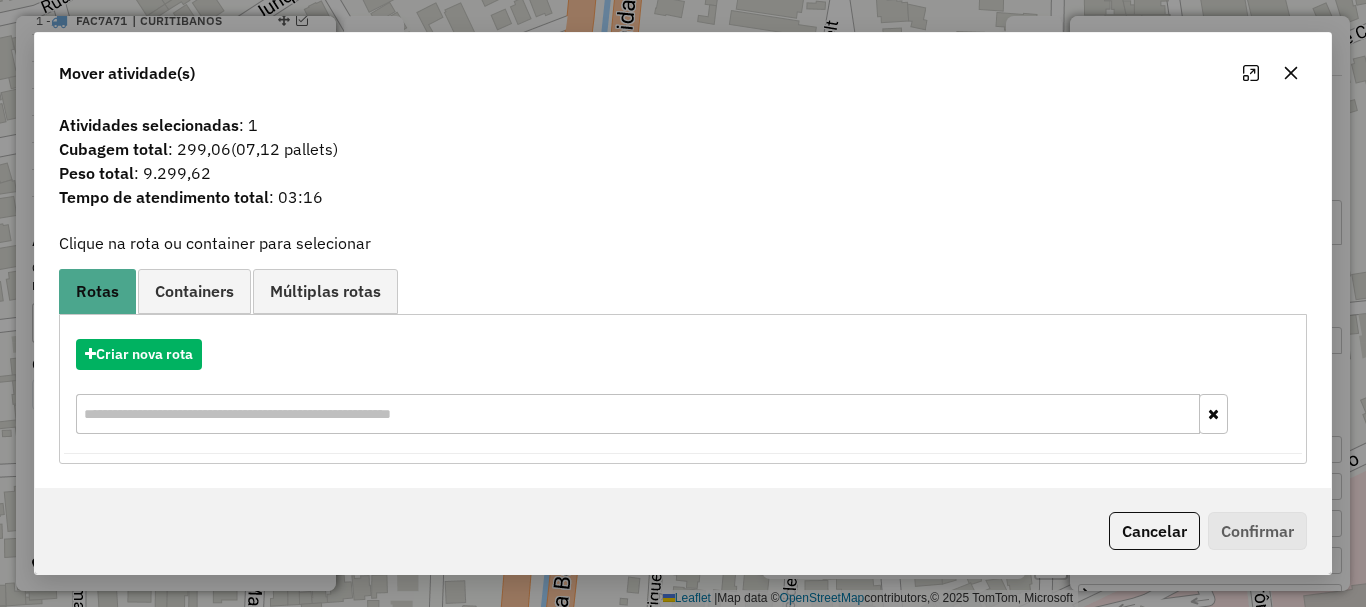 click on "Cancelar" 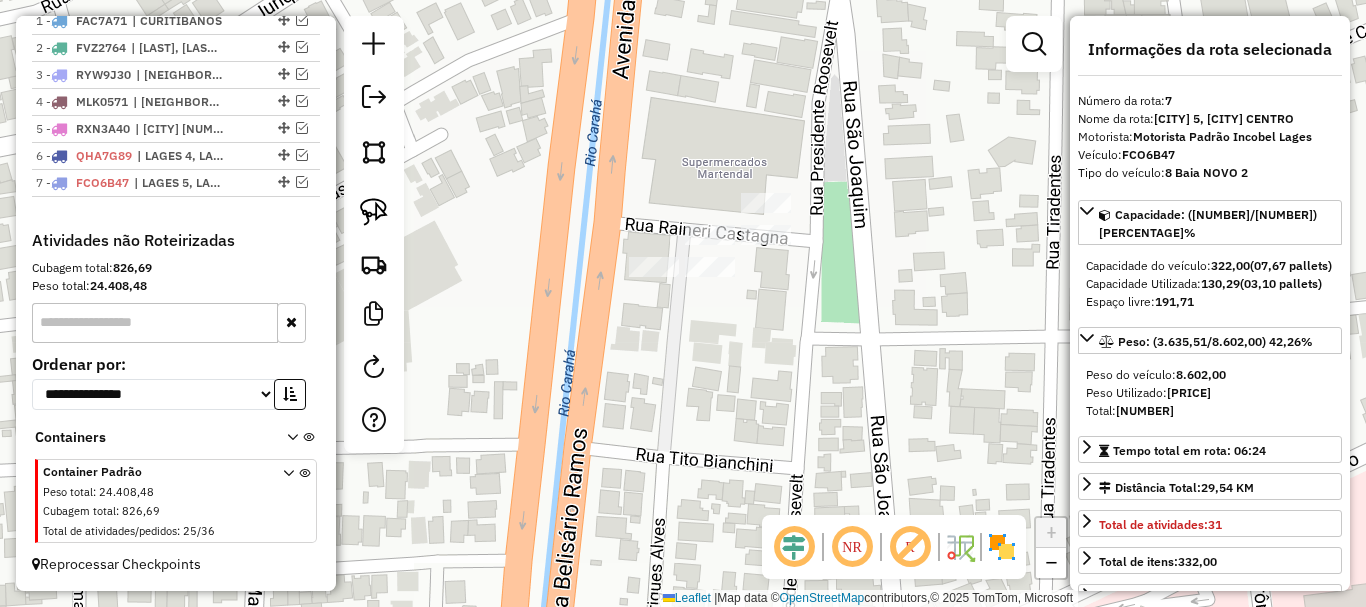 drag, startPoint x: 364, startPoint y: 209, endPoint x: 444, endPoint y: 239, distance: 85.44004 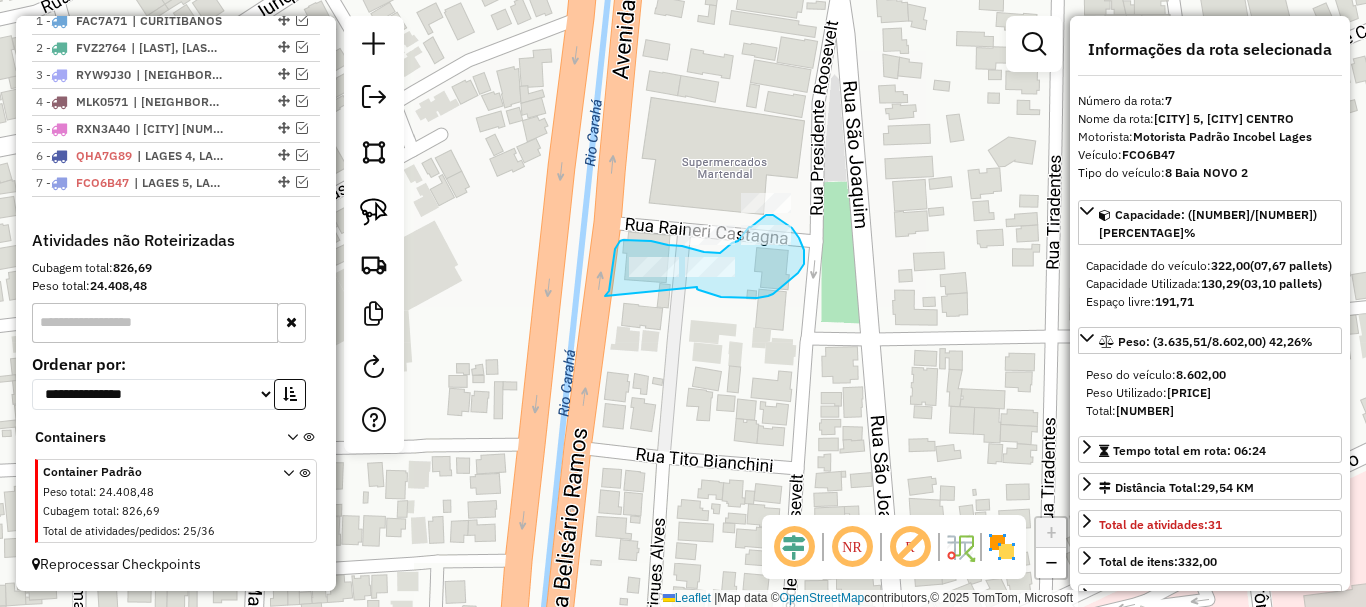 drag, startPoint x: 605, startPoint y: 296, endPoint x: 697, endPoint y: 287, distance: 92.43917 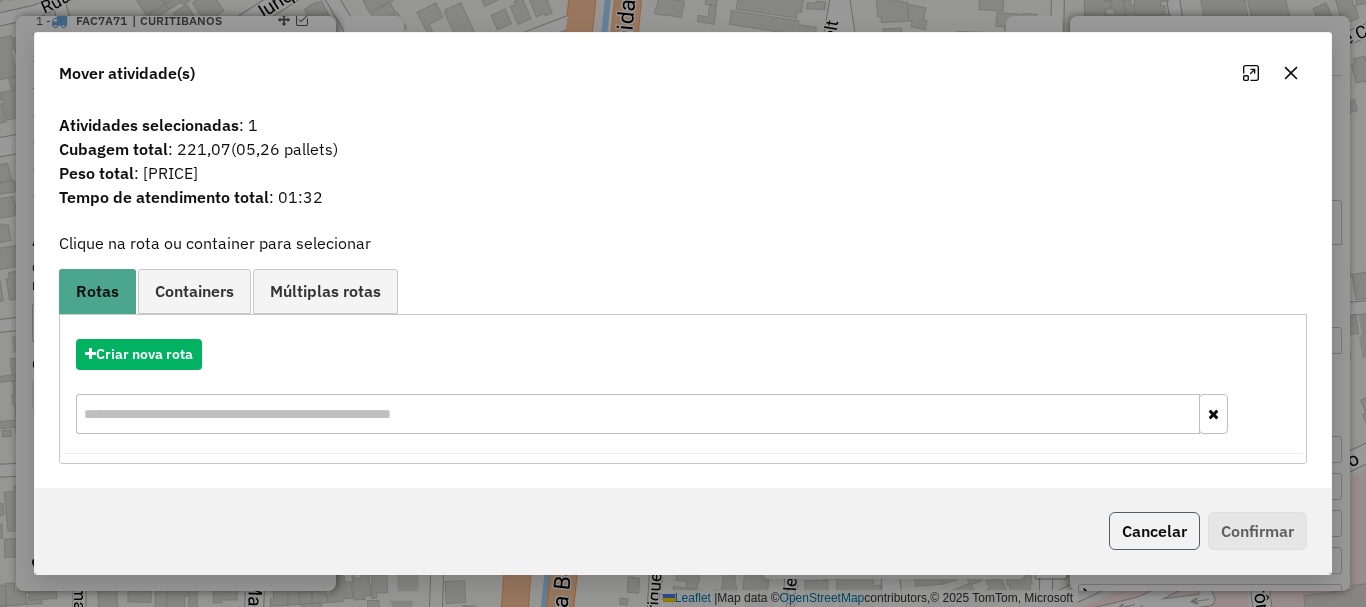 drag, startPoint x: 1142, startPoint y: 541, endPoint x: 926, endPoint y: 423, distance: 246.13005 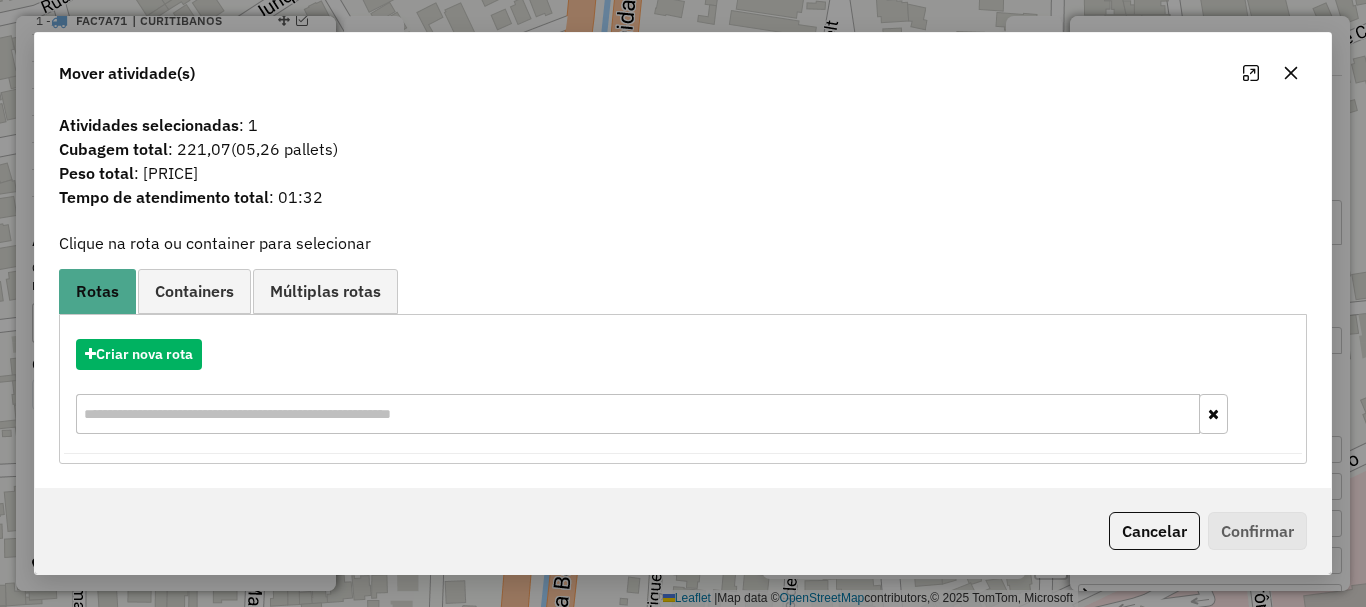 click on "Cancelar" 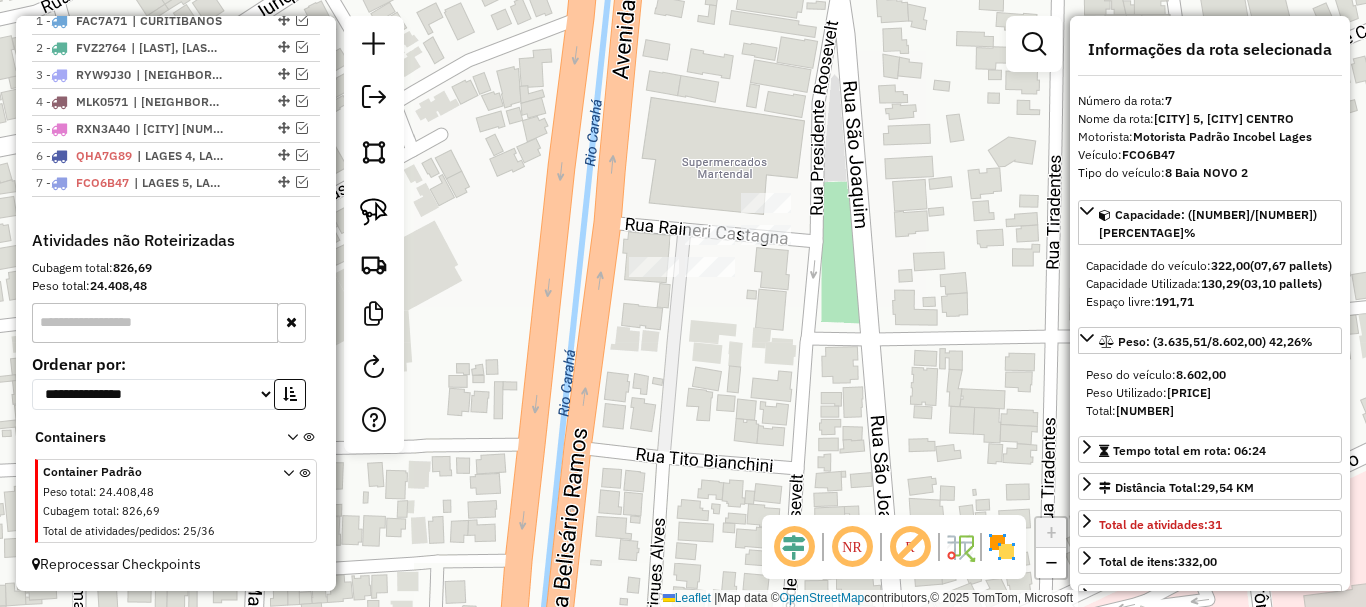 drag, startPoint x: 384, startPoint y: 222, endPoint x: 433, endPoint y: 236, distance: 50.96077 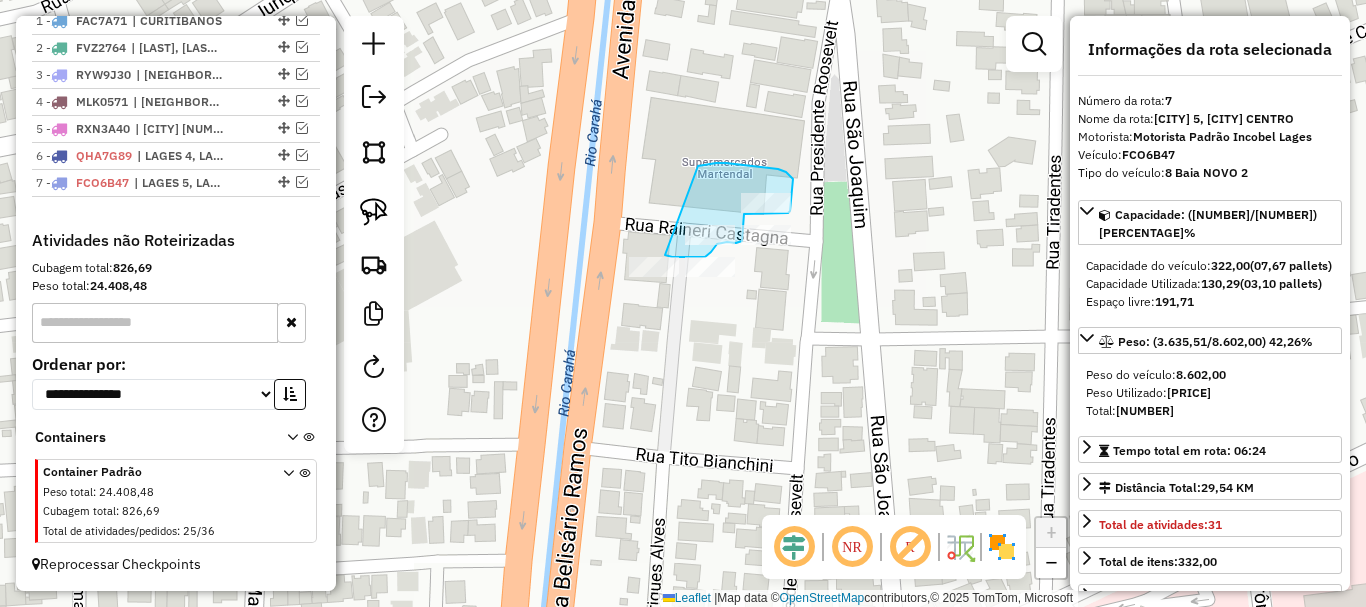 drag, startPoint x: 679, startPoint y: 257, endPoint x: 698, endPoint y: 166, distance: 92.96236 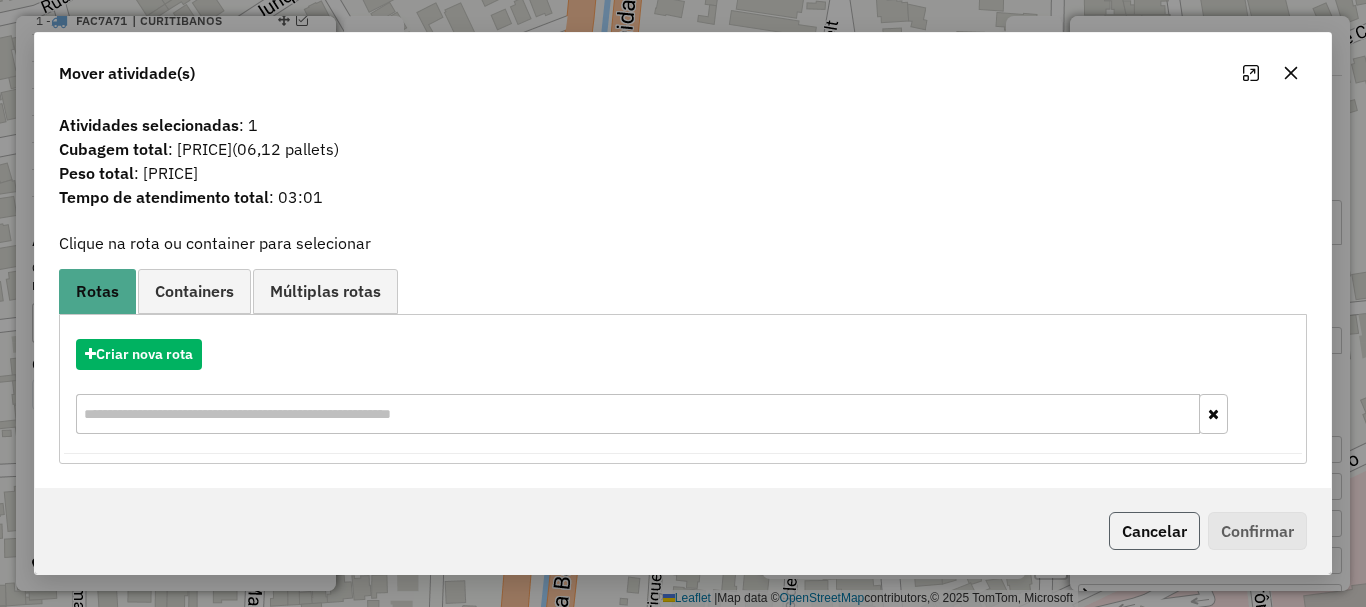 click on "Cancelar" 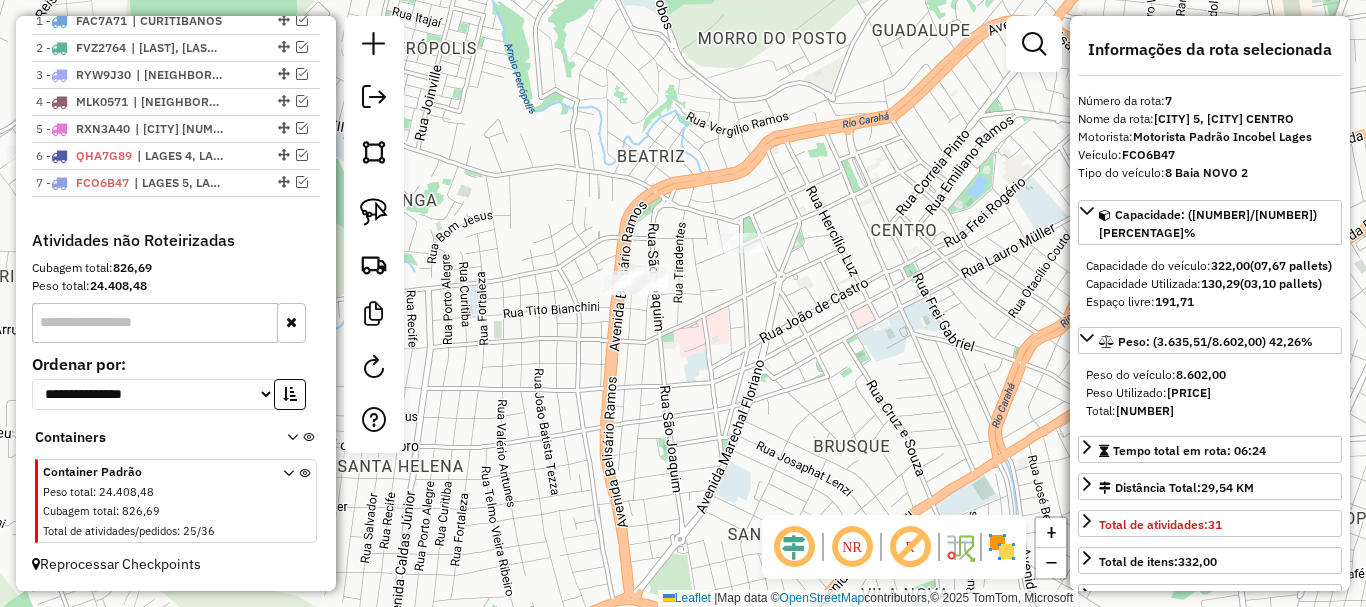 drag, startPoint x: 847, startPoint y: 416, endPoint x: 415, endPoint y: 195, distance: 485.24734 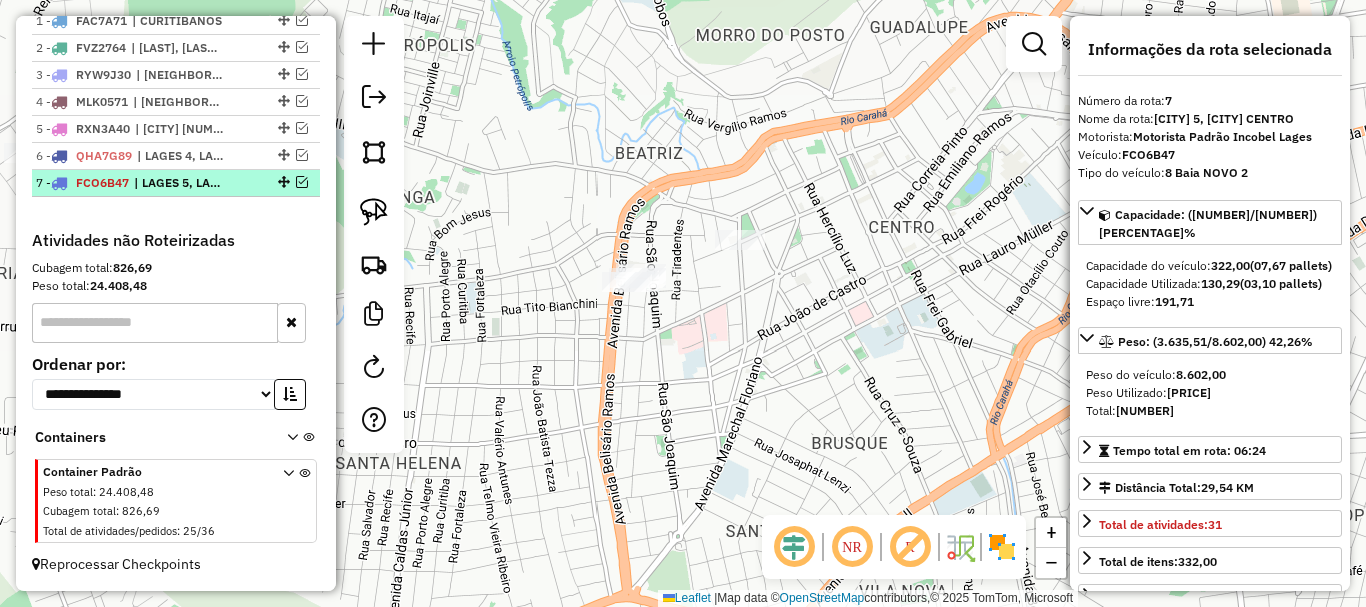 click at bounding box center [302, 182] 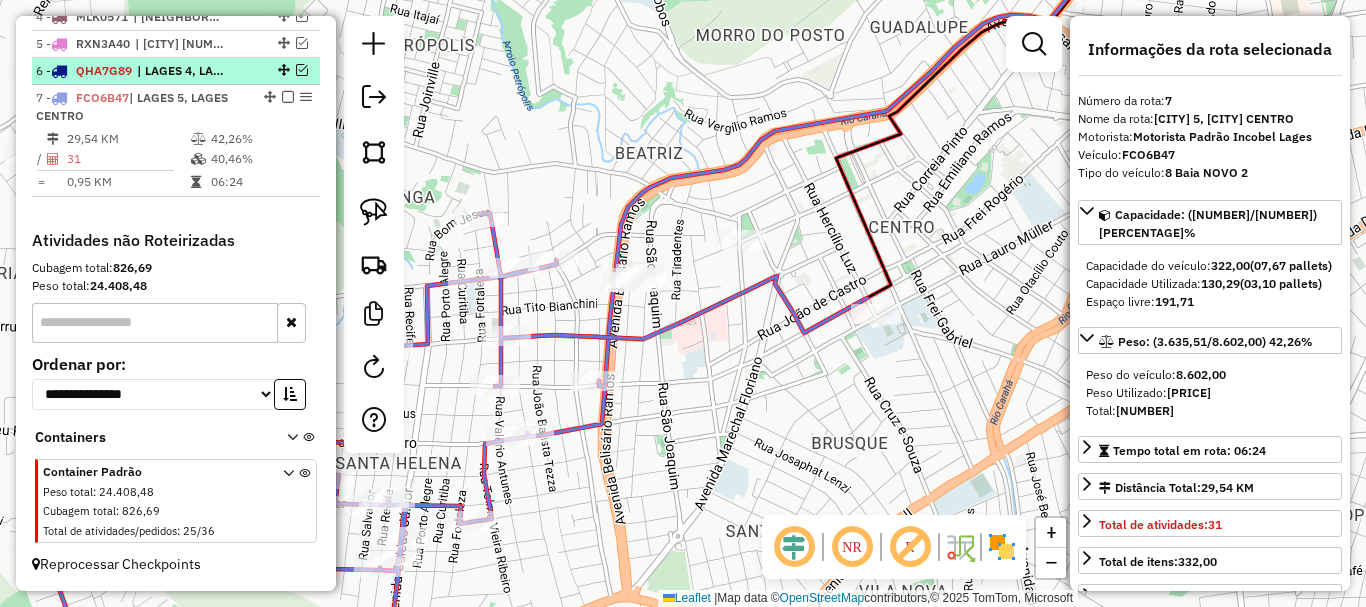 click at bounding box center (302, 70) 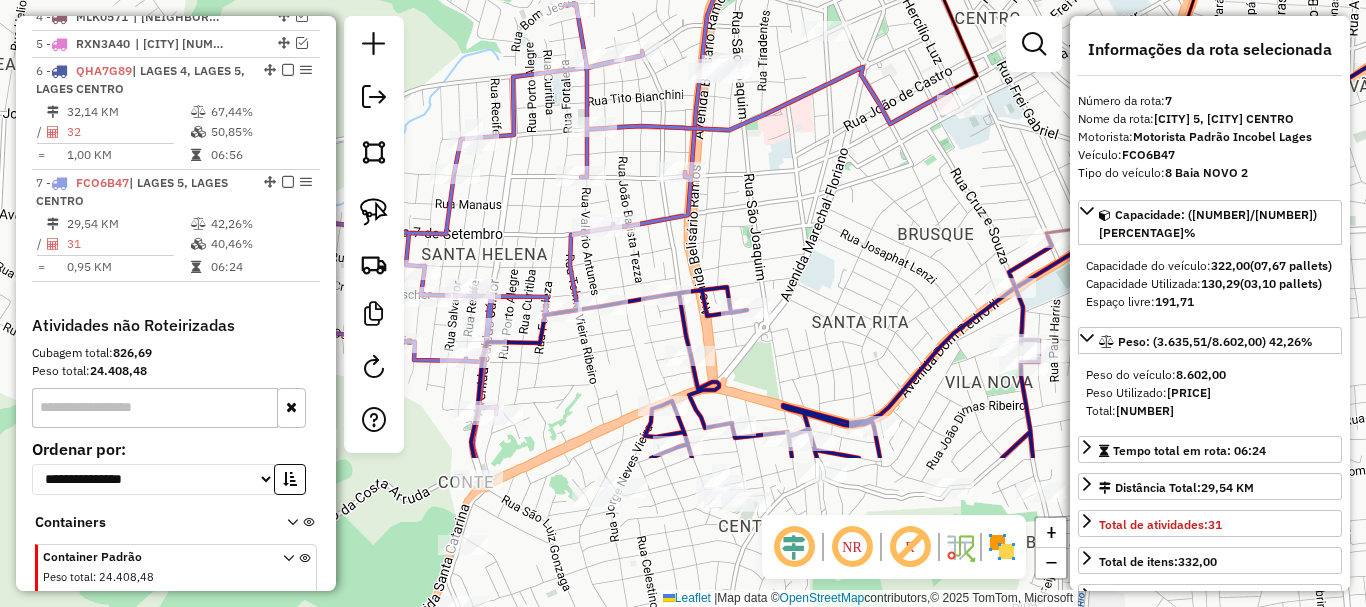 drag, startPoint x: 715, startPoint y: 417, endPoint x: 803, endPoint y: 224, distance: 212.11554 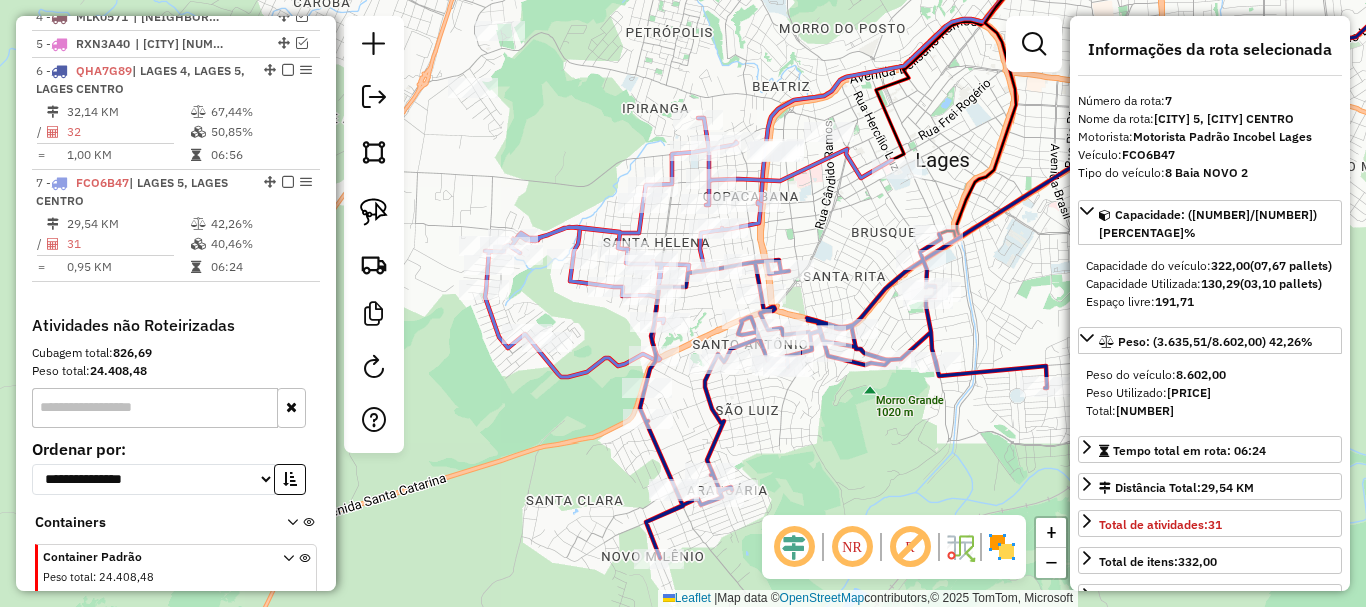 drag, startPoint x: 854, startPoint y: 272, endPoint x: 850, endPoint y: 254, distance: 18.439089 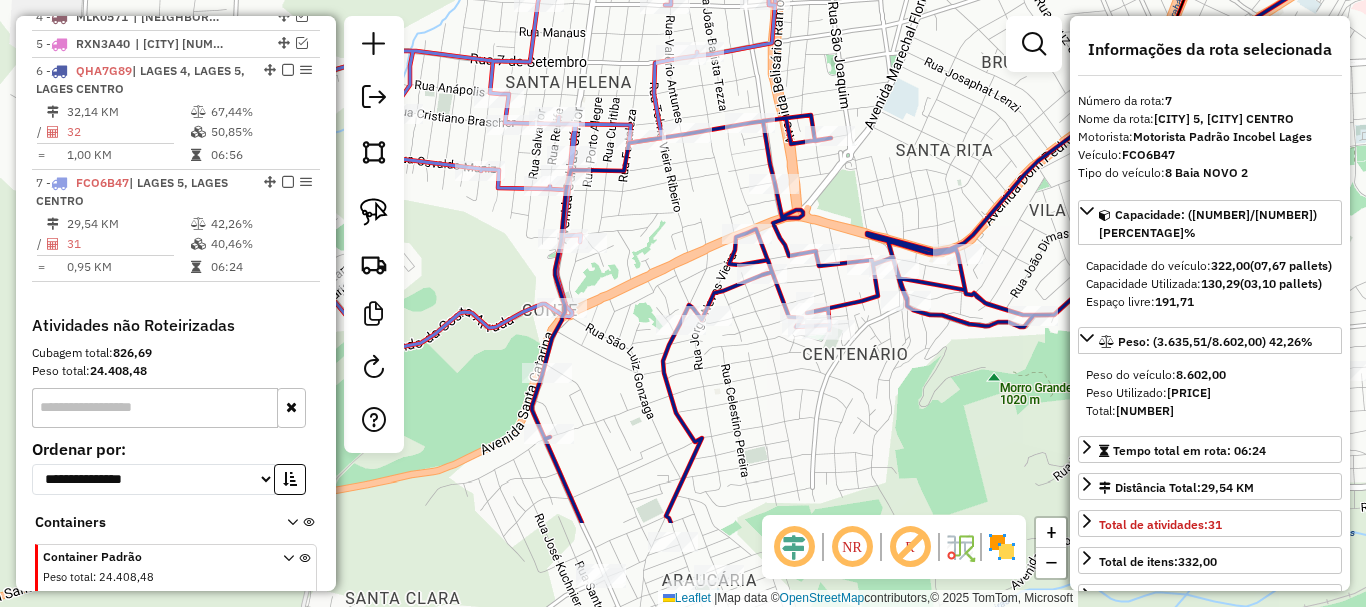 drag, startPoint x: 832, startPoint y: 254, endPoint x: 893, endPoint y: 121, distance: 146.32156 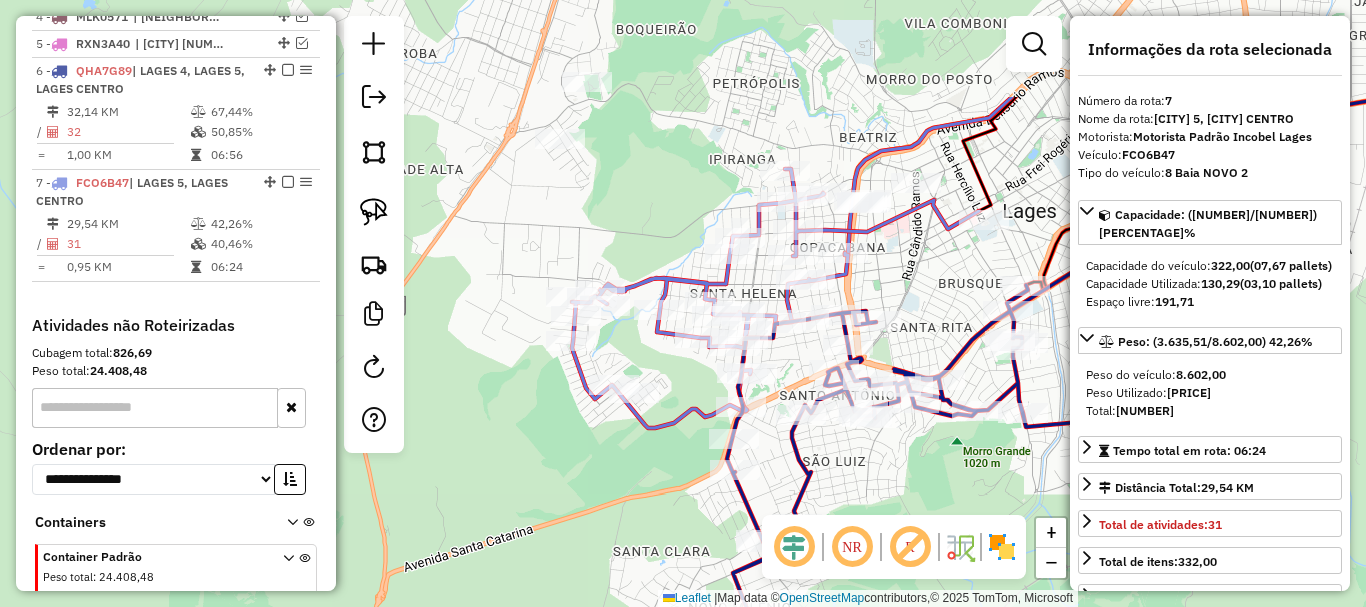 drag, startPoint x: 890, startPoint y: 171, endPoint x: 935, endPoint y: 329, distance: 164.2833 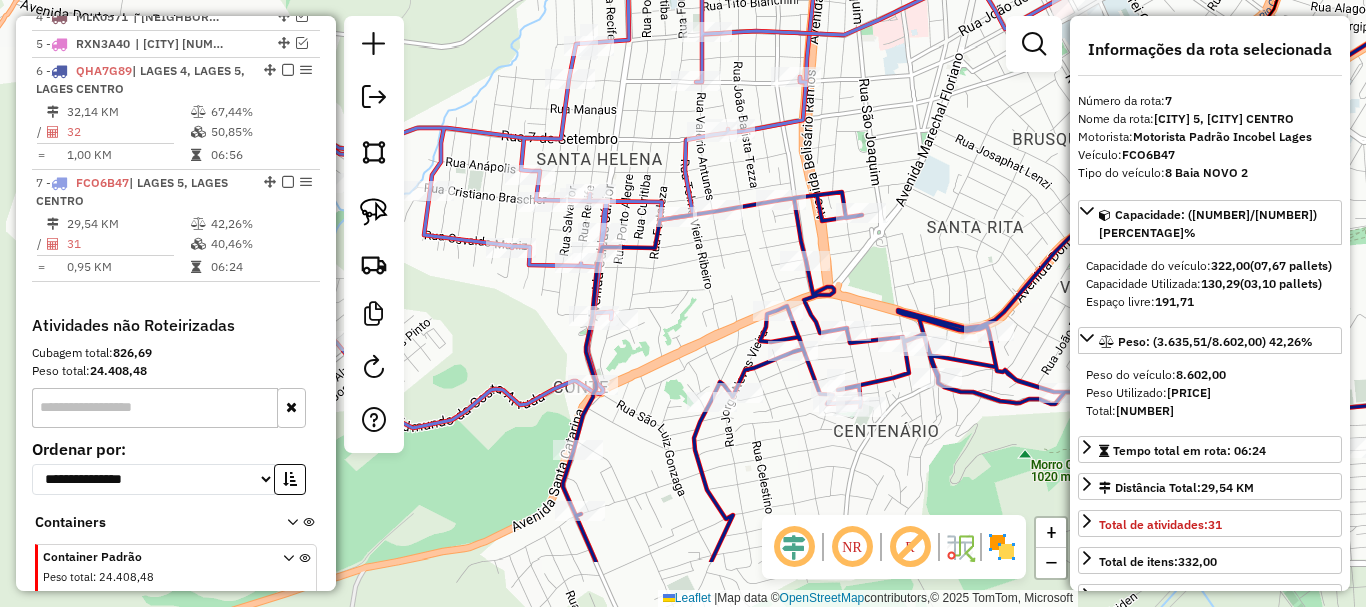 drag, startPoint x: 882, startPoint y: 291, endPoint x: 906, endPoint y: 205, distance: 89.28606 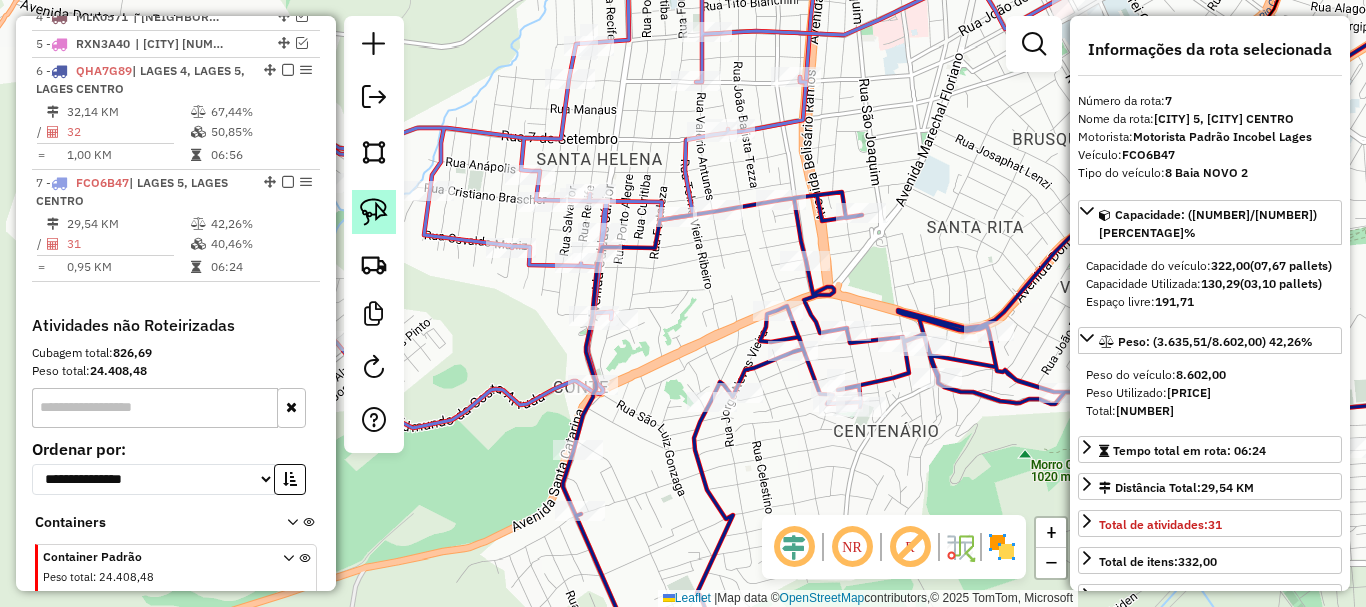 click 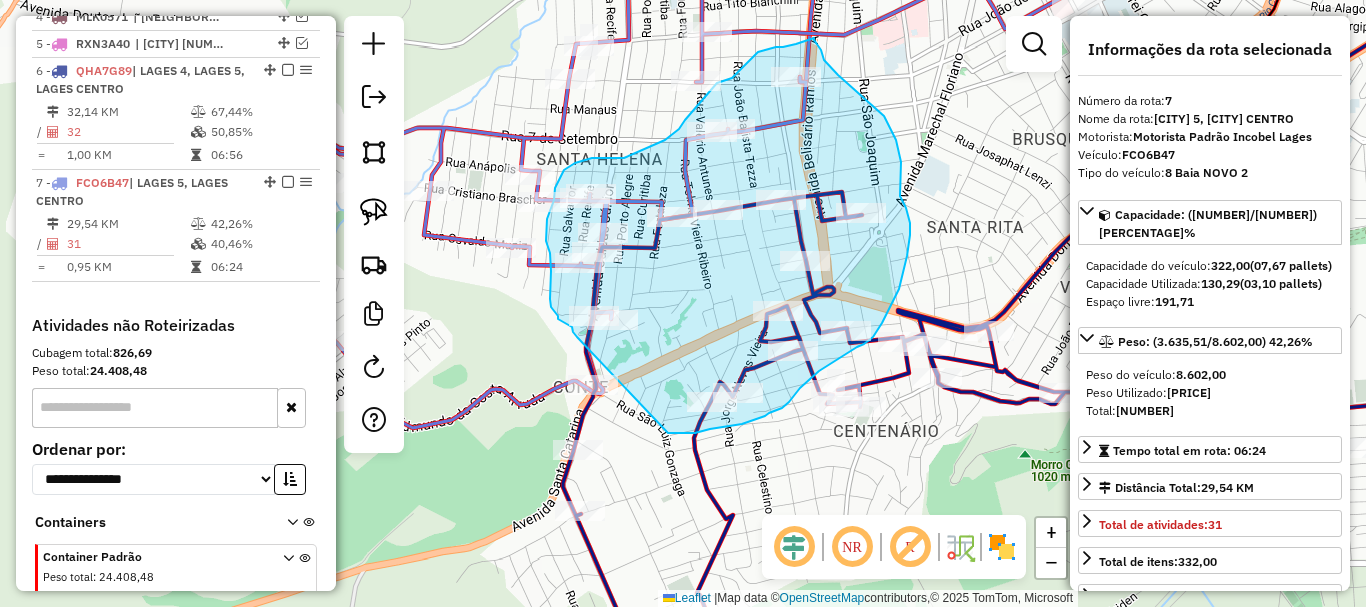 drag, startPoint x: 695, startPoint y: 433, endPoint x: 577, endPoint y: 337, distance: 152.11838 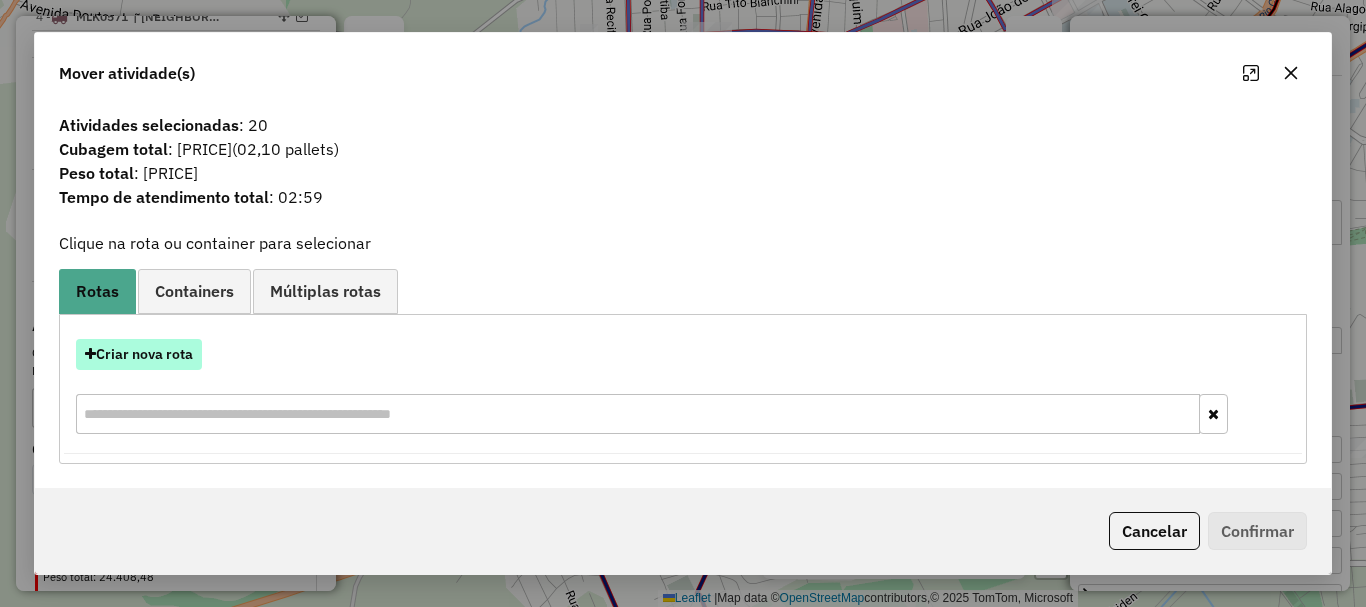 click on "Criar nova rota" at bounding box center [139, 354] 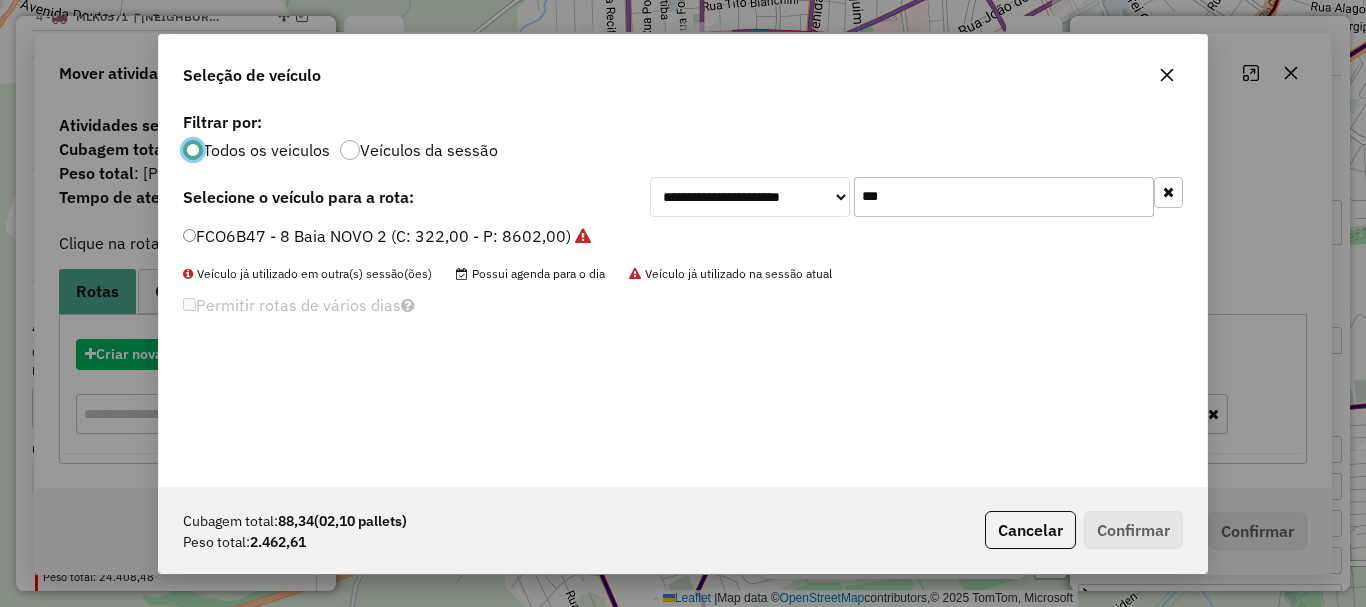 scroll, scrollTop: 11, scrollLeft: 6, axis: both 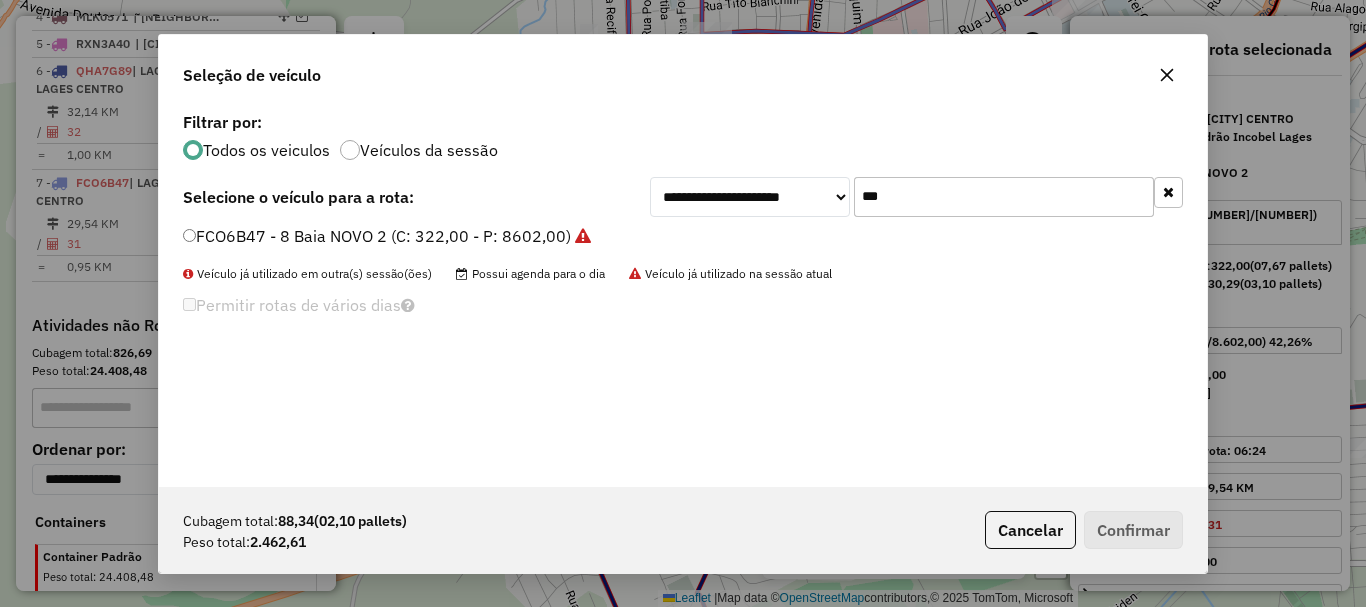 drag, startPoint x: 916, startPoint y: 191, endPoint x: 742, endPoint y: 185, distance: 174.10342 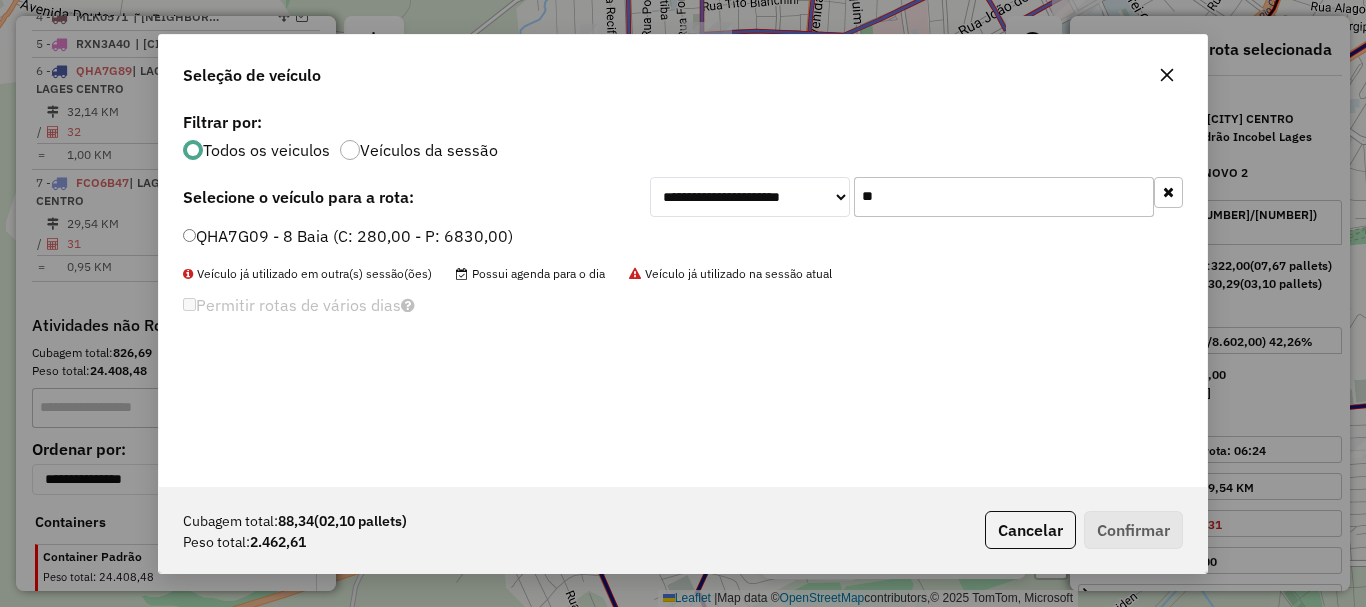 type on "**" 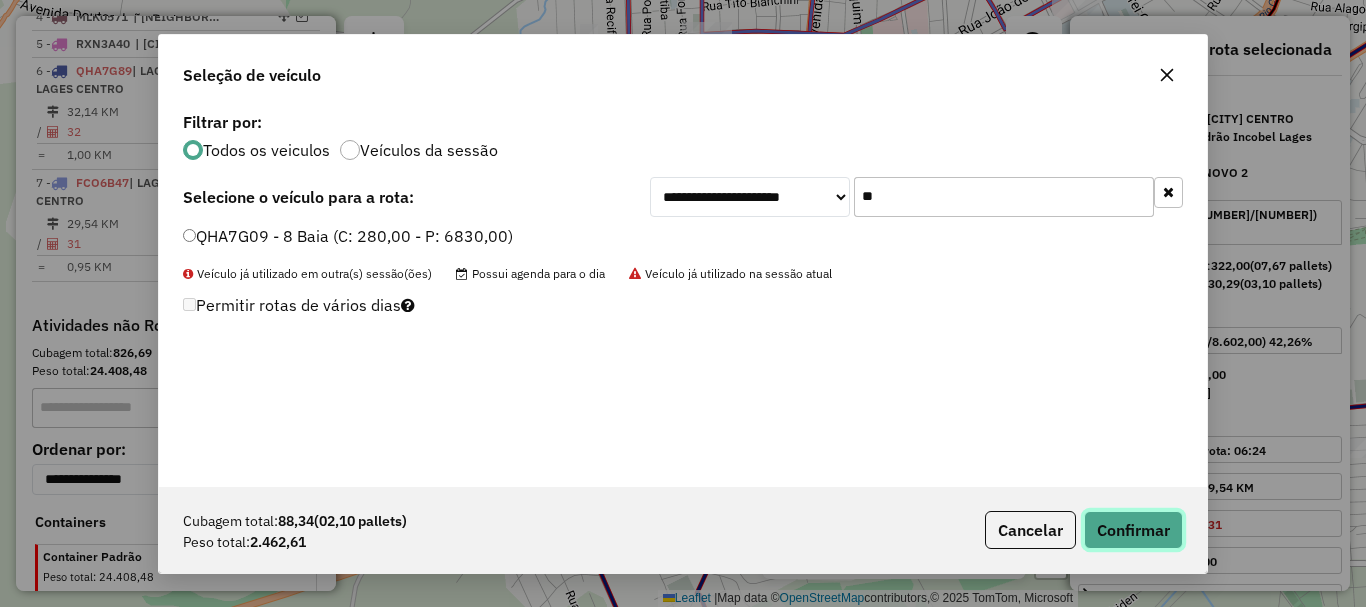 click on "Confirmar" 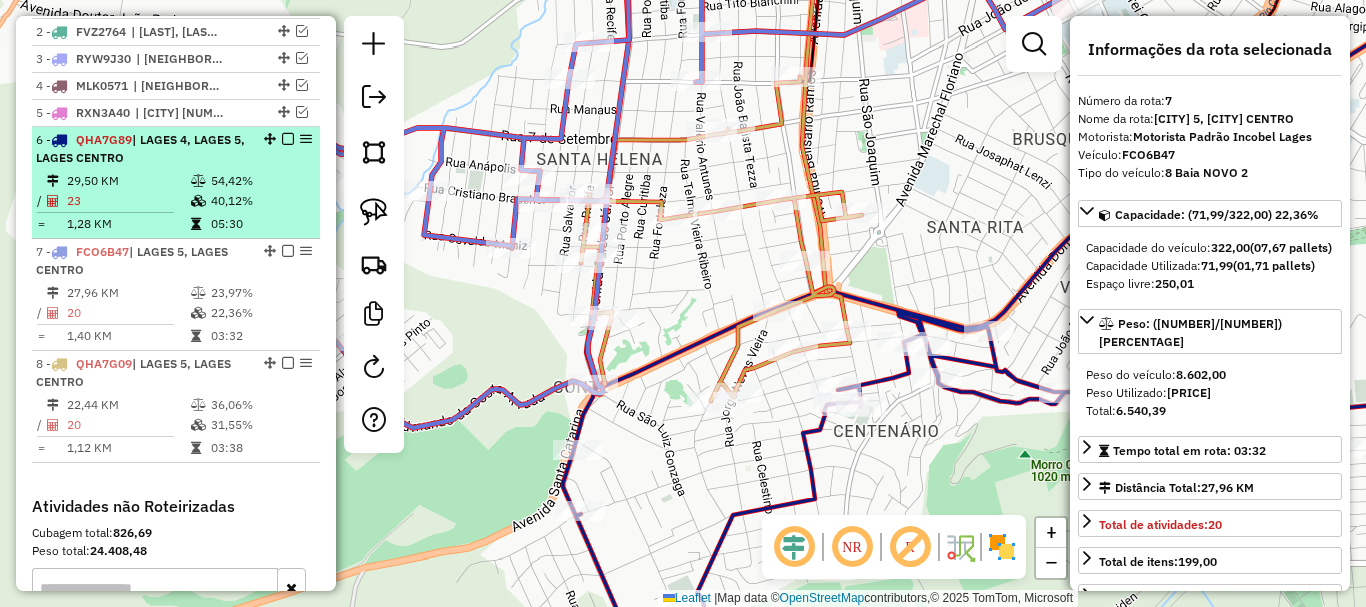 scroll, scrollTop: 821, scrollLeft: 0, axis: vertical 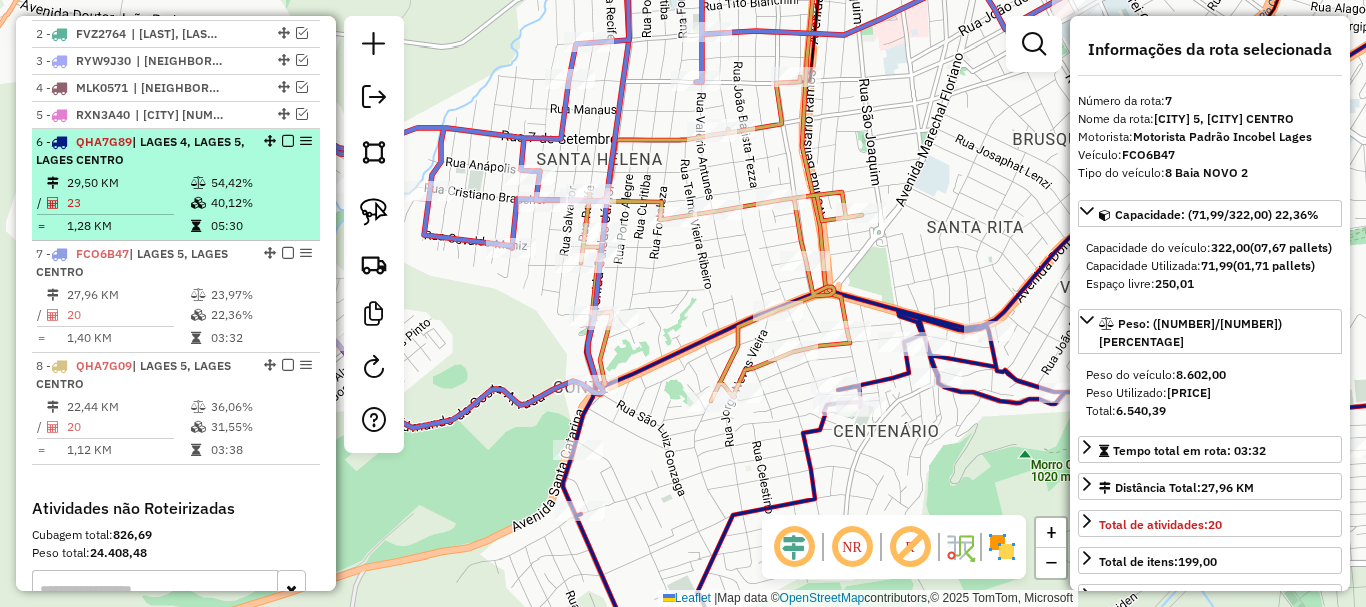 click on "54,42%" at bounding box center (260, 183) 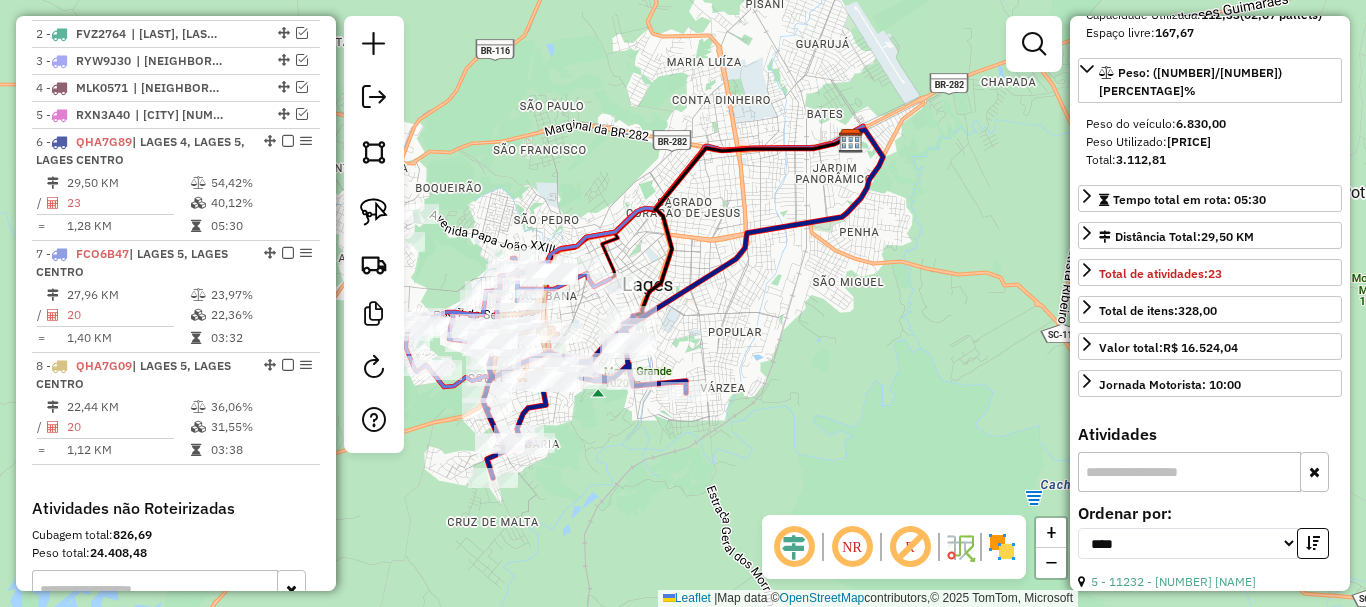 scroll, scrollTop: 300, scrollLeft: 0, axis: vertical 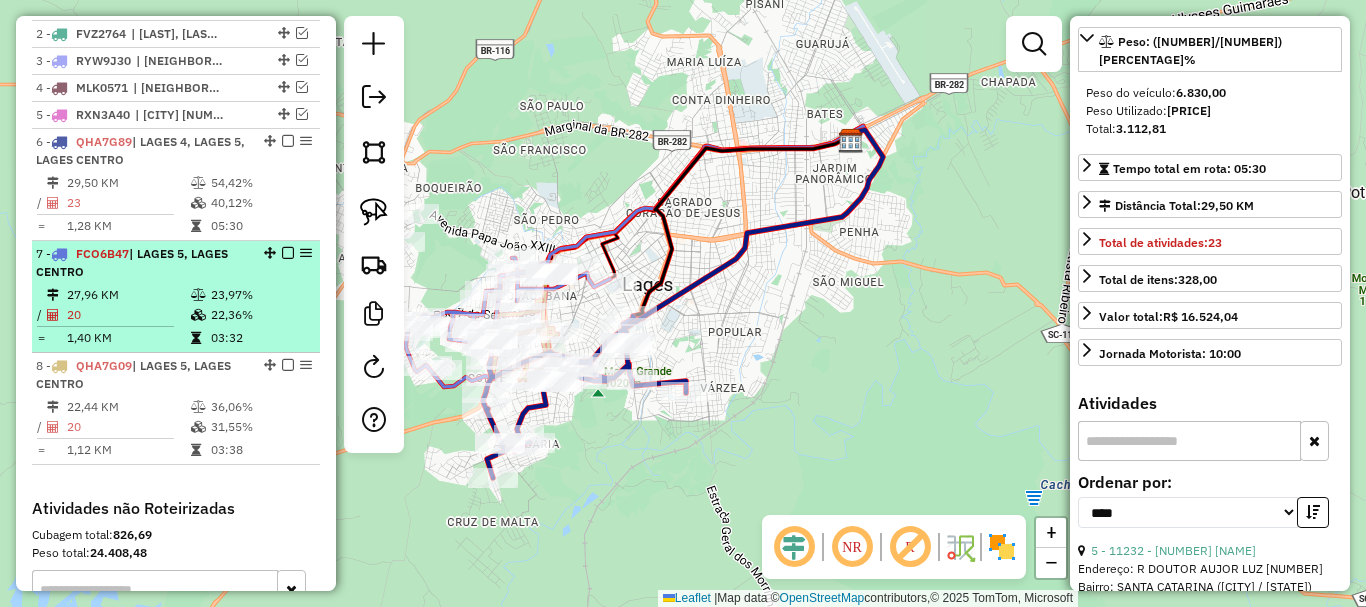 click at bounding box center [200, 295] 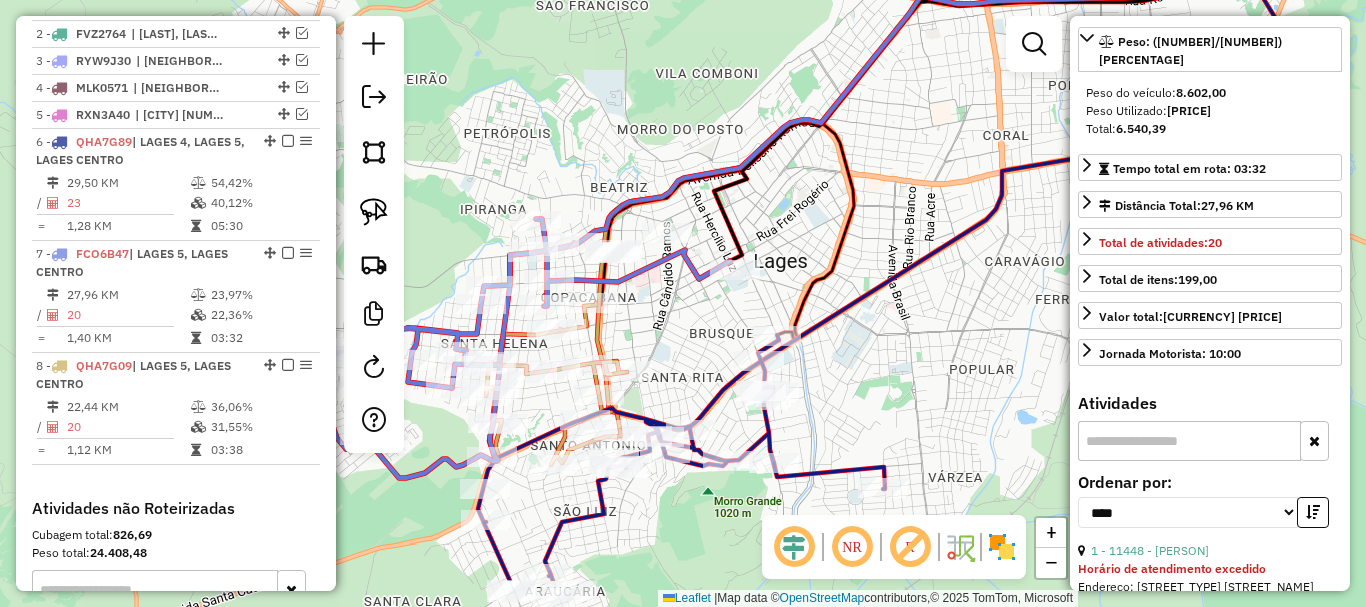drag, startPoint x: 631, startPoint y: 394, endPoint x: 729, endPoint y: 308, distance: 130.38405 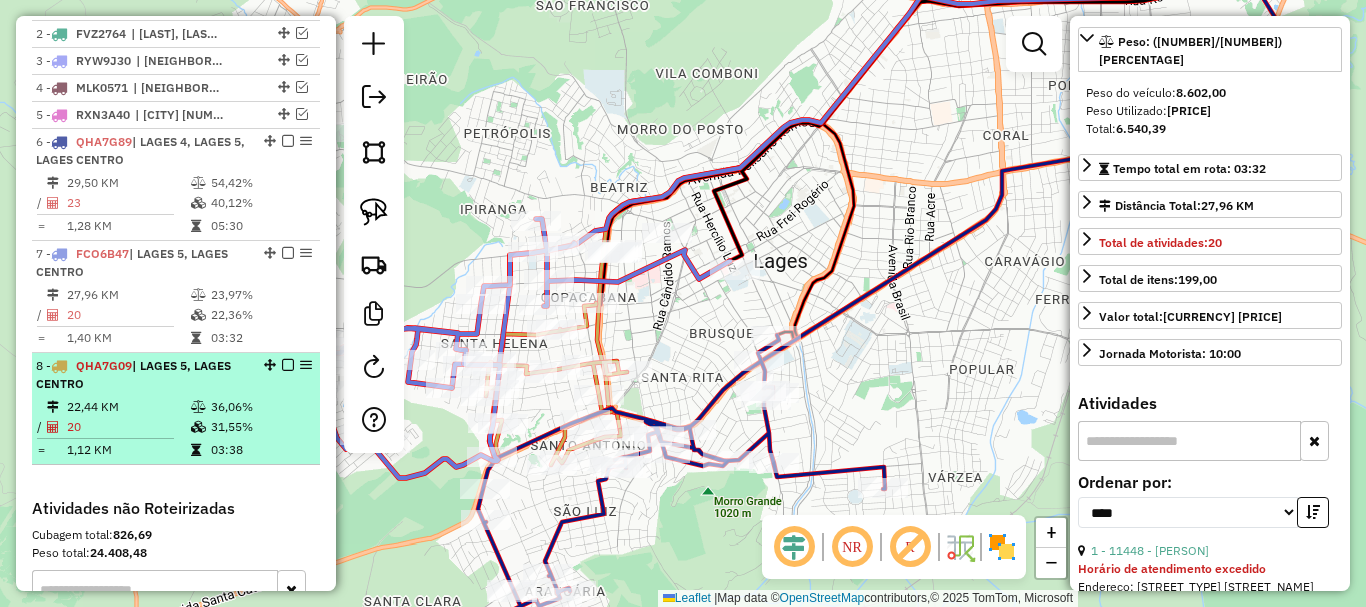 click on "| LAGES 5, LAGES CENTRO" at bounding box center (133, 374) 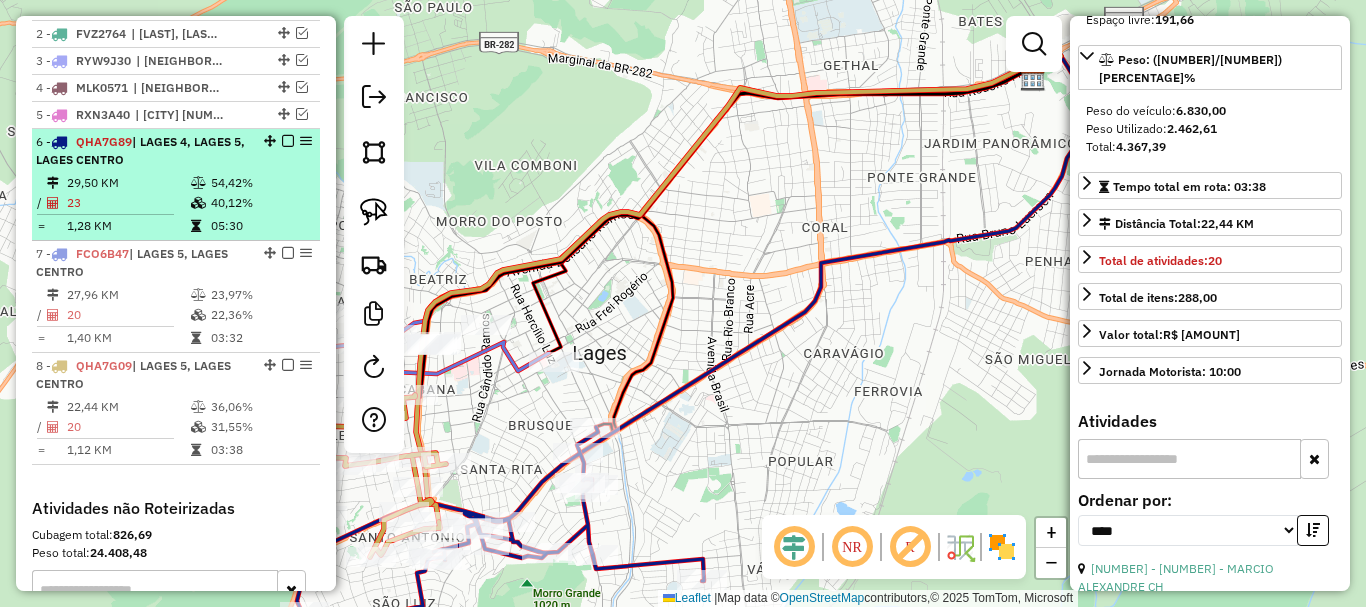 click at bounding box center (198, 183) 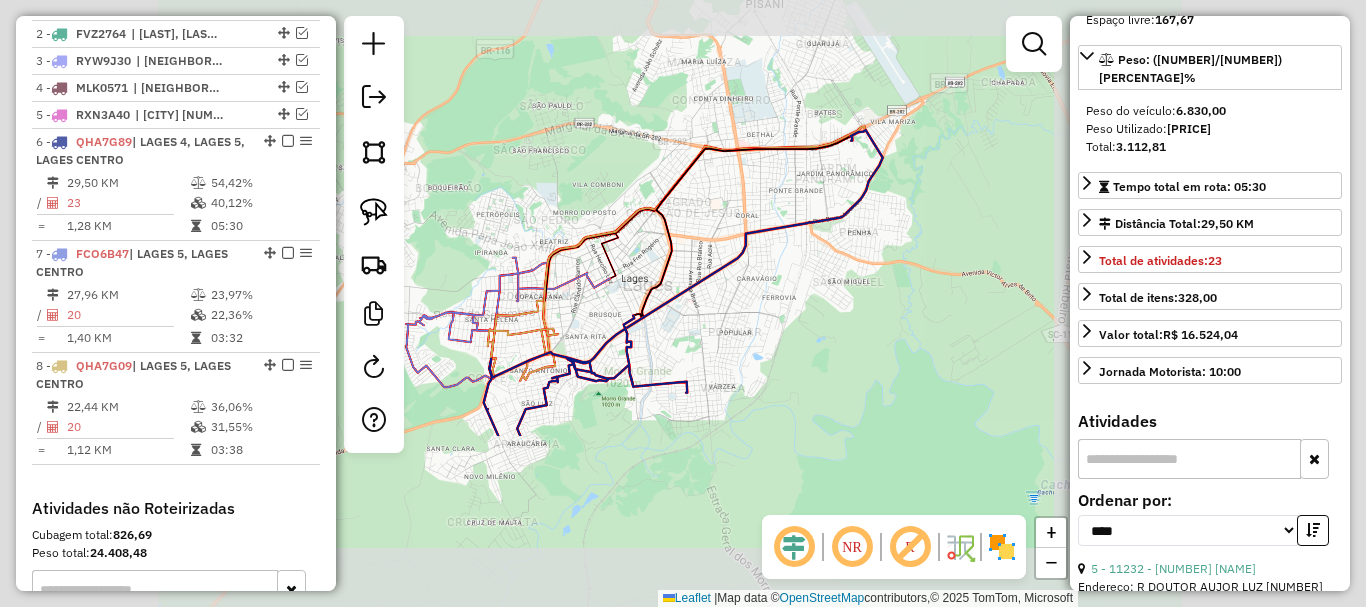scroll, scrollTop: 300, scrollLeft: 0, axis: vertical 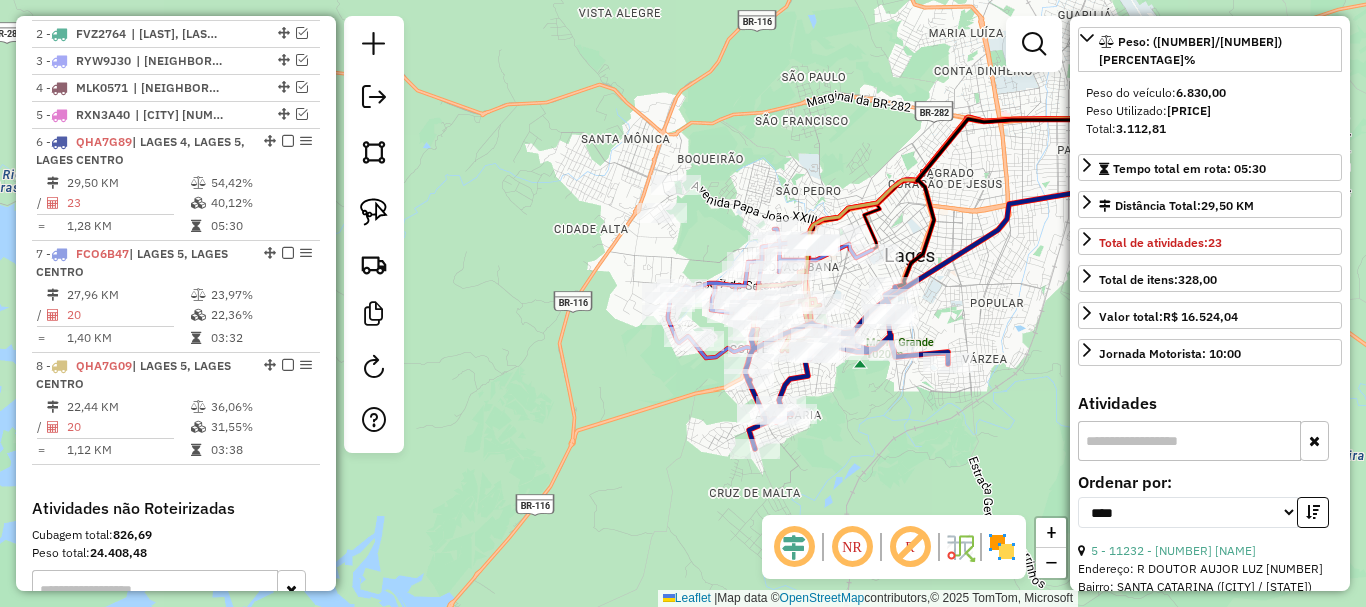 drag, startPoint x: 624, startPoint y: 440, endPoint x: 882, endPoint y: 411, distance: 259.62473 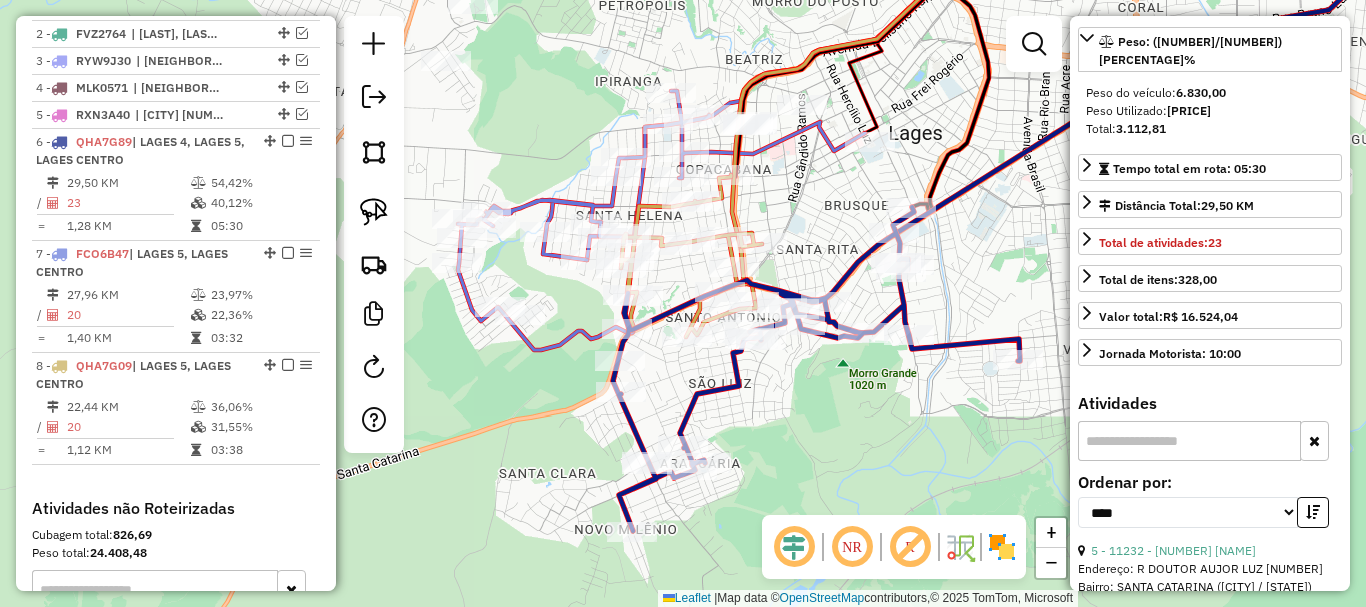 drag, startPoint x: 857, startPoint y: 357, endPoint x: 861, endPoint y: 395, distance: 38.209946 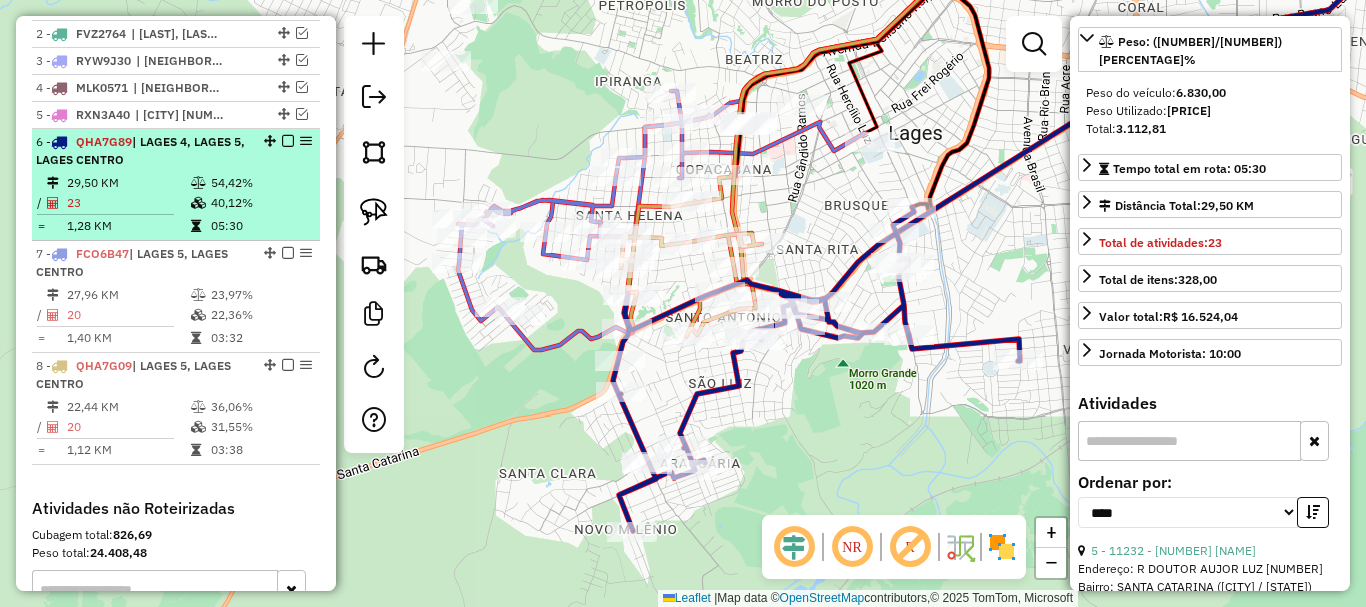 click at bounding box center [288, 141] 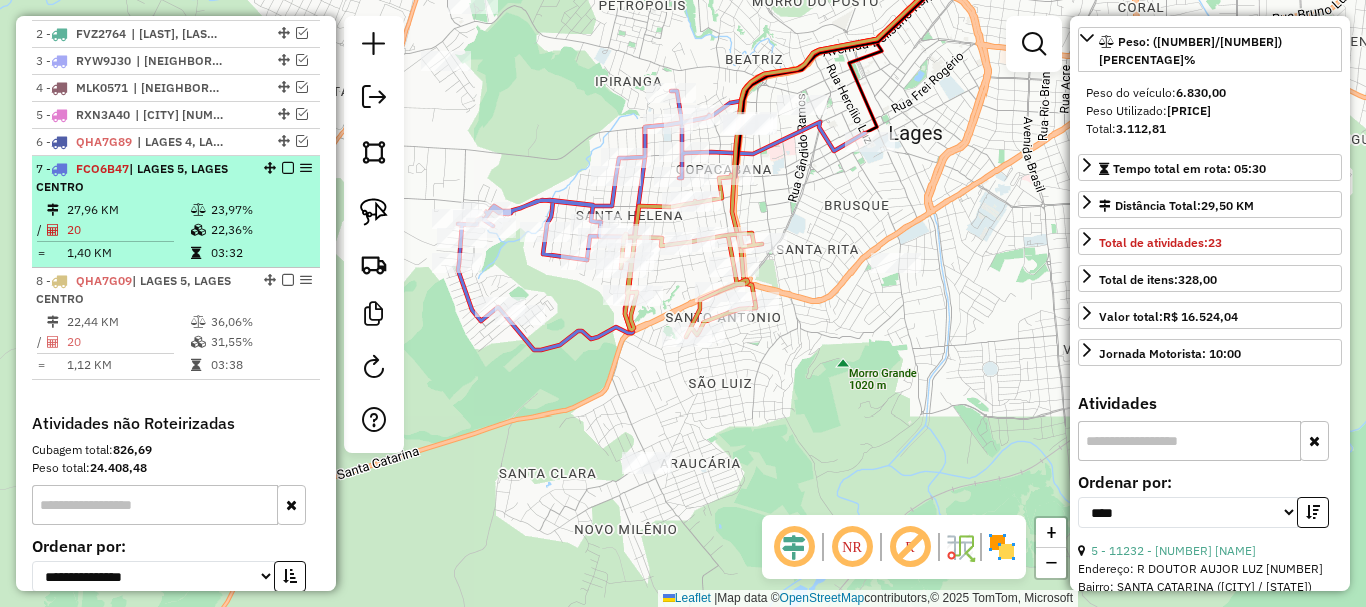 click at bounding box center [288, 168] 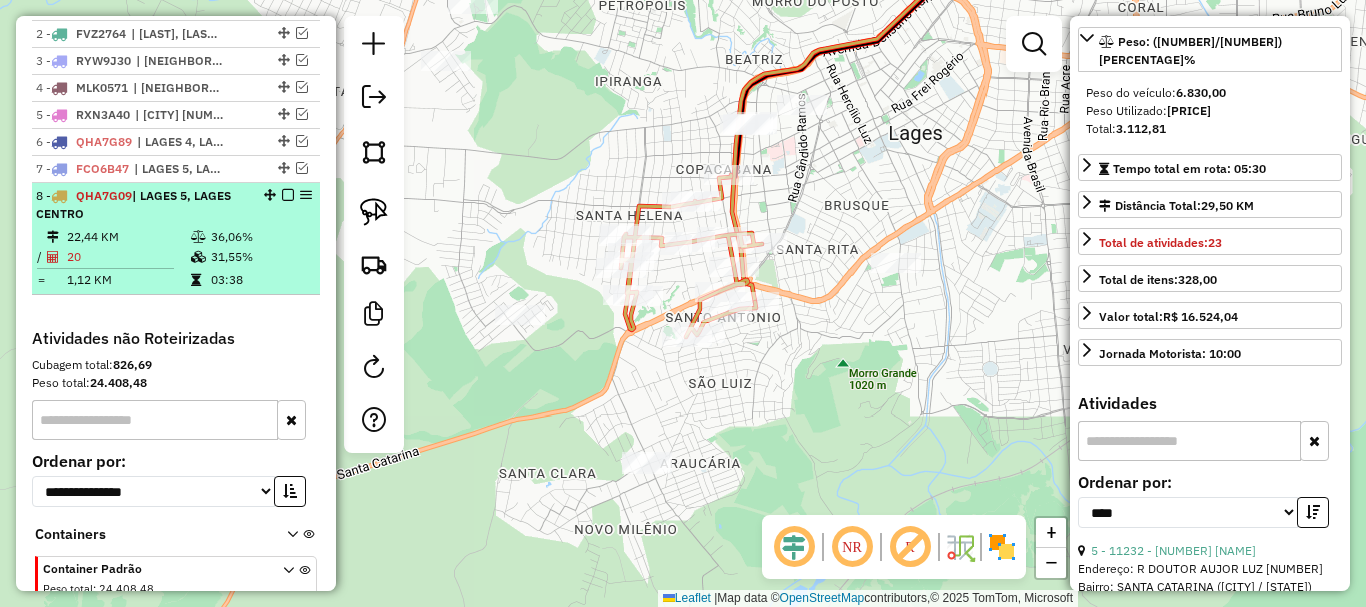 click at bounding box center [288, 195] 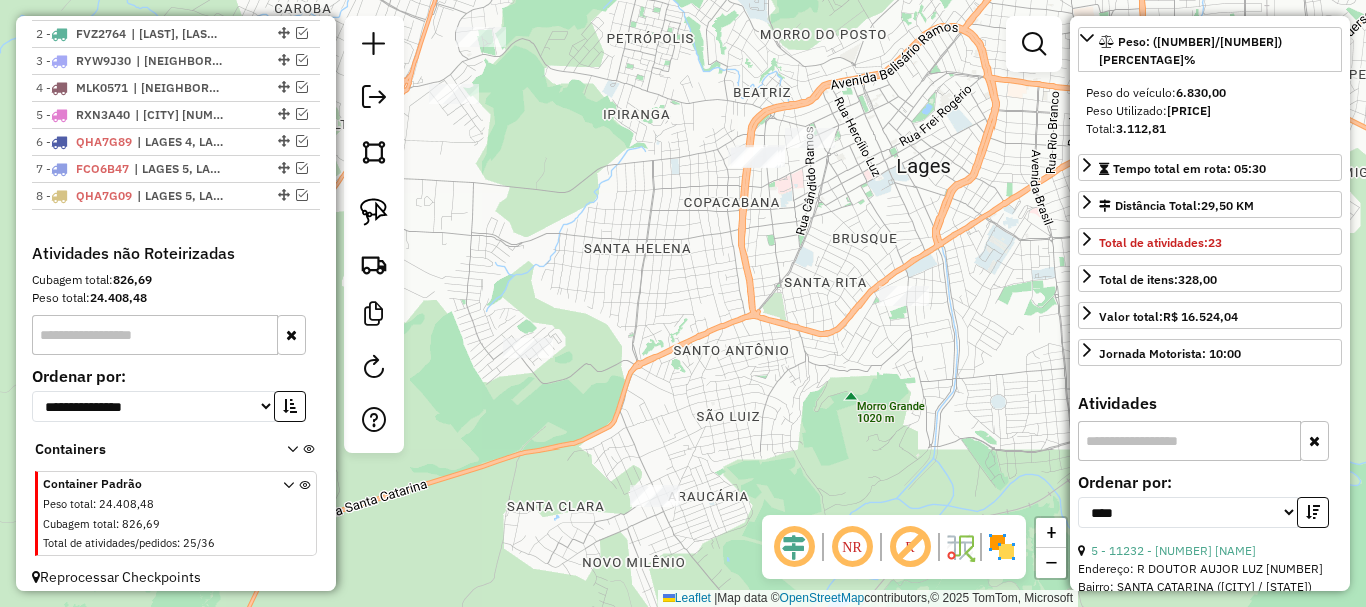 drag, startPoint x: 641, startPoint y: 219, endPoint x: 649, endPoint y: 252, distance: 33.955853 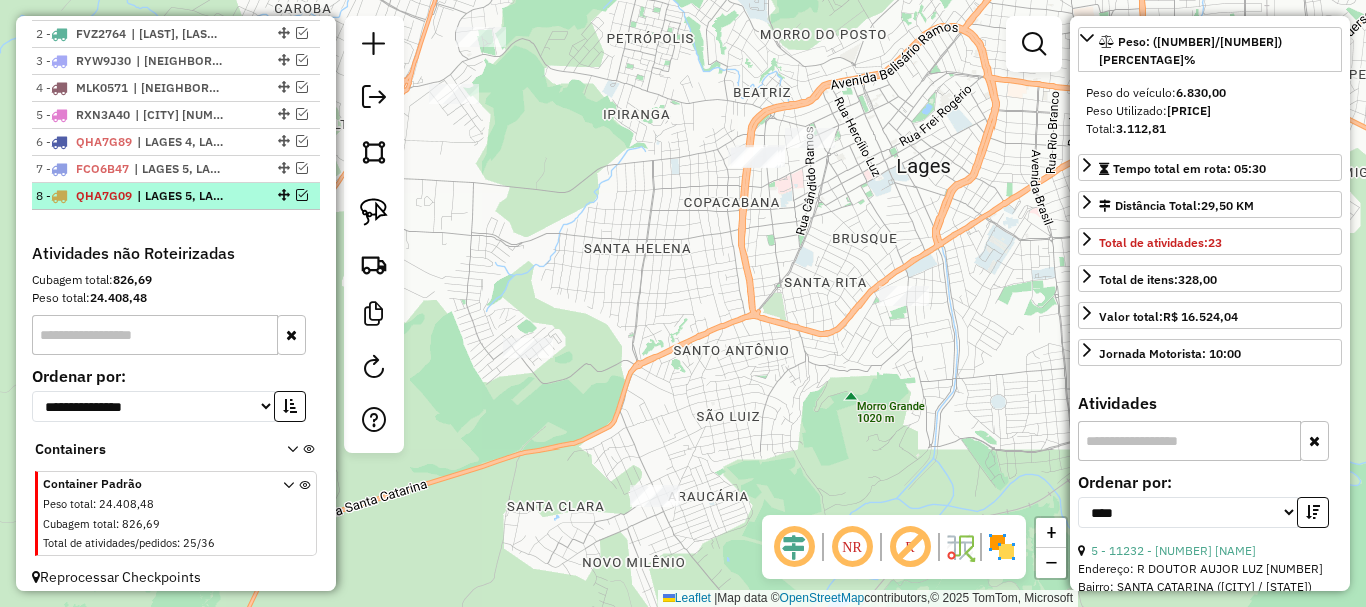 click at bounding box center [302, 195] 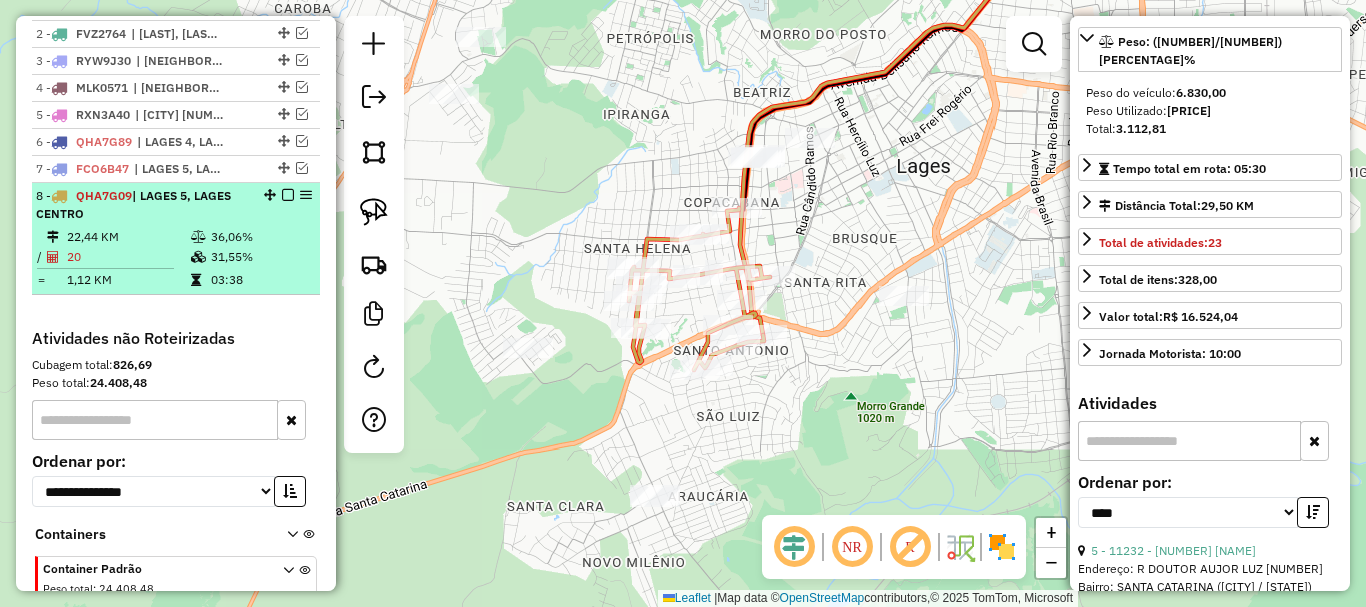 click on "QHA7G09   | LAGES 5, [CITY] CENTRO" at bounding box center (142, 205) 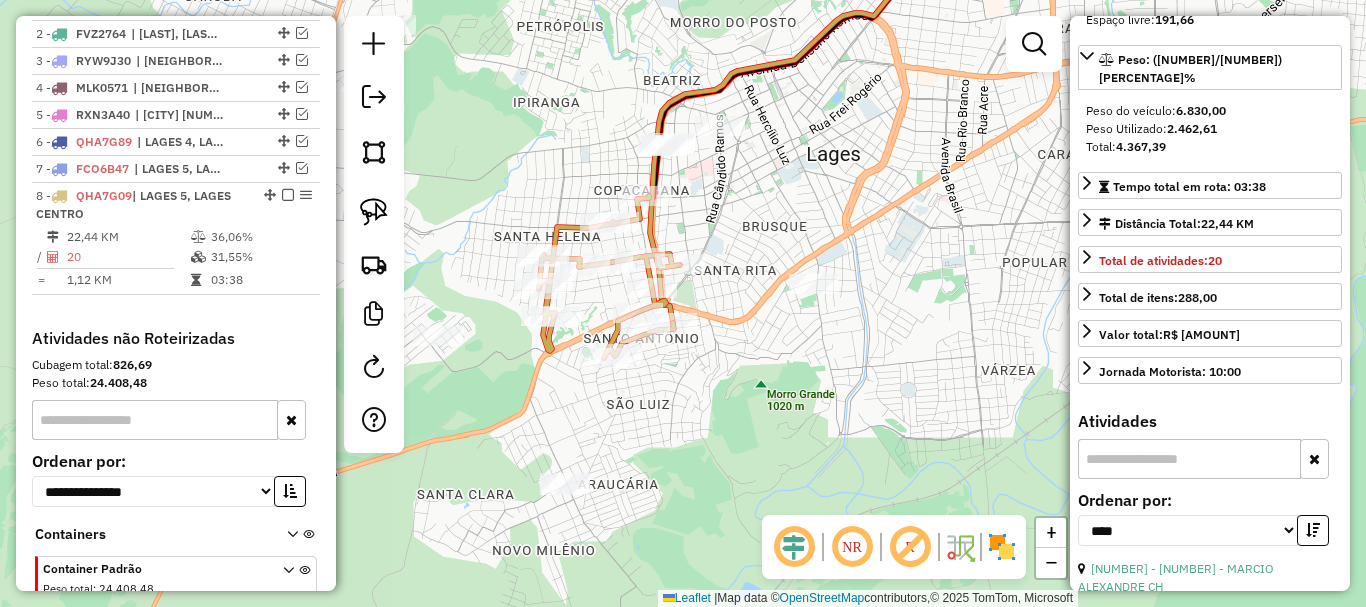 drag, startPoint x: 634, startPoint y: 293, endPoint x: 905, endPoint y: 149, distance: 306.88272 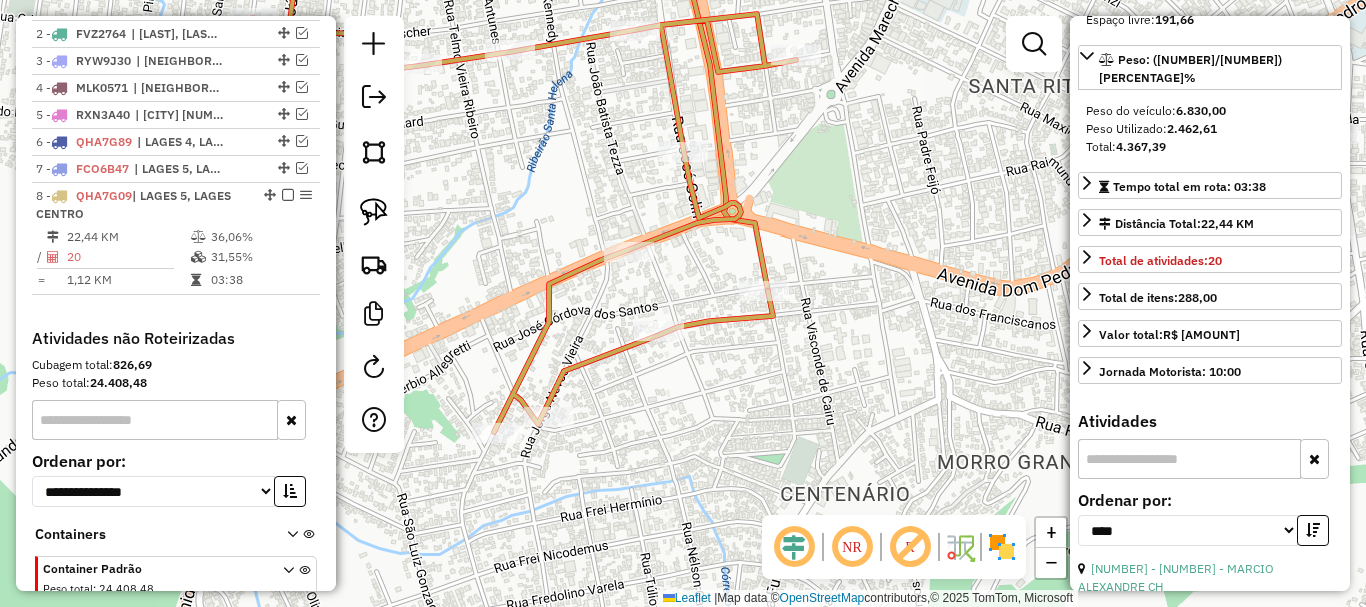drag, startPoint x: 703, startPoint y: 398, endPoint x: 738, endPoint y: 346, distance: 62.681736 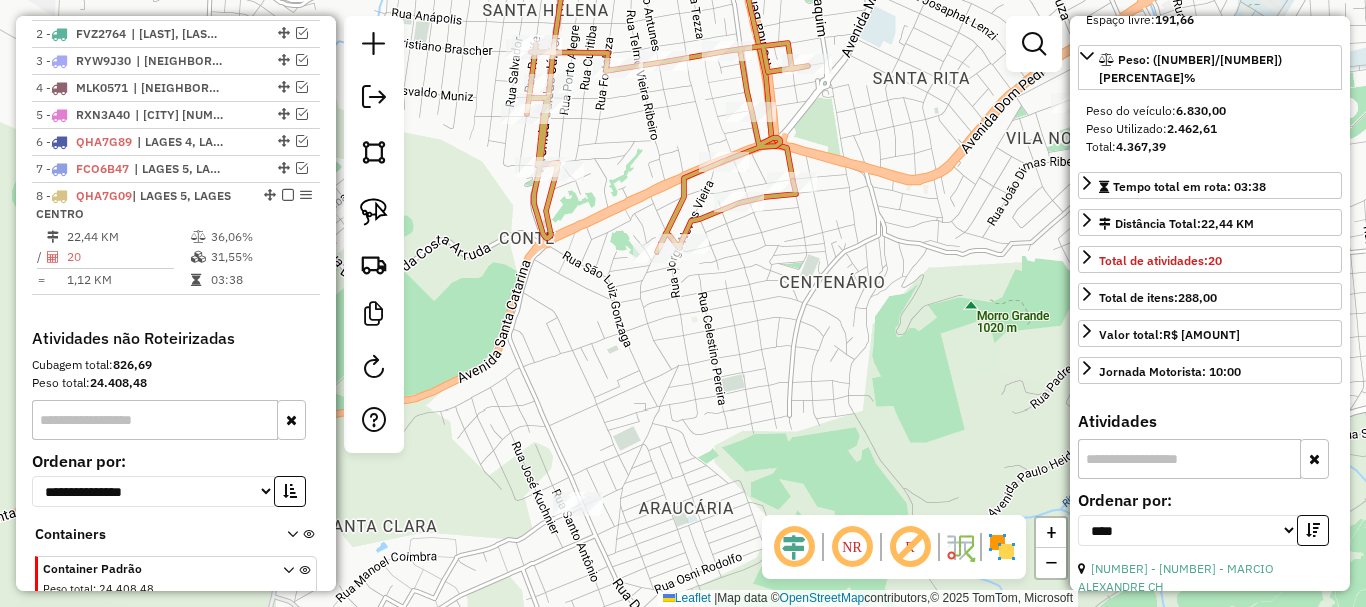 drag, startPoint x: 705, startPoint y: 391, endPoint x: 751, endPoint y: 242, distance: 155.93909 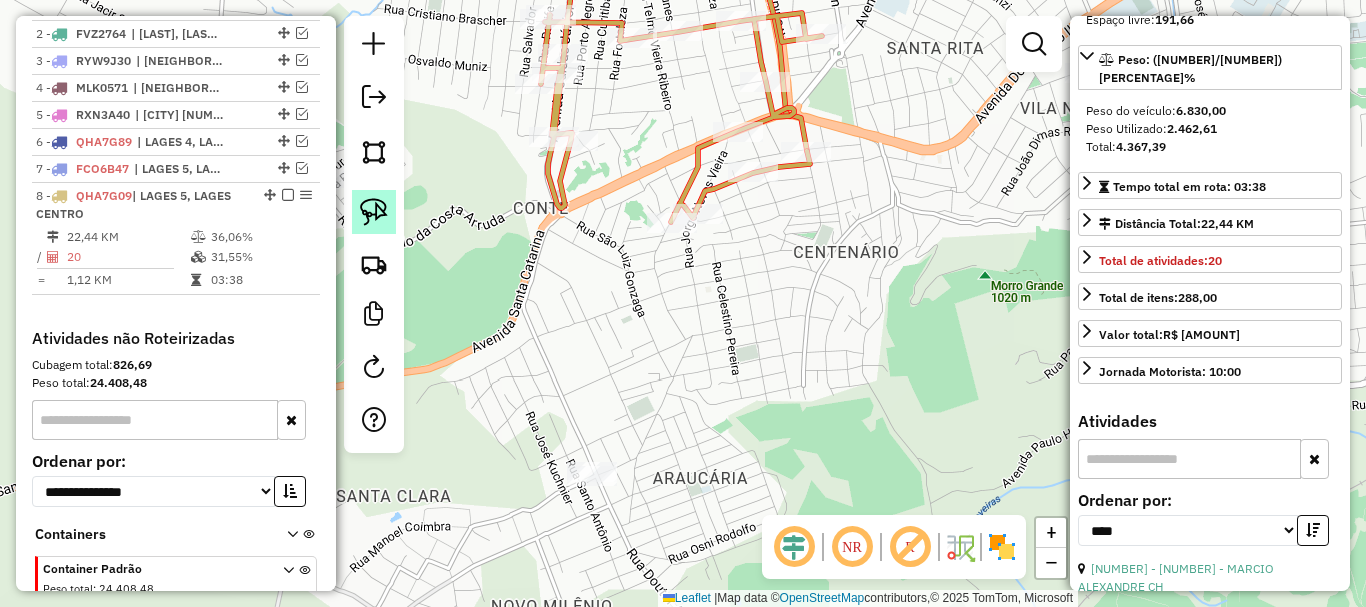 click 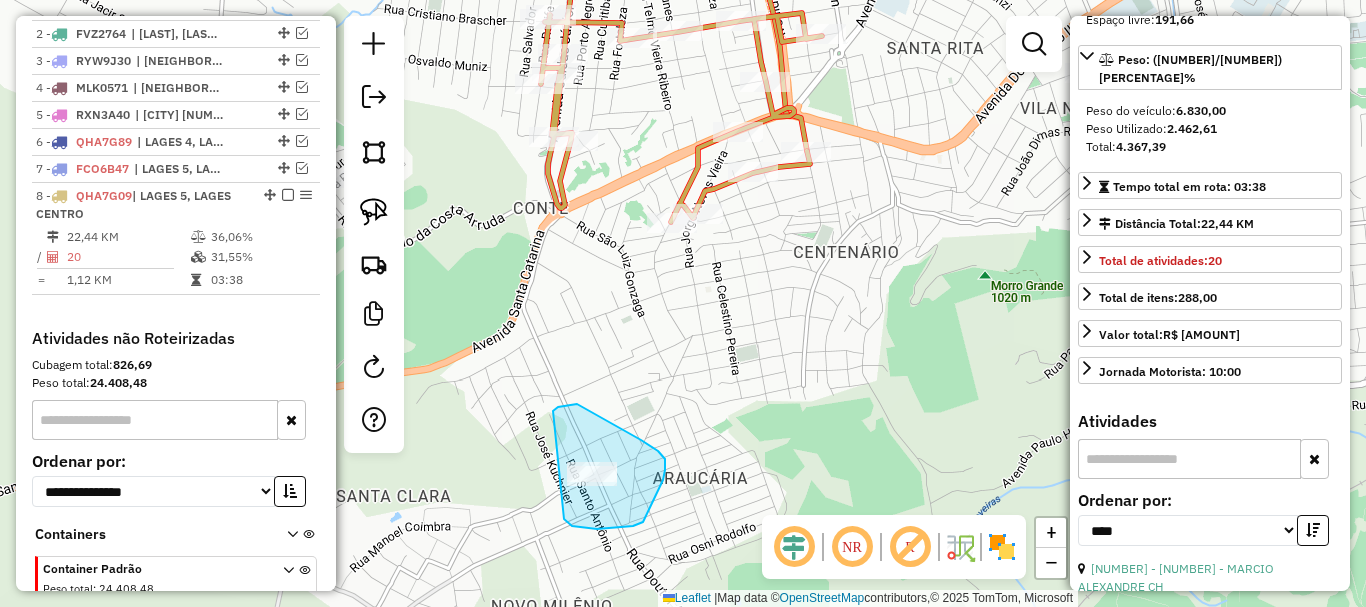 drag, startPoint x: 588, startPoint y: 410, endPoint x: 545, endPoint y: 469, distance: 73.00685 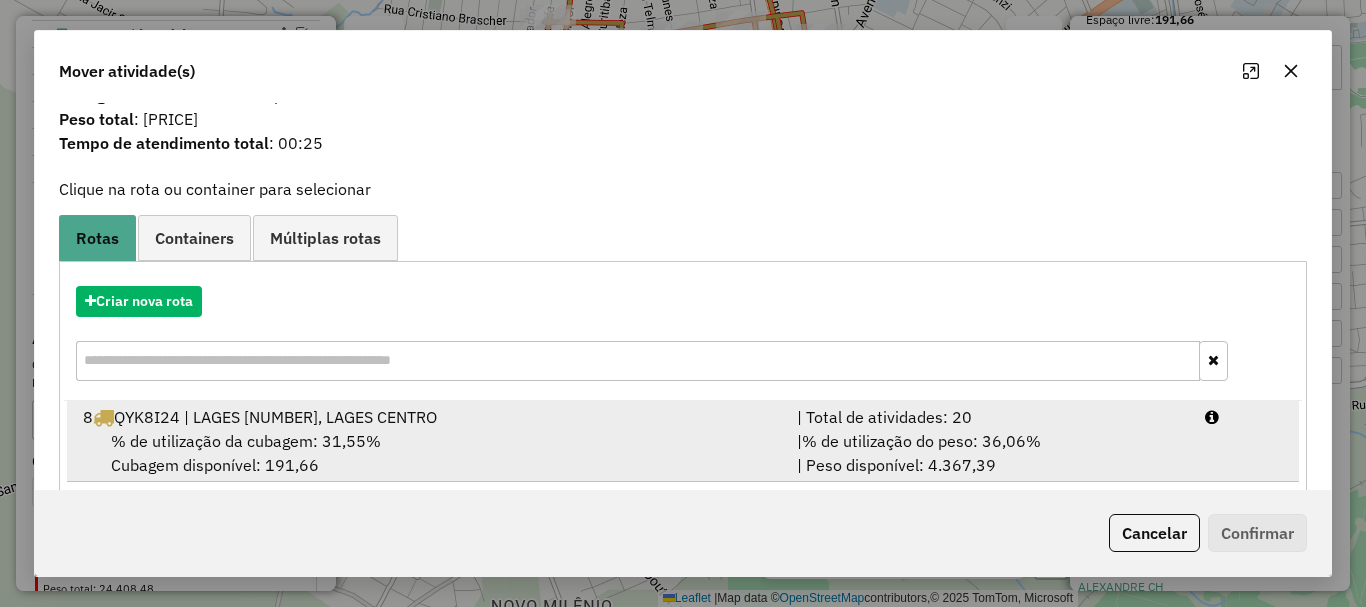 scroll, scrollTop: 78, scrollLeft: 0, axis: vertical 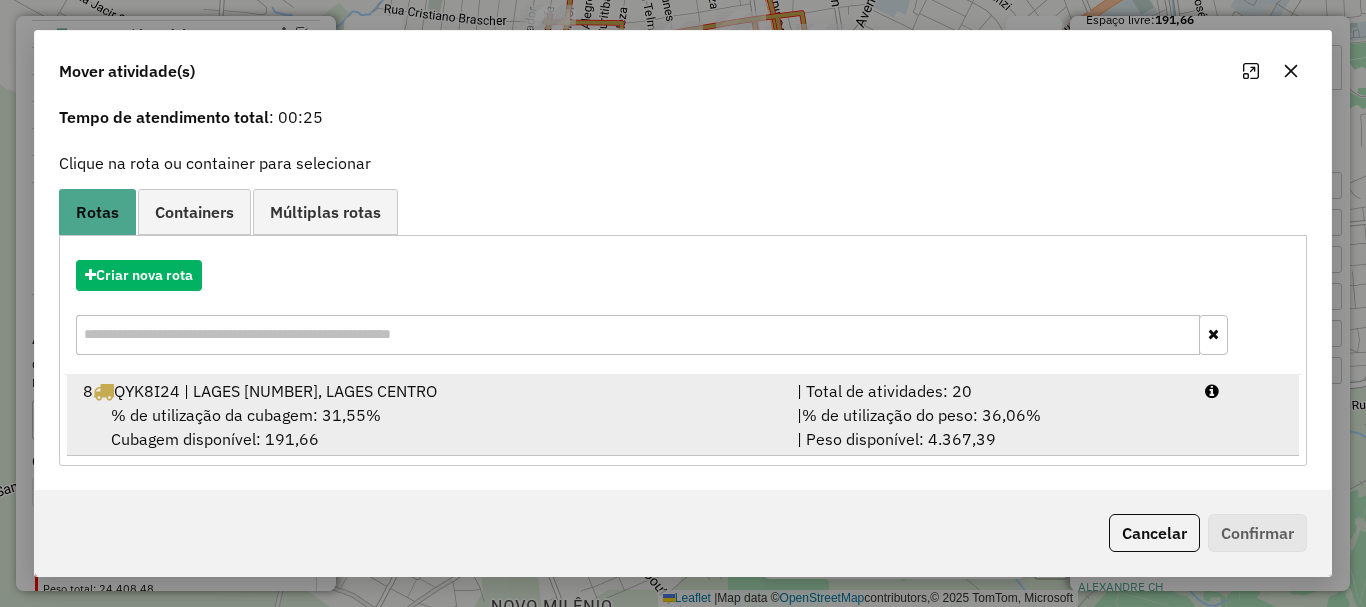 click on "% de utilização da cubagem: 31,55%" at bounding box center (246, 415) 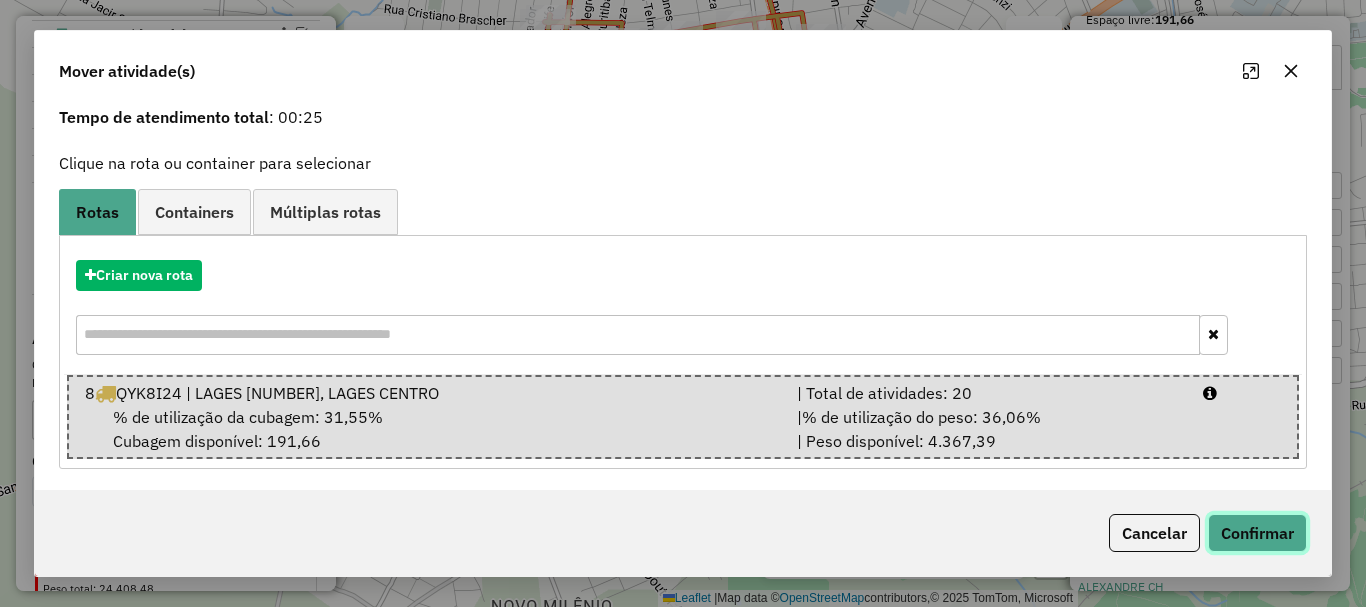 click on "Confirmar" 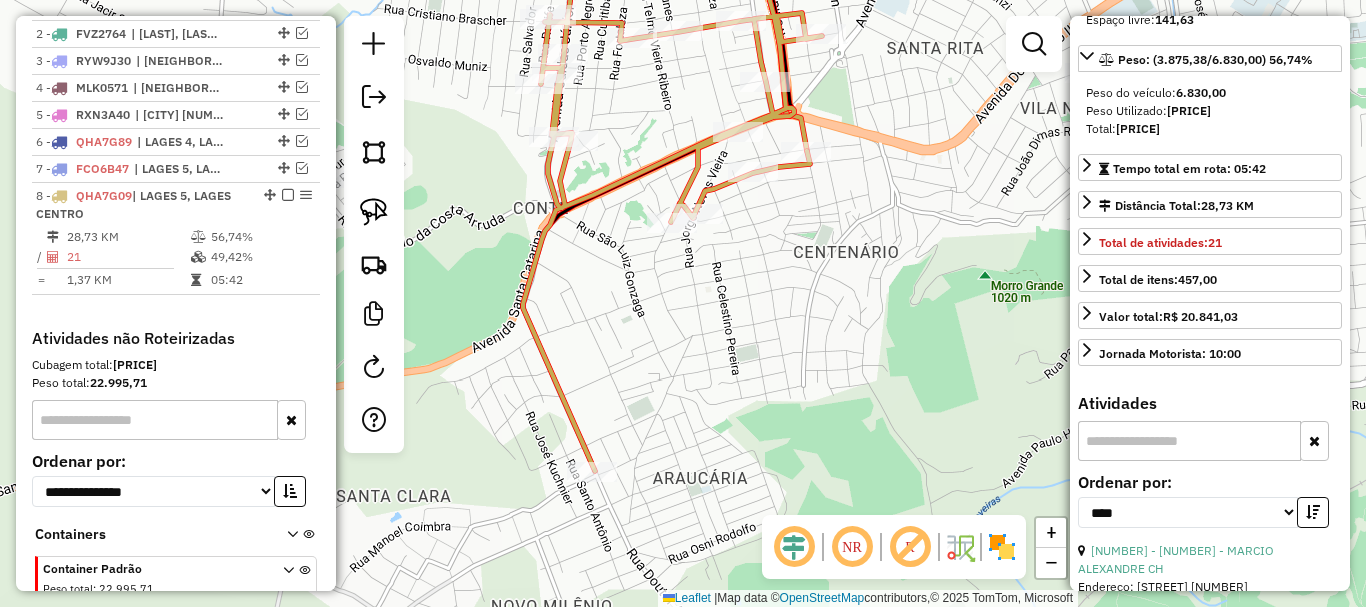 scroll, scrollTop: 0, scrollLeft: 0, axis: both 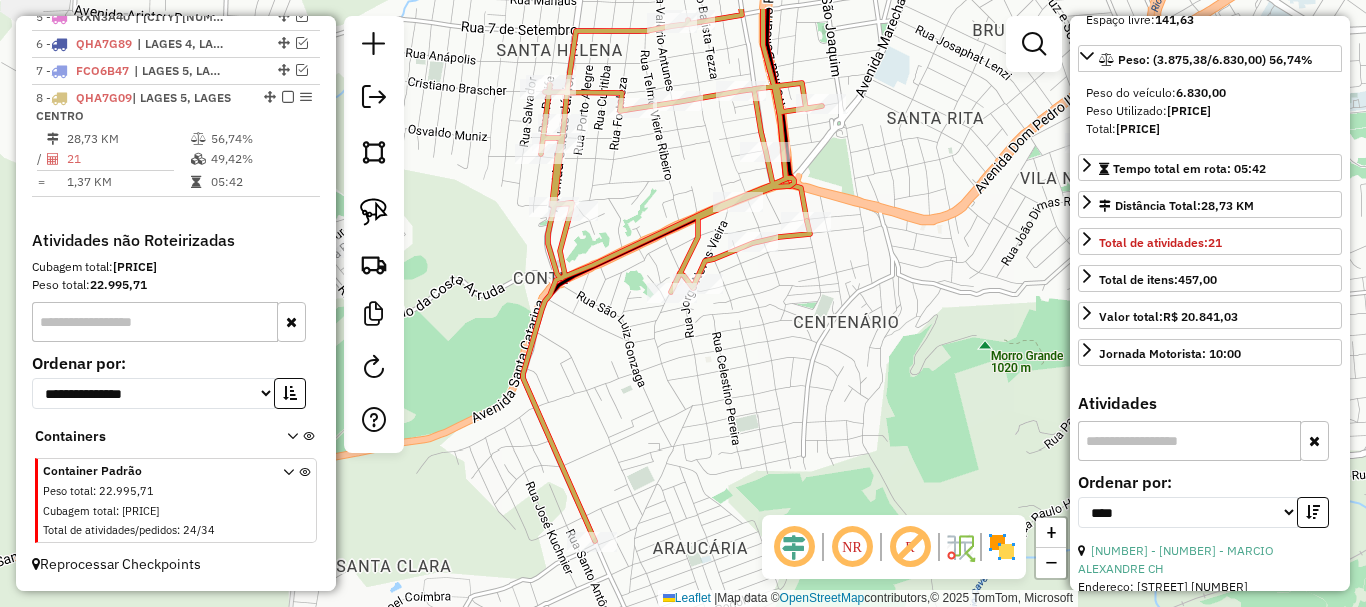 drag, startPoint x: 900, startPoint y: 254, endPoint x: 900, endPoint y: 325, distance: 71 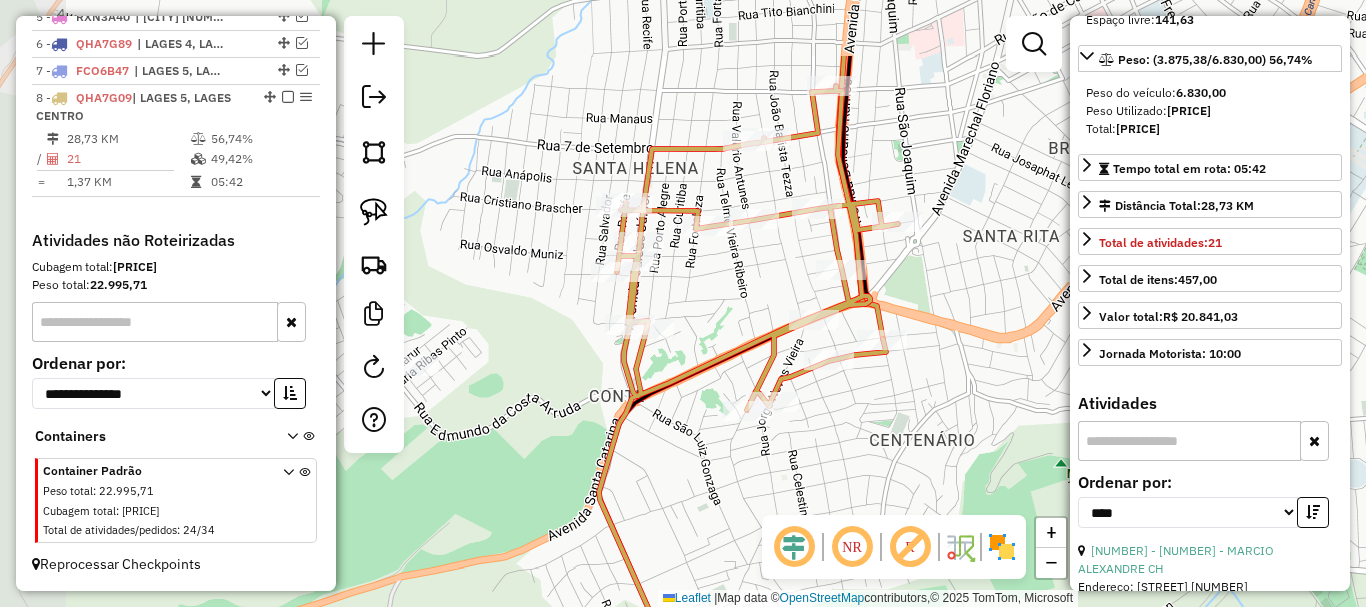 drag, startPoint x: 705, startPoint y: 250, endPoint x: 745, endPoint y: 315, distance: 76.321686 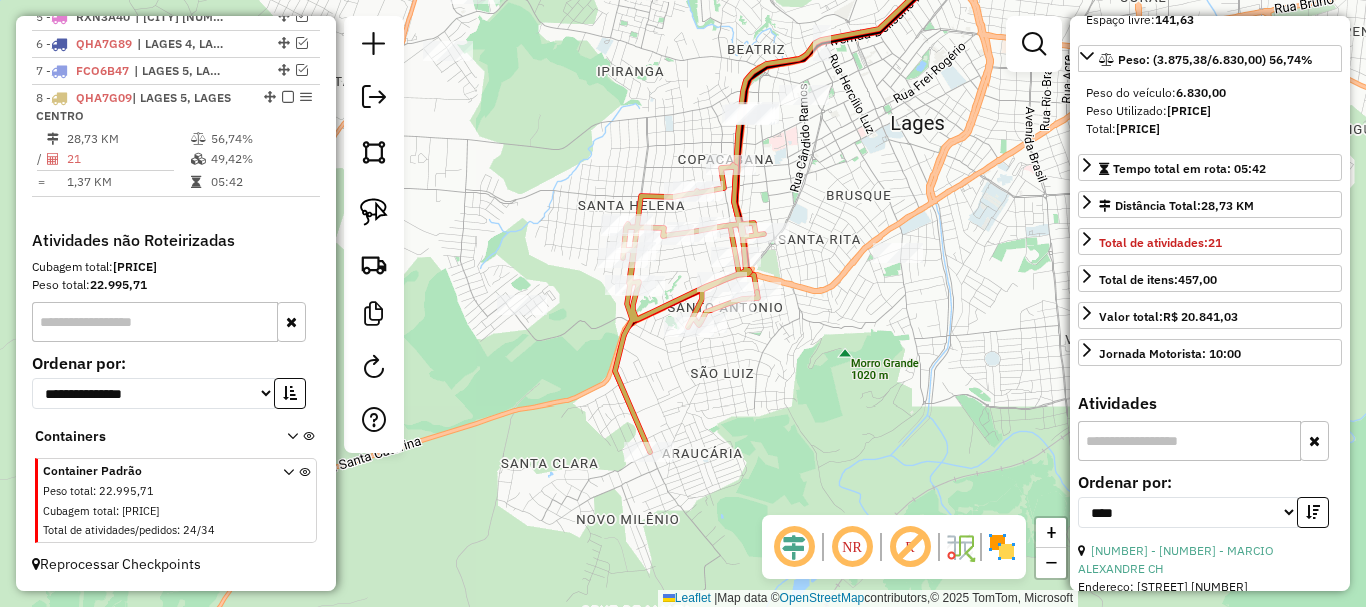 drag, startPoint x: 538, startPoint y: 297, endPoint x: 456, endPoint y: 267, distance: 87.31552 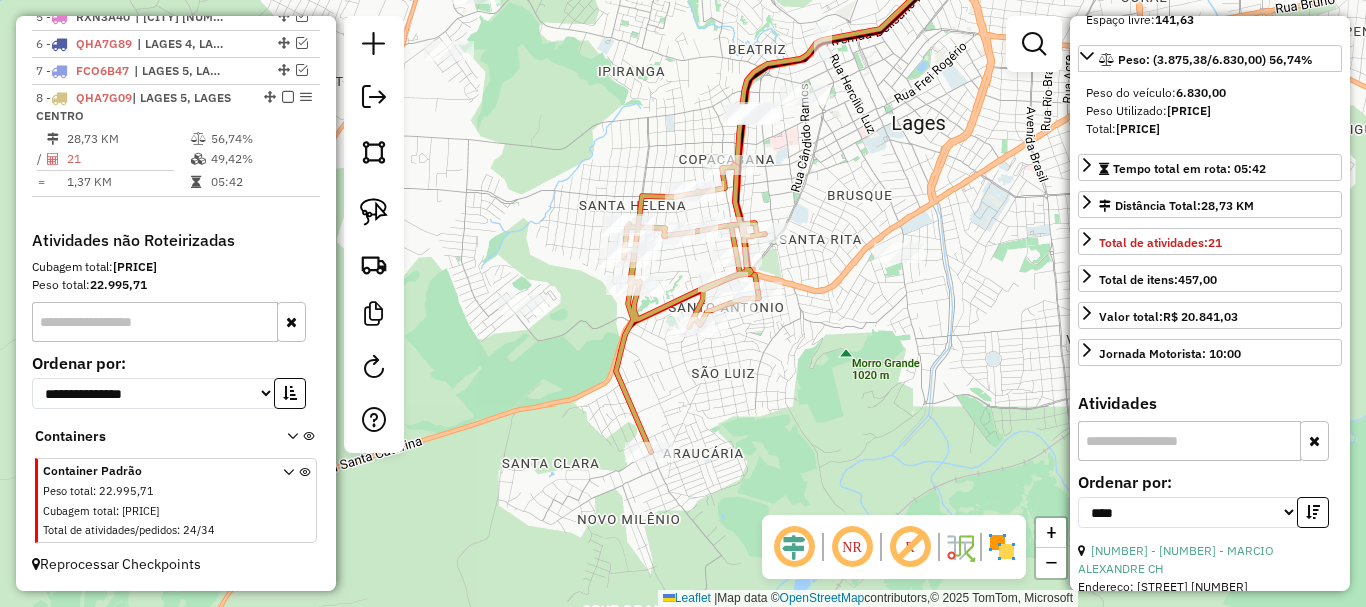 drag, startPoint x: 375, startPoint y: 213, endPoint x: 487, endPoint y: 351, distance: 177.73013 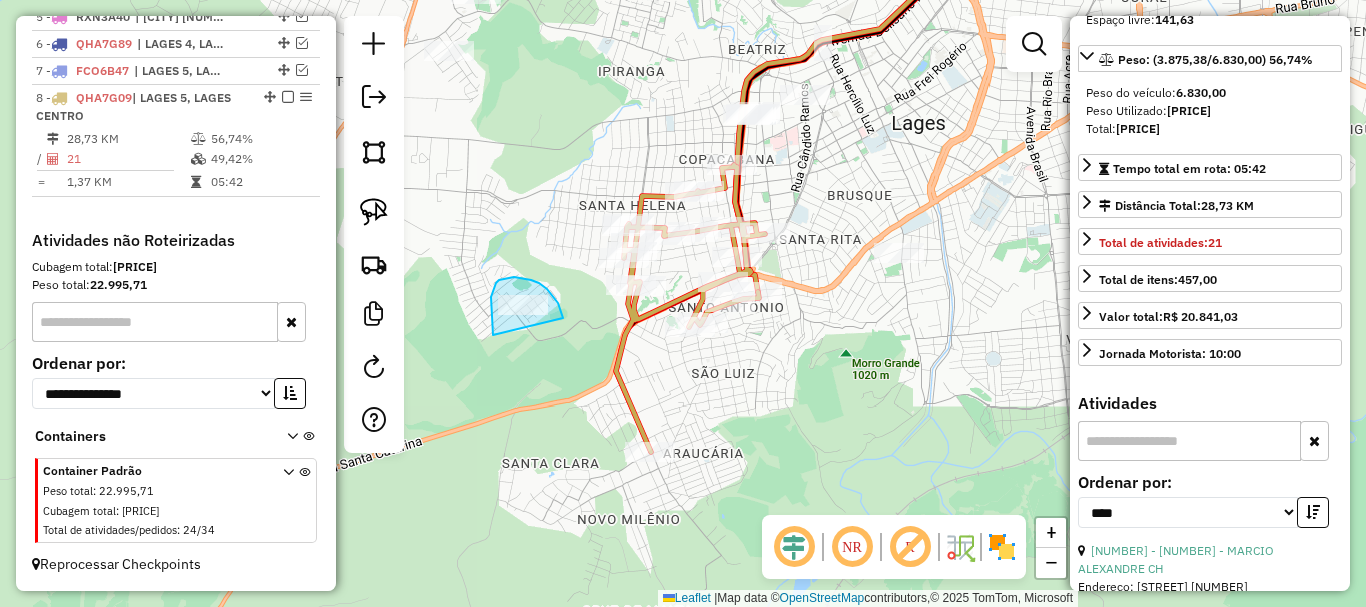 drag, startPoint x: 493, startPoint y: 335, endPoint x: 563, endPoint y: 320, distance: 71.5891 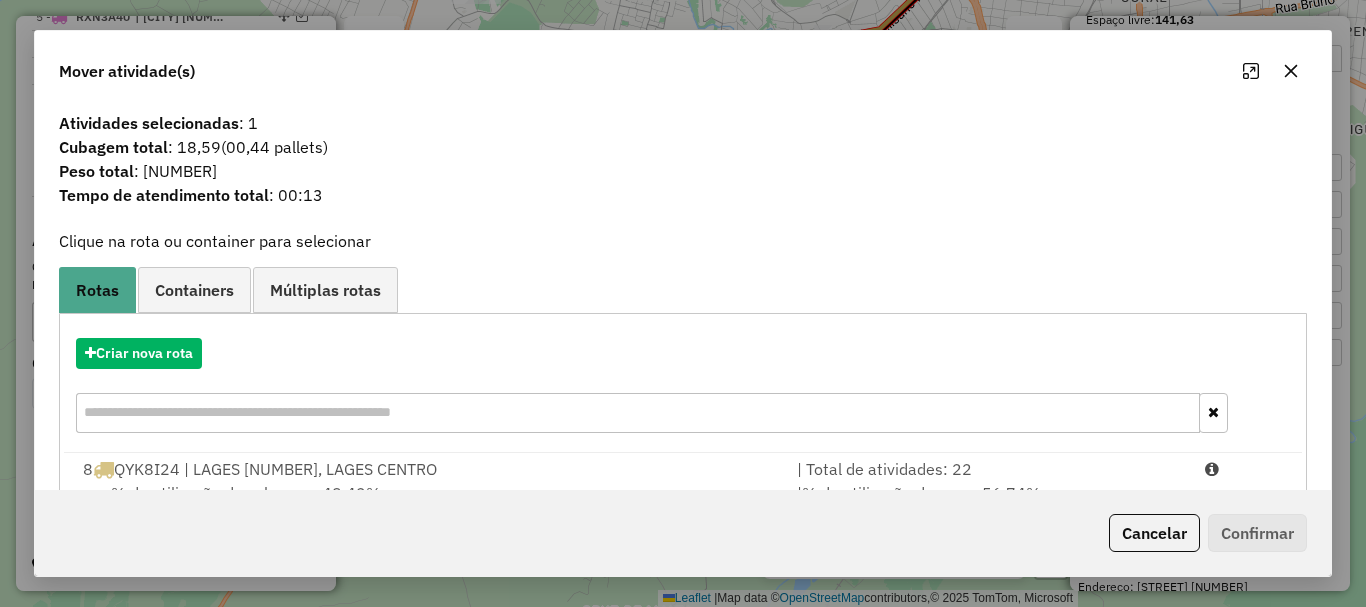 click on "Cancelar" 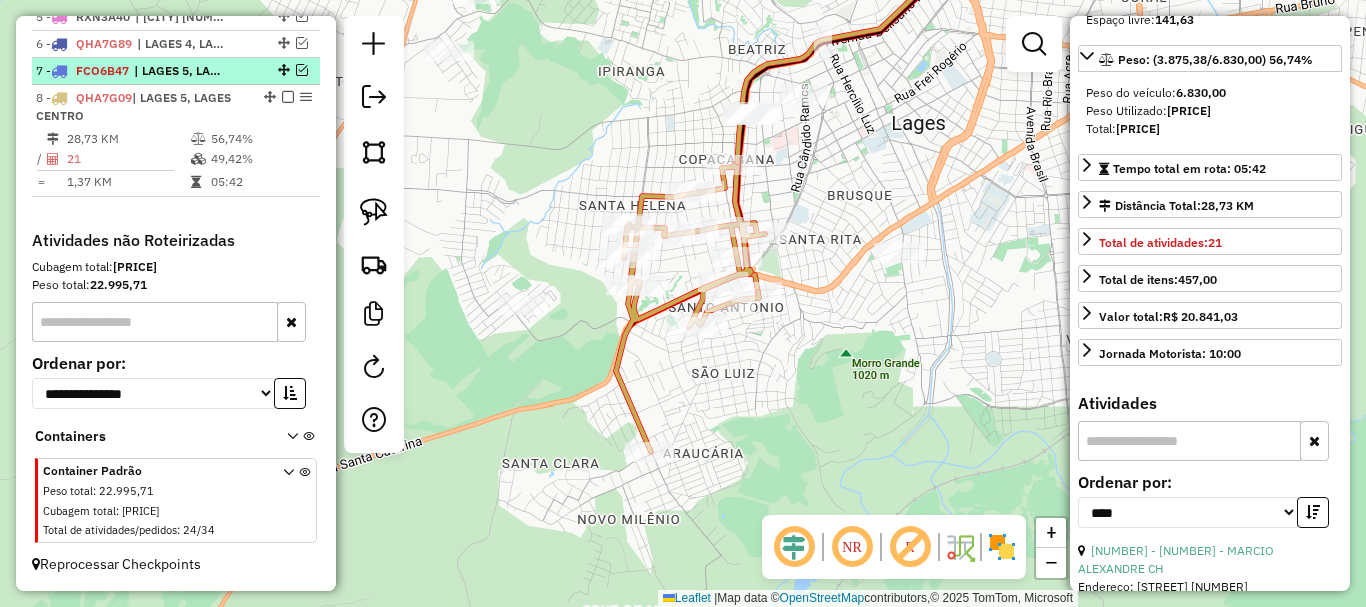click at bounding box center [302, 70] 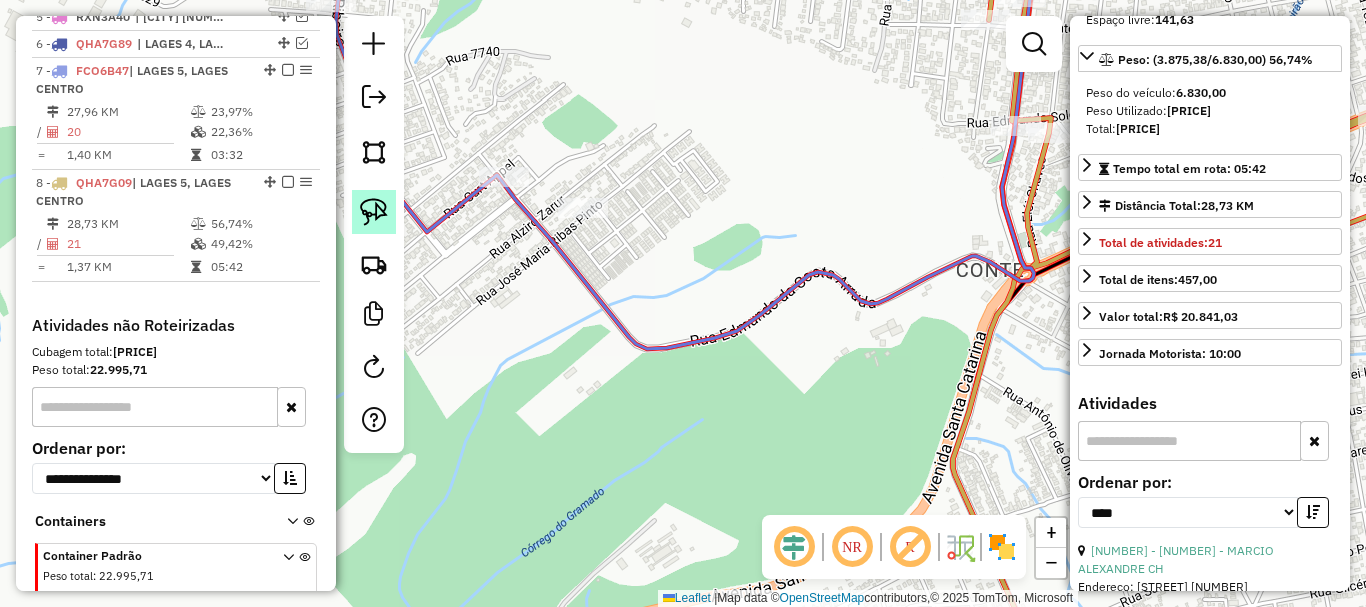 click 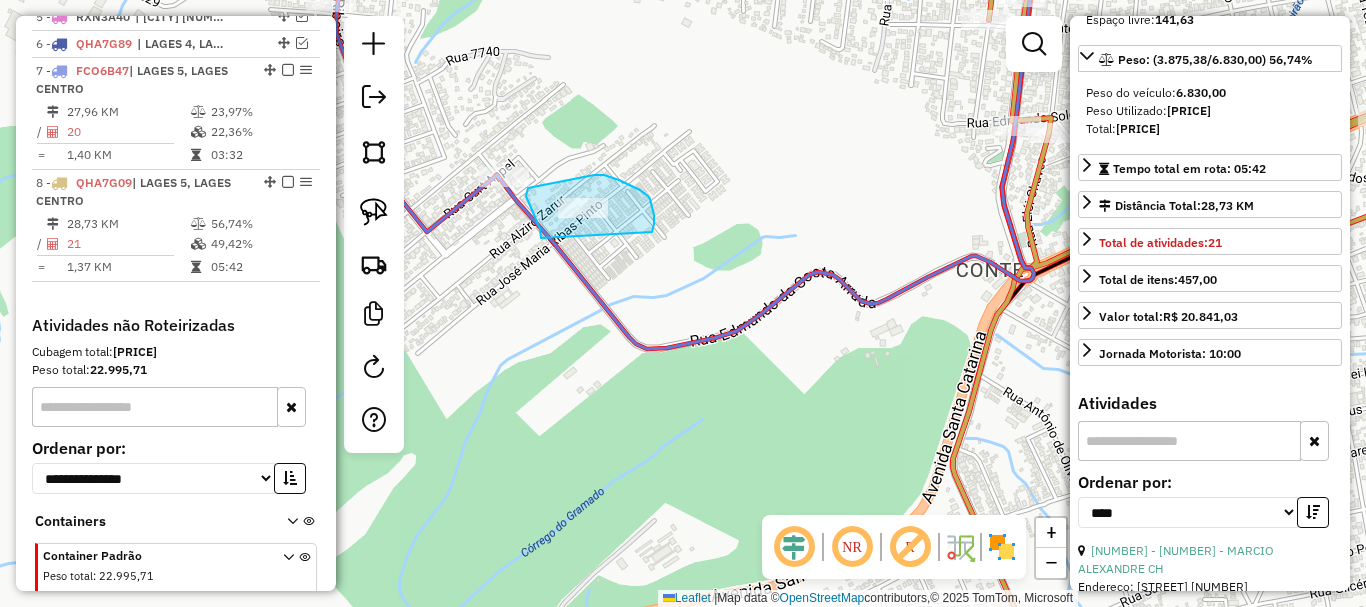 drag, startPoint x: 526, startPoint y: 193, endPoint x: 652, endPoint y: 232, distance: 131.89769 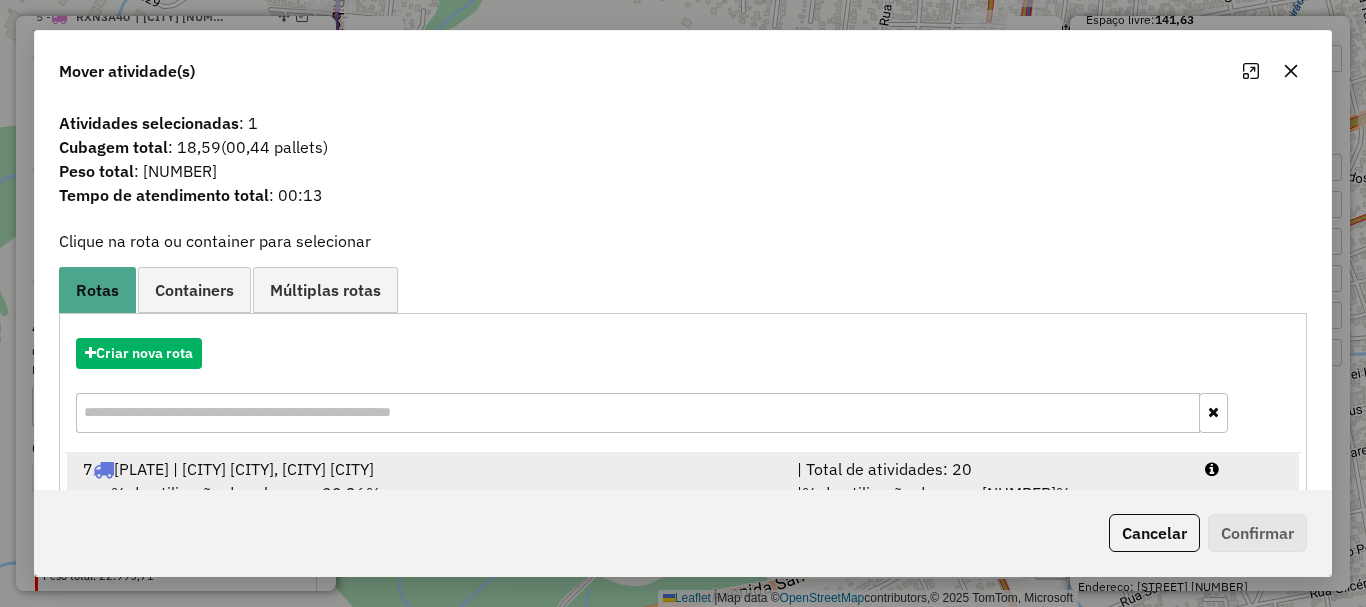 click on "7  FCO6B47 | LAGES 5, [CITY] CENTRO" at bounding box center [428, 469] 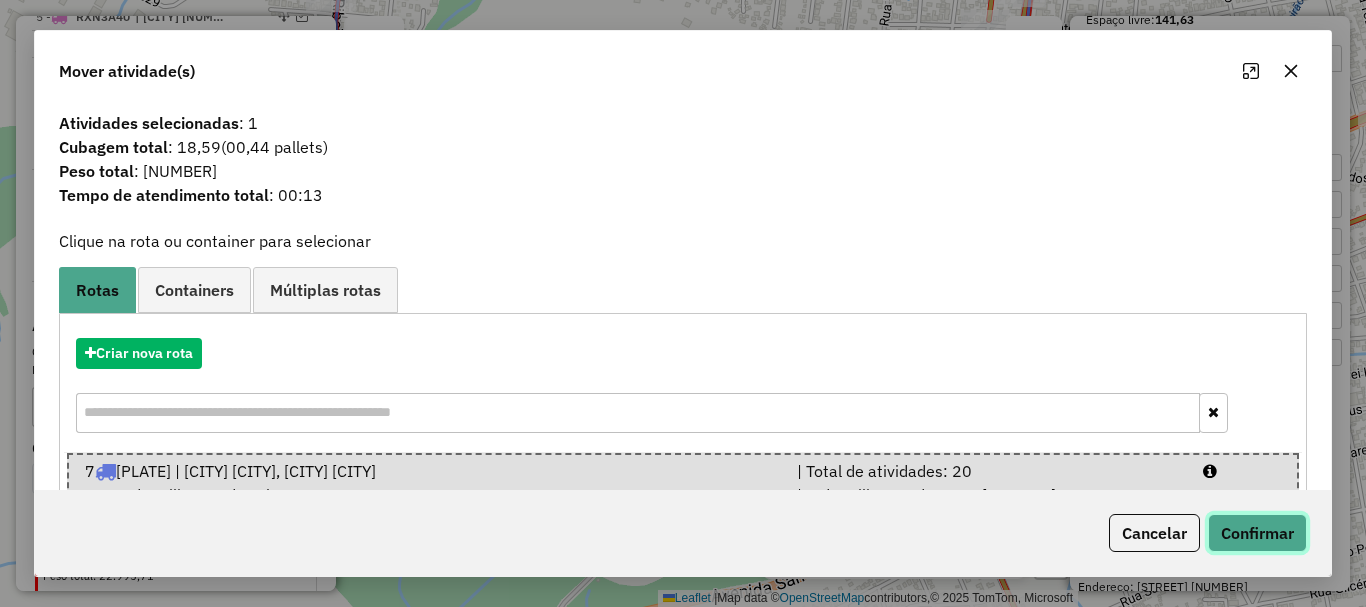click on "Confirmar" 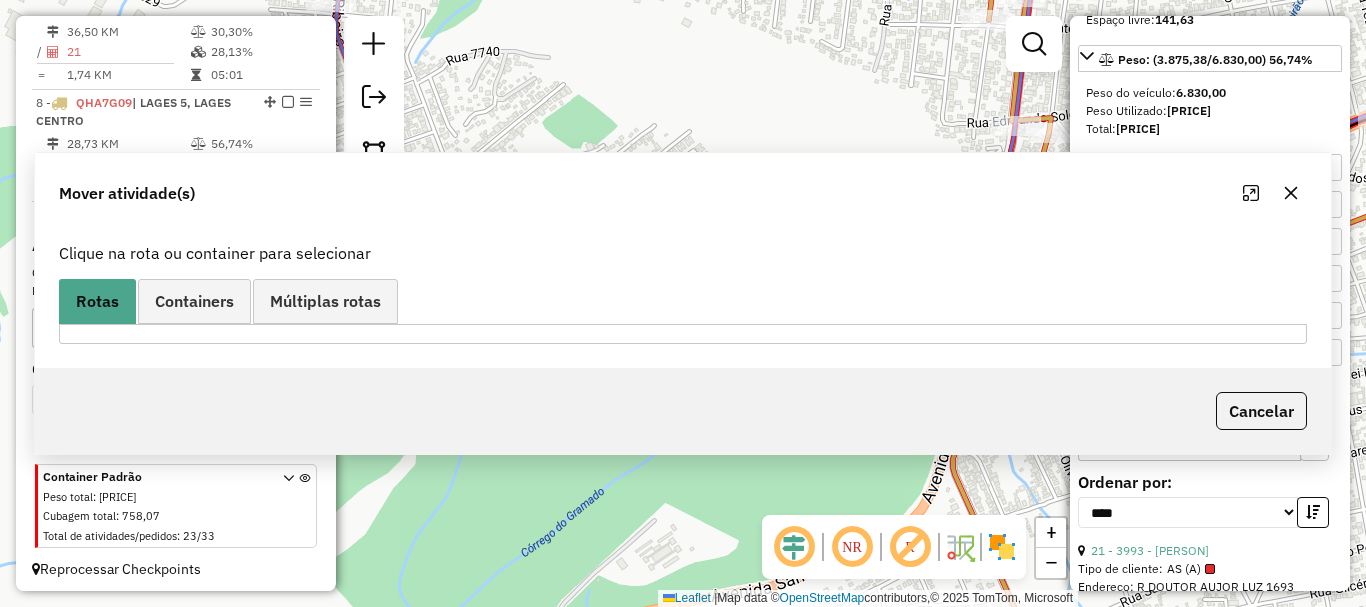 scroll, scrollTop: 979, scrollLeft: 0, axis: vertical 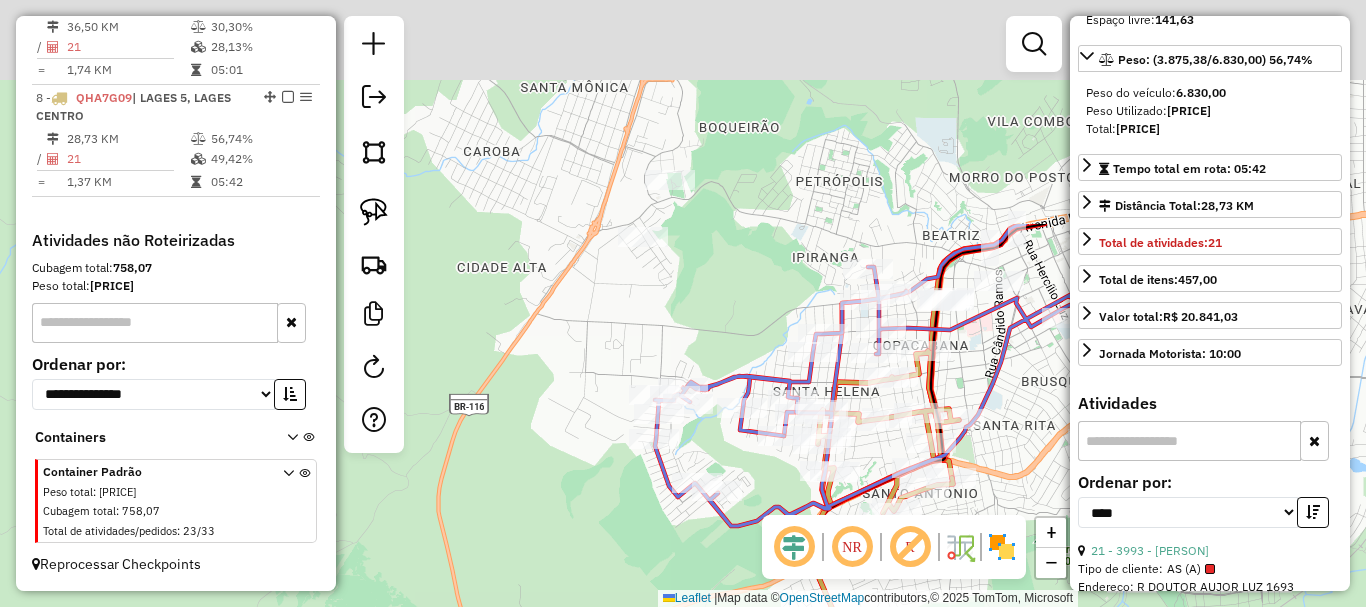 drag, startPoint x: 684, startPoint y: 192, endPoint x: 728, endPoint y: 426, distance: 238.10081 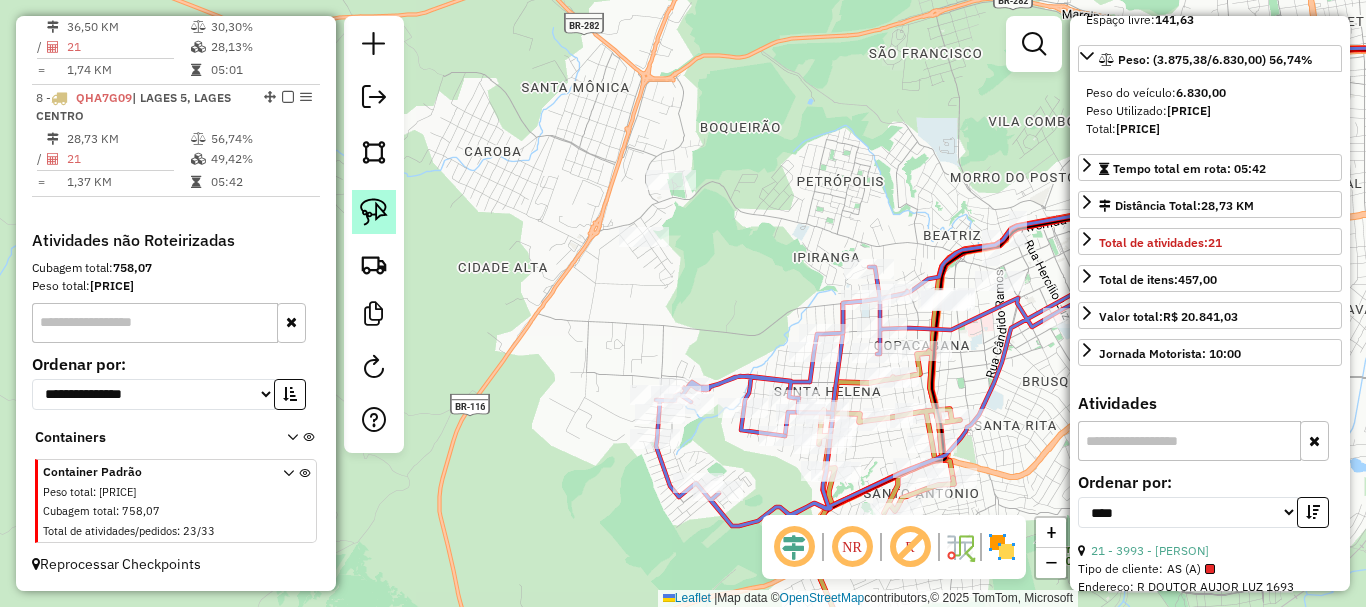 click 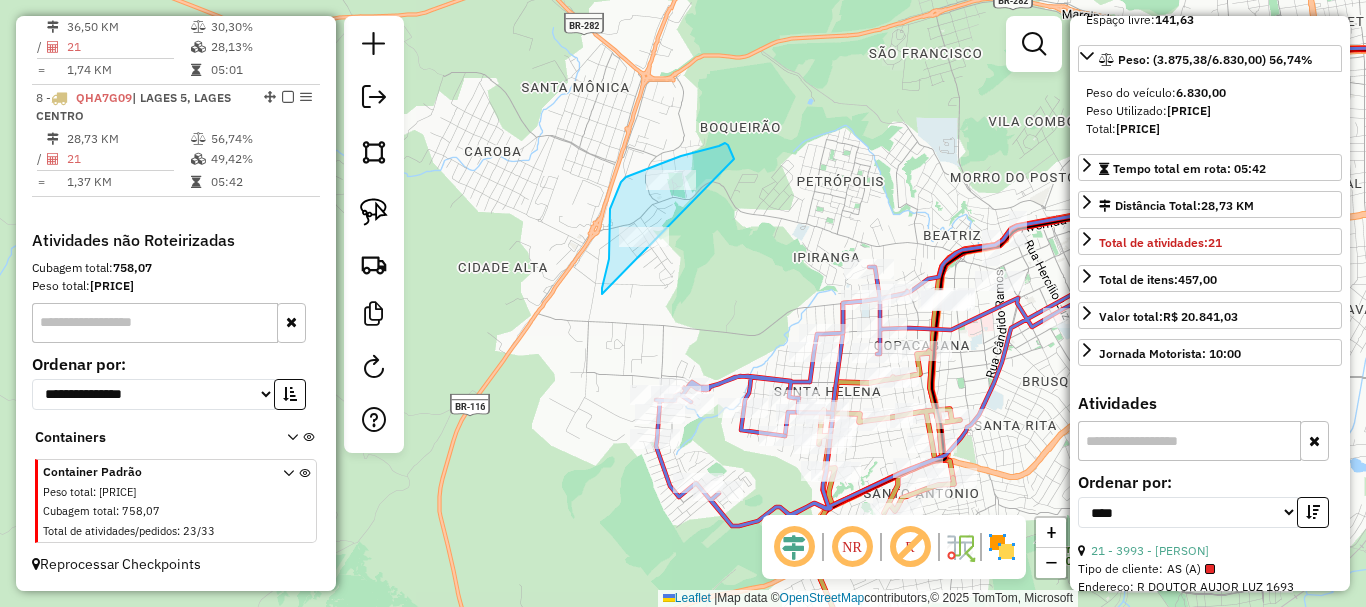 drag, startPoint x: 602, startPoint y: 294, endPoint x: 736, endPoint y: 193, distance: 167.80048 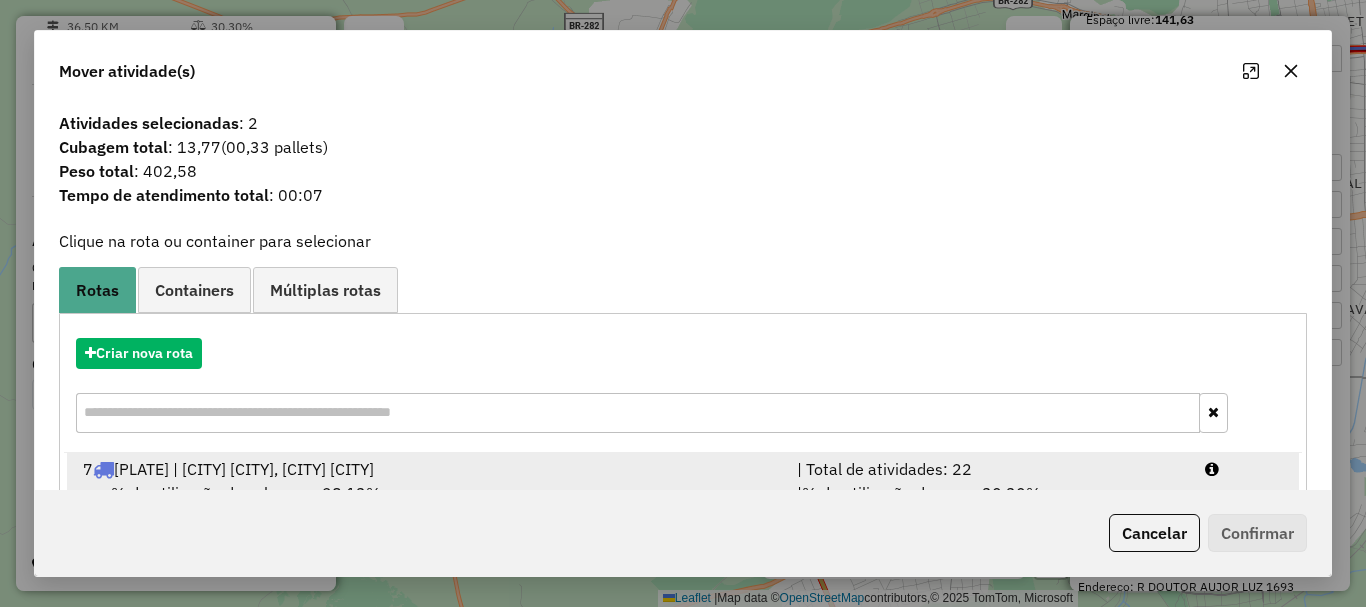 click on "7  FCO6B47 | LAGES 5, [CITY] CENTRO" at bounding box center [428, 469] 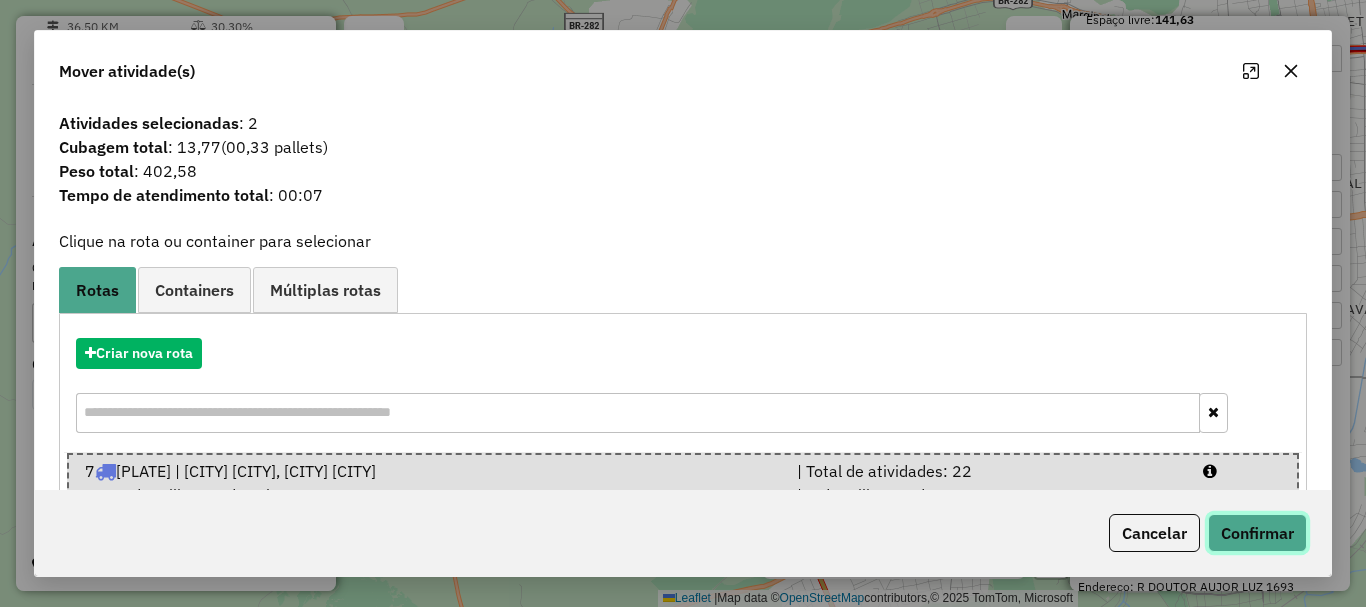 click on "Confirmar" 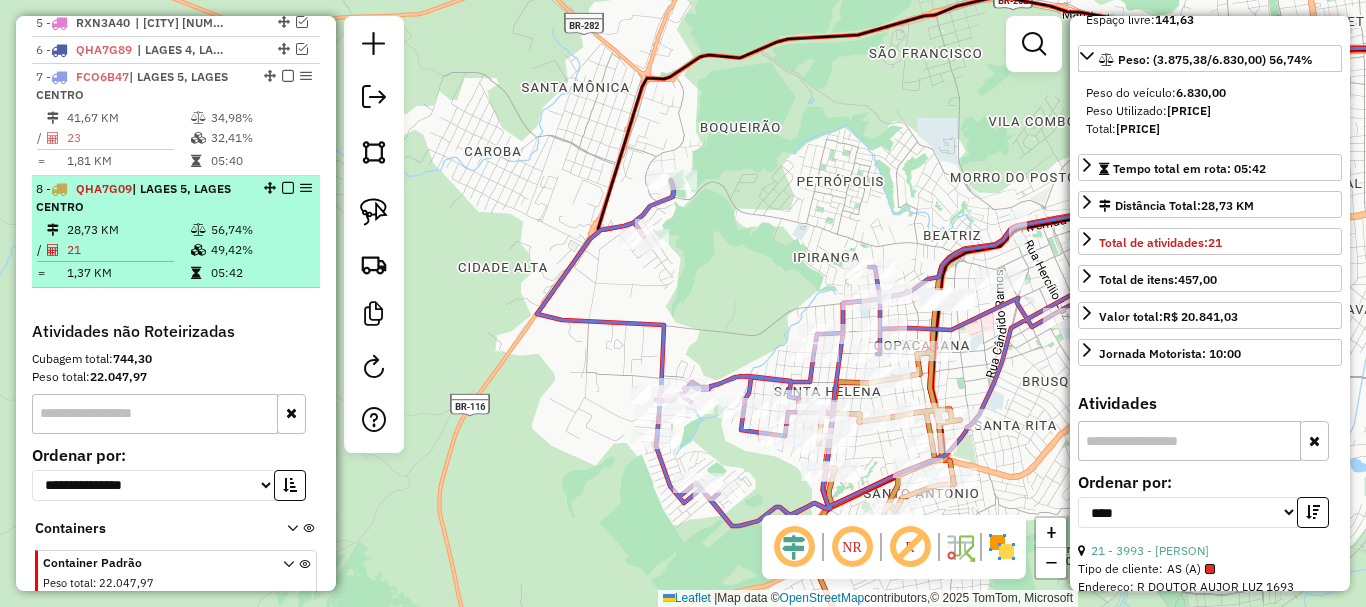 scroll, scrollTop: 979, scrollLeft: 0, axis: vertical 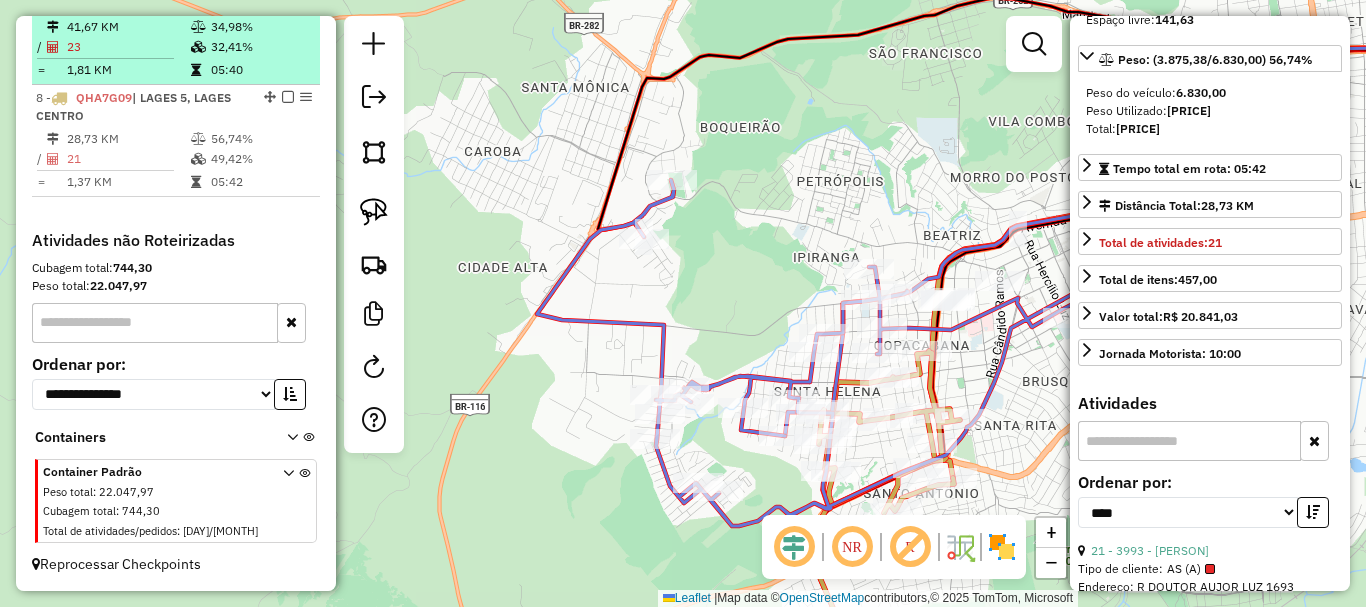 click on "1,81 KM" at bounding box center [128, 70] 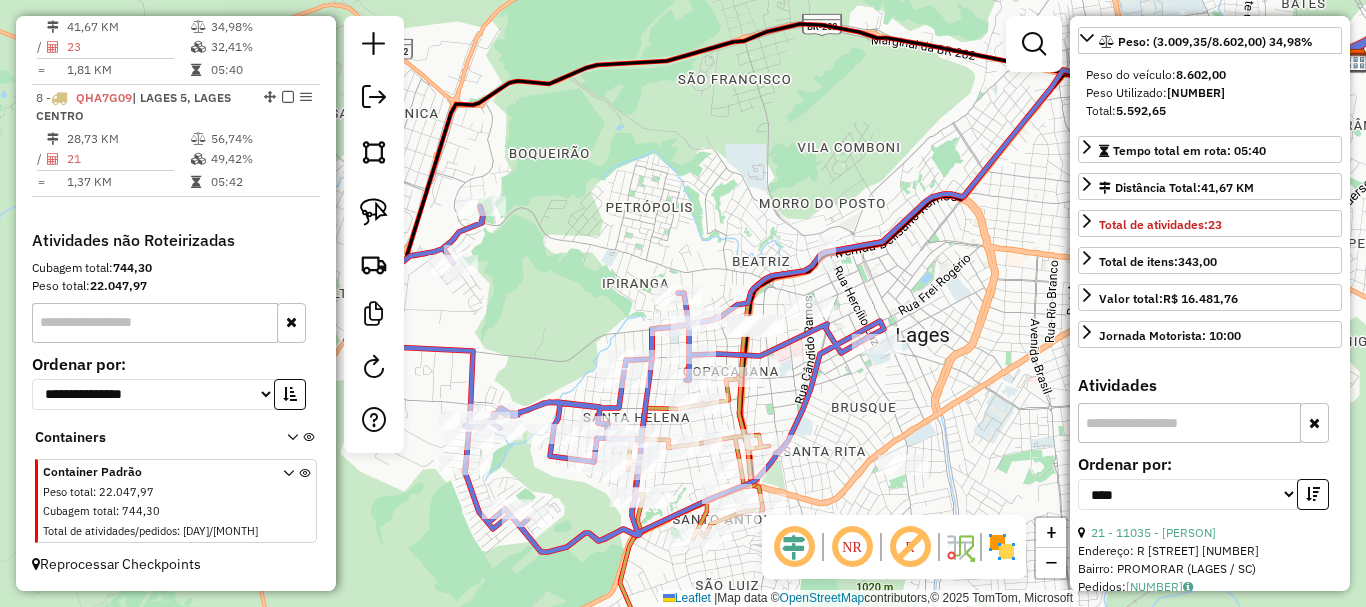 drag, startPoint x: 535, startPoint y: 198, endPoint x: 712, endPoint y: 186, distance: 177.40631 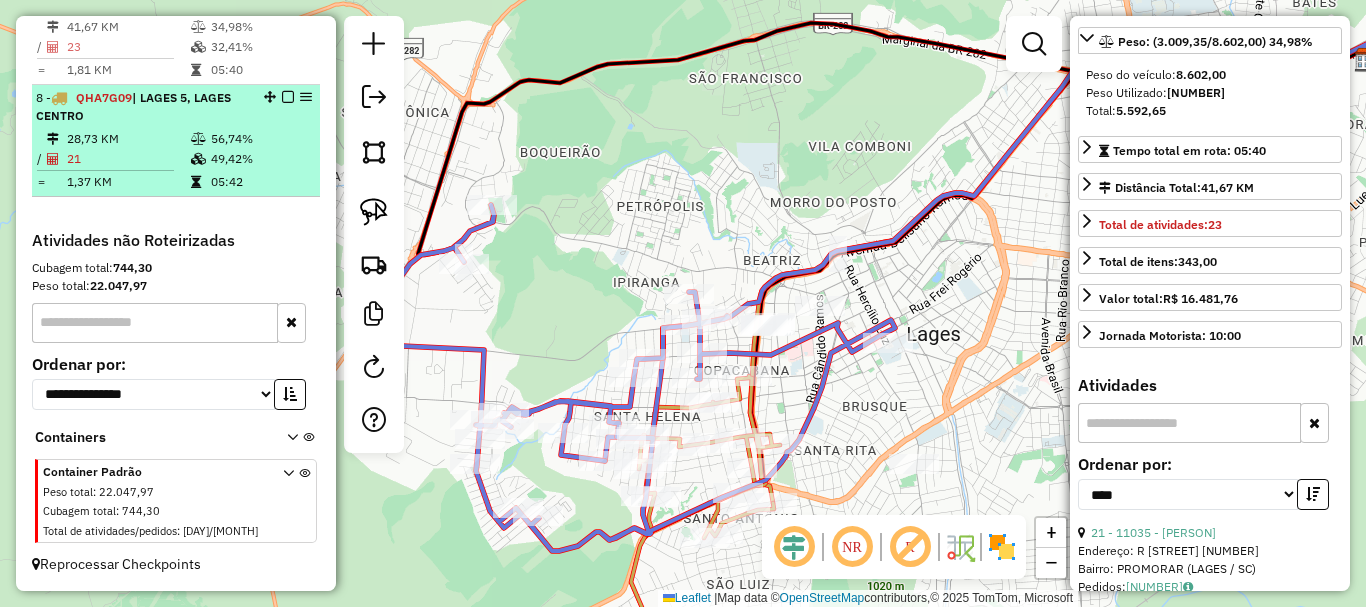 scroll, scrollTop: 879, scrollLeft: 0, axis: vertical 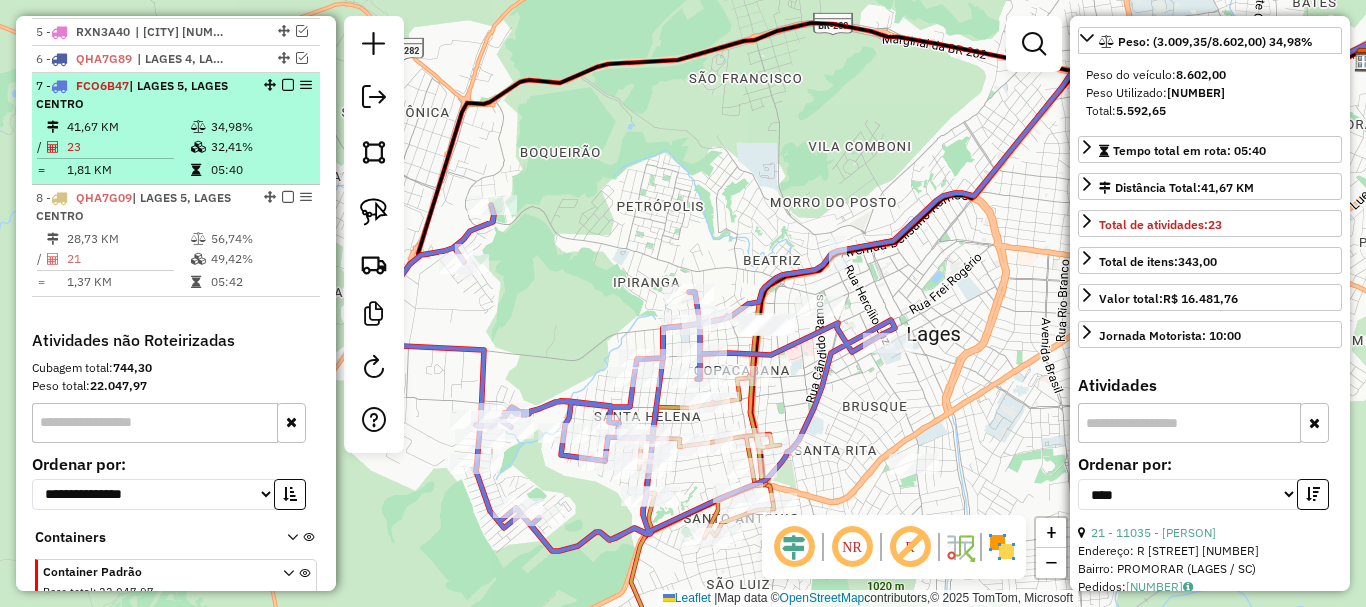 click at bounding box center [288, 85] 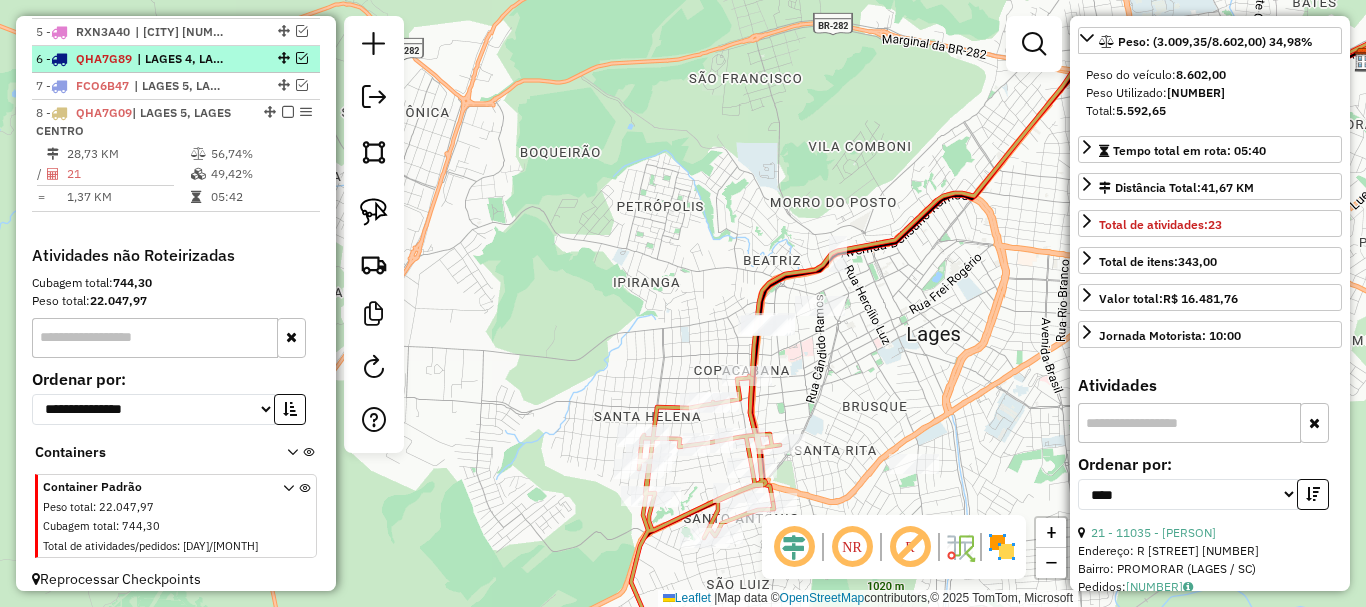 click at bounding box center (302, 58) 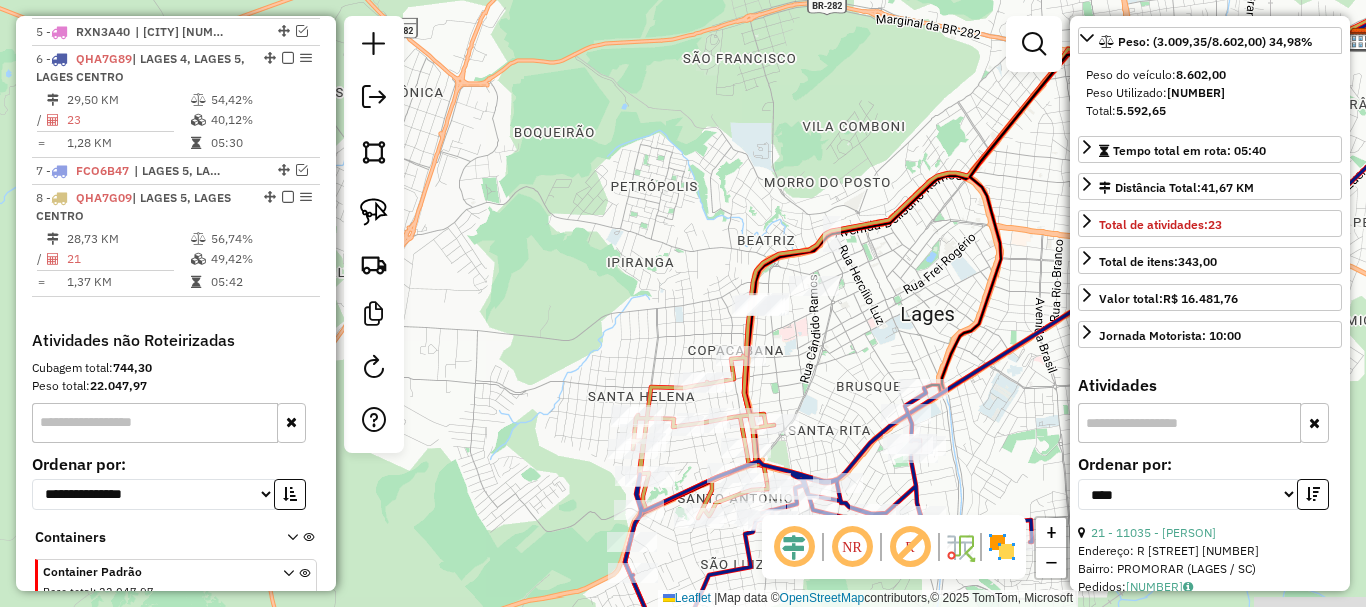 drag, startPoint x: 787, startPoint y: 376, endPoint x: 748, endPoint y: 284, distance: 99.92497 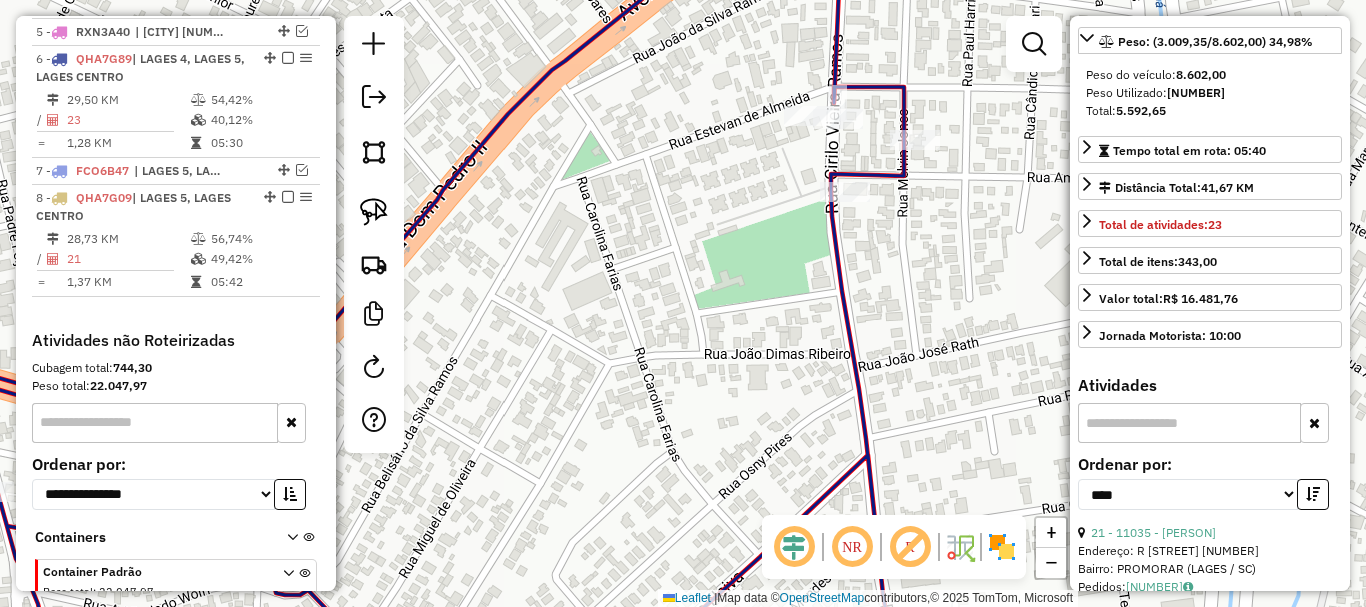 click 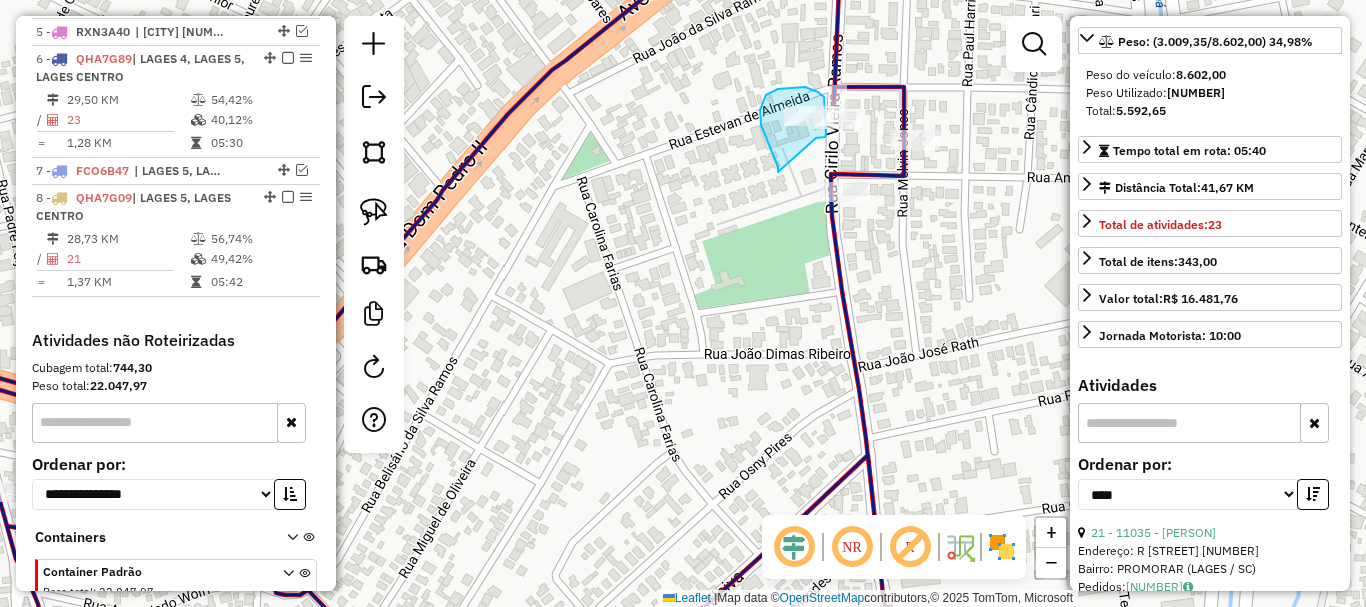 drag, startPoint x: 776, startPoint y: 163, endPoint x: 816, endPoint y: 138, distance: 47.169907 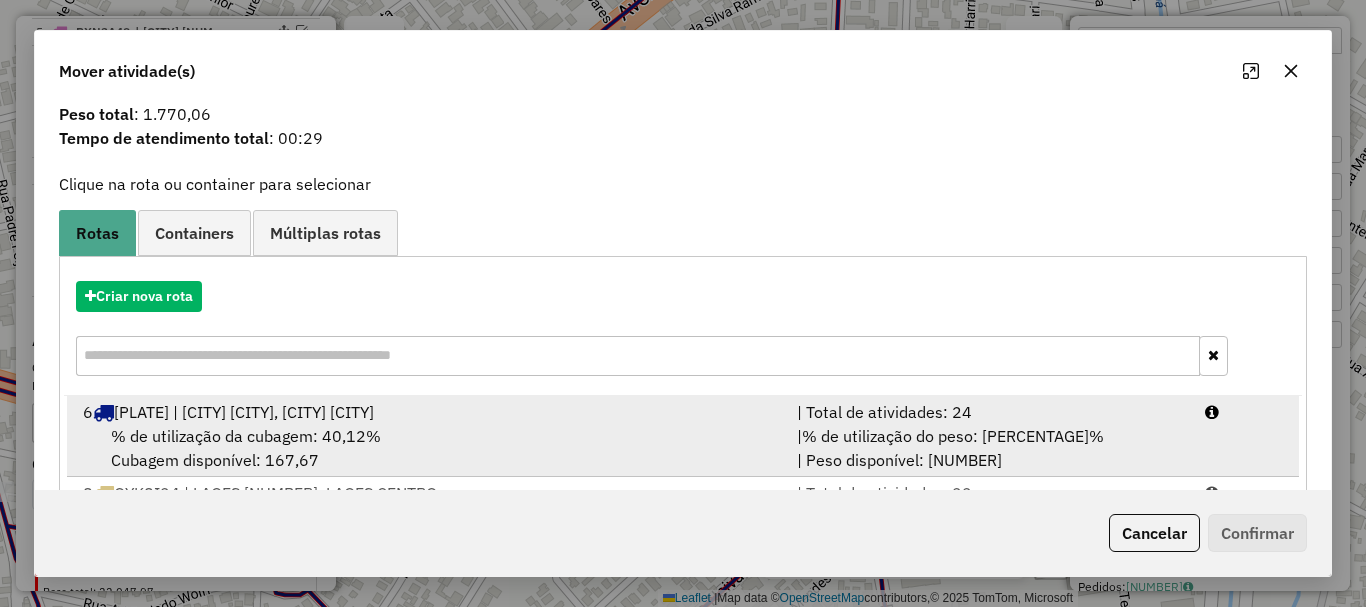 scroll, scrollTop: 100, scrollLeft: 0, axis: vertical 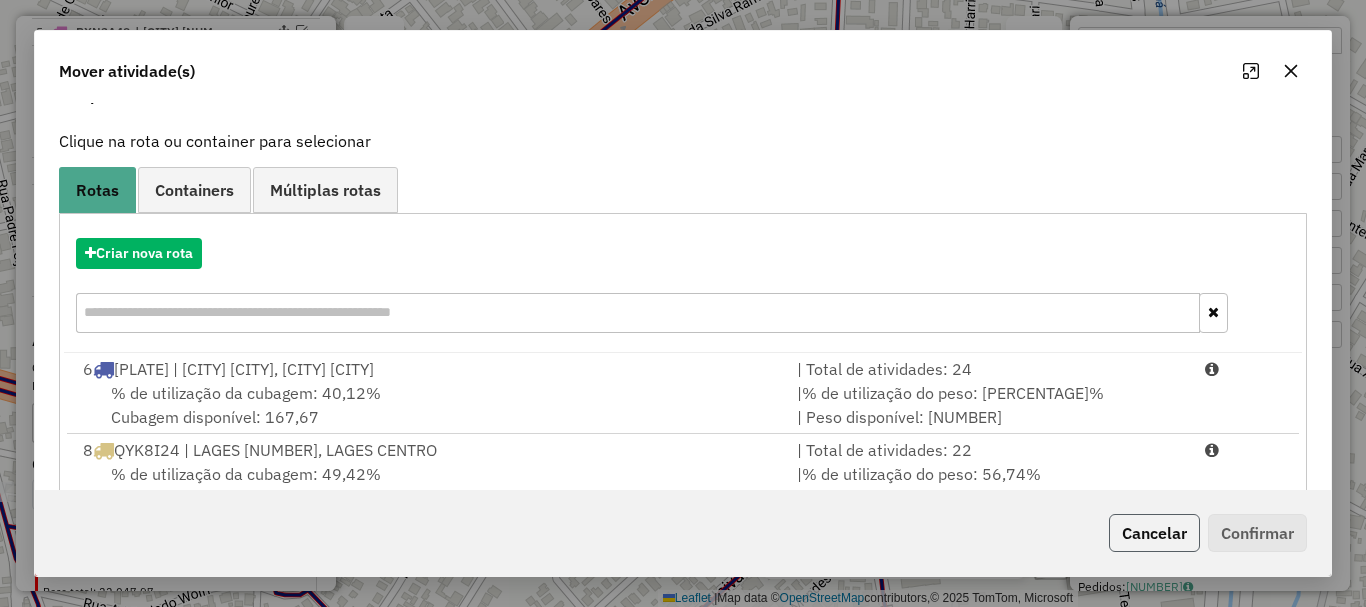 click on "Cancelar" 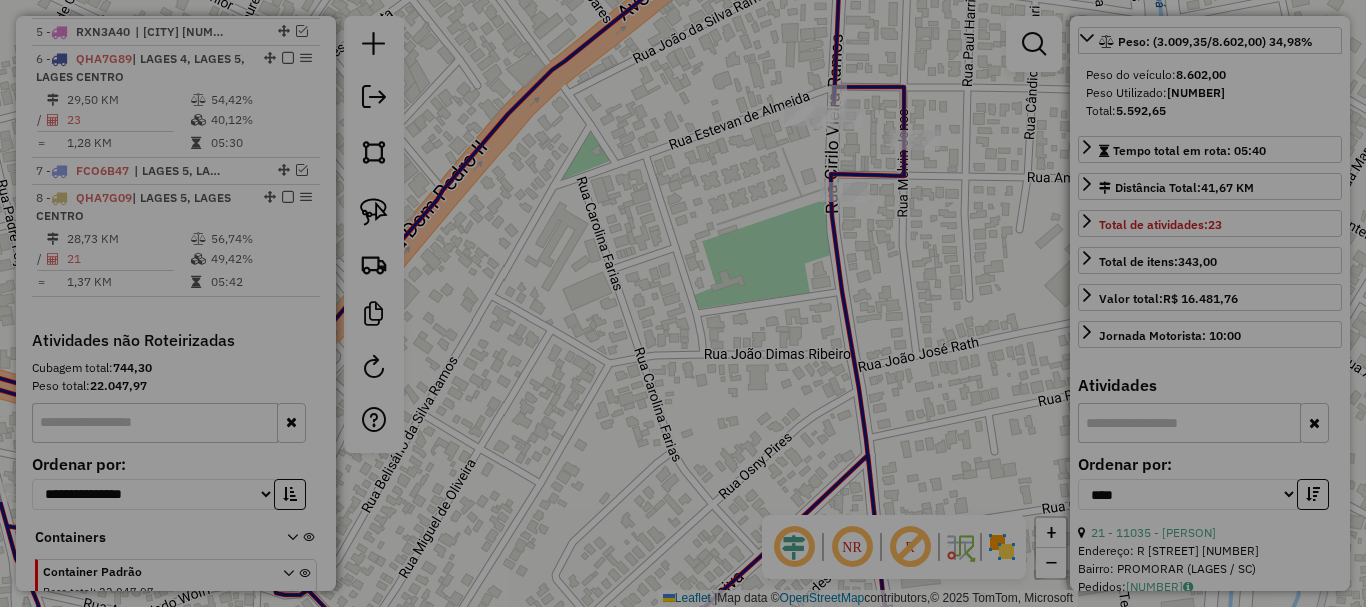 scroll, scrollTop: 0, scrollLeft: 0, axis: both 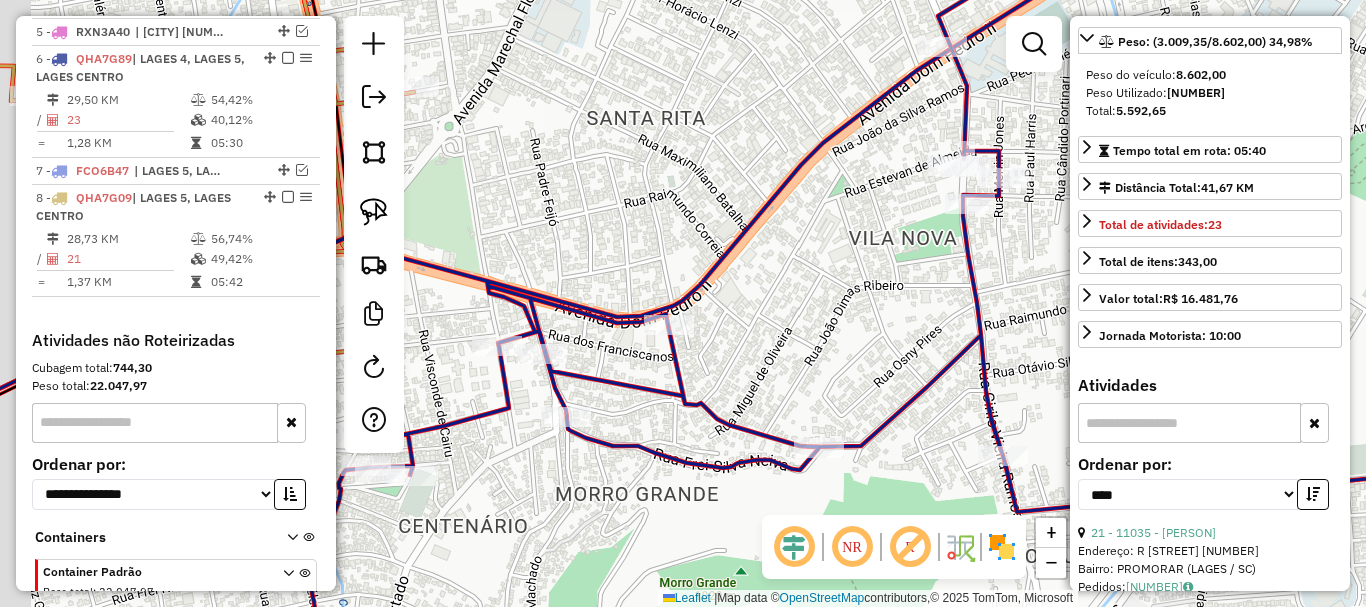 drag, startPoint x: 828, startPoint y: 265, endPoint x: 894, endPoint y: 258, distance: 66.37017 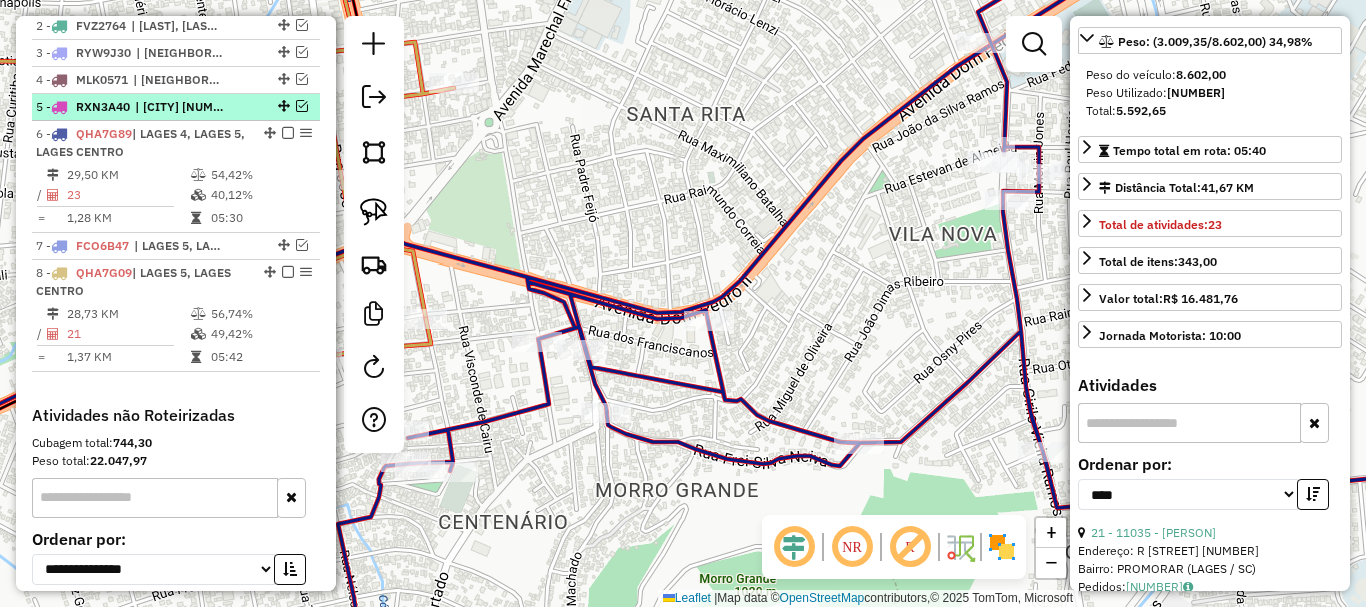 scroll, scrollTop: 779, scrollLeft: 0, axis: vertical 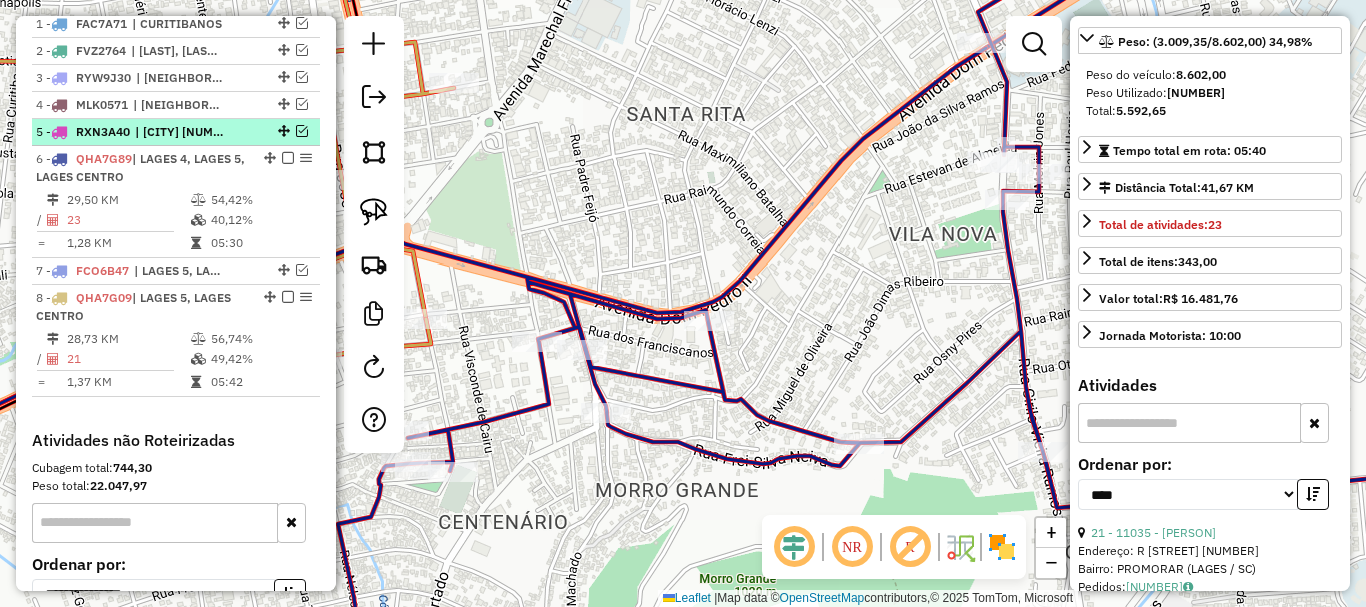 click at bounding box center [282, 131] 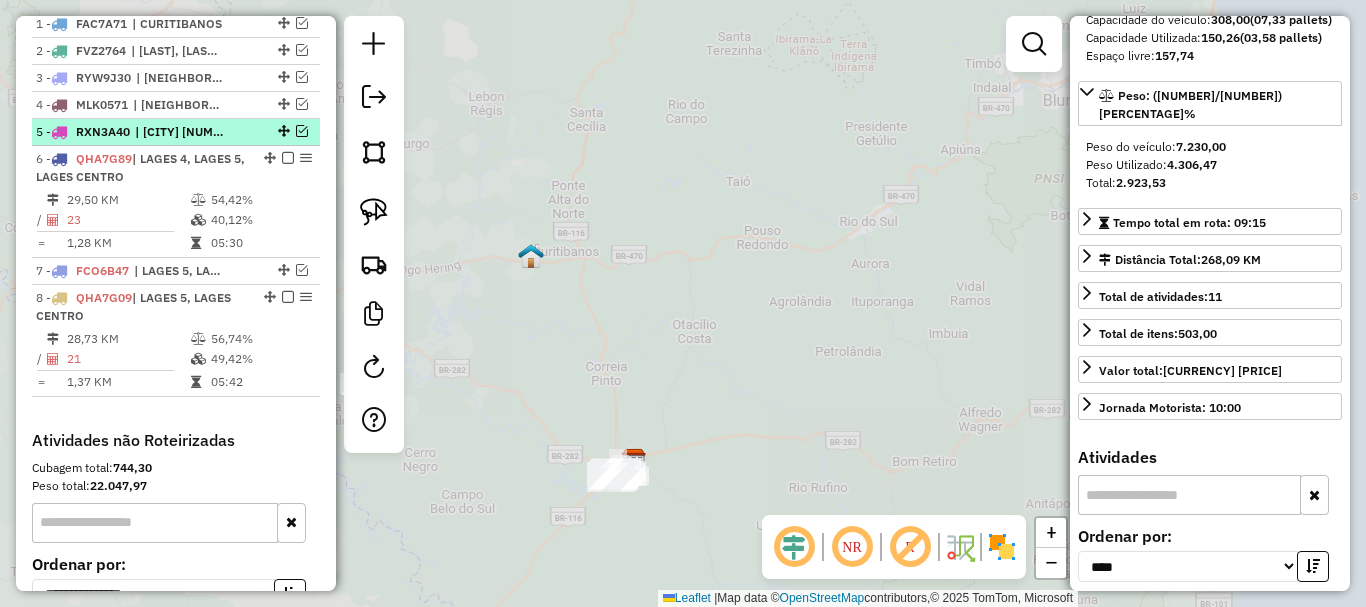 scroll, scrollTop: 318, scrollLeft: 0, axis: vertical 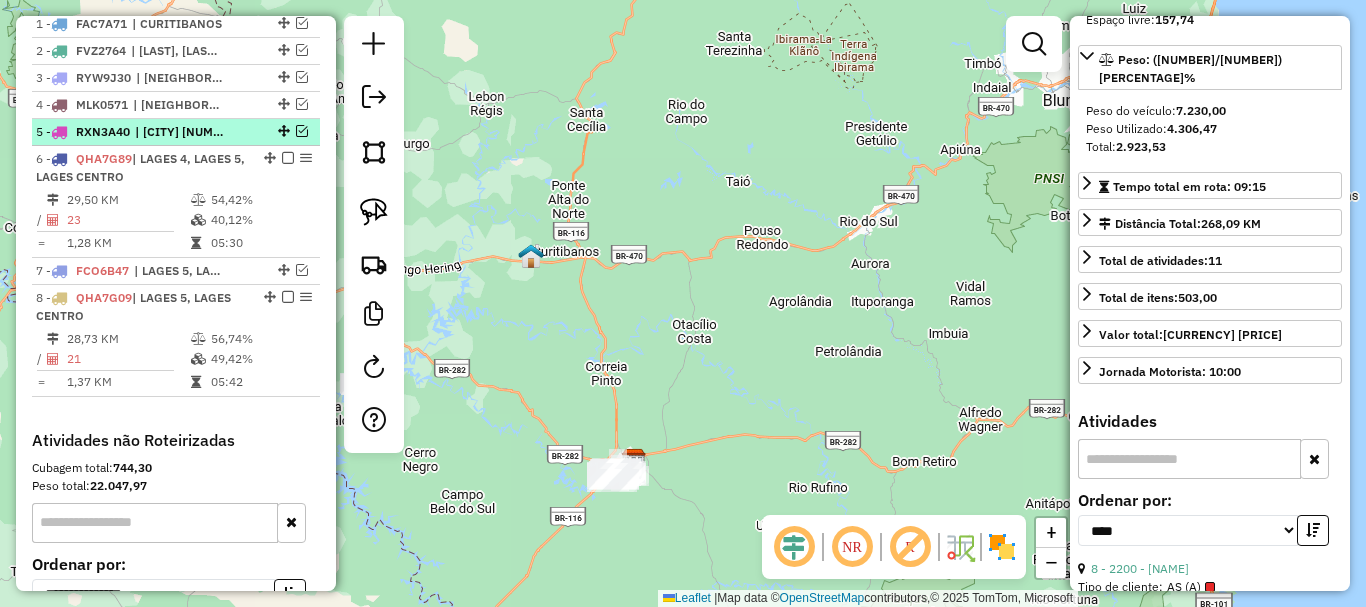 click at bounding box center [302, 131] 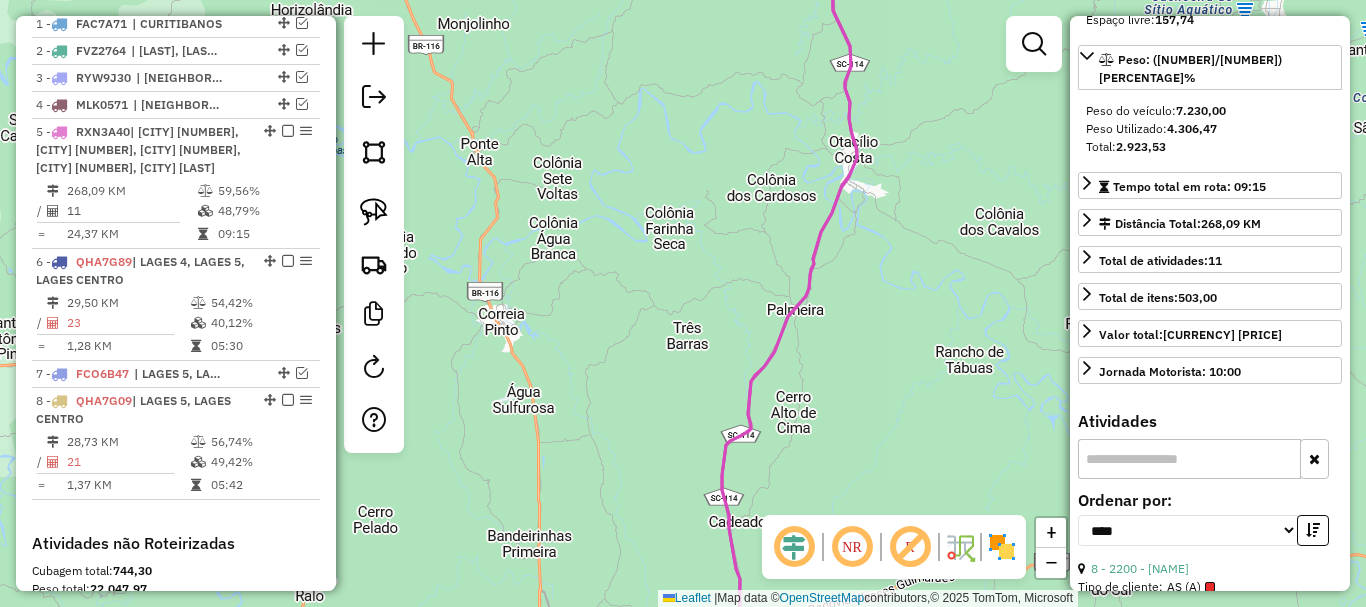 scroll, scrollTop: 218, scrollLeft: 0, axis: vertical 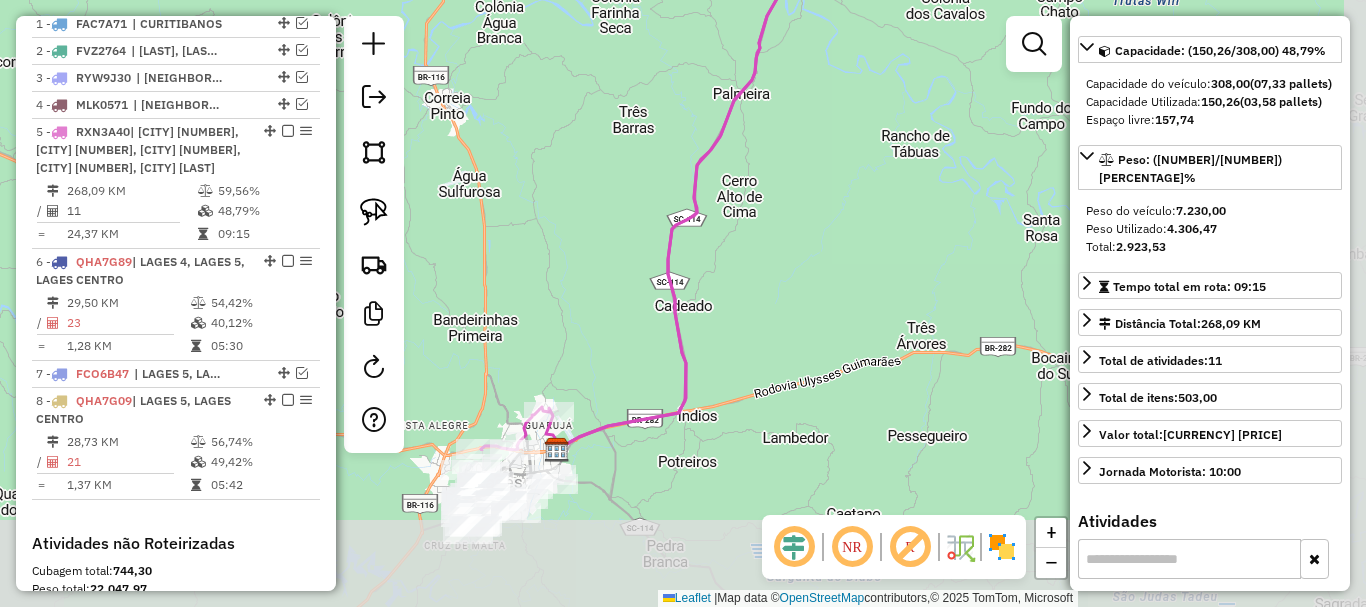 drag, startPoint x: 955, startPoint y: 427, endPoint x: 900, endPoint y: 198, distance: 235.5122 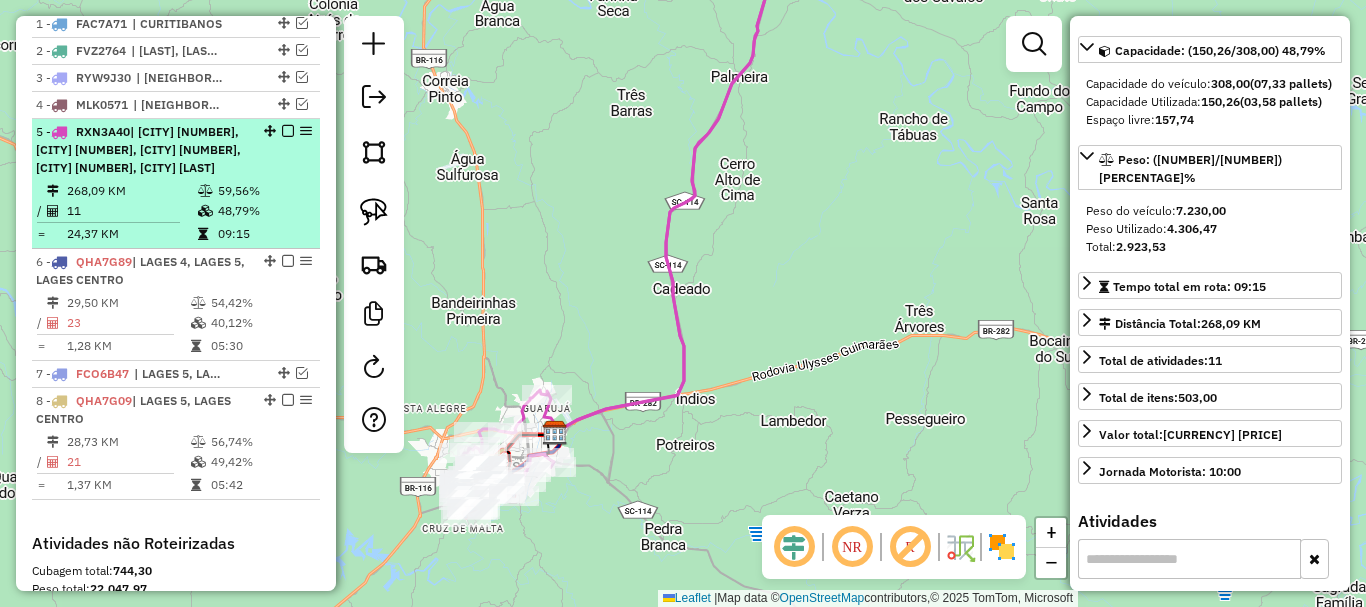 click at bounding box center (288, 131) 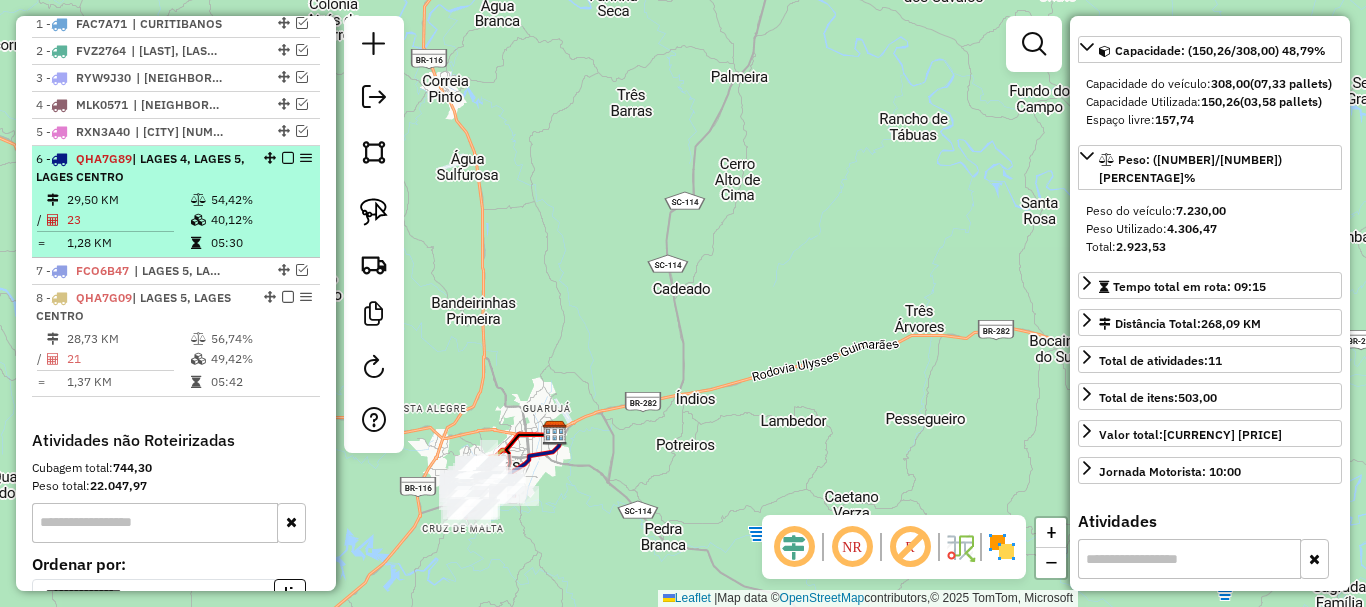click at bounding box center [198, 200] 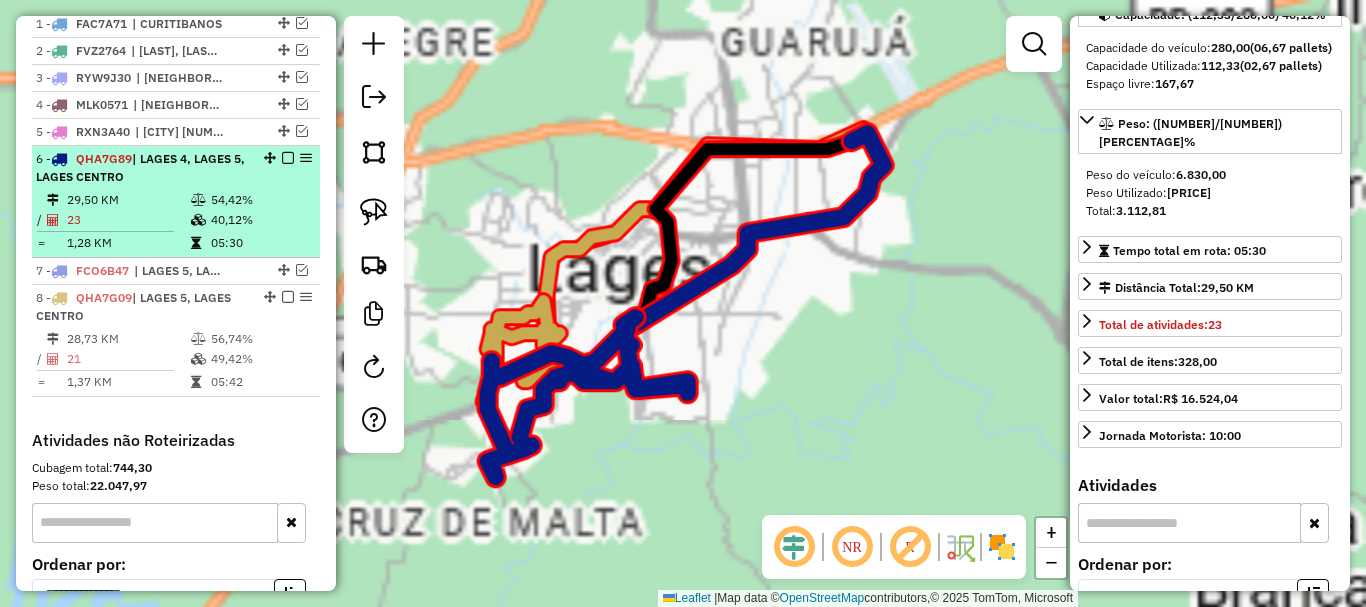 scroll, scrollTop: 200, scrollLeft: 0, axis: vertical 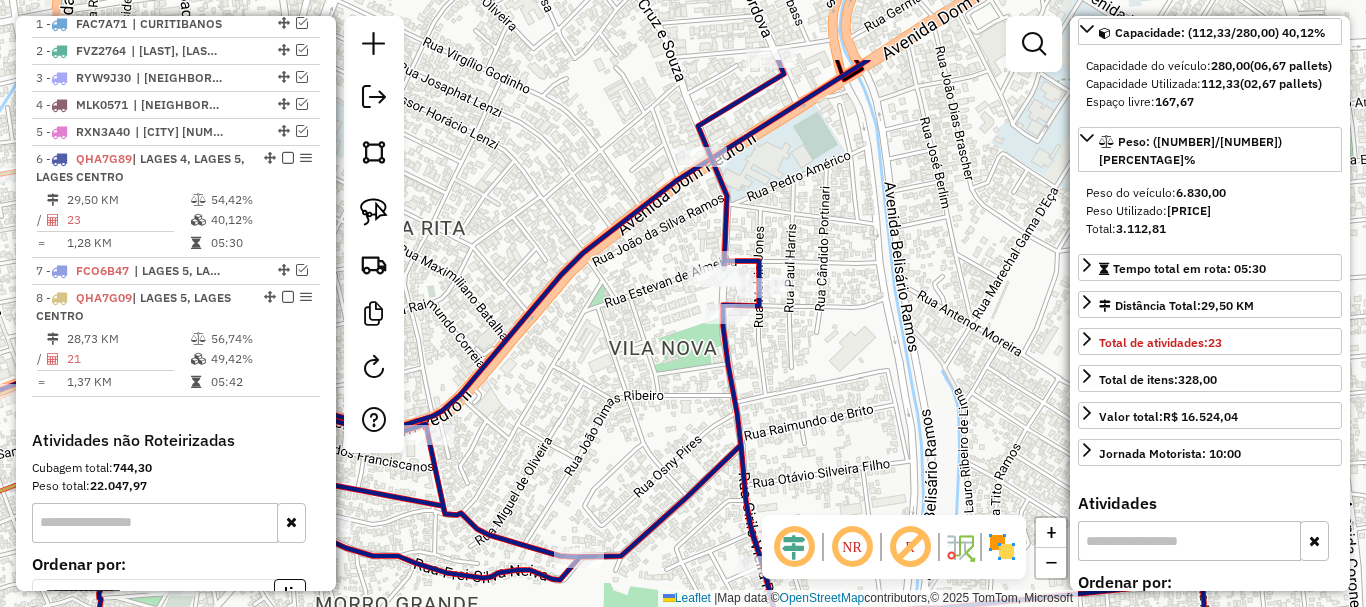 drag, startPoint x: 638, startPoint y: 342, endPoint x: 615, endPoint y: 350, distance: 24.351591 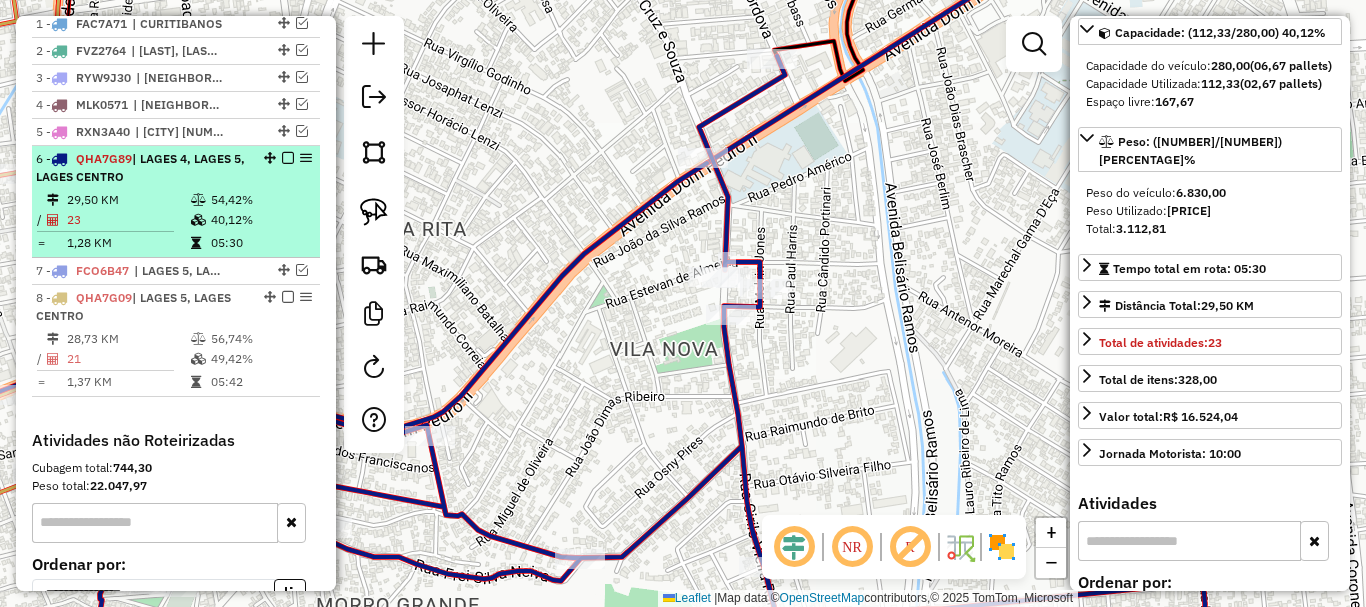 click at bounding box center [288, 158] 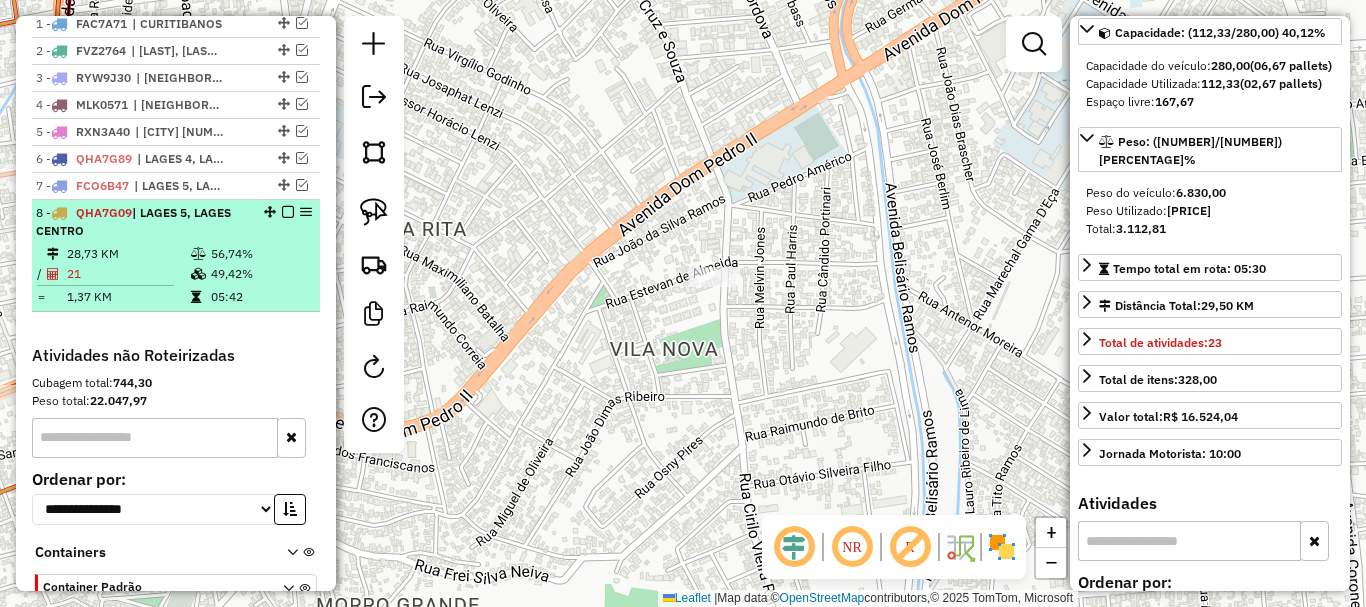click on "QHA7G09   | LAGES 5, [CITY] CENTRO" at bounding box center (142, 222) 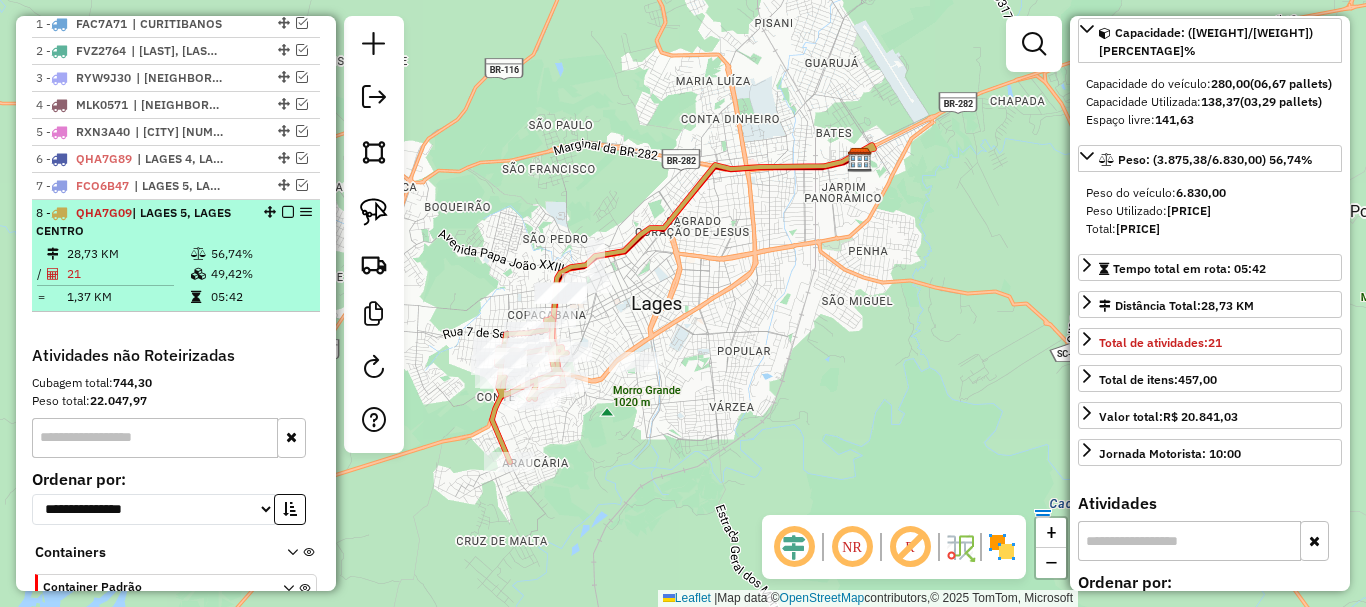 click at bounding box center (288, 212) 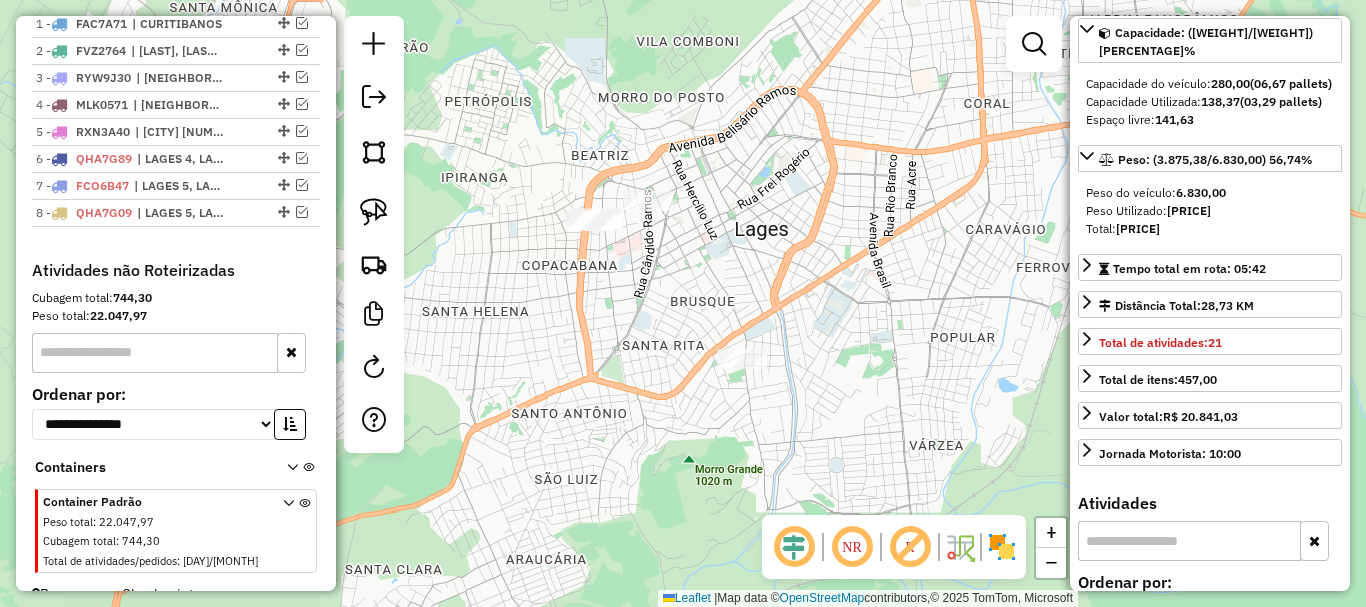 drag, startPoint x: 676, startPoint y: 322, endPoint x: 661, endPoint y: 252, distance: 71.5891 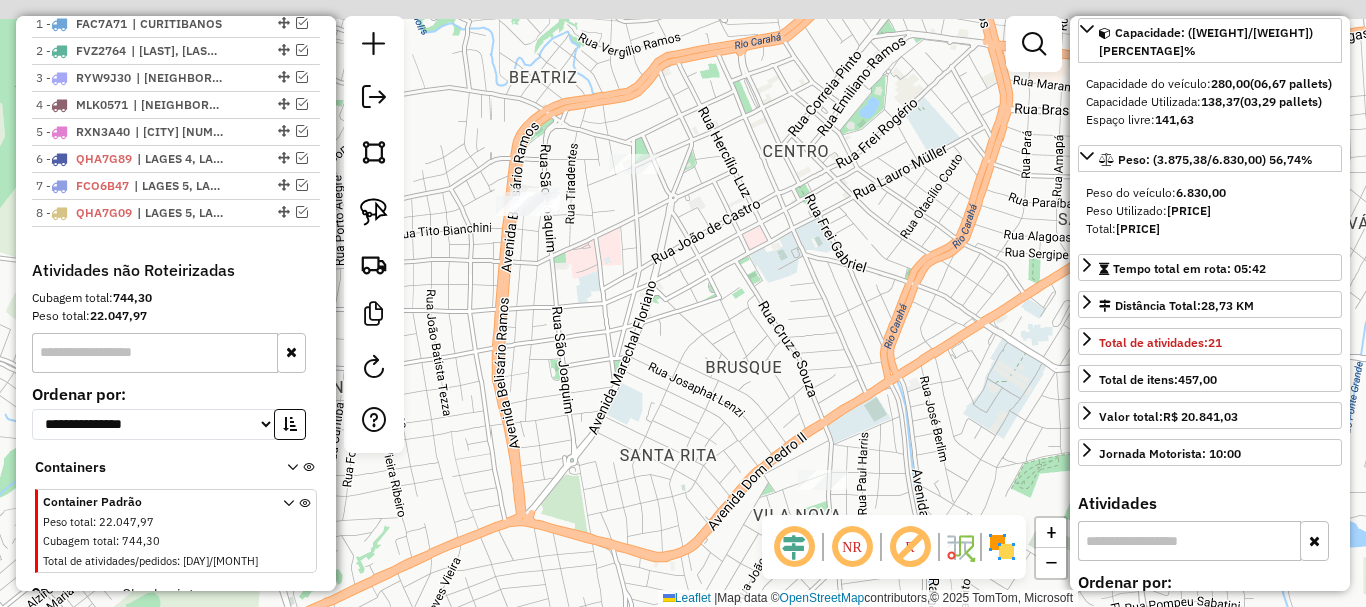 drag, startPoint x: 646, startPoint y: 229, endPoint x: 655, endPoint y: 295, distance: 66.61081 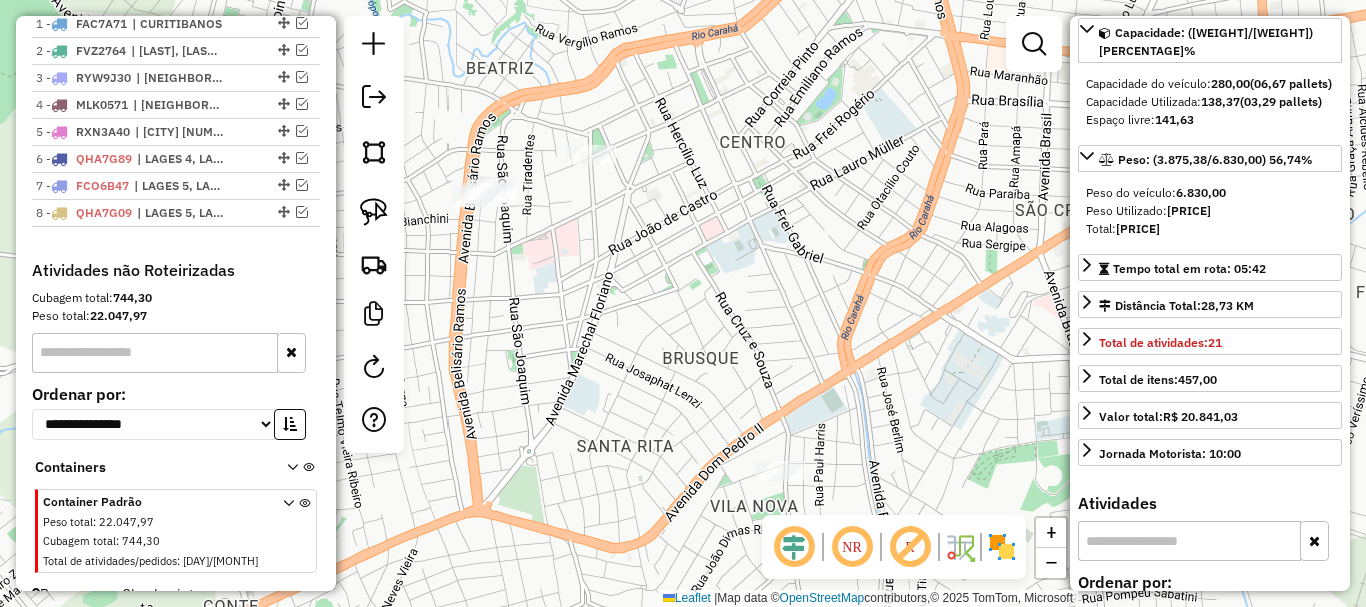 drag, startPoint x: 640, startPoint y: 258, endPoint x: 582, endPoint y: 209, distance: 75.9276 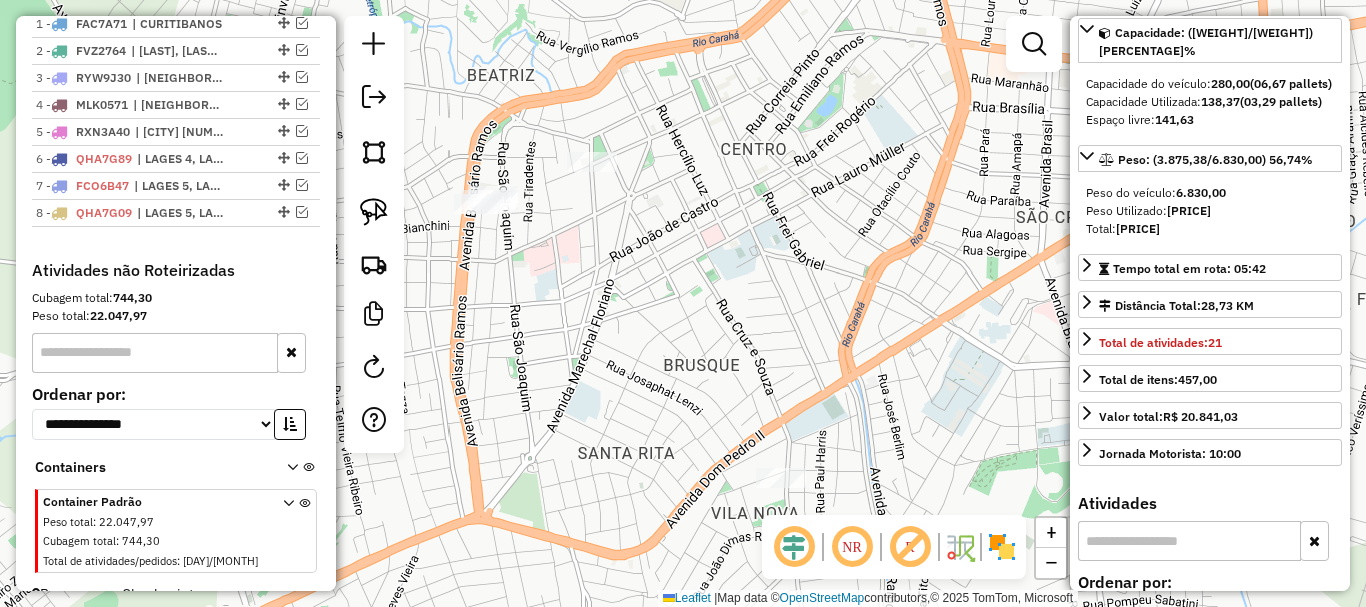 drag, startPoint x: 373, startPoint y: 207, endPoint x: 415, endPoint y: 211, distance: 42.190044 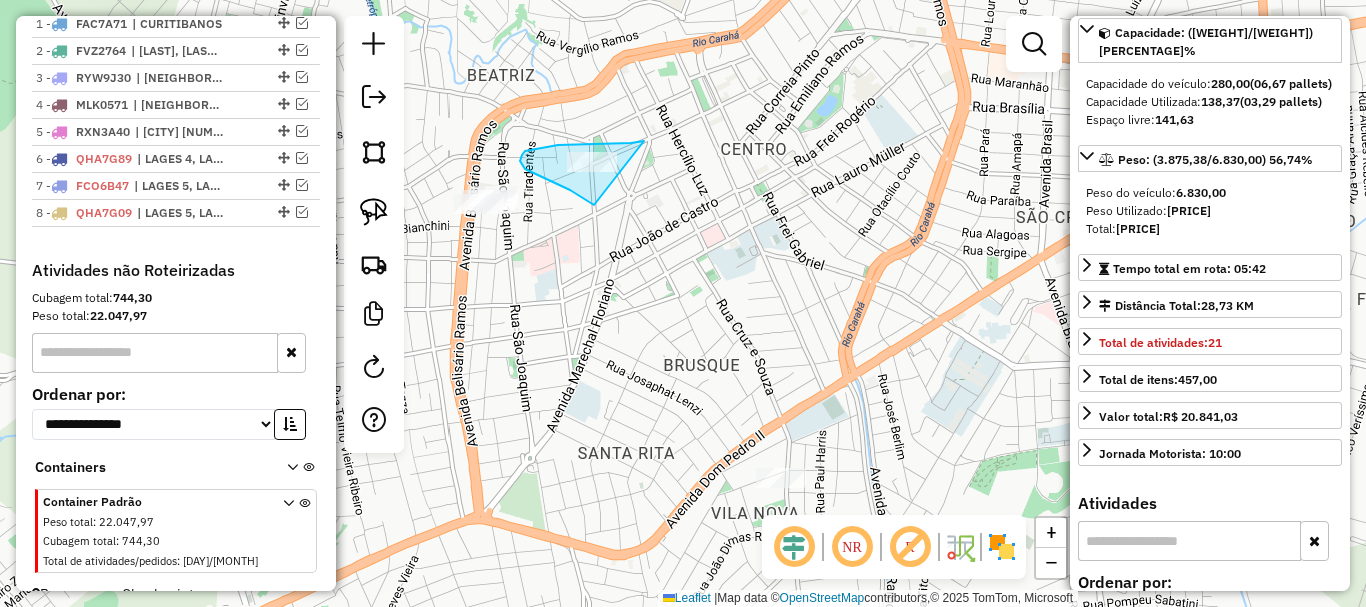 drag, startPoint x: 525, startPoint y: 169, endPoint x: 644, endPoint y: 141, distance: 122.24974 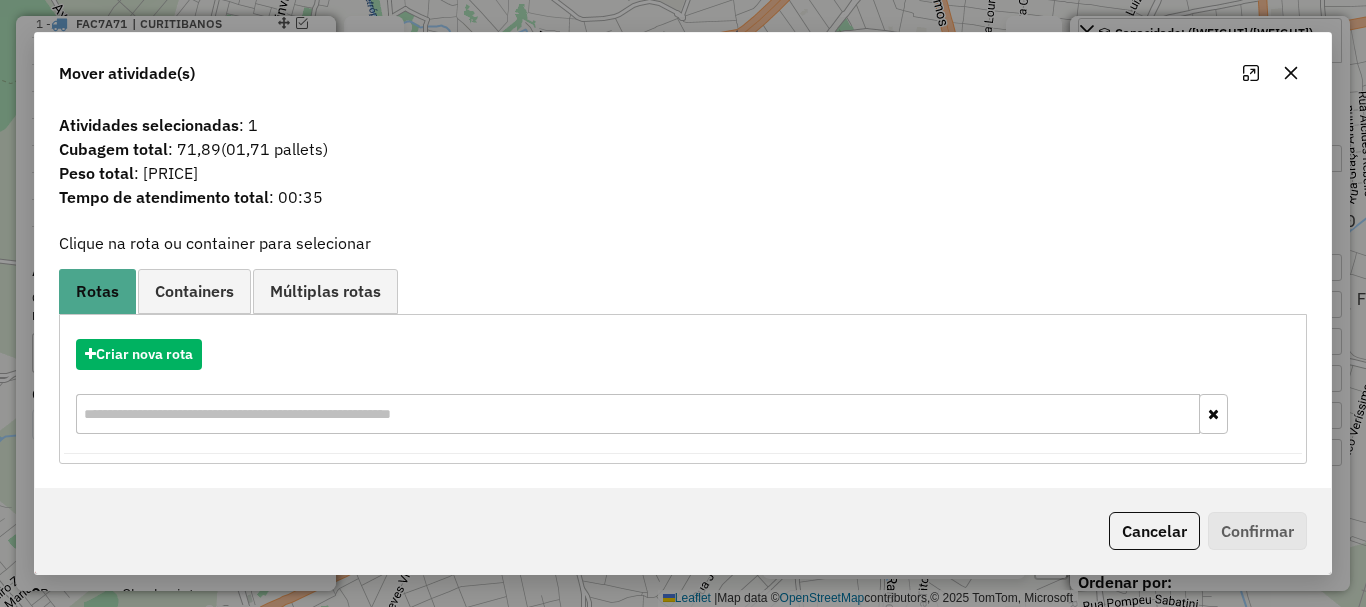 click on "Cancelar" 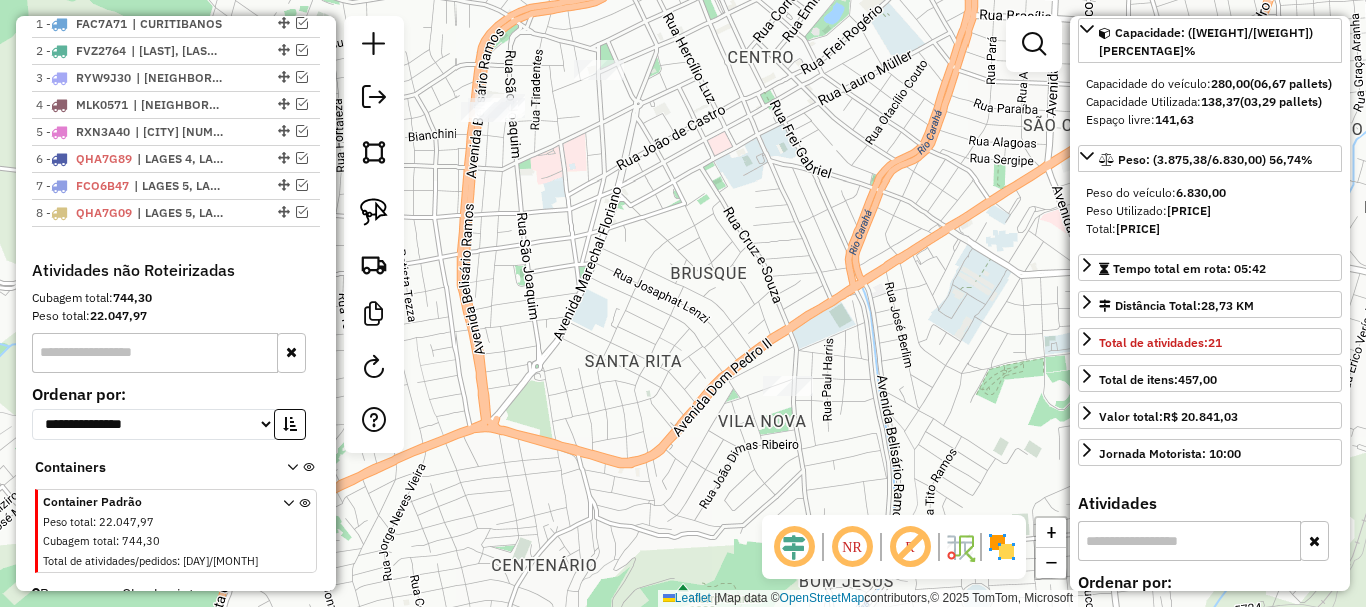 drag, startPoint x: 875, startPoint y: 359, endPoint x: 877, endPoint y: 344, distance: 15.132746 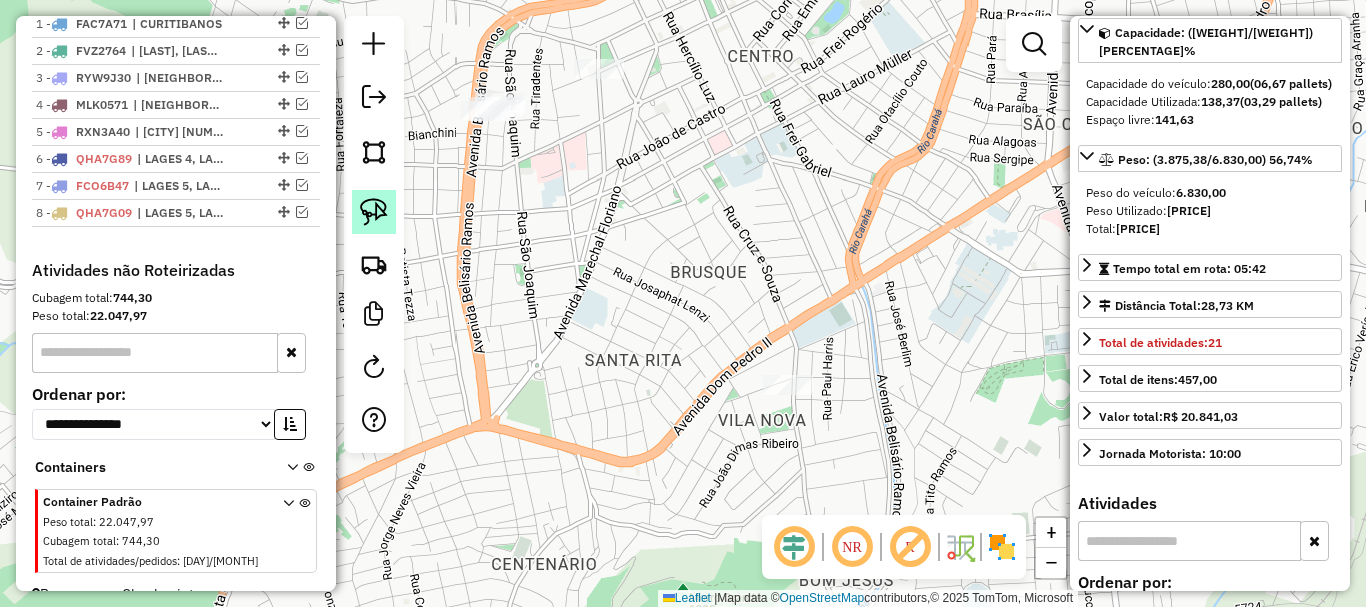 click 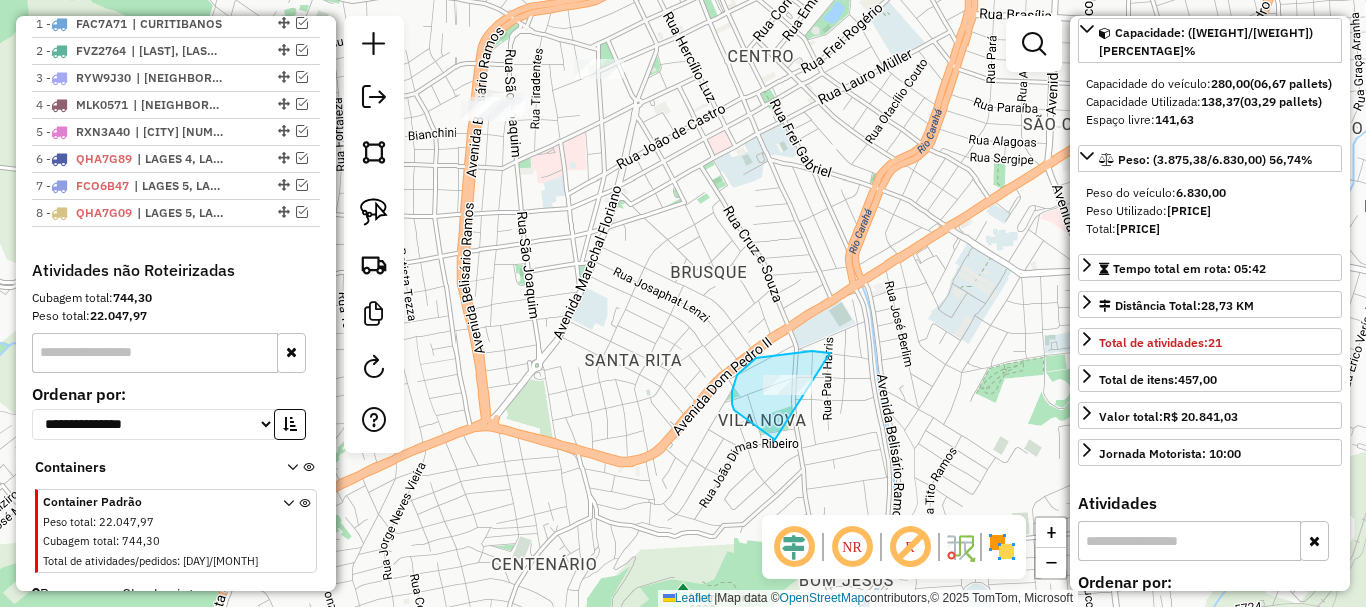 drag, startPoint x: 774, startPoint y: 439, endPoint x: 846, endPoint y: 374, distance: 97 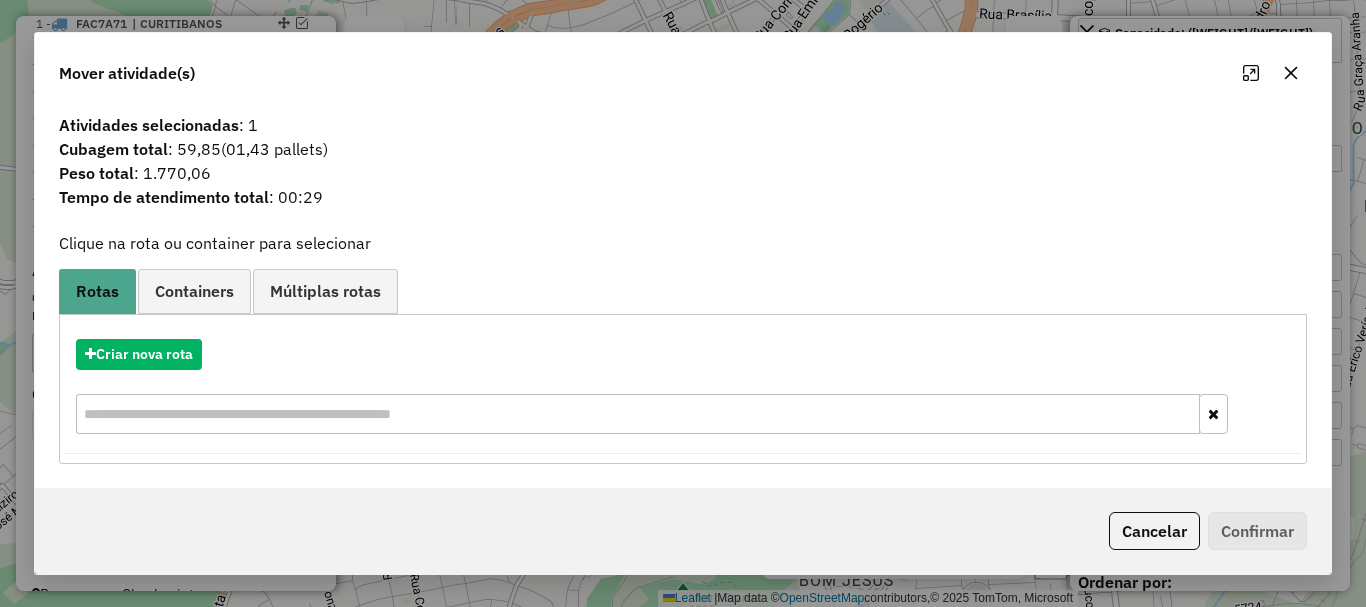 click on "Cancelar" 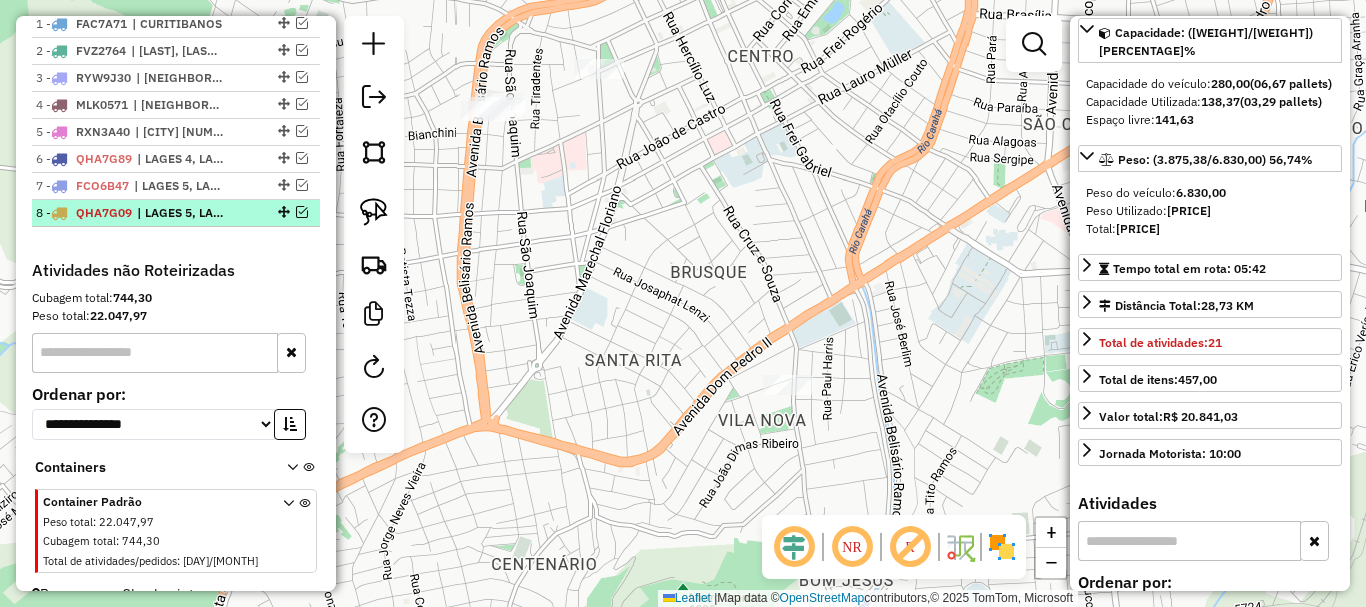 click at bounding box center (302, 212) 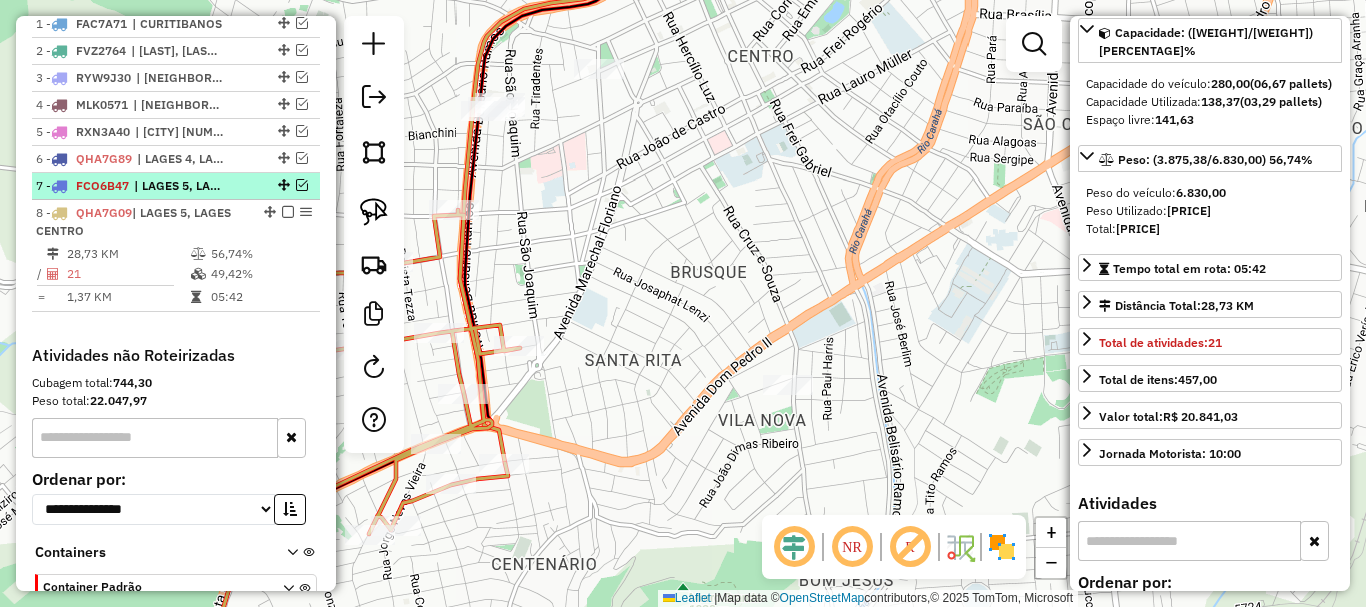 click at bounding box center [302, 185] 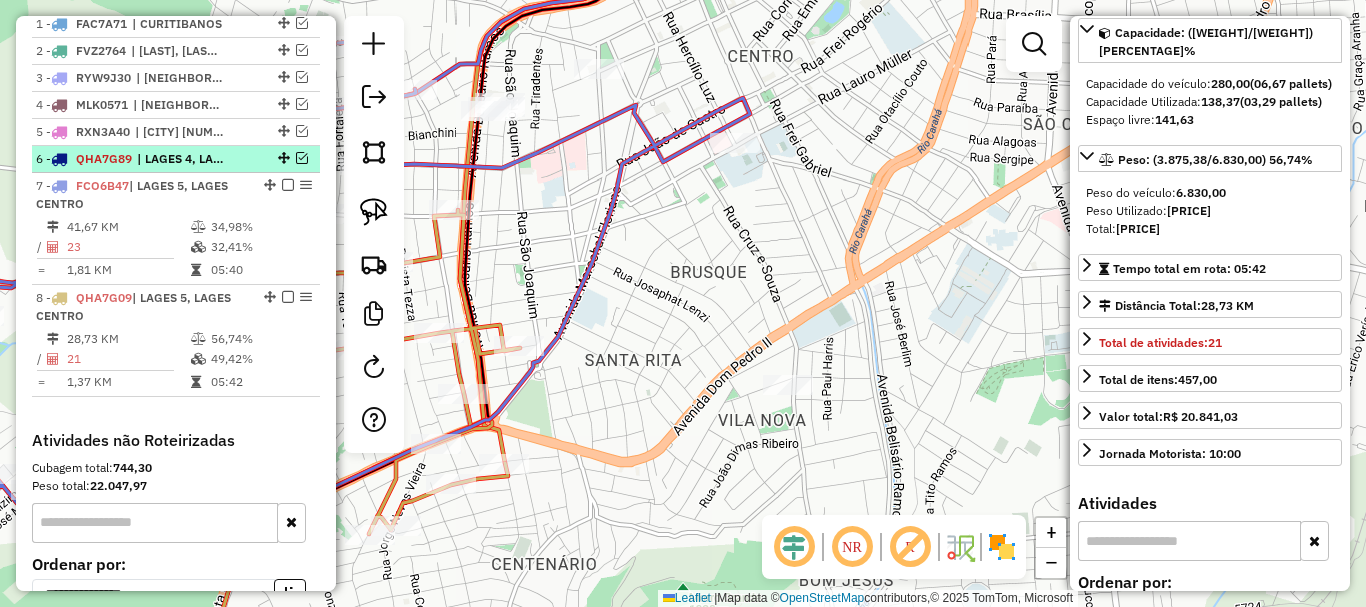 click at bounding box center (302, 158) 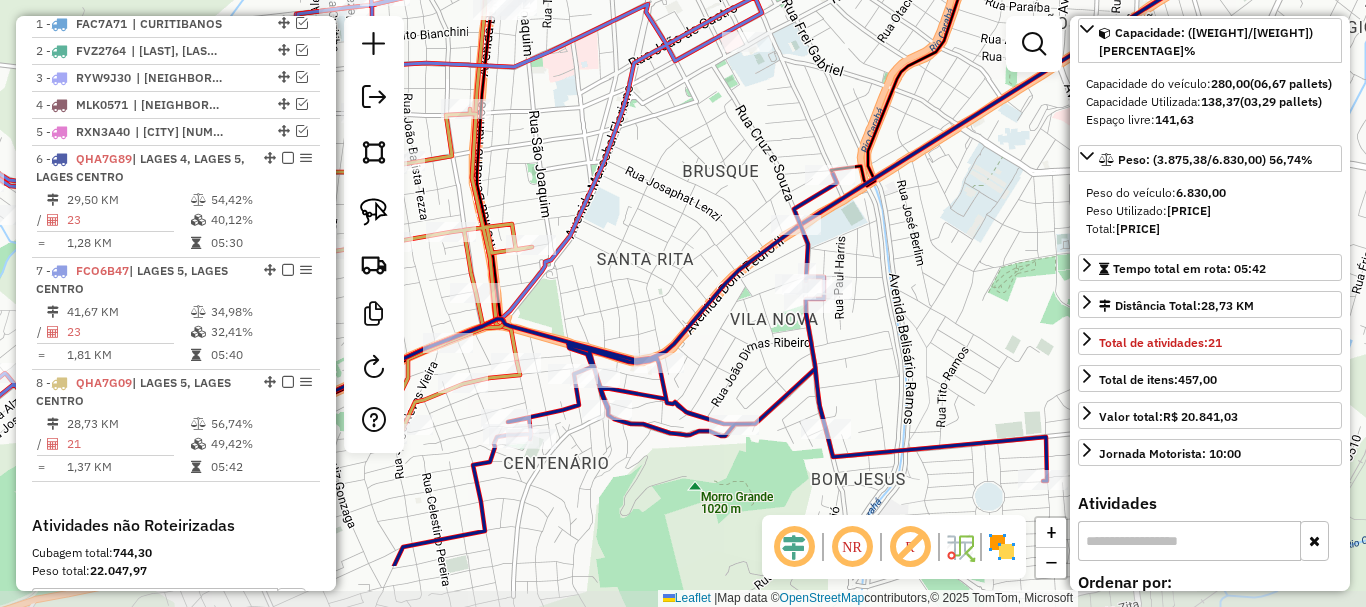 drag, startPoint x: 689, startPoint y: 387, endPoint x: 704, endPoint y: 303, distance: 85.32877 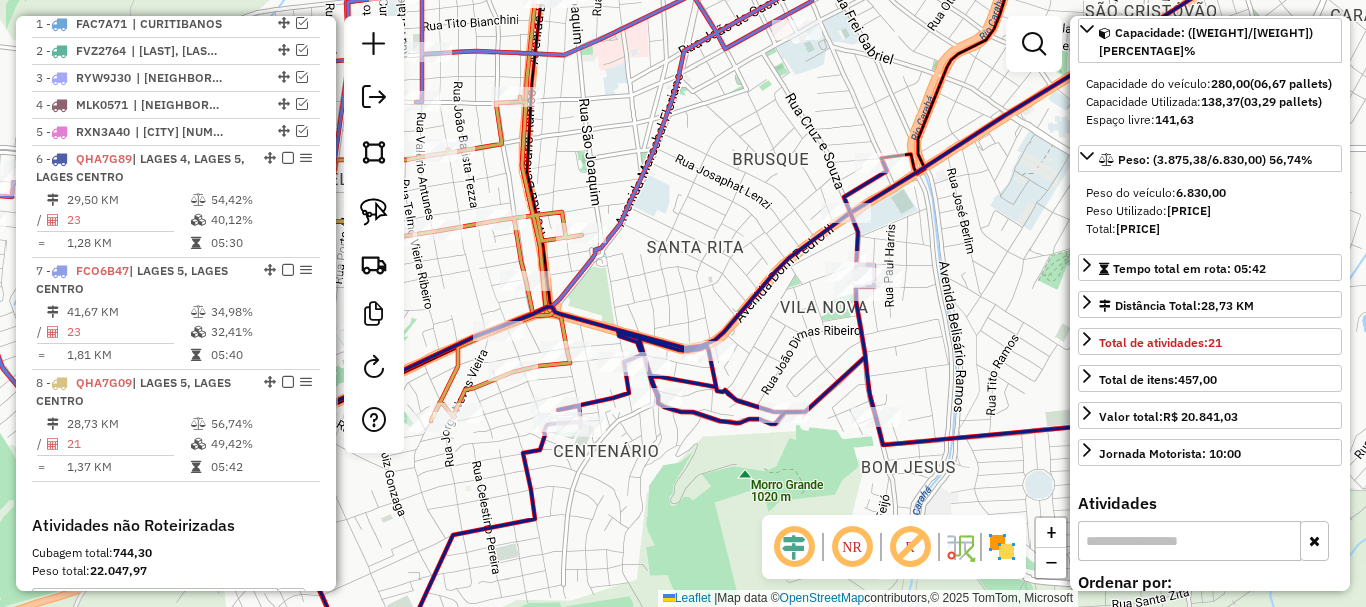 drag, startPoint x: 596, startPoint y: 226, endPoint x: 620, endPoint y: 225, distance: 24.020824 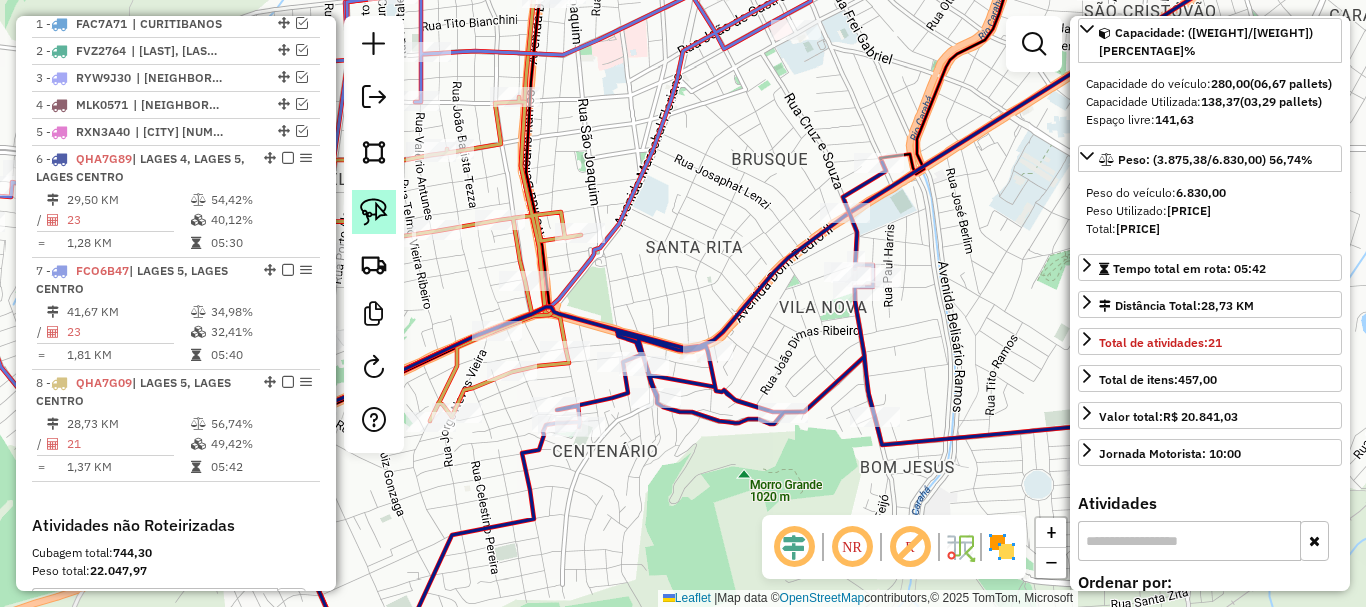 click 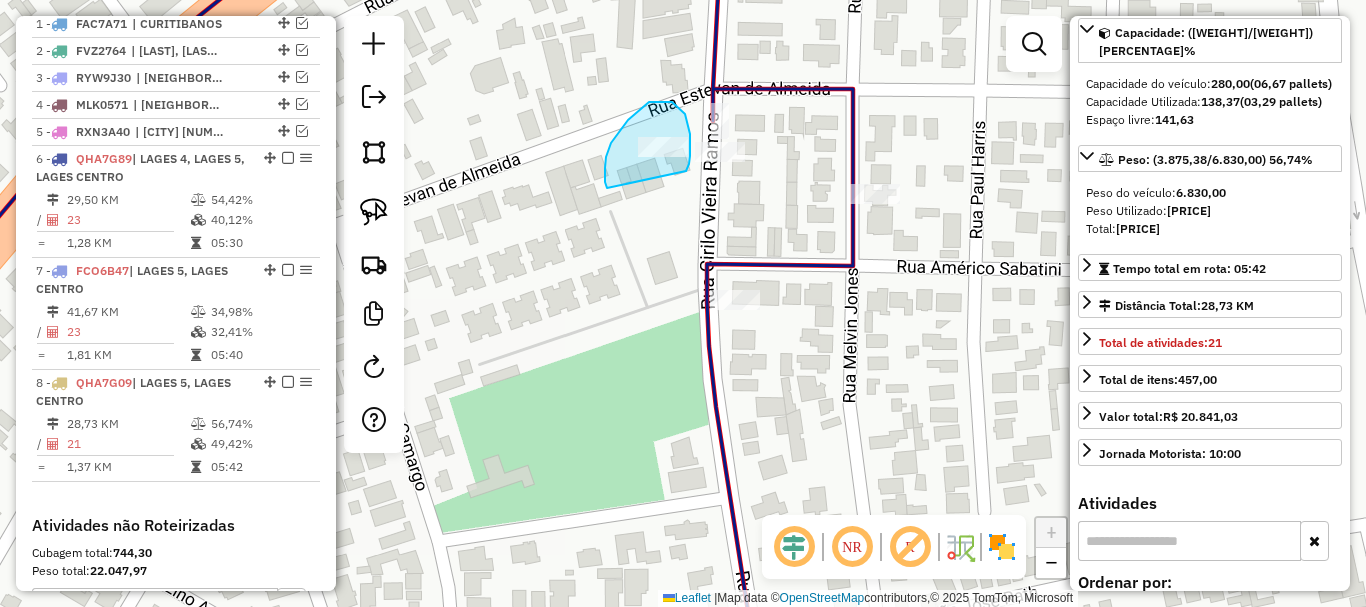 drag, startPoint x: 606, startPoint y: 157, endPoint x: 686, endPoint y: 171, distance: 81.21576 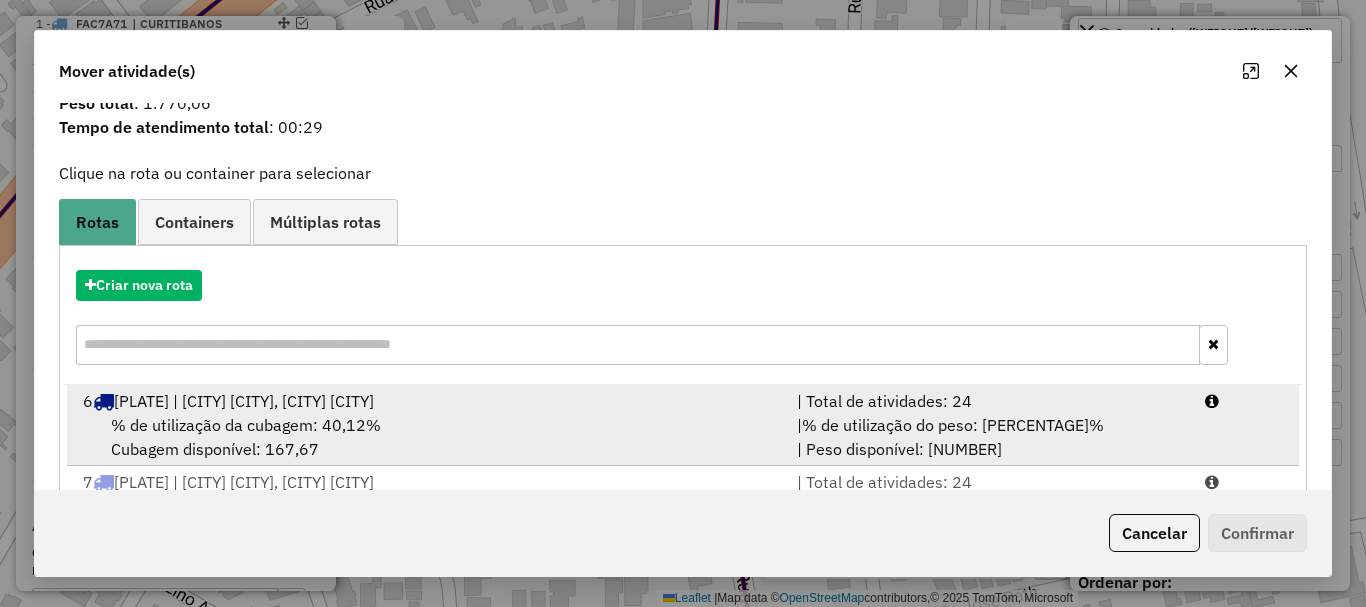 scroll, scrollTop: 100, scrollLeft: 0, axis: vertical 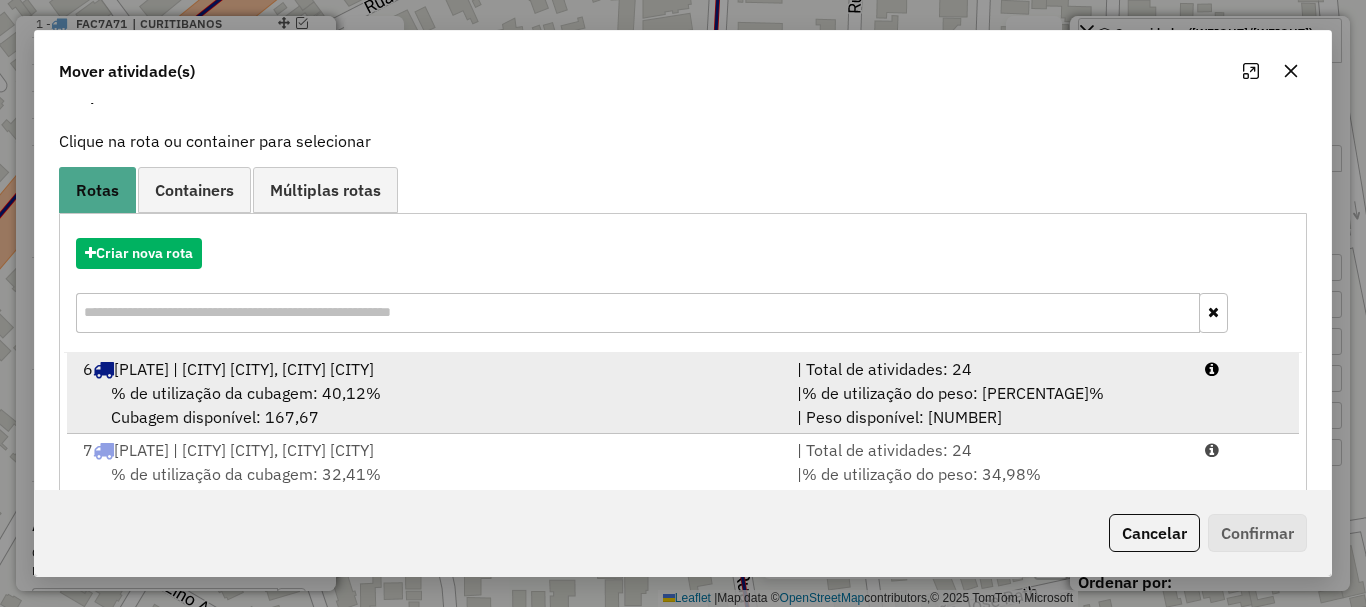 click on "% de utilização da cubagem: 40,12%  Cubagem disponível: 167,67" at bounding box center [428, 405] 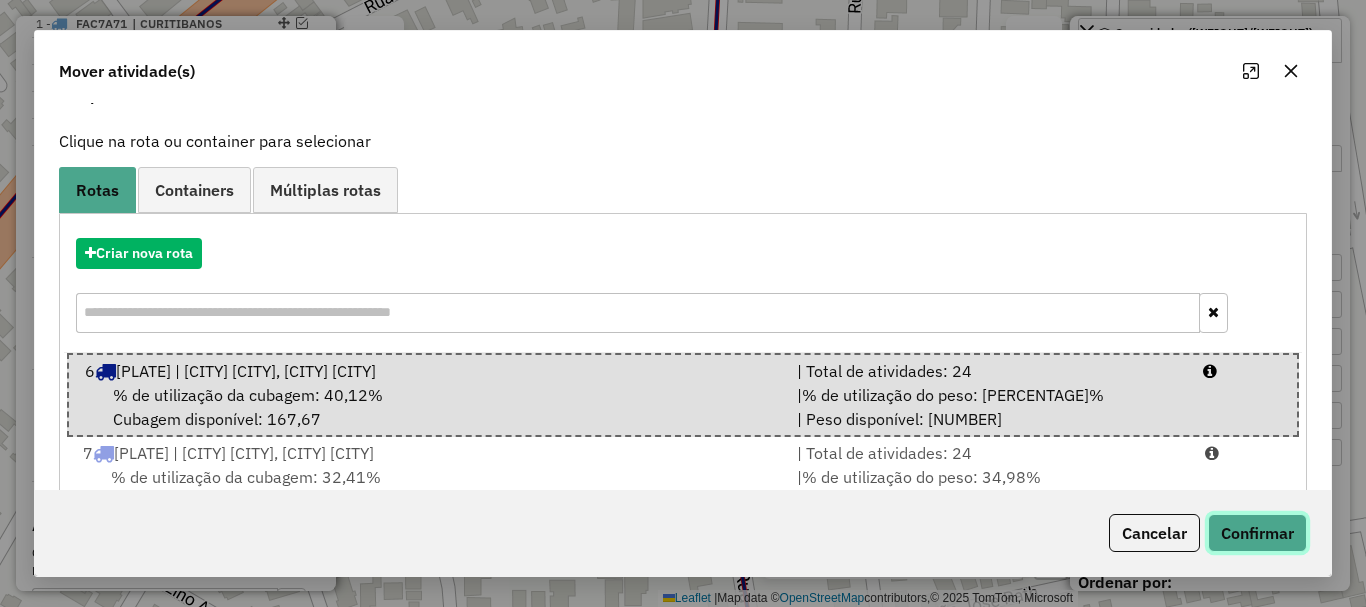 click on "Confirmar" 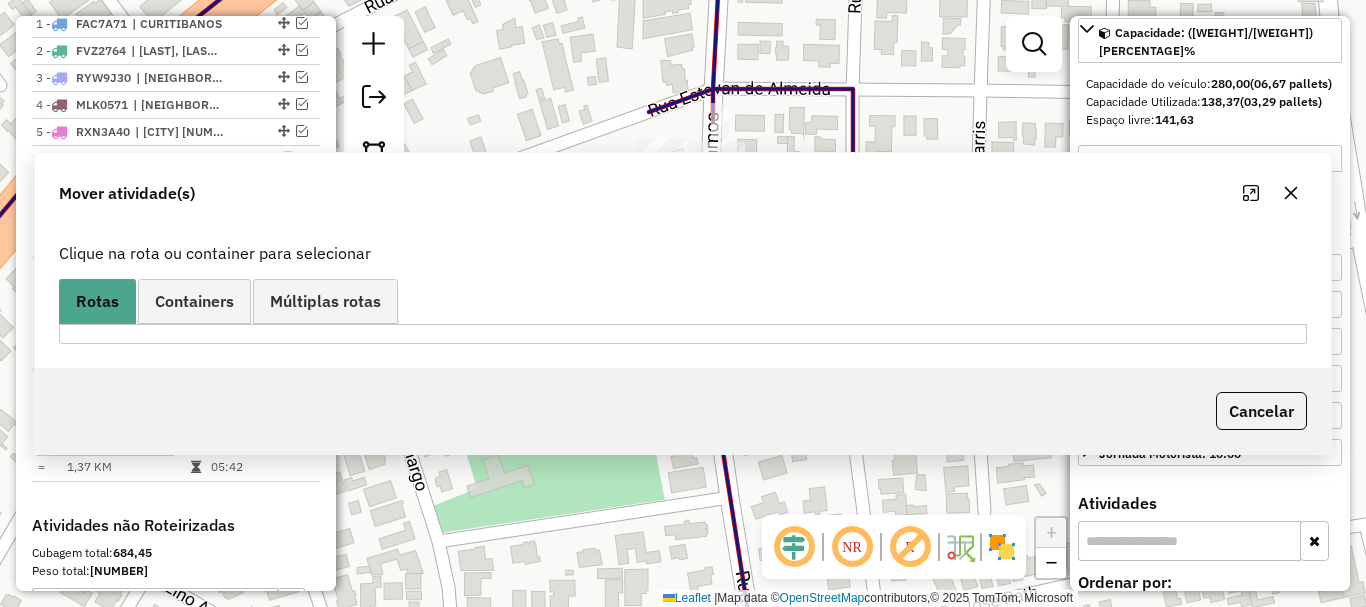 scroll, scrollTop: 0, scrollLeft: 0, axis: both 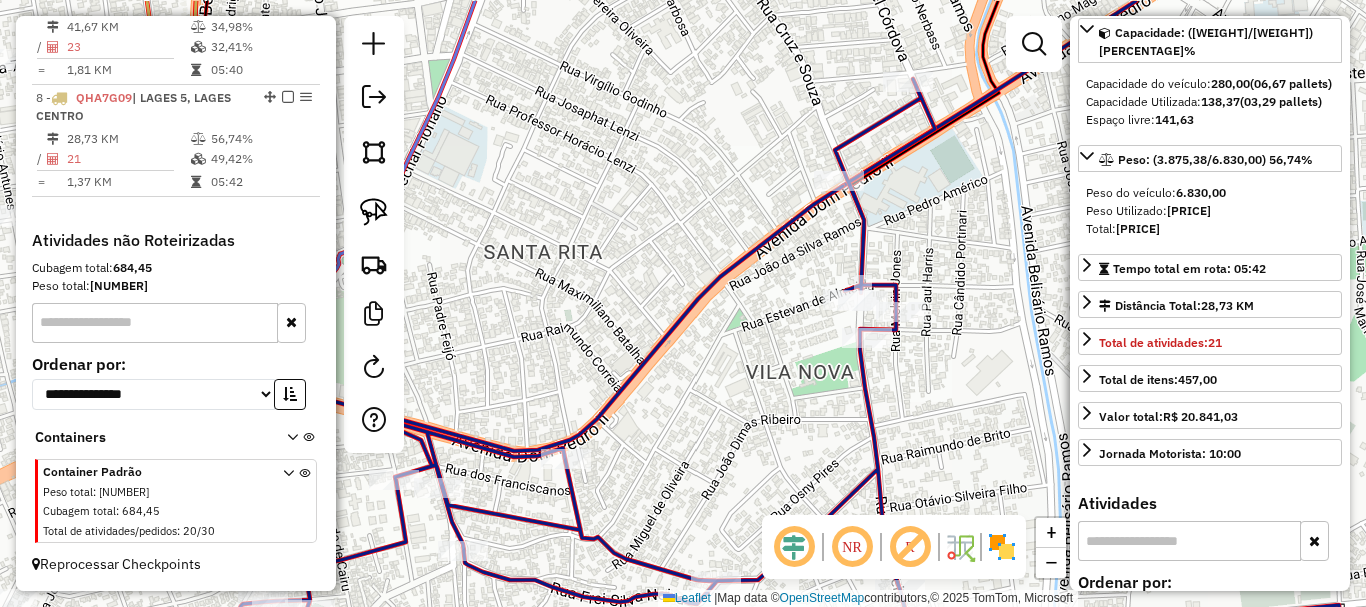 drag, startPoint x: 553, startPoint y: 268, endPoint x: 766, endPoint y: 325, distance: 220.4949 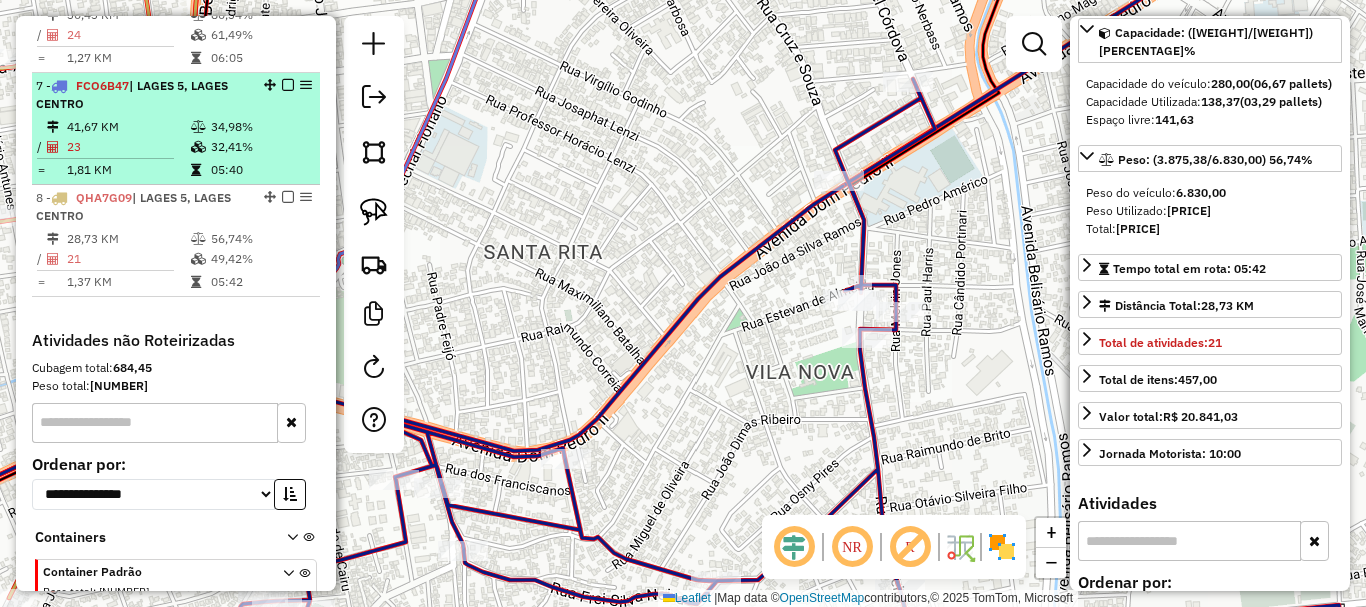 scroll, scrollTop: 864, scrollLeft: 0, axis: vertical 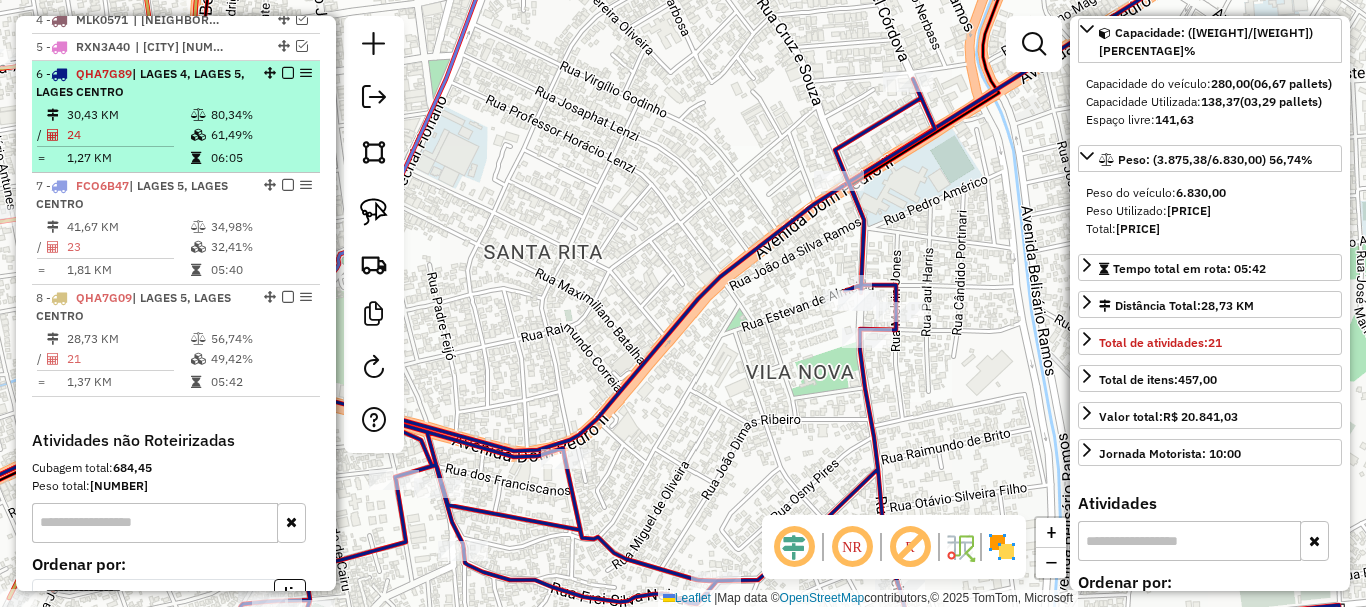 click on "30,43 KM" at bounding box center (128, 115) 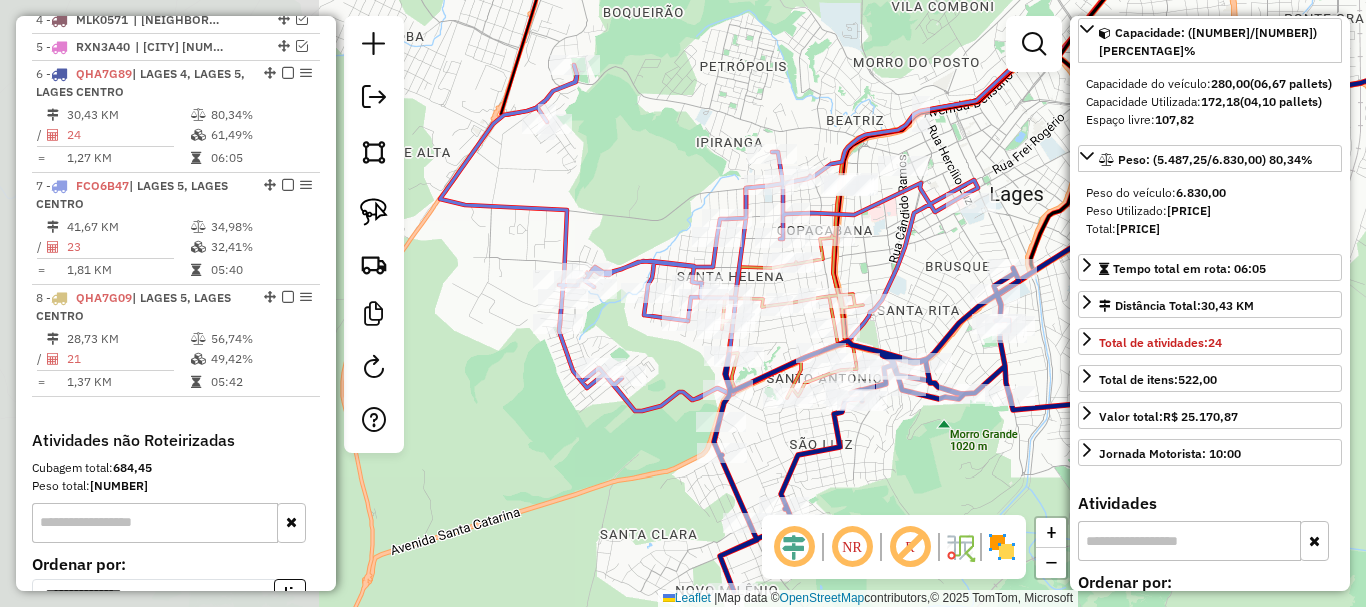 drag, startPoint x: 673, startPoint y: 360, endPoint x: 1084, endPoint y: 344, distance: 411.3113 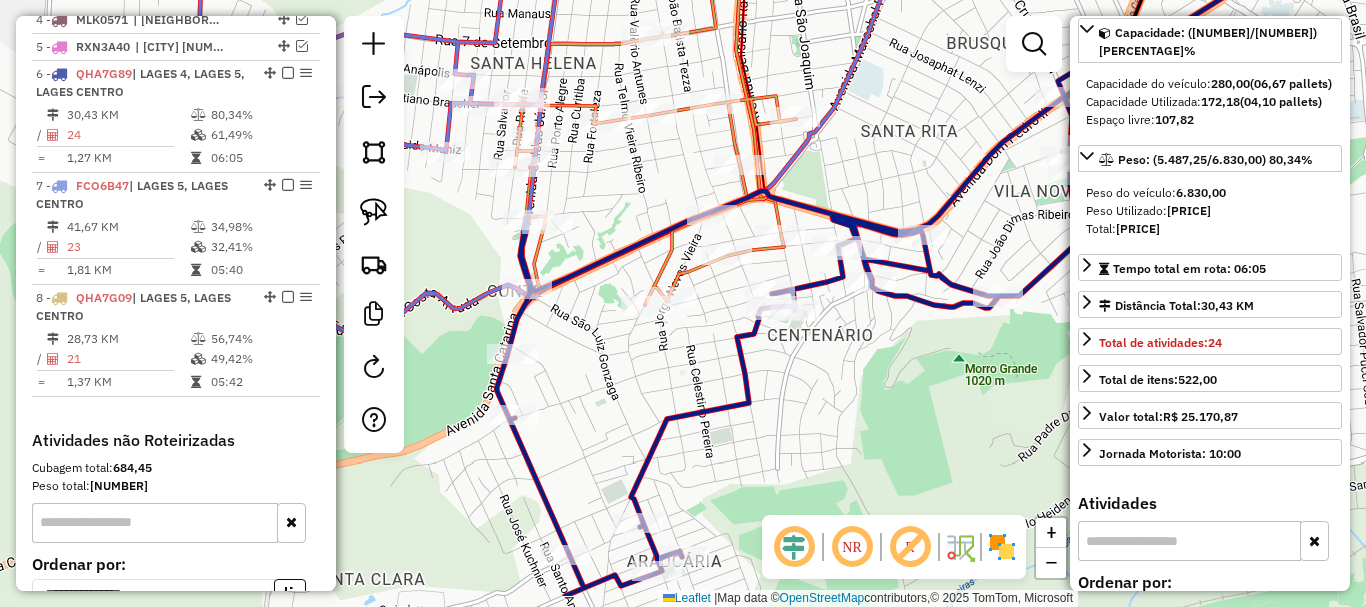 drag, startPoint x: 863, startPoint y: 411, endPoint x: 858, endPoint y: 372, distance: 39.319206 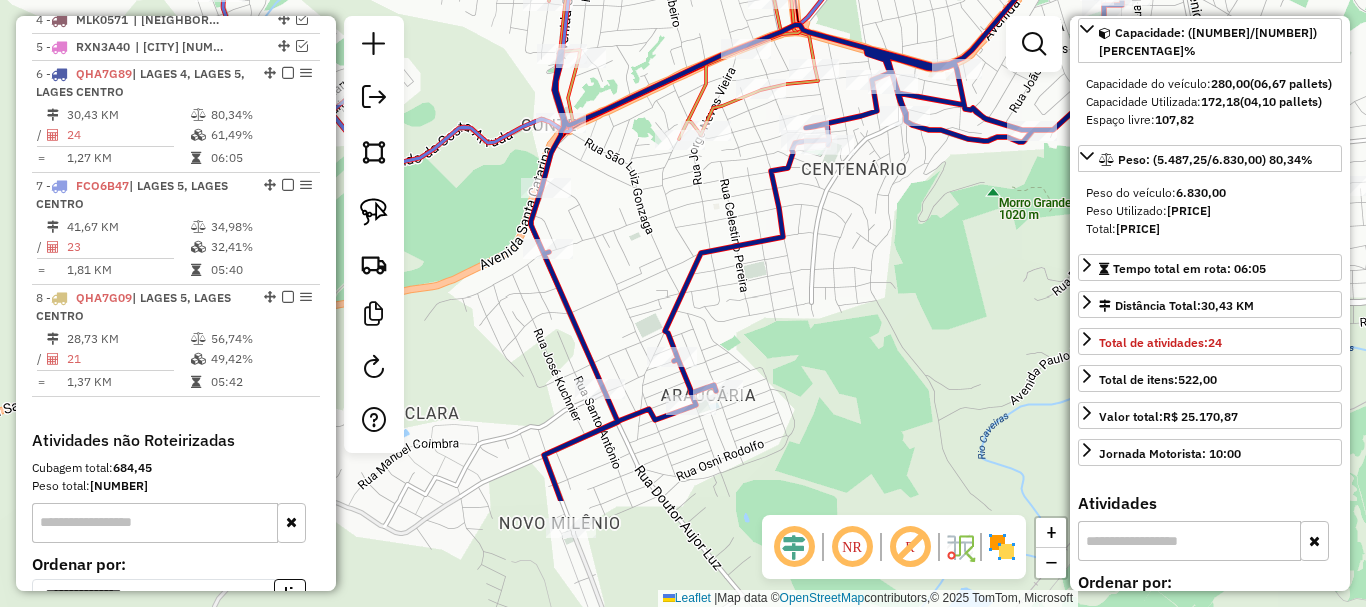 drag, startPoint x: 858, startPoint y: 379, endPoint x: 892, endPoint y: 234, distance: 148.93288 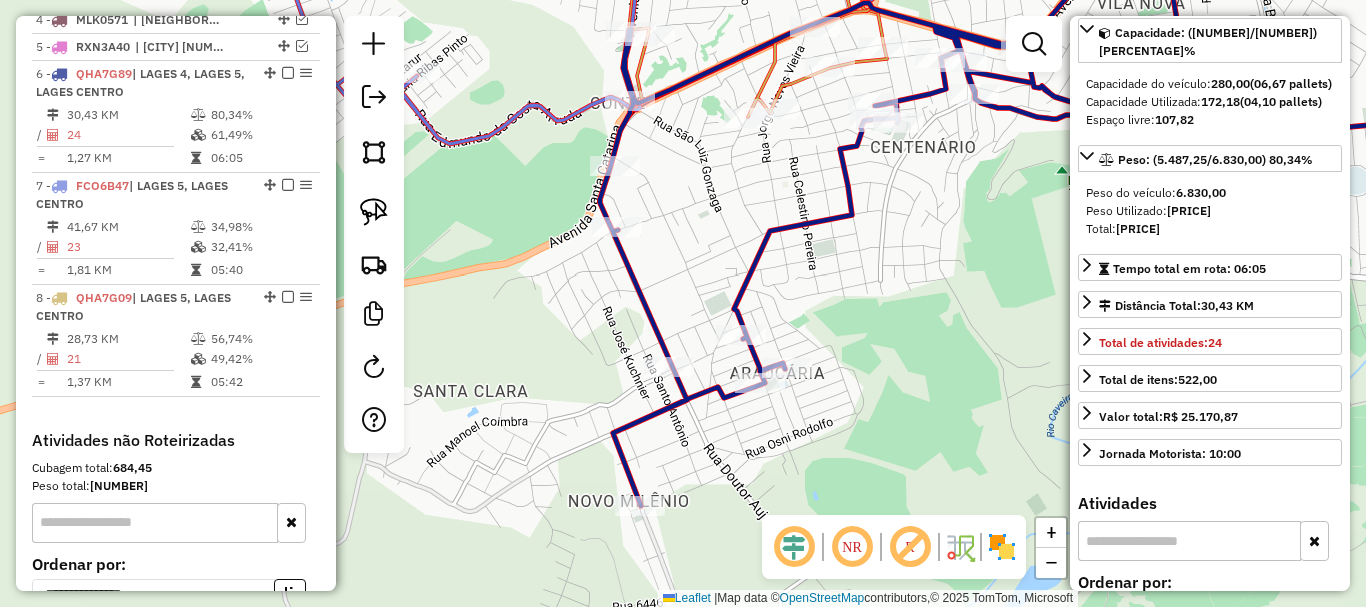 drag, startPoint x: 793, startPoint y: 369, endPoint x: 862, endPoint y: 336, distance: 76.48529 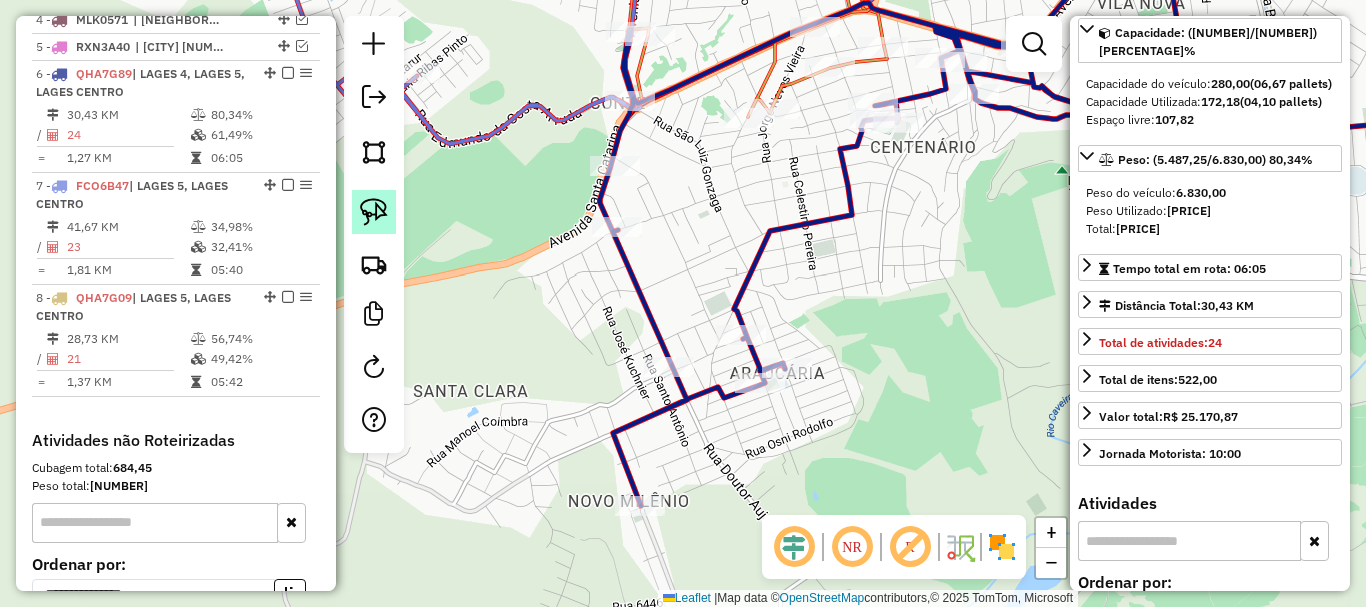 click 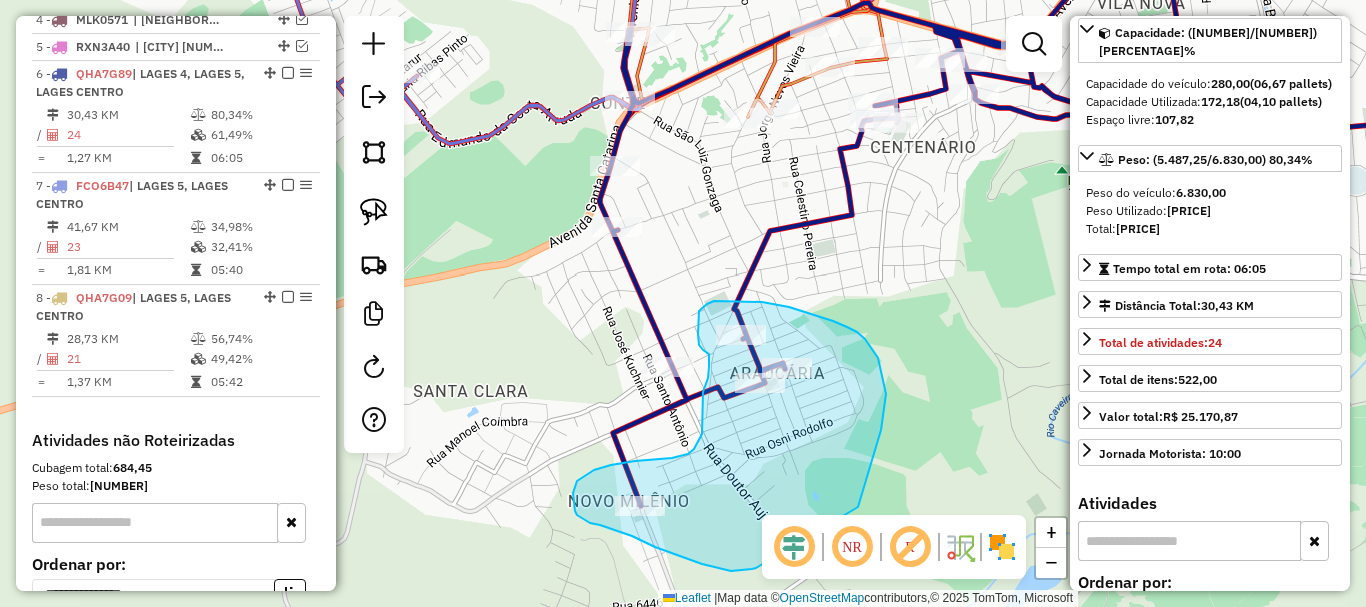drag, startPoint x: 714, startPoint y: 301, endPoint x: 698, endPoint y: 334, distance: 36.67424 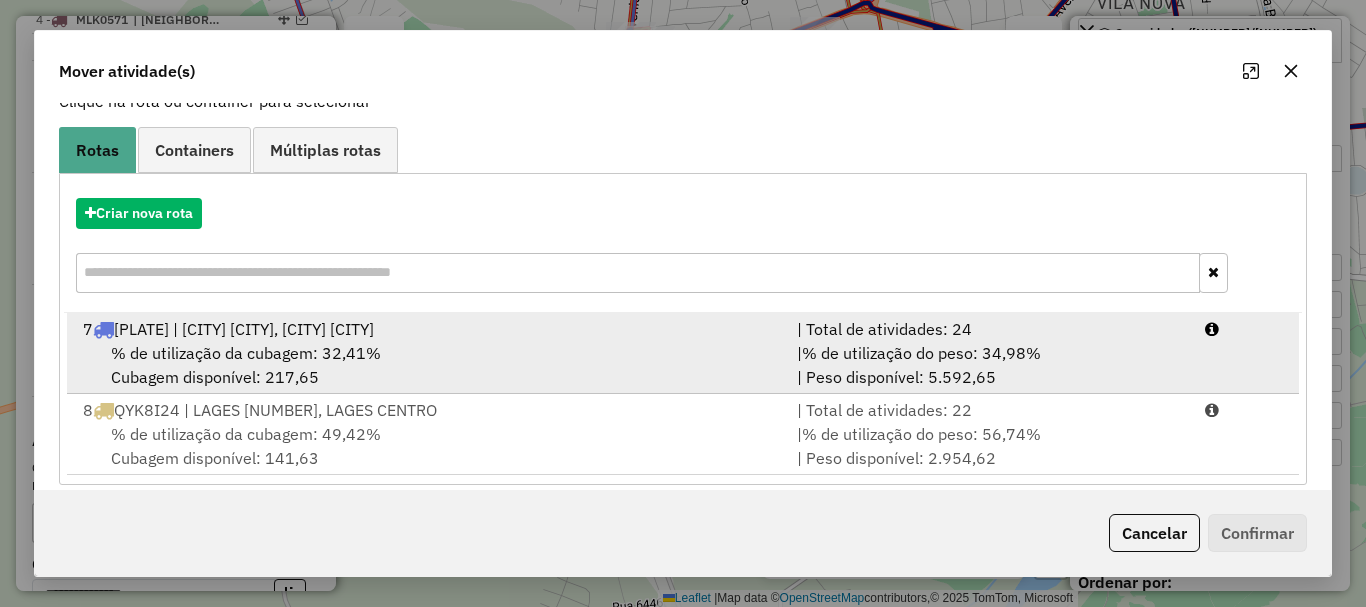 scroll, scrollTop: 159, scrollLeft: 0, axis: vertical 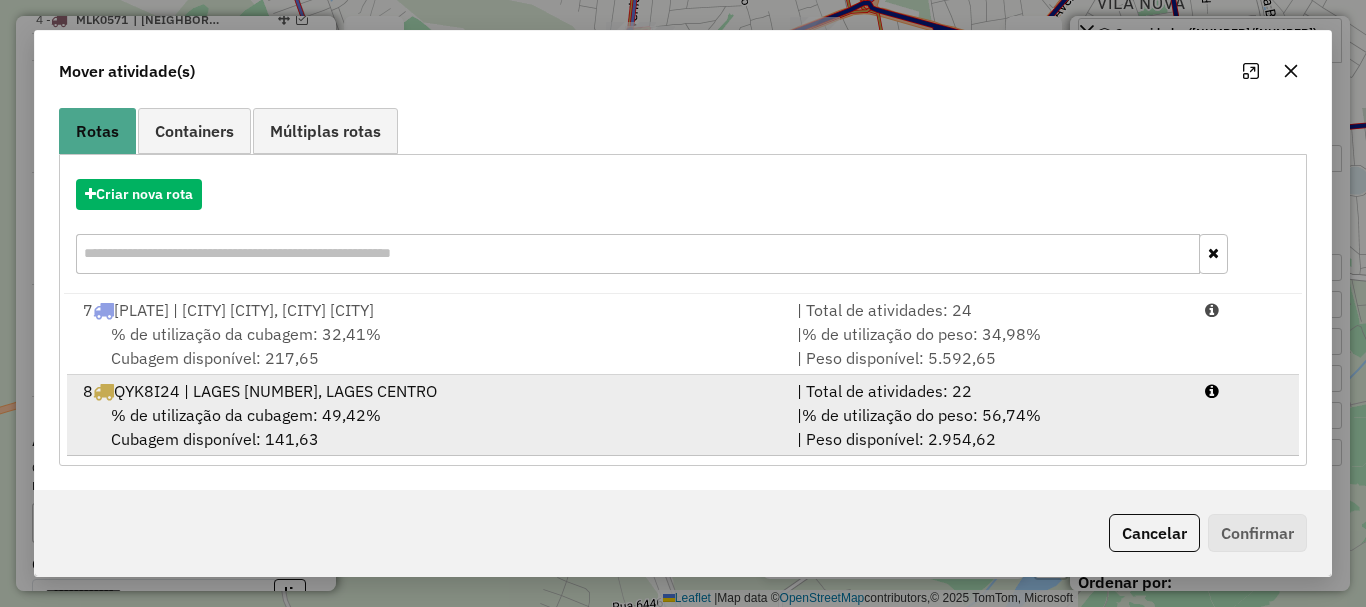 click on "8 [PLATE] | [CITY] [NUMBER], [CITY] [NEIGHBORHOOD]" at bounding box center (428, 391) 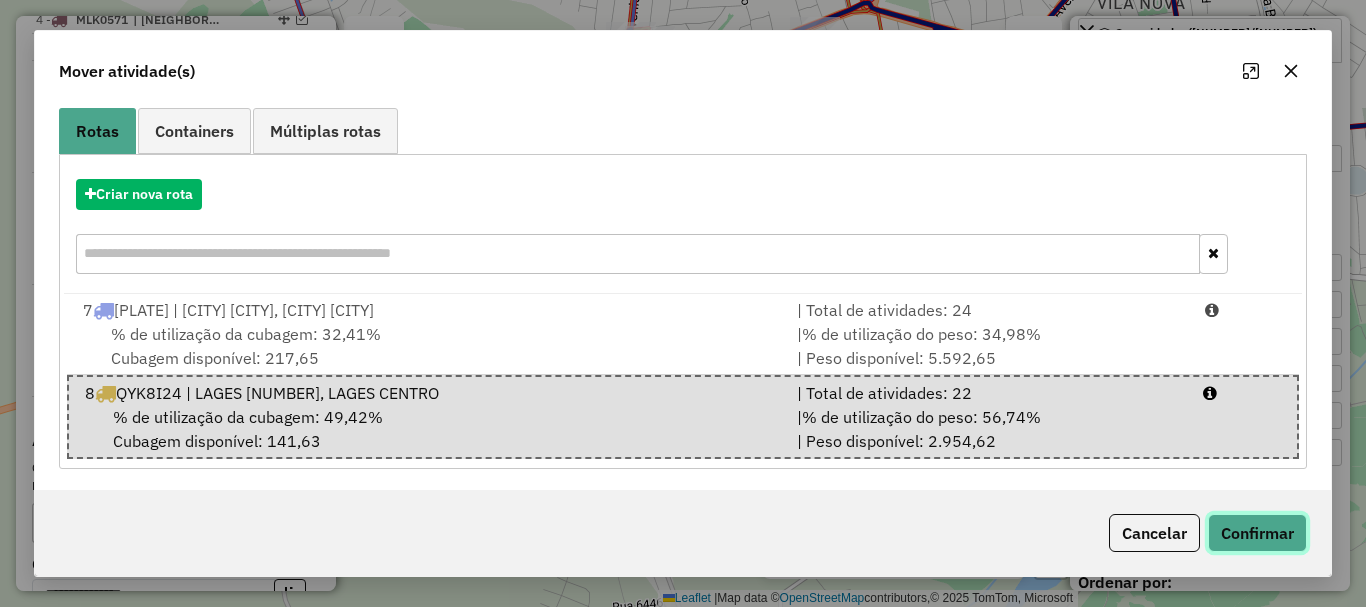 click on "Confirmar" 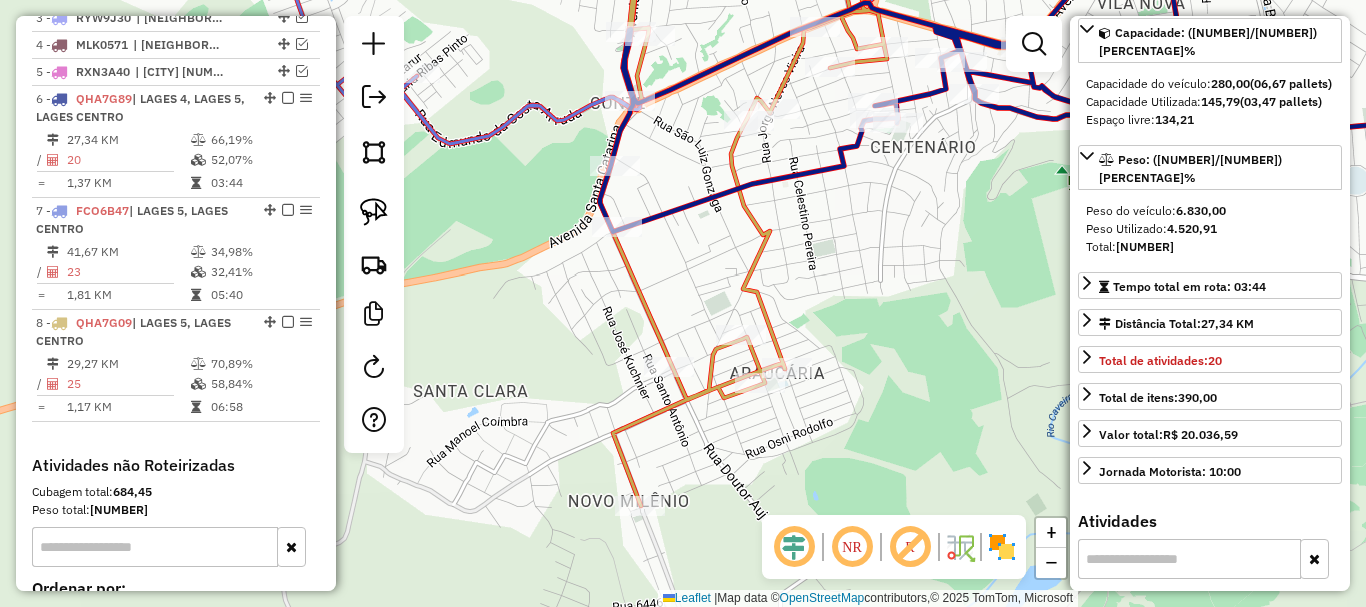 scroll, scrollTop: 893, scrollLeft: 0, axis: vertical 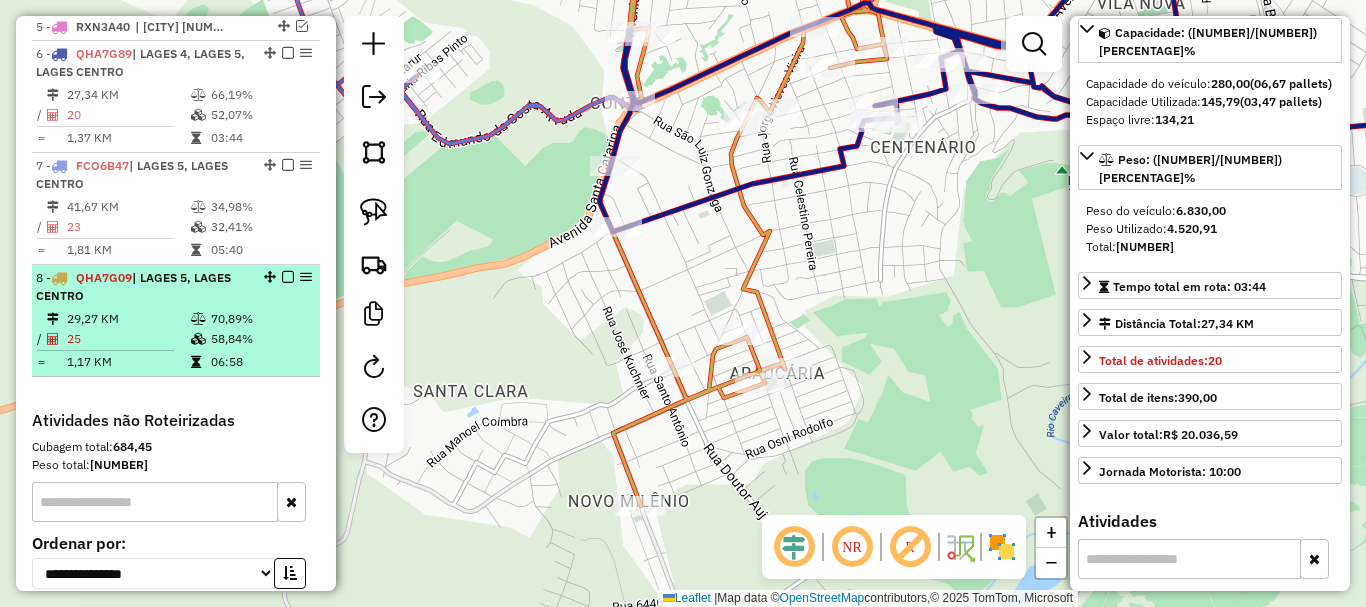 click on "QHA7G09   | LAGES 5, [CITY] CENTRO" at bounding box center [142, 287] 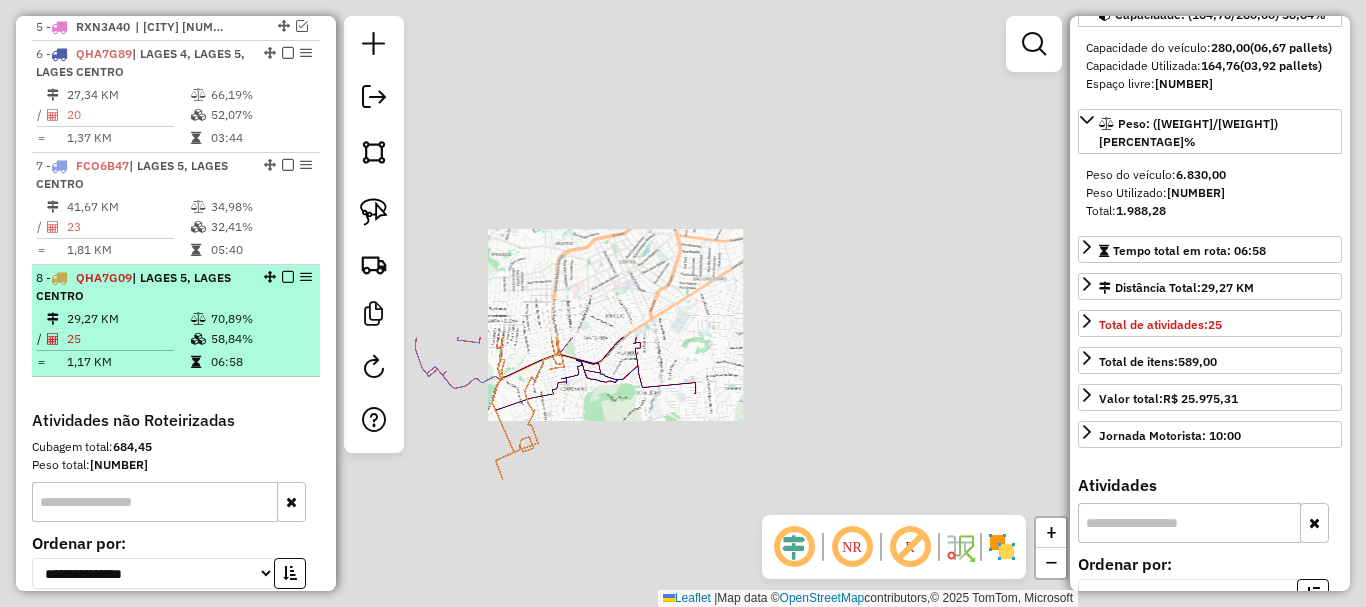 scroll, scrollTop: 182, scrollLeft: 0, axis: vertical 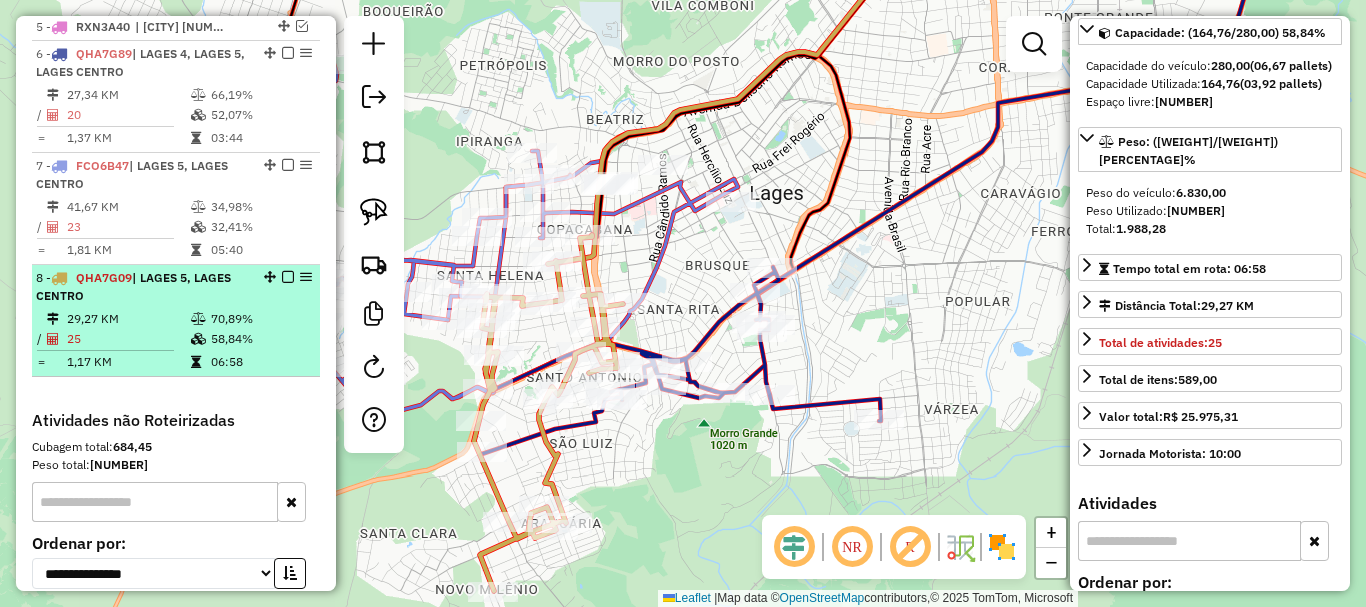 click at bounding box center [288, 277] 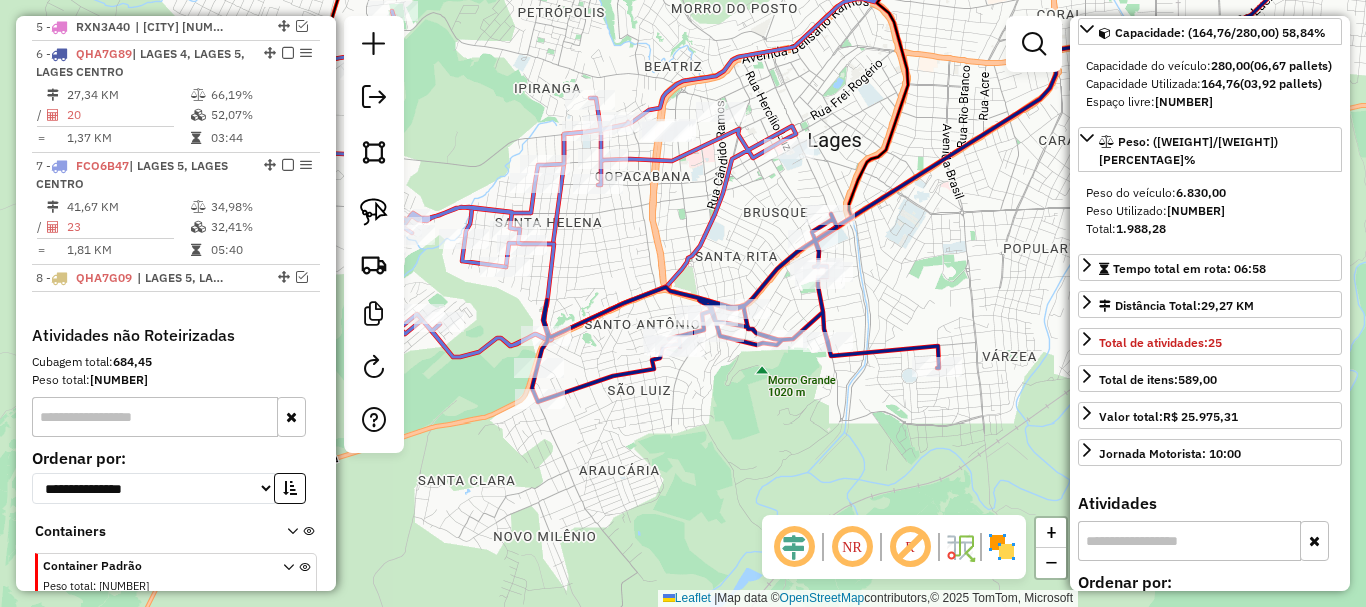 drag, startPoint x: 619, startPoint y: 480, endPoint x: 674, endPoint y: 436, distance: 70.434364 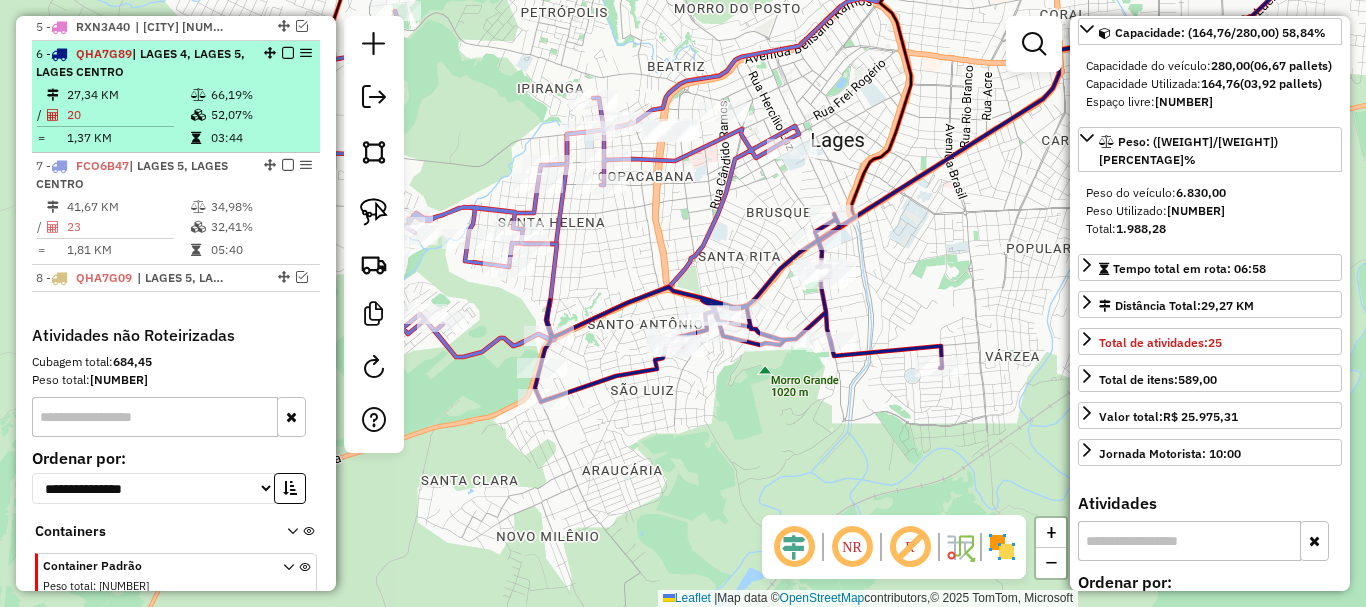 click on "27,34 KM" at bounding box center (128, 95) 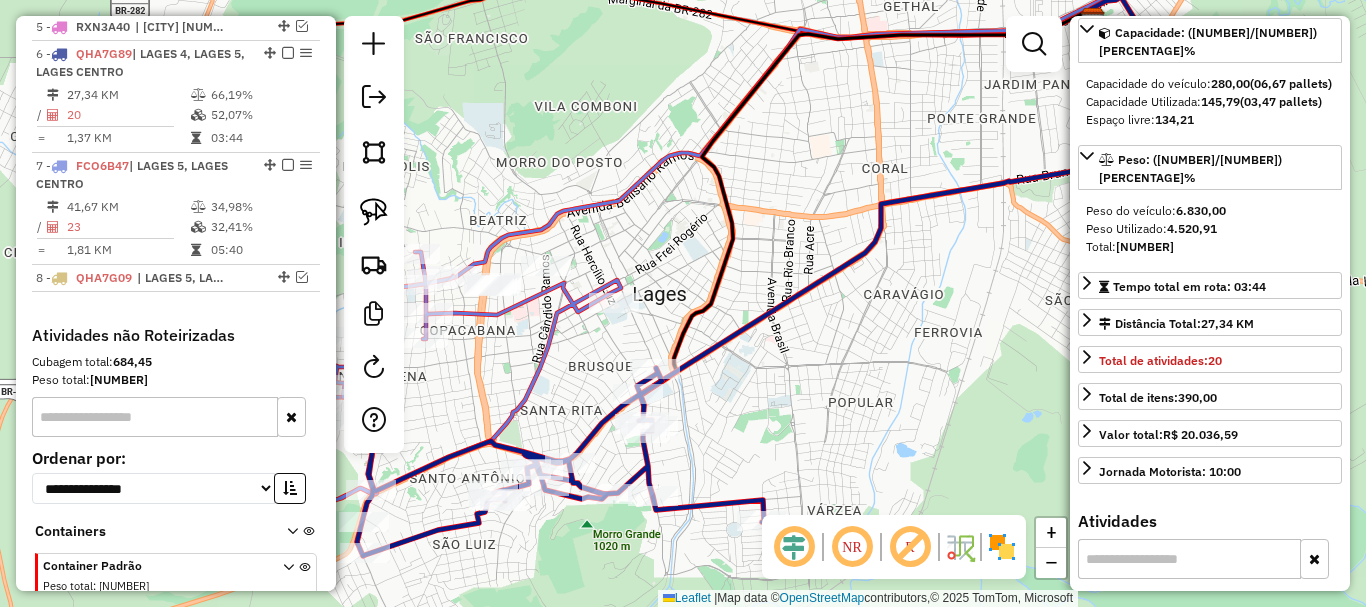 drag, startPoint x: 733, startPoint y: 404, endPoint x: 753, endPoint y: 373, distance: 36.891735 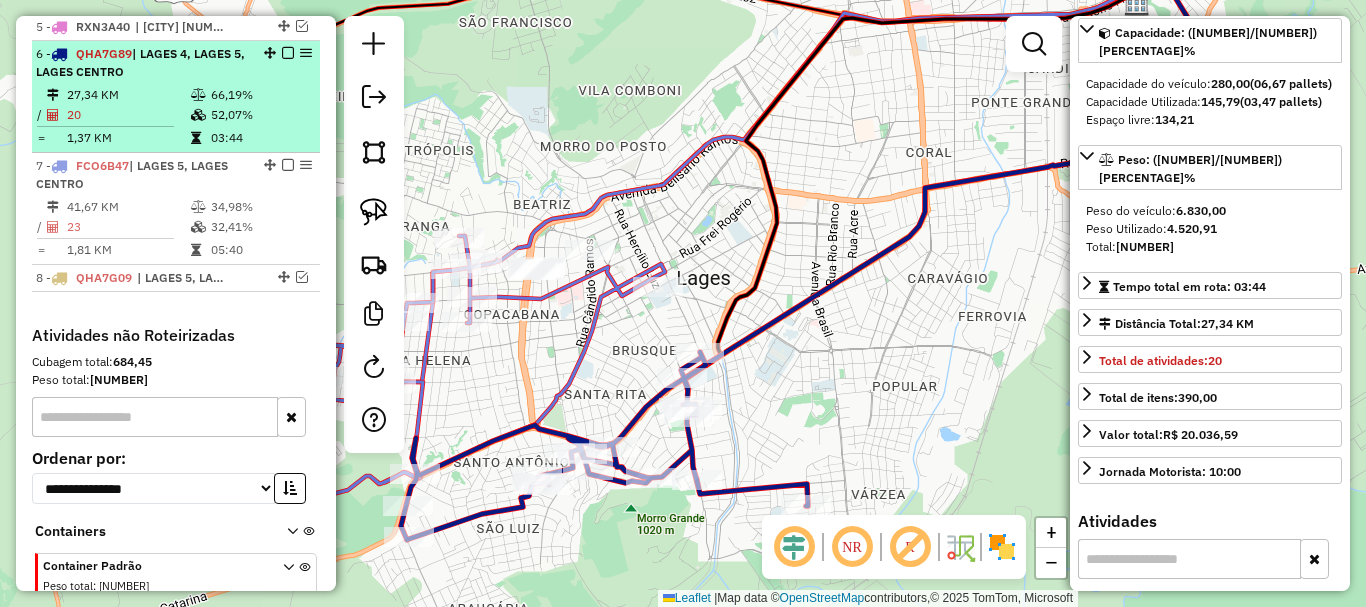 click at bounding box center (288, 53) 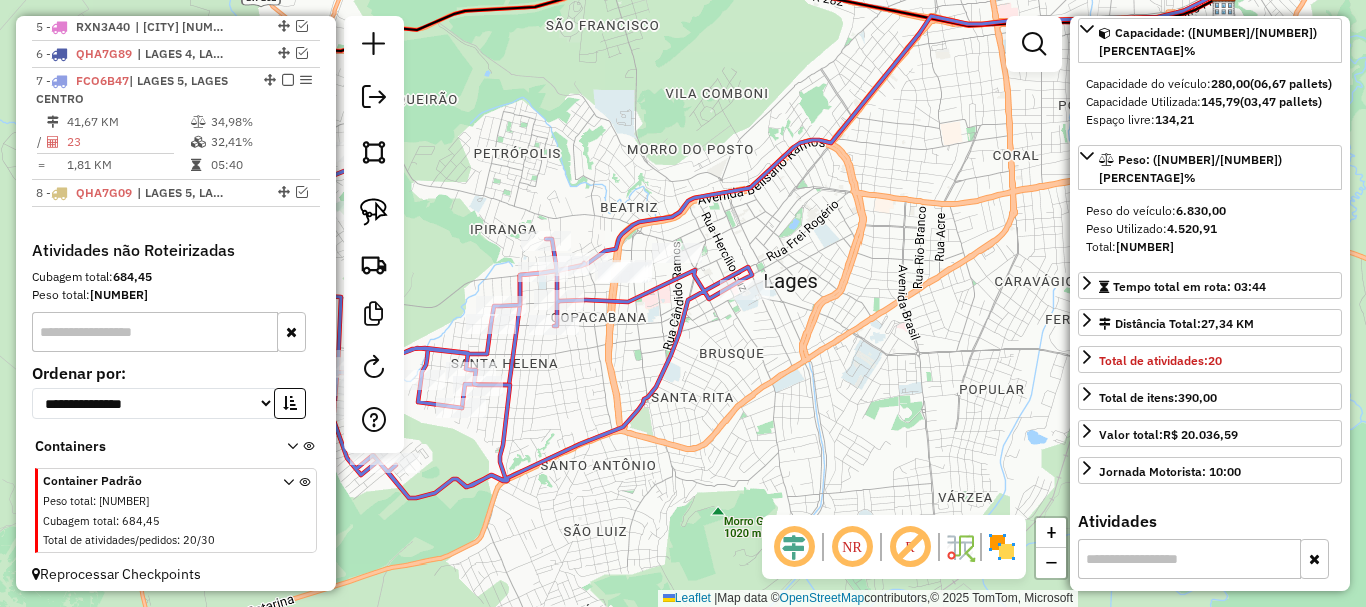 click on "Janela de atendimento Grade de atendimento Capacidade Transportadoras Veículos Cliente Pedidos  Rotas Selecione os dias de semana para filtrar as janelas de atendimento  Seg   Ter   Qua   Qui   Sex   Sáb   Dom  Informe o período da janela de atendimento: De: Até:  Filtrar exatamente a janela do cliente  Considerar janela de atendimento padrão  Selecione os dias de semana para filtrar as grades de atendimento  Seg   Ter   Qua   Qui   Sex   Sáb   Dom   Considerar clientes sem dia de atendimento cadastrado  Clientes fora do dia de atendimento selecionado Filtrar as atividades entre os valores definidos abaixo:  Peso mínimo:   Peso máximo:   Cubagem mínima:   Cubagem máxima:   De:   Até:  Filtrar as atividades entre o tempo de atendimento definido abaixo:  De:   Até:   Considerar capacidade total dos clientes não roteirizados Transportadora: Selecione um ou mais itens Tipo de veículo: Selecione um ou mais itens Veículo: Selecione um ou mais itens Motorista: Selecione um ou mais itens Nome: Rótulo:" 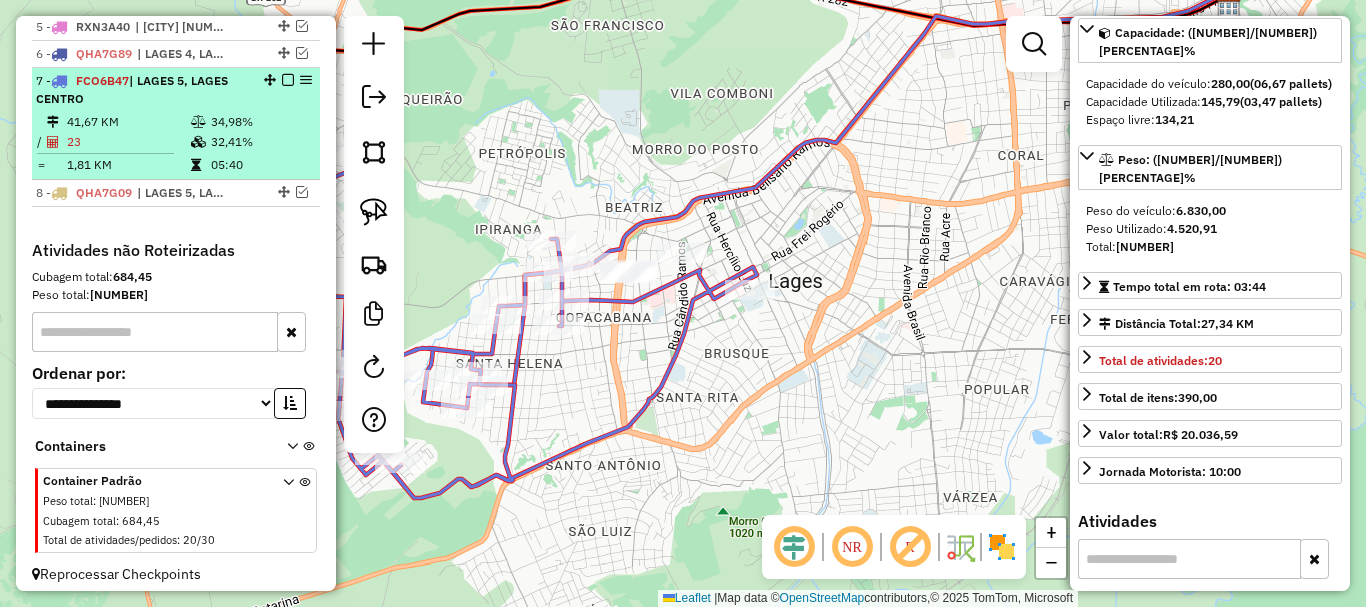 click on "[NUMBER] - FCO6B47 | LAGES [NUMBER], LAGES CENTRO" at bounding box center (142, 90) 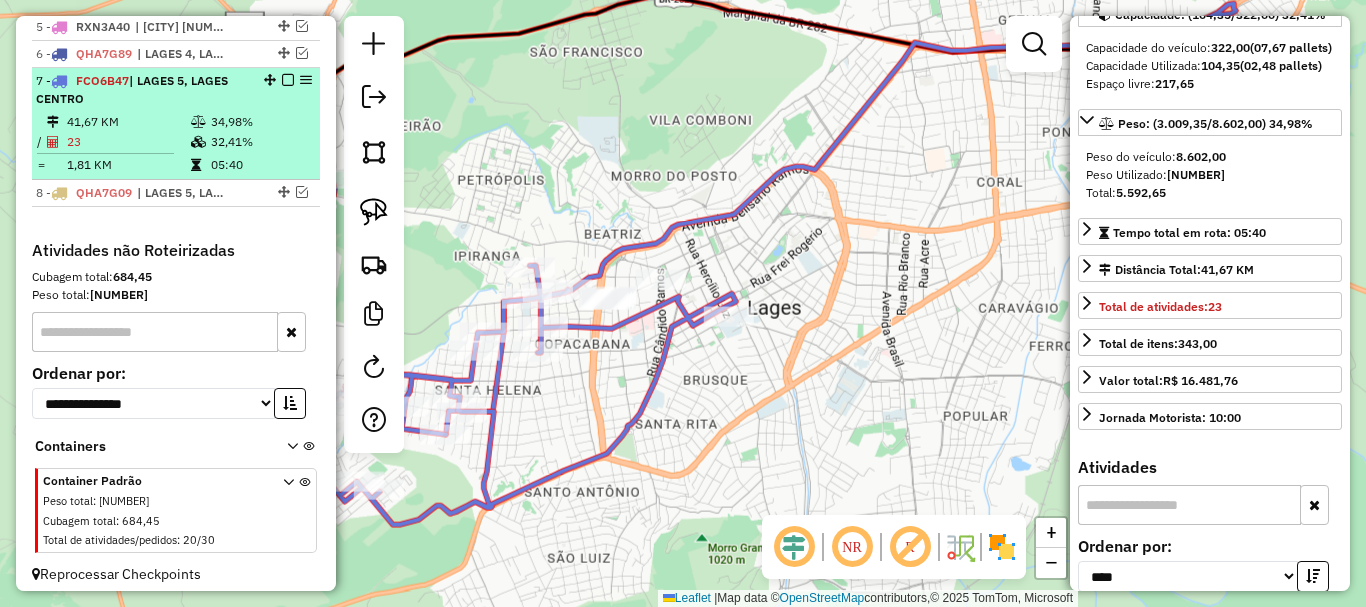 scroll, scrollTop: 182, scrollLeft: 0, axis: vertical 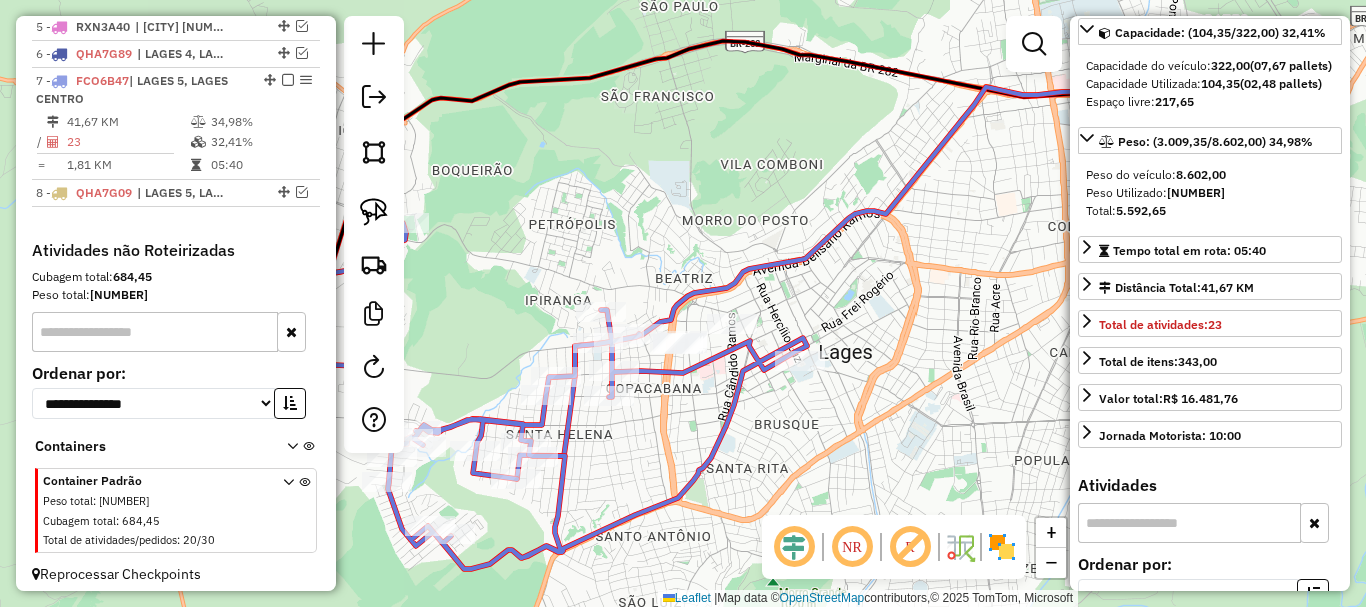 drag, startPoint x: 597, startPoint y: 432, endPoint x: 760, endPoint y: 425, distance: 163.15024 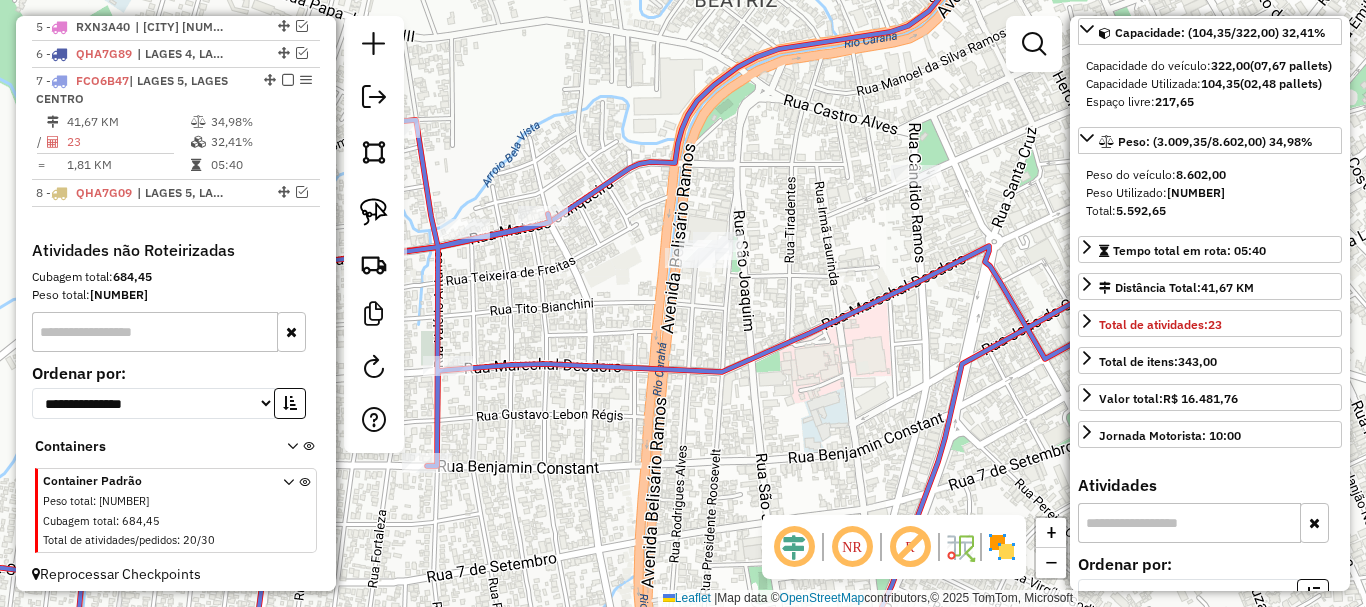 drag, startPoint x: 808, startPoint y: 182, endPoint x: 551, endPoint y: 140, distance: 260.4093 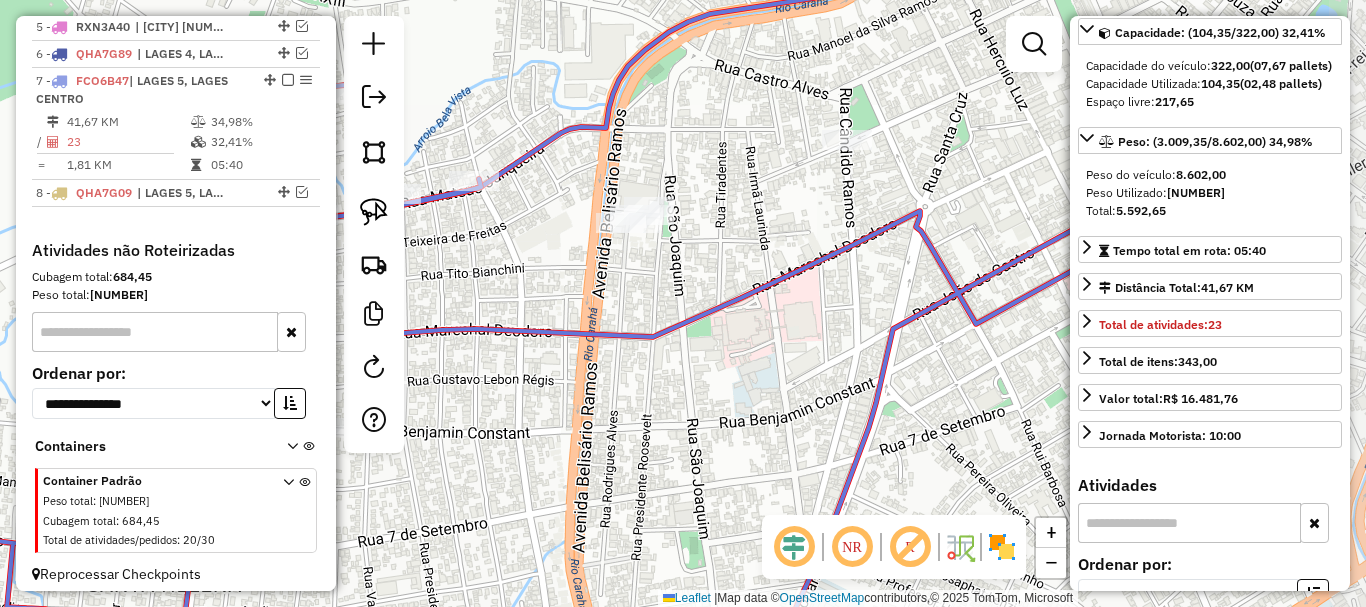 drag, startPoint x: 911, startPoint y: 213, endPoint x: 742, endPoint y: 193, distance: 170.17932 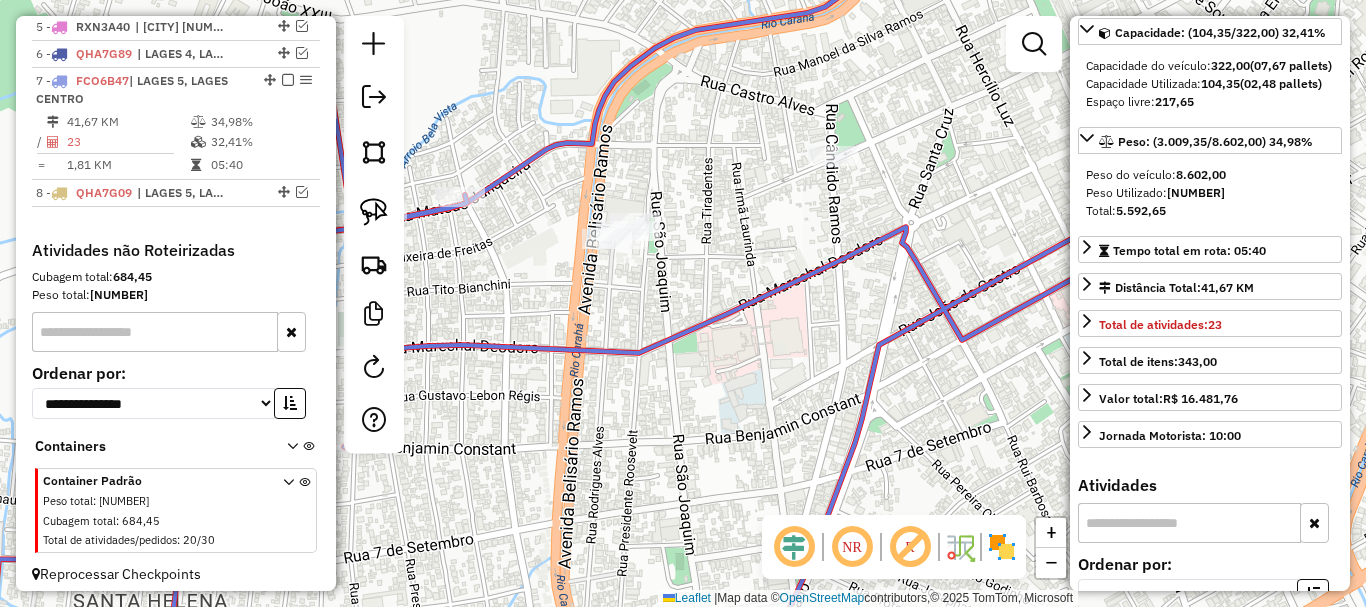 drag, startPoint x: 779, startPoint y: 200, endPoint x: 748, endPoint y: 218, distance: 35.846897 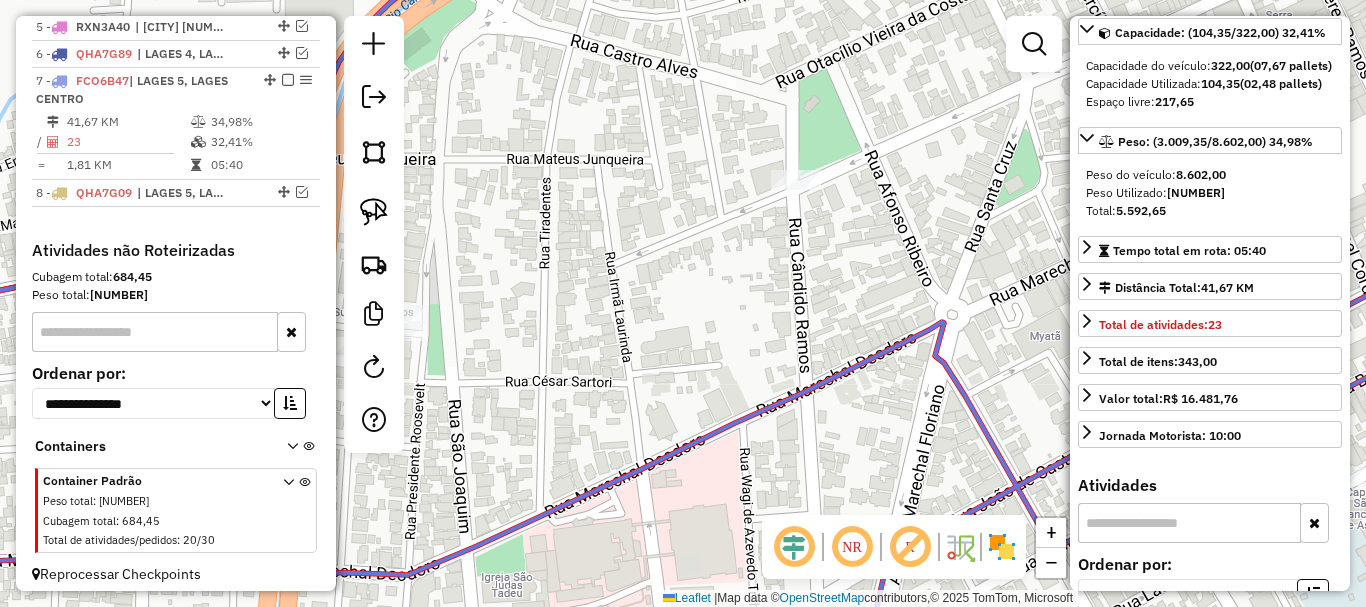 drag, startPoint x: 801, startPoint y: 192, endPoint x: 776, endPoint y: 235, distance: 49.73932 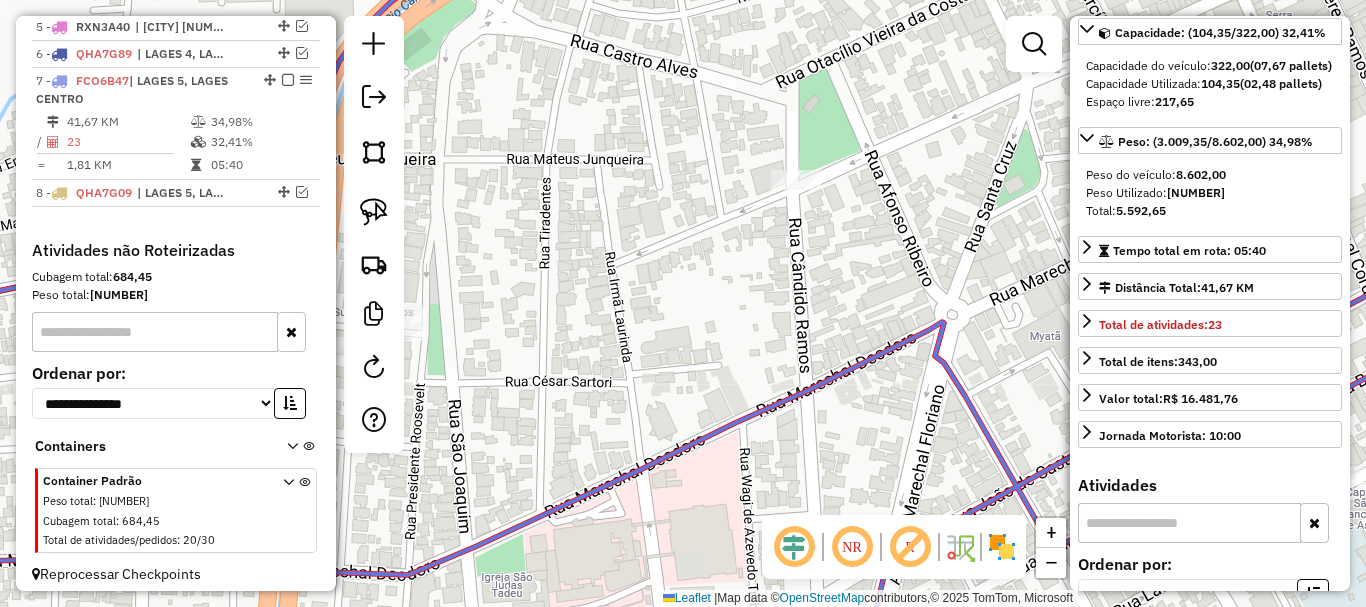 click on "Janela de atendimento Grade de atendimento Capacidade Transportadoras Veículos Cliente Pedidos  Rotas Selecione os dias de semana para filtrar as janelas de atendimento  Seg   Ter   Qua   Qui   Sex   Sáb   Dom  Informe o período da janela de atendimento: De: Até:  Filtrar exatamente a janela do cliente  Considerar janela de atendimento padrão  Selecione os dias de semana para filtrar as grades de atendimento  Seg   Ter   Qua   Qui   Sex   Sáb   Dom   Considerar clientes sem dia de atendimento cadastrado  Clientes fora do dia de atendimento selecionado Filtrar as atividades entre os valores definidos abaixo:  Peso mínimo:   Peso máximo:   Cubagem mínima:   Cubagem máxima:   De:   Até:  Filtrar as atividades entre o tempo de atendimento definido abaixo:  De:   Até:   Considerar capacidade total dos clientes não roteirizados Transportadora: Selecione um ou mais itens Tipo de veículo: Selecione um ou mais itens Veículo: Selecione um ou mais itens Motorista: Selecione um ou mais itens Nome: Rótulo:" 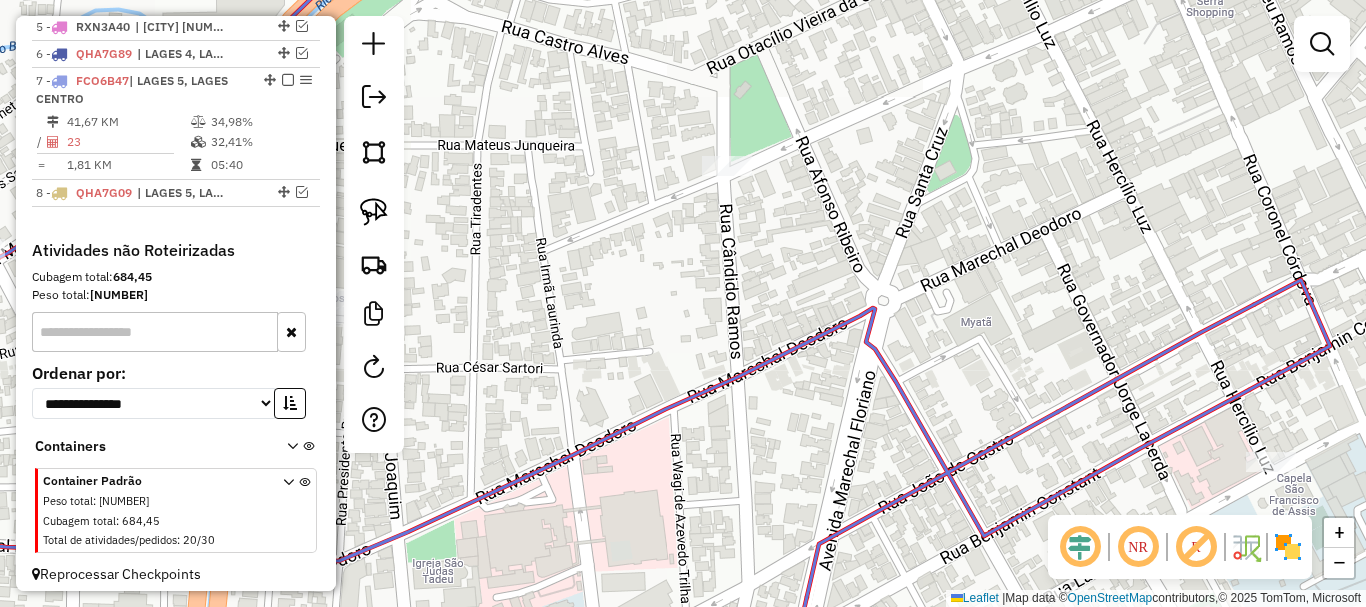 drag, startPoint x: 790, startPoint y: 249, endPoint x: 762, endPoint y: 243, distance: 28.635643 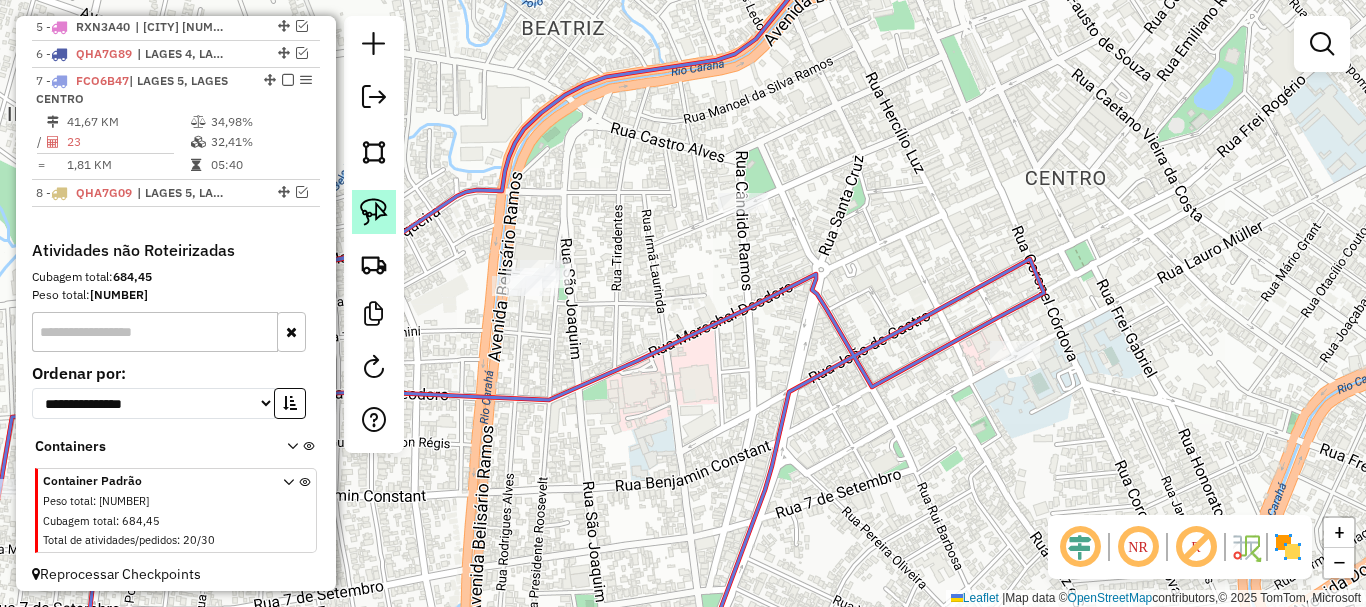 click 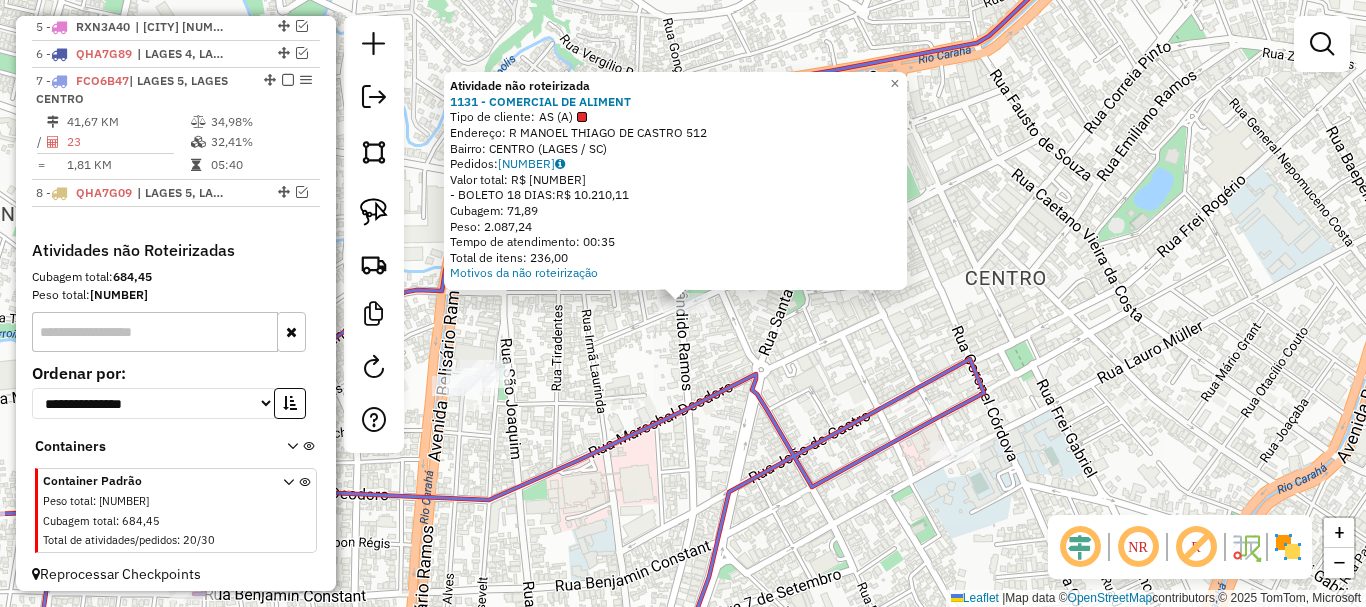 click on "Atividade não roteirizada [NUMBER] - COMERCIAL DE ALIMENT Tipo de cliente: AS (A) Endereço: R MANOEL THIAGO DE CASTRO [NUMBER] Bairro: CENTRO (LAGES / SC) Pedidos: [NUMBER] Valor total: R$ [NUMBER] - BOLETO [NUMBER] DIAS: R$ [NUMBER] Cubagem: [NUMBER] Peso: [NUMBER] Tempo de atendimento: [TIME] Total de itens: [NUMBER] Motivos da não roteirização × Janela de atendimento Grade de atendimento Capacidade Transportadoras Veículos Cliente Pedidos Rotas Selecione os dias de semana para filtrar as janelas de atendimento Seg Ter Qua Qui Sex Sáb Dom Informe o período da janela de atendimento: De: Até: Filtrar exatamente a janela do cliente Seg Ter Qua Qui Sex Sáb Dom De: Até: Considerar clientes sem dia de atendimento cadastrado Clientes fora do dia de atendimento selecionado Filtrar as atividades entre os valores definidos abaixo: Peso mínimo: Peso máximo:" 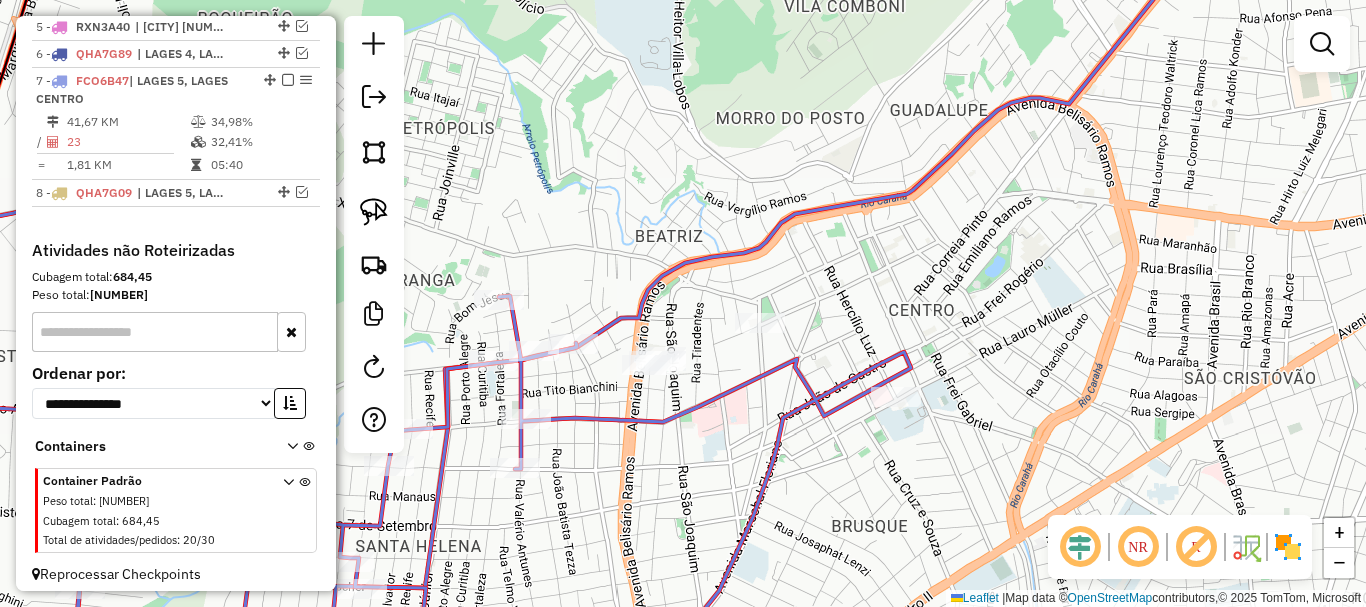 click on "Janela de atendimento Grade de atendimento Capacidade Transportadoras Veículos Cliente Pedidos  Rotas Selecione os dias de semana para filtrar as janelas de atendimento  Seg   Ter   Qua   Qui   Sex   Sáb   Dom  Informe o período da janela de atendimento: De: Até:  Filtrar exatamente a janela do cliente  Considerar janela de atendimento padrão  Selecione os dias de semana para filtrar as grades de atendimento  Seg   Ter   Qua   Qui   Sex   Sáb   Dom   Considerar clientes sem dia de atendimento cadastrado  Clientes fora do dia de atendimento selecionado Filtrar as atividades entre os valores definidos abaixo:  Peso mínimo:   Peso máximo:   Cubagem mínima:   Cubagem máxima:   De:   Até:  Filtrar as atividades entre o tempo de atendimento definido abaixo:  De:   Até:   Considerar capacidade total dos clientes não roteirizados Transportadora: Selecione um ou mais itens Tipo de veículo: Selecione um ou mais itens Veículo: Selecione um ou mais itens Motorista: Selecione um ou mais itens Nome: Rótulo:" 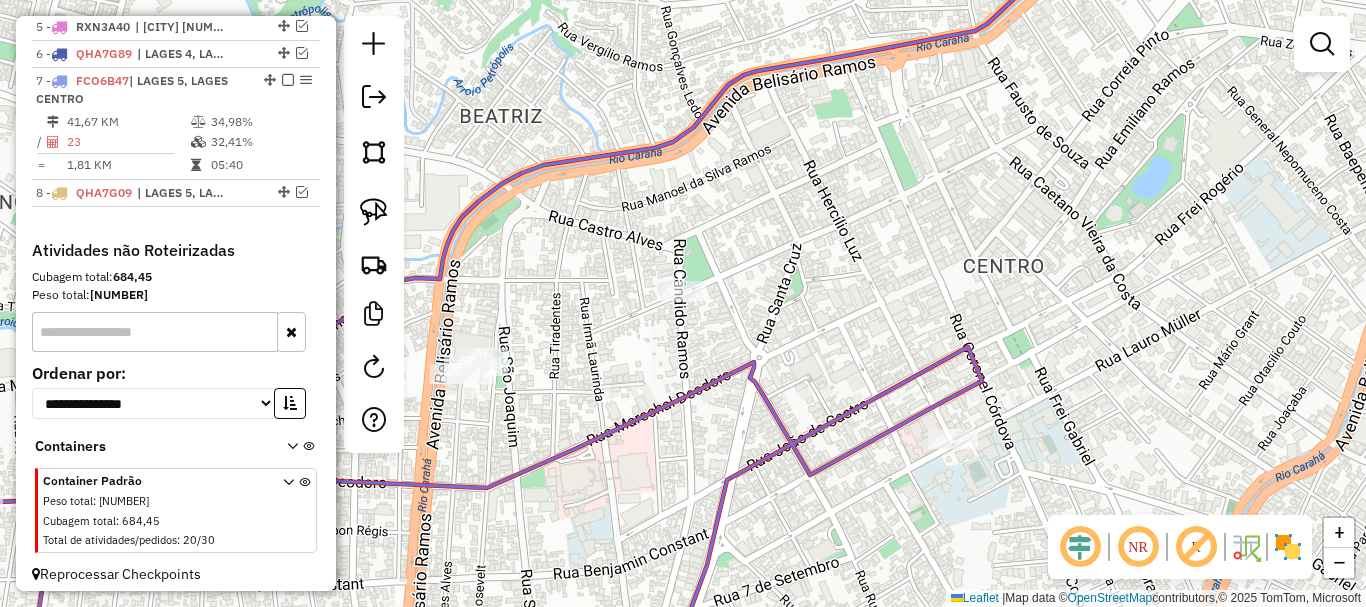 click on "Janela de atendimento Grade de atendimento Capacidade Transportadoras Veículos Cliente Pedidos  Rotas Selecione os dias de semana para filtrar as janelas de atendimento  Seg   Ter   Qua   Qui   Sex   Sáb   Dom  Informe o período da janela de atendimento: De: Até:  Filtrar exatamente a janela do cliente  Considerar janela de atendimento padrão  Selecione os dias de semana para filtrar as grades de atendimento  Seg   Ter   Qua   Qui   Sex   Sáb   Dom   Considerar clientes sem dia de atendimento cadastrado  Clientes fora do dia de atendimento selecionado Filtrar as atividades entre os valores definidos abaixo:  Peso mínimo:   Peso máximo:   Cubagem mínima:   Cubagem máxima:   De:   Até:  Filtrar as atividades entre o tempo de atendimento definido abaixo:  De:   Até:   Considerar capacidade total dos clientes não roteirizados Transportadora: Selecione um ou mais itens Tipo de veículo: Selecione um ou mais itens Veículo: Selecione um ou mais itens Motorista: Selecione um ou mais itens Nome: Rótulo:" 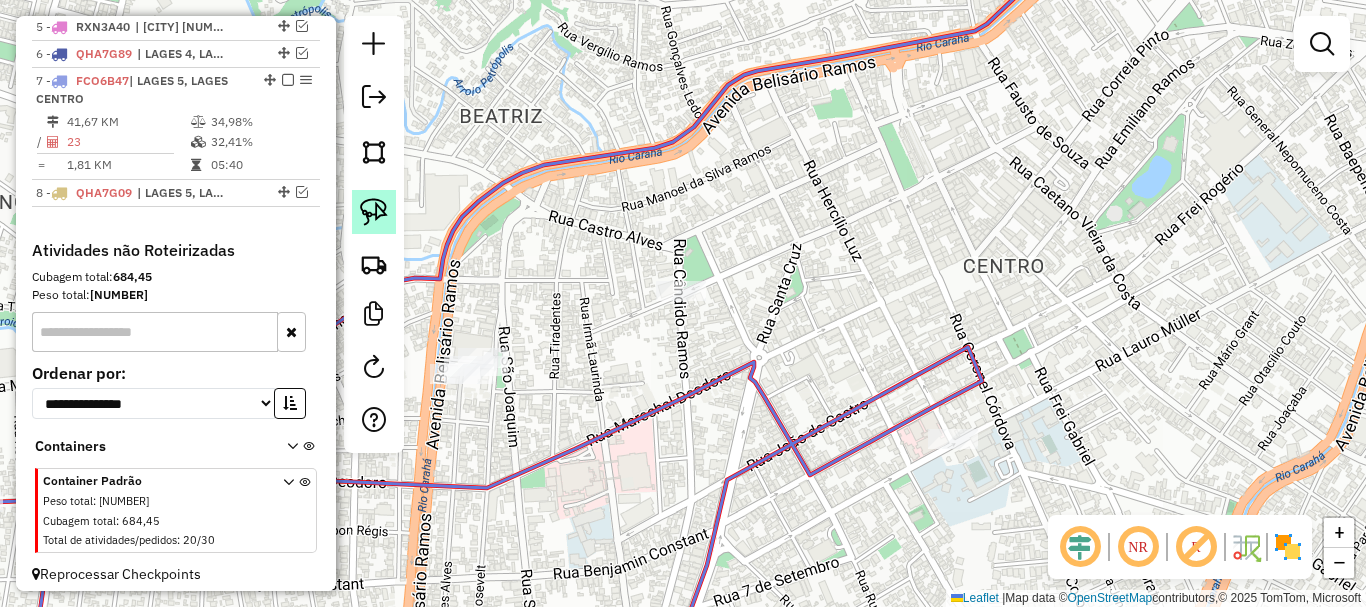 click 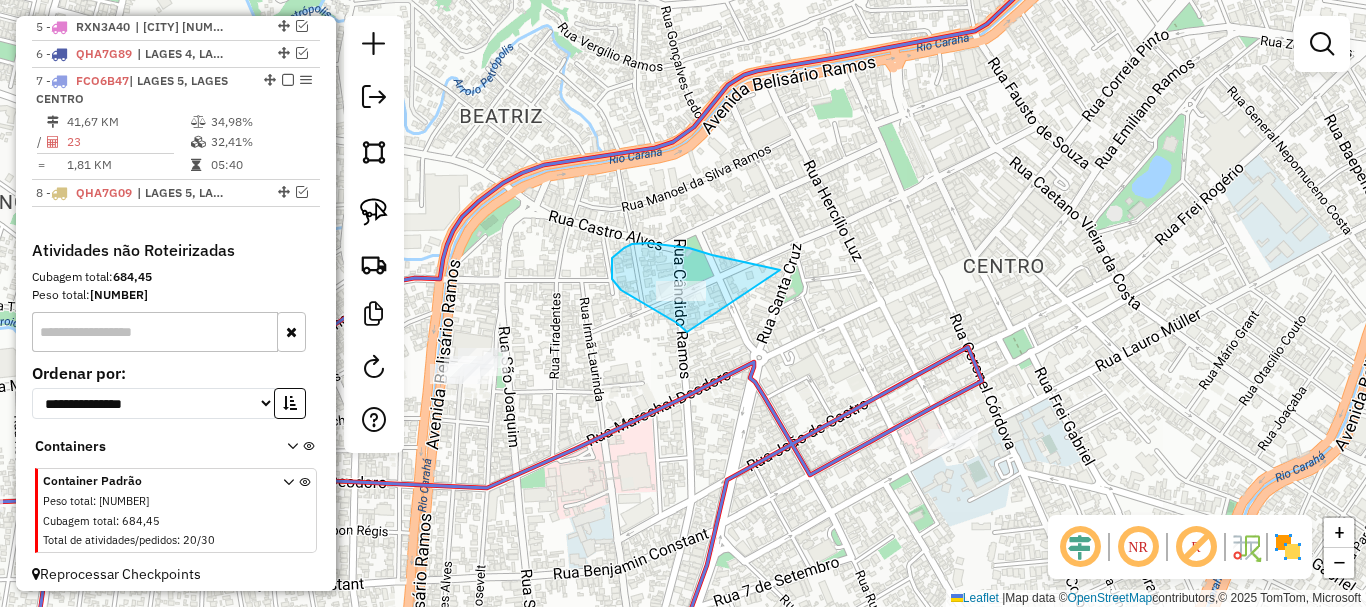 drag, startPoint x: 621, startPoint y: 290, endPoint x: 781, endPoint y: 285, distance: 160.07811 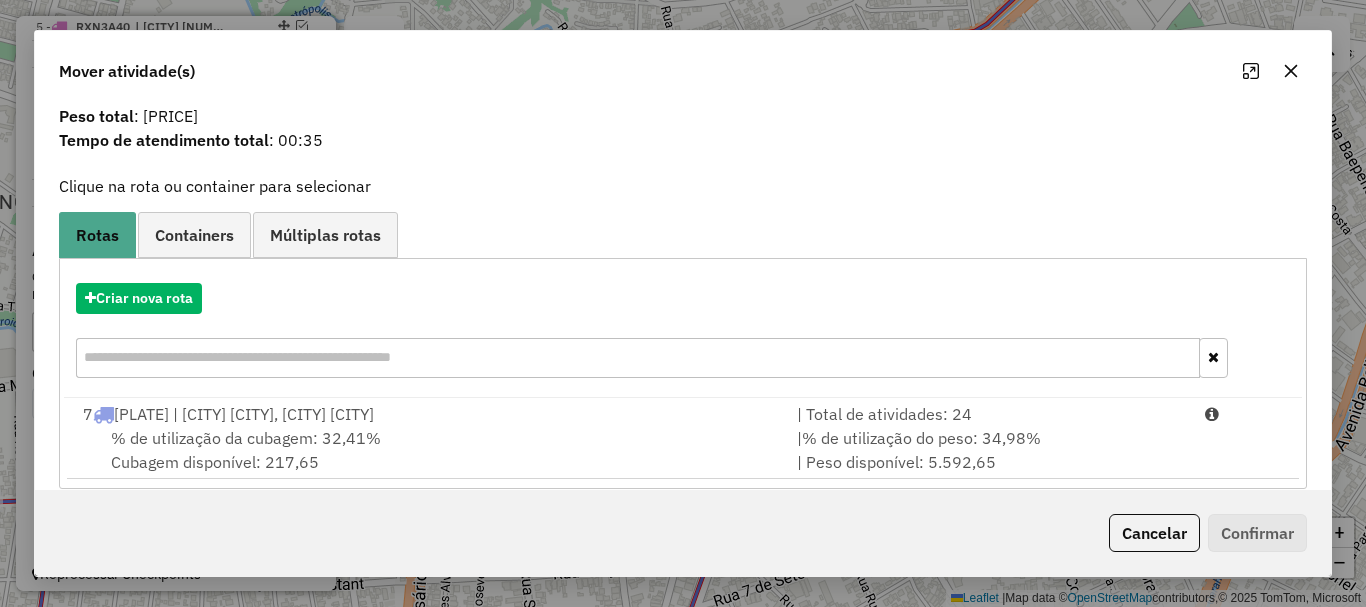 scroll, scrollTop: 78, scrollLeft: 0, axis: vertical 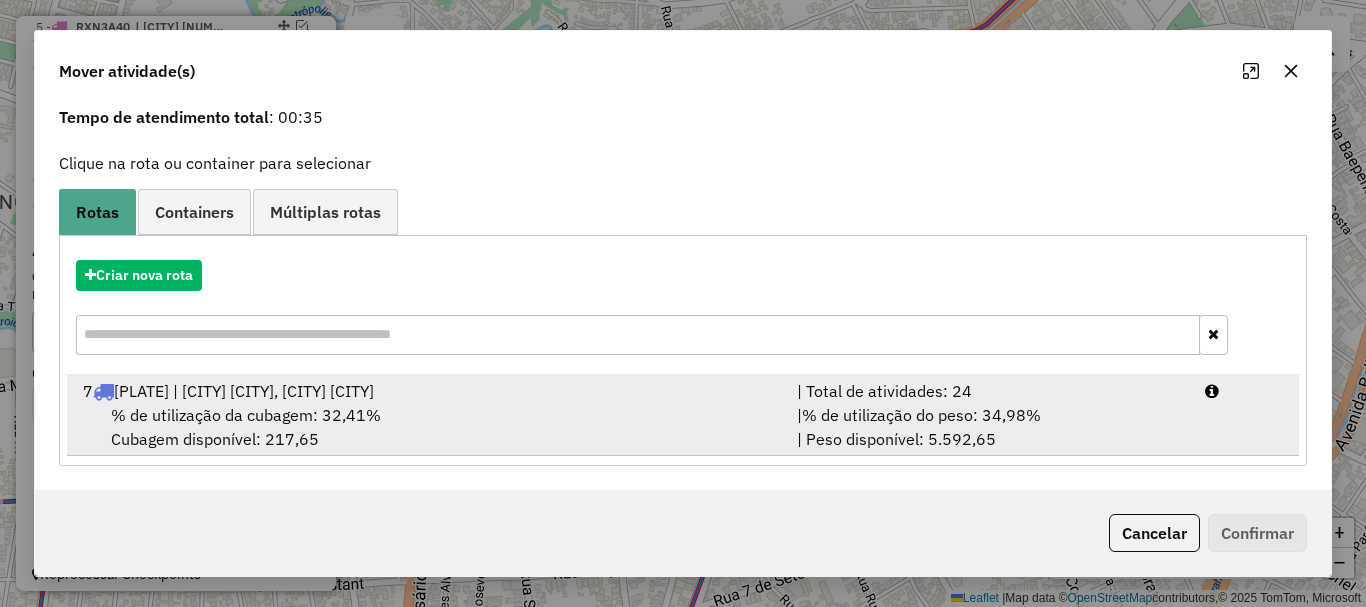 click on "7  FCO6B47 | LAGES 5, [CITY] CENTRO" at bounding box center (428, 391) 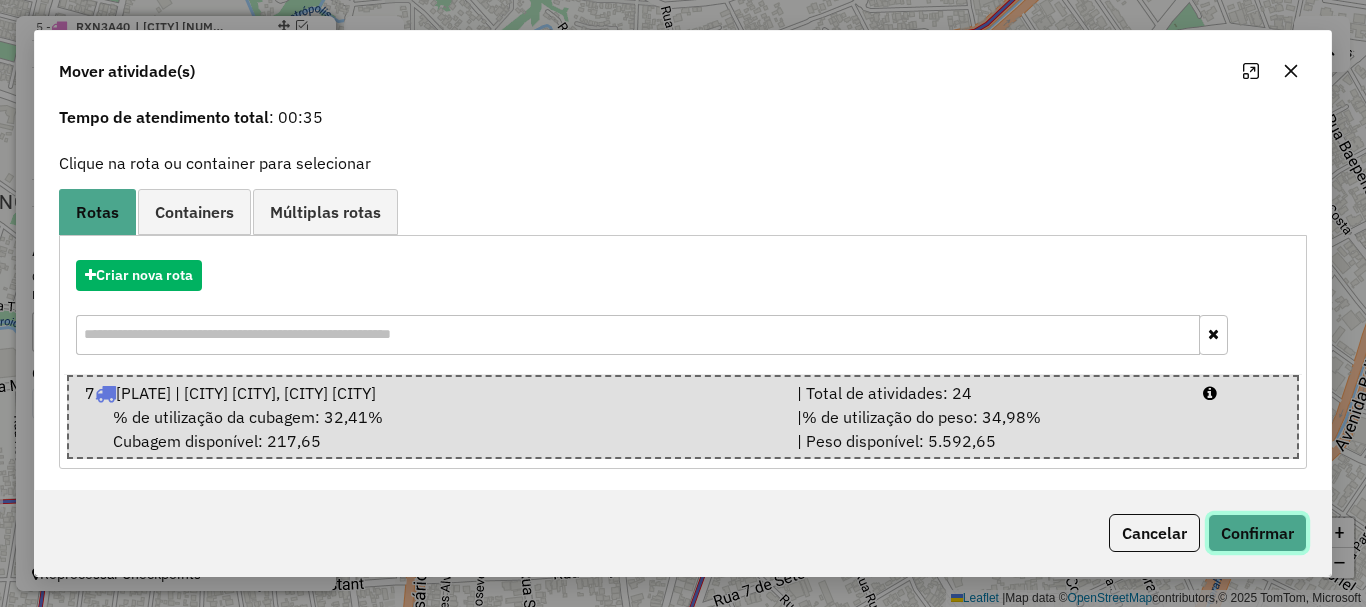 click on "Confirmar" 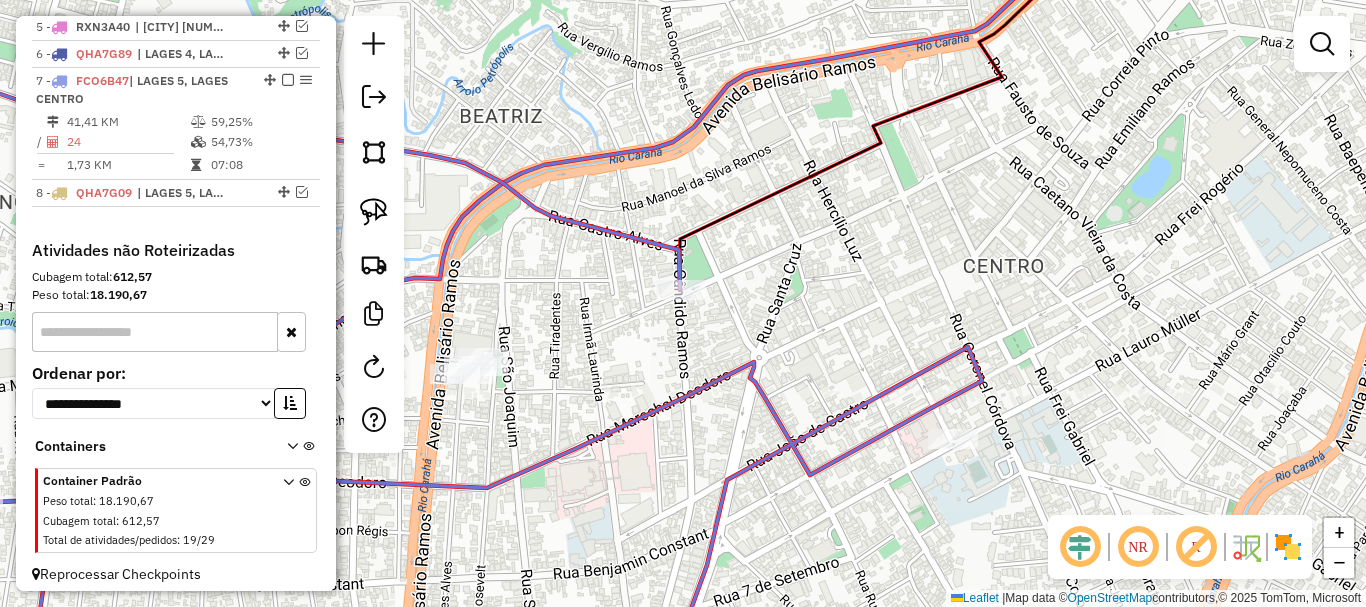 scroll, scrollTop: 0, scrollLeft: 0, axis: both 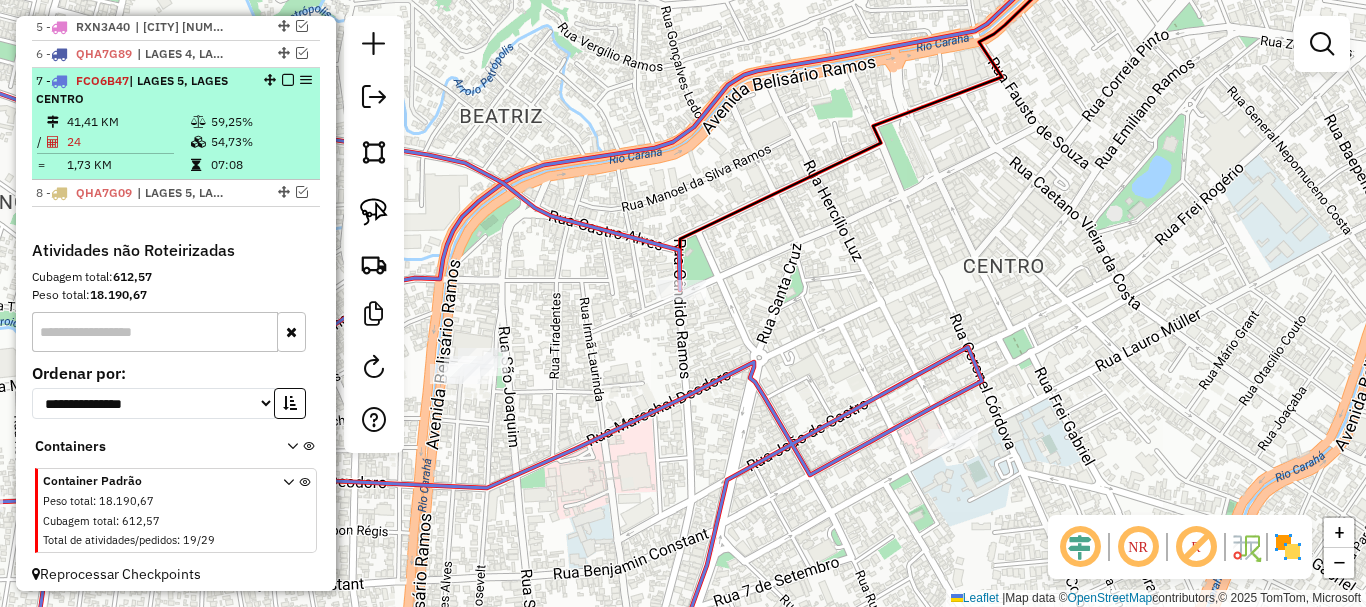 click on "[NUMBER] - FCO6B47 | LAGES [NUMBER], LAGES CENTRO [NUMBER] KM [NUMBER]% / [NUMBER] [NUMBER]% = [NUMBER] KM [TIME]" at bounding box center [176, 124] 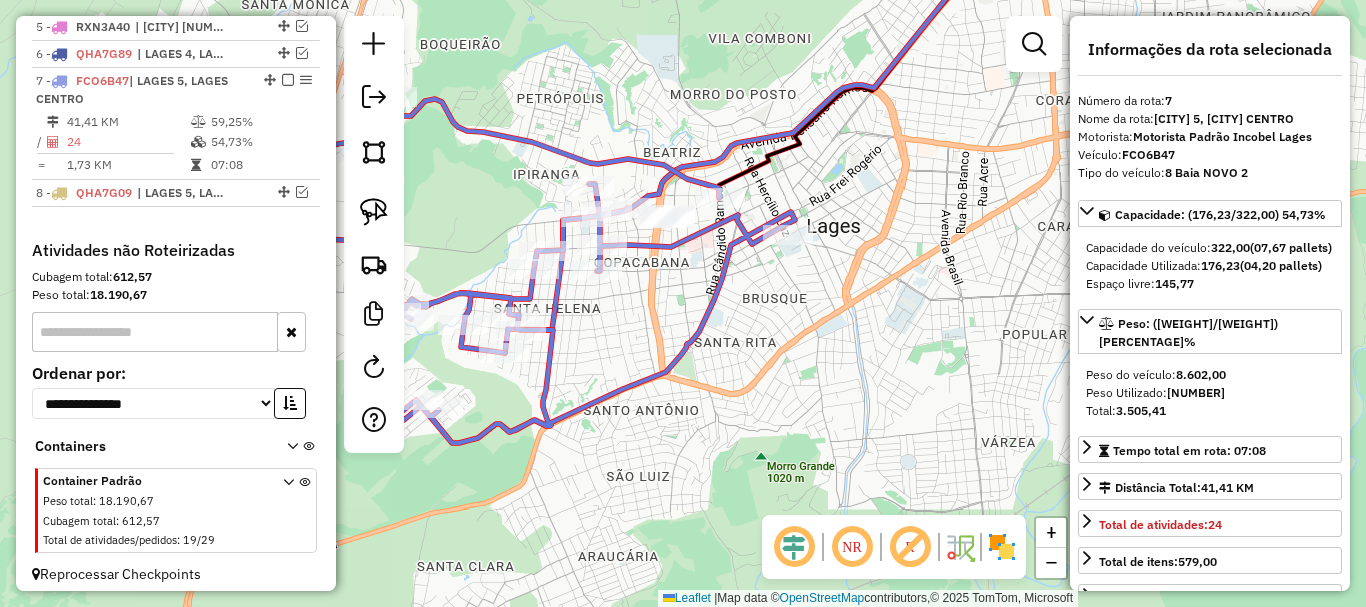 drag, startPoint x: 942, startPoint y: 297, endPoint x: 1017, endPoint y: 224, distance: 104.66136 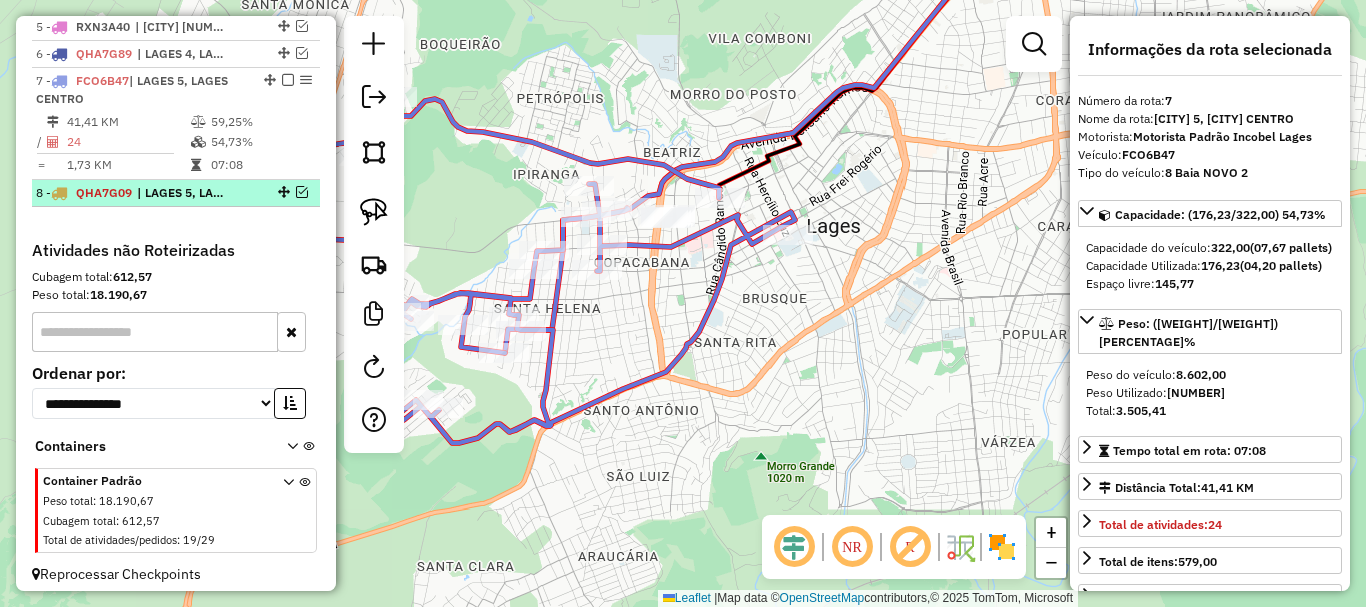 click on "| LAGES 5, LAGES CENTRO" at bounding box center [183, 193] 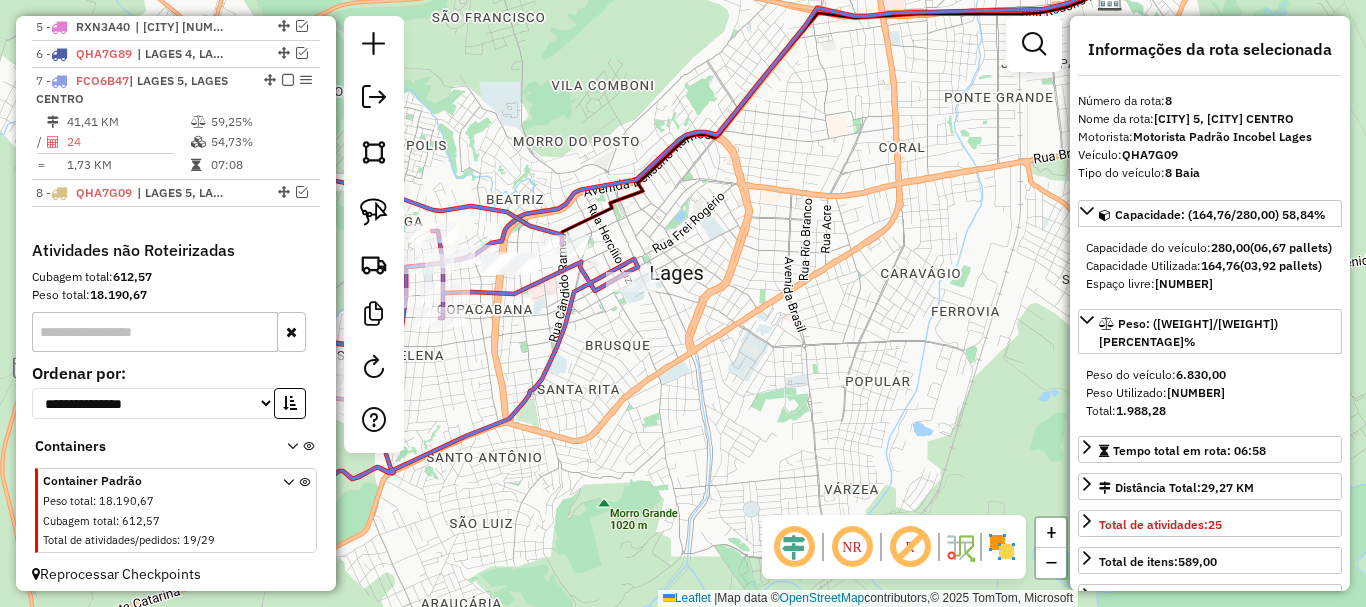 drag, startPoint x: 714, startPoint y: 340, endPoint x: 743, endPoint y: 347, distance: 29.832869 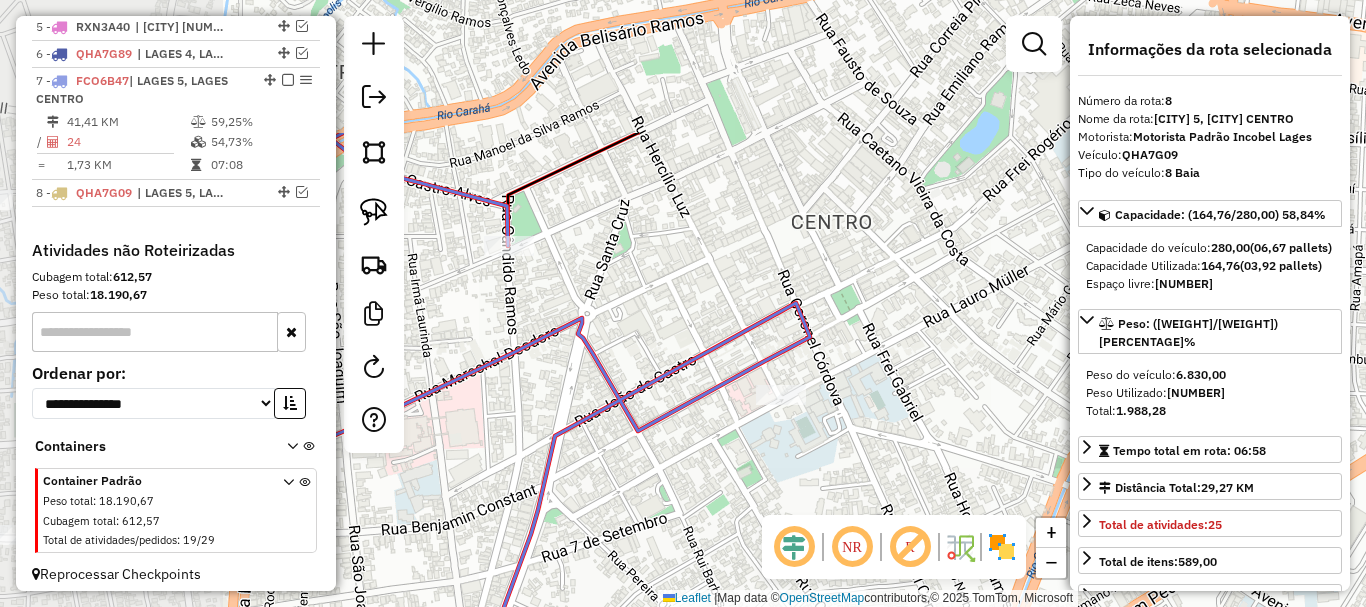 drag, startPoint x: 659, startPoint y: 197, endPoint x: 661, endPoint y: 267, distance: 70.028564 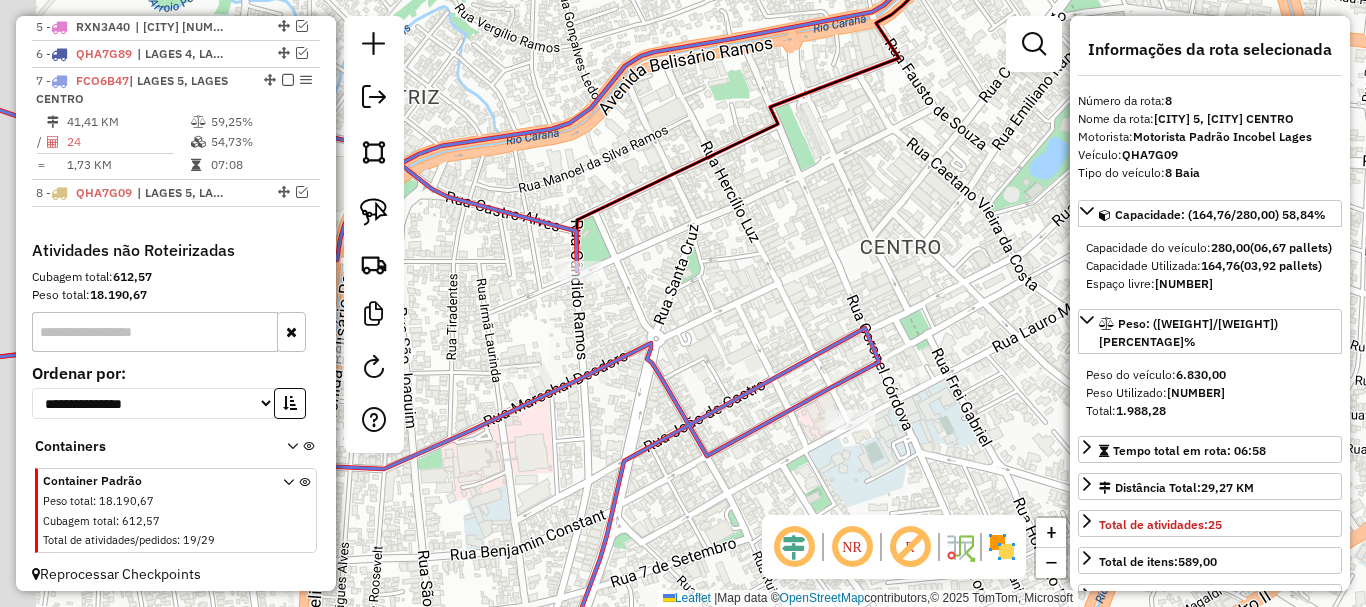 drag, startPoint x: 558, startPoint y: 240, endPoint x: 588, endPoint y: 244, distance: 30.265491 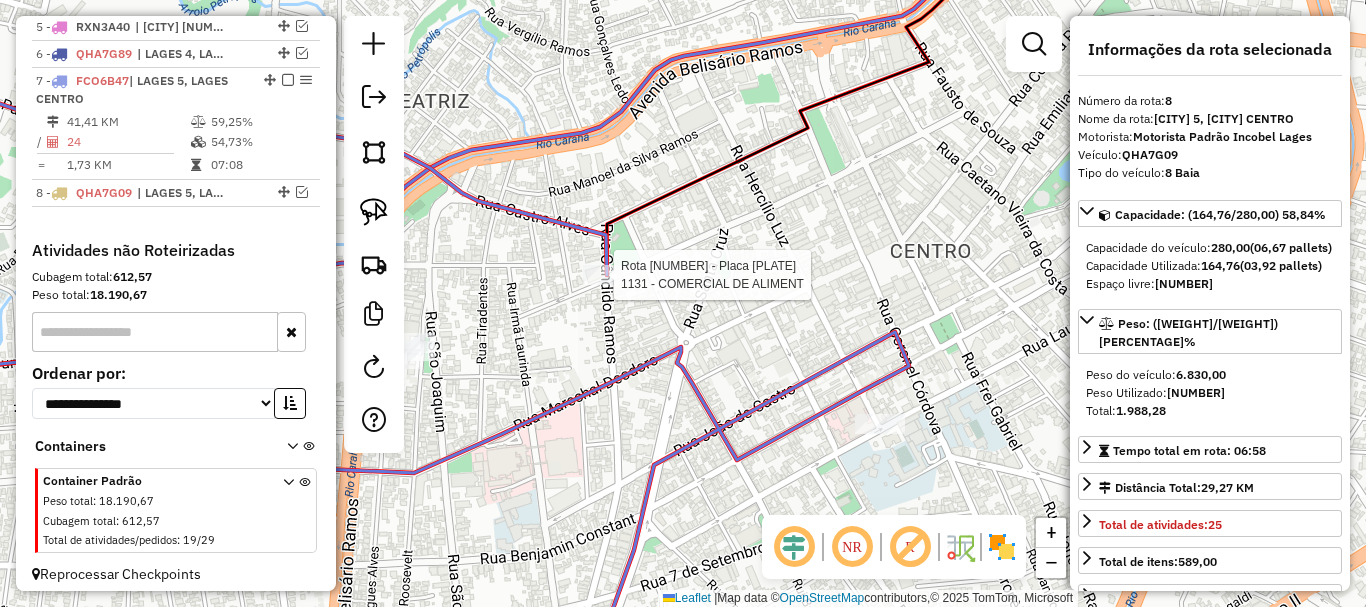 scroll, scrollTop: 919, scrollLeft: 0, axis: vertical 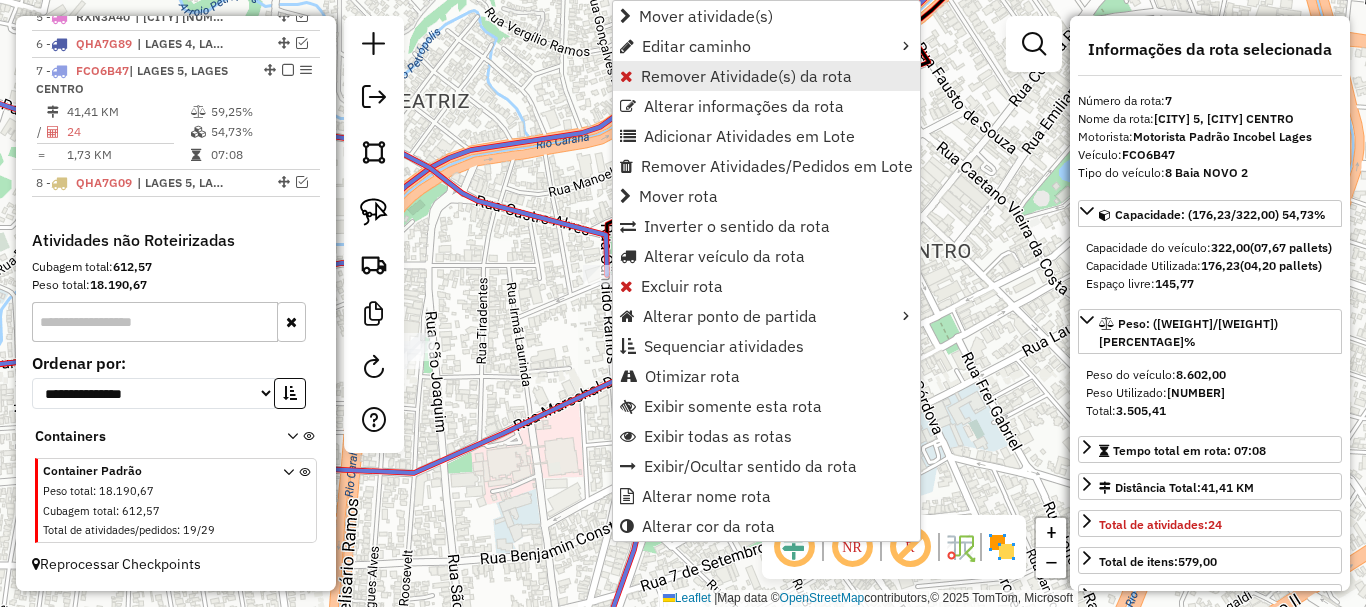 click on "Remover Atividade(s) da rota" at bounding box center [746, 76] 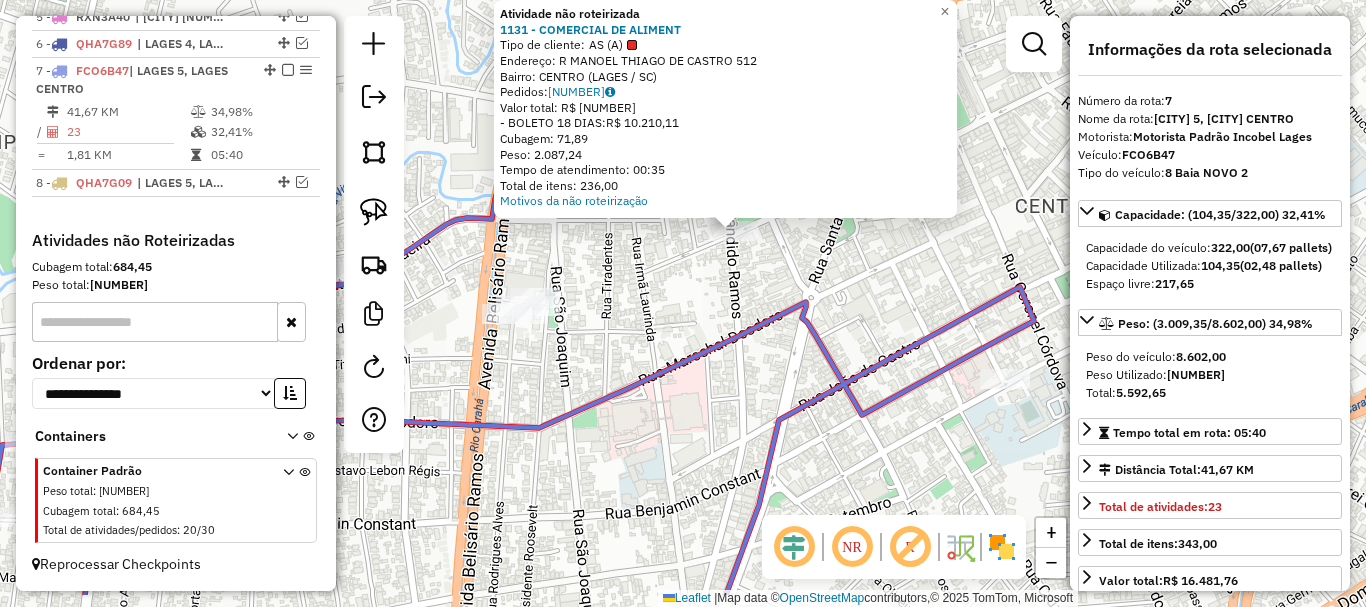drag, startPoint x: 614, startPoint y: 348, endPoint x: 666, endPoint y: 272, distance: 92.086914 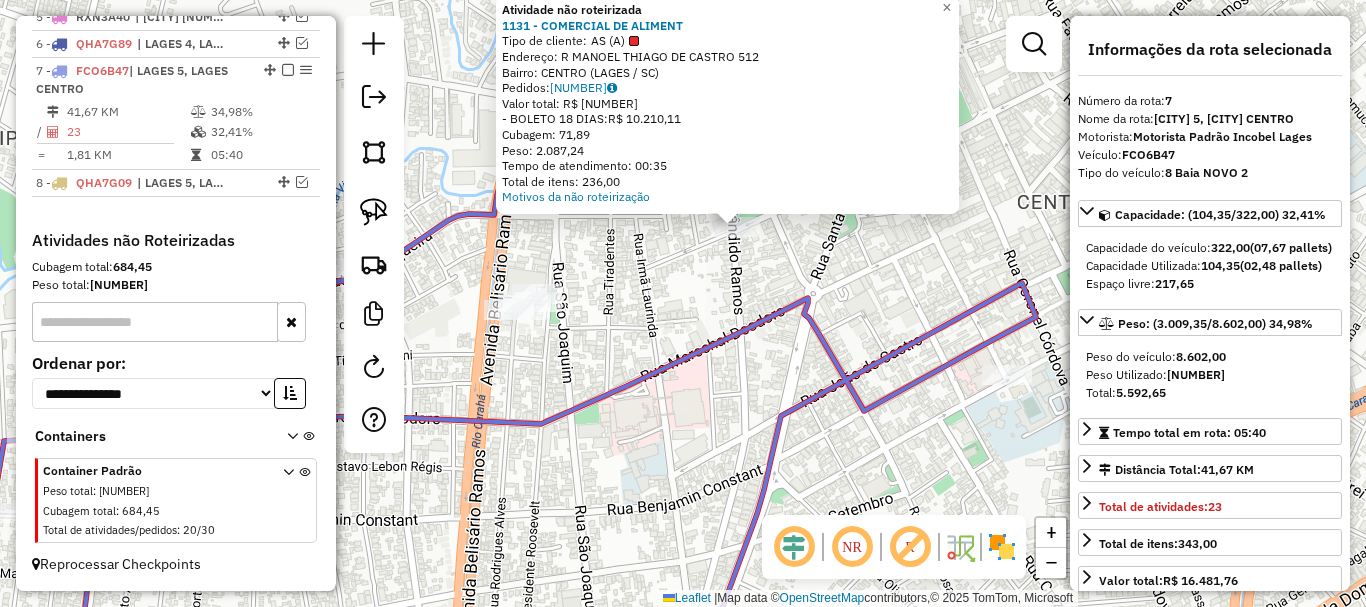 click on "Atividade não roteirizada [NUMBER] - COMERCIAL DE ALIMENT Tipo de cliente: AS (A) Endereço: R MANOEL THIAGO DE CASTRO [NUMBER] Bairro: CENTRO (LAGES / SC) Pedidos: [NUMBER] Valor total: R$ [NUMBER] - BOLETO [NUMBER] DIAS: R$ [NUMBER] Cubagem: [NUMBER] Peso: [NUMBER] Tempo de atendimento: [TIME] Total de itens: [NUMBER] Motivos da não roteirização × Janela de atendimento Grade de atendimento Capacidade Transportadoras Veículos Cliente Pedidos Rotas Selecione os dias de semana para filtrar as janelas de atendimento Seg Ter Qua Qui Sex Sáb Dom Informe o período da janela de atendimento: De: Até: Filtrar exatamente a janela do cliente Seg Ter Qua Qui Sex Sáb Dom De: Até: Considerar clientes sem dia de atendimento cadastrado Clientes fora do dia de atendimento selecionado Filtrar as atividades entre os valores definidos abaixo: Peso mínimo: Peso máximo:" 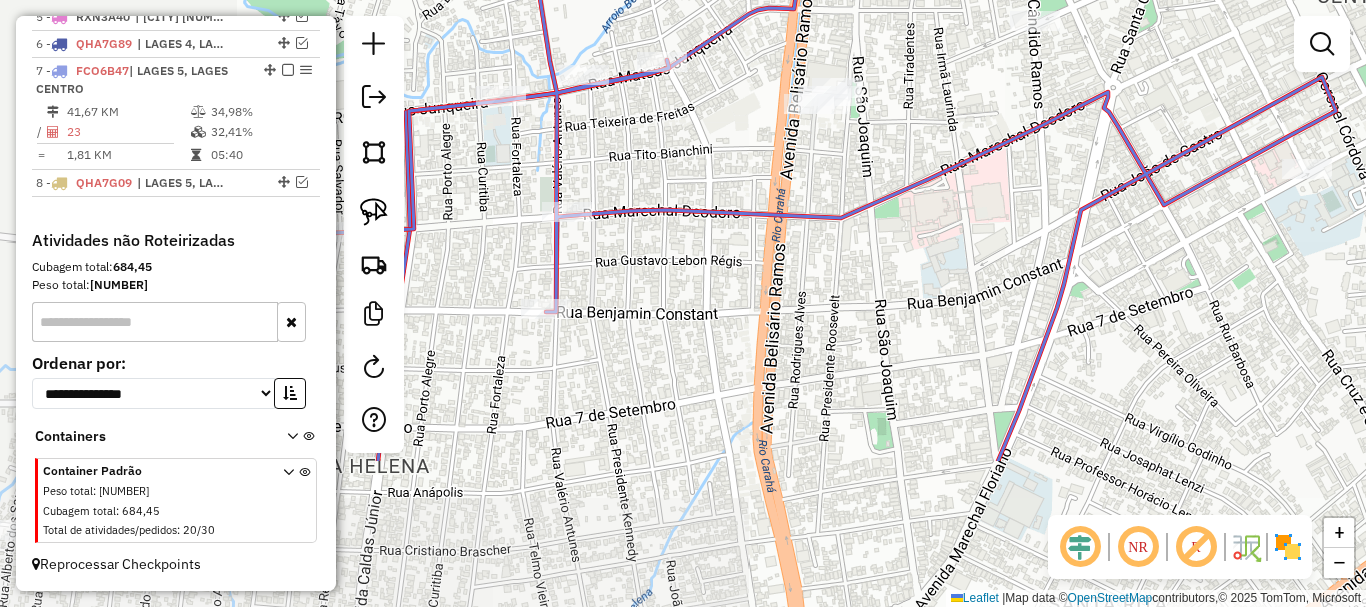 drag, startPoint x: 729, startPoint y: 196, endPoint x: 924, endPoint y: 122, distance: 208.56894 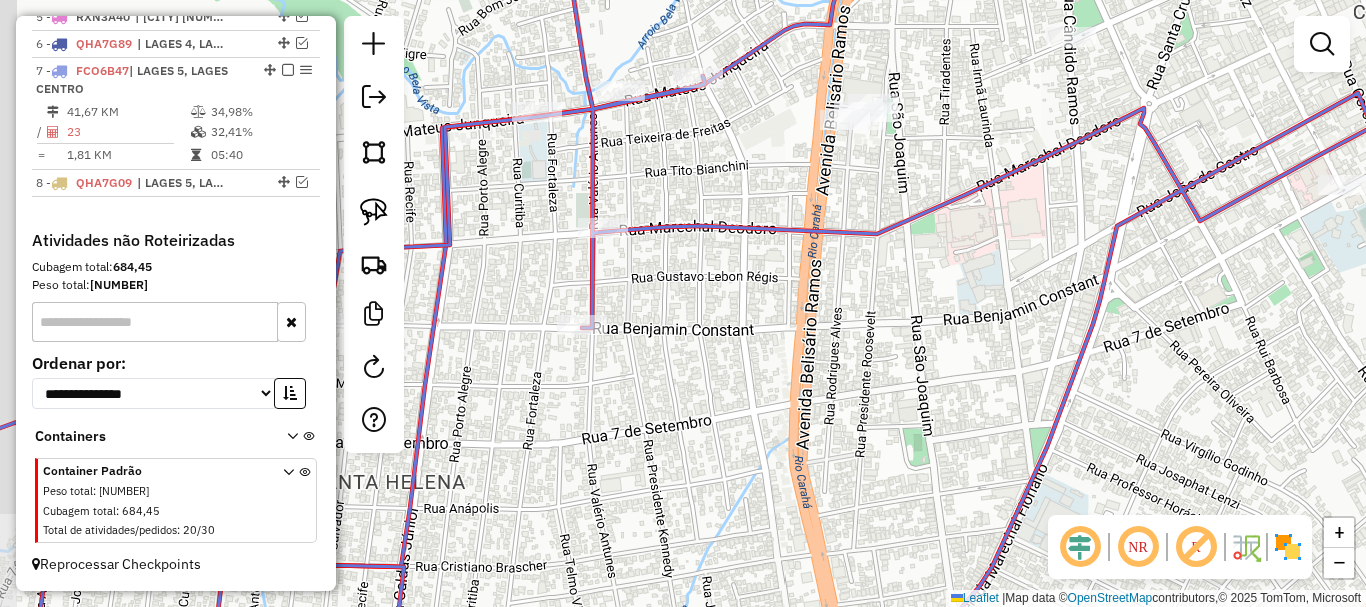 drag, startPoint x: 723, startPoint y: 365, endPoint x: 734, endPoint y: 369, distance: 11.7046995 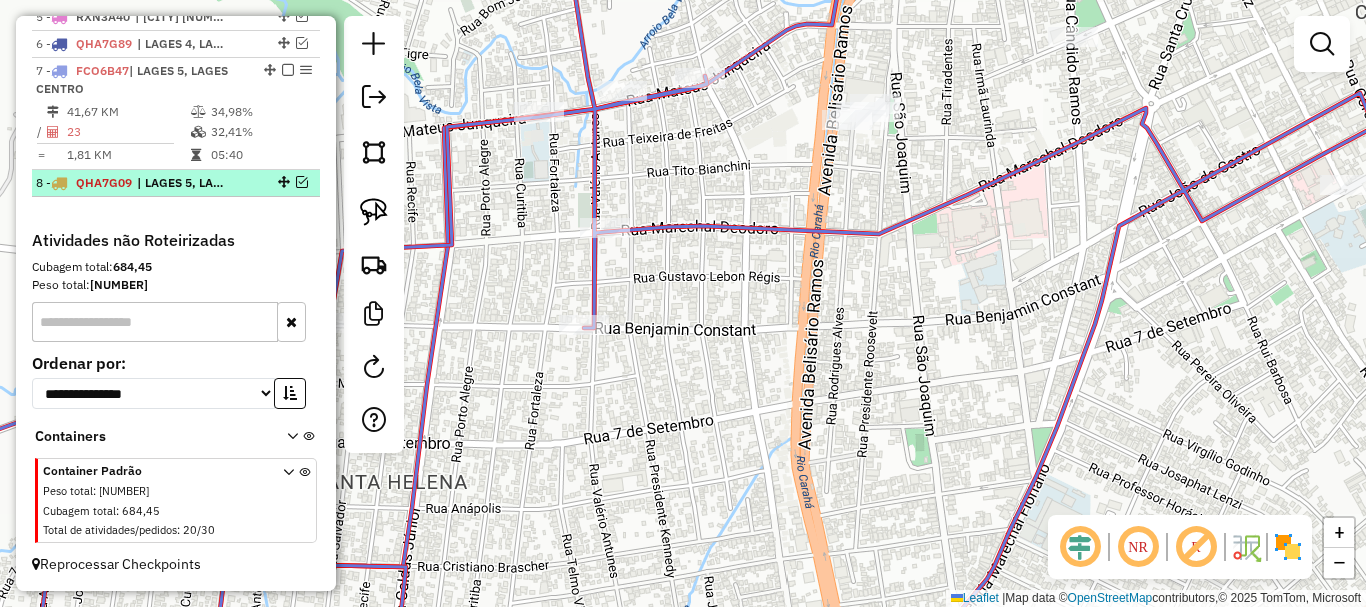 click on "| LAGES 5, LAGES CENTRO" at bounding box center [183, 183] 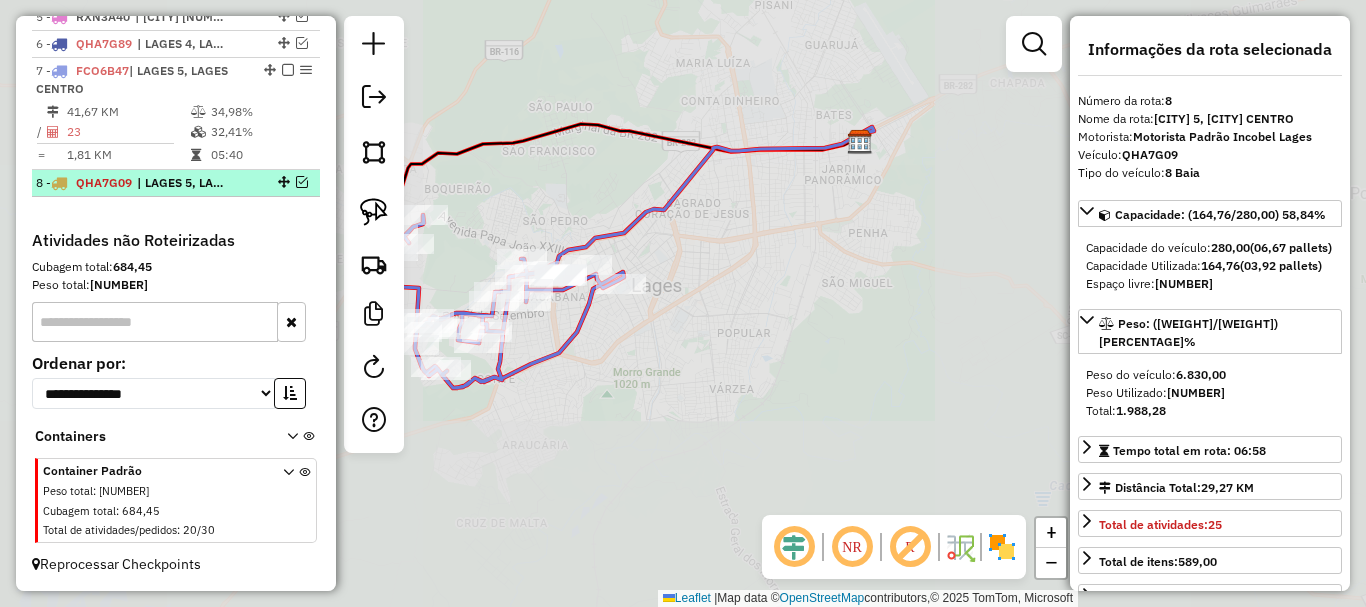 click on "QHA7G09   | LAGES 5, [CITY] CENTRO" at bounding box center (176, 183) 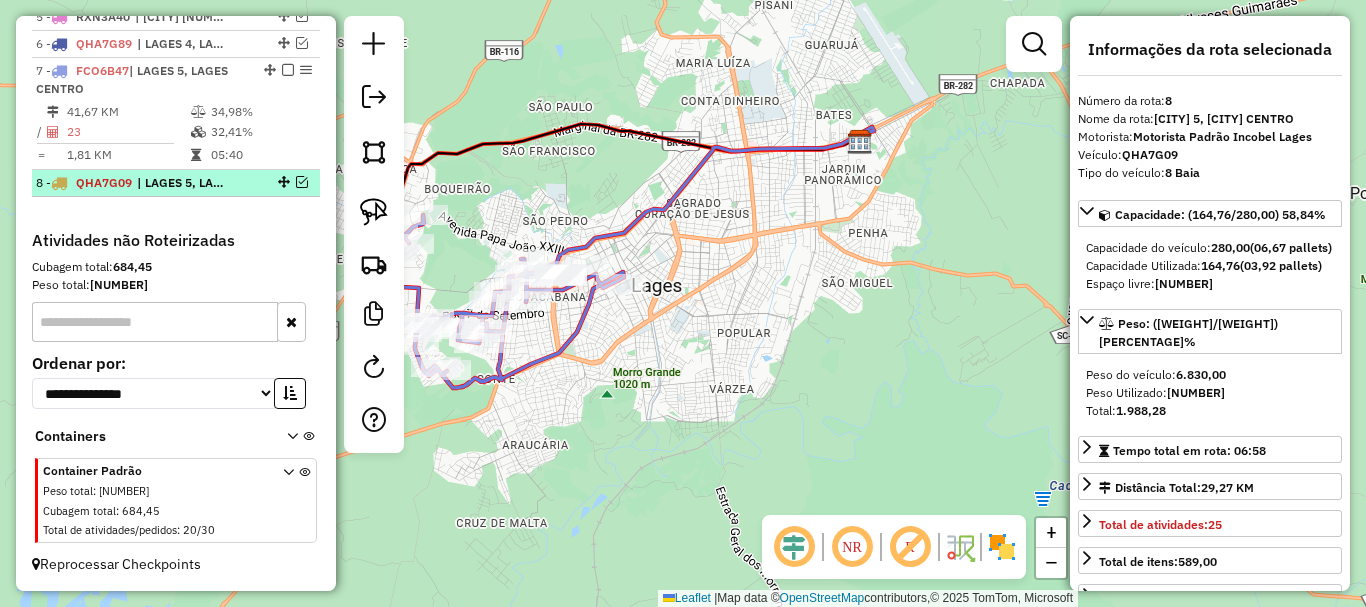 click at bounding box center (302, 182) 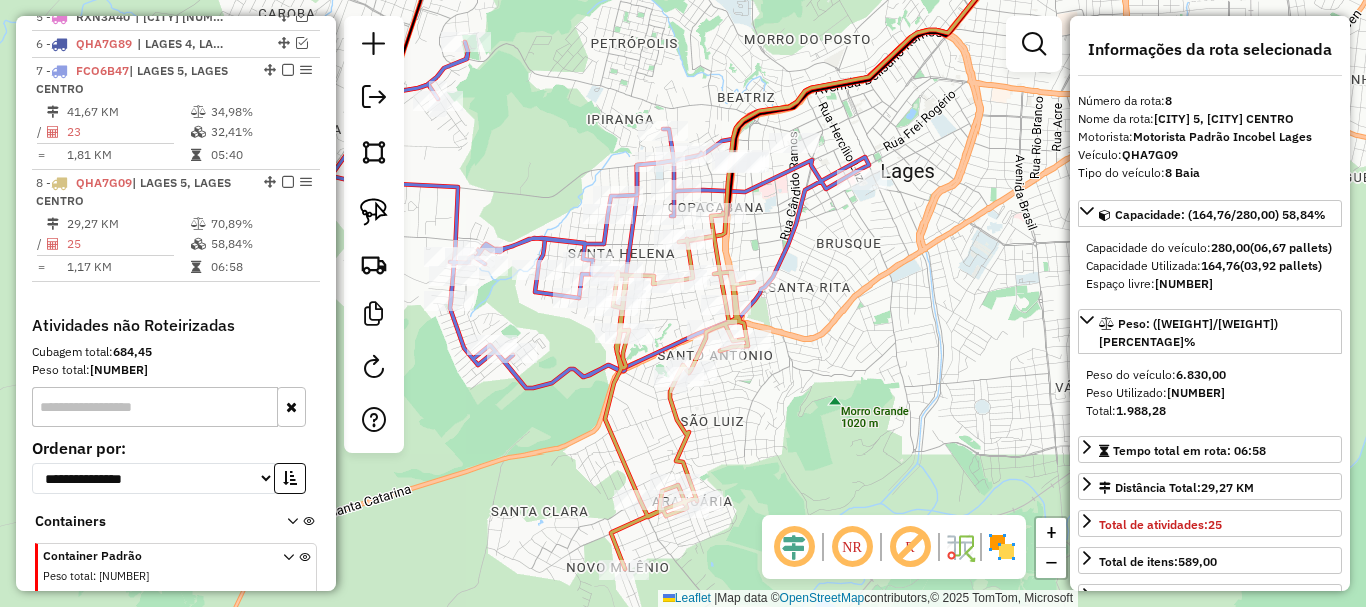 drag, startPoint x: 677, startPoint y: 385, endPoint x: 805, endPoint y: 377, distance: 128.24976 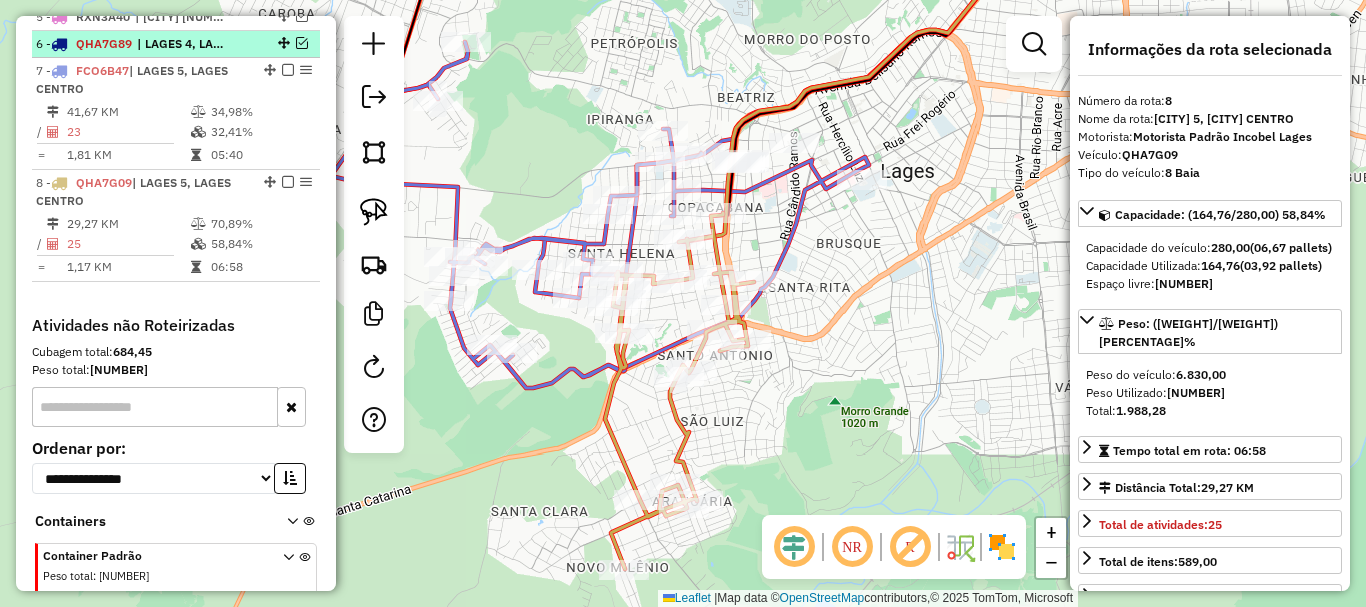 click at bounding box center (302, 43) 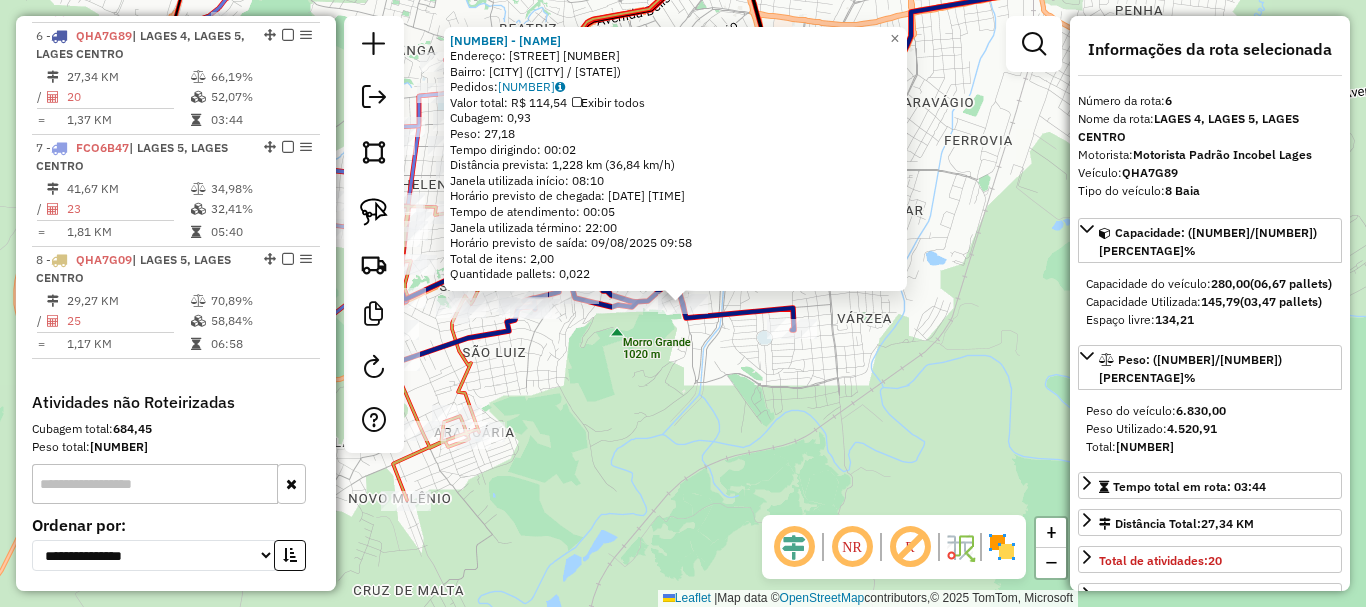 scroll, scrollTop: 934, scrollLeft: 0, axis: vertical 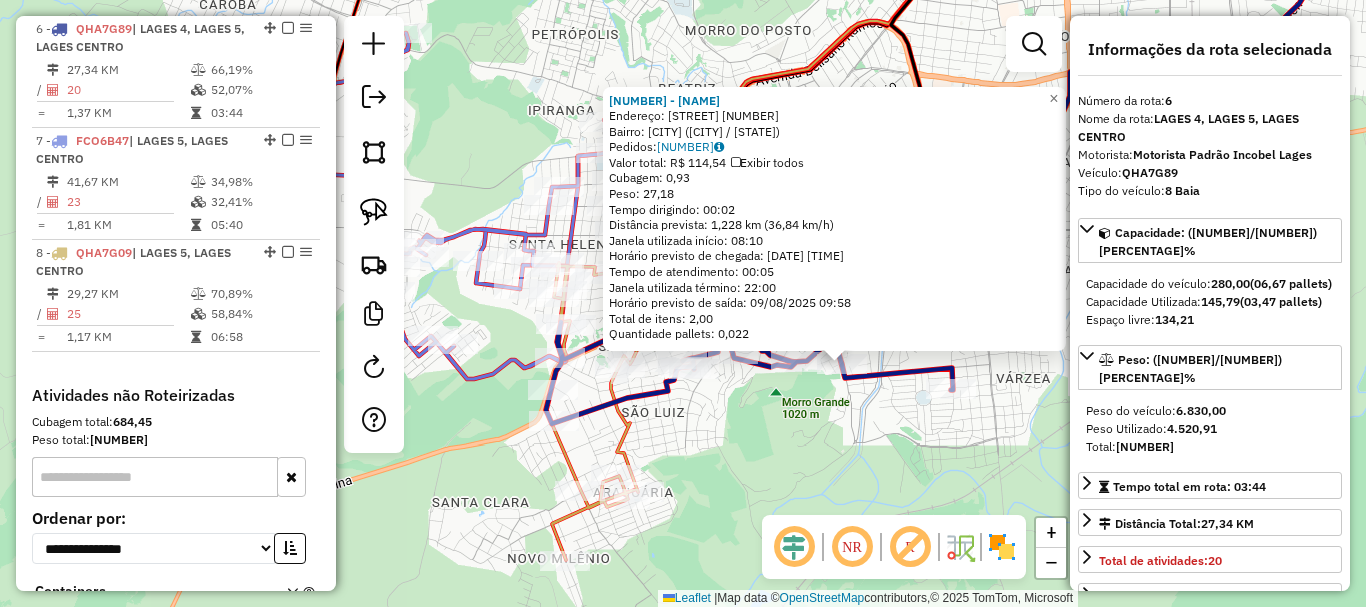 drag, startPoint x: 831, startPoint y: 459, endPoint x: 883, endPoint y: 476, distance: 54.708317 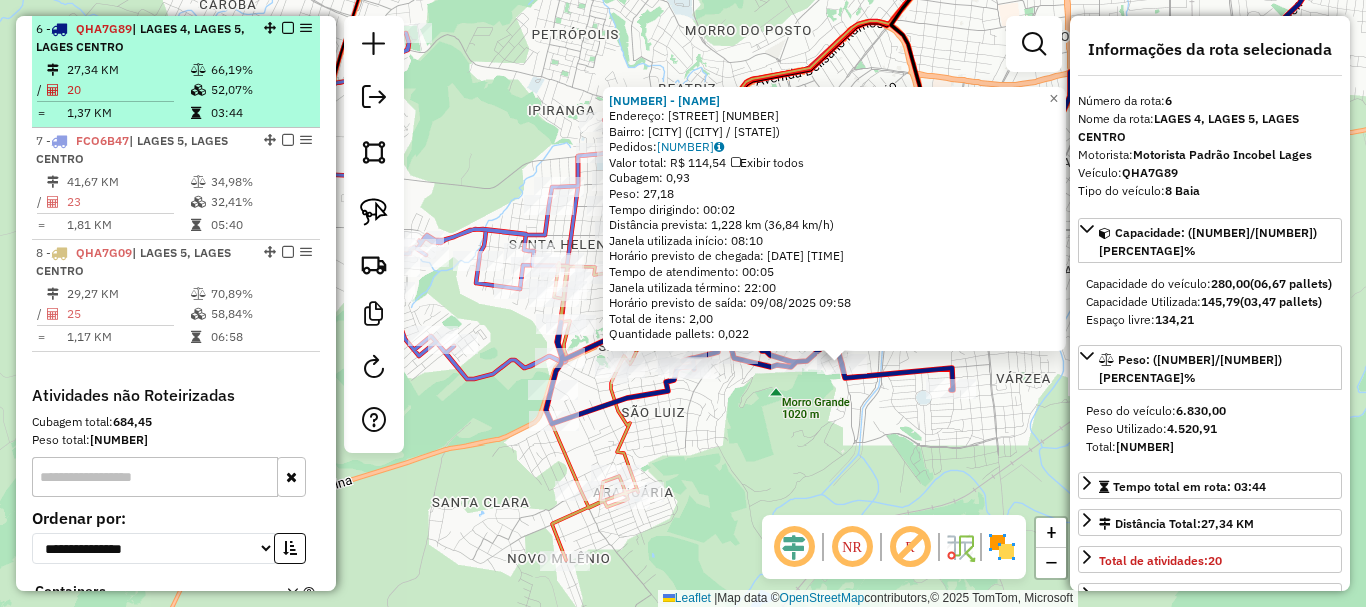 click on "27,34 KM" at bounding box center [128, 70] 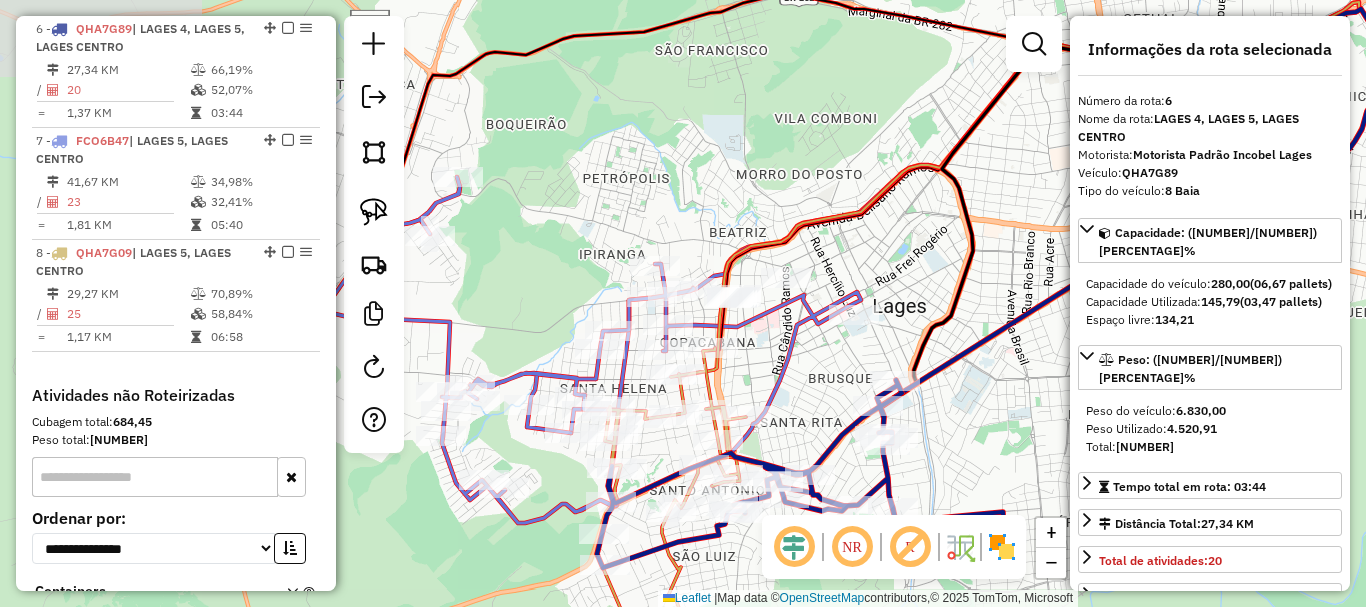 drag, startPoint x: 767, startPoint y: 419, endPoint x: 1072, endPoint y: 405, distance: 305.32114 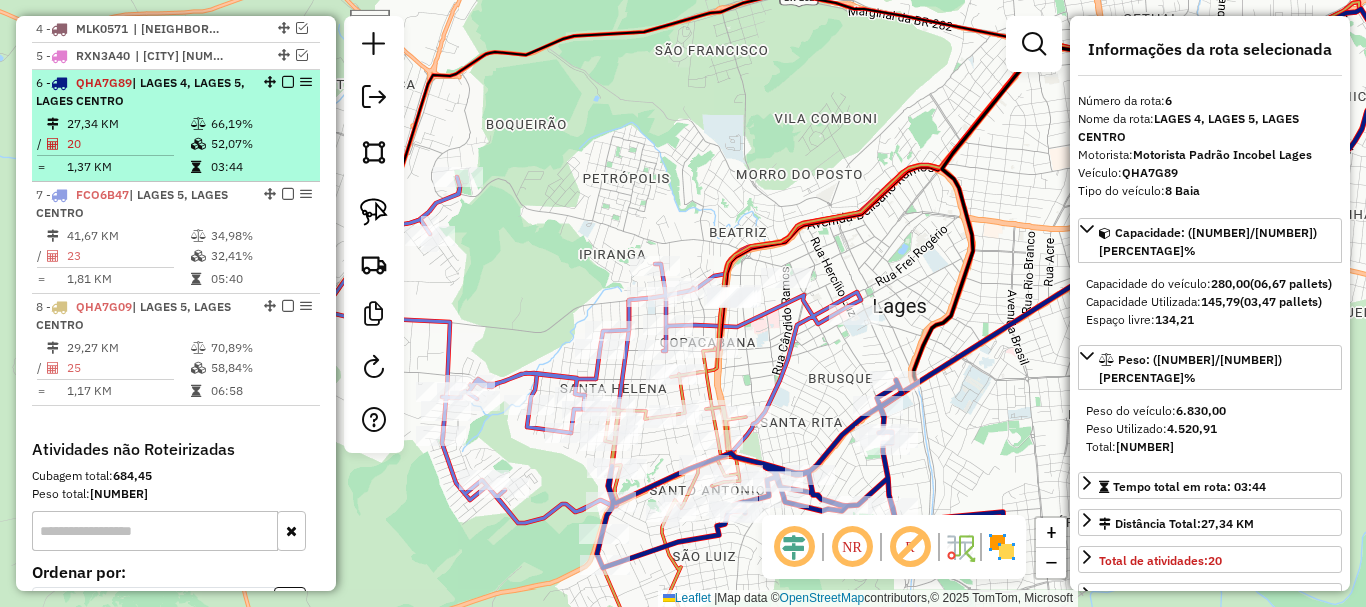 scroll, scrollTop: 834, scrollLeft: 0, axis: vertical 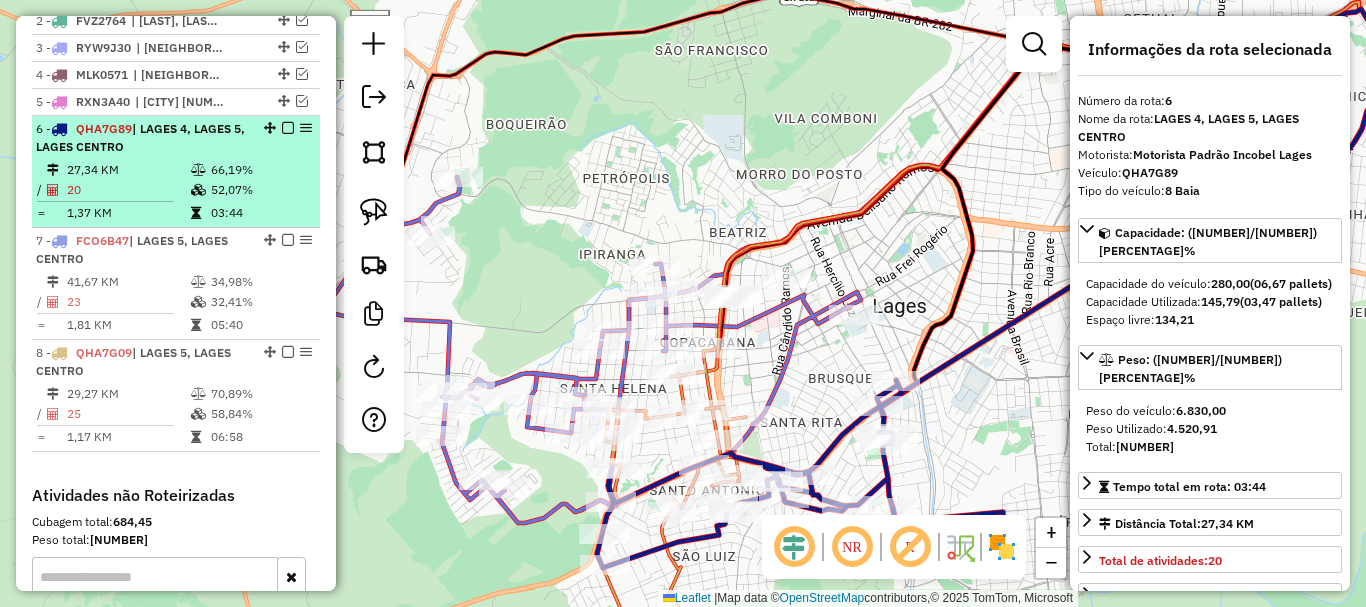 click at bounding box center (288, 128) 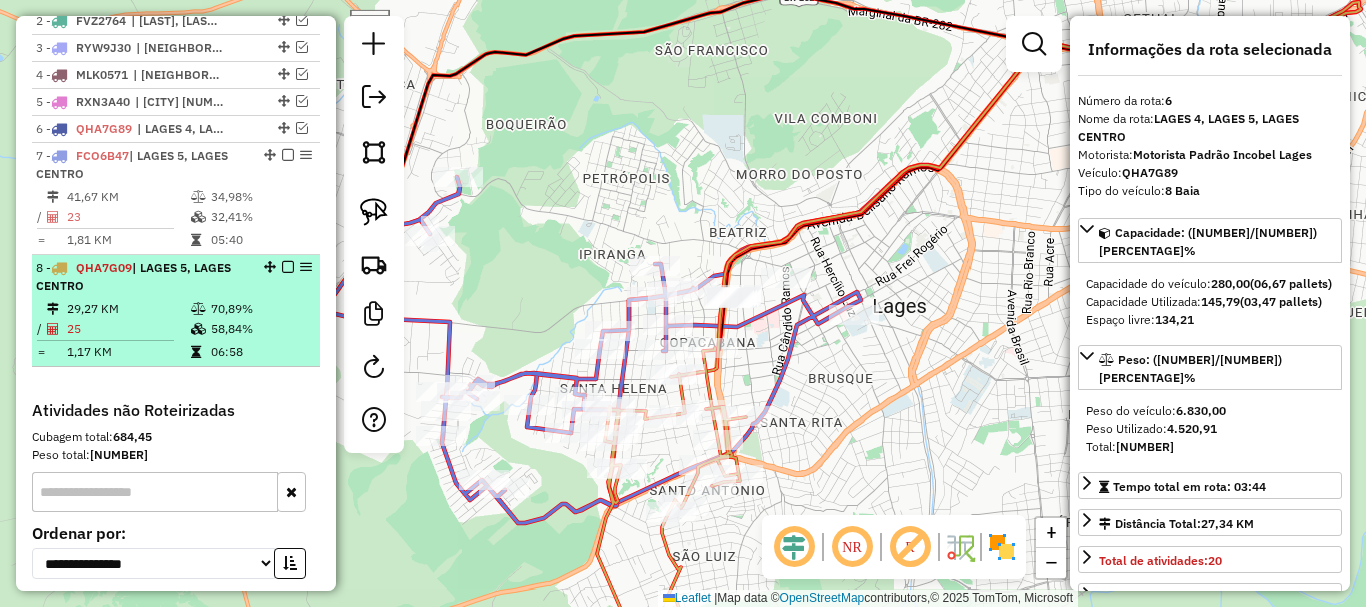drag, startPoint x: 281, startPoint y: 151, endPoint x: 282, endPoint y: 175, distance: 24.020824 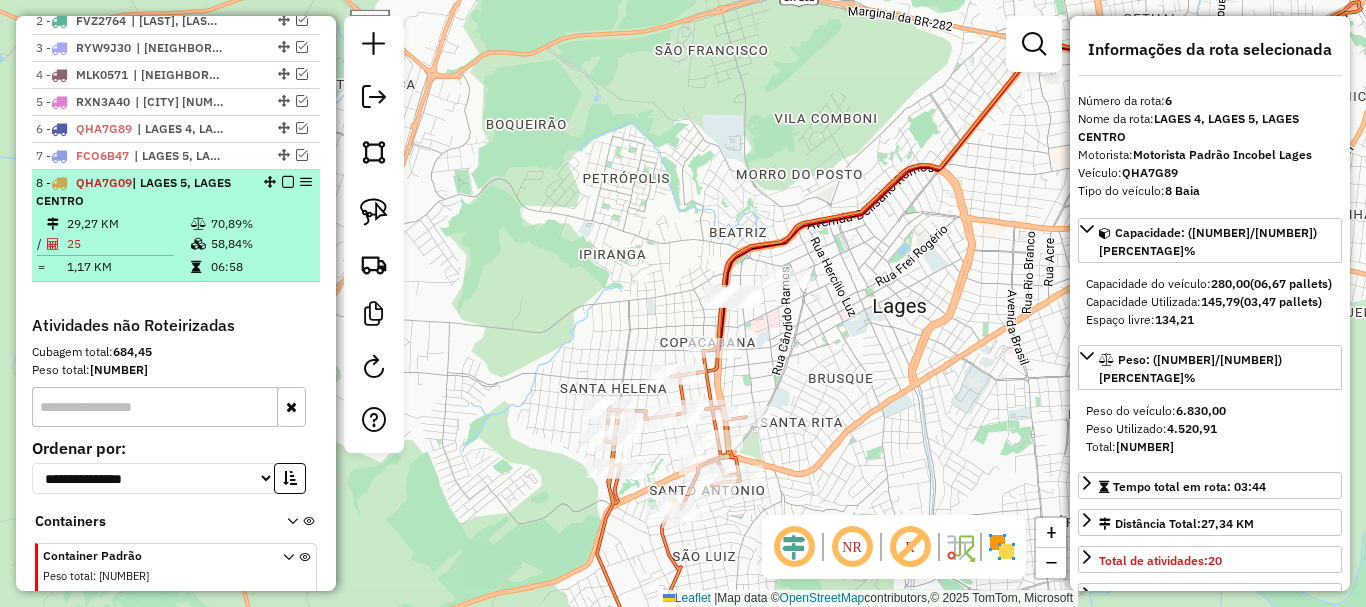 click at bounding box center (288, 182) 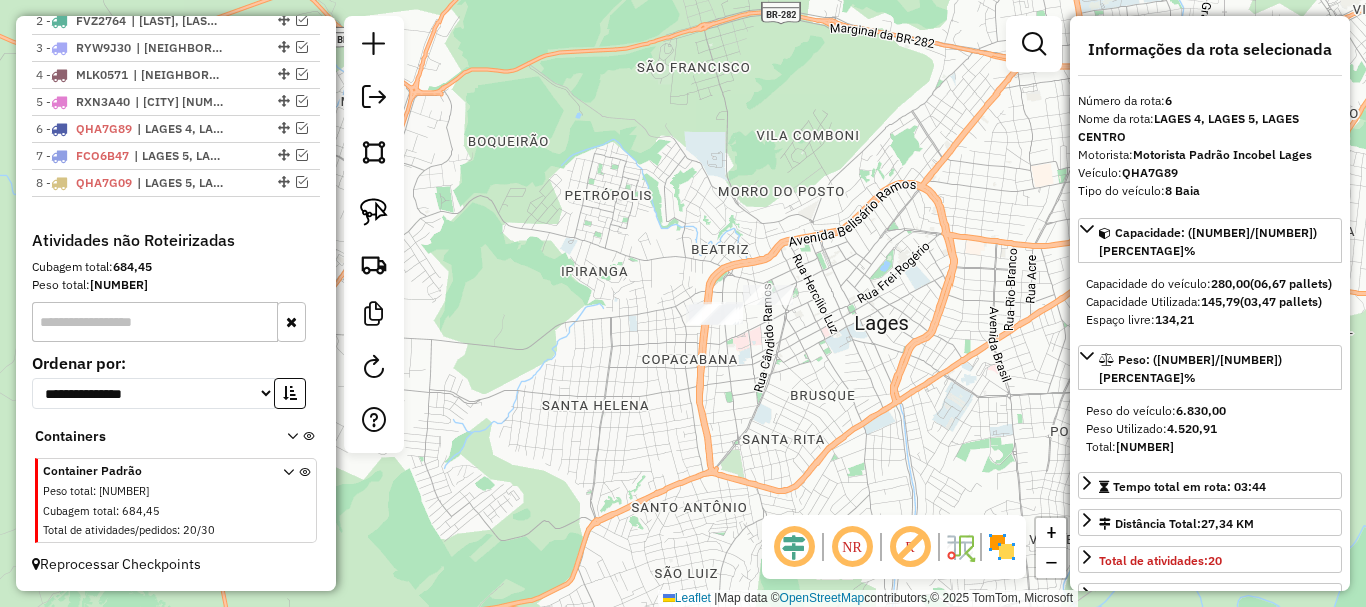 drag, startPoint x: 754, startPoint y: 362, endPoint x: 744, endPoint y: 370, distance: 12.806249 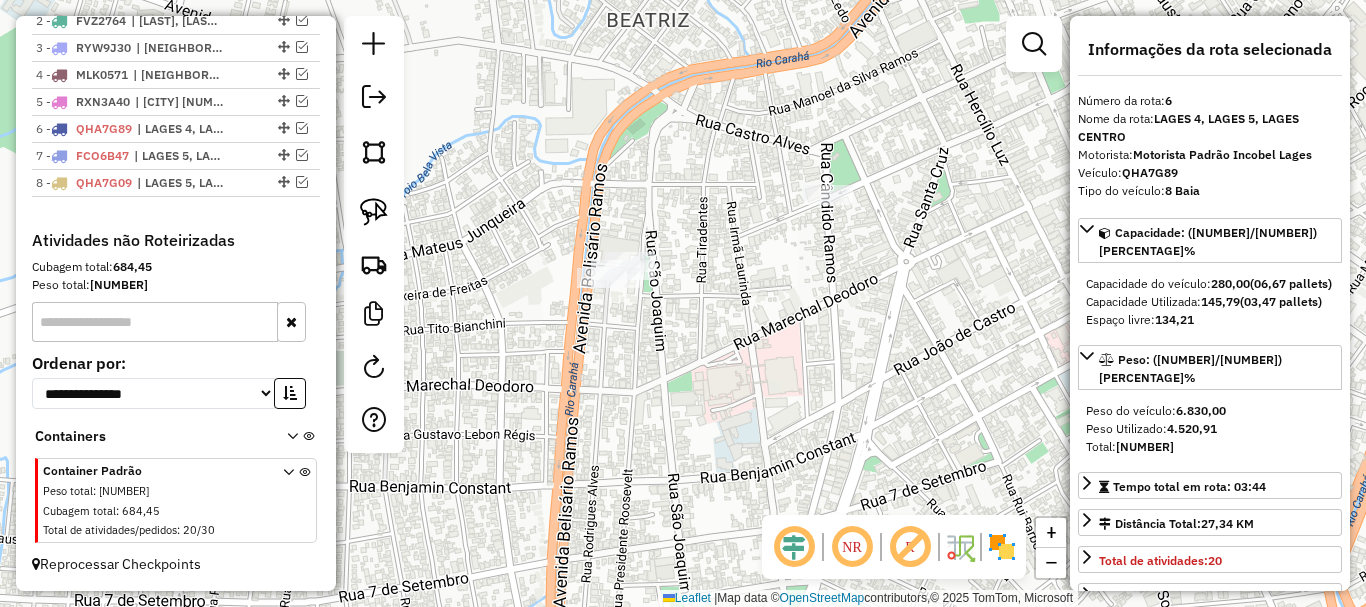 drag, startPoint x: 806, startPoint y: 268, endPoint x: 805, endPoint y: 231, distance: 37.01351 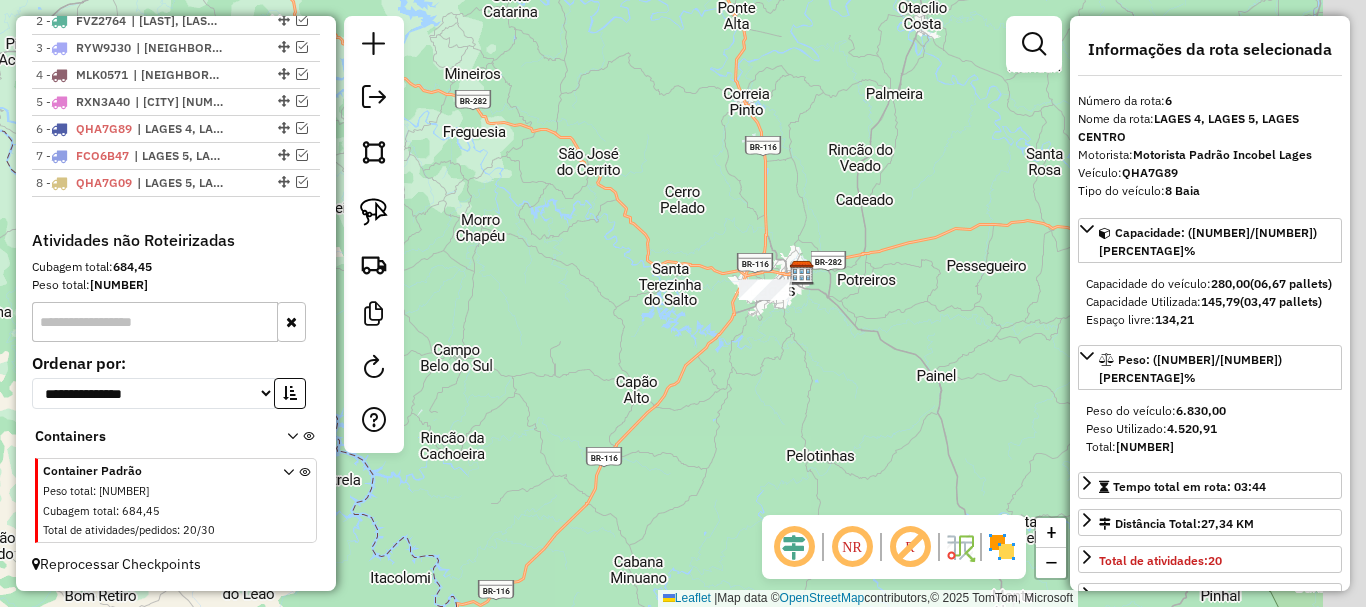 drag, startPoint x: 926, startPoint y: 209, endPoint x: 798, endPoint y: 256, distance: 136.35616 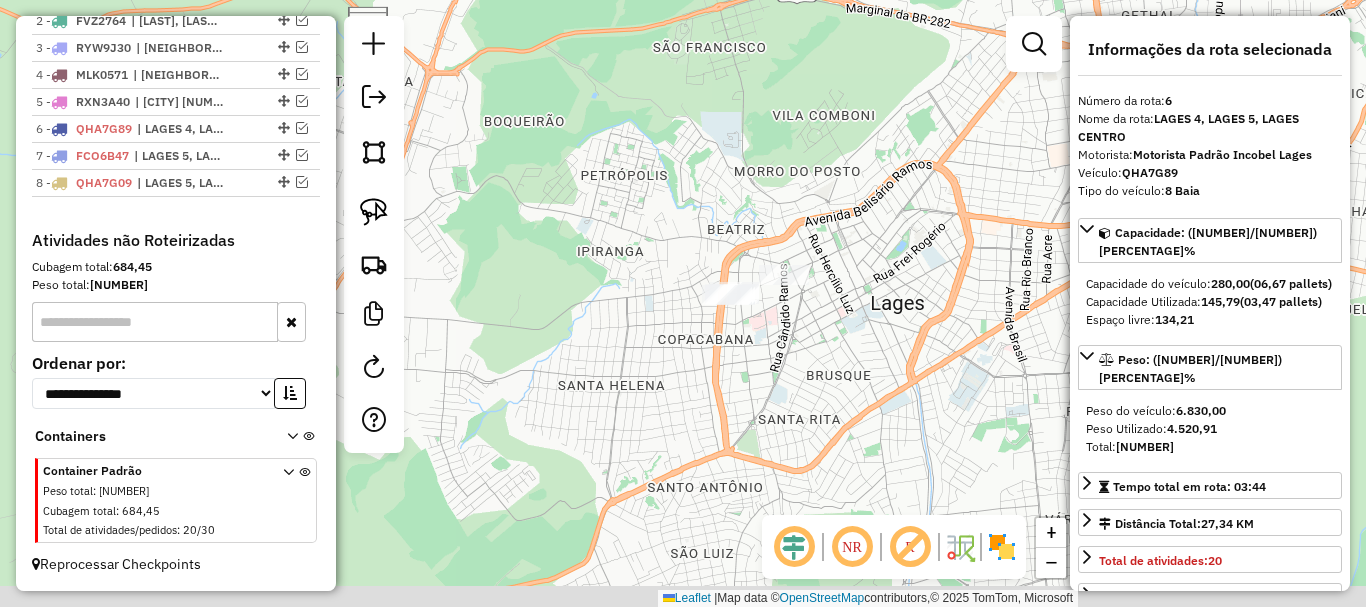 drag, startPoint x: 749, startPoint y: 138, endPoint x: 759, endPoint y: 80, distance: 58.855755 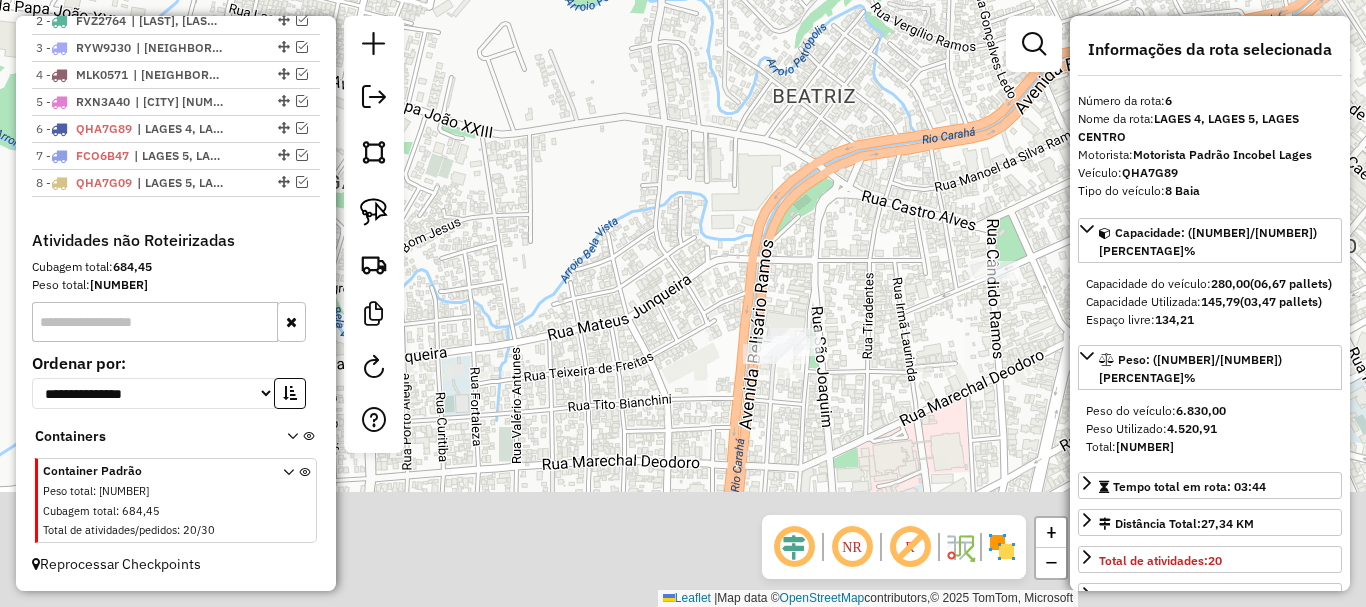 drag, startPoint x: 714, startPoint y: 290, endPoint x: 745, endPoint y: 39, distance: 252.9071 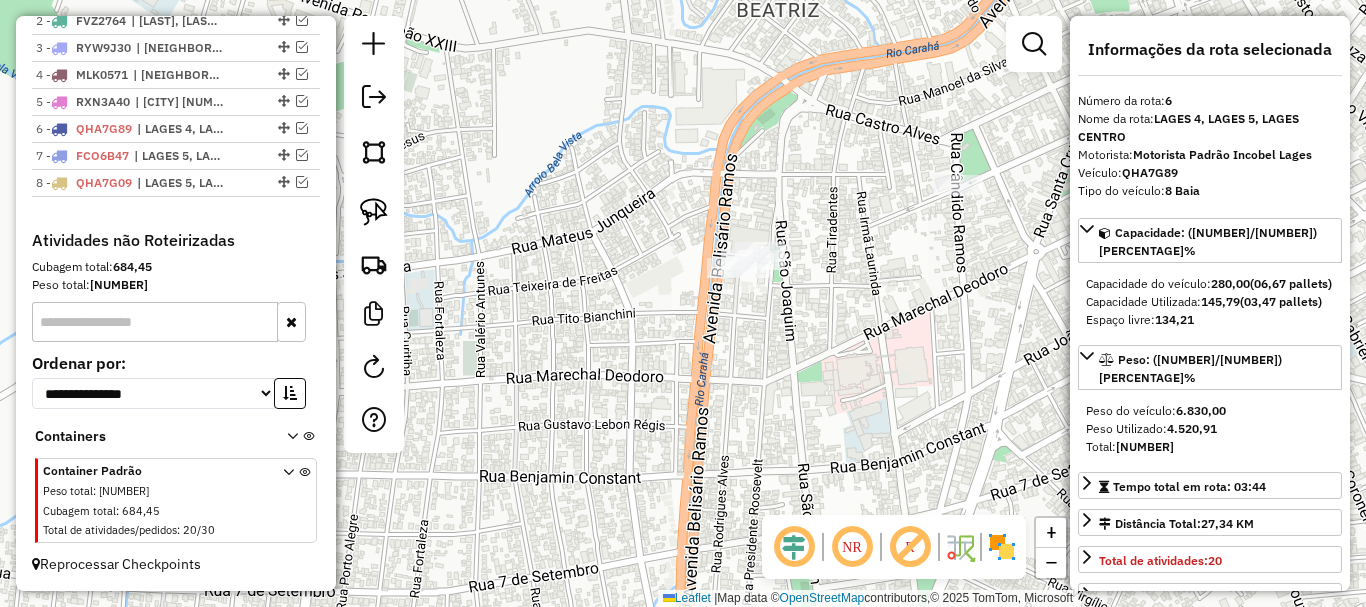 drag, startPoint x: 747, startPoint y: 179, endPoint x: 718, endPoint y: 149, distance: 41.725292 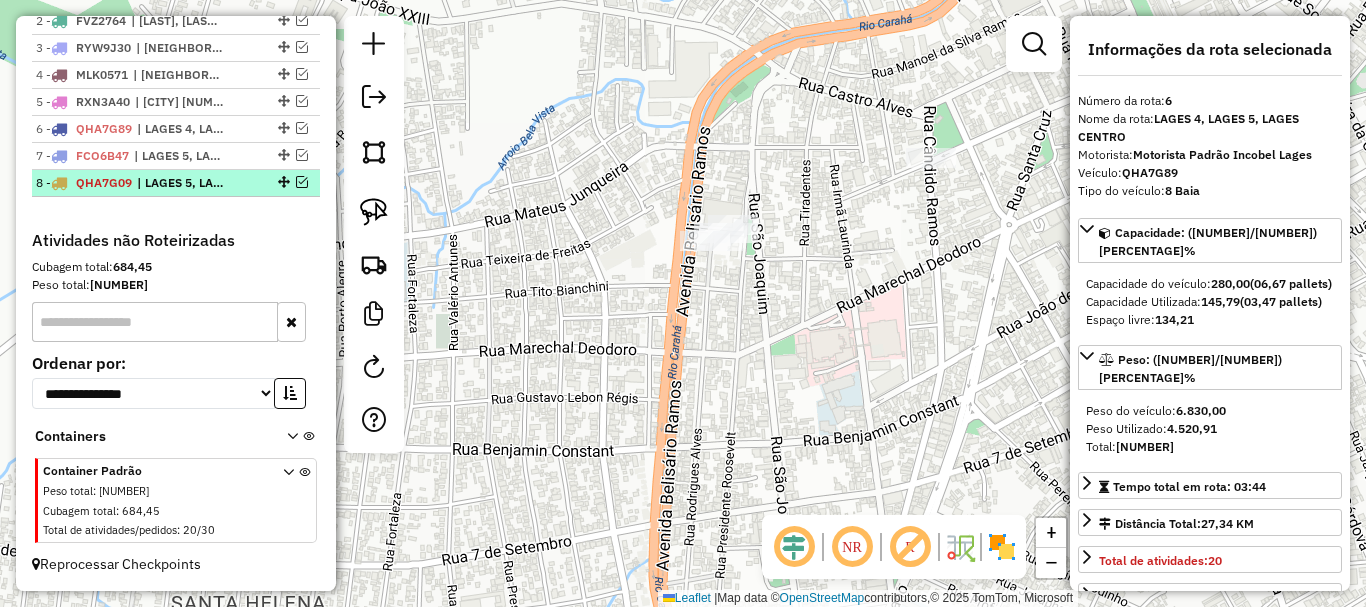 click at bounding box center (302, 182) 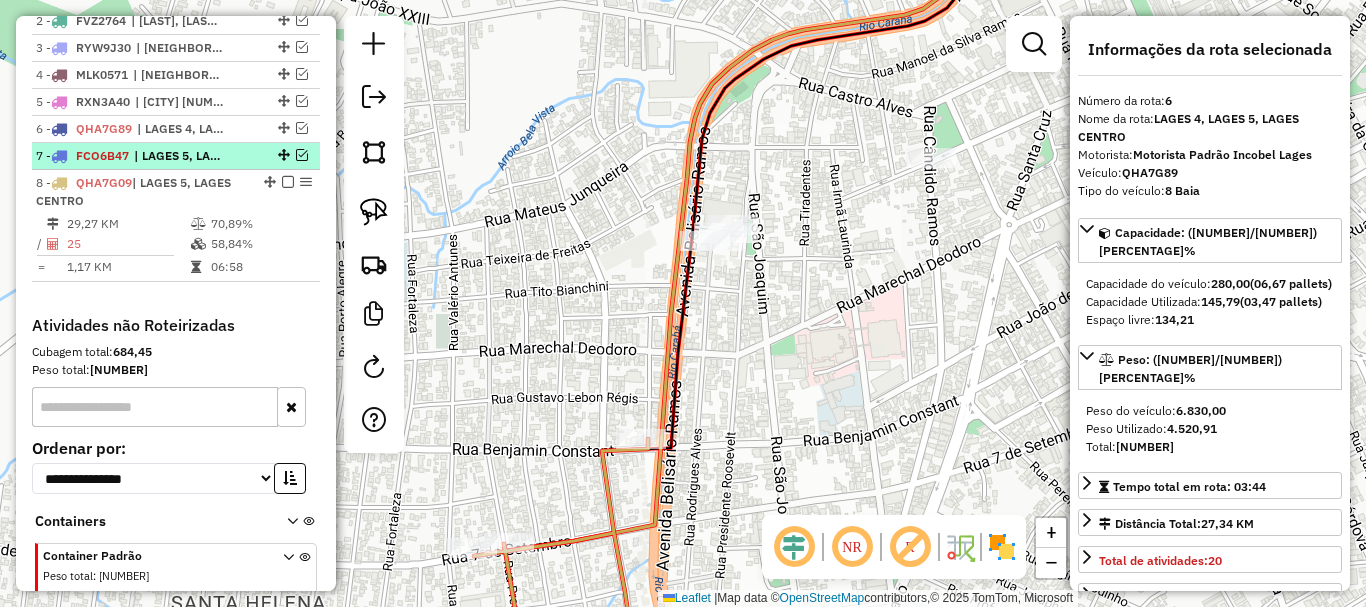 click at bounding box center [302, 155] 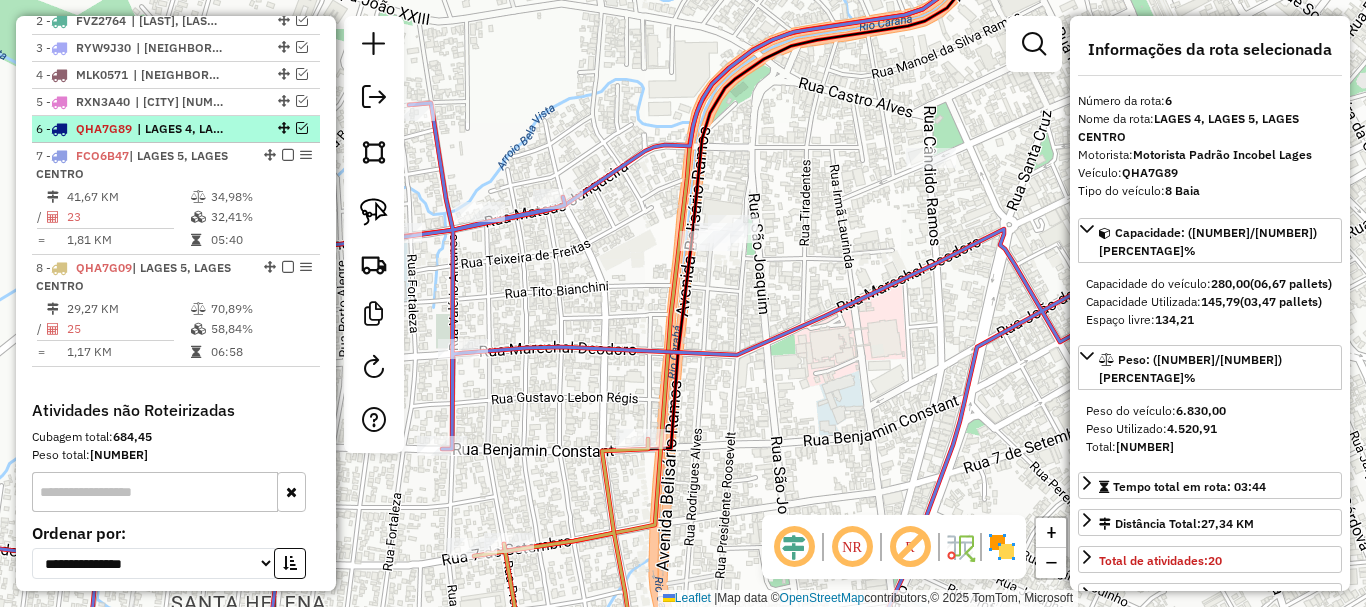 click at bounding box center [302, 128] 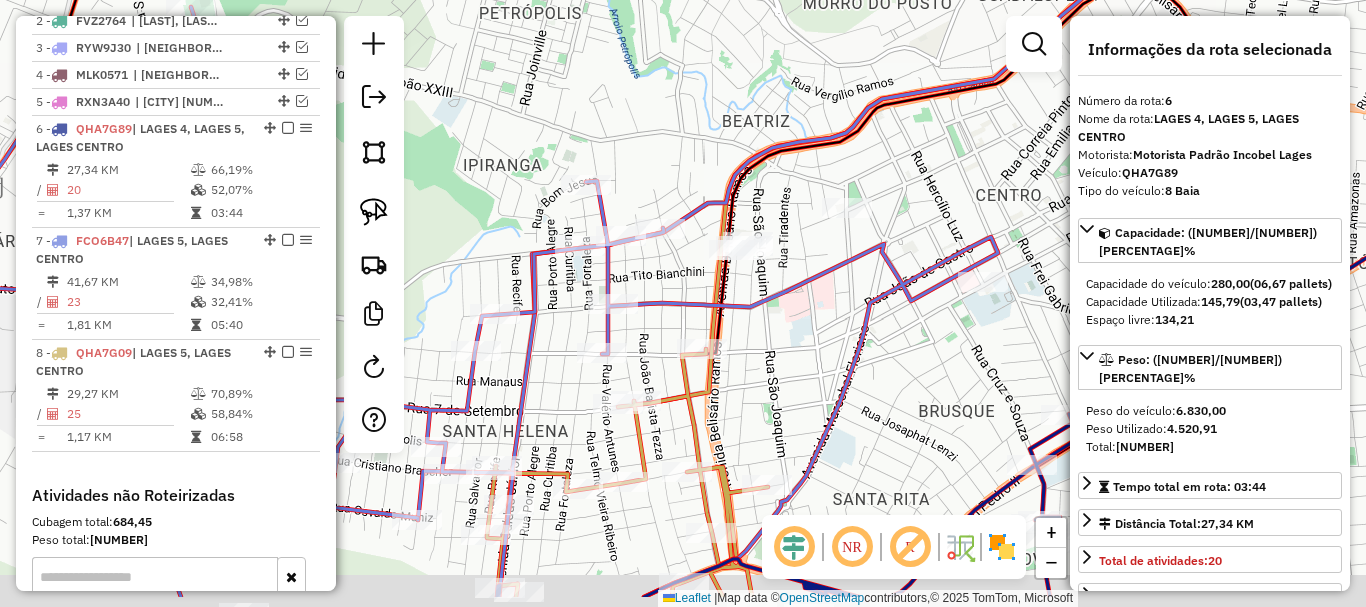 drag, startPoint x: 767, startPoint y: 336, endPoint x: 805, endPoint y: 255, distance: 89.470665 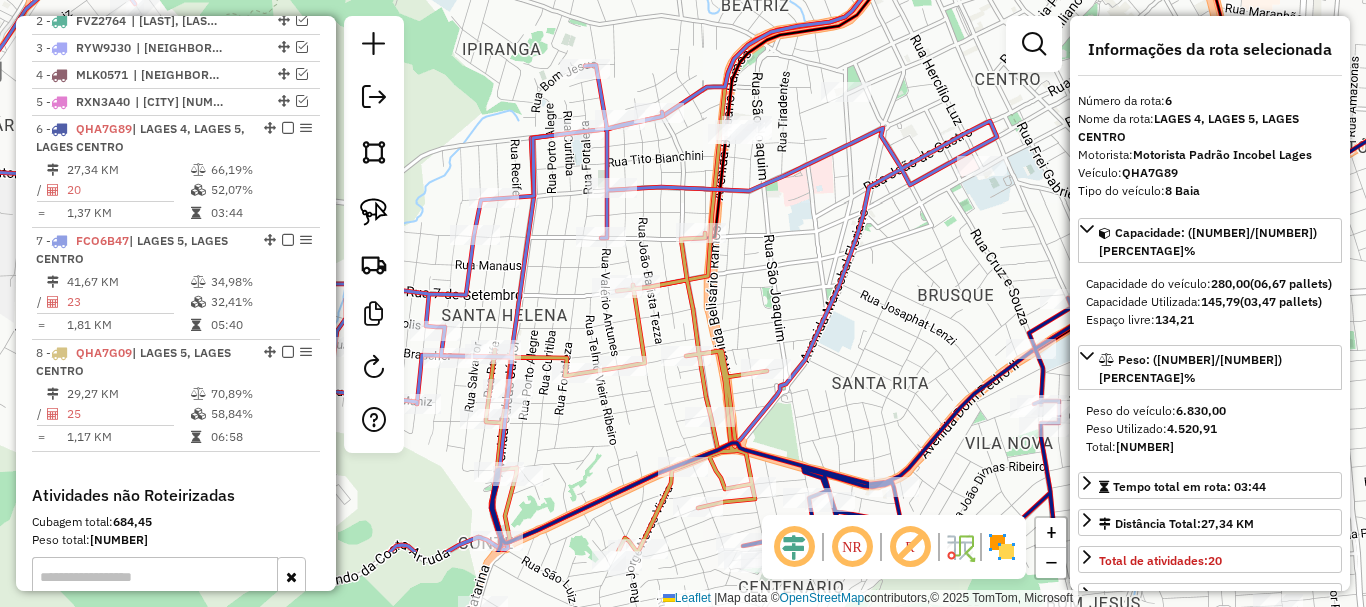 drag, startPoint x: 812, startPoint y: 393, endPoint x: 811, endPoint y: 296, distance: 97.00516 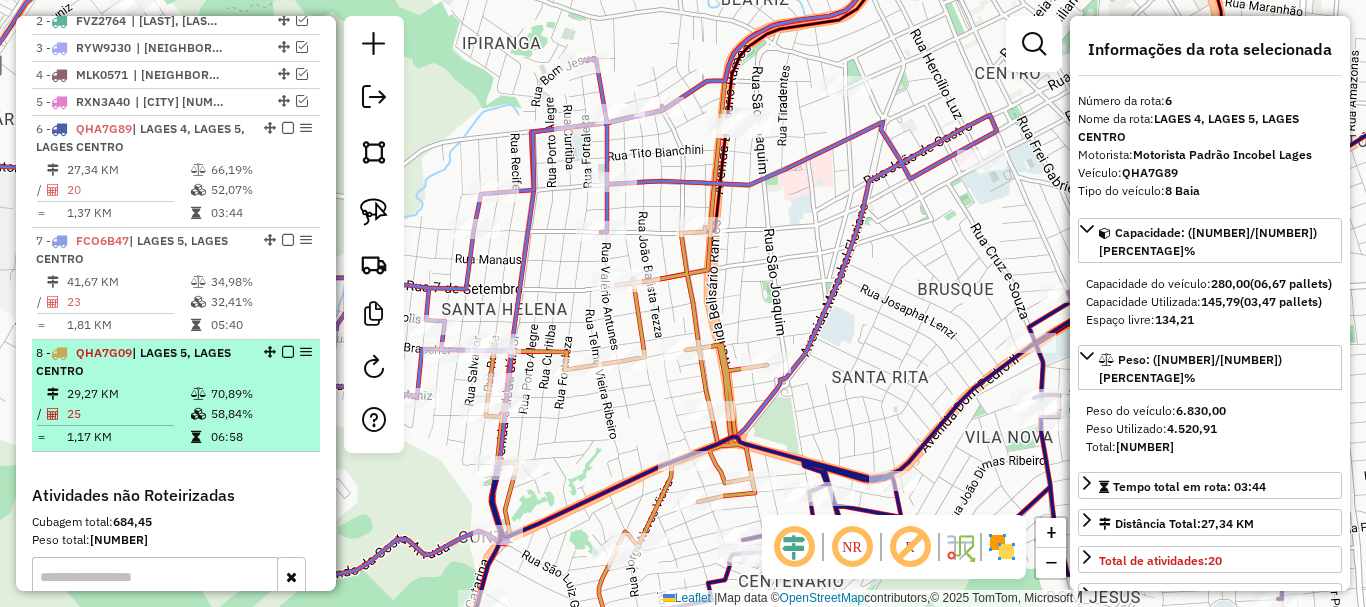 click on "QHA7G09   | LAGES 5, [CITY] CENTRO" at bounding box center (142, 362) 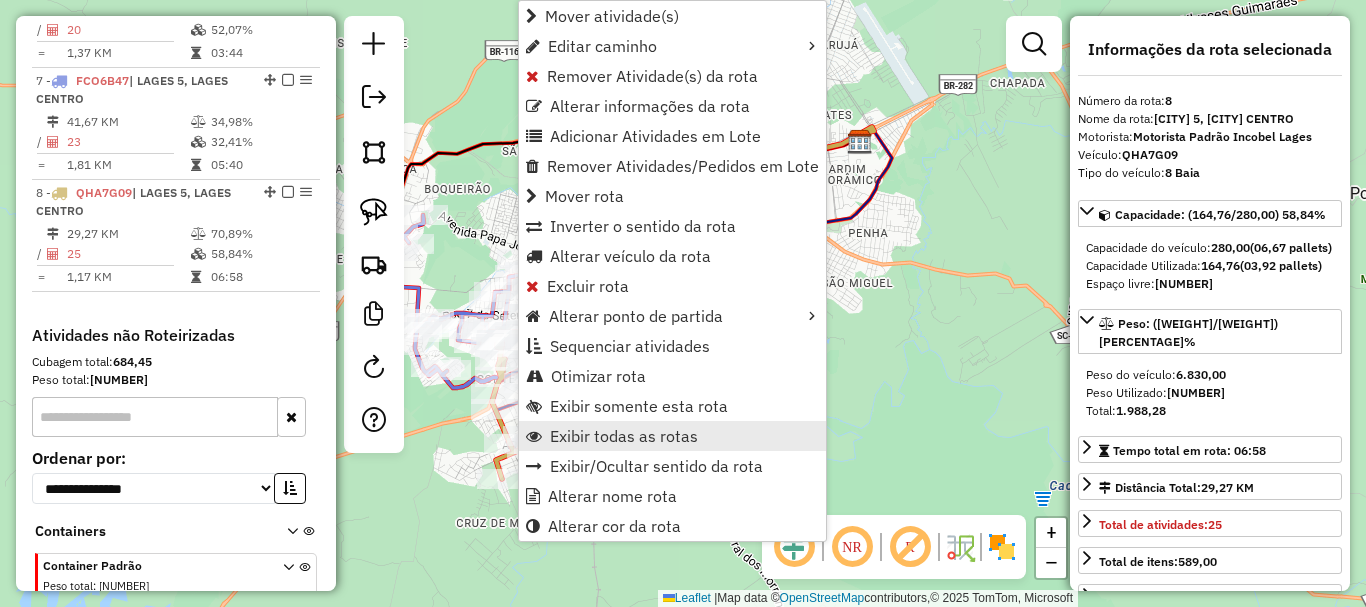 scroll, scrollTop: 1089, scrollLeft: 0, axis: vertical 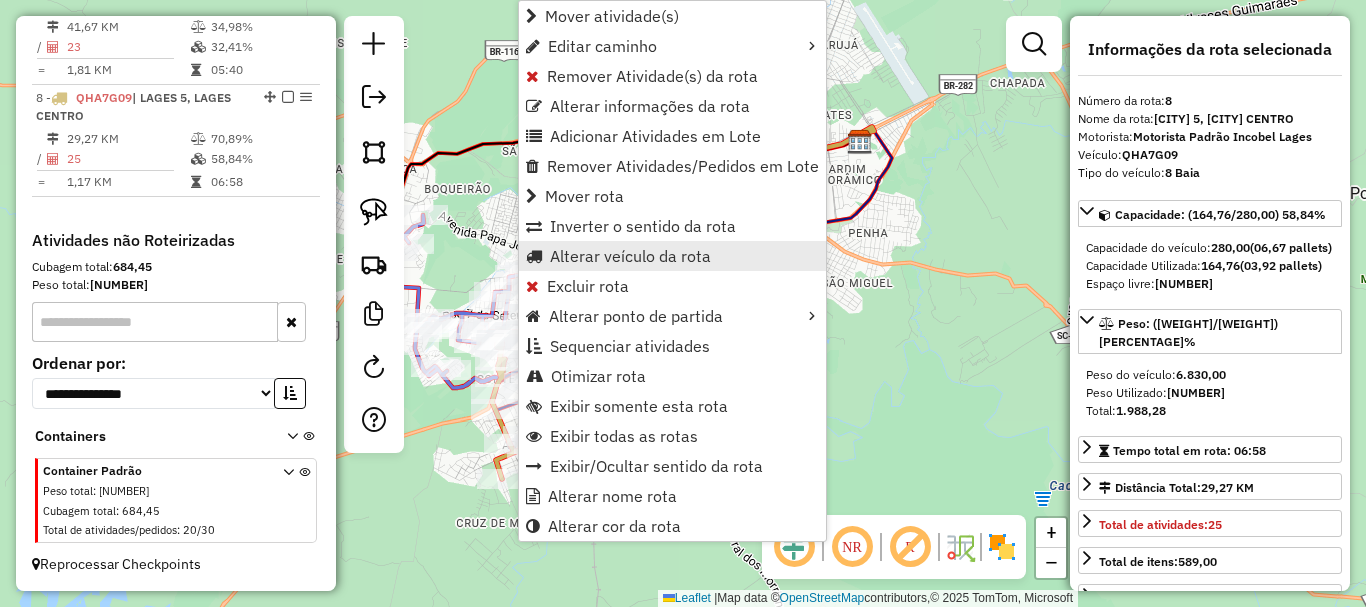 click on "Alterar veículo da rota" at bounding box center [630, 256] 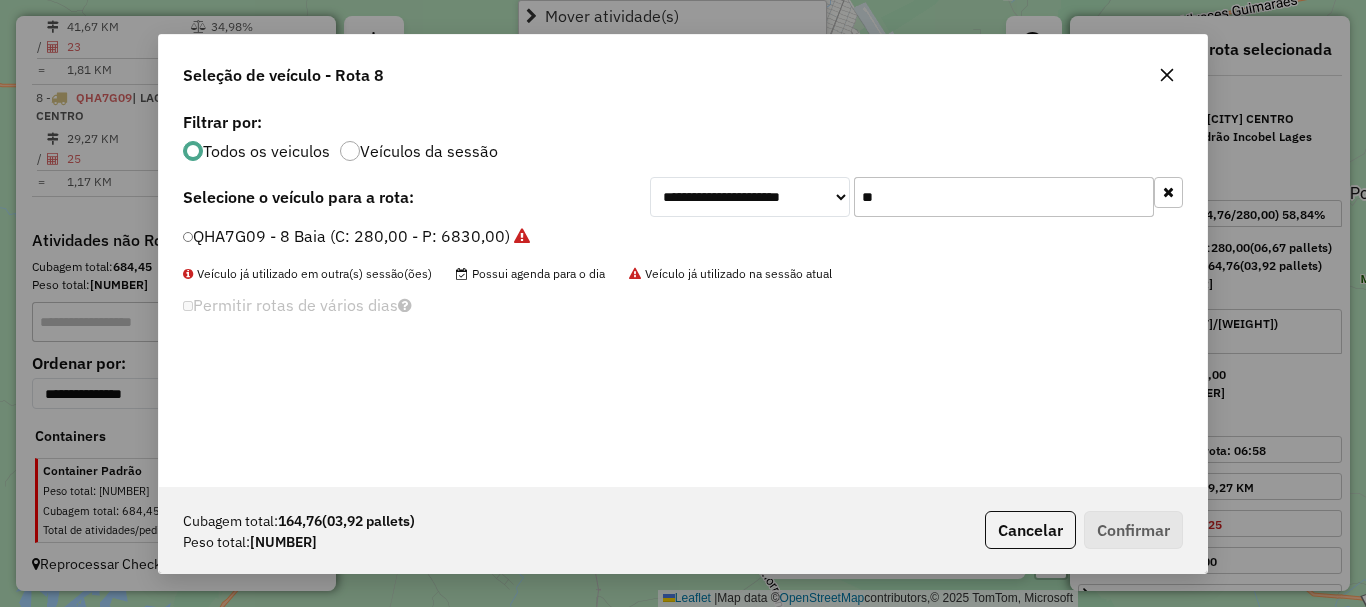 scroll, scrollTop: 11, scrollLeft: 6, axis: both 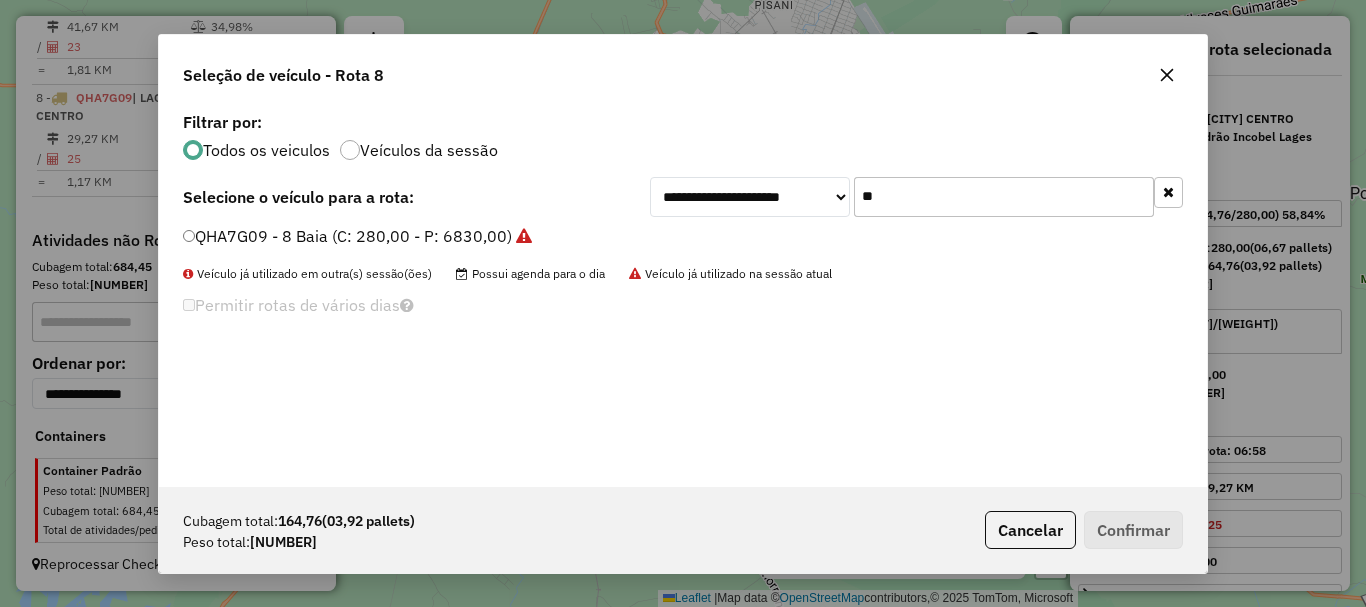 drag, startPoint x: 884, startPoint y: 192, endPoint x: 562, endPoint y: 155, distance: 324.1188 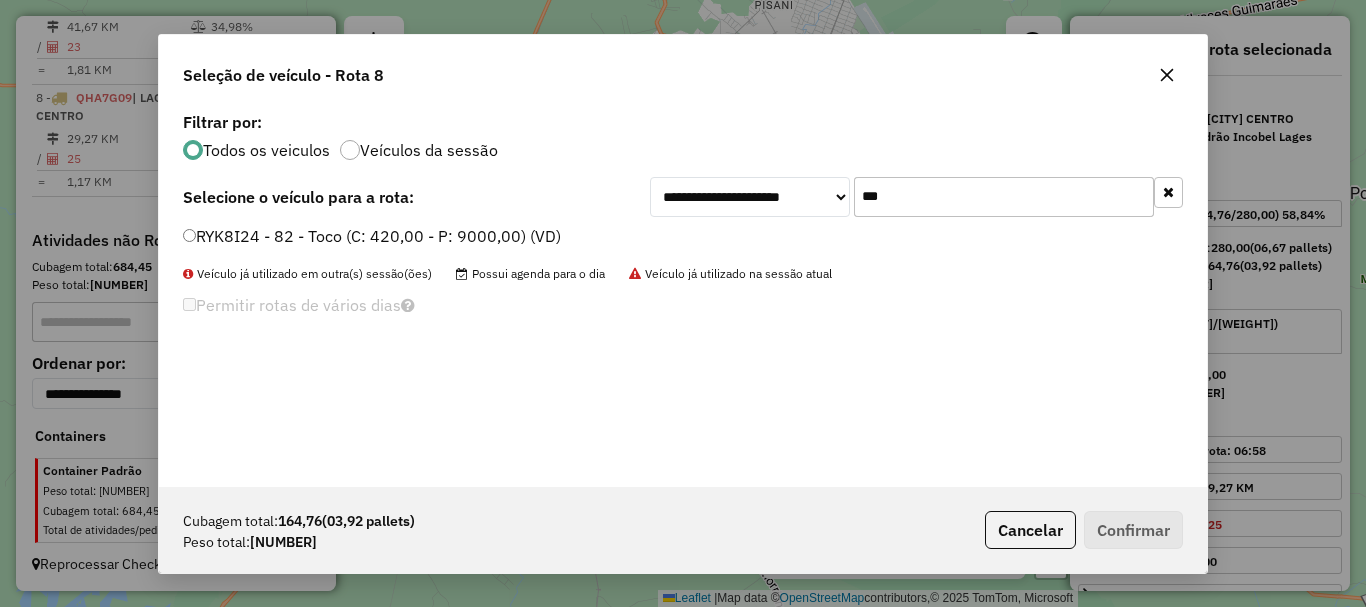 type on "***" 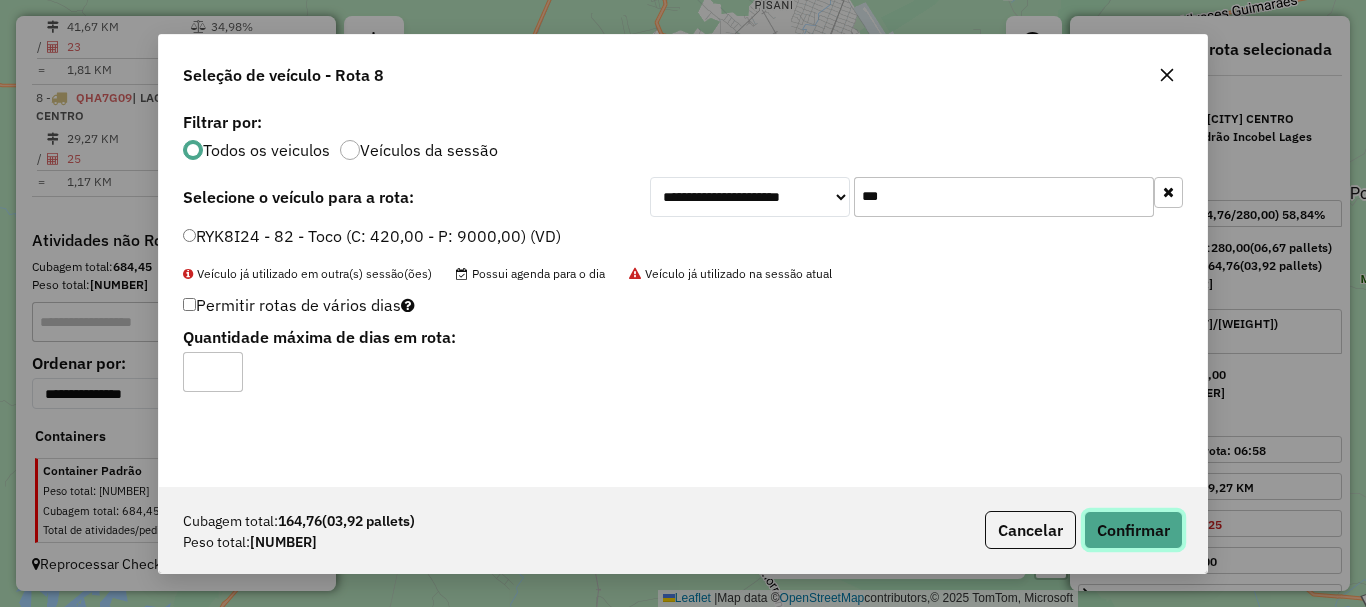 click on "Confirmar" 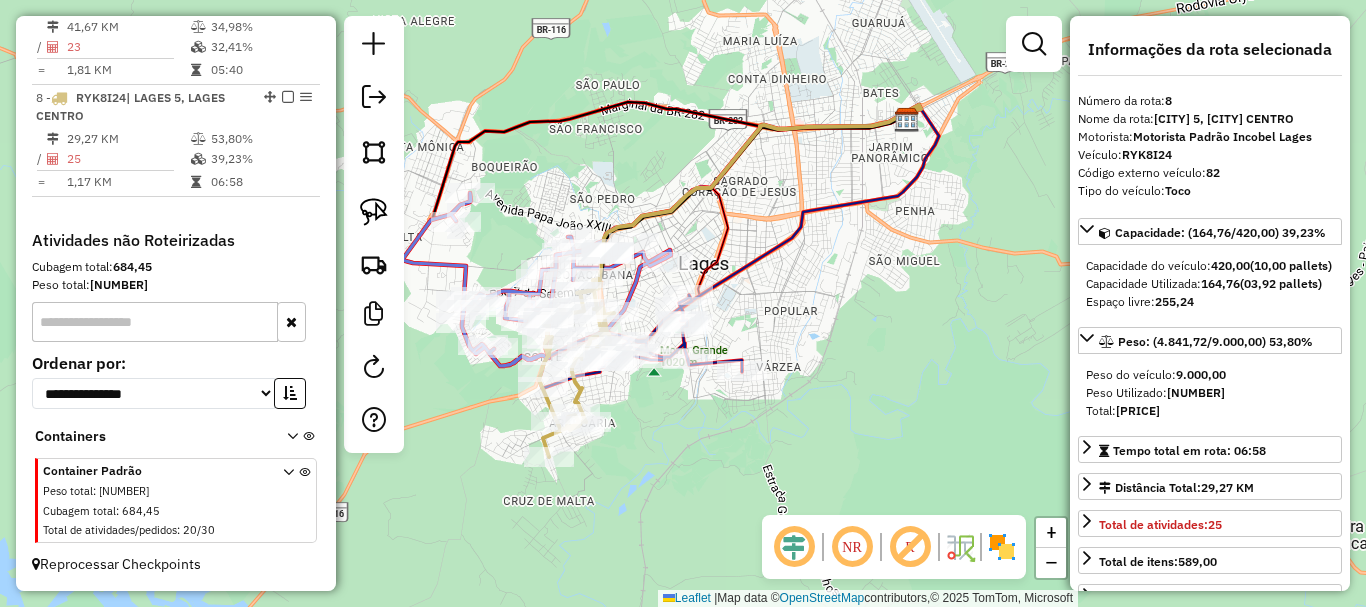 drag, startPoint x: 601, startPoint y: 460, endPoint x: 650, endPoint y: 433, distance: 55.946404 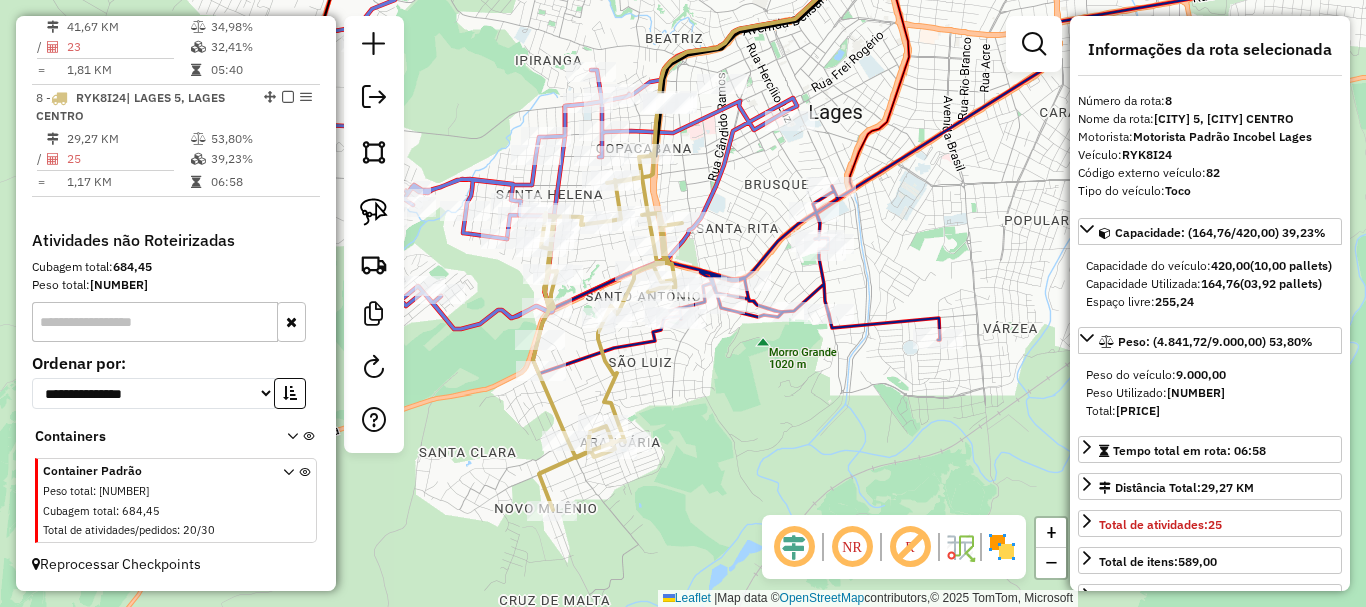 drag, startPoint x: 649, startPoint y: 348, endPoint x: 707, endPoint y: 337, distance: 59.03389 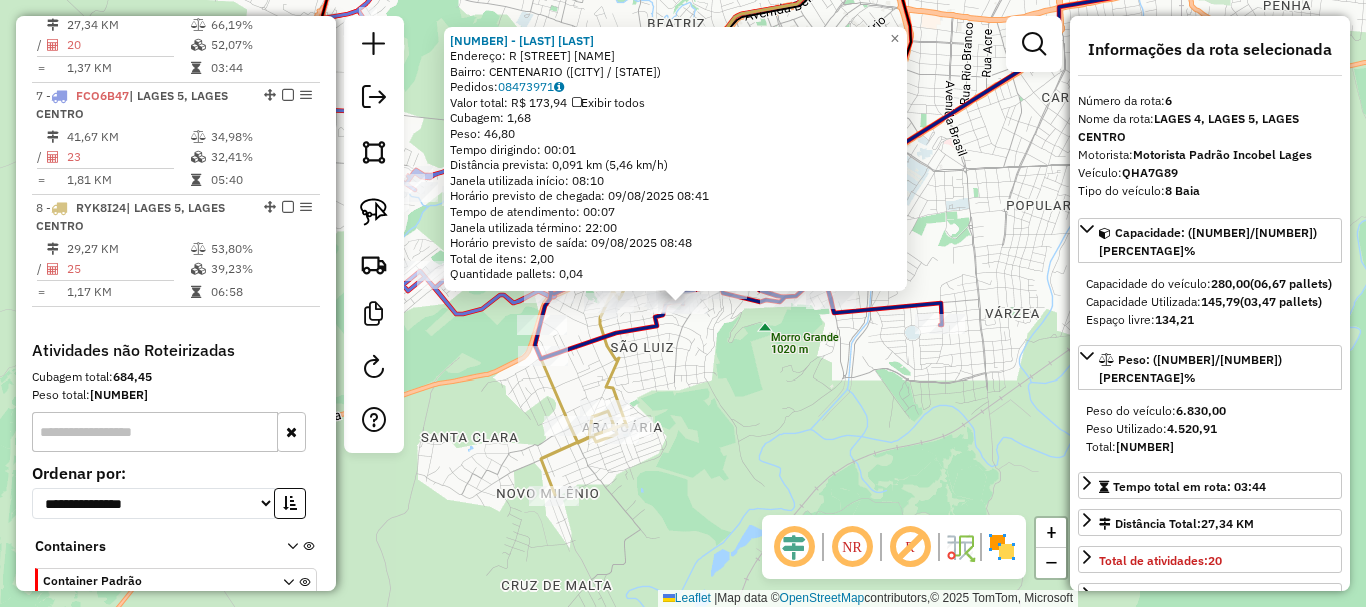 scroll, scrollTop: 934, scrollLeft: 0, axis: vertical 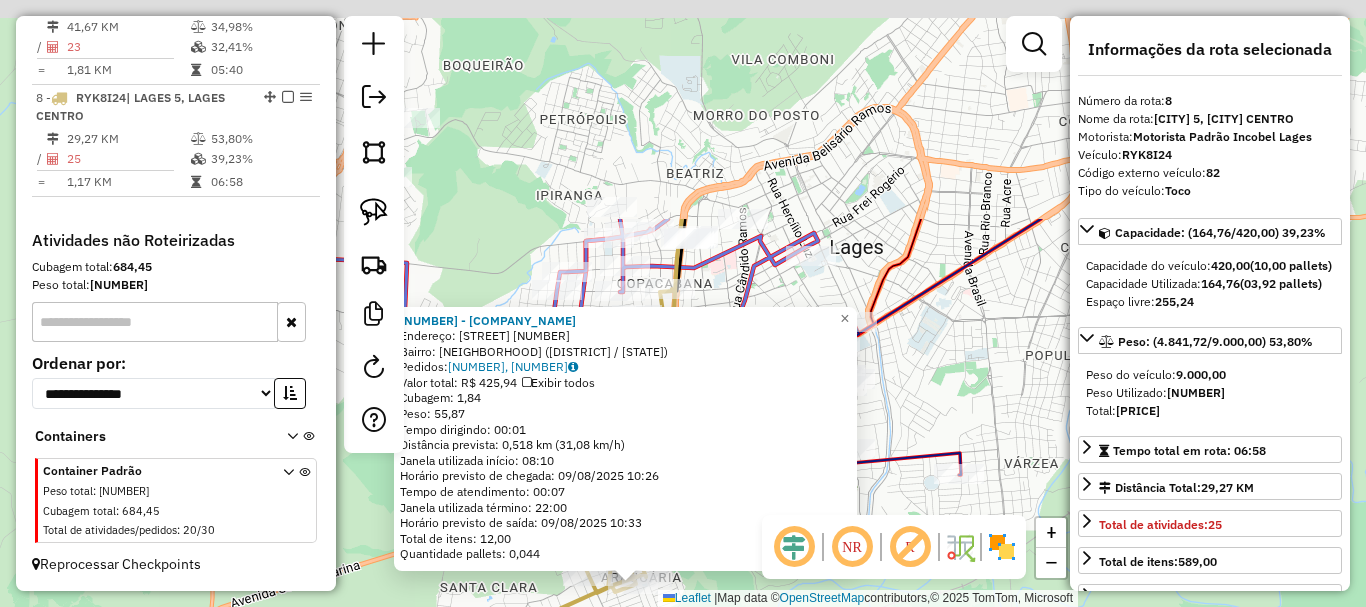 drag, startPoint x: 816, startPoint y: 360, endPoint x: 766, endPoint y: 639, distance: 283.4449 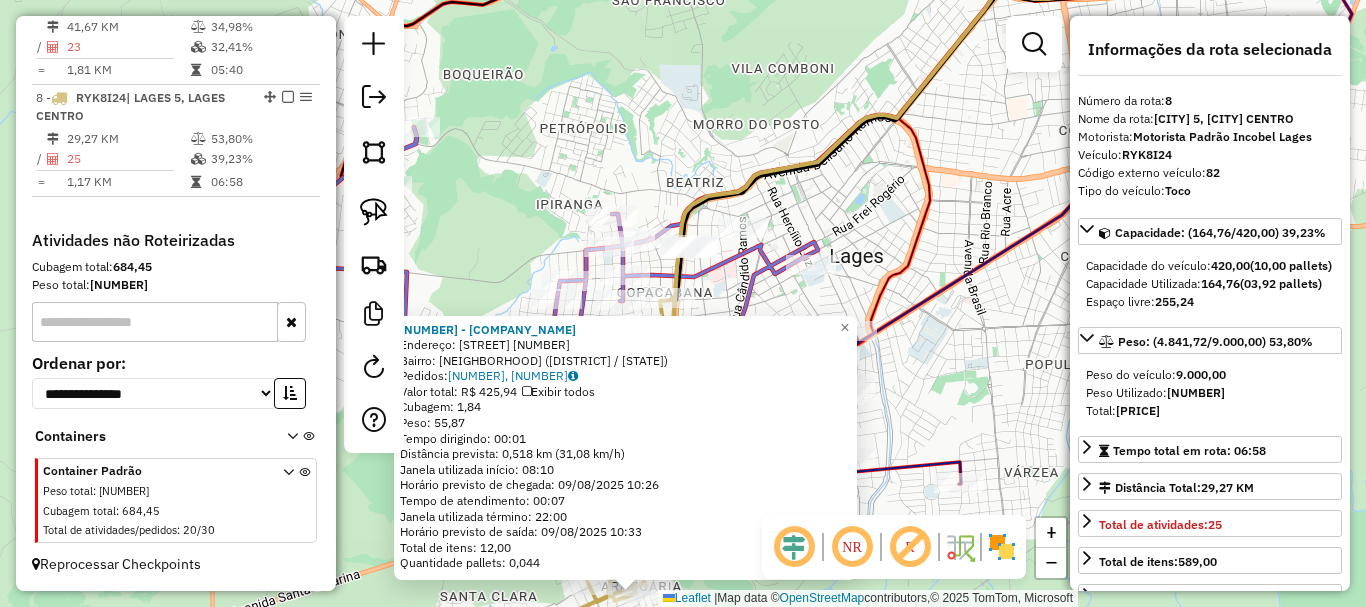 click on "[NUMBER] - [LAST]  Endereço:  [STREET] [NUMBER]   Bairro: [CITY] ([CITY] / [STATE])   Pedidos:  [ORDER_ID], [ORDER_ID]   Valor total: [CURRENCY] [PRICE]   Exibir todos   Cubagem: [CUBAGE]  Peso: [WEIGHT]  Tempo dirigindo: [TIME]   Distância prevista: [DISTANCE] km ([SPEED] km/h)   Janela utilizada início: [TIME]   Horário previsto de chegada: [DATE] [TIME]   Tempo de atendimento: [TIME]   Janela utilizada término: [TIME]   Horário previsto de saída: [DATE] [TIME]   Total de itens: [ITEMS]   Quantidade pallets: [PALLETS]  × Janela de atendimento Grade de atendimento Capacidade Transportadoras Veículos Cliente Pedidos  Rotas Selecione os dias de semana para filtrar as janelas de atendimento  Seg   Ter   Qua   Qui   Sex   Sáb   Dom  Informe o período da janela de atendimento: De: Até:  Filtrar exatamente a janela do cliente  Considerar janela de atendimento padrão  Selecione os dias de semana para filtrar as grades de atendimento  Seg   Ter   Qua   Qui   Sex   Sáb   Dom   Peso mínimo:   Peso máximo:   De:  De:" 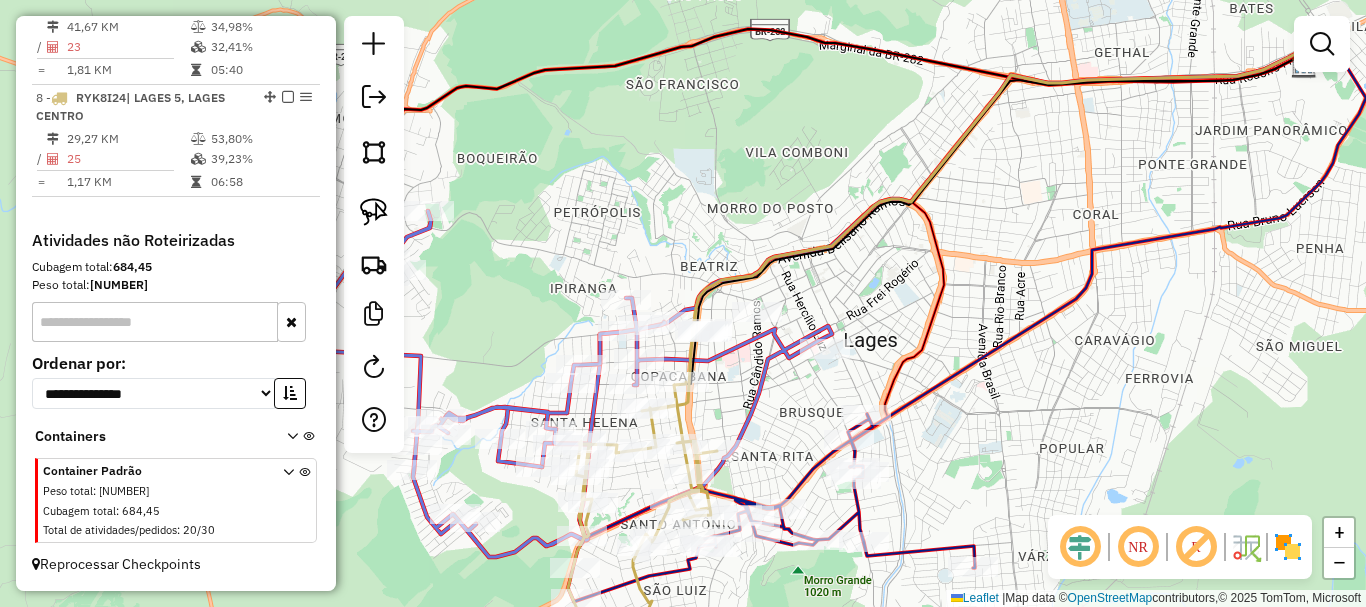 drag, startPoint x: 783, startPoint y: 377, endPoint x: 785, endPoint y: 387, distance: 10.198039 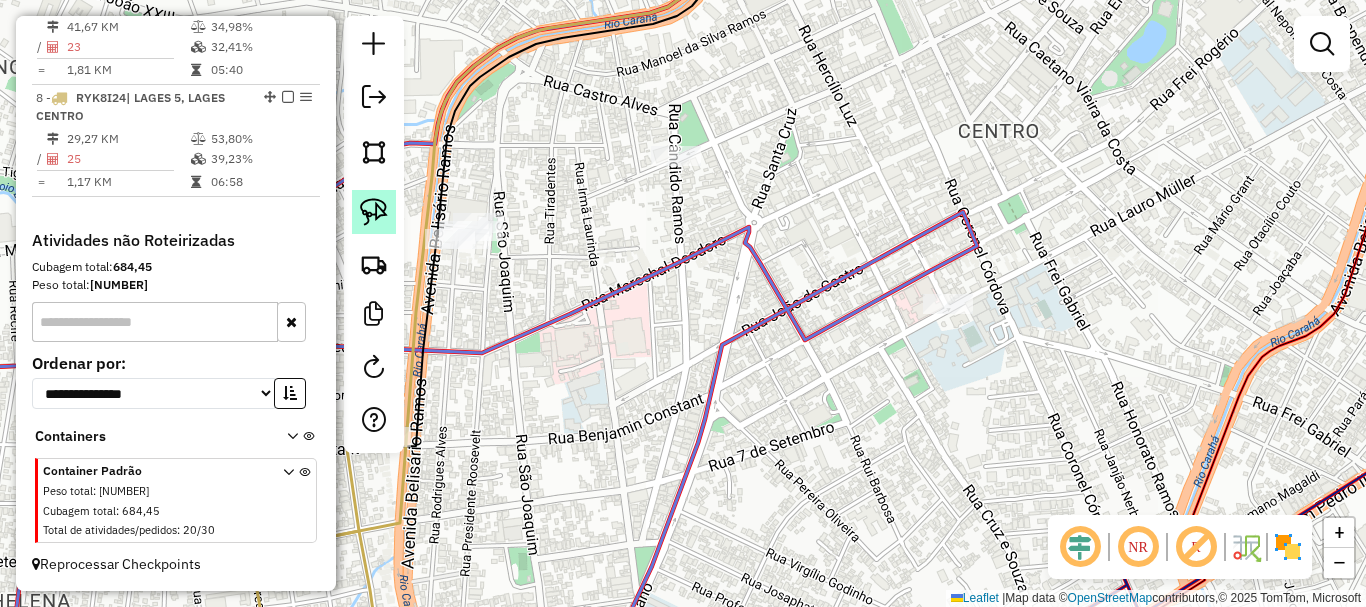 click 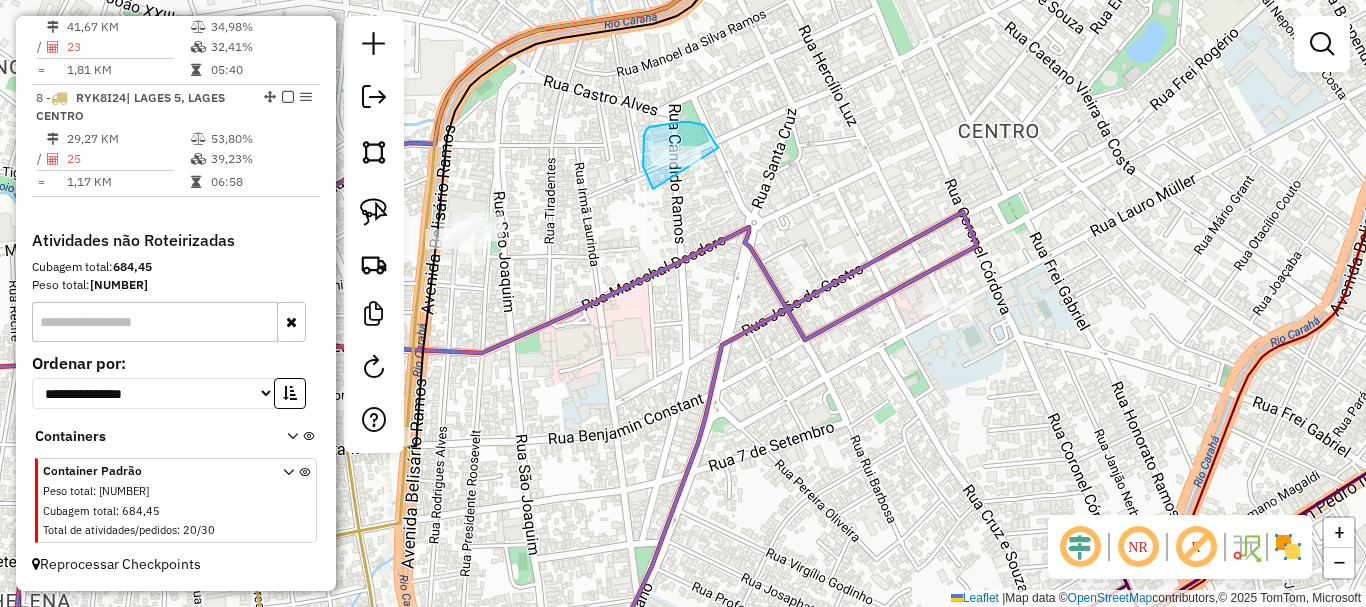 drag, startPoint x: 653, startPoint y: 189, endPoint x: 719, endPoint y: 154, distance: 74.70609 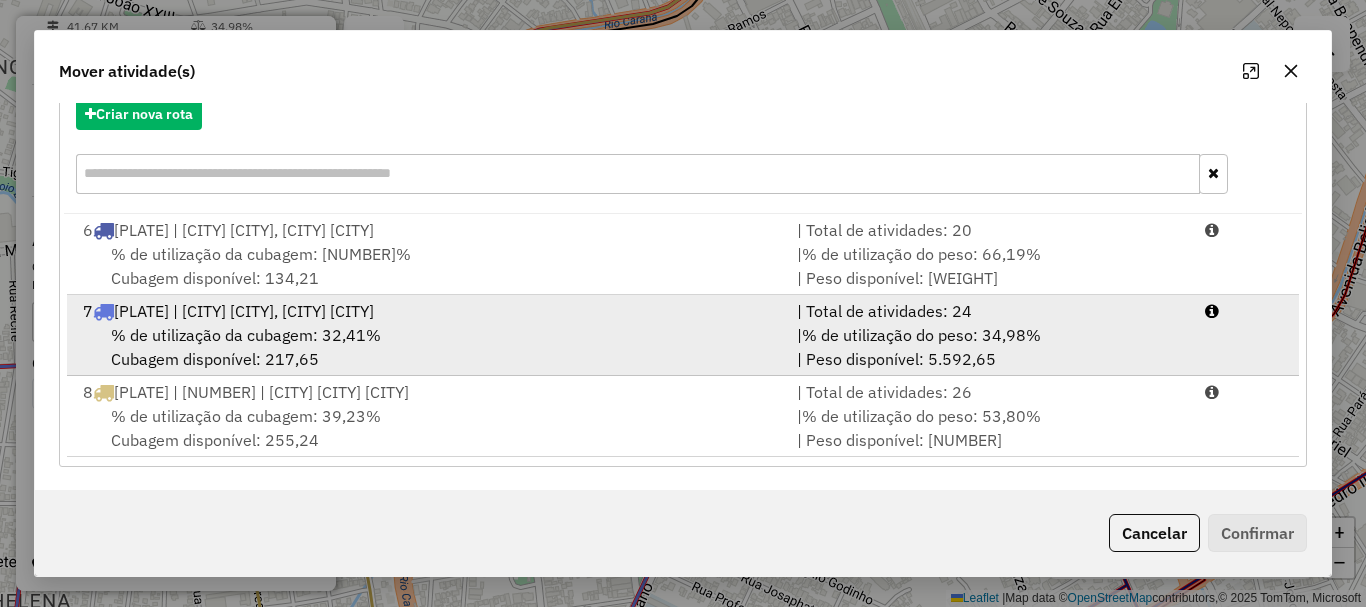 scroll, scrollTop: 240, scrollLeft: 0, axis: vertical 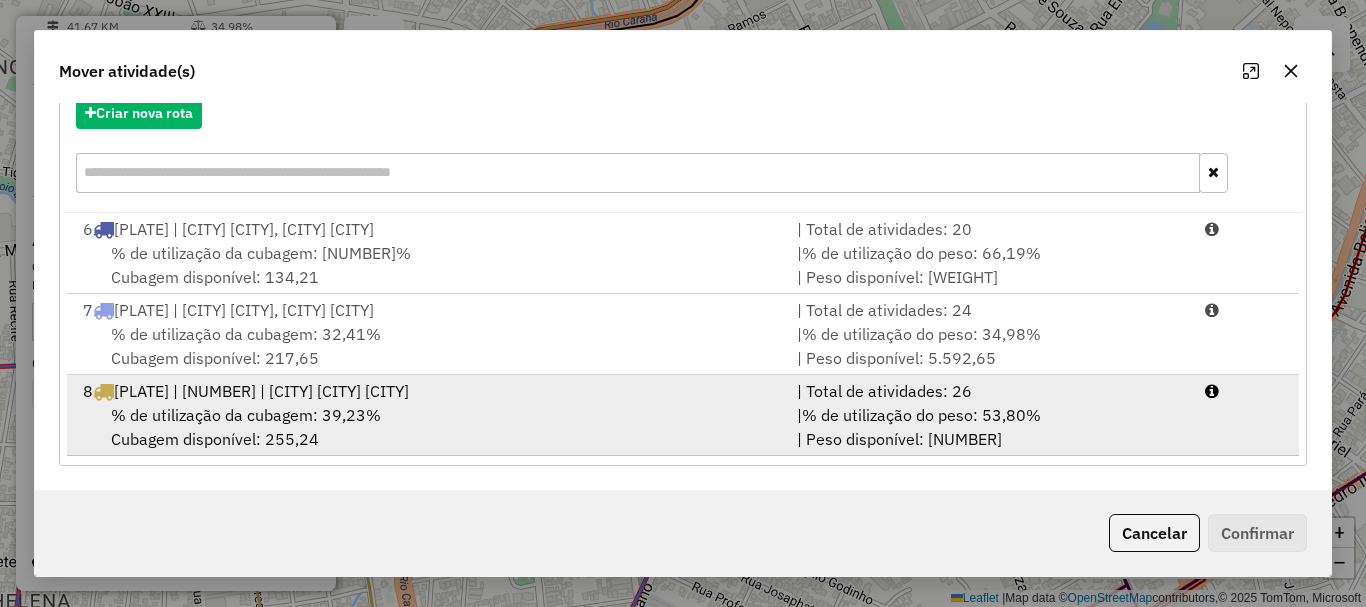 click on "[PLATE] | [NUMBER] | [CITY] [CITY] [CITY]" at bounding box center [261, 391] 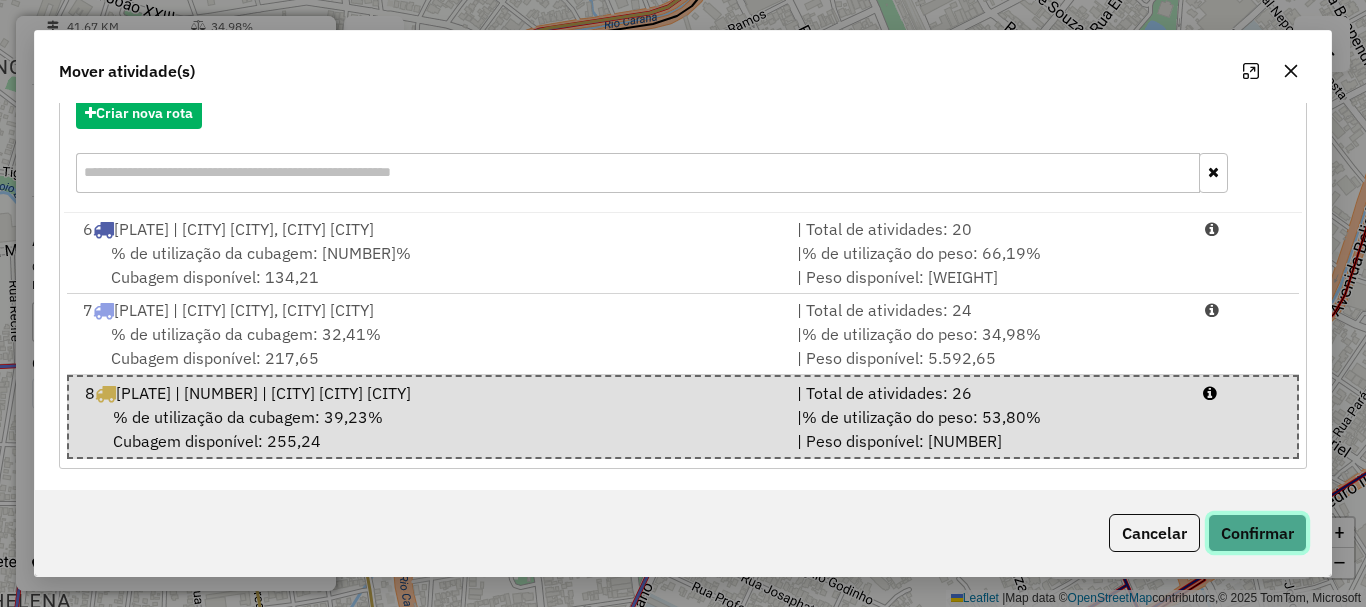 click on "Confirmar" 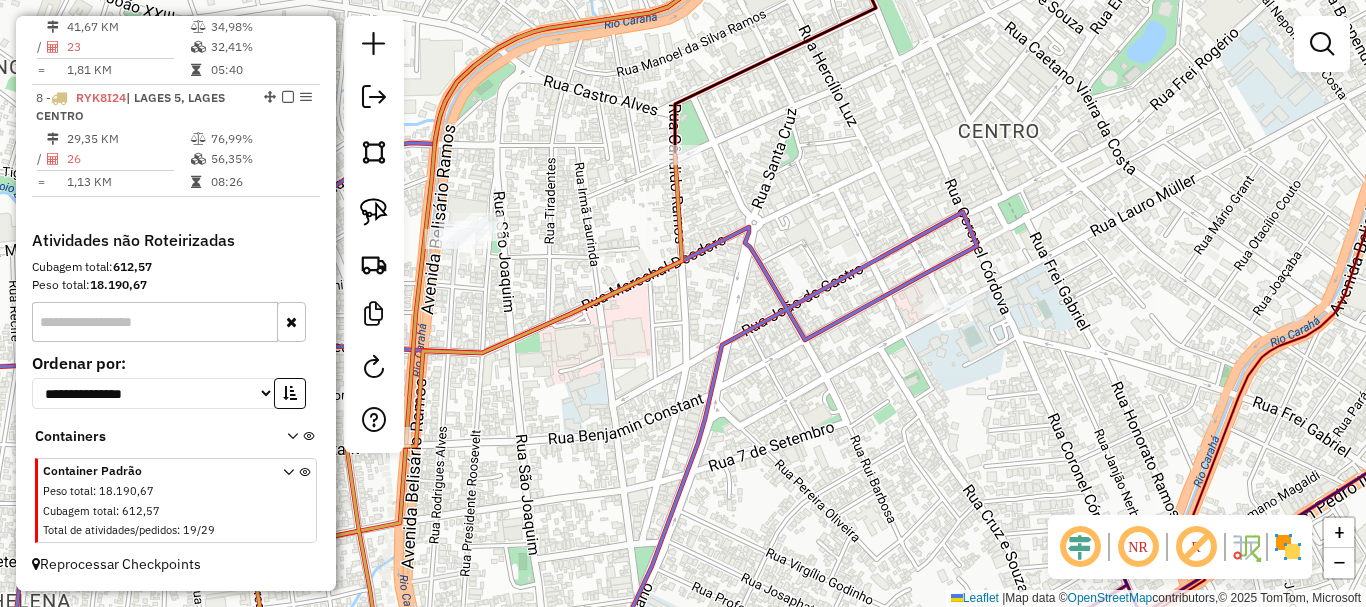 scroll, scrollTop: 0, scrollLeft: 0, axis: both 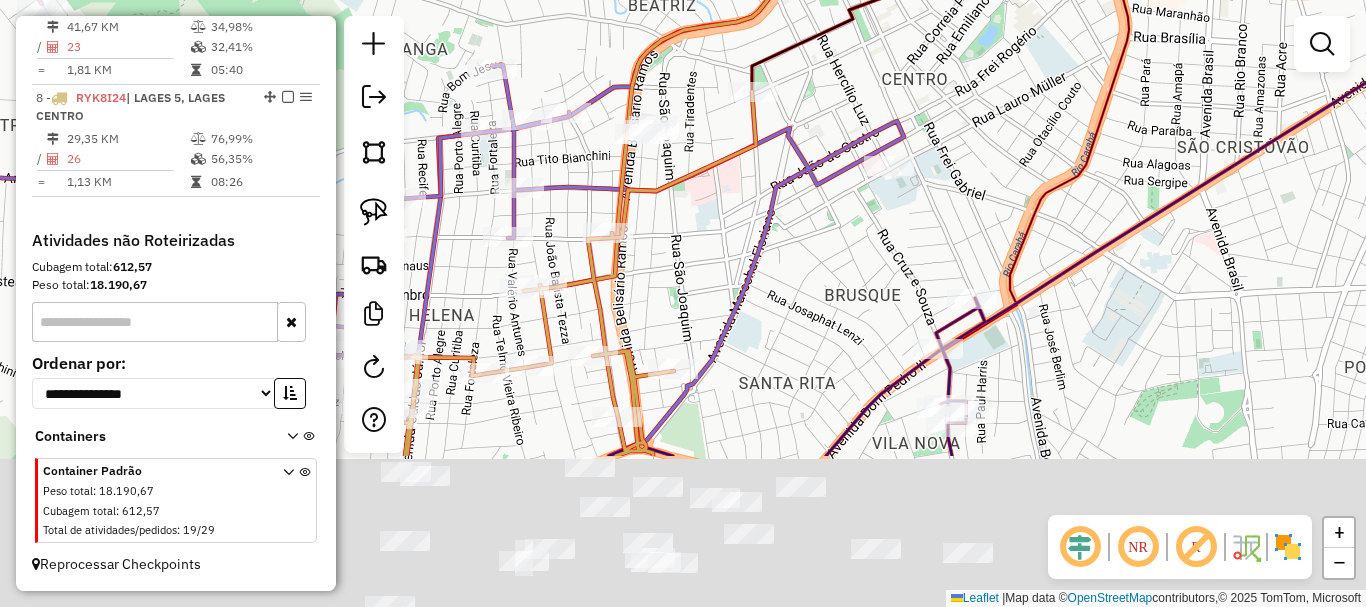 drag, startPoint x: 624, startPoint y: 381, endPoint x: 714, endPoint y: 8, distance: 383.7043 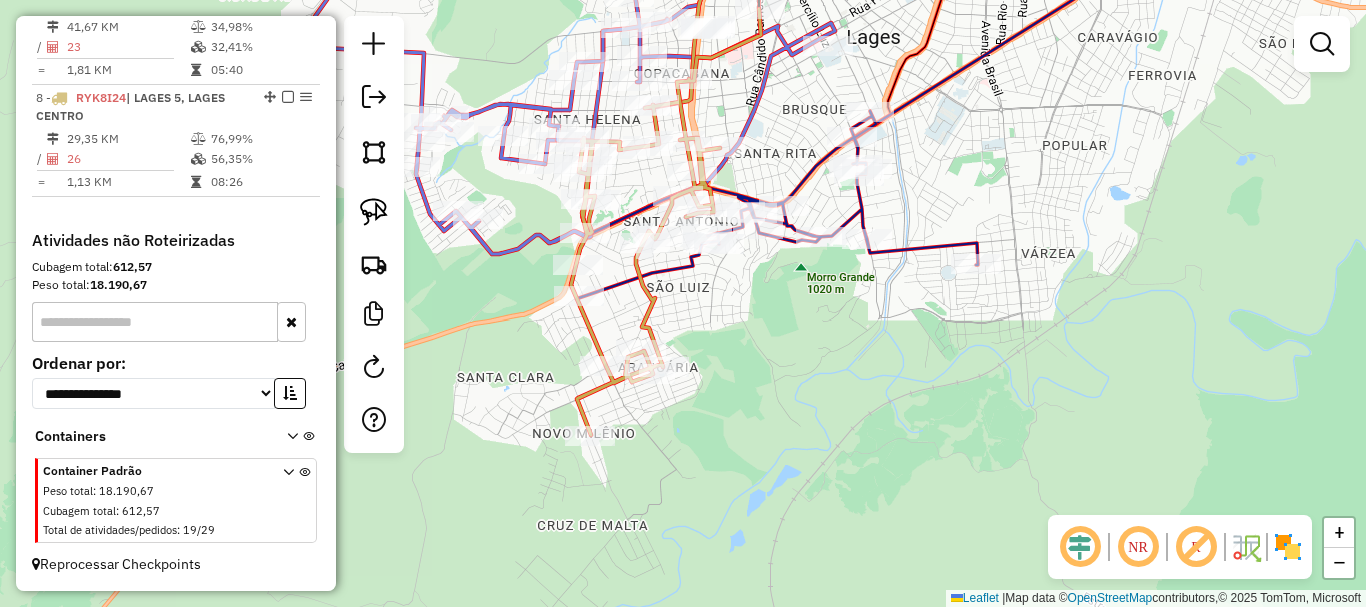 drag, startPoint x: 739, startPoint y: 326, endPoint x: 764, endPoint y: 271, distance: 60.41523 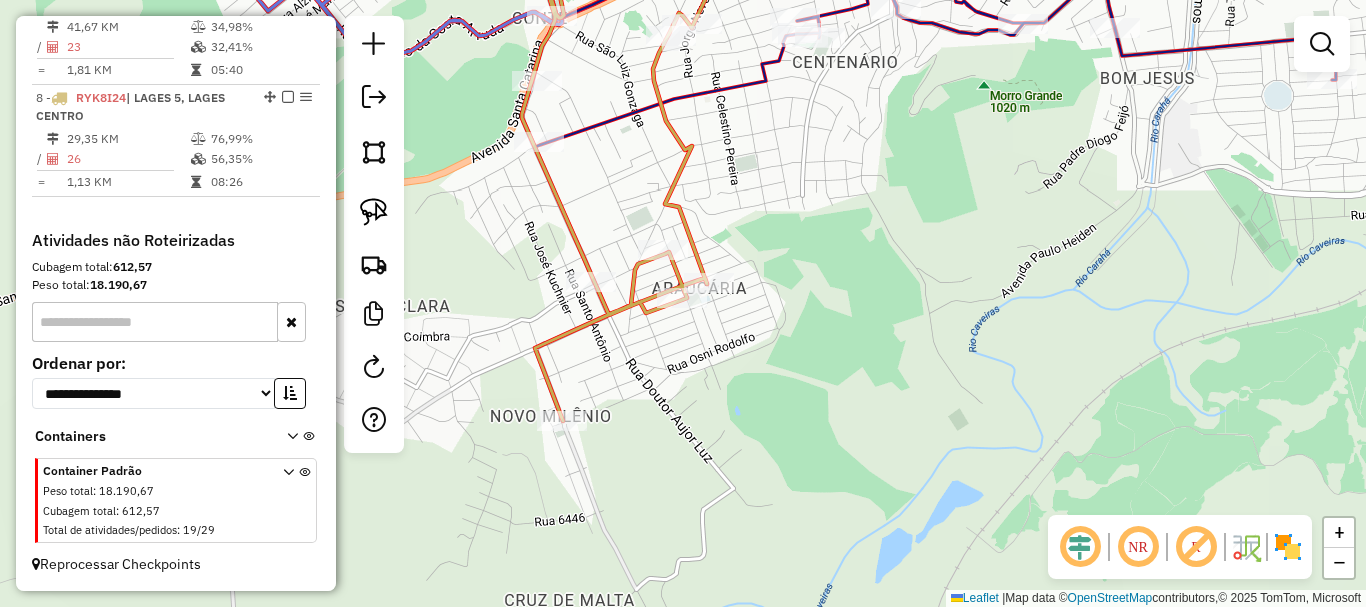 drag, startPoint x: 698, startPoint y: 390, endPoint x: 779, endPoint y: 356, distance: 87.84646 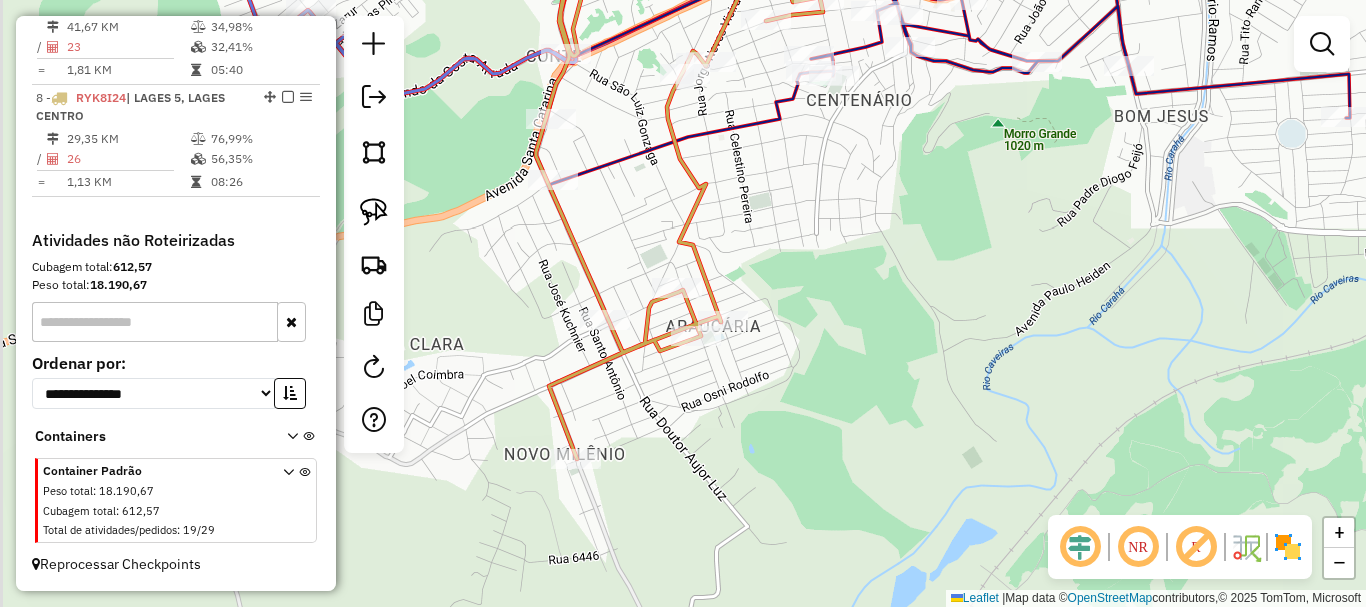 drag, startPoint x: 740, startPoint y: 371, endPoint x: 748, endPoint y: 397, distance: 27.202942 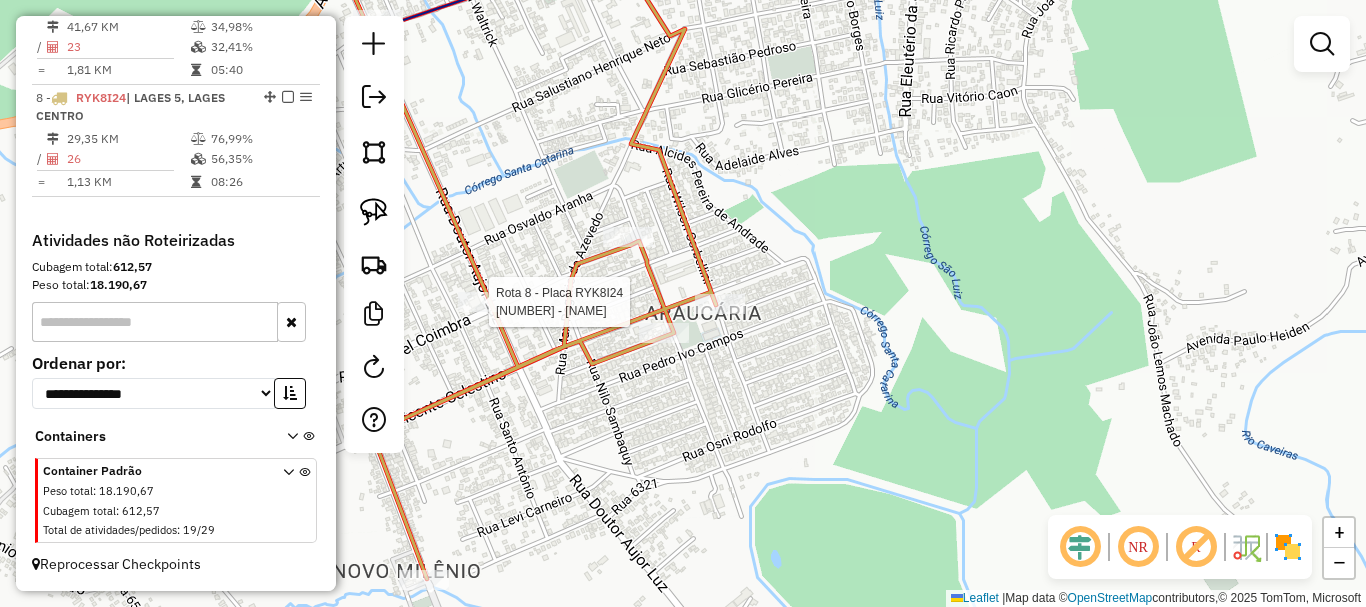 select on "*********" 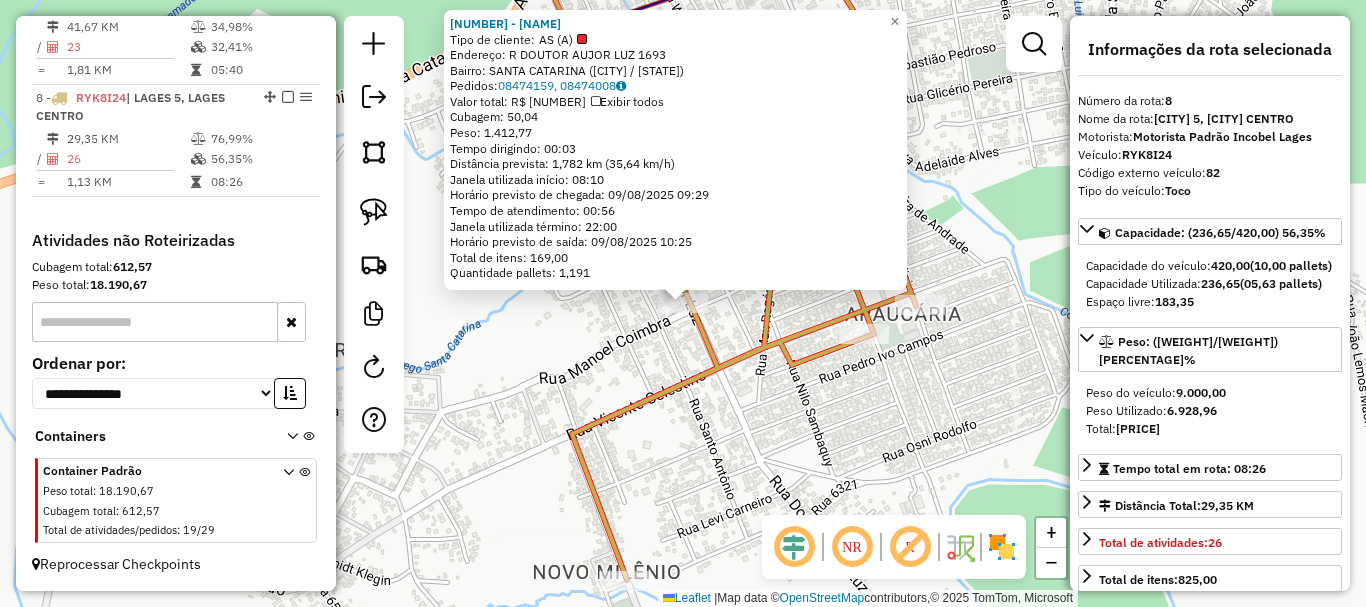click on "3993 - [NAME] Endereço: R [STREET] [NUMBER] Bairro: [NEIGHBORHOOD] ([CITY] / [STATE]) Pedidos: [NUMBER], [NUMBER] Horário previsto de chegada: 09/08/2025 09:29 Horário previsto de saída: 09/08/2025 10:25" 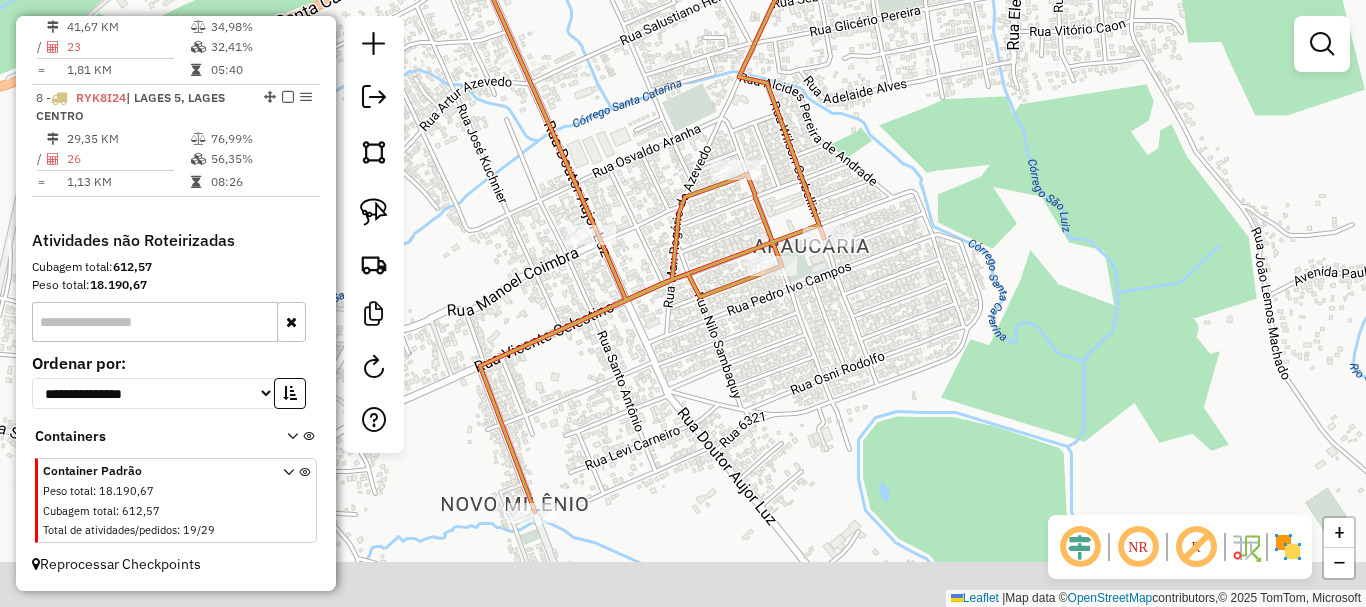 drag, startPoint x: 829, startPoint y: 418, endPoint x: 736, endPoint y: 350, distance: 115.2085 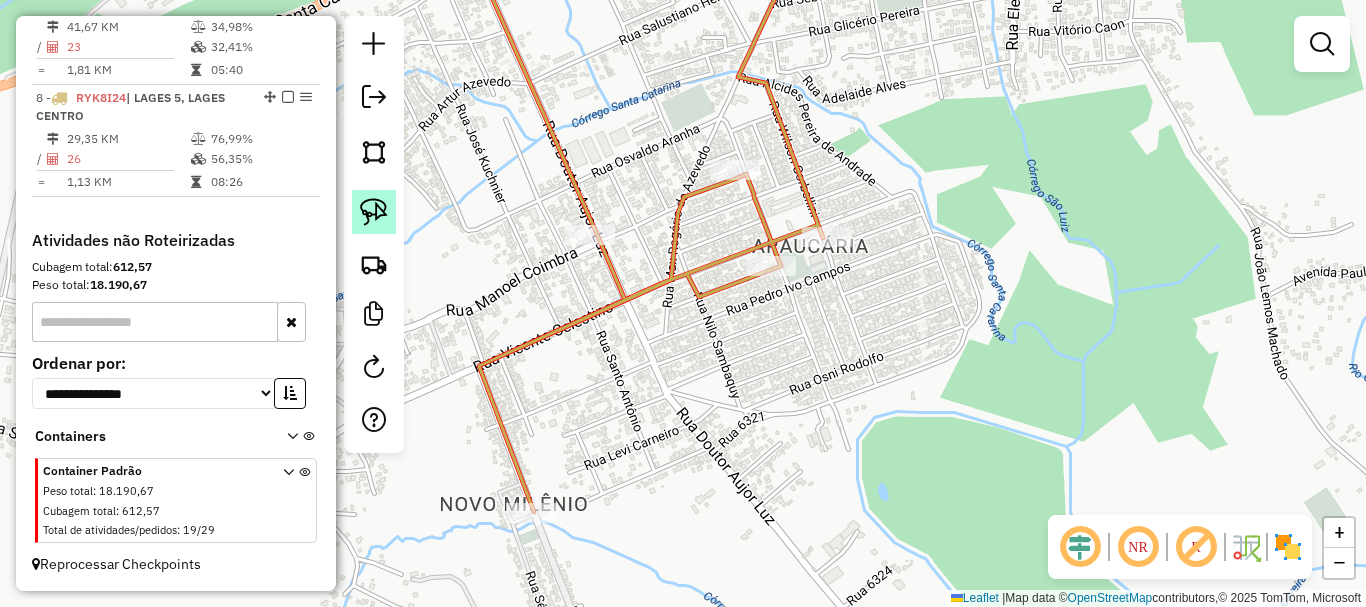 click 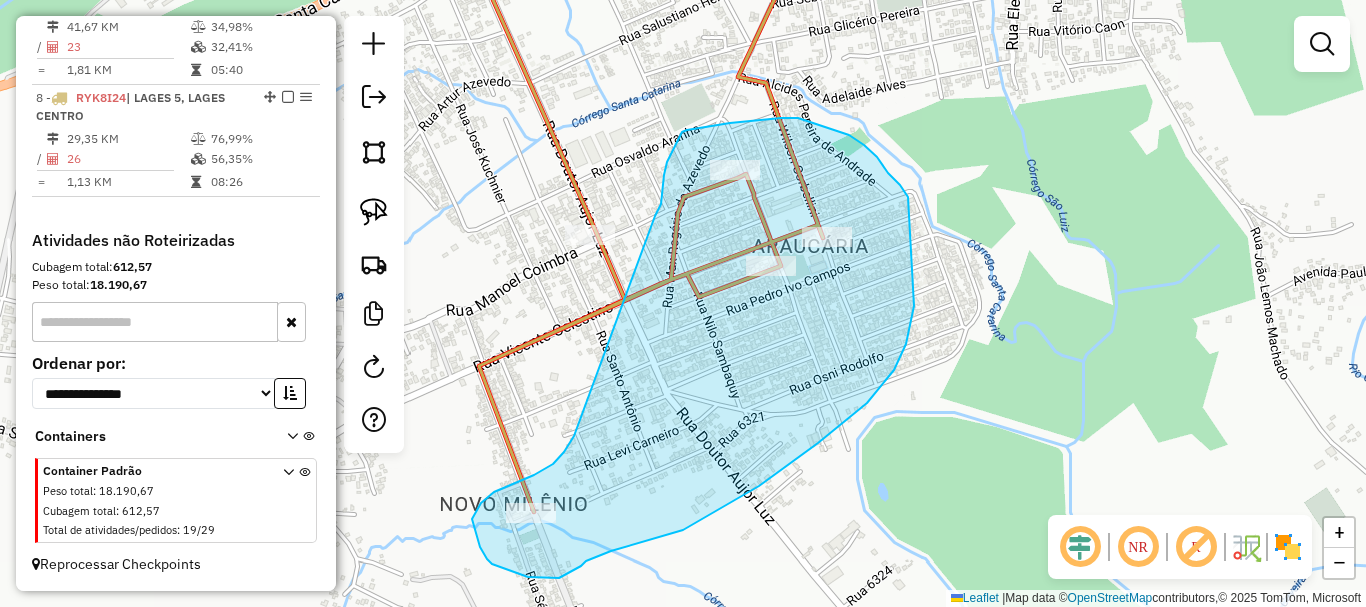 drag, startPoint x: 655, startPoint y: 216, endPoint x: 575, endPoint y: 436, distance: 234.094 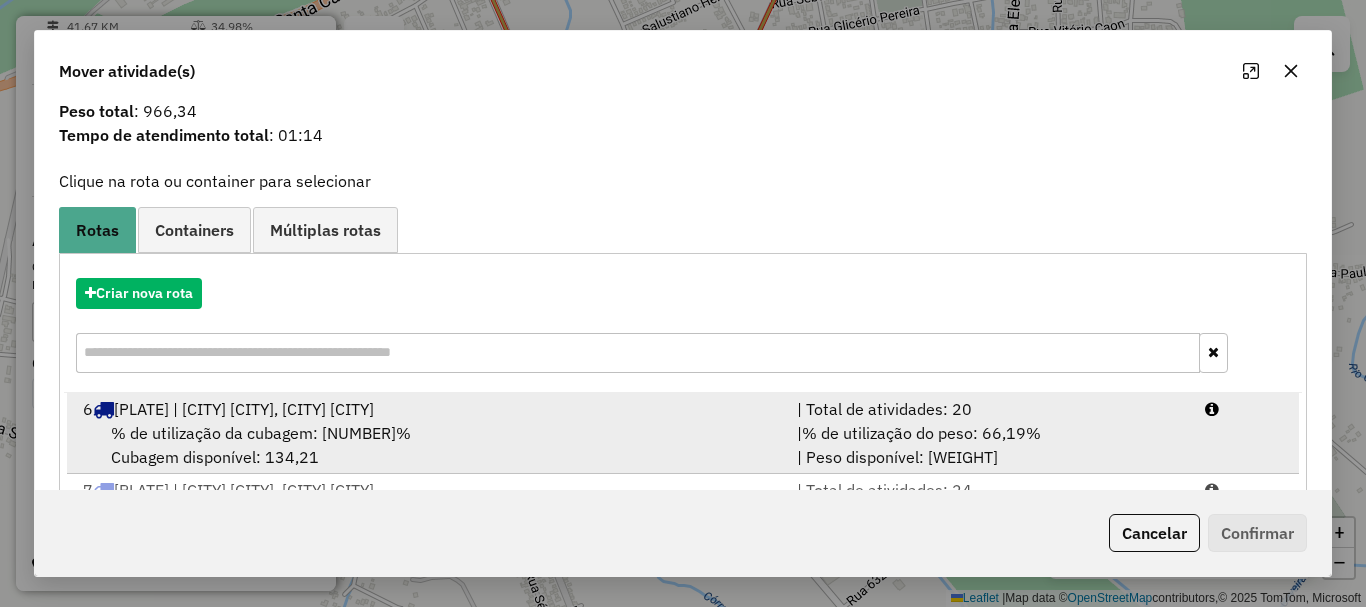 scroll, scrollTop: 100, scrollLeft: 0, axis: vertical 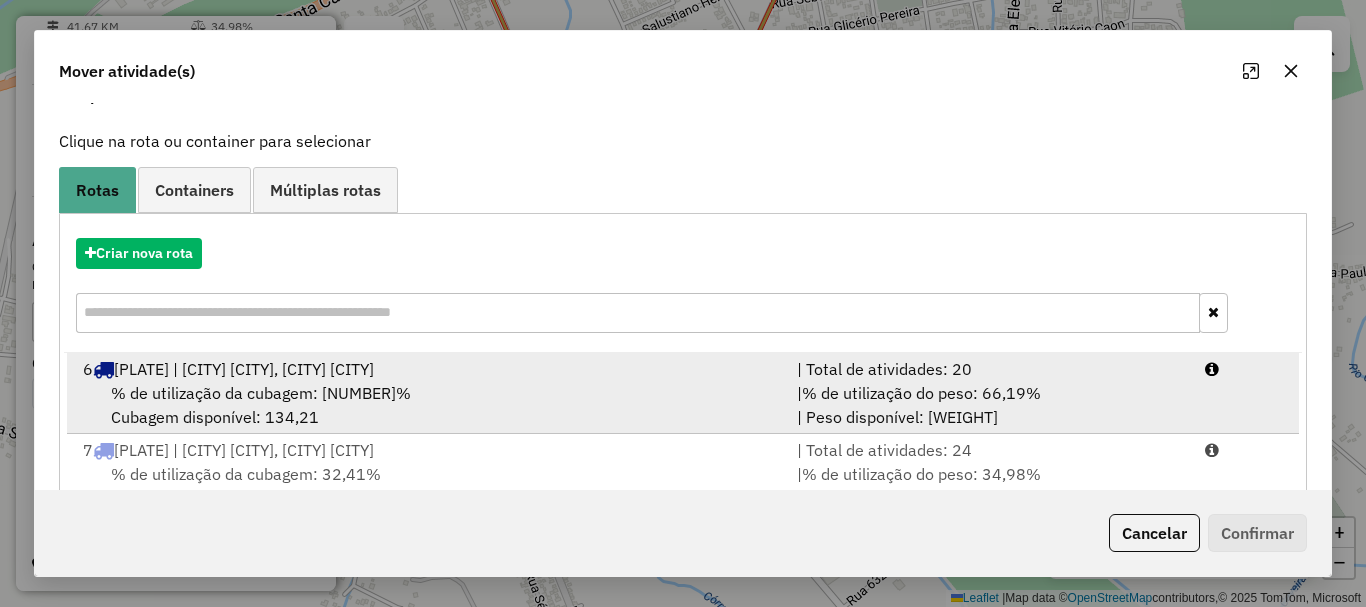 click on "% de utilização da cubagem: 52,07%  Cubagem disponível: 134,21" at bounding box center [428, 405] 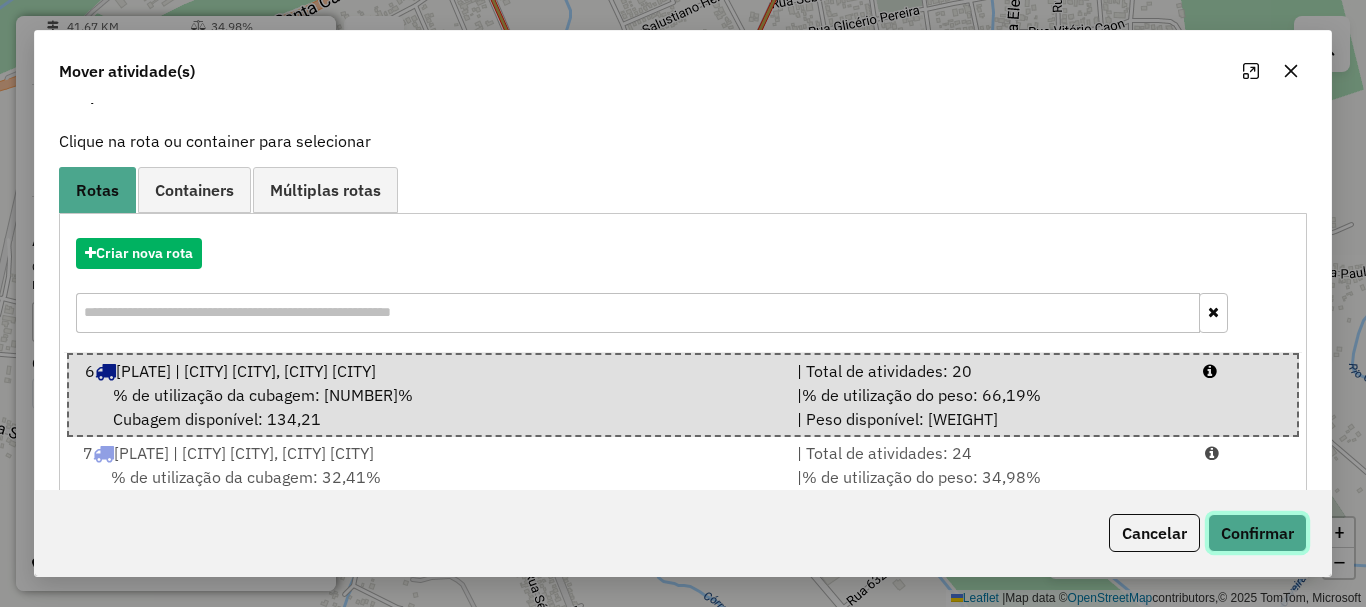 click on "Confirmar" 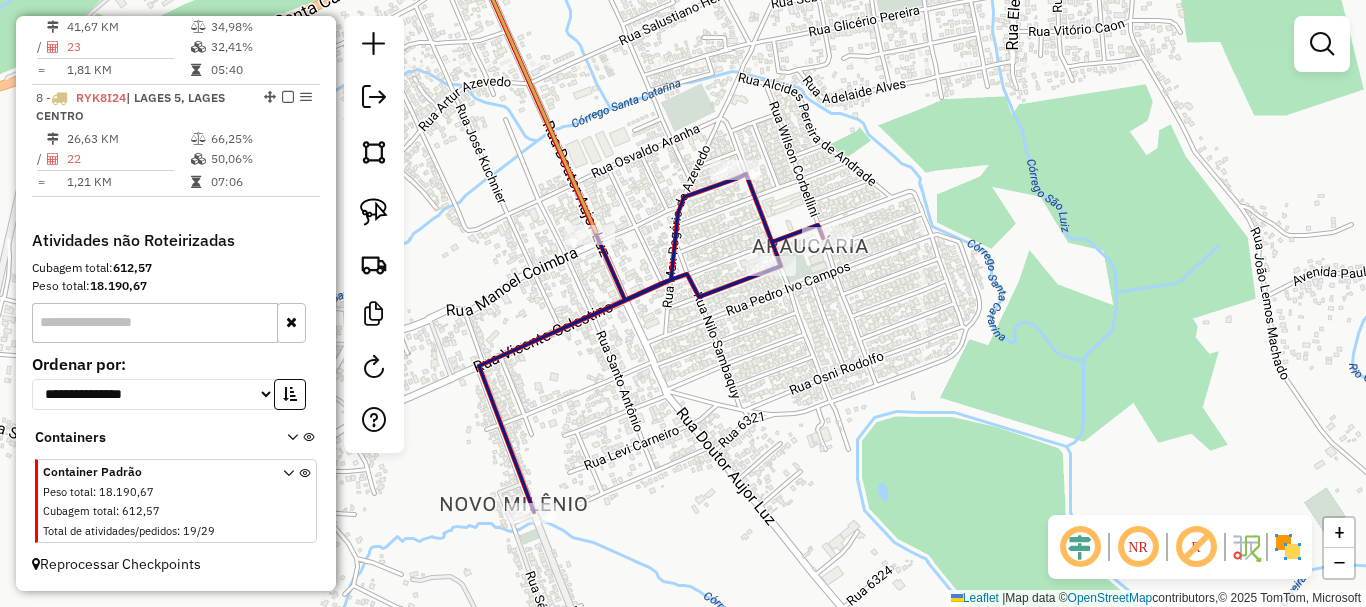 scroll, scrollTop: 1064, scrollLeft: 0, axis: vertical 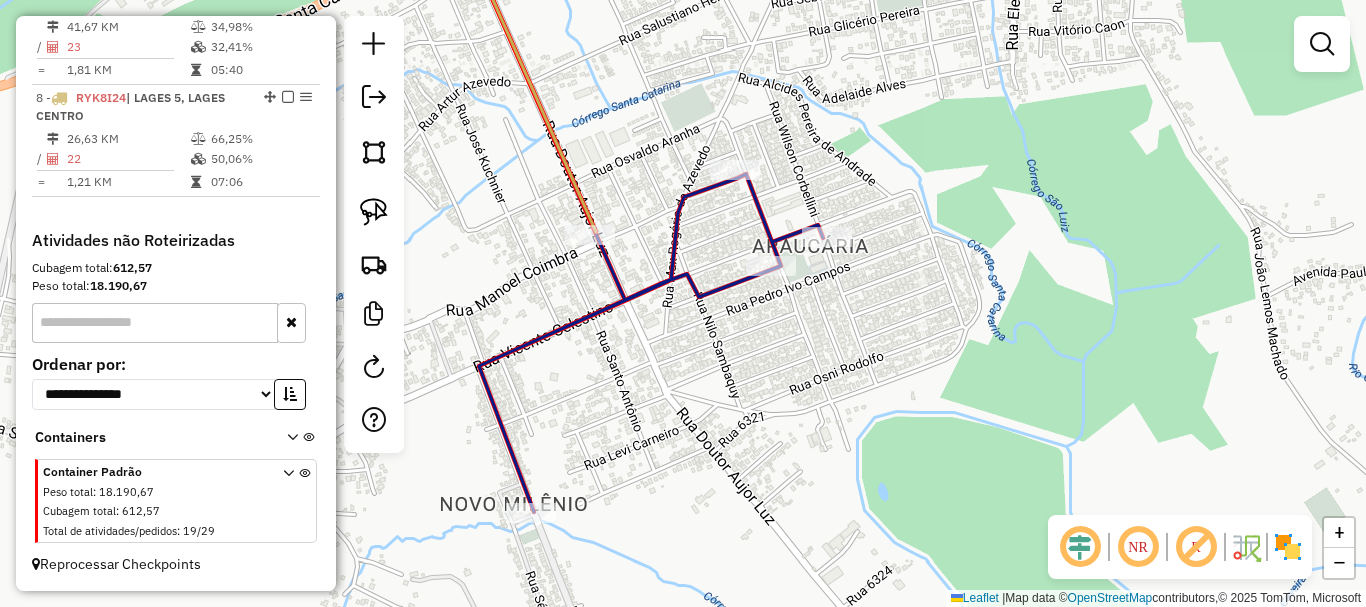 click on "Janela de atendimento Grade de atendimento Capacidade Transportadoras Veículos Cliente Pedidos  Rotas Selecione os dias de semana para filtrar as janelas de atendimento  Seg   Ter   Qua   Qui   Sex   Sáb   Dom  Informe o período da janela de atendimento: De: Até:  Filtrar exatamente a janela do cliente  Considerar janela de atendimento padrão  Selecione os dias de semana para filtrar as grades de atendimento  Seg   Ter   Qua   Qui   Sex   Sáb   Dom   Considerar clientes sem dia de atendimento cadastrado  Clientes fora do dia de atendimento selecionado Filtrar as atividades entre os valores definidos abaixo:  Peso mínimo:   Peso máximo:   Cubagem mínima:   Cubagem máxima:   De:   Até:  Filtrar as atividades entre o tempo de atendimento definido abaixo:  De:   Até:   Considerar capacidade total dos clientes não roteirizados Transportadora: Selecione um ou mais itens Tipo de veículo: Selecione um ou mais itens Veículo: Selecione um ou mais itens Motorista: Selecione um ou mais itens Nome: Rótulo:" 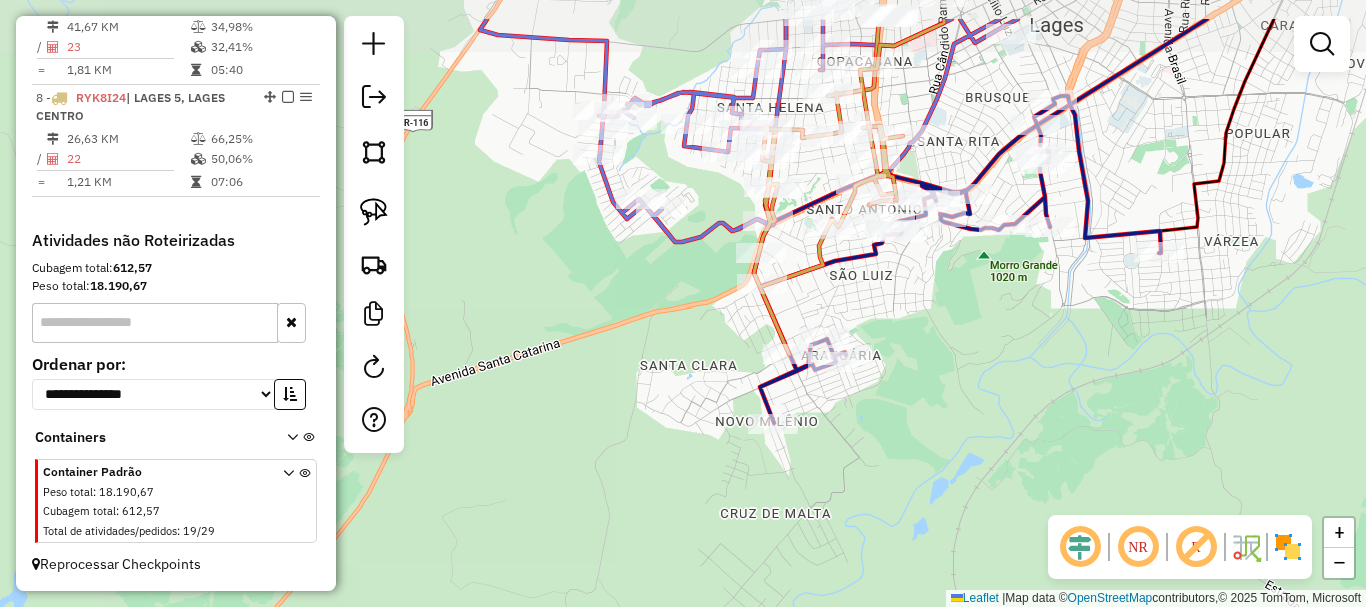 drag, startPoint x: 1023, startPoint y: 302, endPoint x: 938, endPoint y: 370, distance: 108.85311 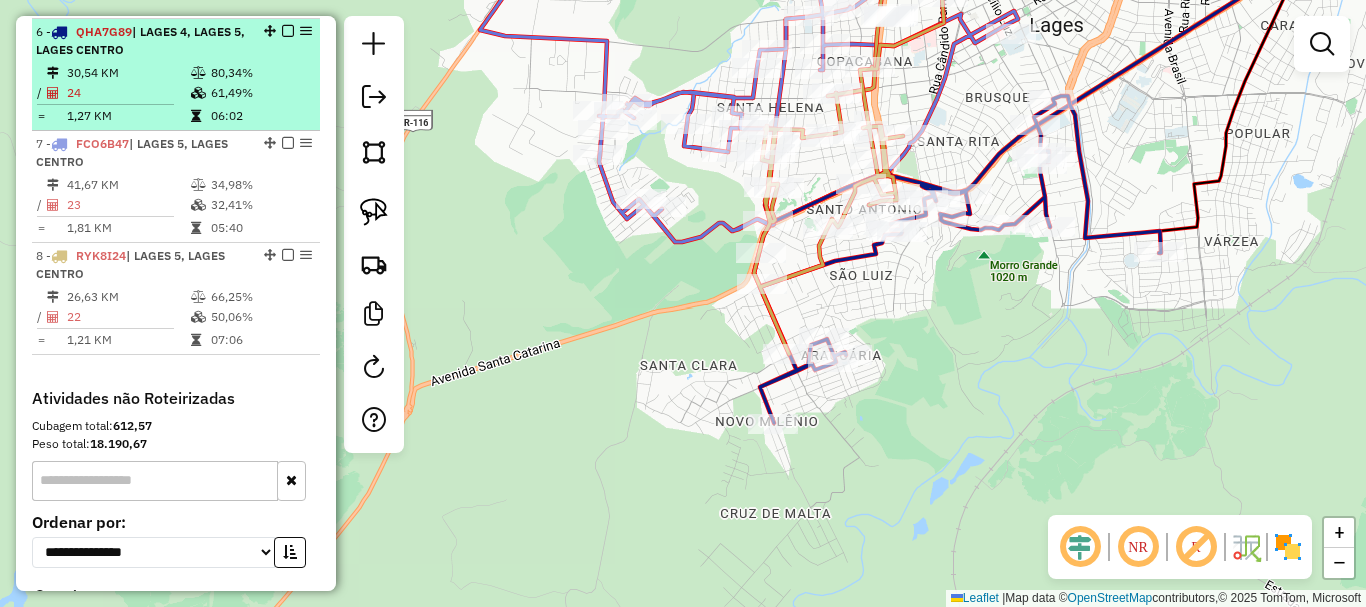 scroll, scrollTop: 864, scrollLeft: 0, axis: vertical 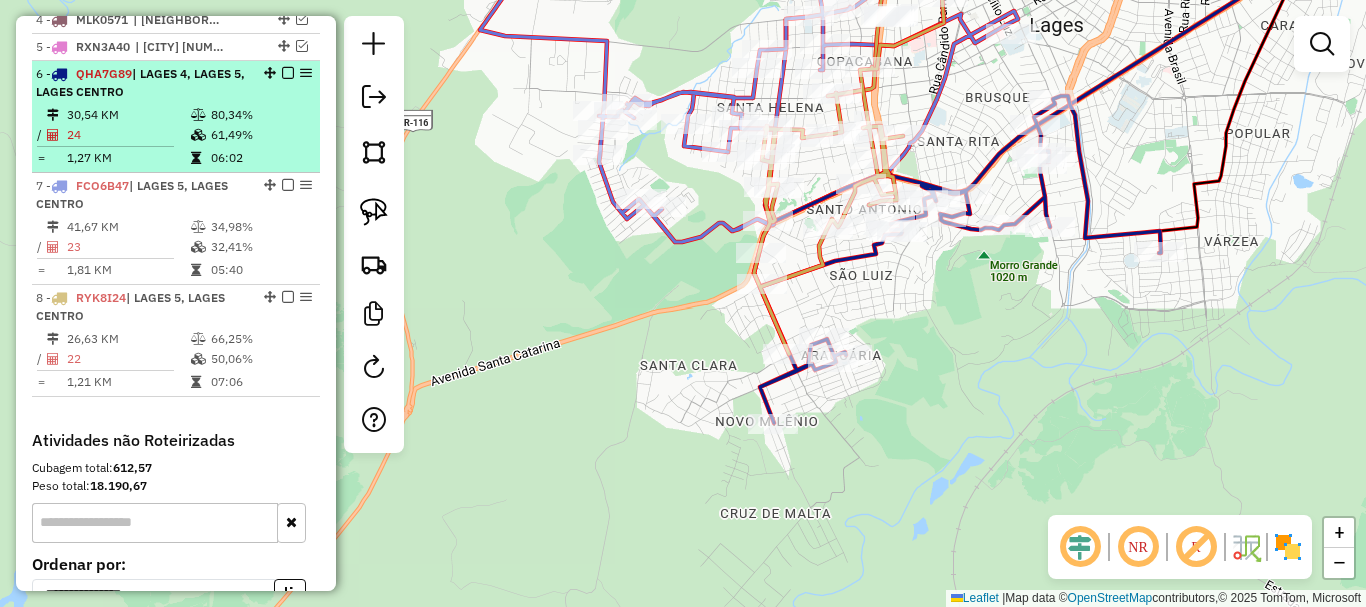 click on "30,54 KM" at bounding box center (128, 115) 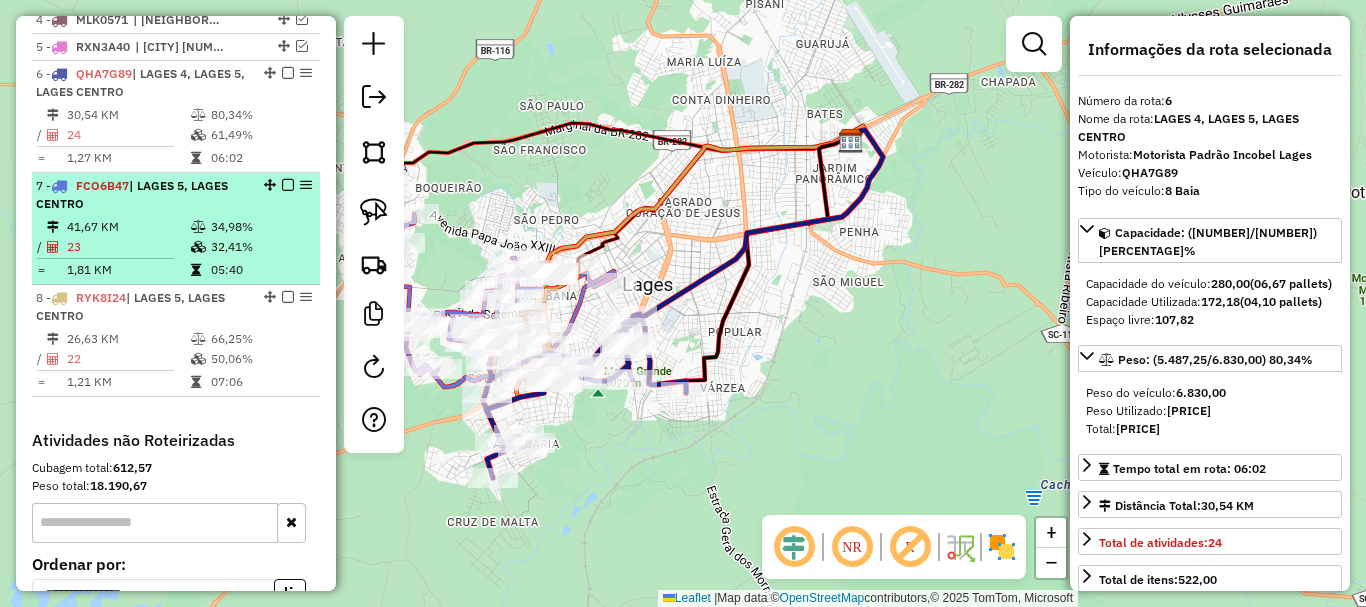 click on "[NUMBER] - FCO6B47 | LAGES [NUMBER], LAGES CENTRO" at bounding box center [142, 195] 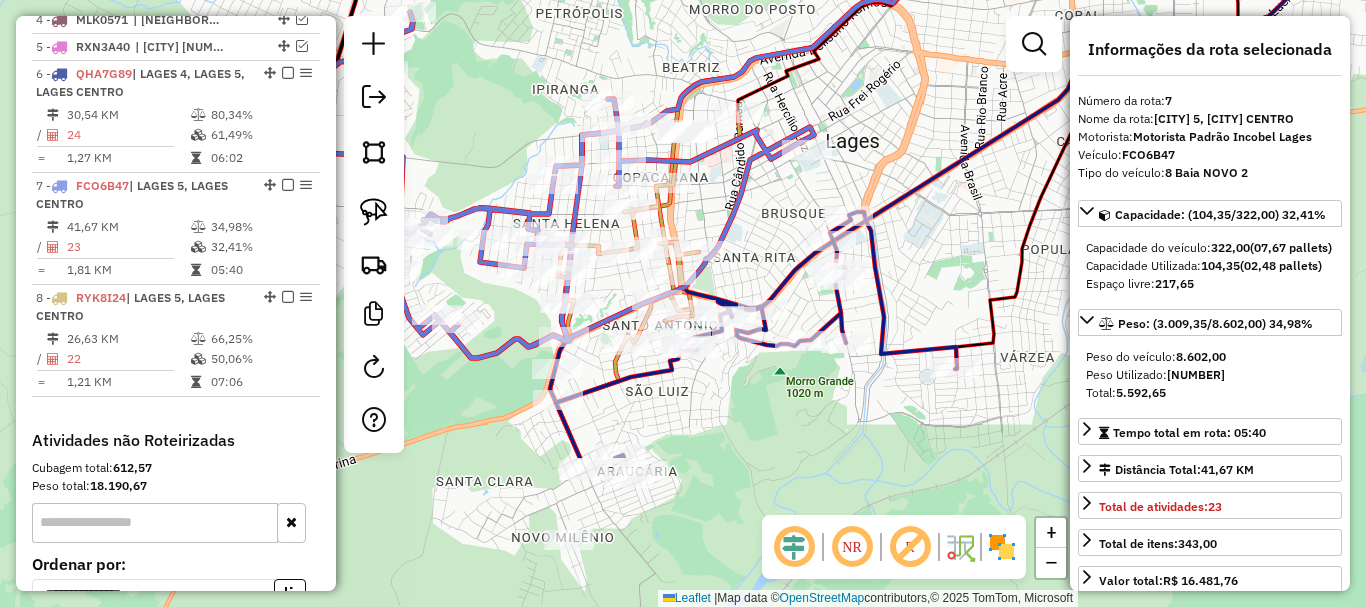 drag, startPoint x: 579, startPoint y: 169, endPoint x: 665, endPoint y: 8, distance: 182.52945 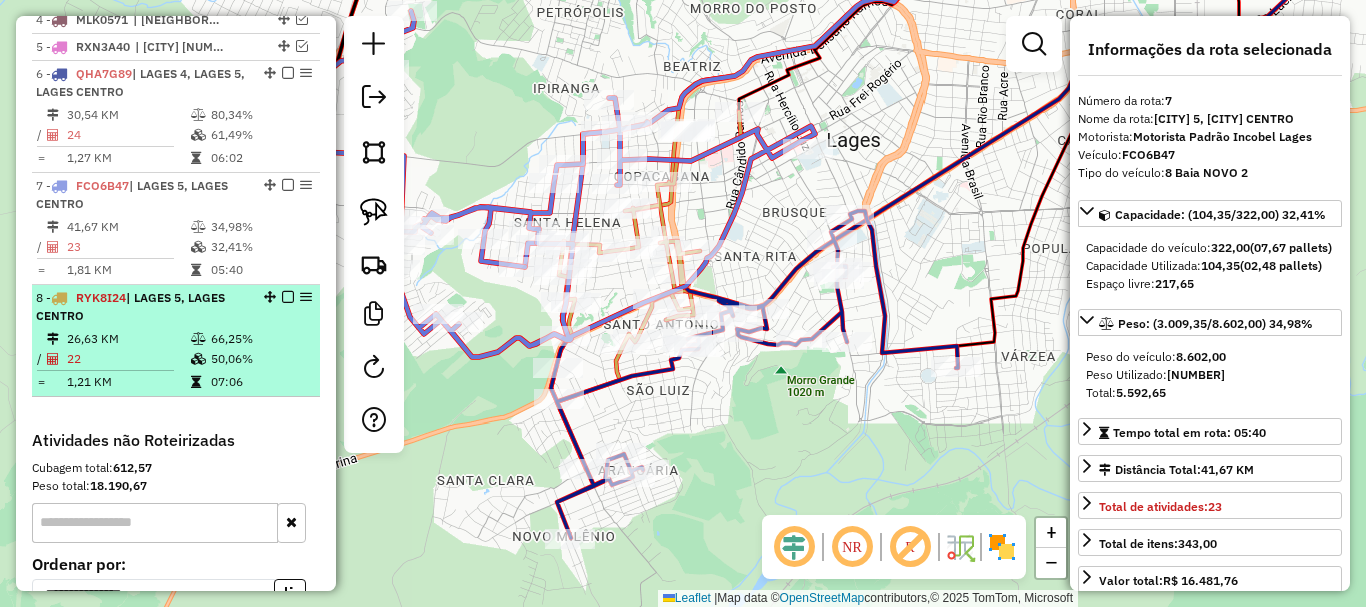 click on "22" at bounding box center [128, 359] 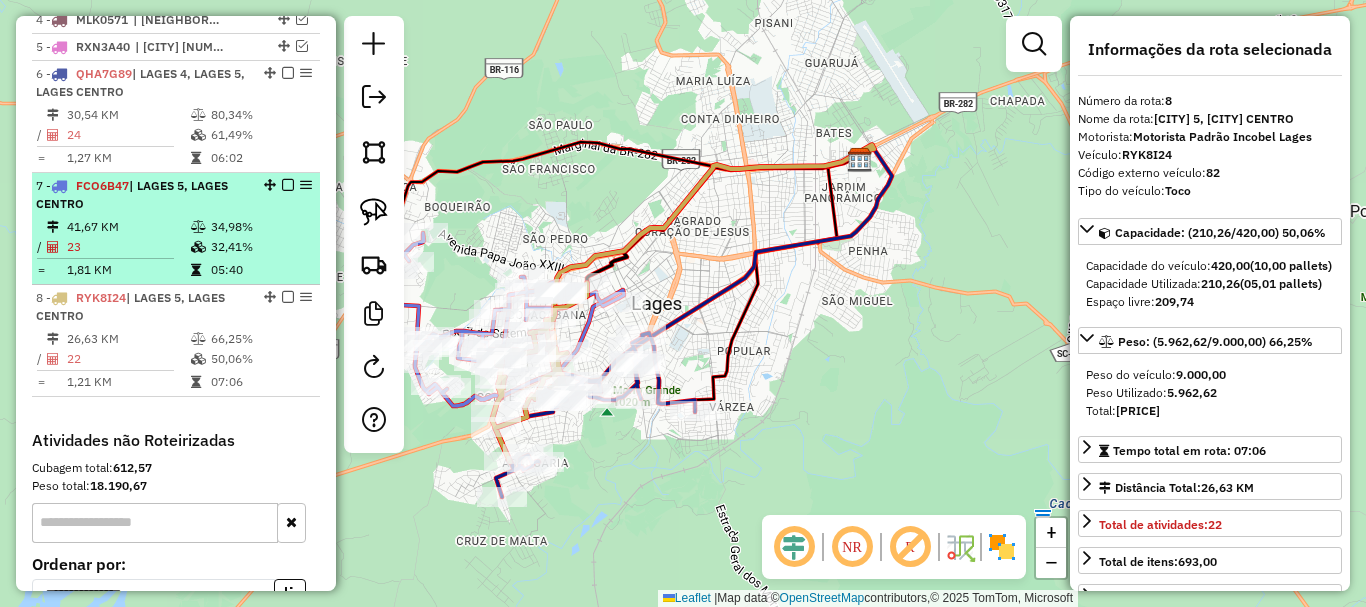 click on "41,67 KM" at bounding box center [128, 227] 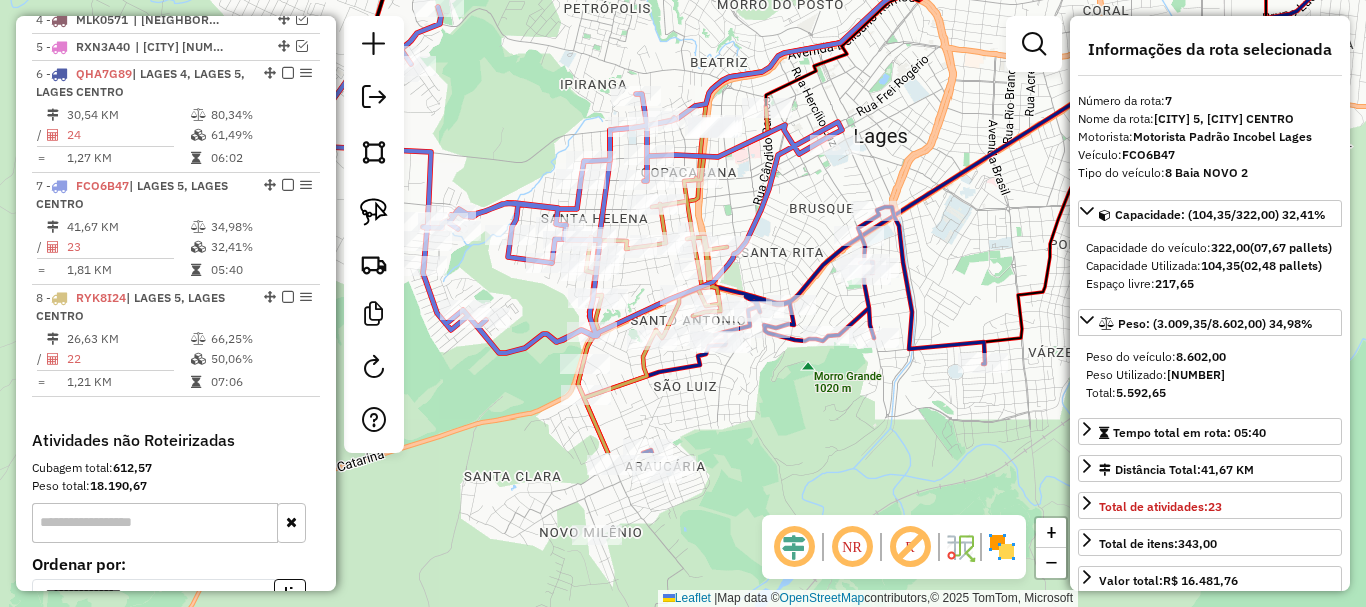 drag, startPoint x: 701, startPoint y: 345, endPoint x: 823, endPoint y: 162, distance: 219.93863 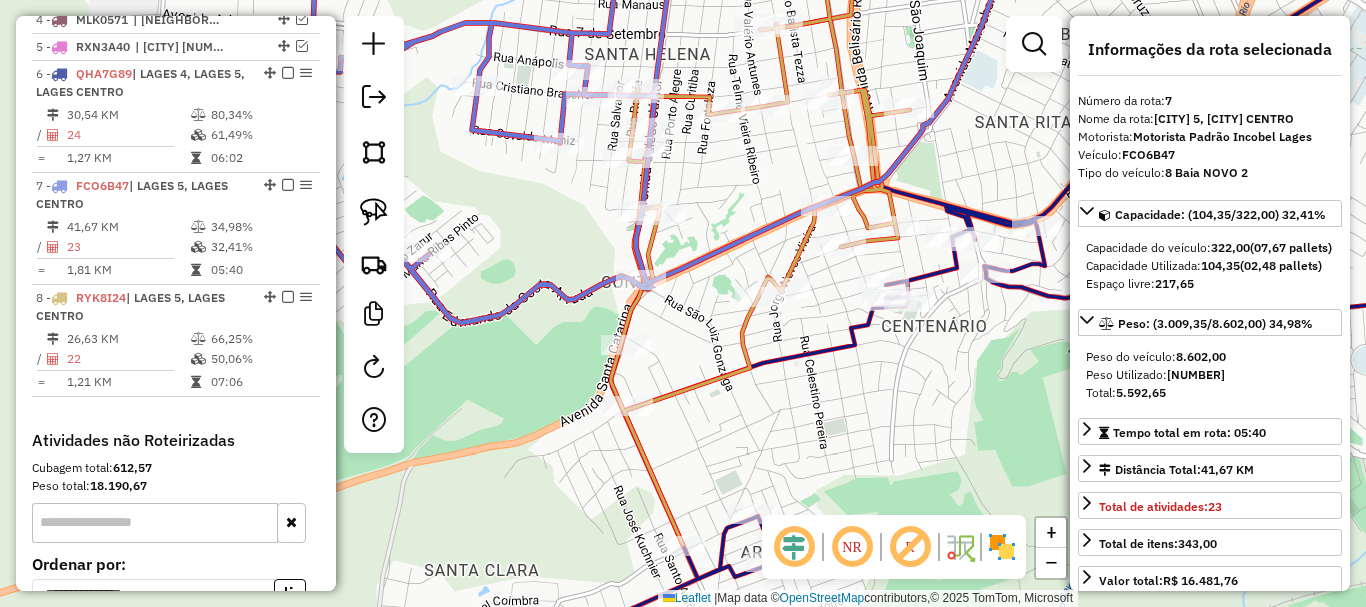 drag, startPoint x: 705, startPoint y: 344, endPoint x: 941, endPoint y: 352, distance: 236.13556 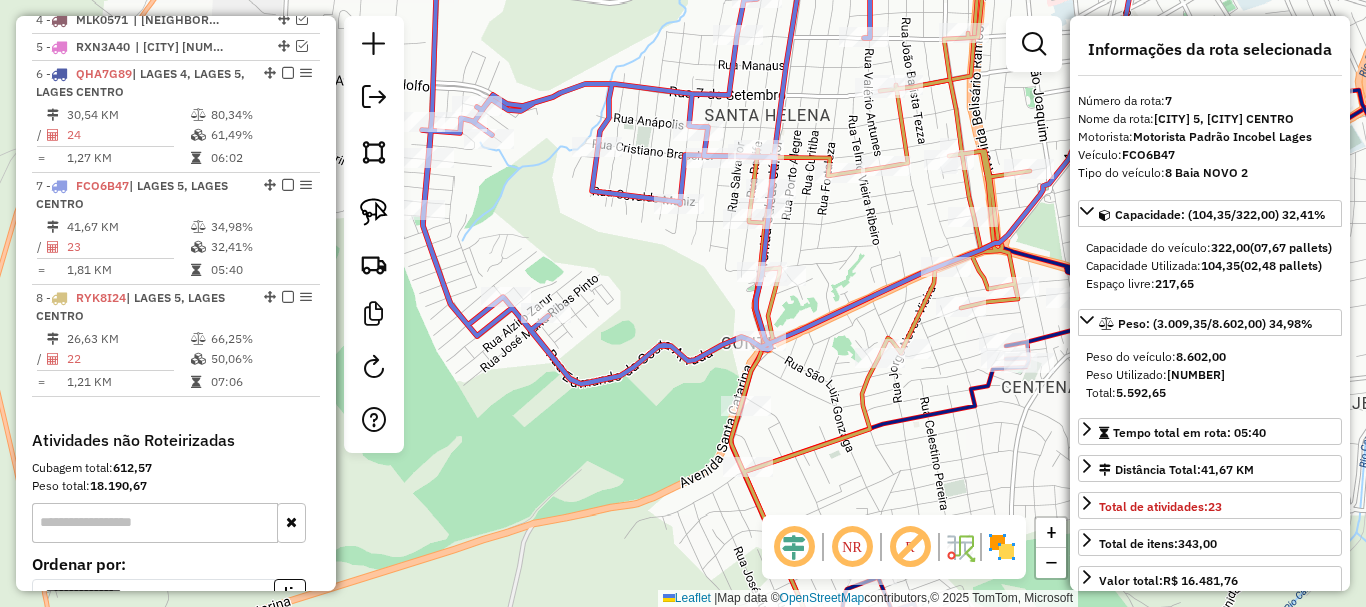 drag, startPoint x: 566, startPoint y: 234, endPoint x: 683, endPoint y: 294, distance: 131.48764 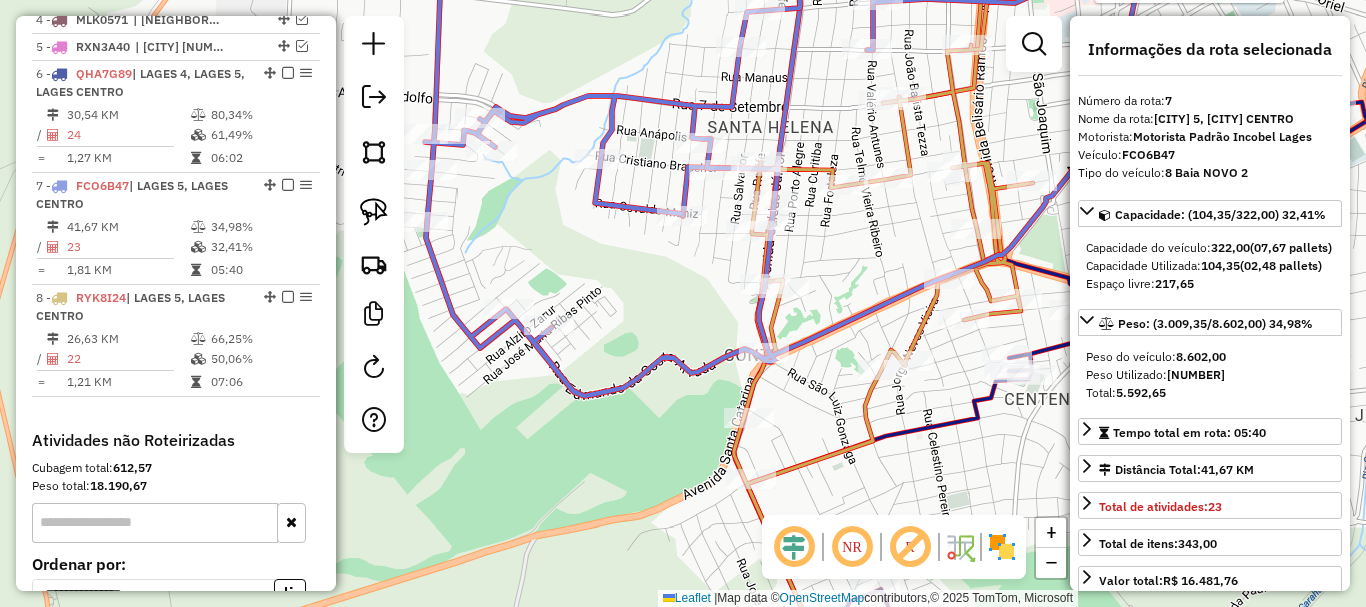 drag, startPoint x: 661, startPoint y: 376, endPoint x: 661, endPoint y: 406, distance: 30 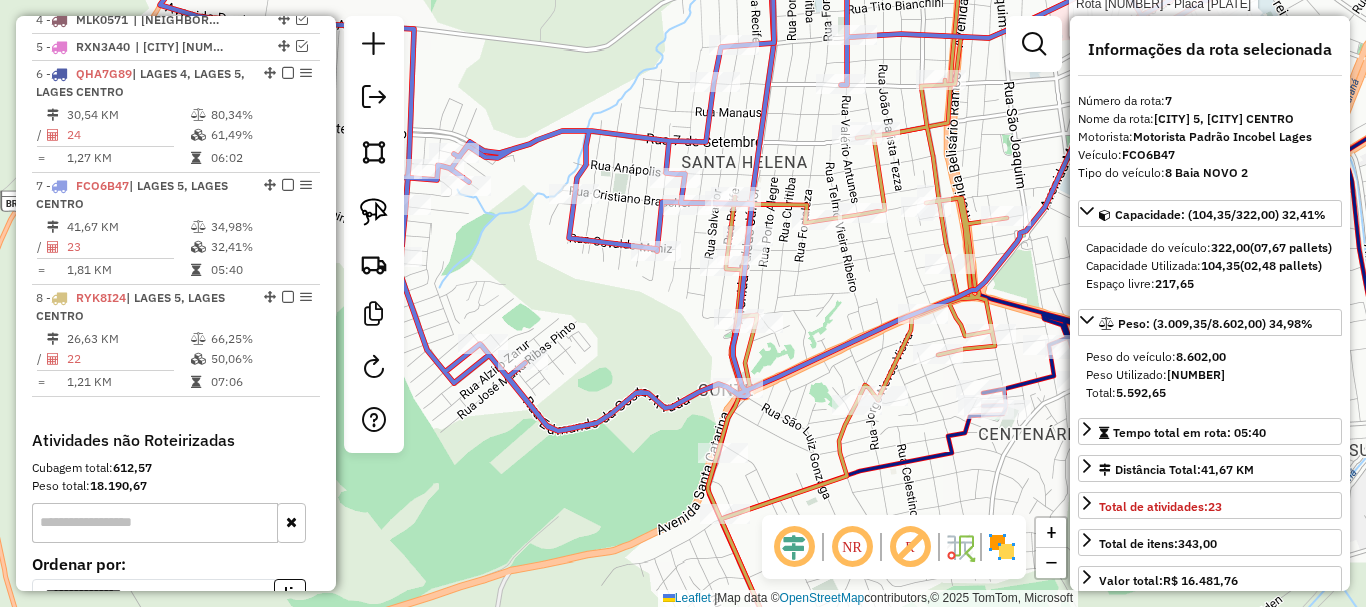 drag, startPoint x: 686, startPoint y: 282, endPoint x: 633, endPoint y: 331, distance: 72.18033 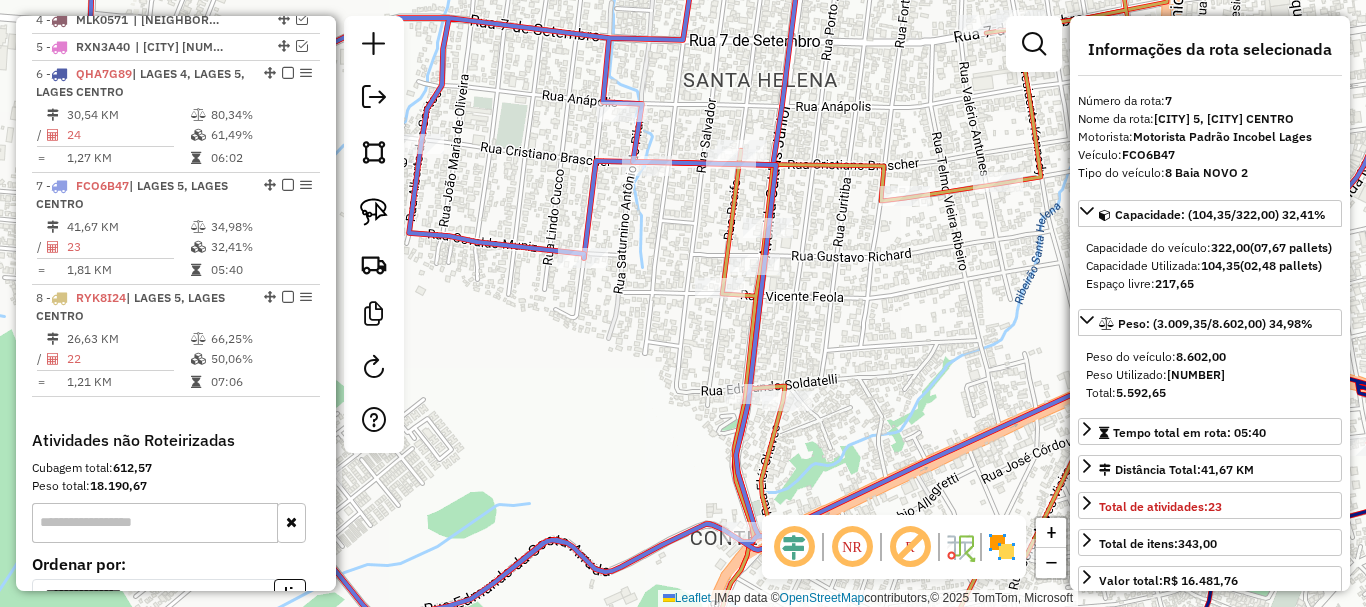 drag, startPoint x: 708, startPoint y: 303, endPoint x: 672, endPoint y: 317, distance: 38.626415 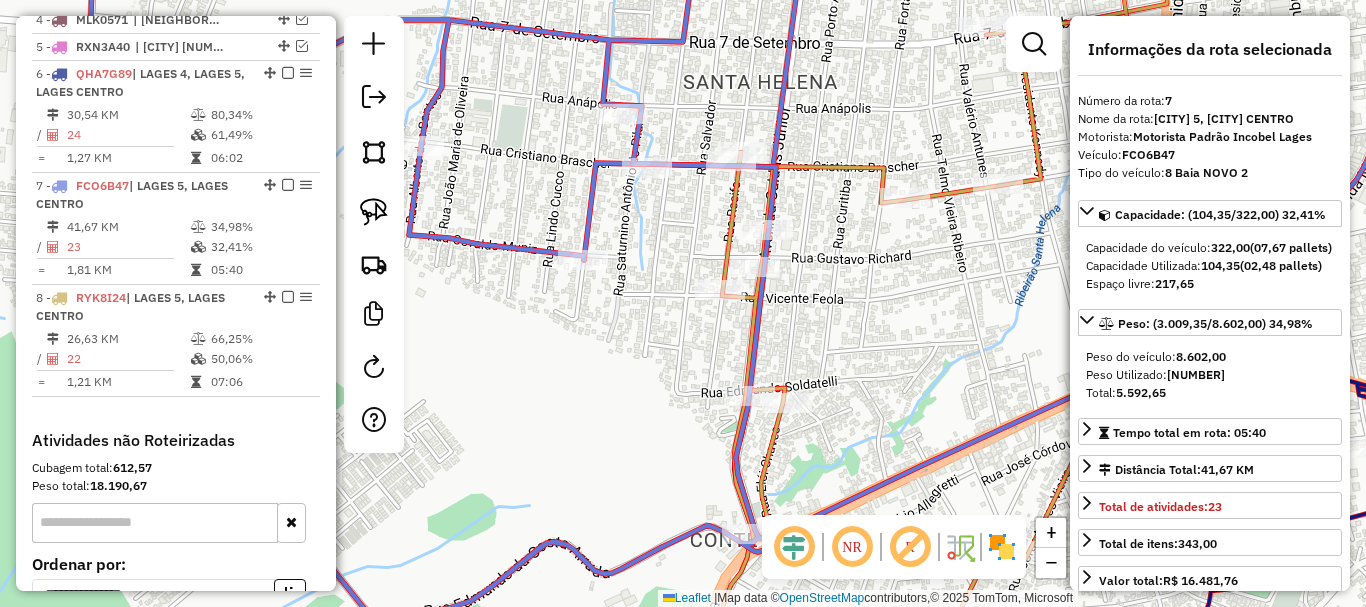click 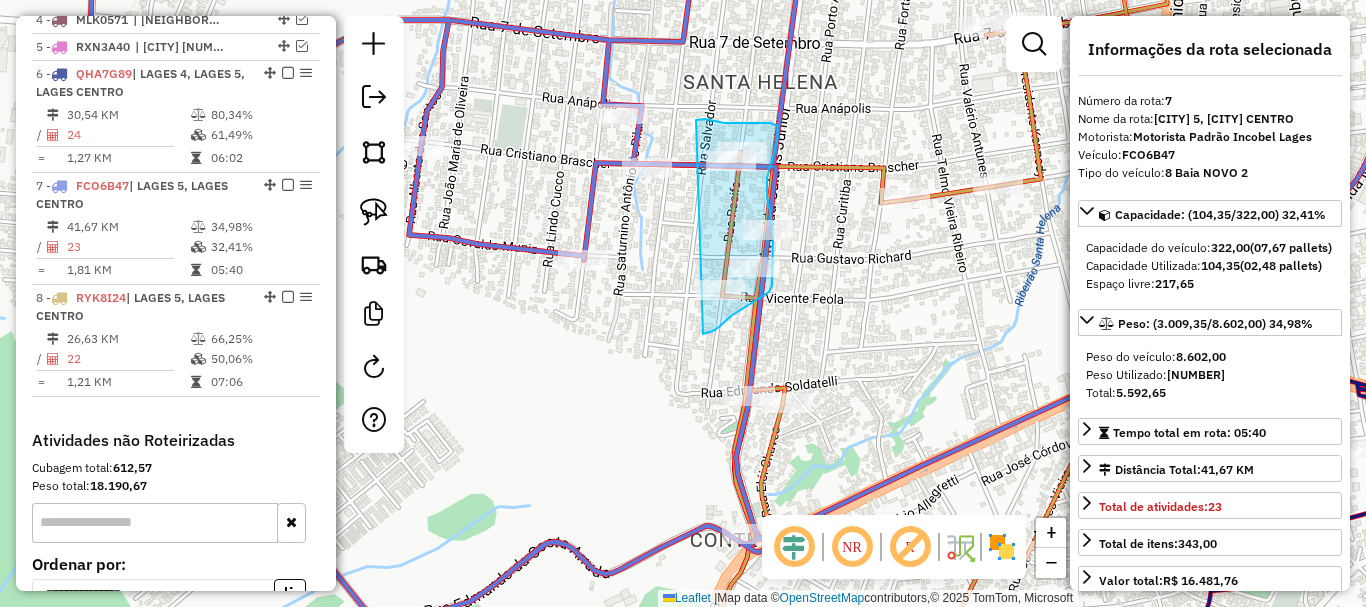 drag, startPoint x: 713, startPoint y: 331, endPoint x: 694, endPoint y: 120, distance: 211.85373 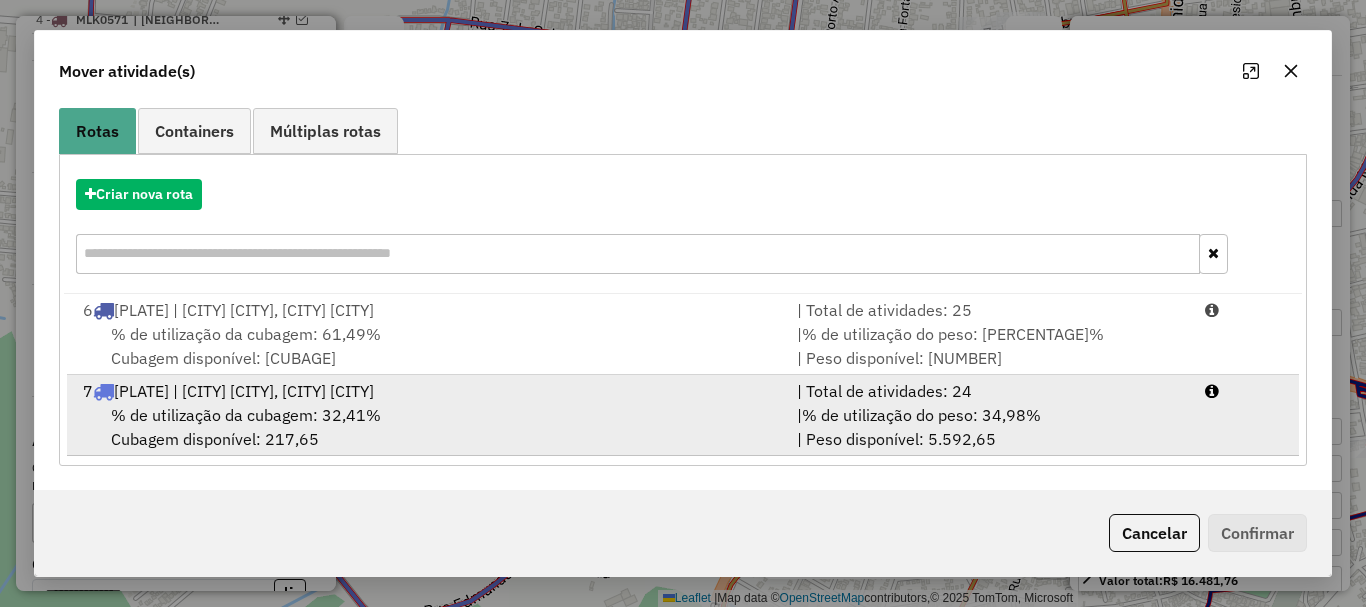 click on "% de utilização da cubagem: 32,41%" at bounding box center (246, 415) 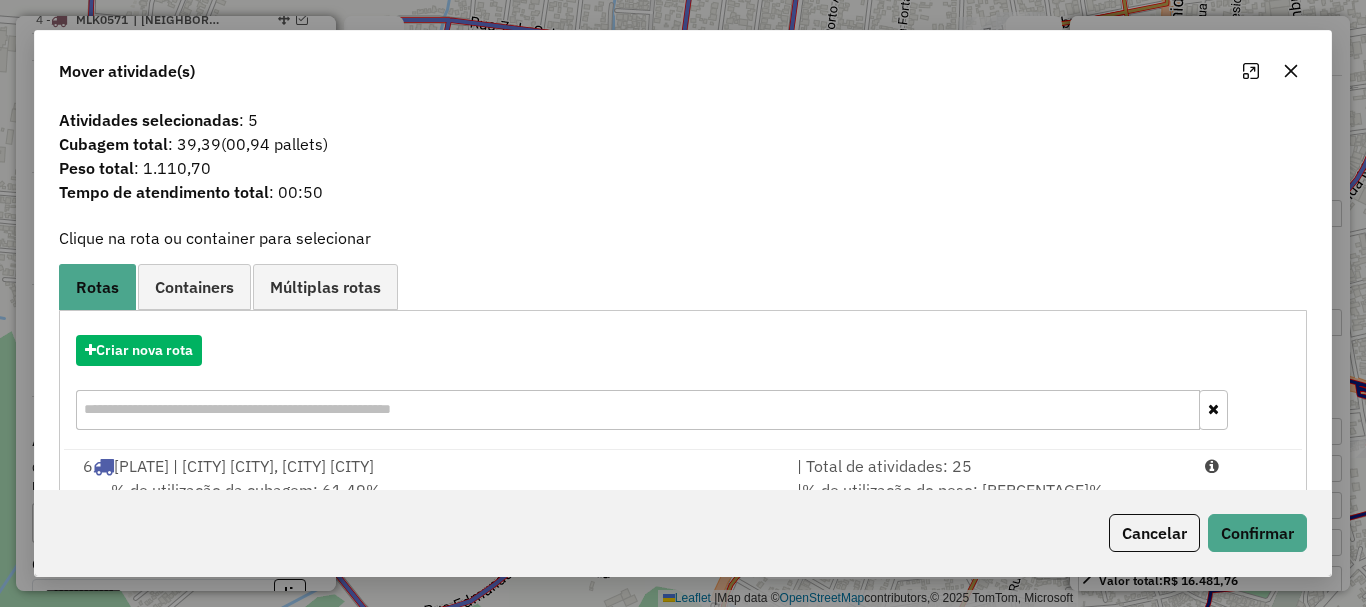 scroll, scrollTop: 0, scrollLeft: 0, axis: both 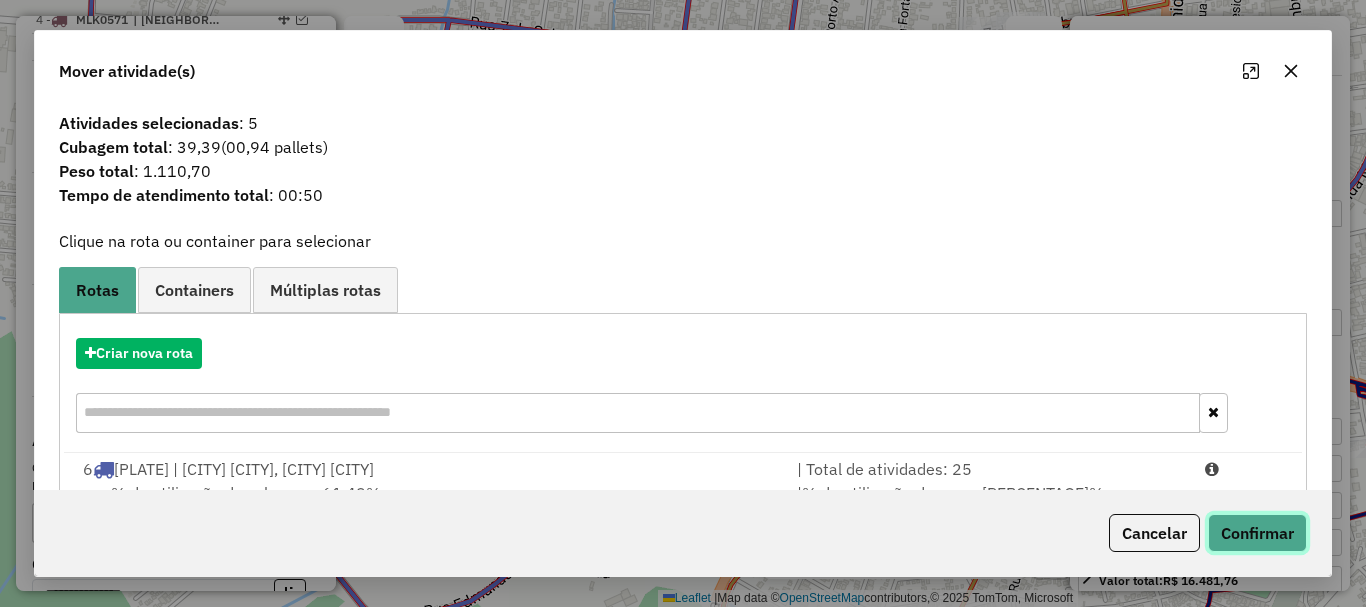 click on "Confirmar" 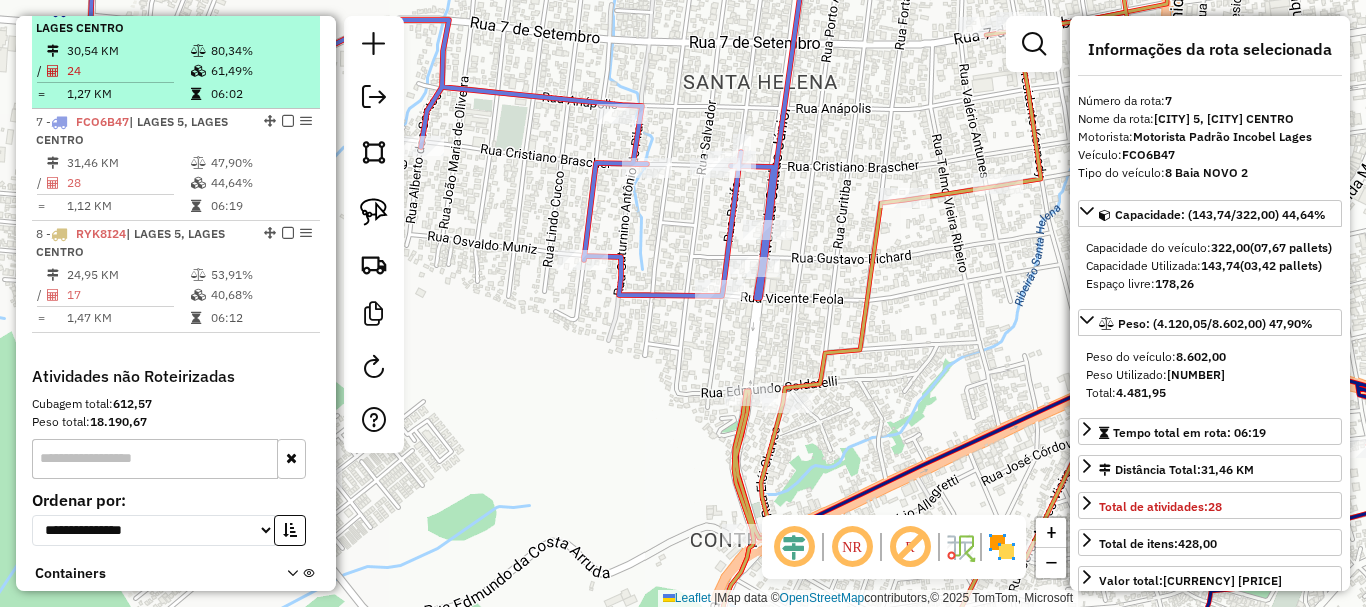 scroll, scrollTop: 821, scrollLeft: 0, axis: vertical 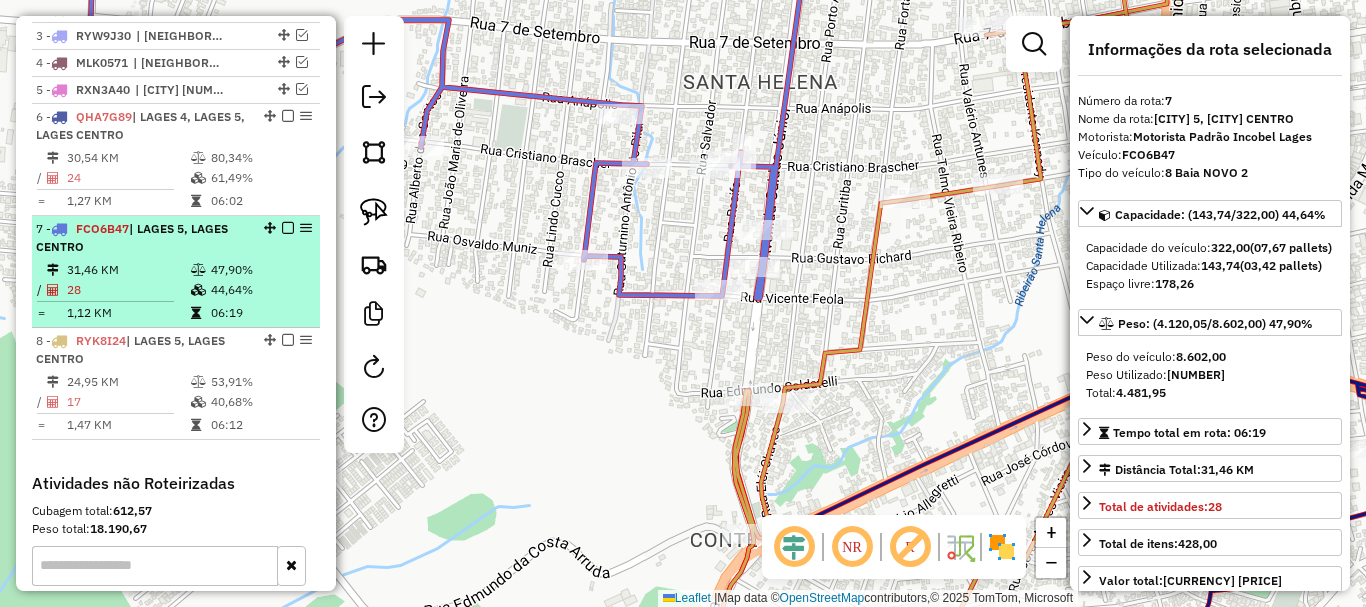 click on "[NUMBER] - FCO6B47 | LAGES [NUMBER], LAGES CENTRO" at bounding box center (142, 238) 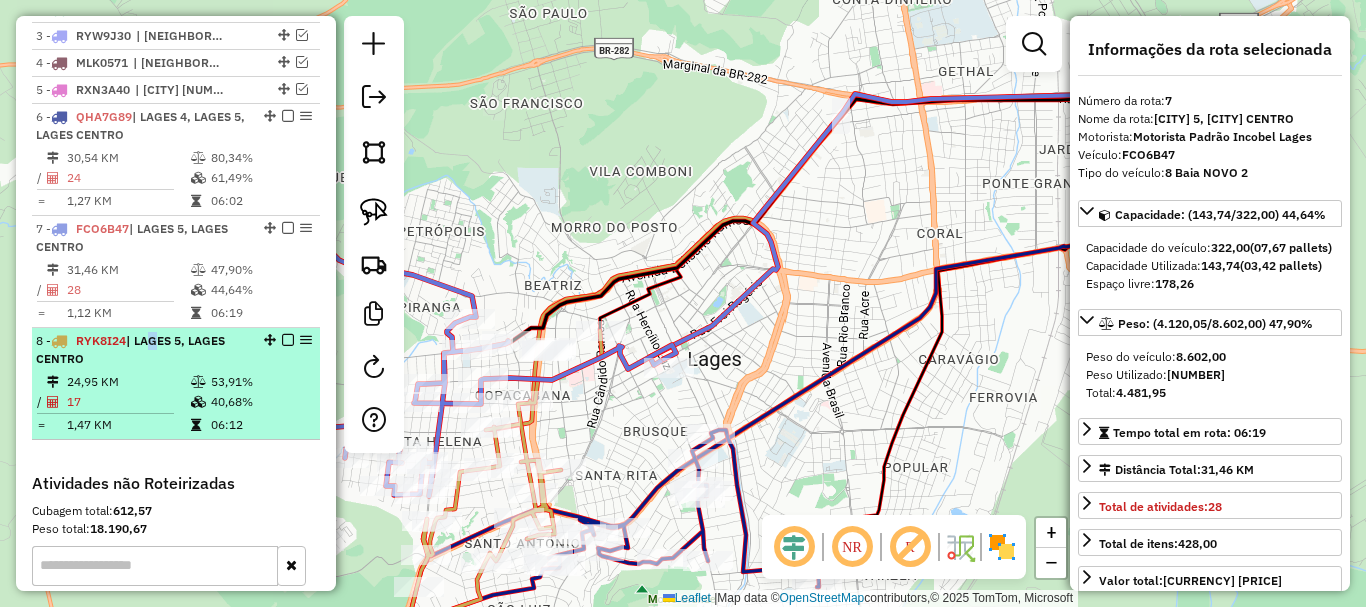 click on "| LAGES 5, LAGES CENTRO" at bounding box center [130, 349] 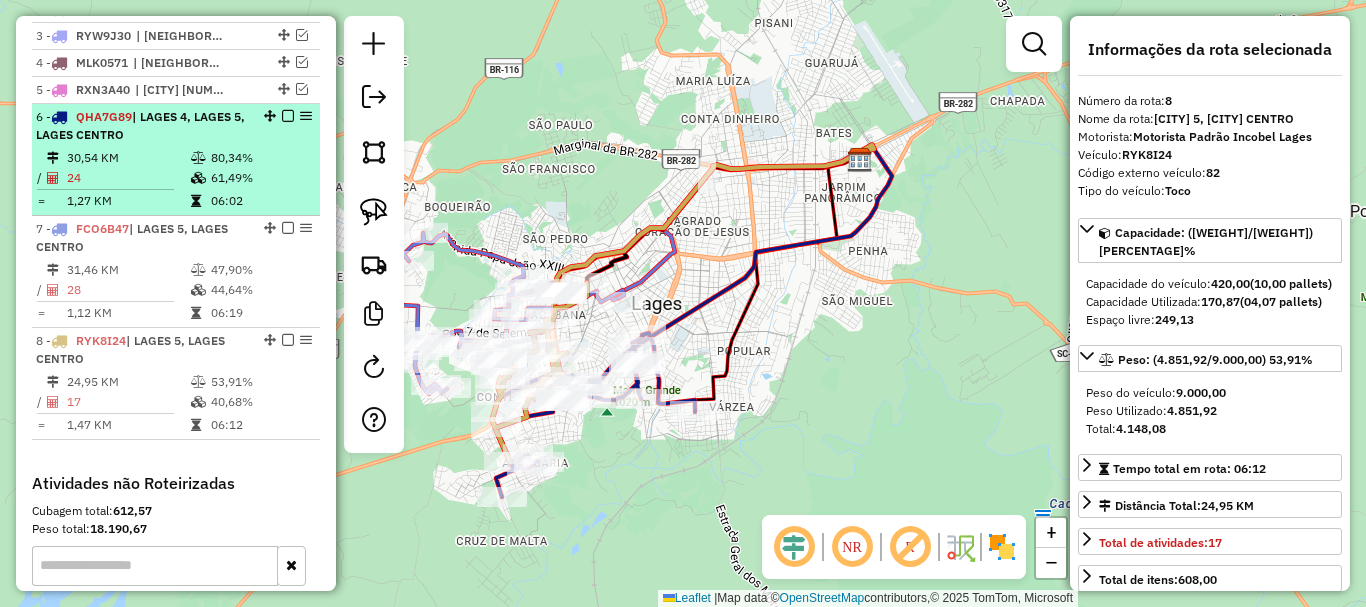 click on "[NUMBER] - [VEHICLE_CODE] | [NEIGHBORHOOD] [NUMBER], [NEIGHBORHOOD] [DISTRICT]" at bounding box center (142, 126) 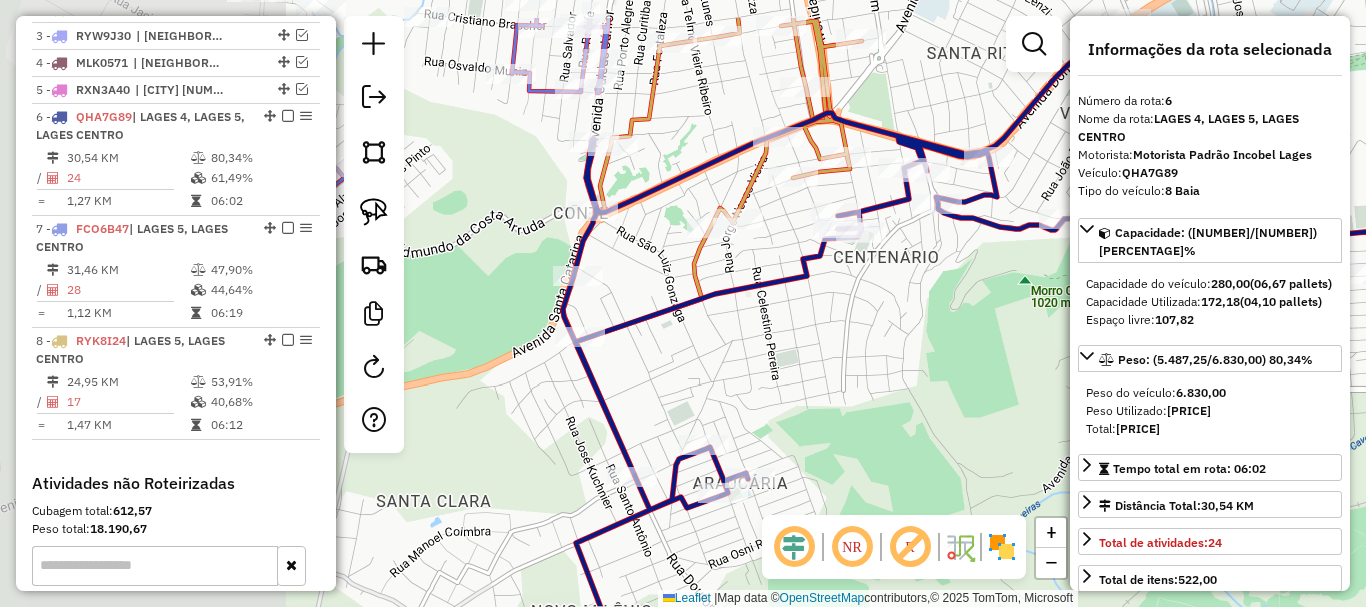 drag, startPoint x: 545, startPoint y: 269, endPoint x: 1001, endPoint y: 348, distance: 462.7926 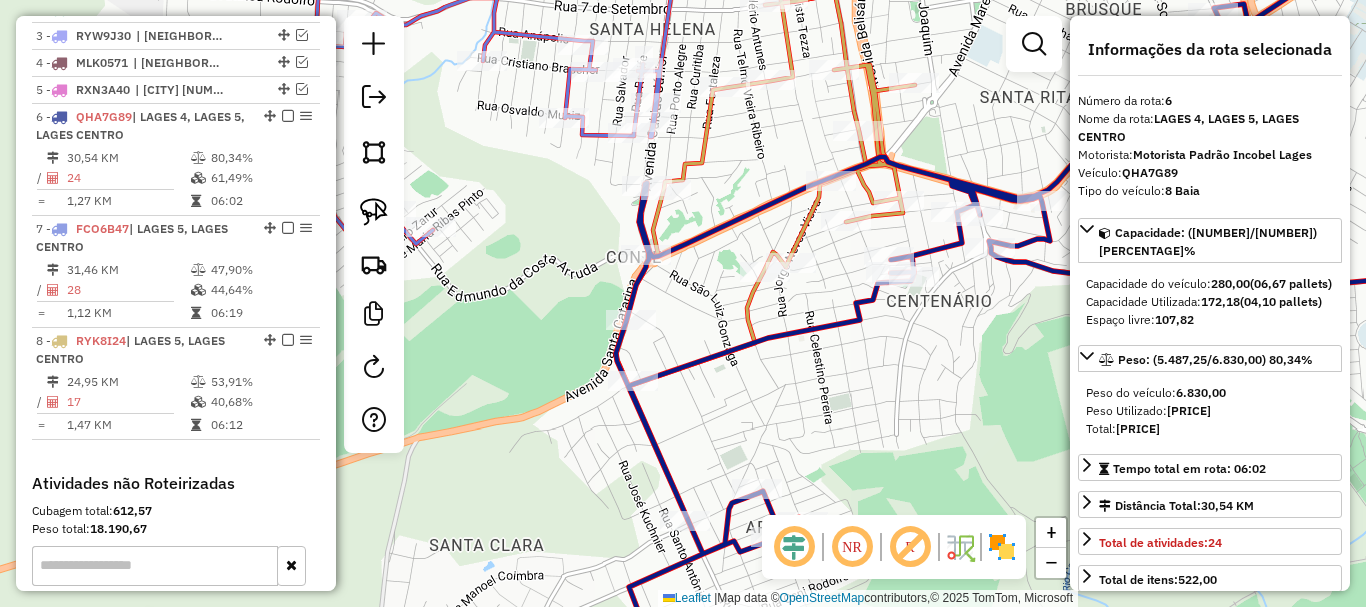 drag, startPoint x: 654, startPoint y: 265, endPoint x: 694, endPoint y: 297, distance: 51.224995 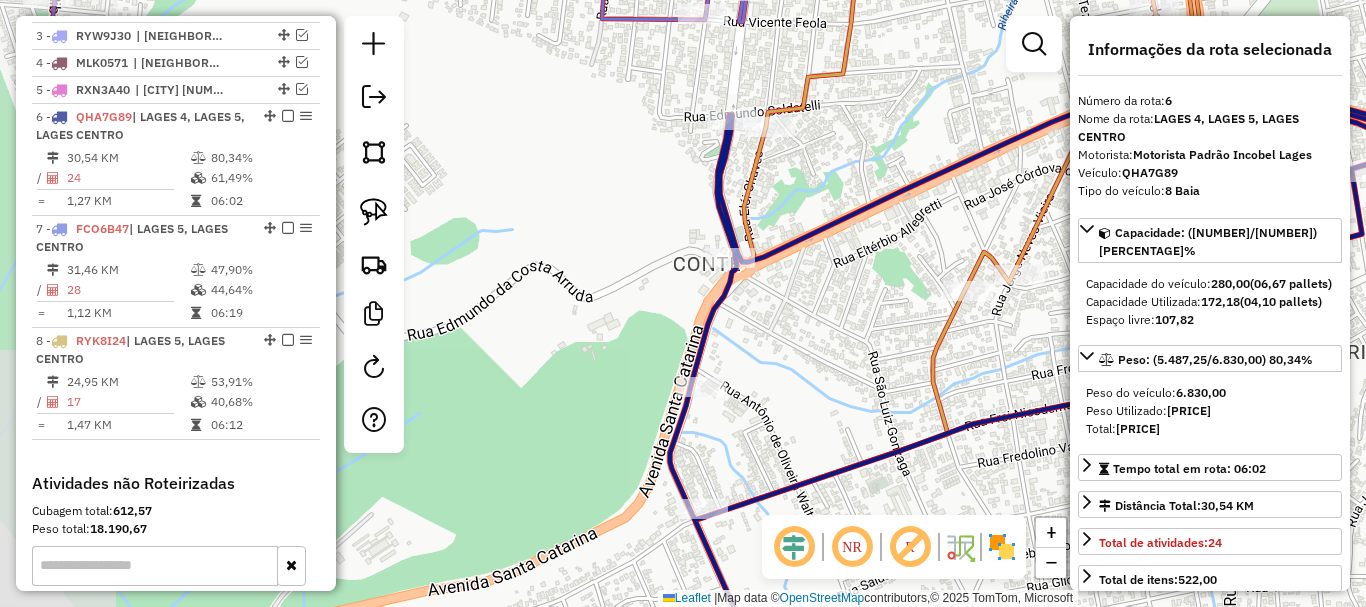 drag, startPoint x: 686, startPoint y: 268, endPoint x: 821, endPoint y: 314, distance: 142.62187 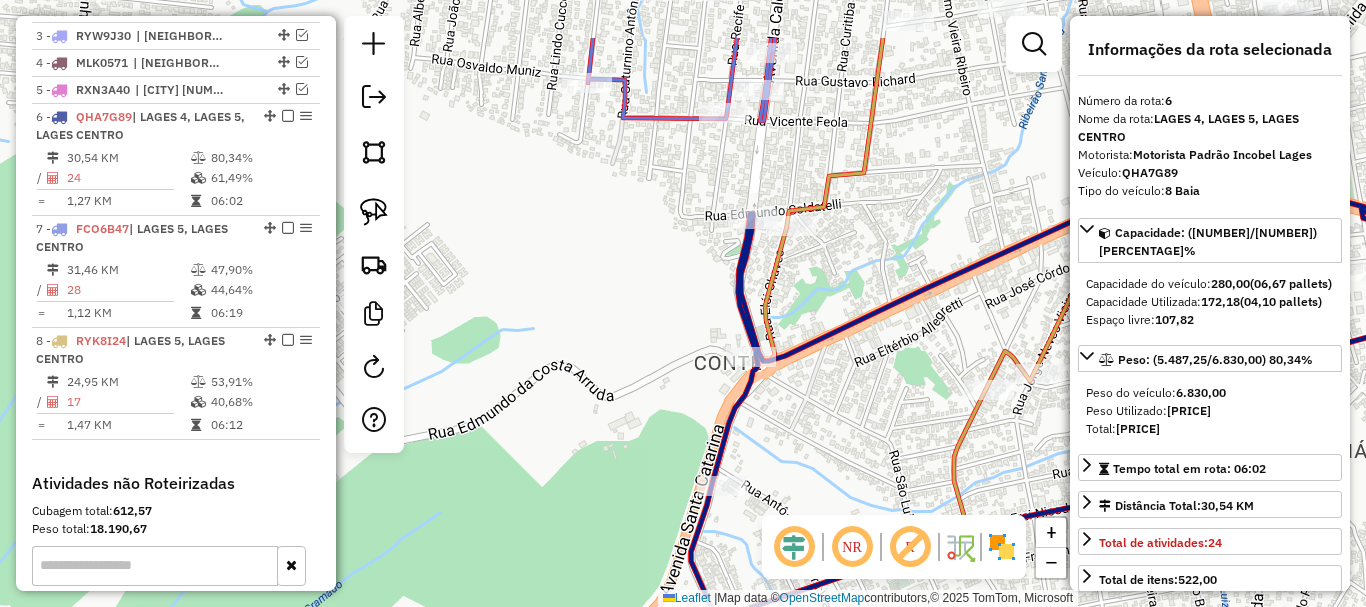 drag, startPoint x: 829, startPoint y: 333, endPoint x: 843, endPoint y: 390, distance: 58.694122 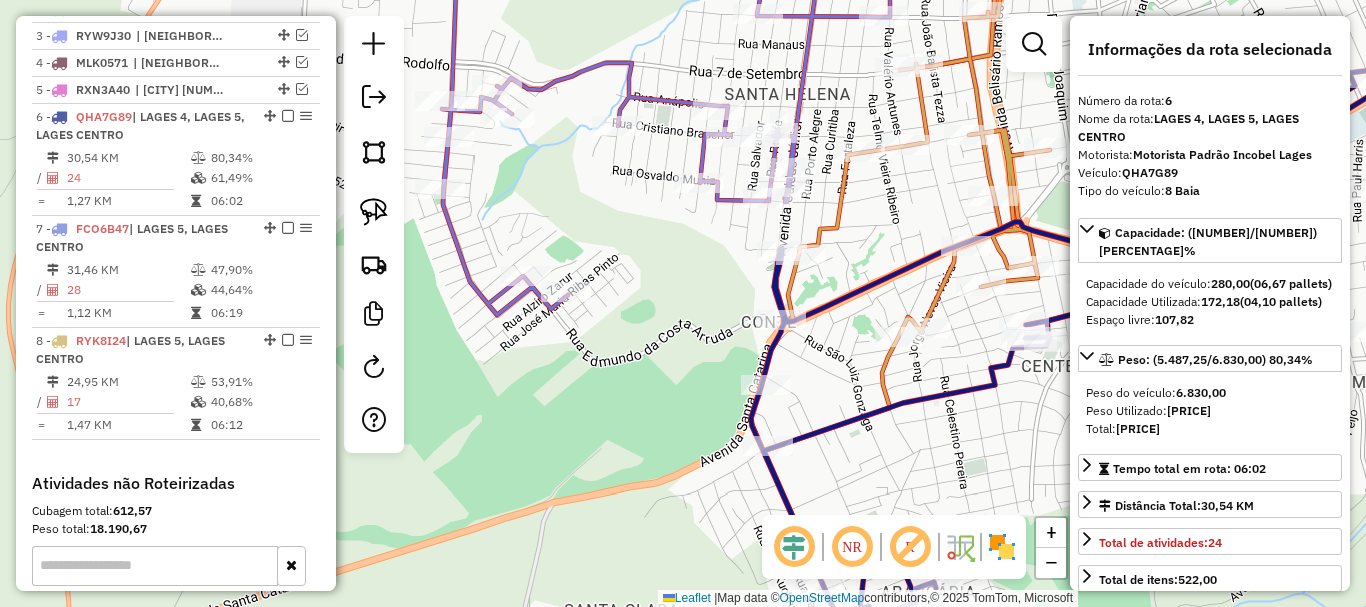 drag, startPoint x: 840, startPoint y: 396, endPoint x: 824, endPoint y: 343, distance: 55.362442 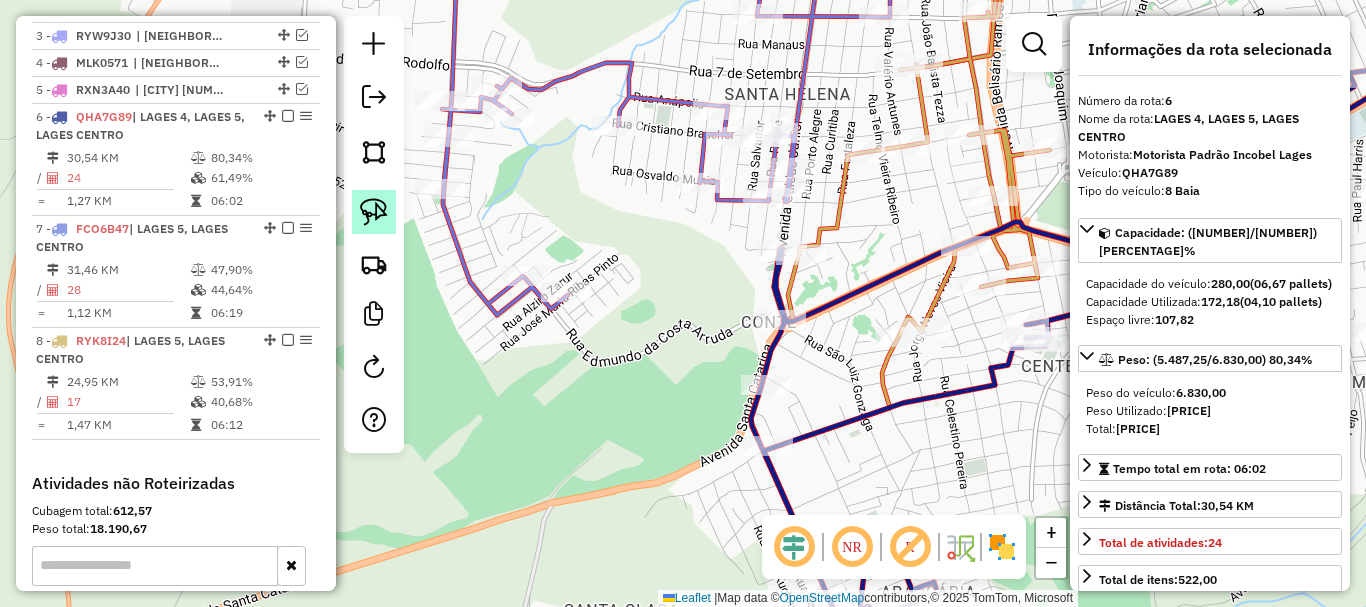 click 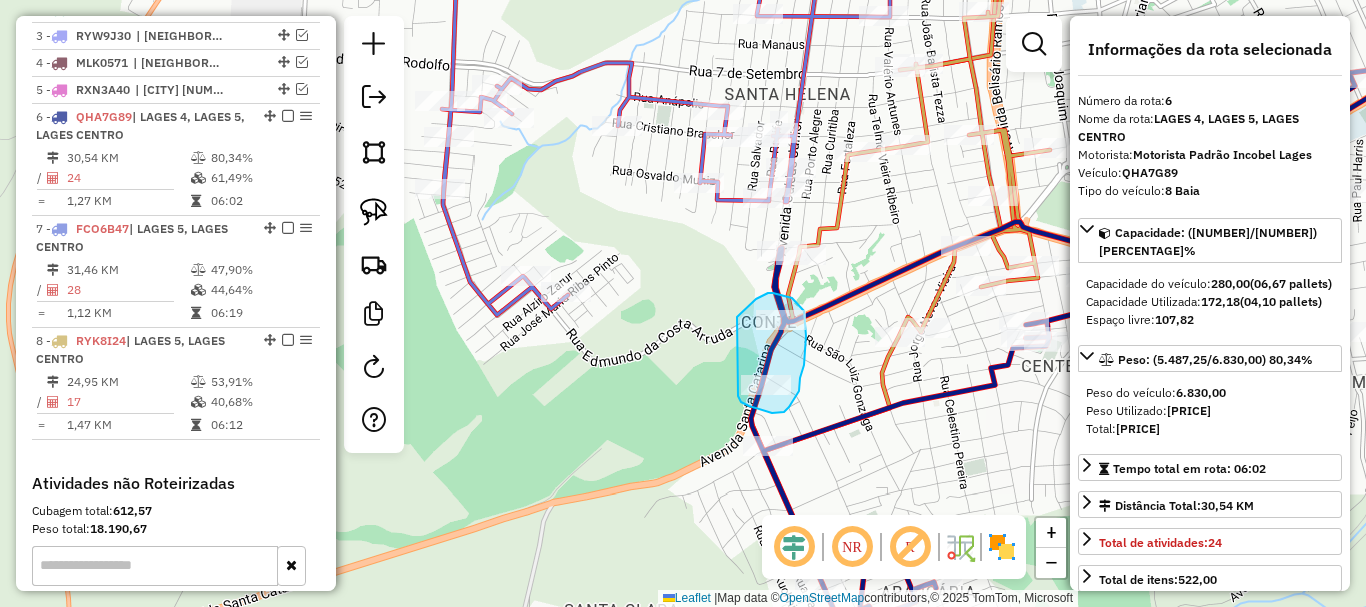 drag, startPoint x: 742, startPoint y: 313, endPoint x: 738, endPoint y: 396, distance: 83.09633 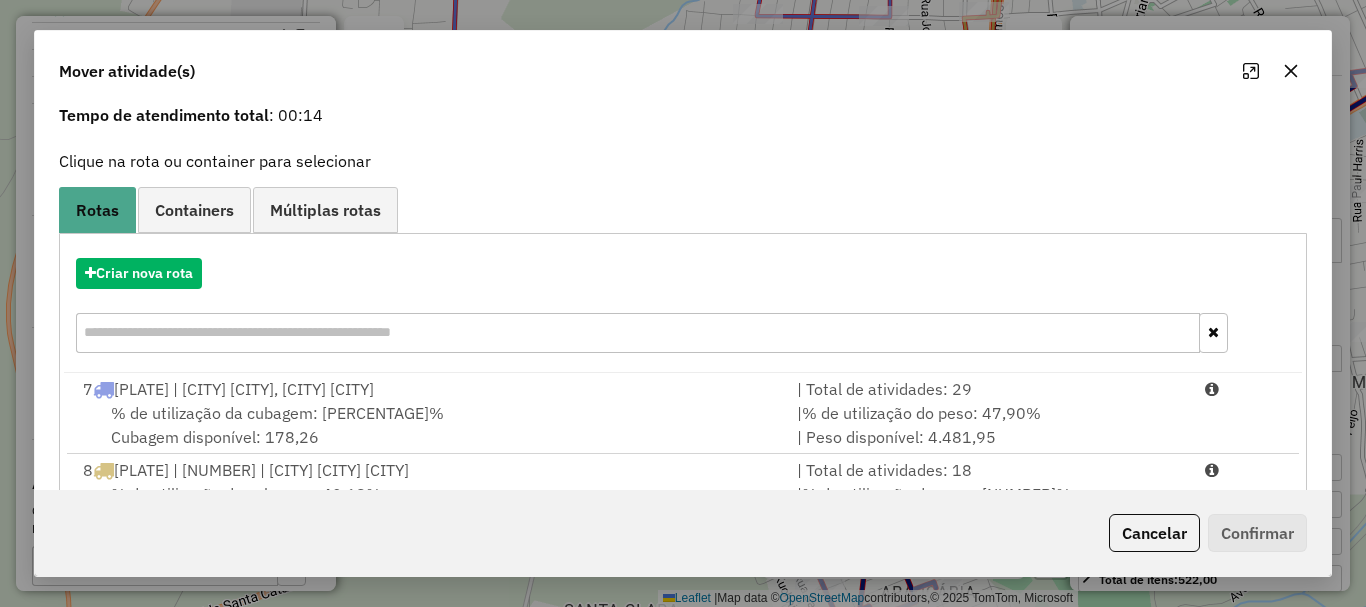 scroll, scrollTop: 159, scrollLeft: 0, axis: vertical 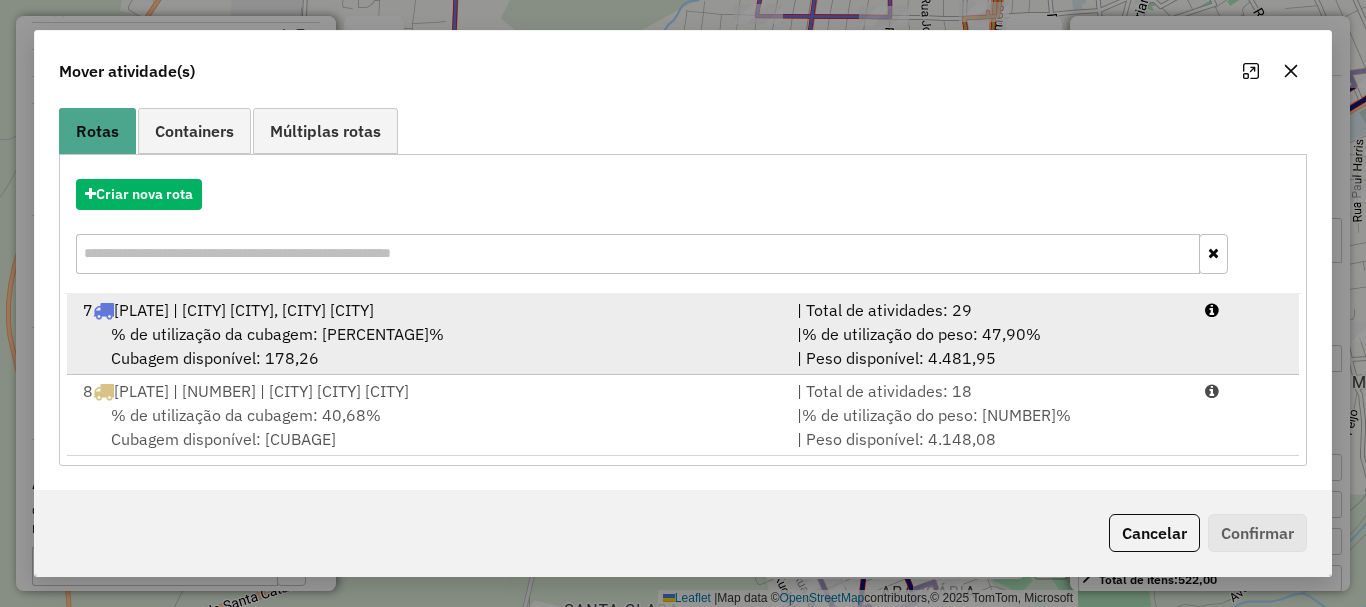 click on "% de utilização da cubagem: [PERCENTAGE]%" at bounding box center (277, 334) 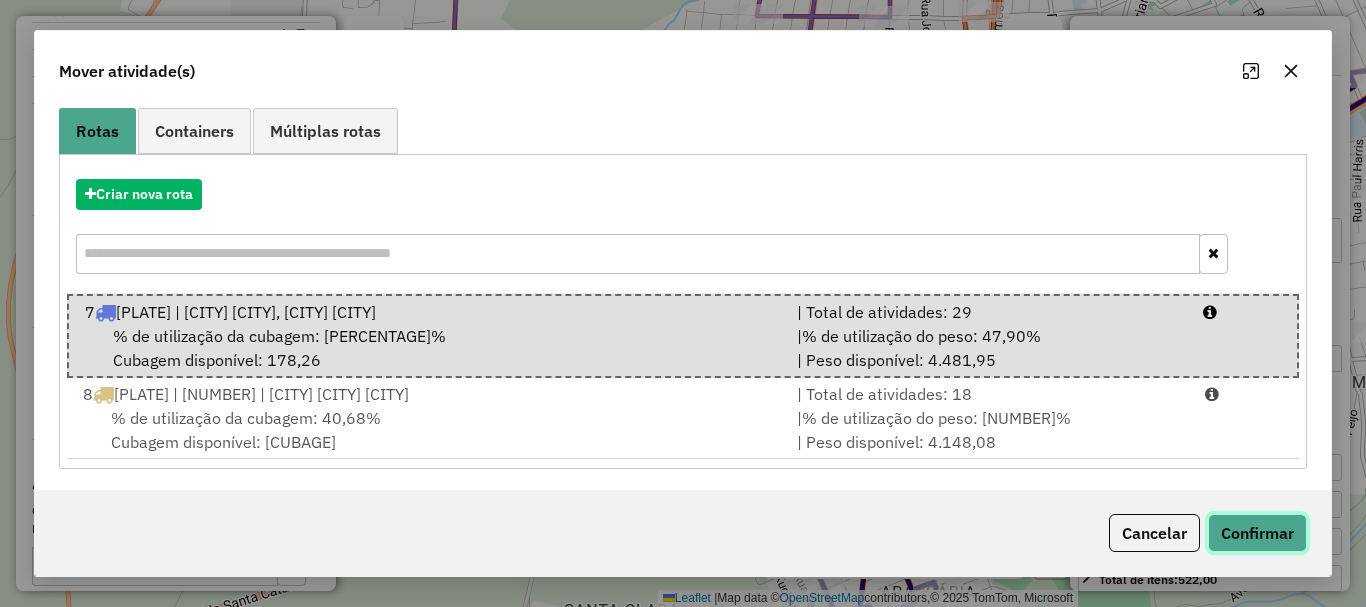 drag, startPoint x: 1247, startPoint y: 535, endPoint x: 1239, endPoint y: 526, distance: 12.0415945 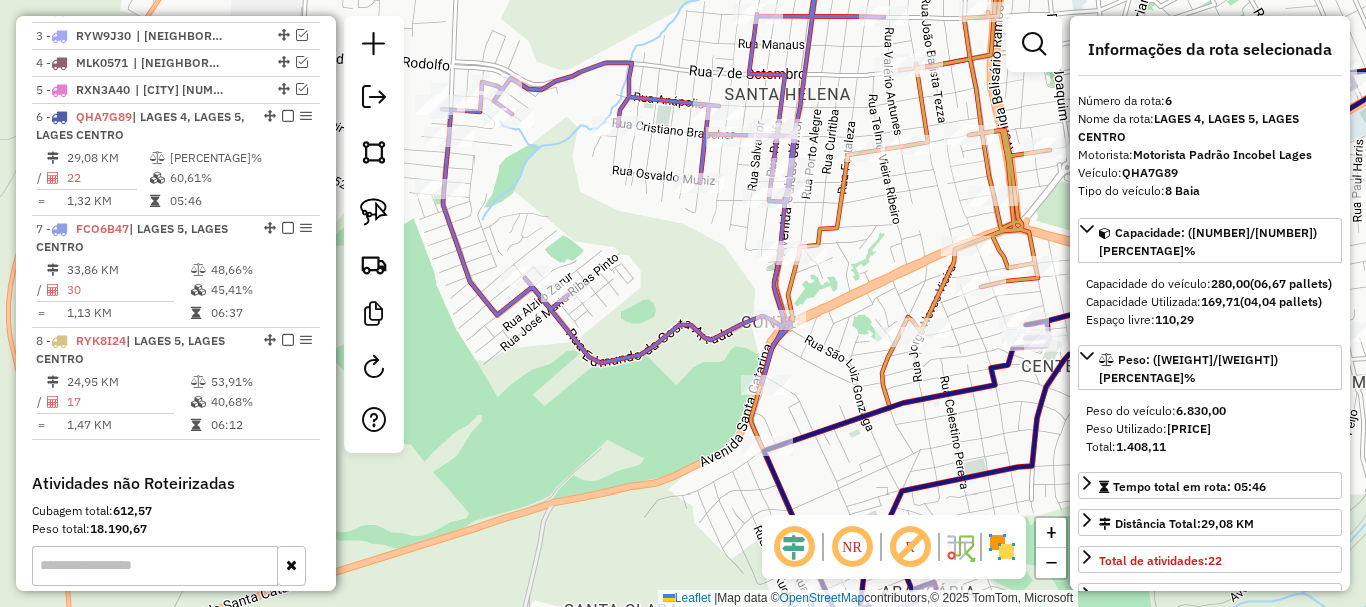 scroll, scrollTop: 0, scrollLeft: 0, axis: both 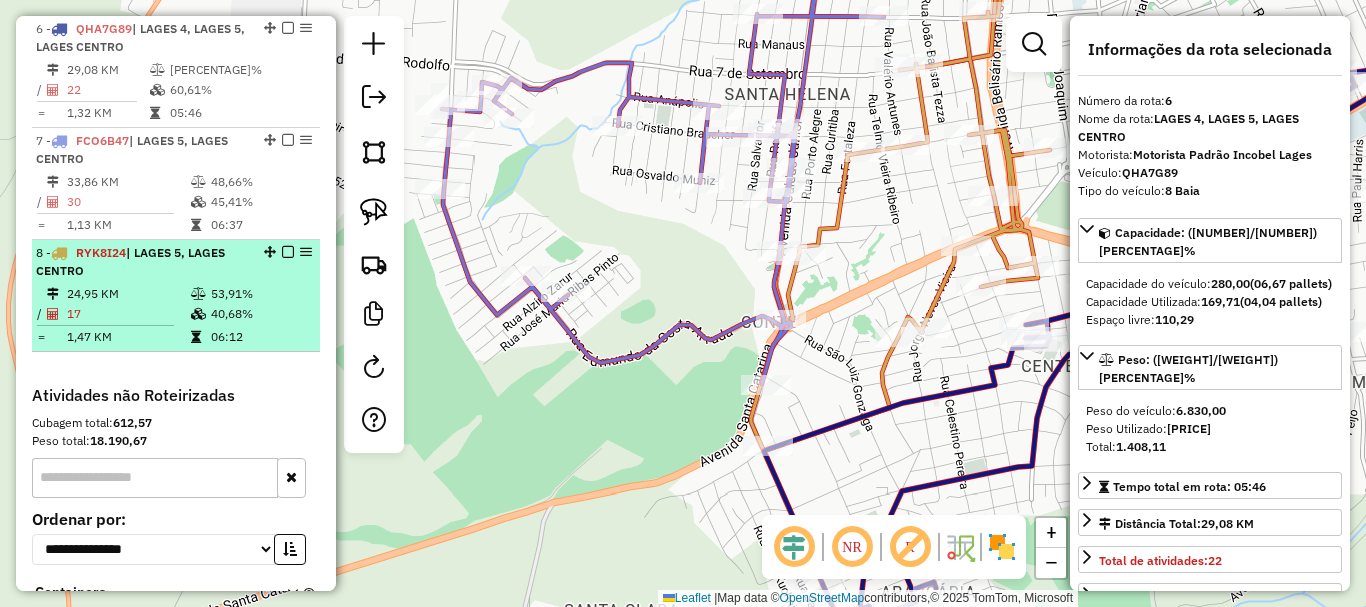click on "[NUMBER] - RYK8I24 | LAGES [NUMBER], LAGES CENTRO [NUMBER] KM [NUMBER]% / [NUMBER] [NUMBER]% = [NUMBER] KM [TIME]" at bounding box center (176, 296) 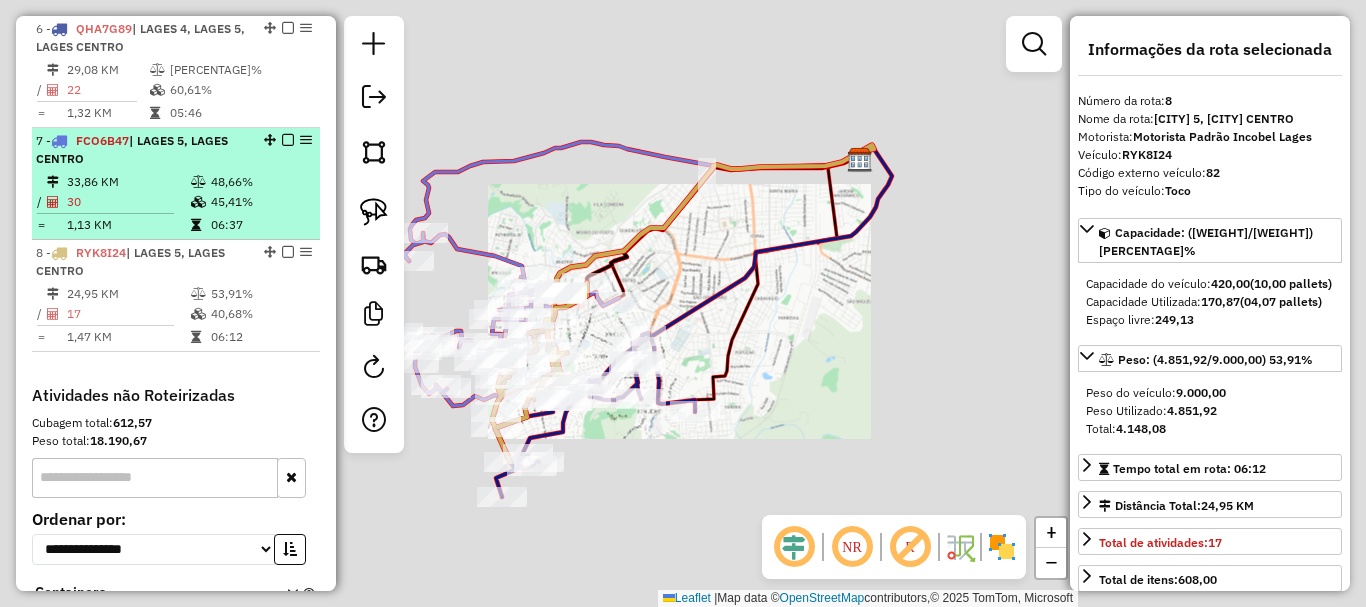 click on "33,86 KM" at bounding box center (128, 182) 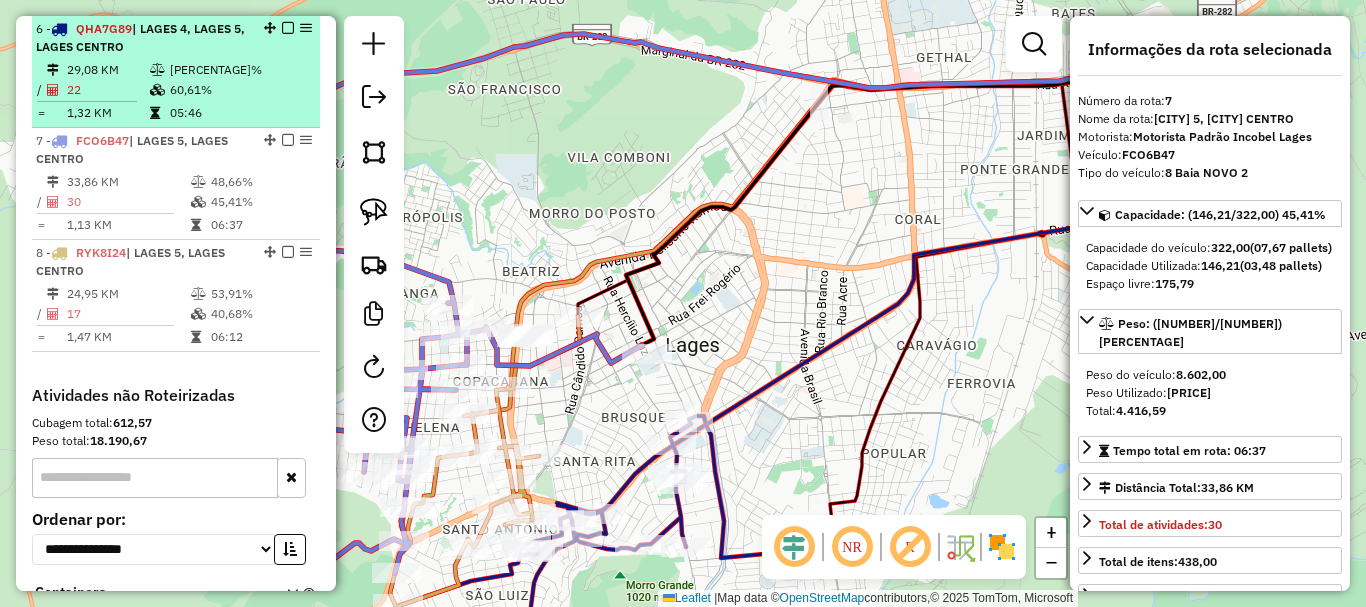 click on "29,08 KM" at bounding box center [107, 70] 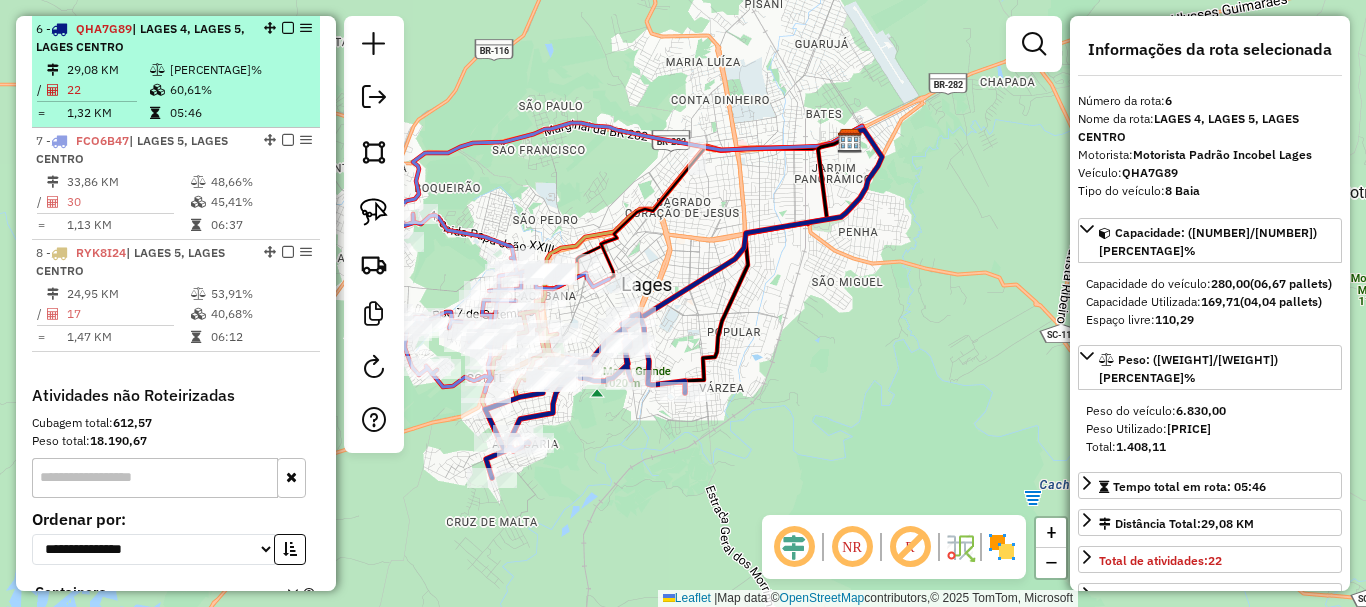 click at bounding box center (282, 28) 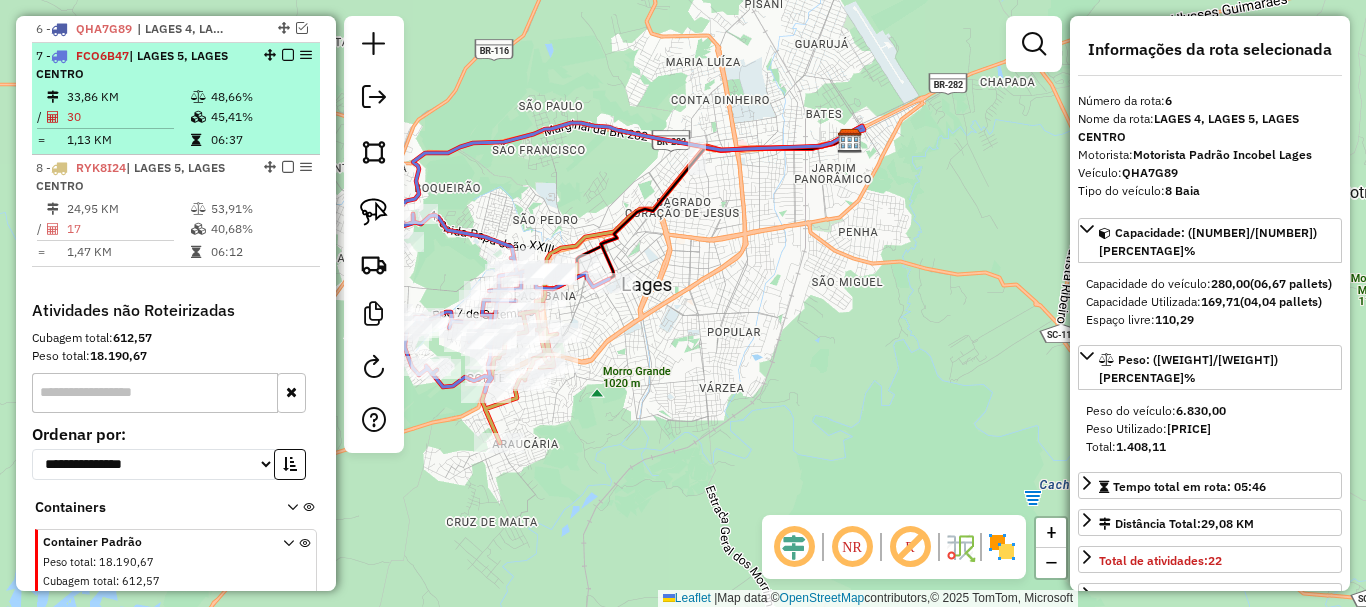 click at bounding box center [288, 55] 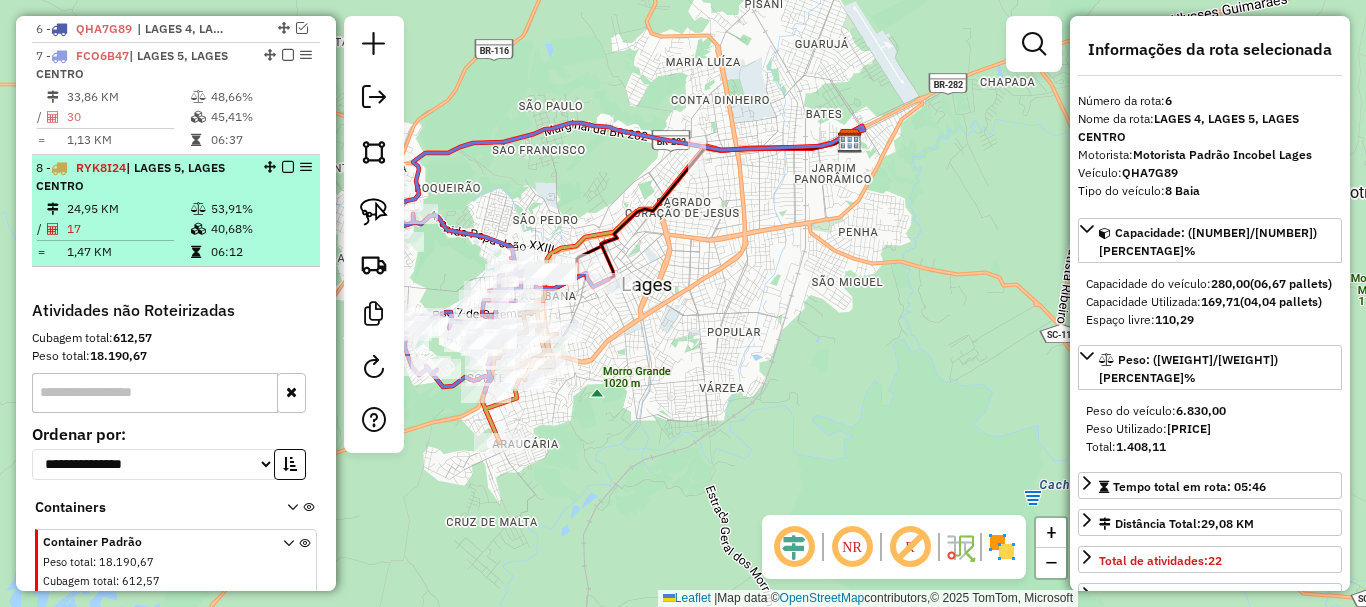 scroll, scrollTop: 894, scrollLeft: 0, axis: vertical 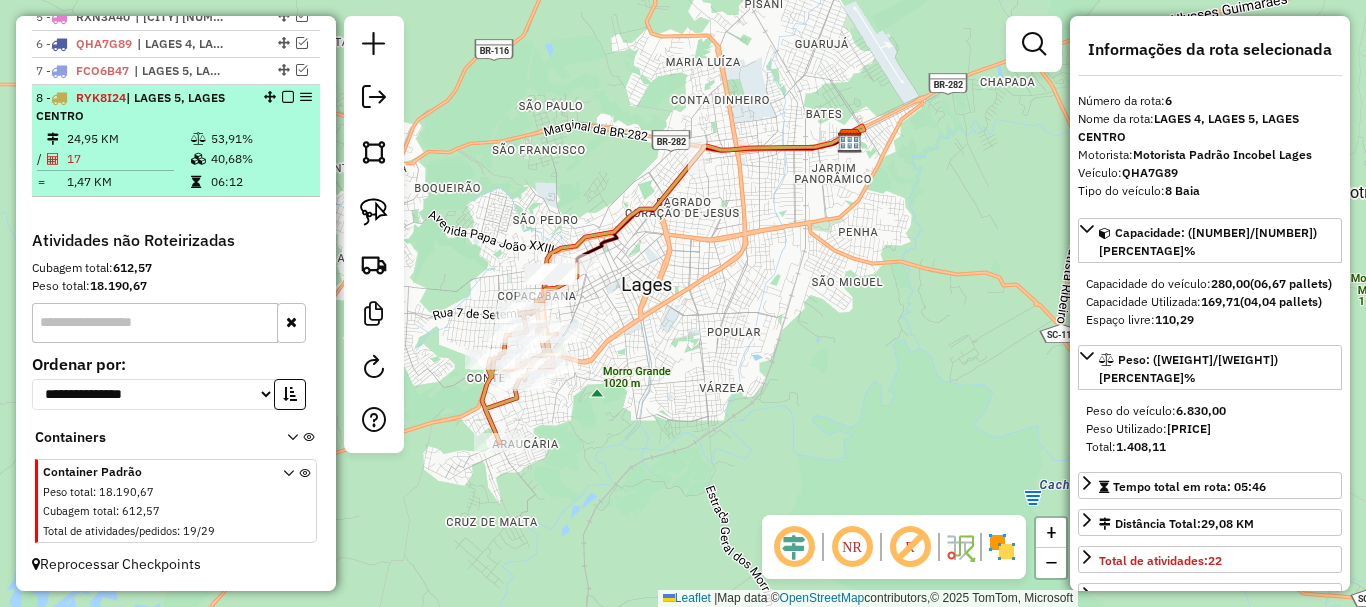 click on "24,95 KM" at bounding box center (128, 139) 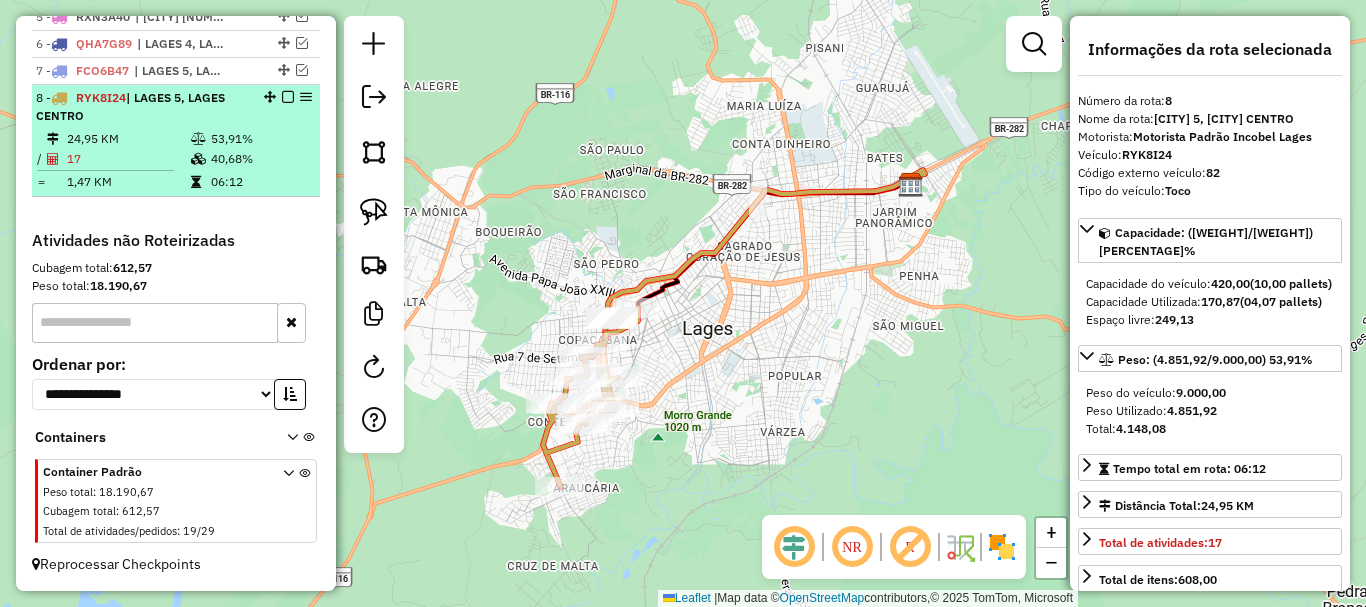 click at bounding box center (288, 97) 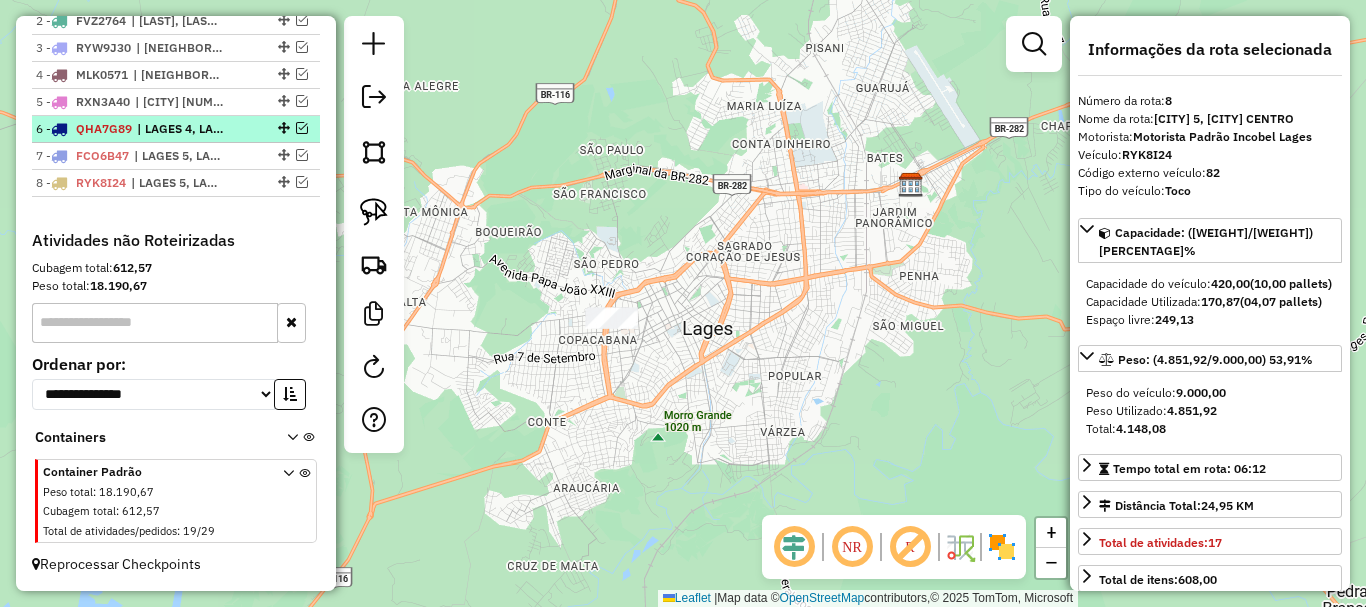 scroll, scrollTop: 809, scrollLeft: 0, axis: vertical 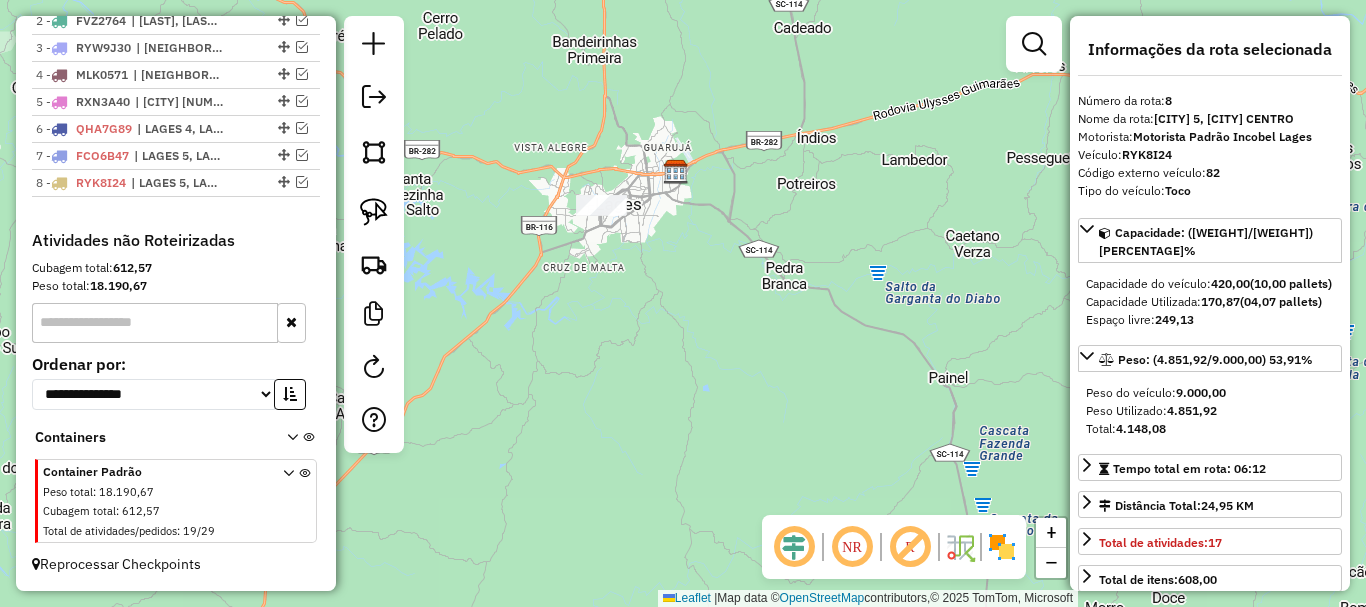drag, startPoint x: 623, startPoint y: 237, endPoint x: 690, endPoint y: 331, distance: 115.43397 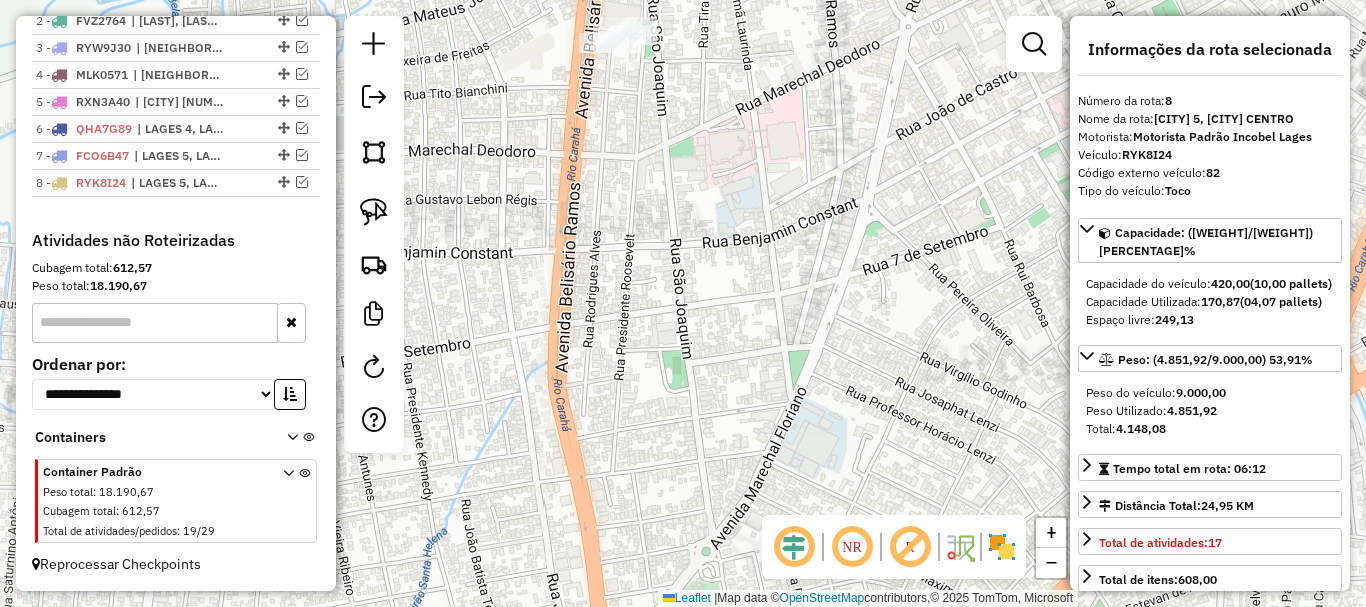 drag, startPoint x: 697, startPoint y: 321, endPoint x: 708, endPoint y: 362, distance: 42.44997 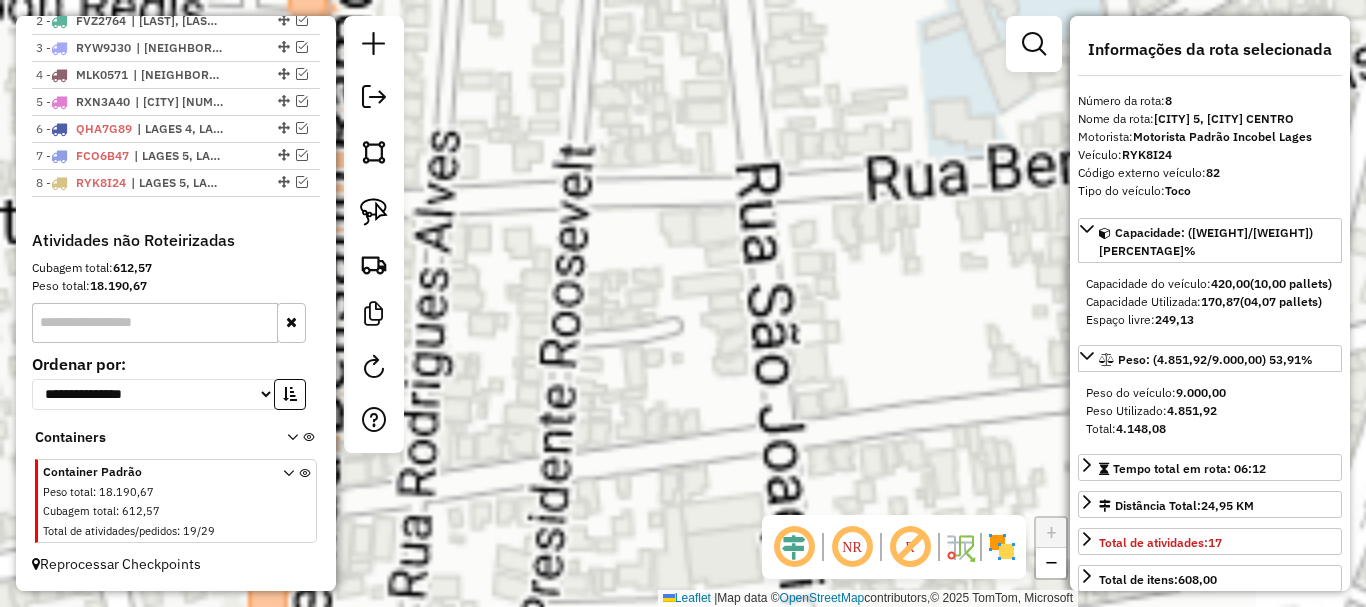 drag, startPoint x: 682, startPoint y: 118, endPoint x: 753, endPoint y: 429, distance: 319.00156 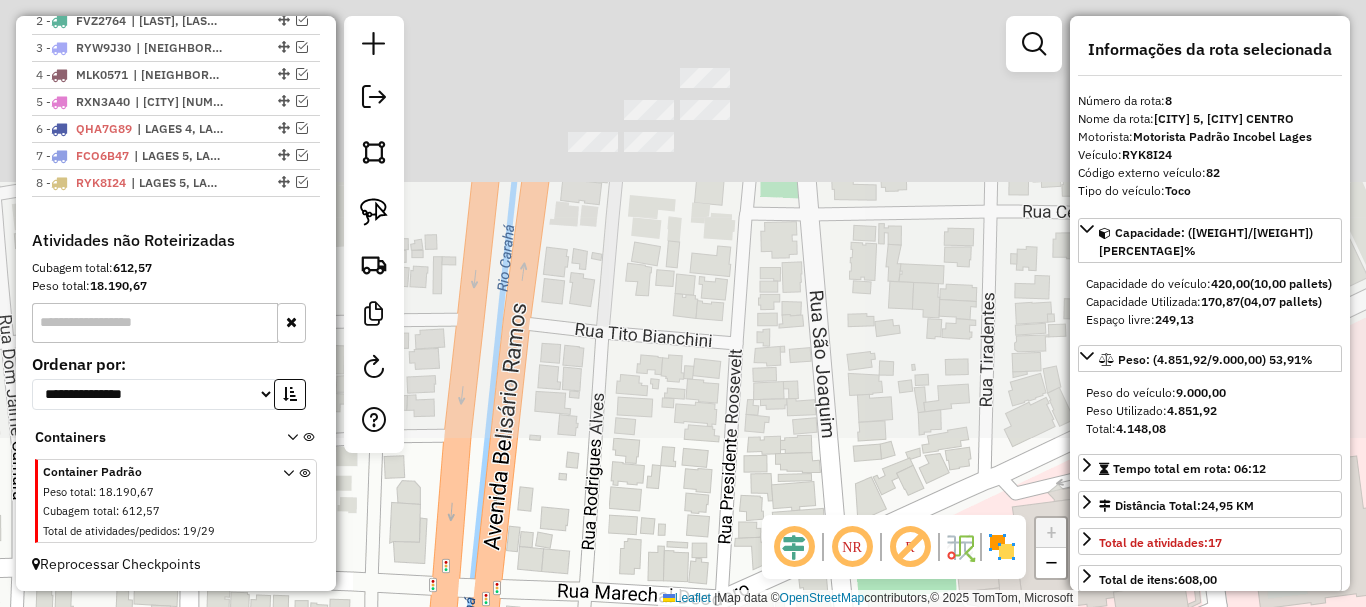 drag, startPoint x: 704, startPoint y: 410, endPoint x: 747, endPoint y: 640, distance: 233.98505 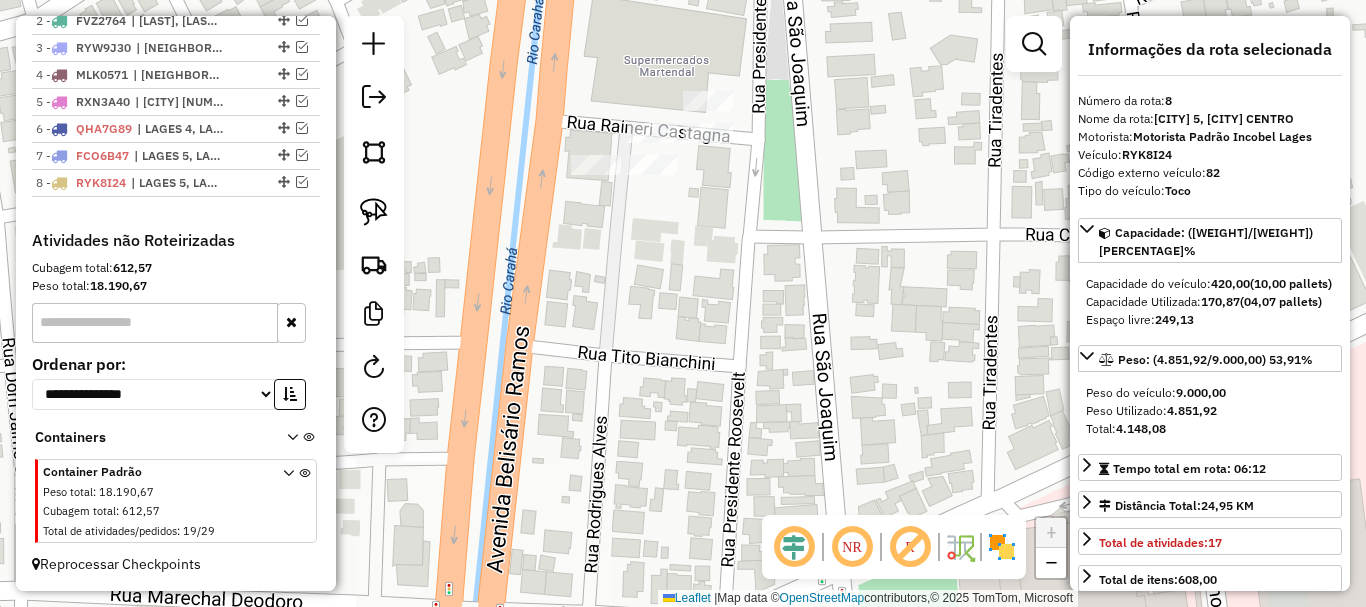 drag, startPoint x: 646, startPoint y: 279, endPoint x: 665, endPoint y: 489, distance: 210.85777 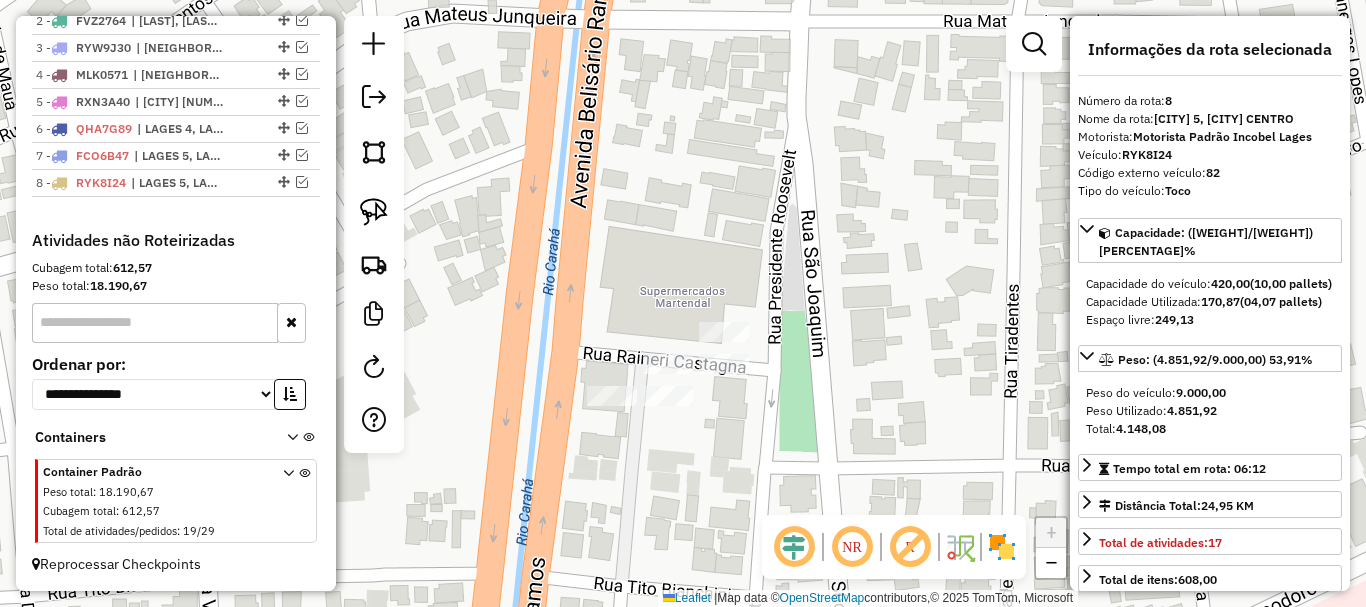 drag, startPoint x: 717, startPoint y: 377, endPoint x: 719, endPoint y: 422, distance: 45.044422 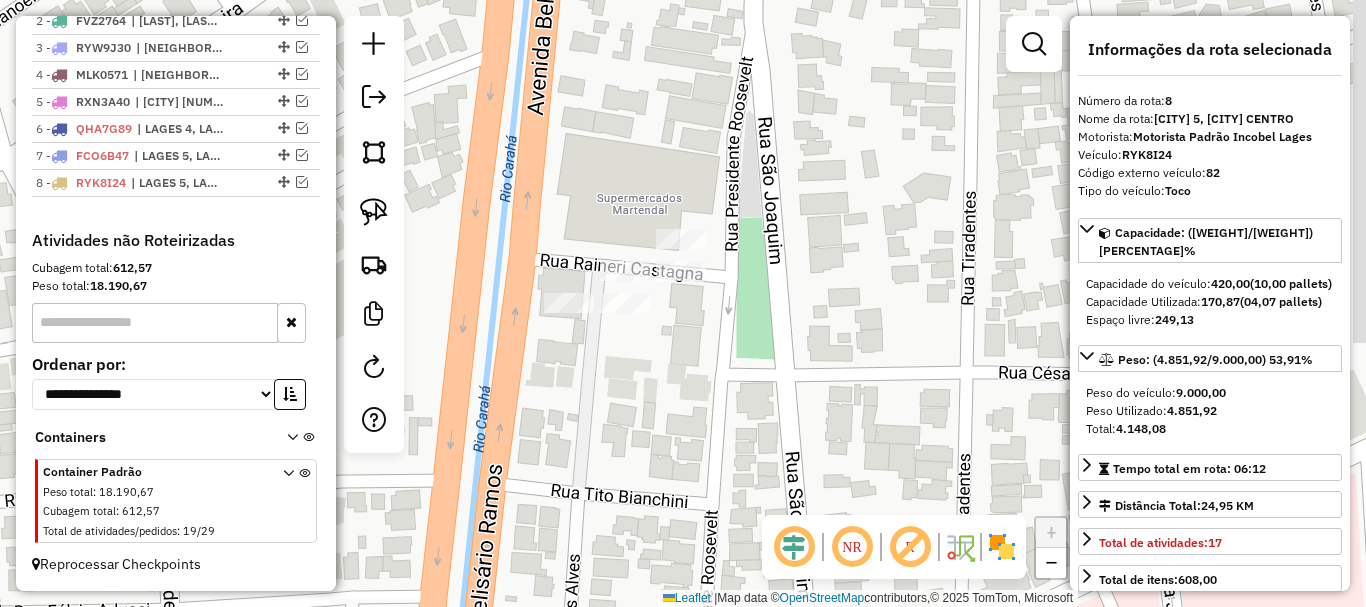 drag, startPoint x: 723, startPoint y: 480, endPoint x: 672, endPoint y: 373, distance: 118.5327 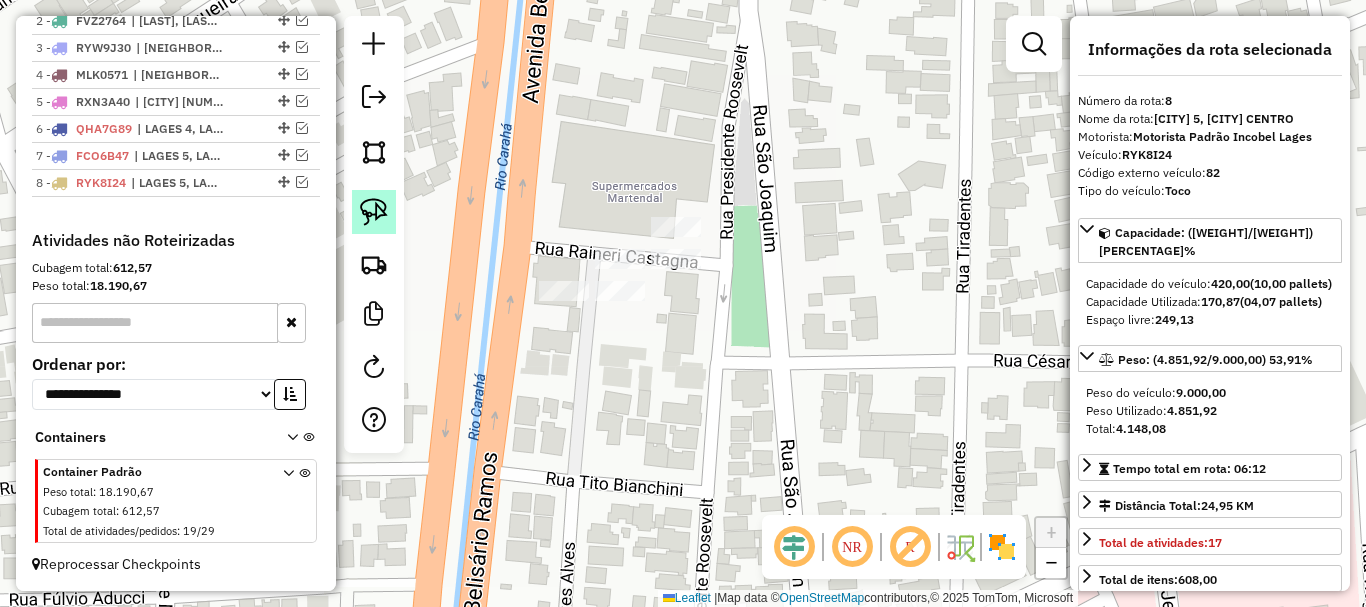 click 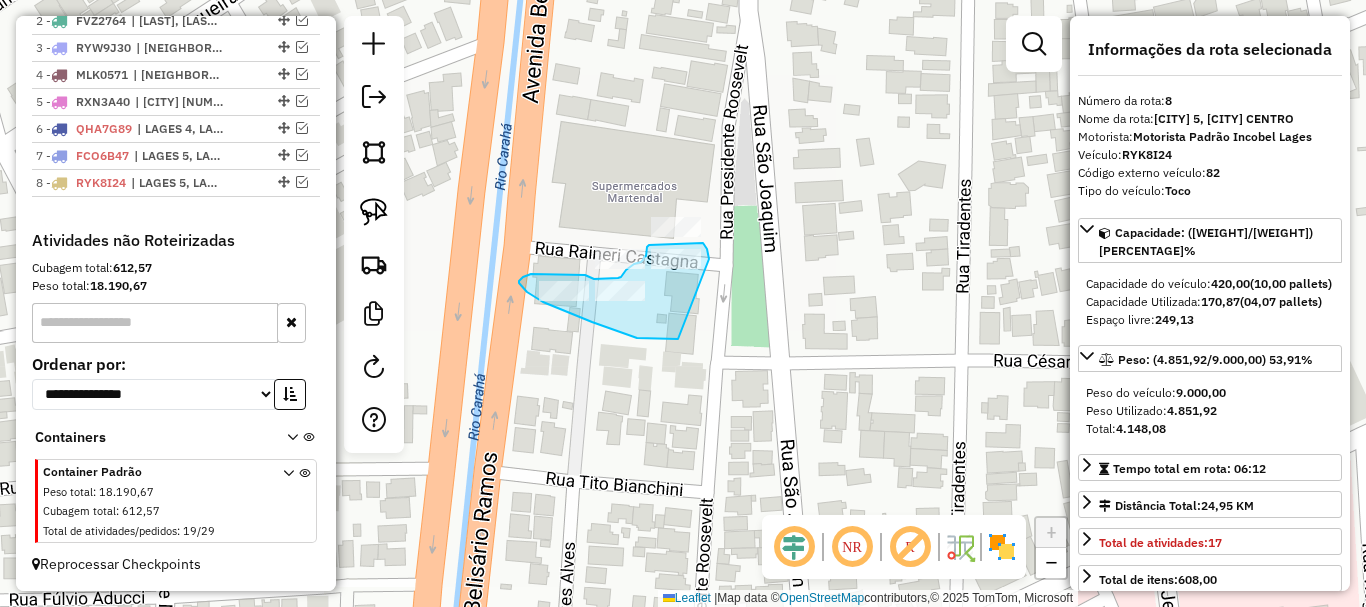 drag, startPoint x: 678, startPoint y: 339, endPoint x: 709, endPoint y: 259, distance: 85.79627 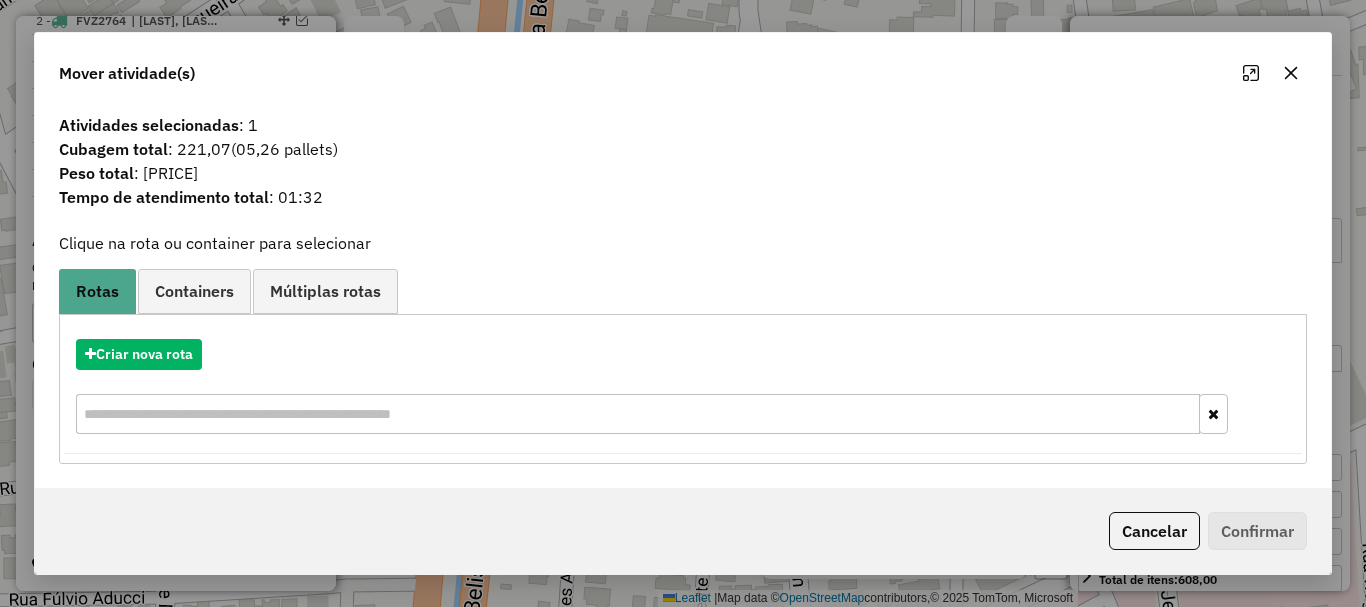 click on "Cancelar" 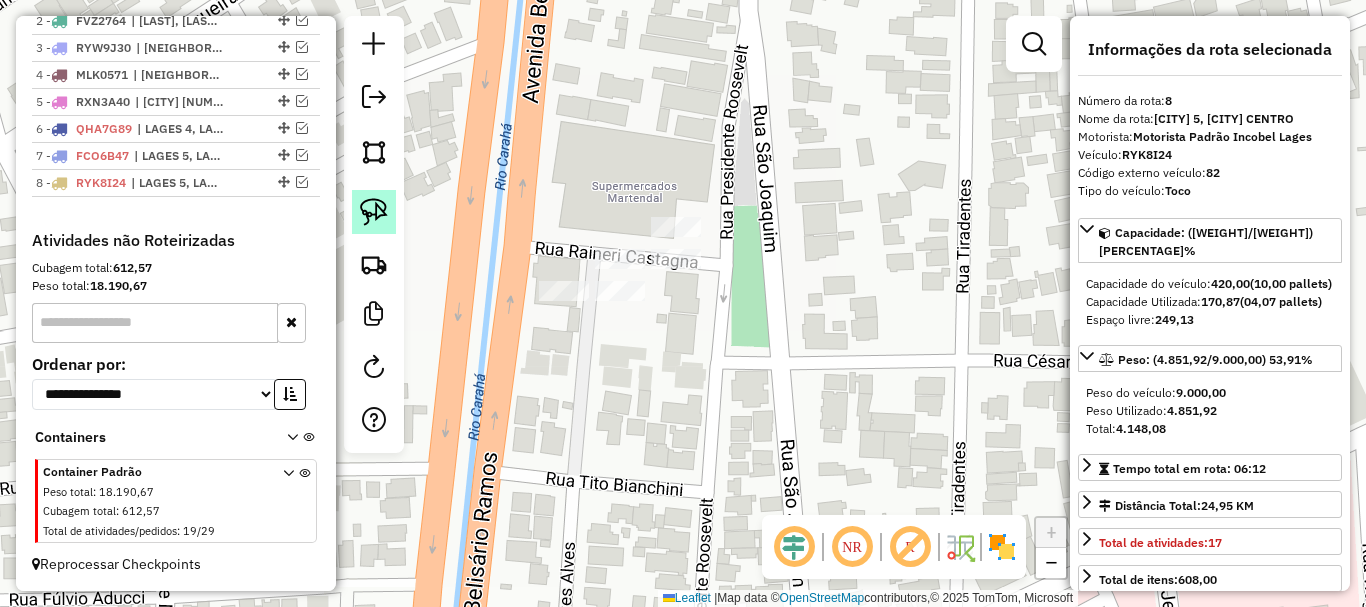 click 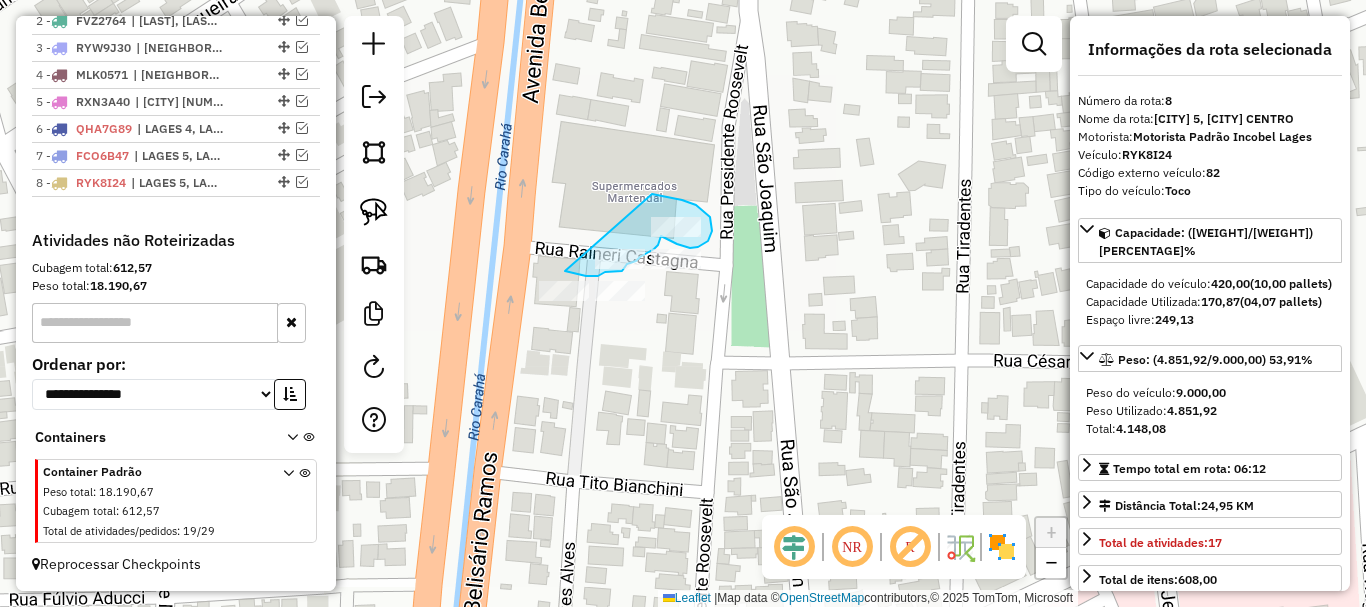 drag, startPoint x: 570, startPoint y: 272, endPoint x: 626, endPoint y: 192, distance: 97.65244 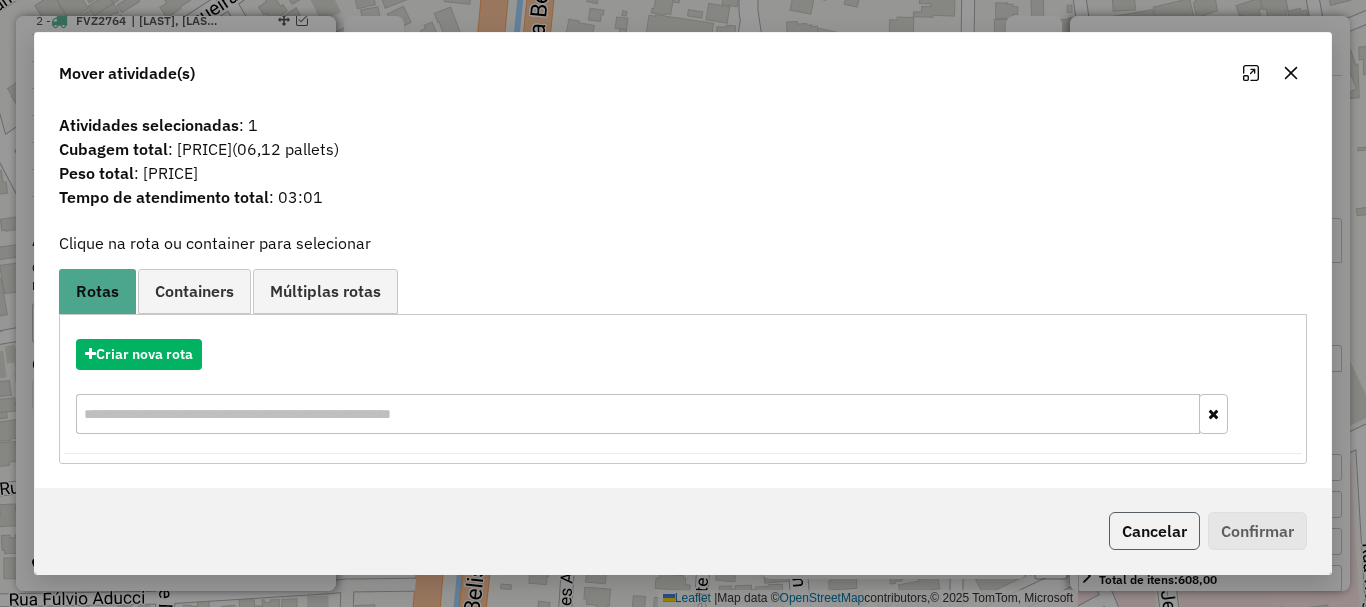 click on "Cancelar" 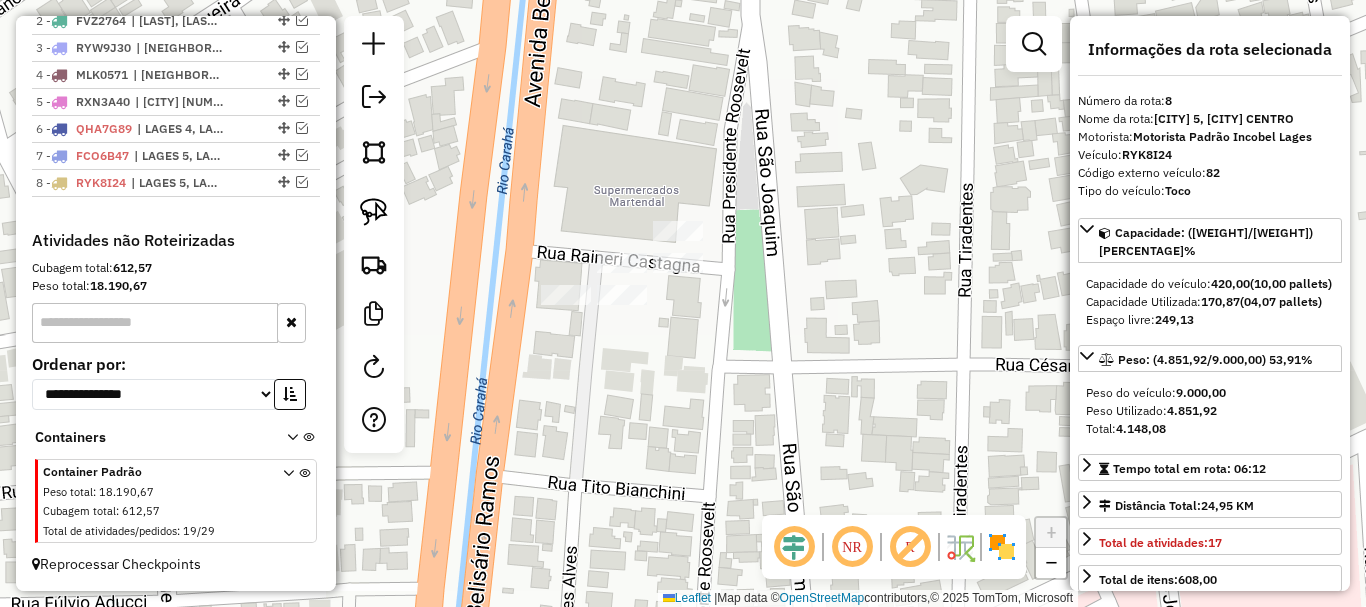 drag, startPoint x: 723, startPoint y: 360, endPoint x: 741, endPoint y: 384, distance: 30 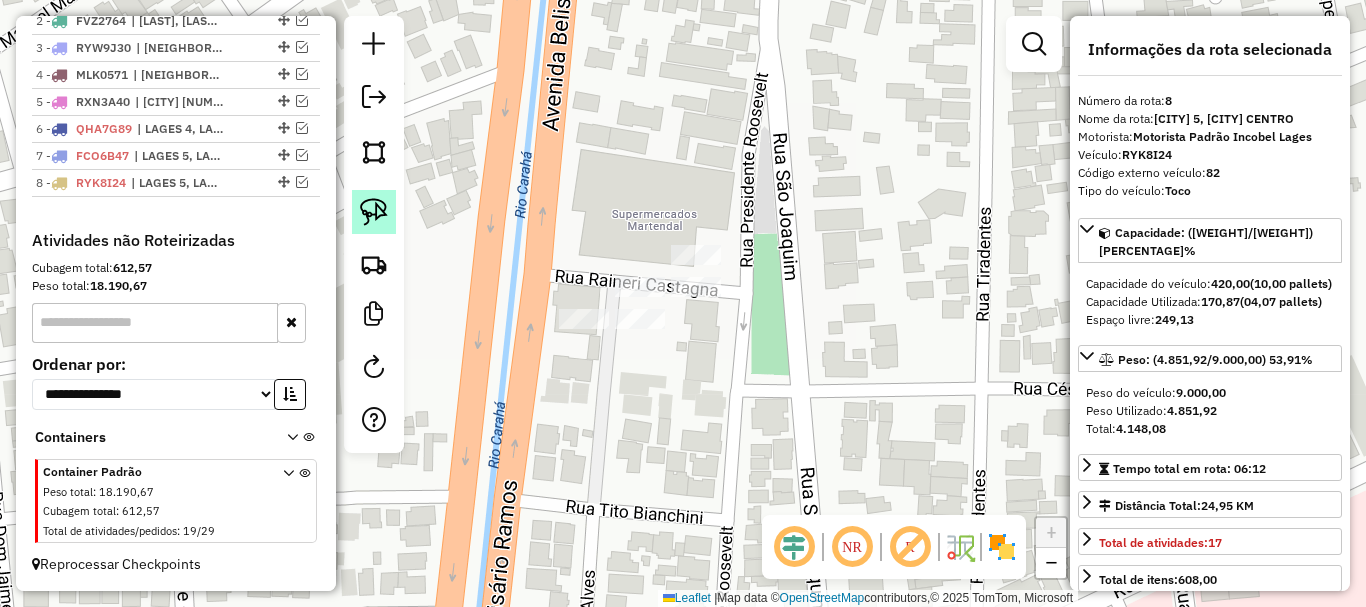 click 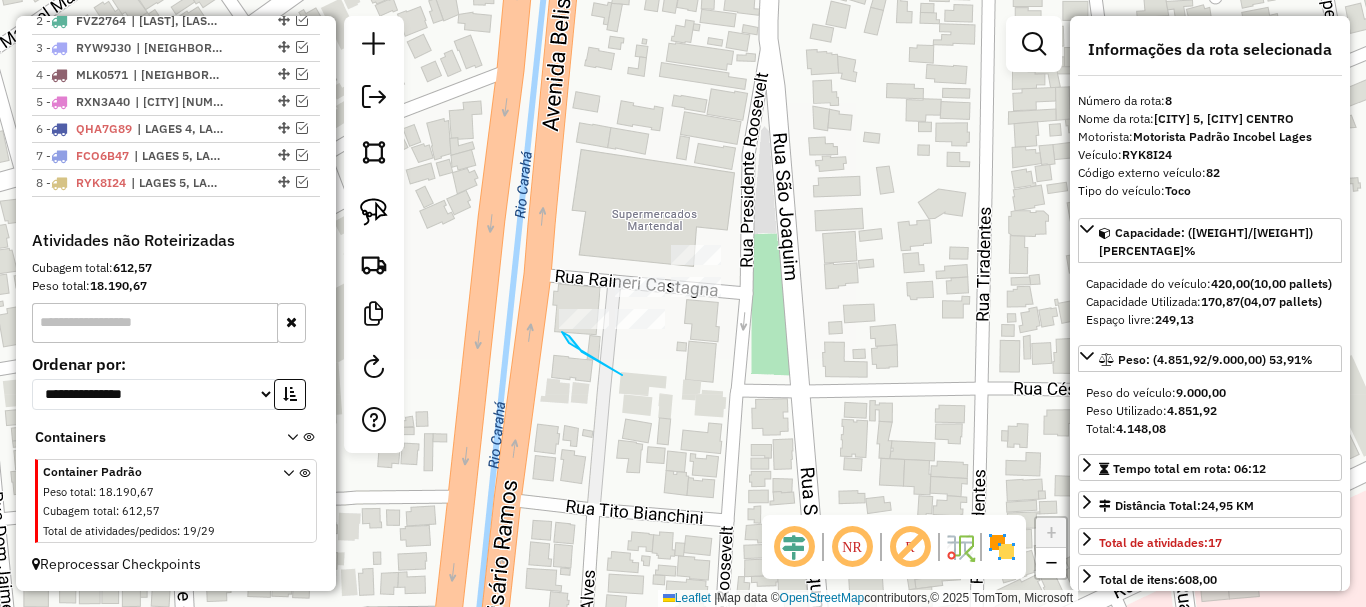 drag, startPoint x: 591, startPoint y: 357, endPoint x: 569, endPoint y: 343, distance: 26.076809 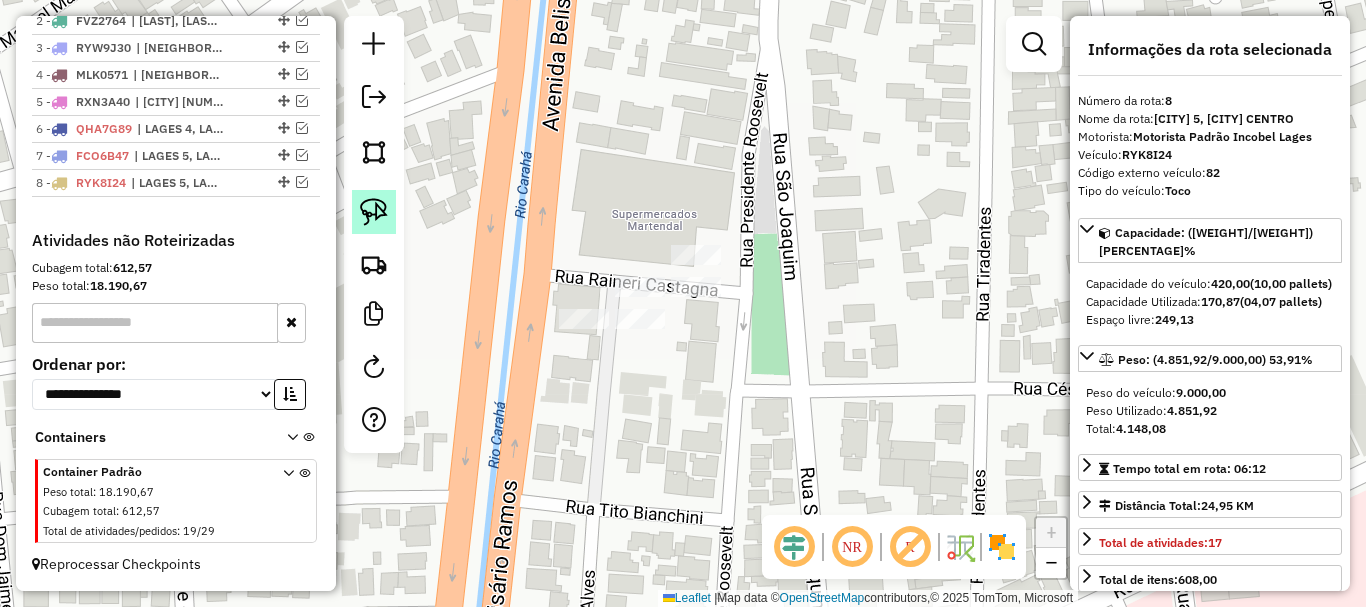 click 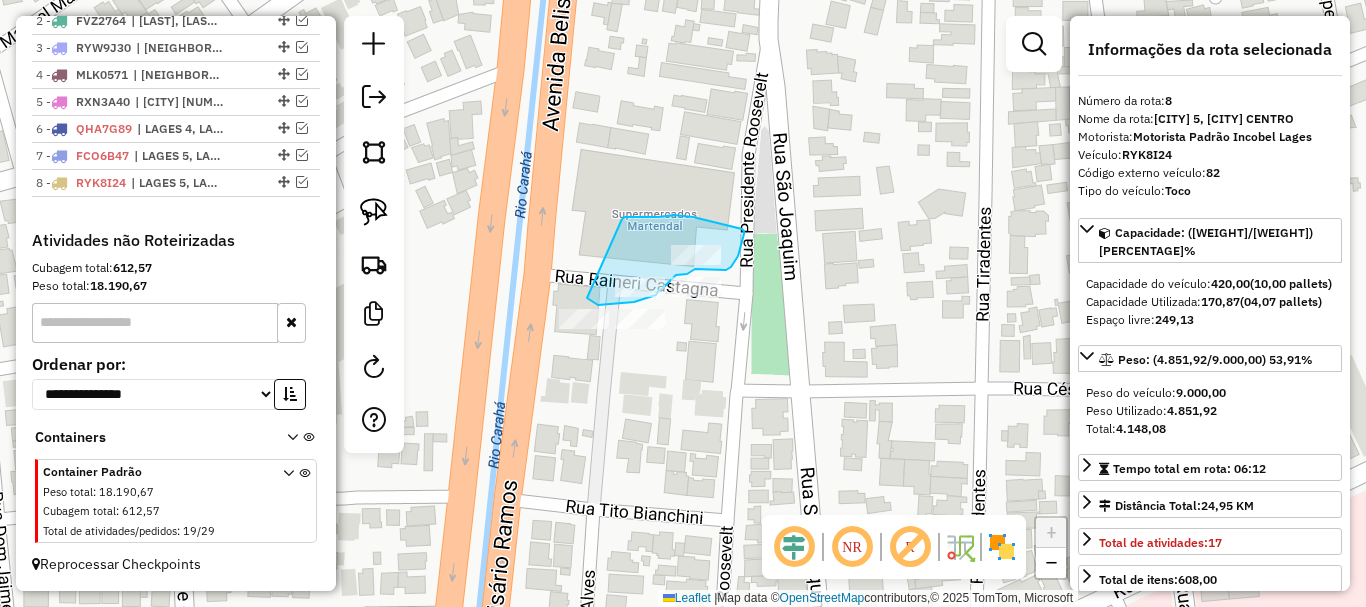 drag, startPoint x: 591, startPoint y: 301, endPoint x: 622, endPoint y: 219, distance: 87.66413 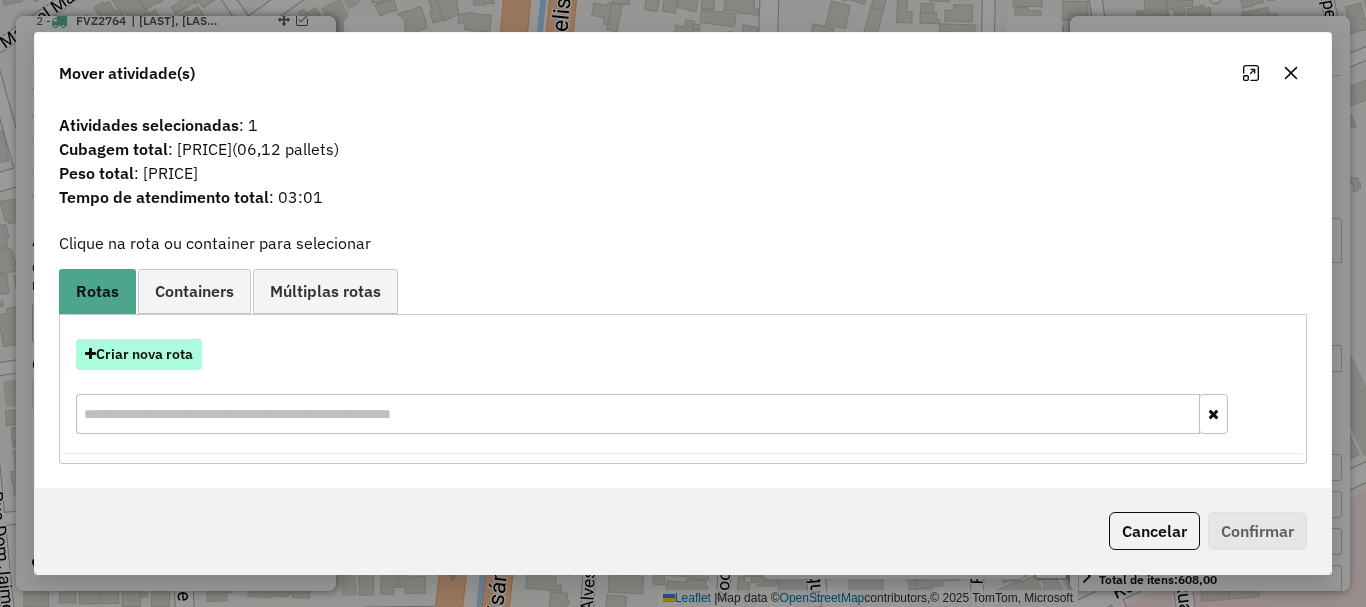 click on "Criar nova rota" at bounding box center [139, 354] 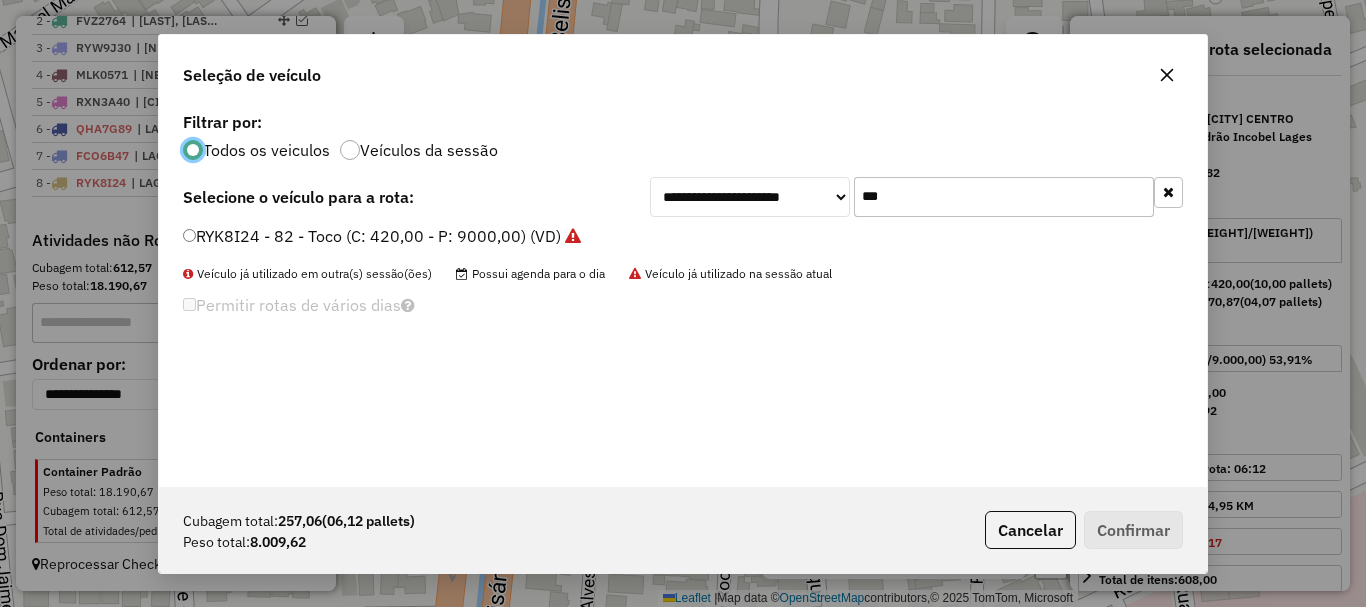 scroll, scrollTop: 11, scrollLeft: 6, axis: both 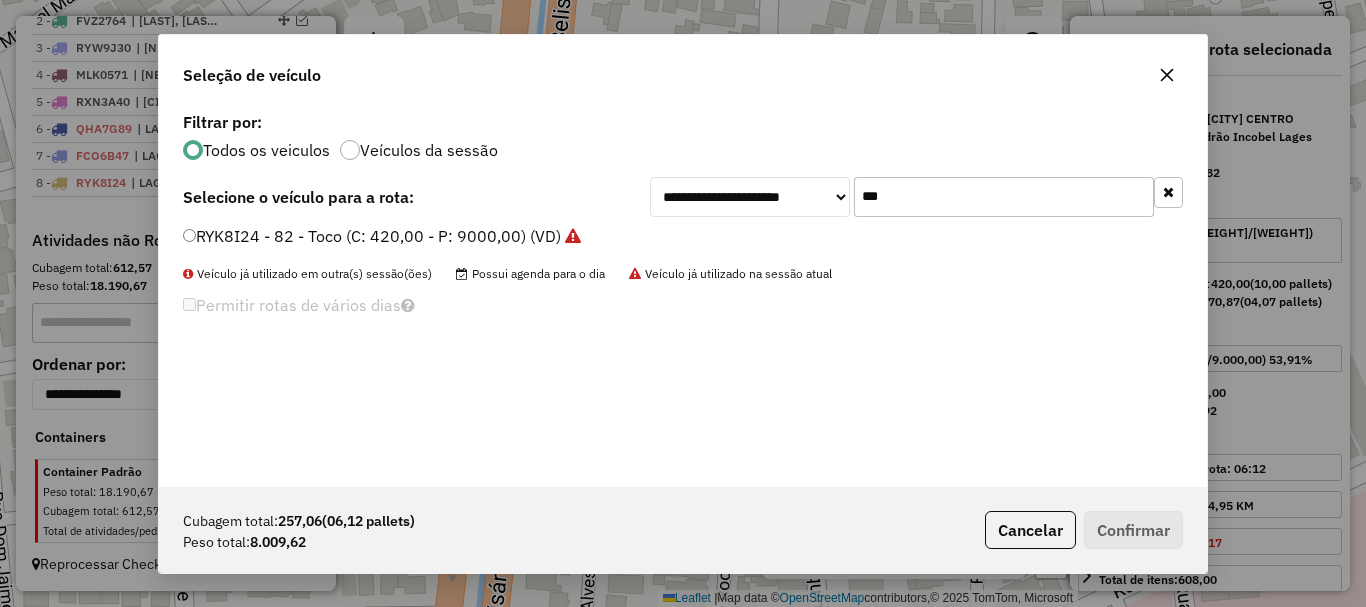 drag, startPoint x: 946, startPoint y: 197, endPoint x: 515, endPoint y: 153, distance: 433.2401 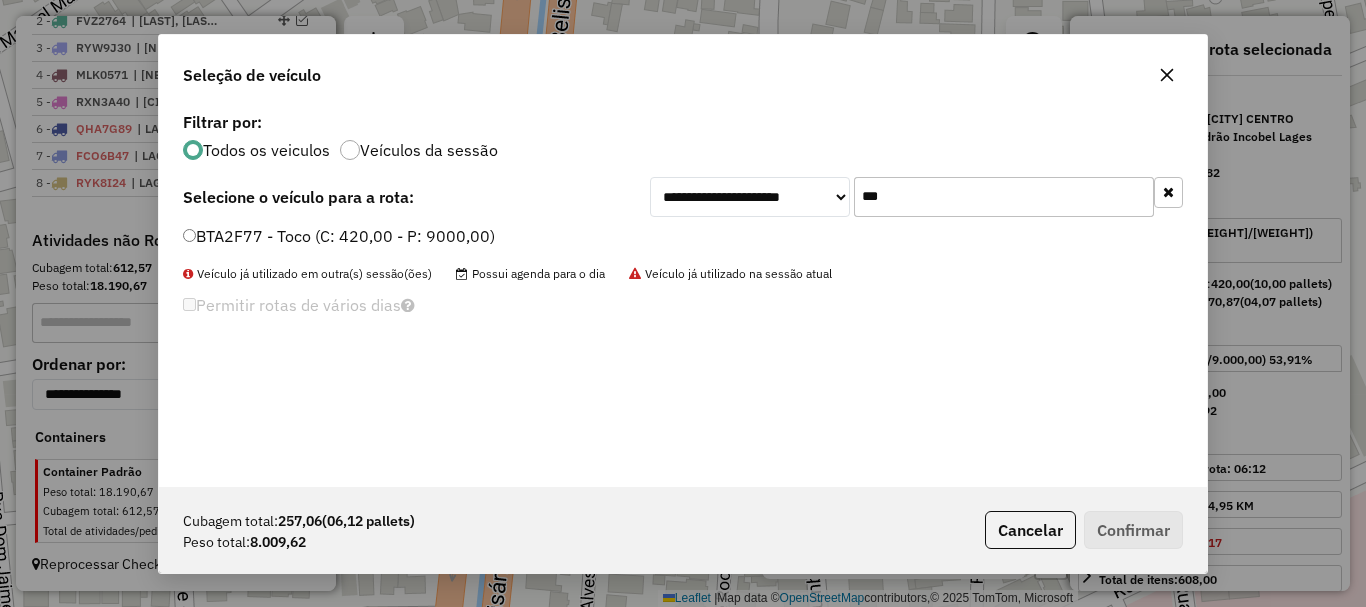 type on "***" 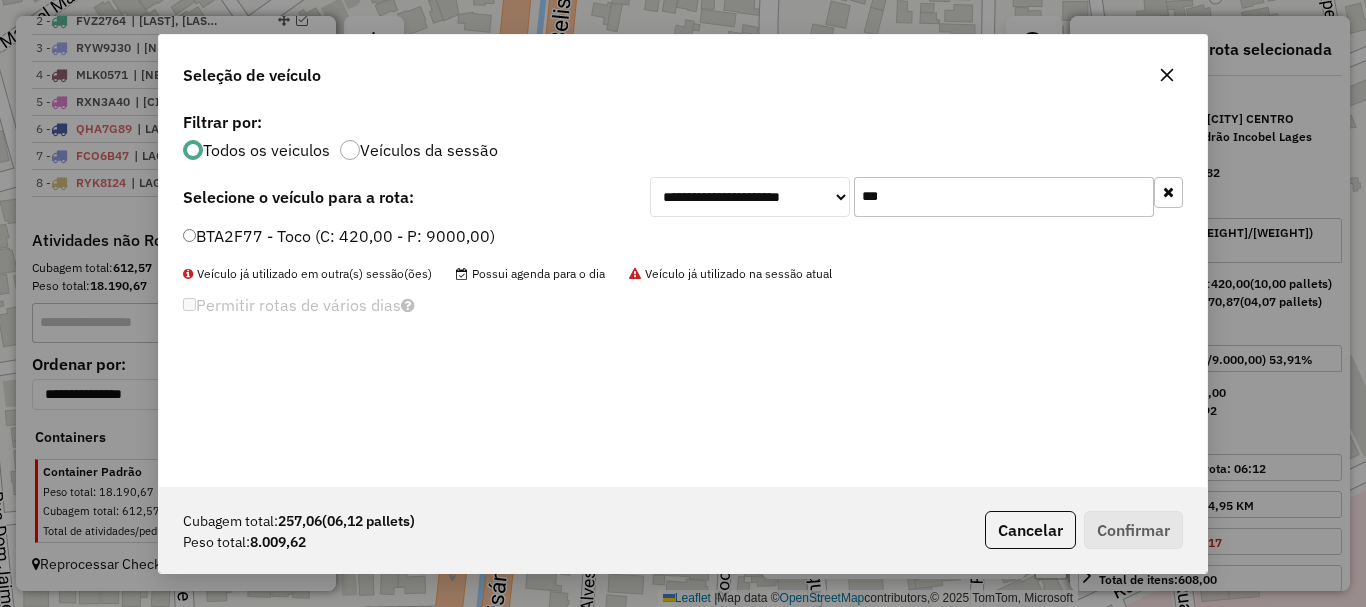 click on "BTA2F77 - Toco (C: 420,00 - P: 9000,00)" 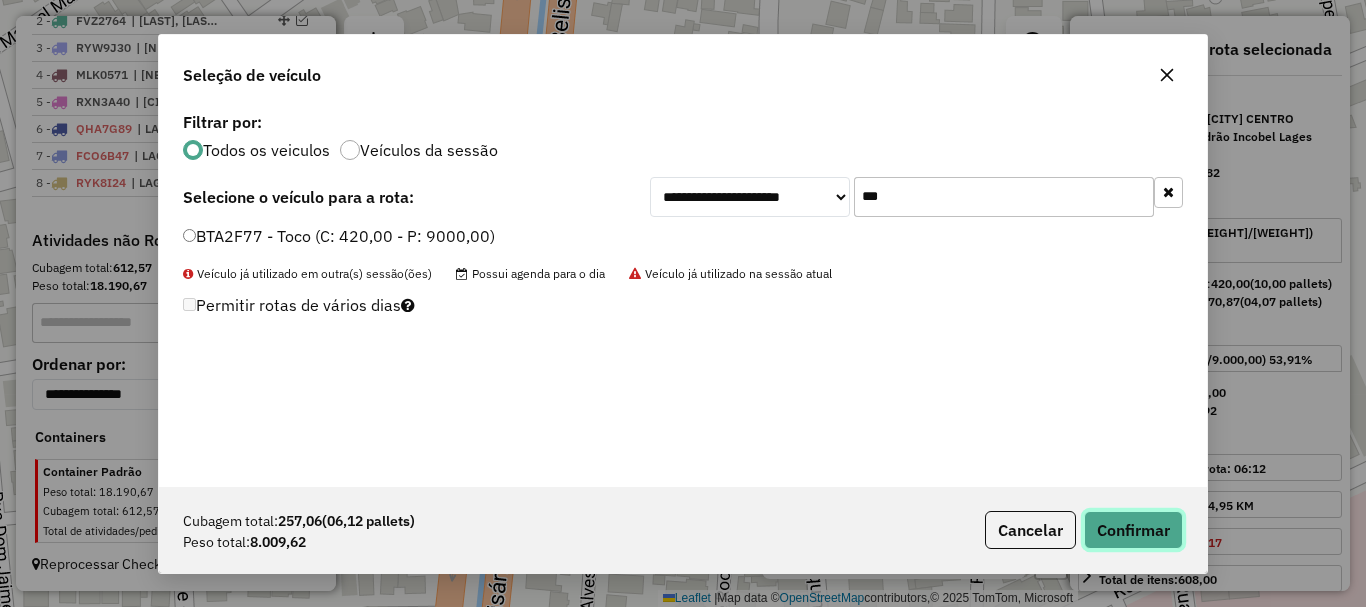 click on "Confirmar" 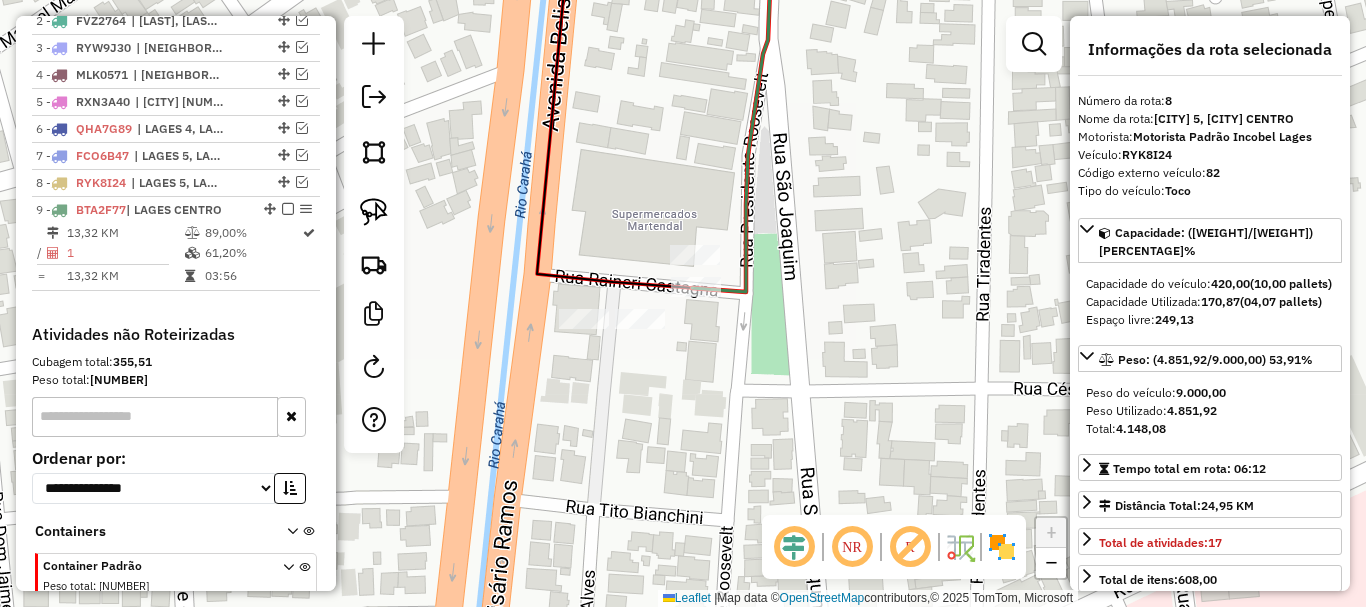 scroll, scrollTop: 903, scrollLeft: 0, axis: vertical 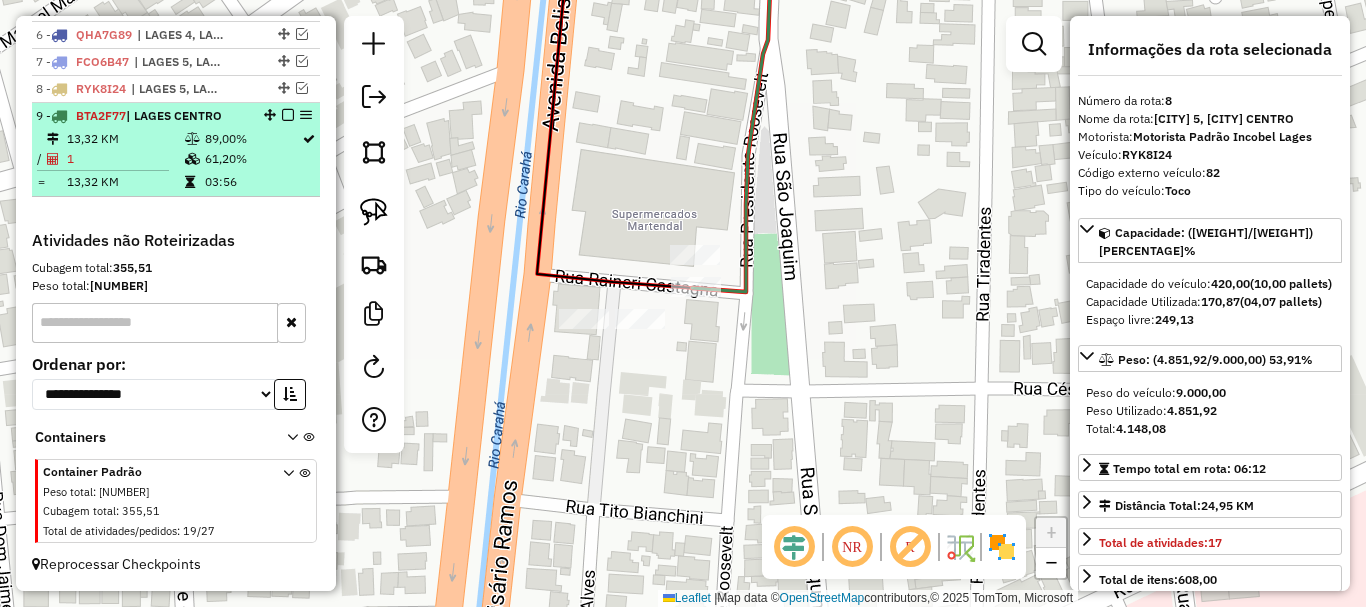 click at bounding box center (288, 115) 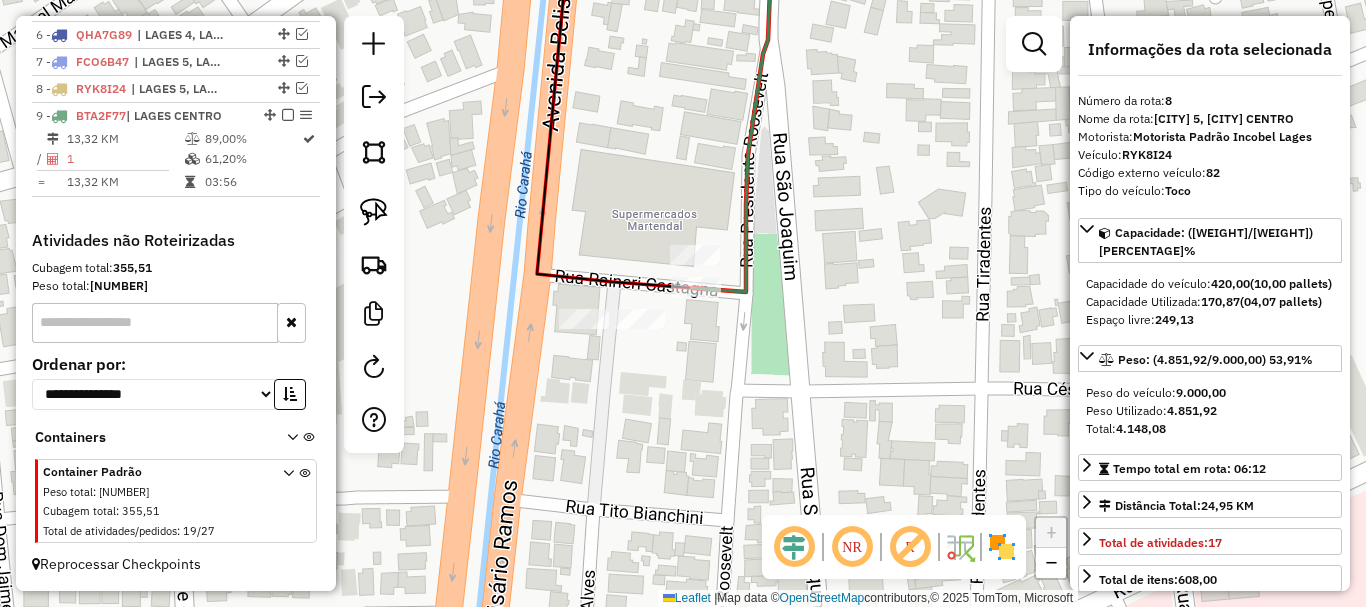 scroll, scrollTop: 836, scrollLeft: 0, axis: vertical 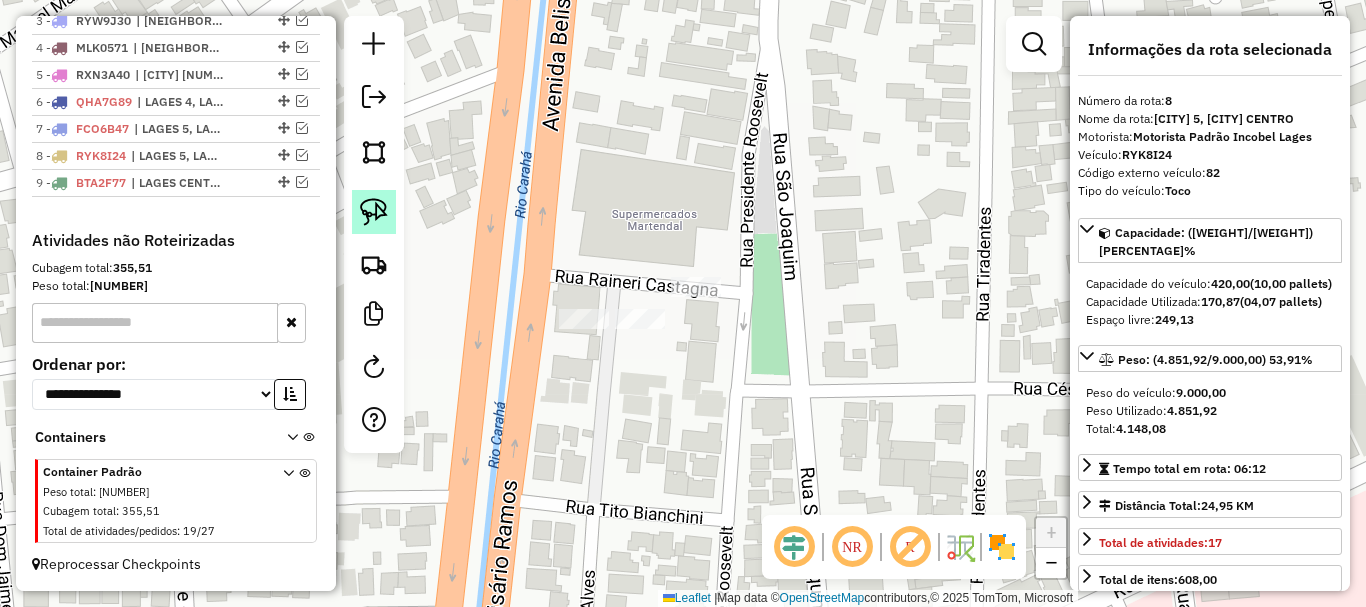 click 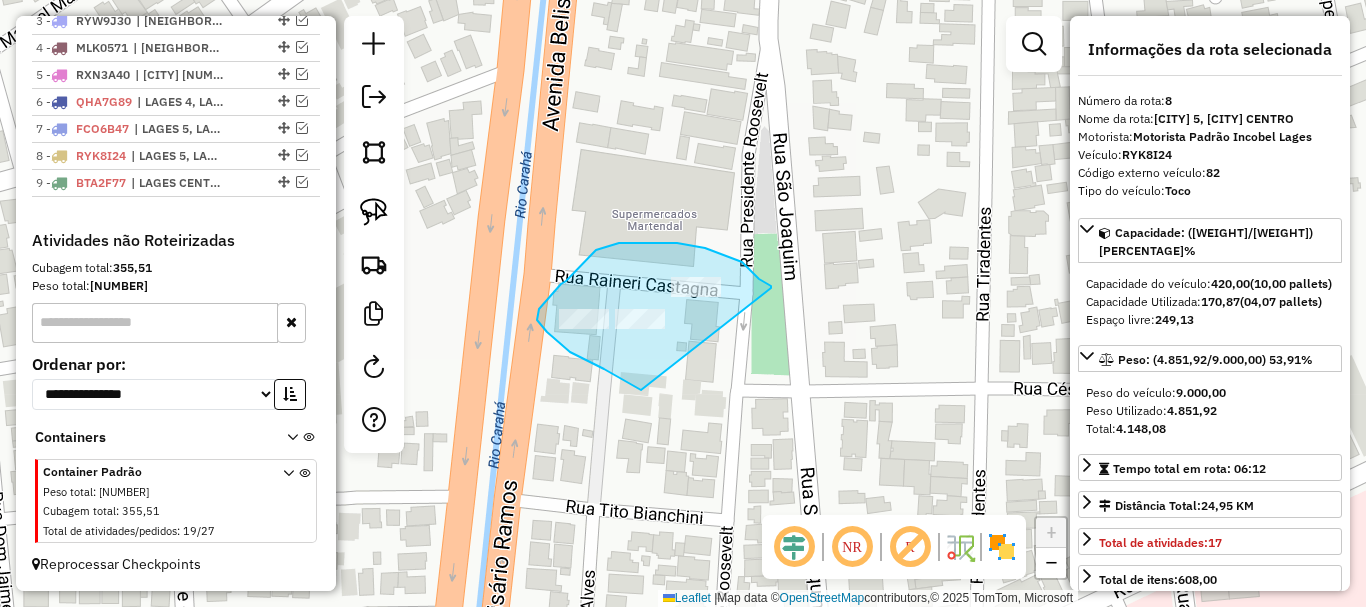 drag, startPoint x: 639, startPoint y: 389, endPoint x: 770, endPoint y: 289, distance: 164.80595 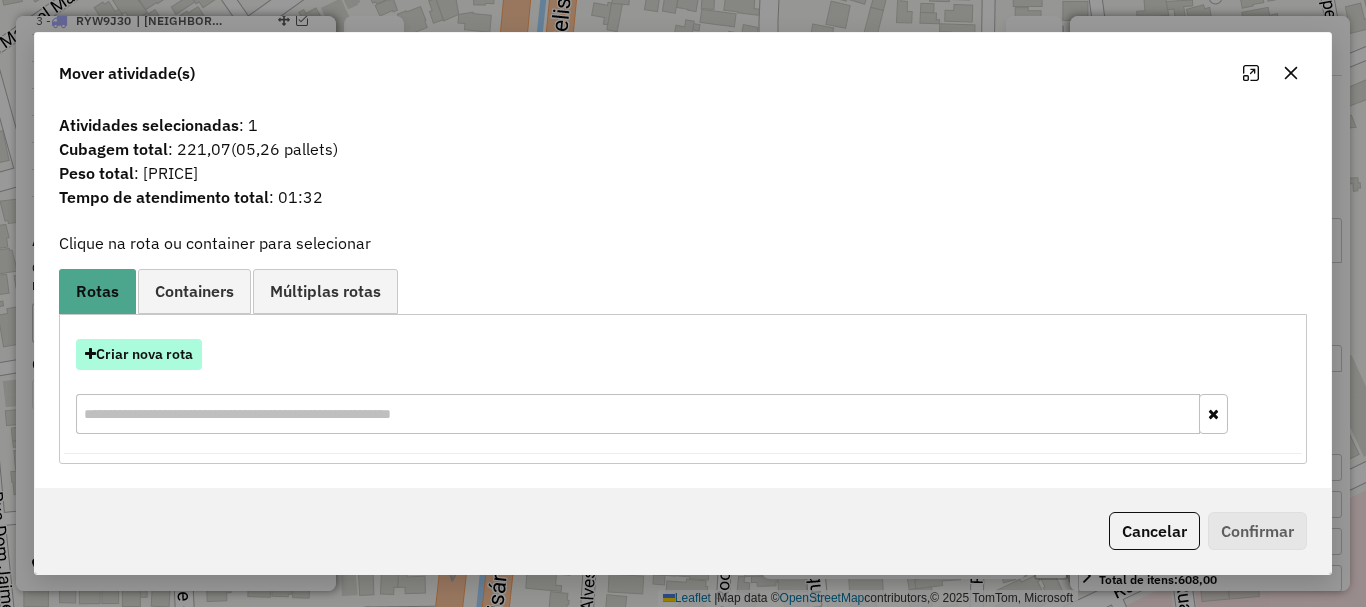 click on "Criar nova rota" at bounding box center (139, 354) 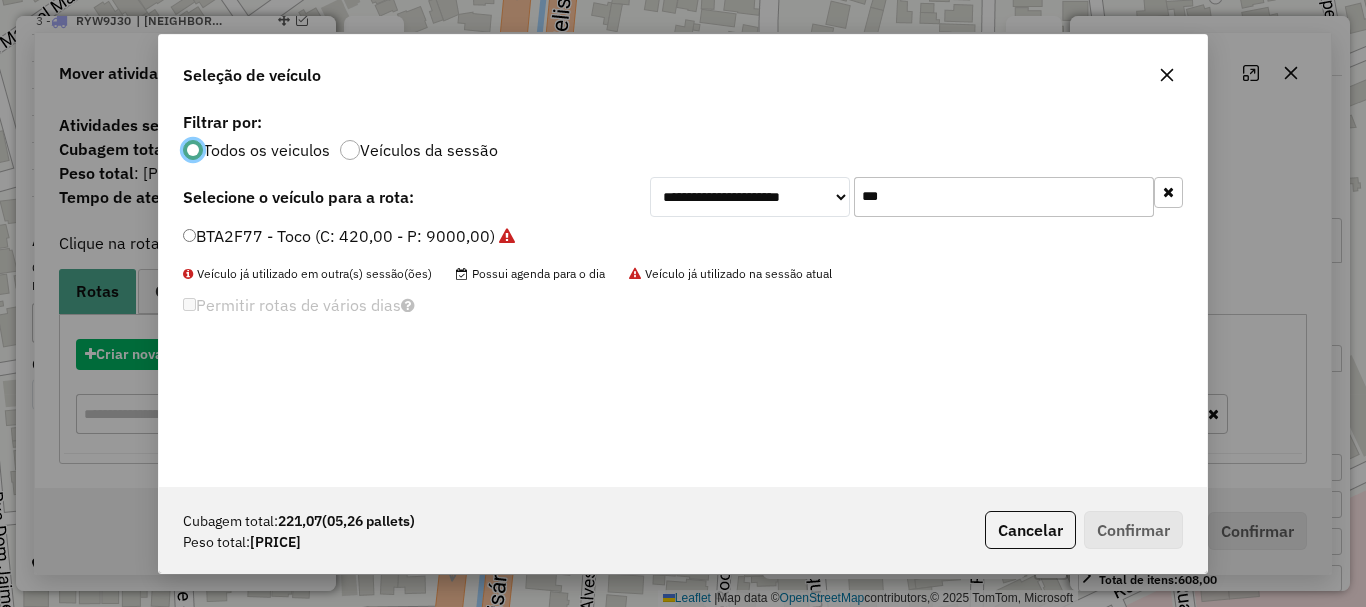 scroll, scrollTop: 11, scrollLeft: 6, axis: both 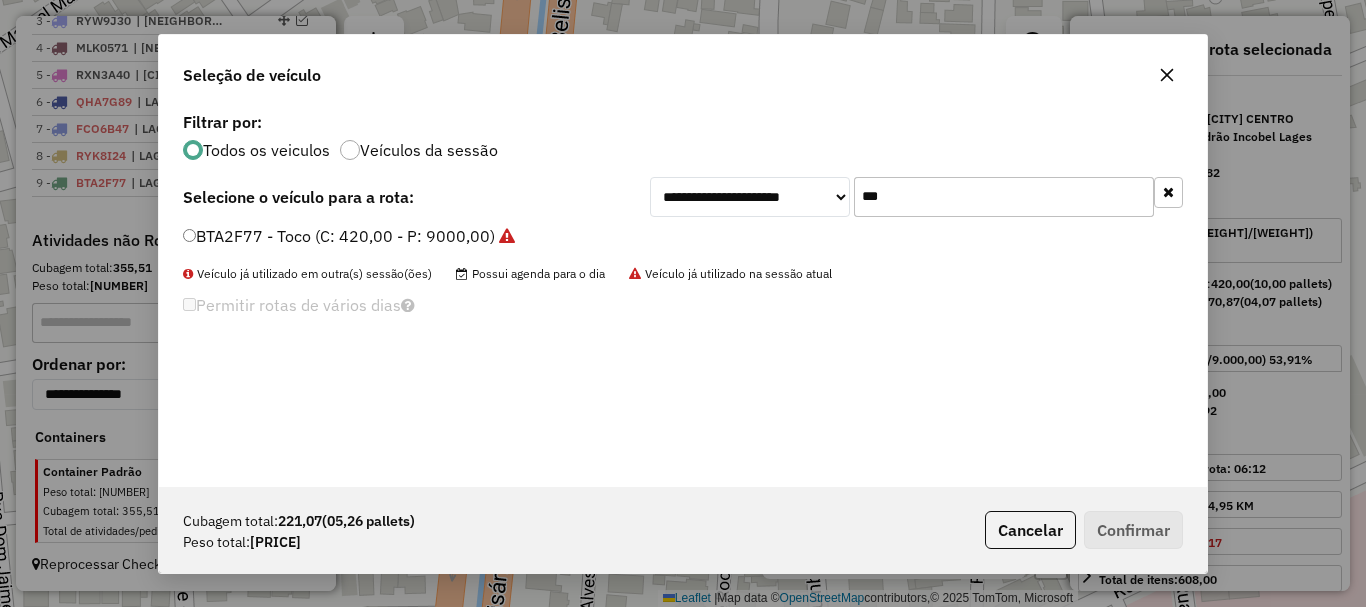 drag, startPoint x: 924, startPoint y: 203, endPoint x: 756, endPoint y: 186, distance: 168.85793 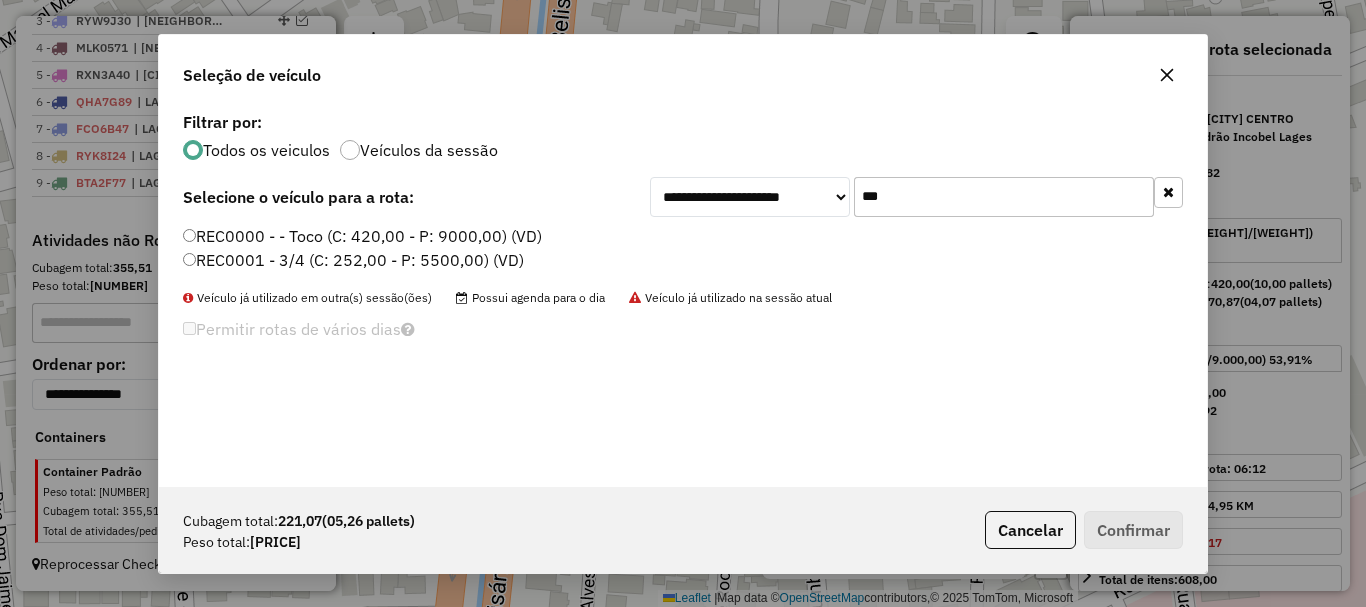 type on "***" 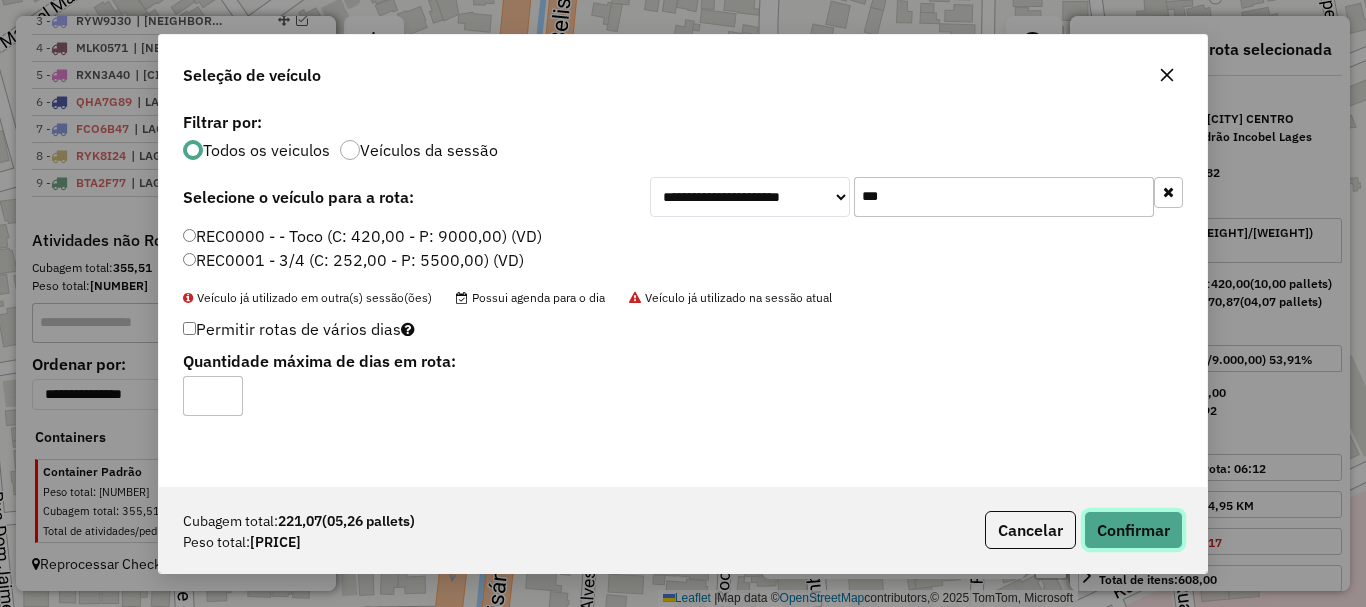 click on "Confirmar" 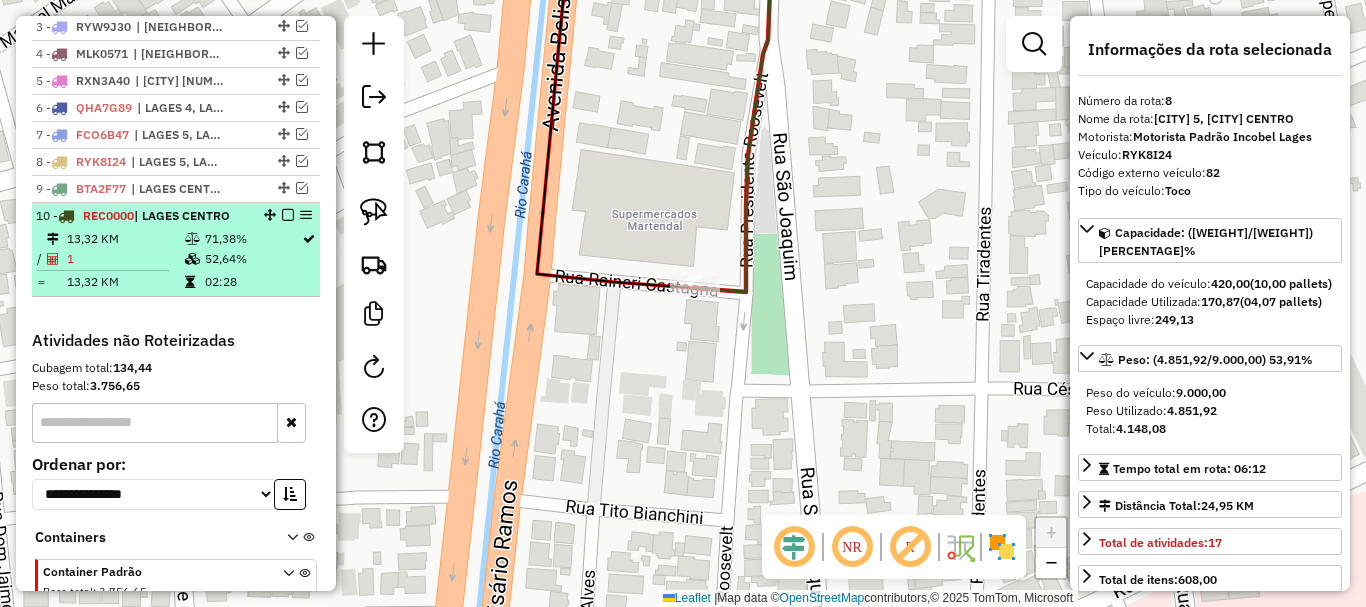 scroll, scrollTop: 730, scrollLeft: 0, axis: vertical 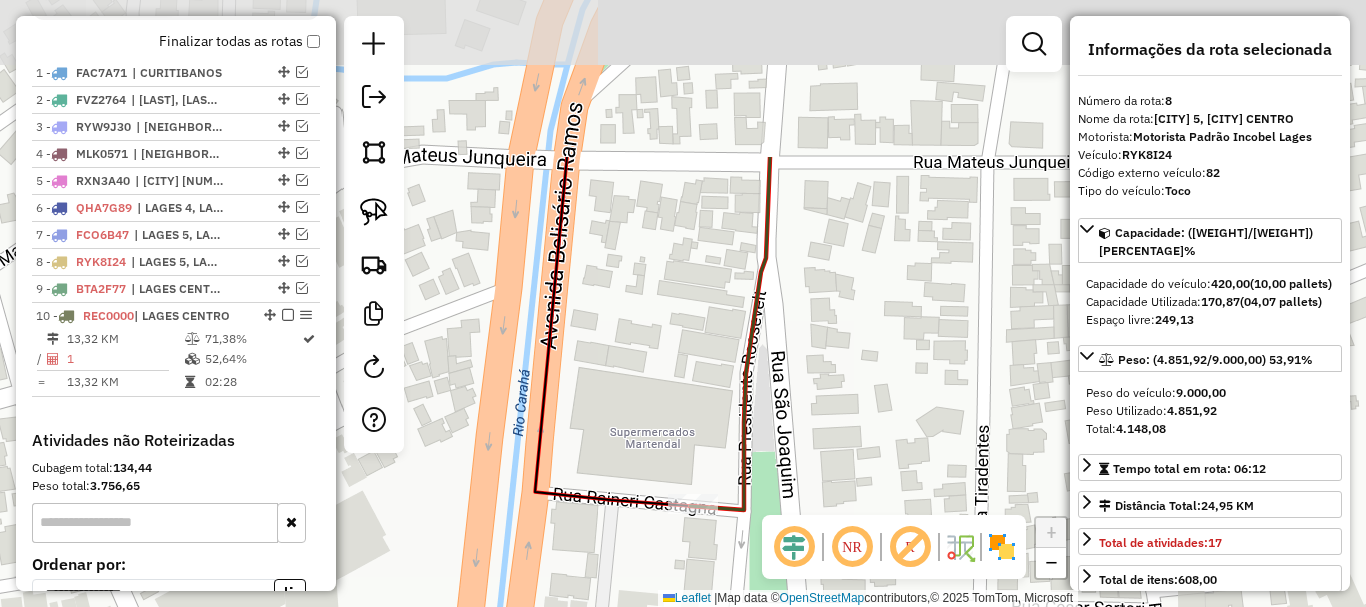 drag, startPoint x: 688, startPoint y: 124, endPoint x: 686, endPoint y: 335, distance: 211.00948 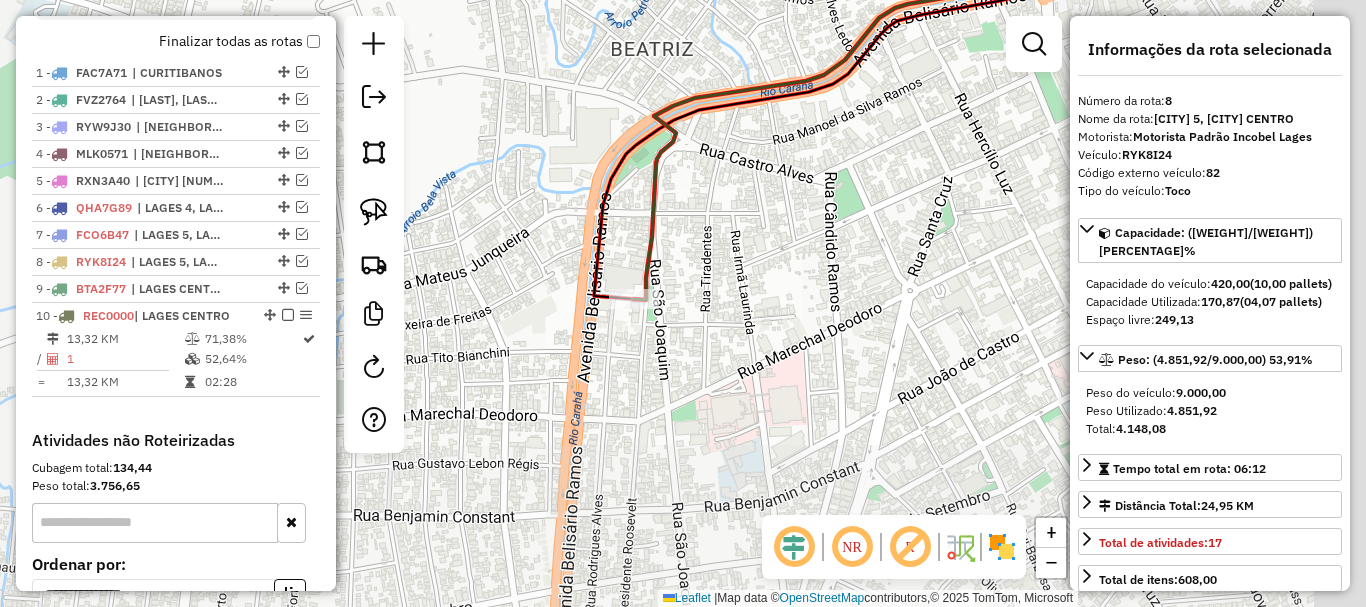 drag, startPoint x: 858, startPoint y: 278, endPoint x: 704, endPoint y: 268, distance: 154.32434 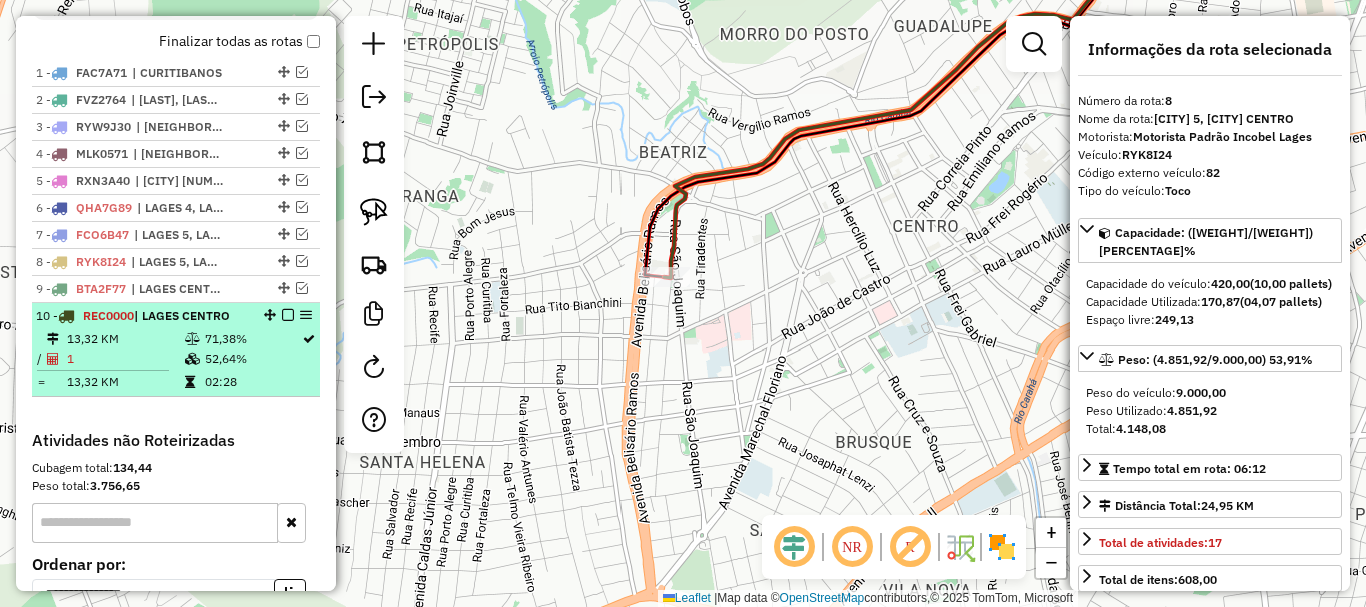 click at bounding box center (288, 315) 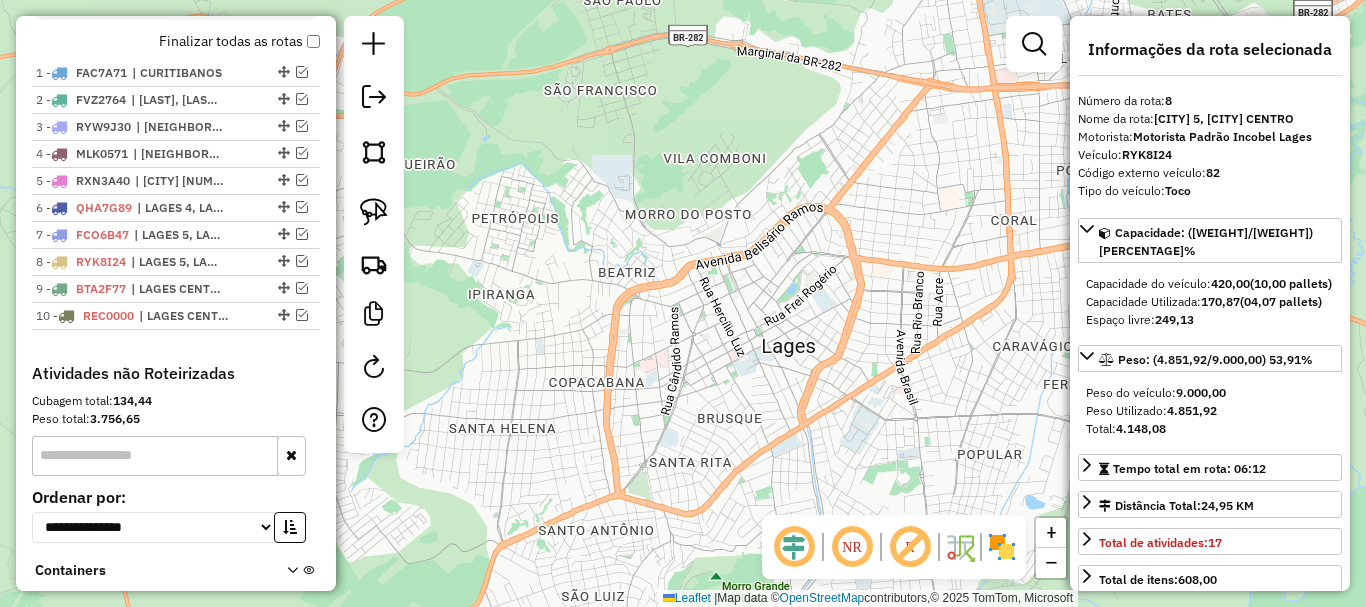 drag, startPoint x: 764, startPoint y: 338, endPoint x: 648, endPoint y: 358, distance: 117.71151 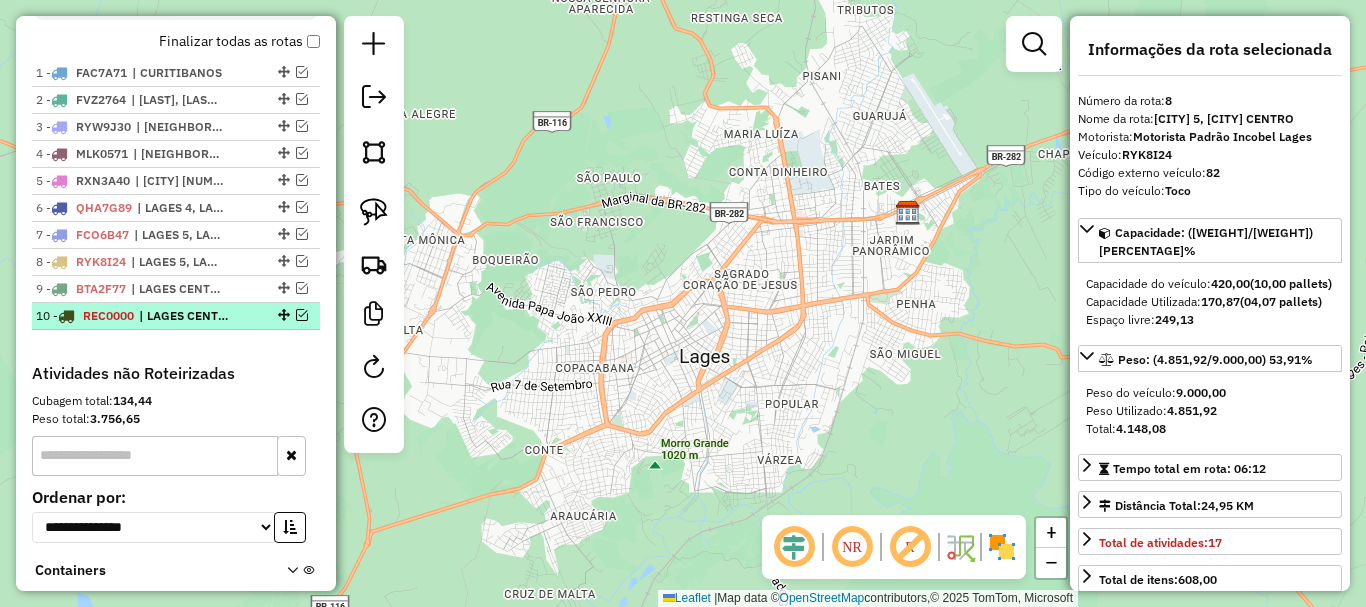 click at bounding box center [302, 315] 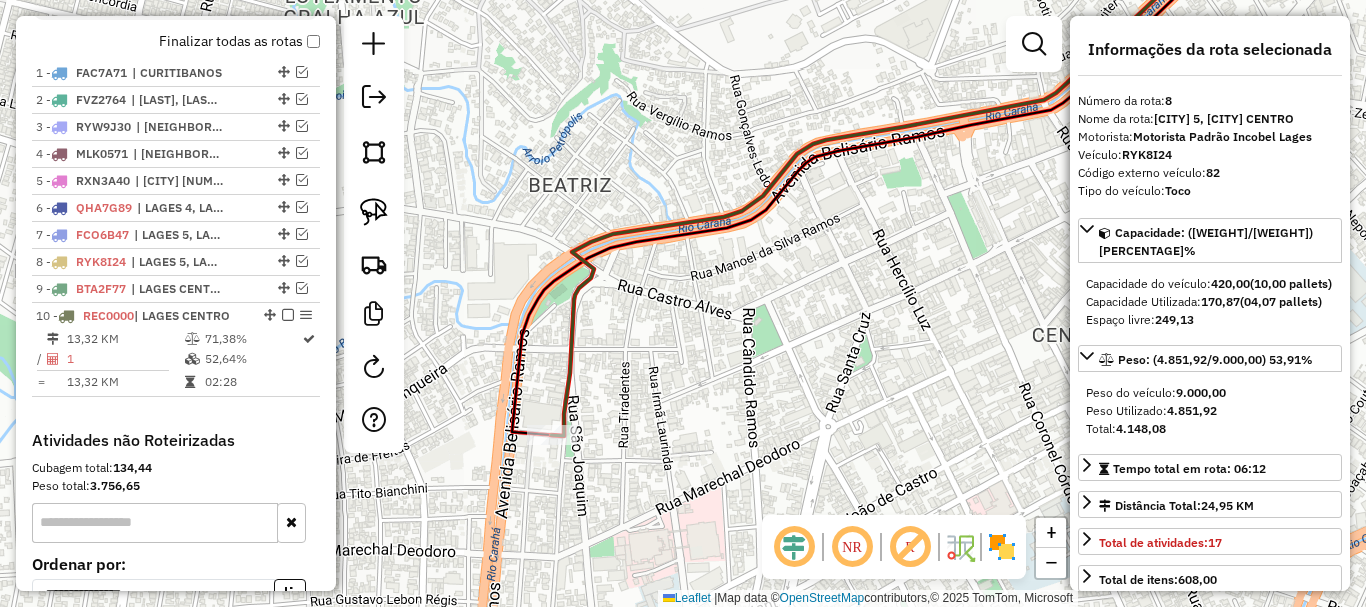 drag, startPoint x: 669, startPoint y: 351, endPoint x: 794, endPoint y: 357, distance: 125.14392 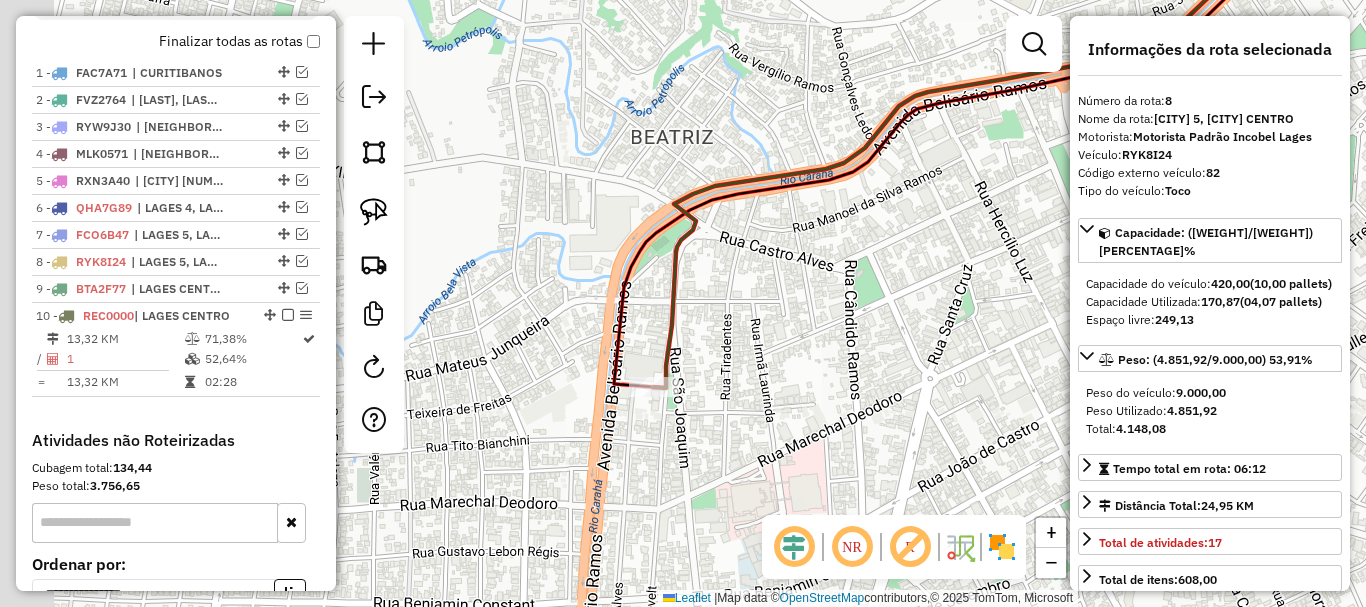 drag, startPoint x: 871, startPoint y: 306, endPoint x: 905, endPoint y: 291, distance: 37.161808 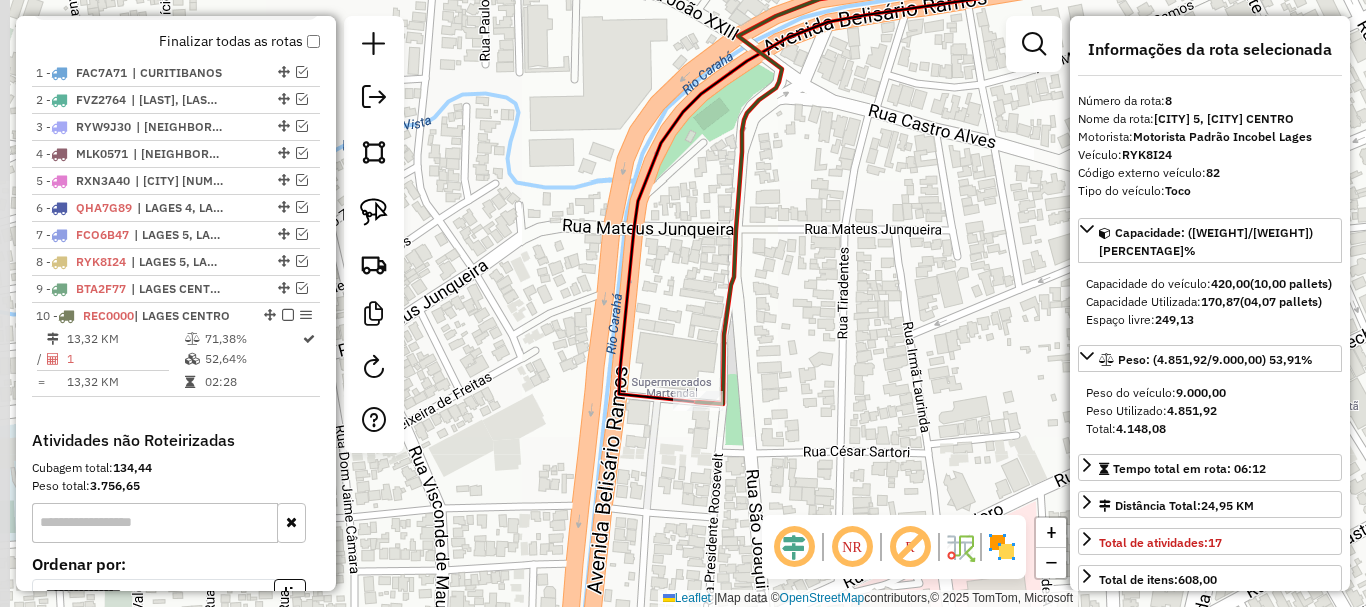 drag, startPoint x: 763, startPoint y: 304, endPoint x: 979, endPoint y: 243, distance: 224.44821 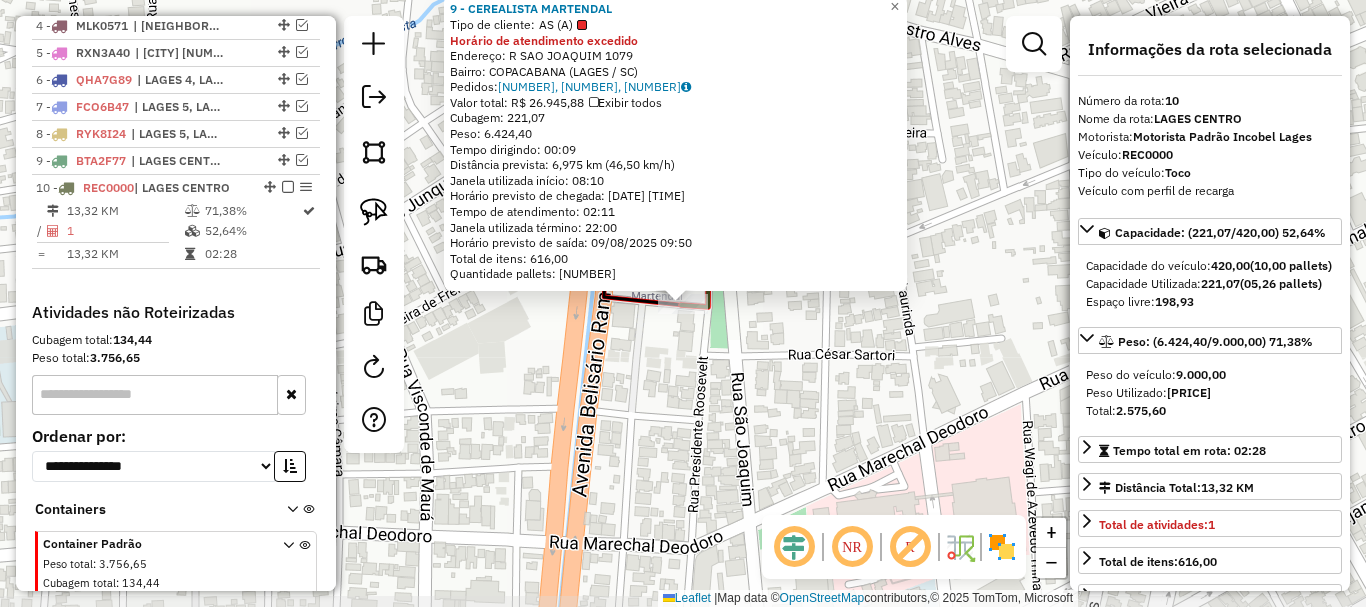 scroll, scrollTop: 930, scrollLeft: 0, axis: vertical 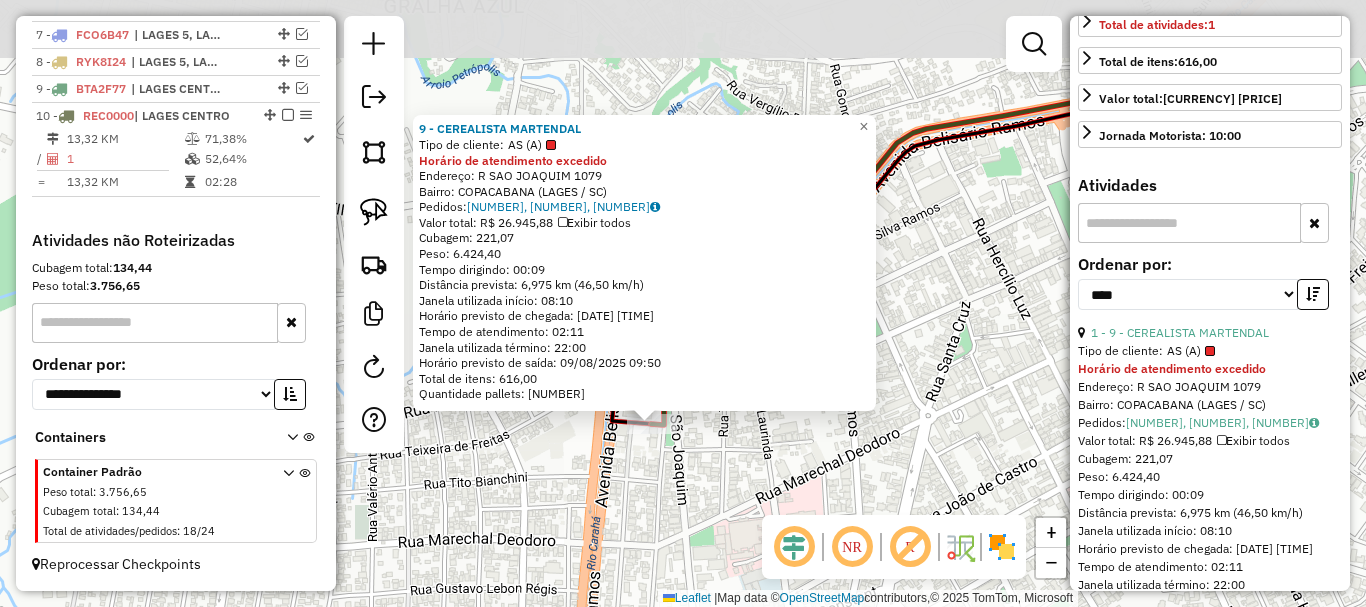 drag, startPoint x: 670, startPoint y: 393, endPoint x: 691, endPoint y: 468, distance: 77.88453 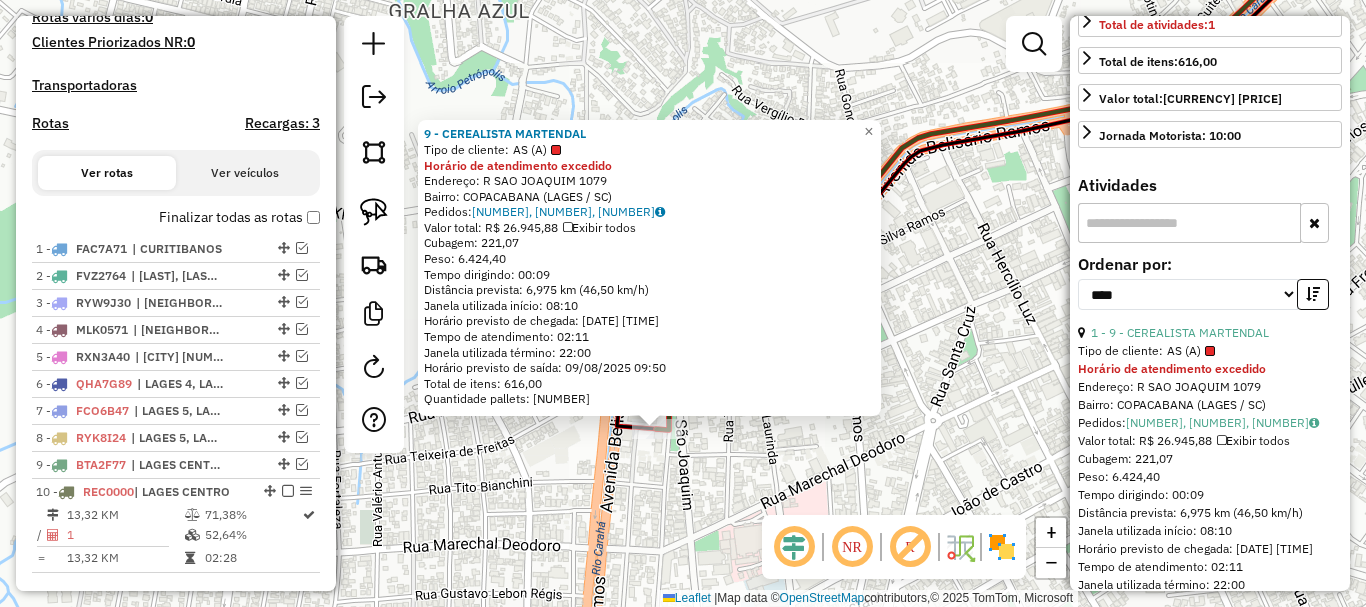 scroll, scrollTop: 530, scrollLeft: 0, axis: vertical 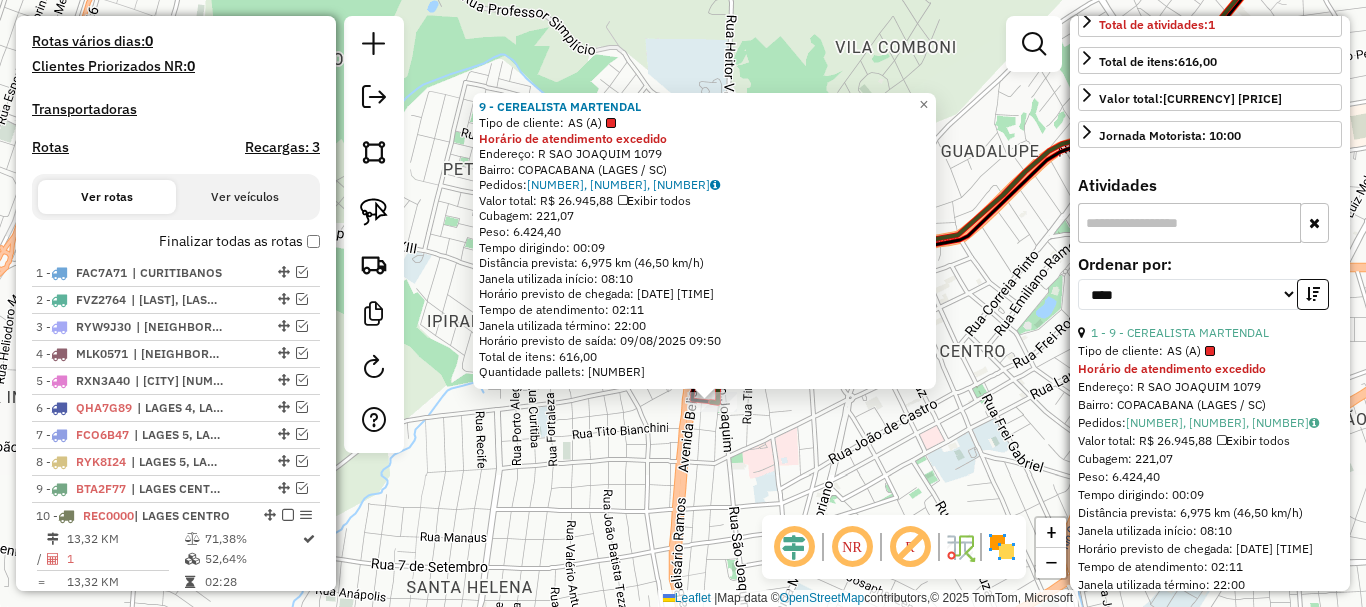 drag, startPoint x: 668, startPoint y: 464, endPoint x: 710, endPoint y: 433, distance: 52.201534 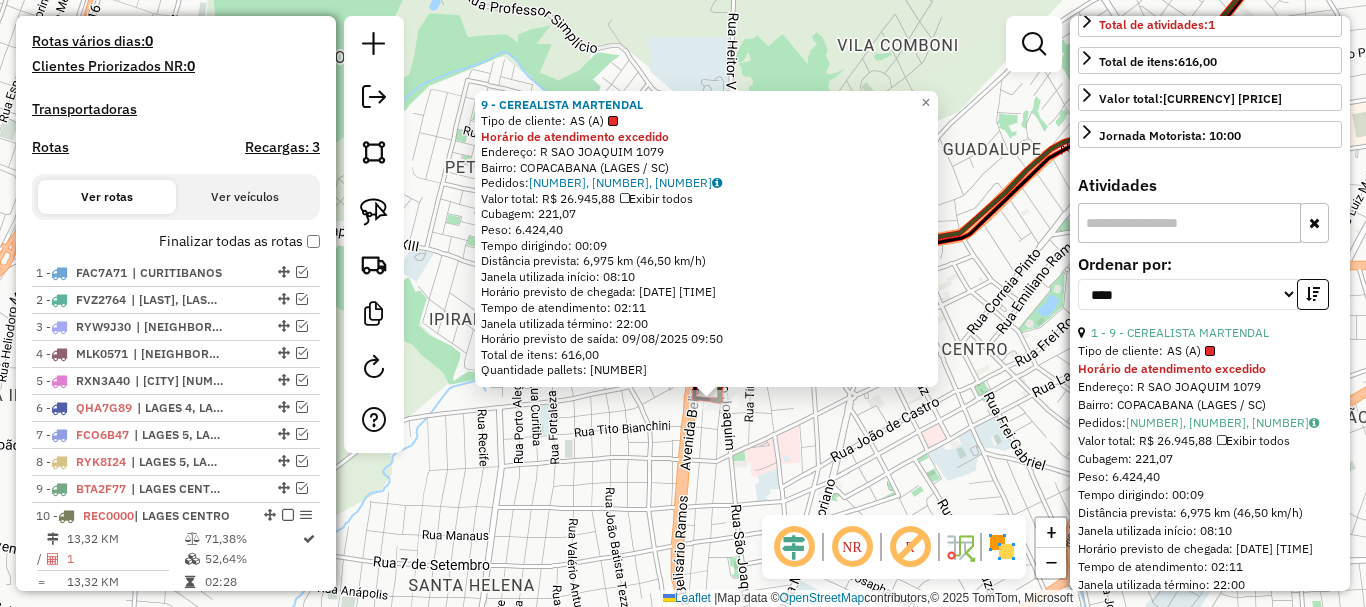 click on "9 - CEREALISTA MARTENDAL  Tipo de cliente:   AS (A)  Horário de atendimento excedido  Endereço: R   SAO JOAQUIM                   1079   Bairro: COPACABANA ([CITY] / [STATE])   Pedidos:  08473980, 08474001, 08474088   Valor total: R$ 26.945,88   Exibir todos   Cubagem: 221,07  Peso: 6.424,40  Tempo dirigindo: 00:09   Distância prevista: 6,975 km (46,50 km/h)   Janela utilizada início: 08:10   Horário previsto de chegada: 09/08/2025 07:39   Tempo de atendimento: 02:11   Janela utilizada término: 22:00   Horário previsto de saída: 09/08/2025 09:50   Total de itens: 616,00   Quantidade pallets: 5,264  × Janela de atendimento Grade de atendimento Capacidade Transportadoras Veículos Cliente Pedidos  Rotas Selecione os dias de semana para filtrar as janelas de atendimento  Seg   Ter   Qua   Qui   Sex   Sáb   Dom  Informe o período da janela de atendimento: De: Até:  Filtrar exatamente a janela do cliente  Considerar janela de atendimento padrão   Seg   Ter   Qua   Qui   Sex   Sáb   Dom   Peso mínimo:  De:" 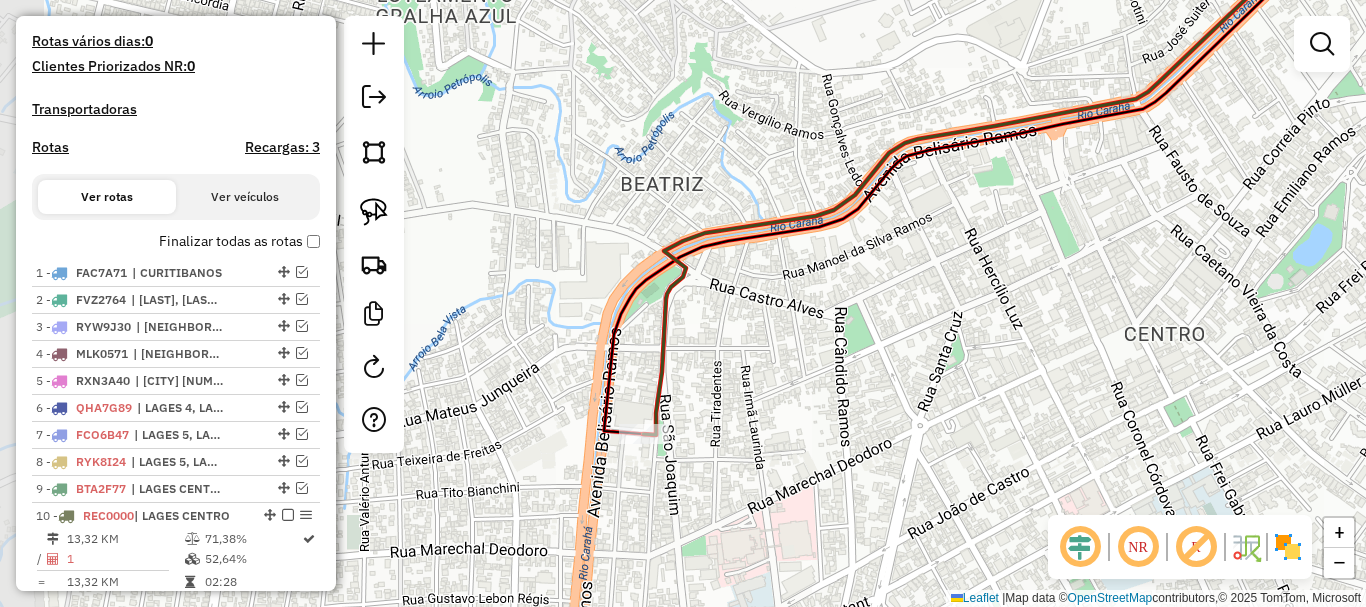 drag, startPoint x: 680, startPoint y: 387, endPoint x: 882, endPoint y: 399, distance: 202.35612 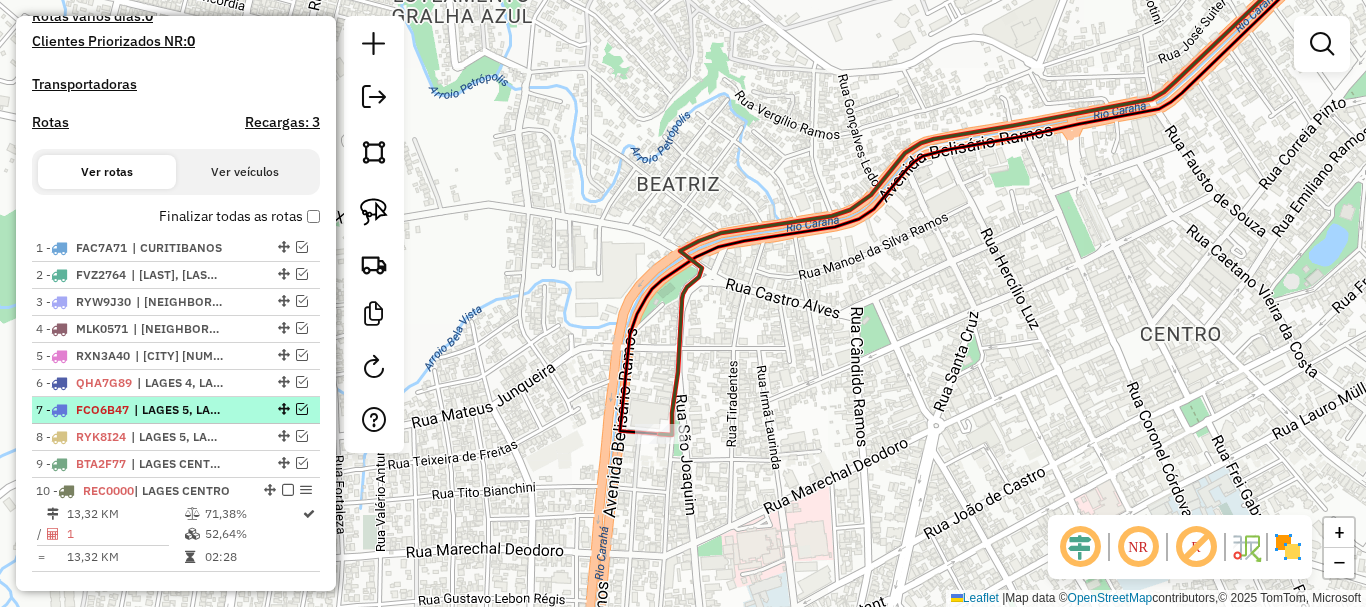 scroll, scrollTop: 630, scrollLeft: 0, axis: vertical 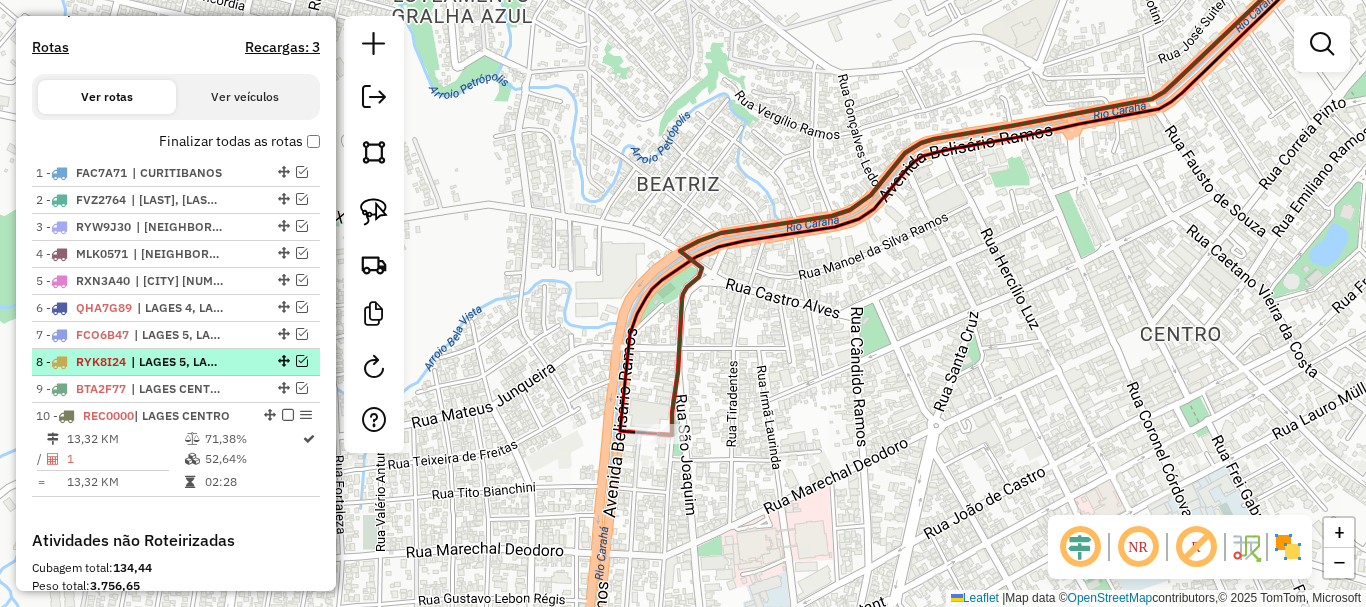 click on "| LAGES 5, LAGES CENTRO" at bounding box center (177, 362) 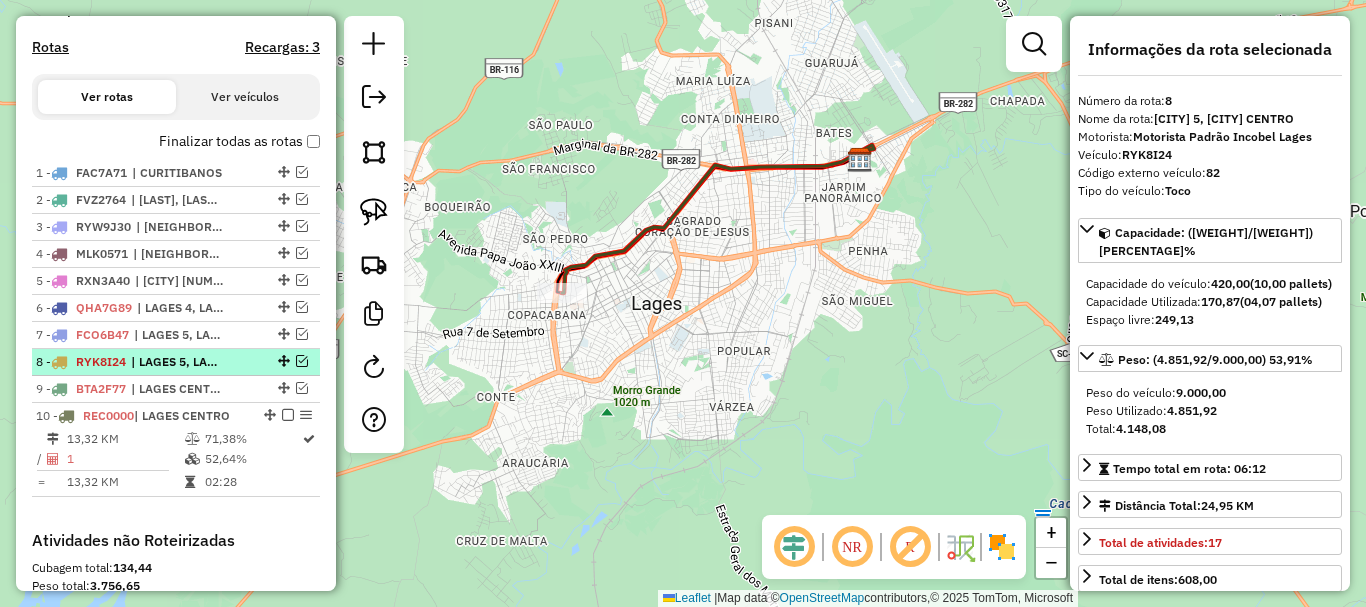 click at bounding box center [302, 361] 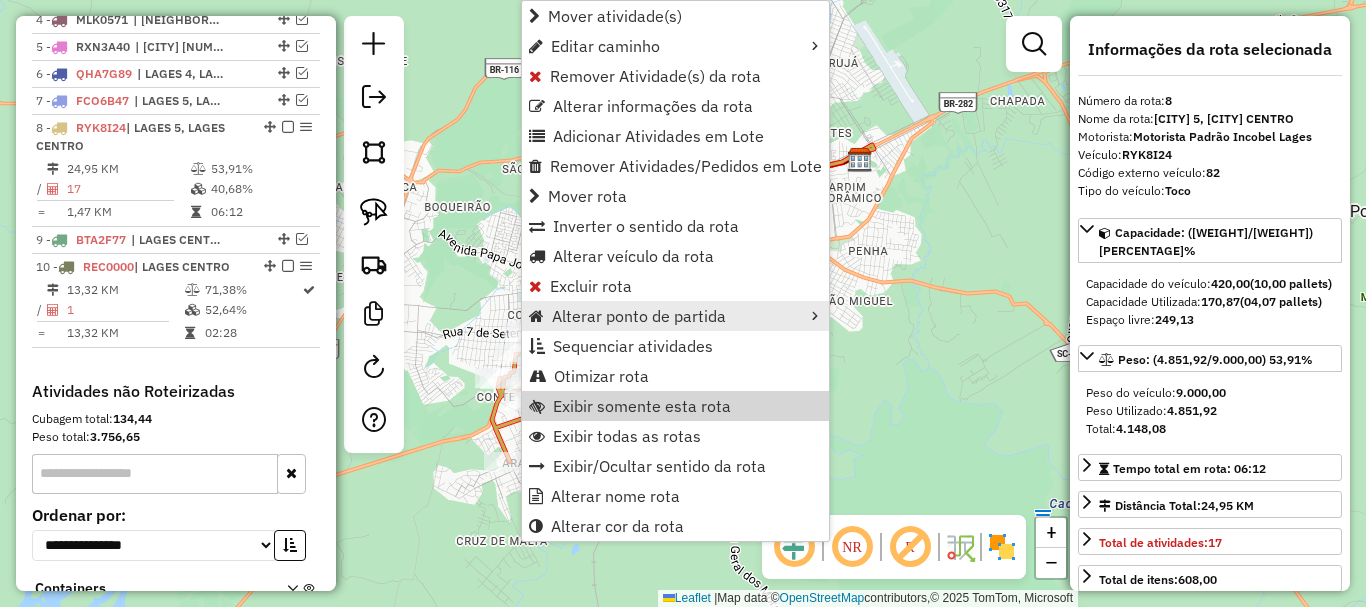 scroll, scrollTop: 963, scrollLeft: 0, axis: vertical 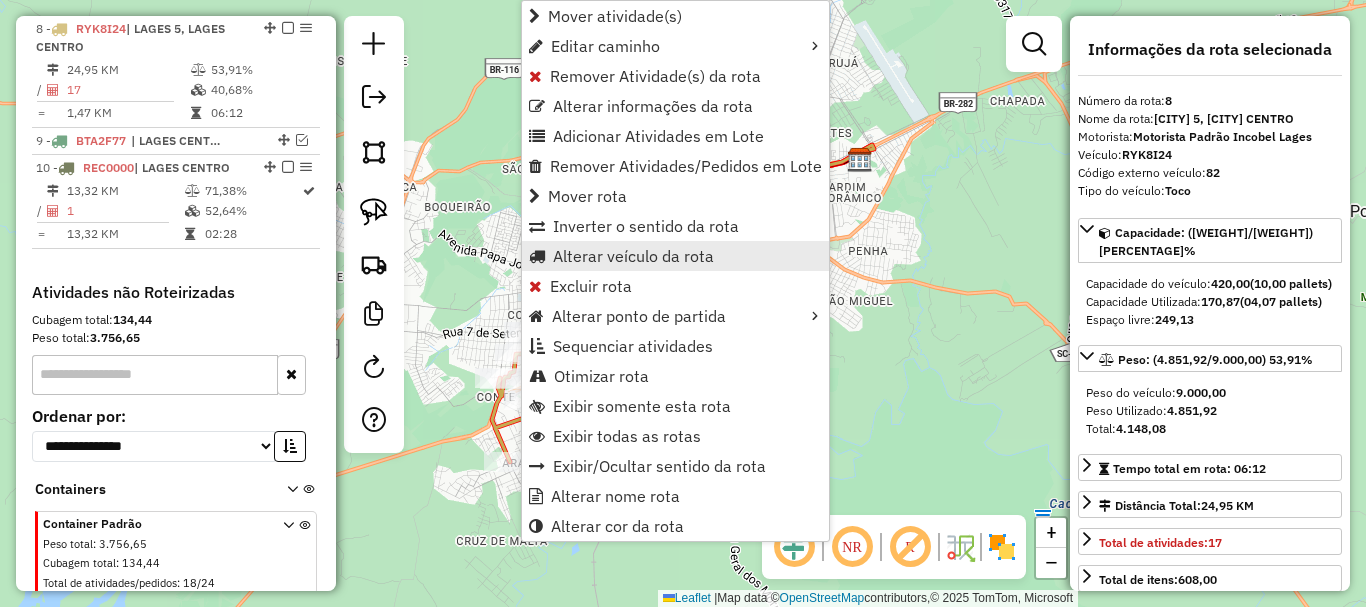 click on "Alterar veículo da rota" at bounding box center [633, 256] 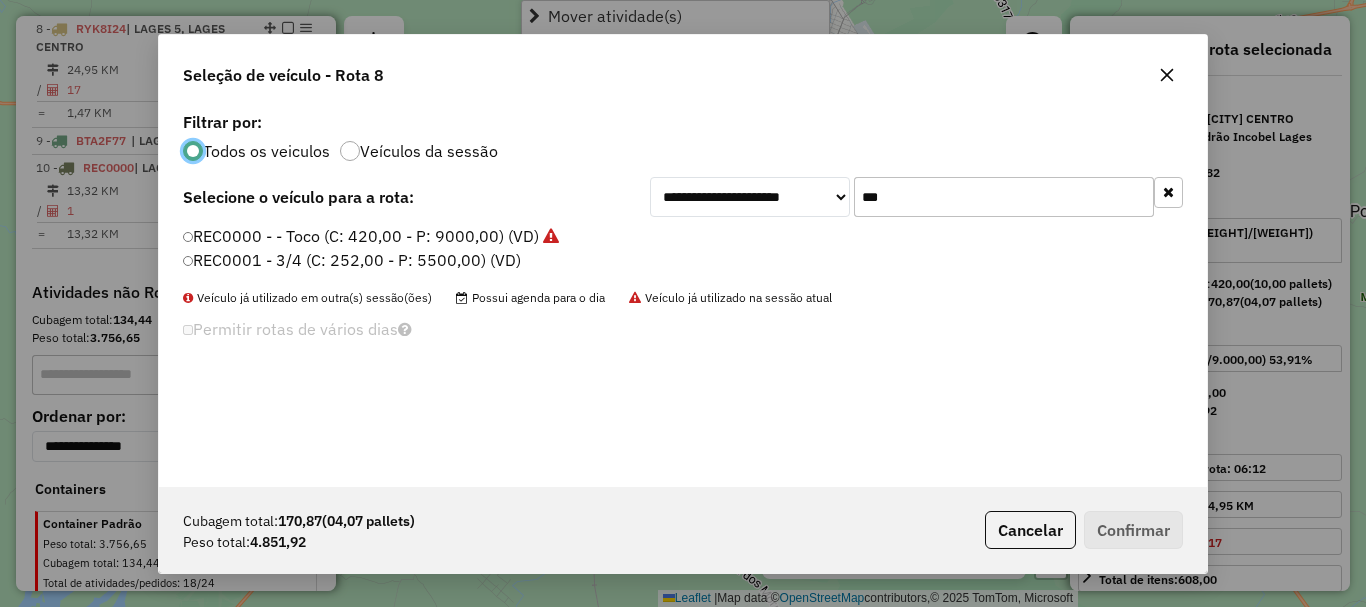 scroll, scrollTop: 11, scrollLeft: 6, axis: both 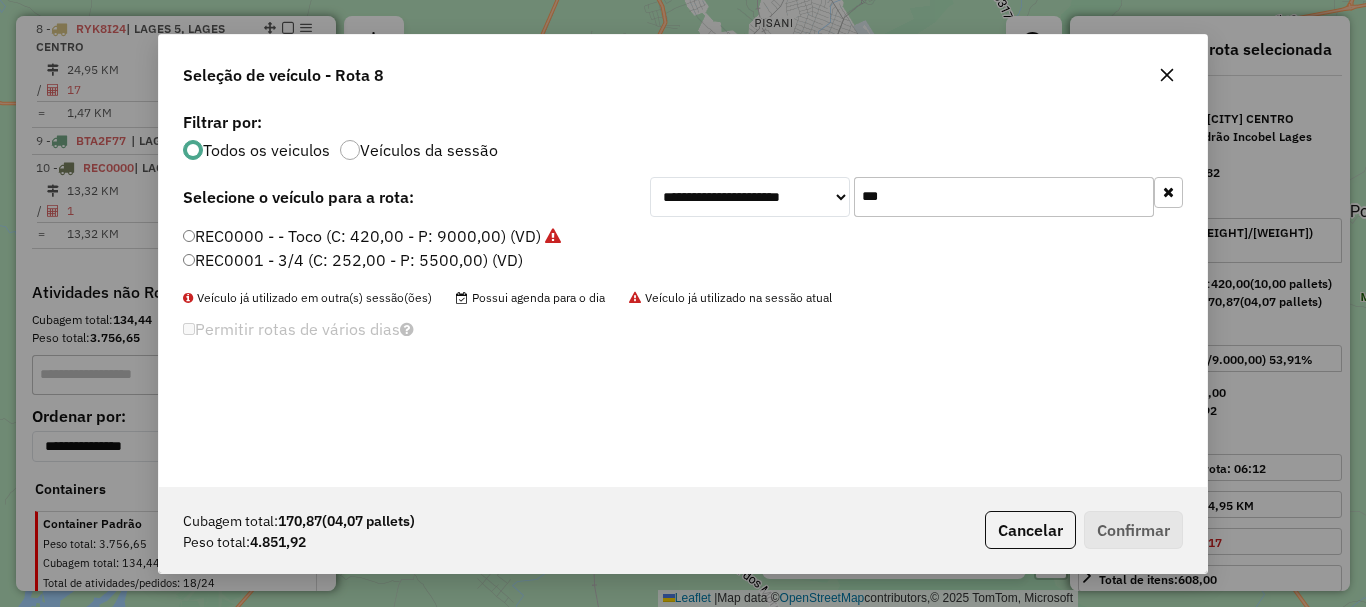 drag, startPoint x: 893, startPoint y: 188, endPoint x: 810, endPoint y: 193, distance: 83.15047 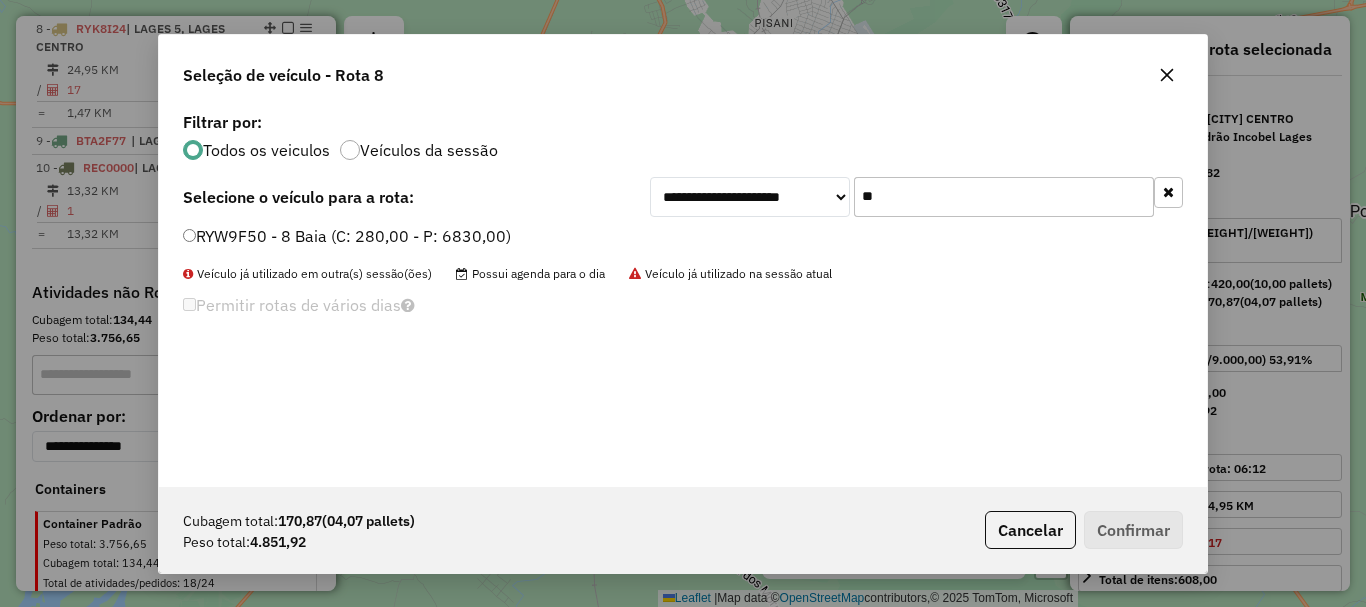 type on "**" 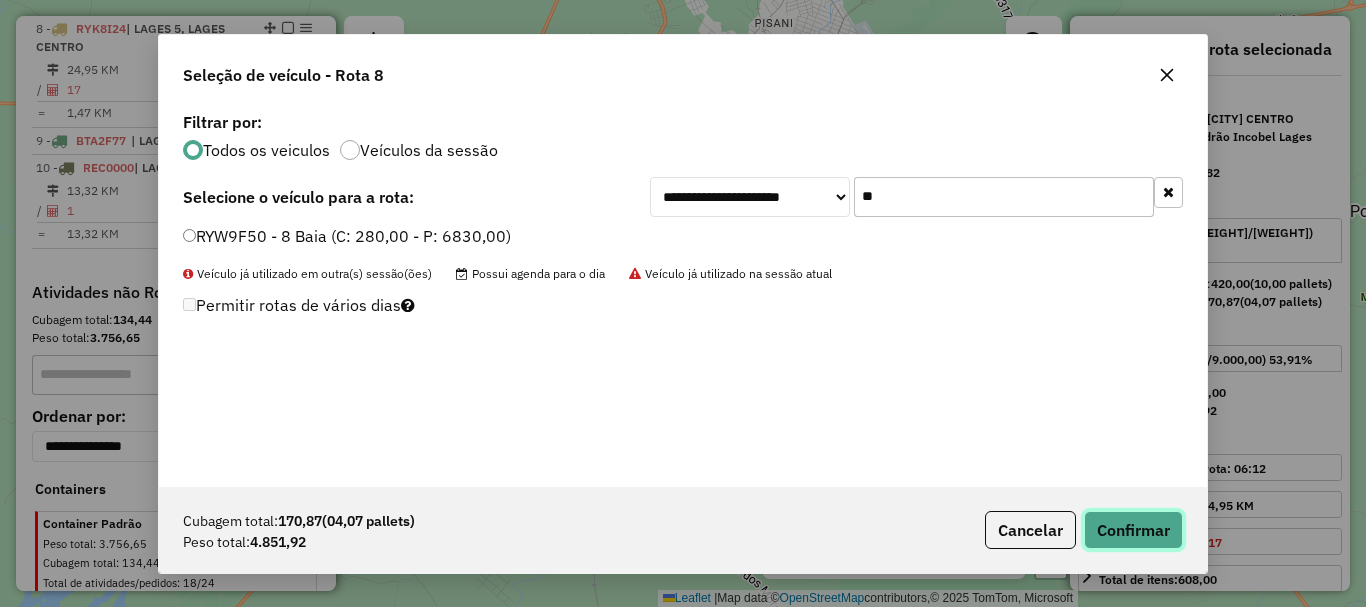 click on "Confirmar" 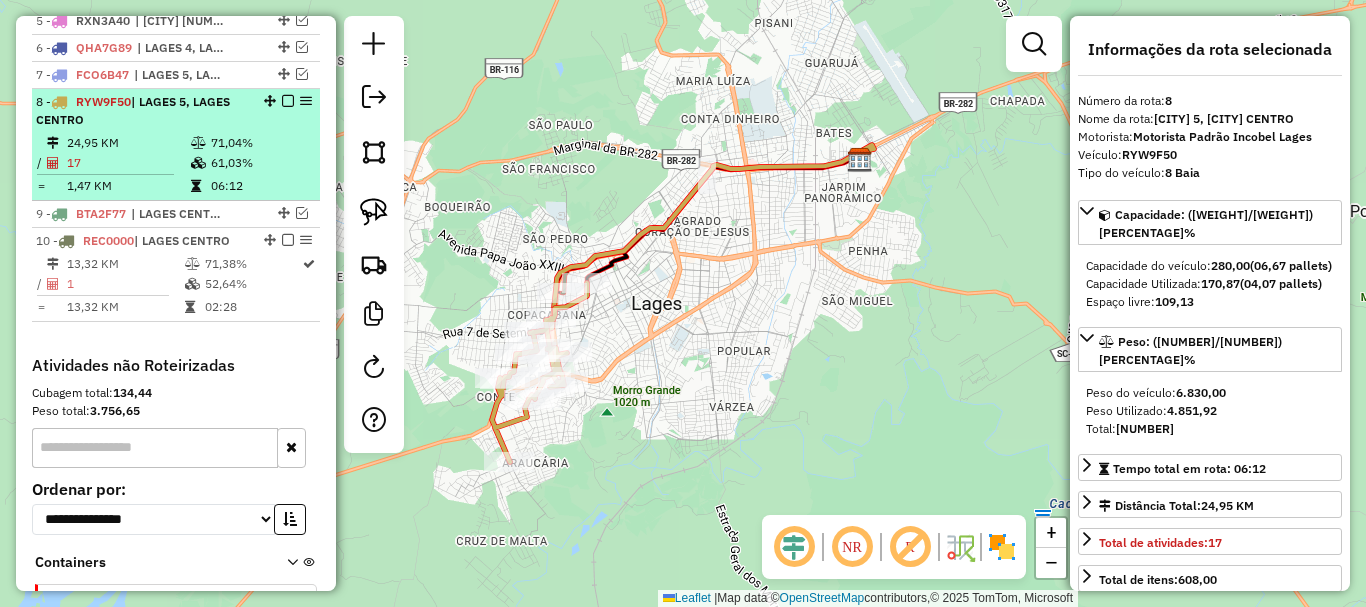 scroll, scrollTop: 863, scrollLeft: 0, axis: vertical 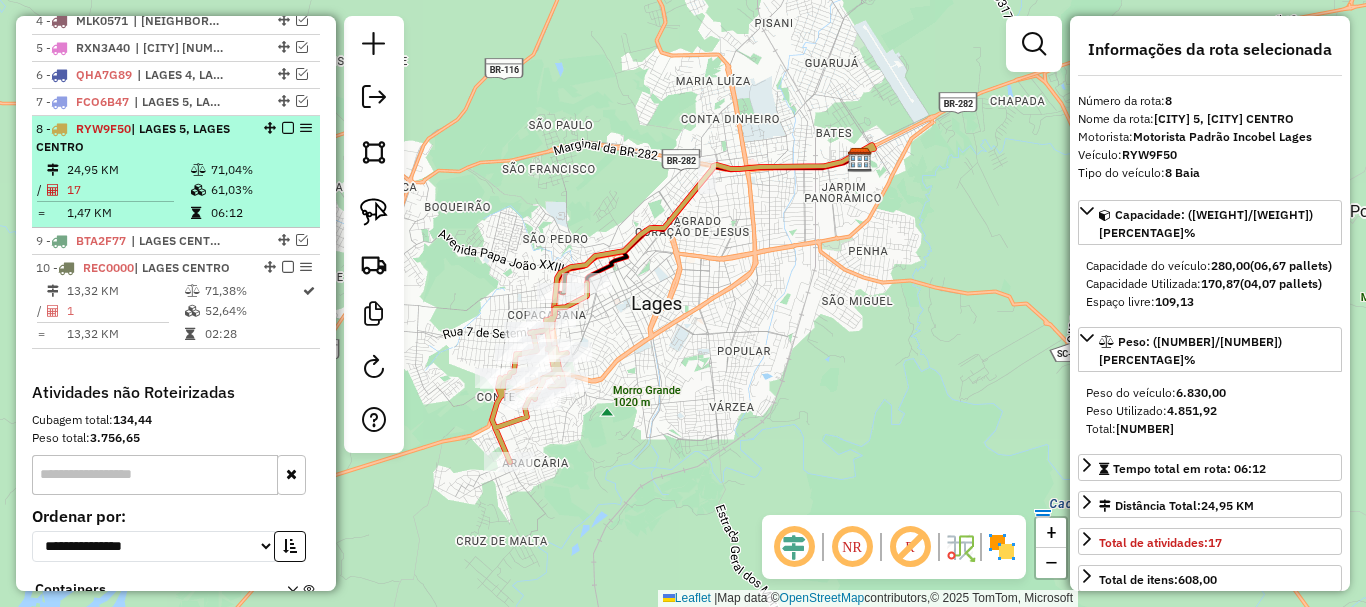 click on "24,95 KM" at bounding box center (128, 170) 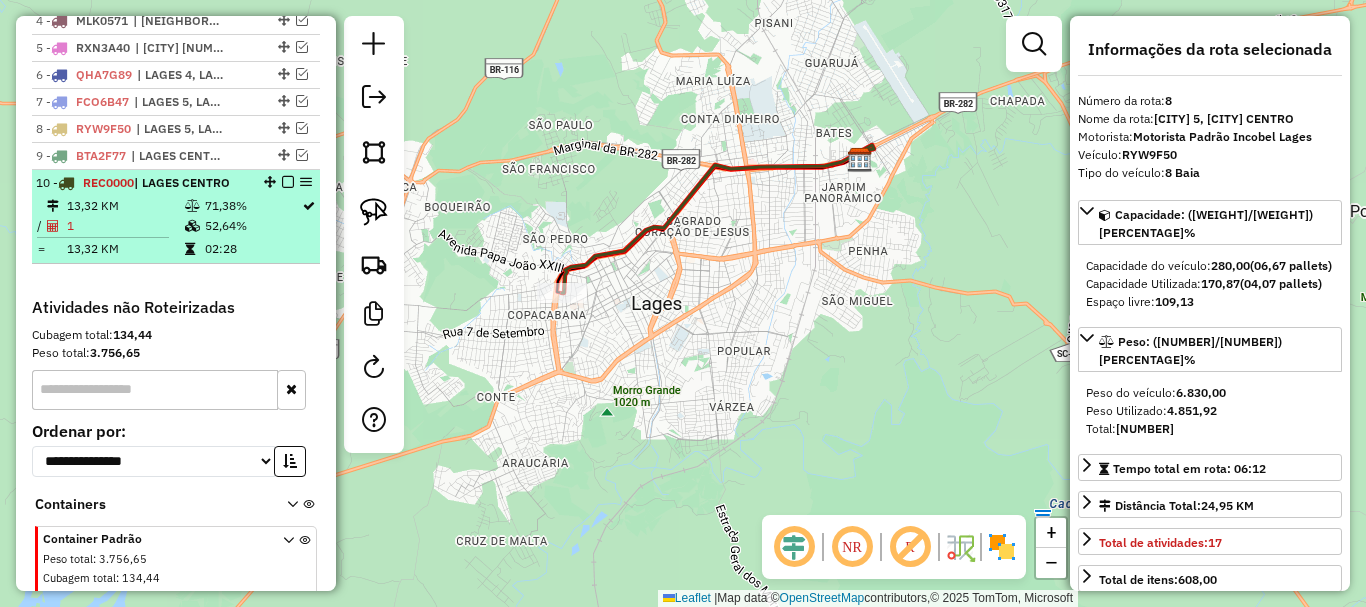 click on "13,32 KM" at bounding box center (125, 206) 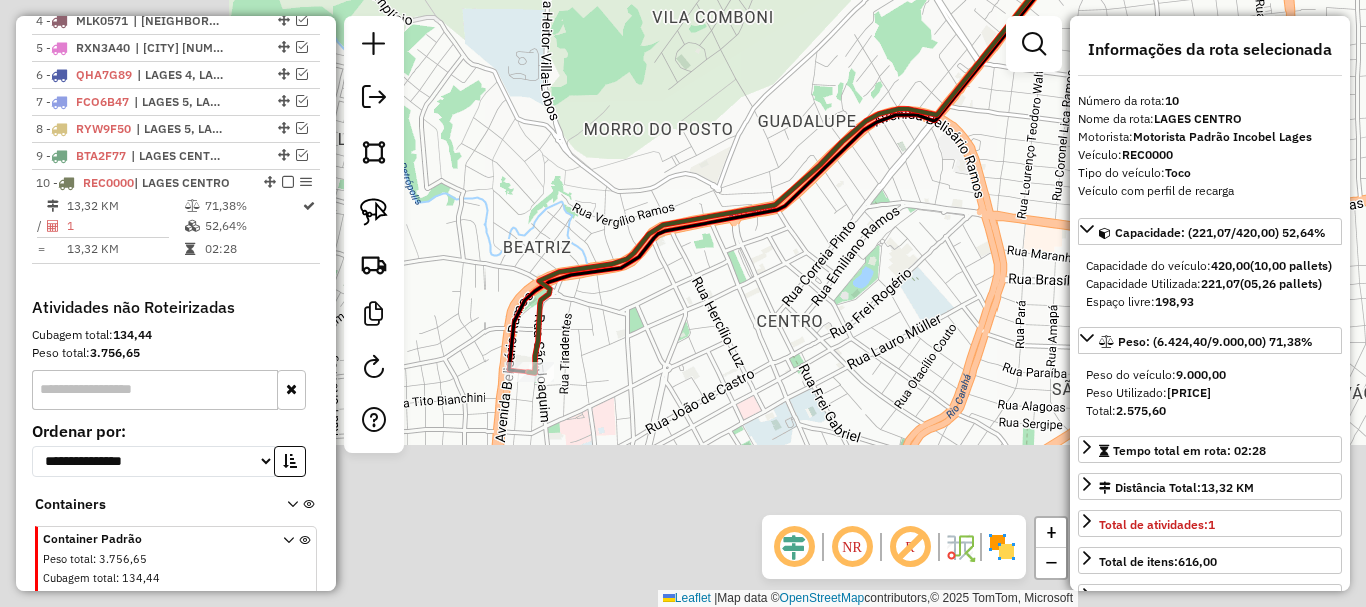 drag, startPoint x: 608, startPoint y: 374, endPoint x: 830, endPoint y: 206, distance: 278.4026 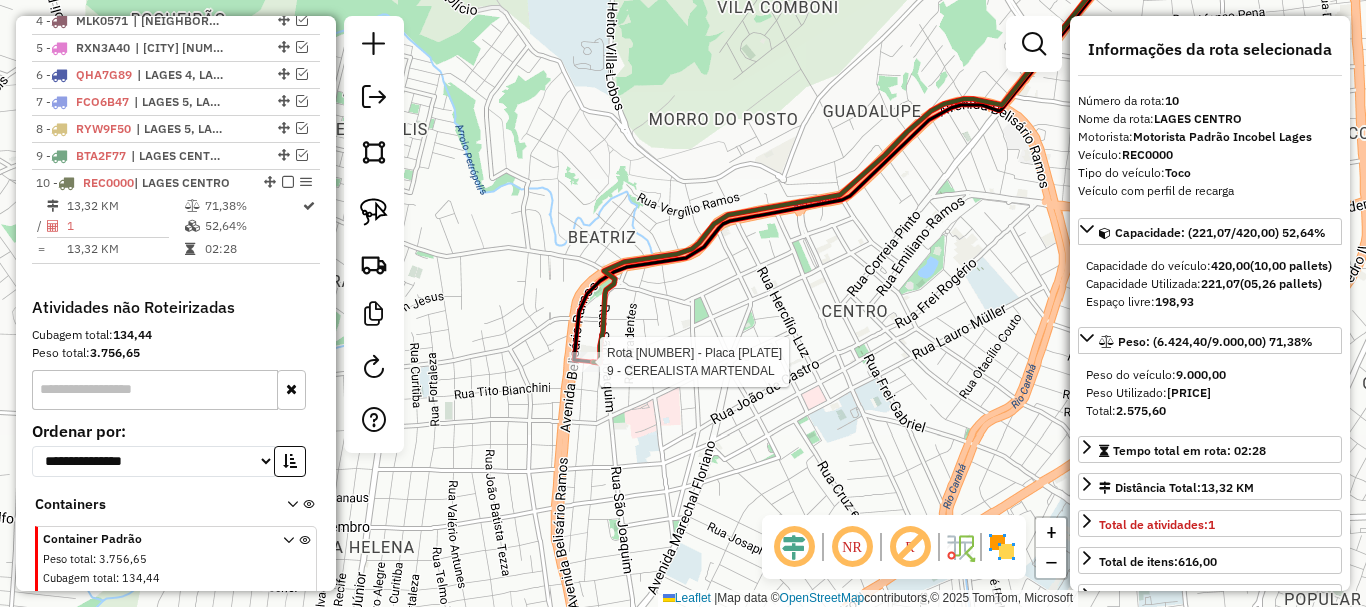 scroll, scrollTop: 930, scrollLeft: 0, axis: vertical 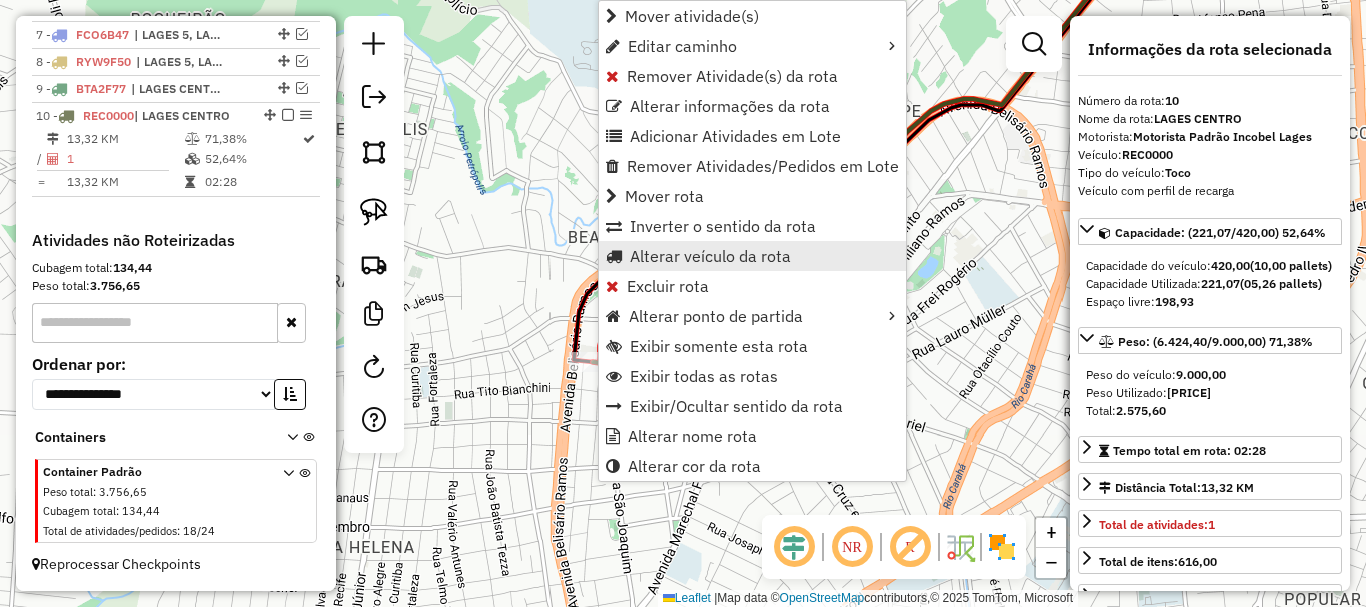 click on "Alterar veículo da rota" at bounding box center [710, 256] 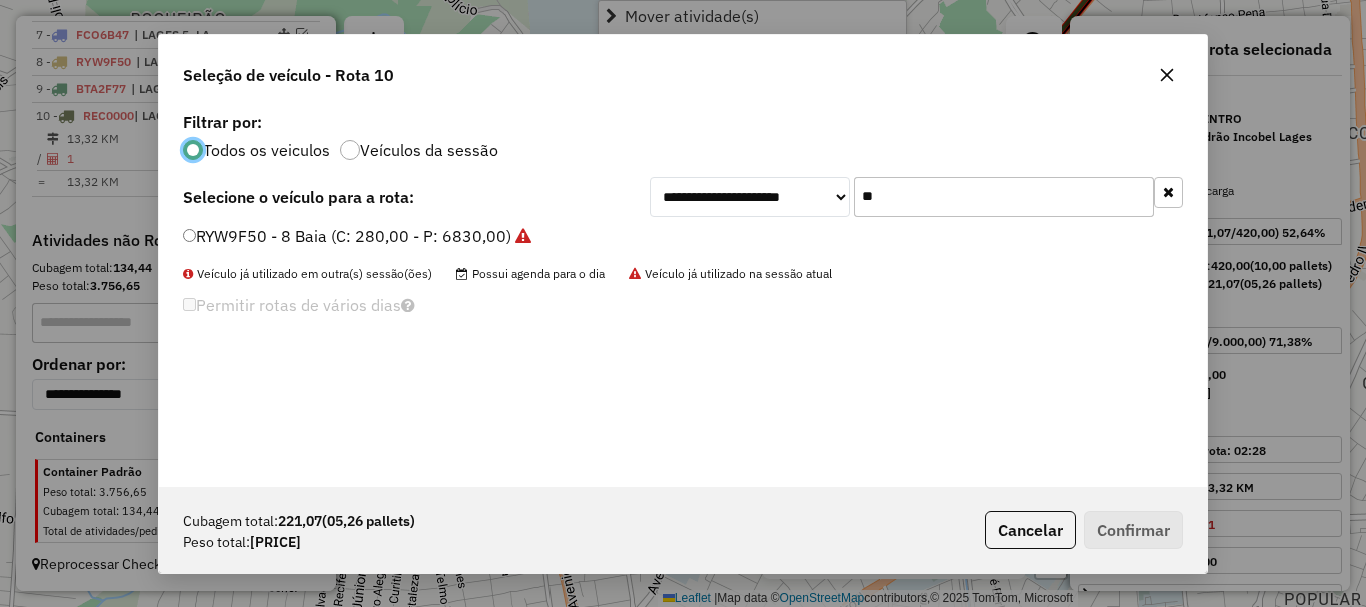 scroll, scrollTop: 11, scrollLeft: 6, axis: both 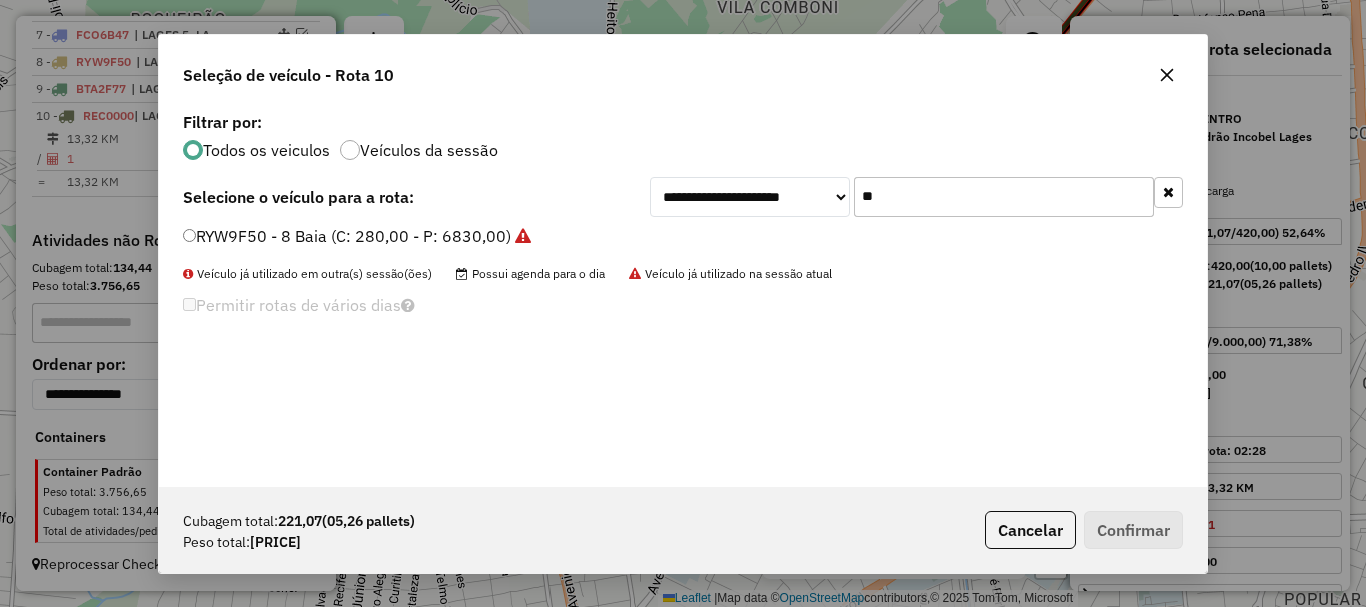 drag, startPoint x: 923, startPoint y: 206, endPoint x: 727, endPoint y: 192, distance: 196.49936 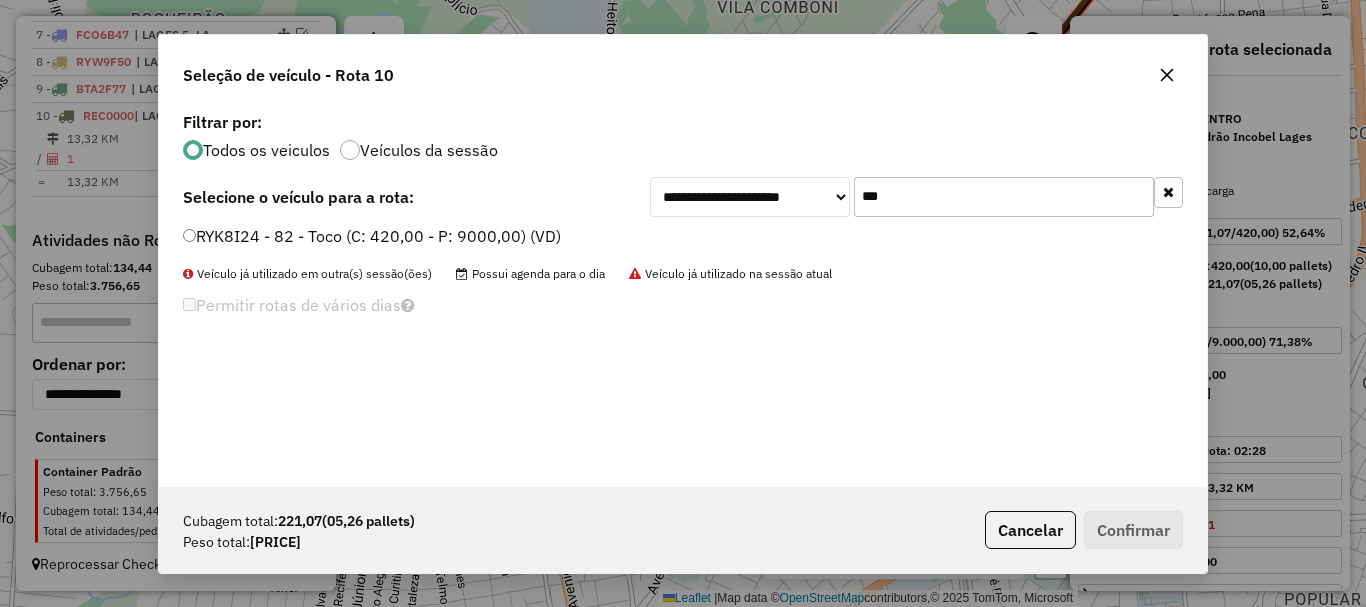 type on "***" 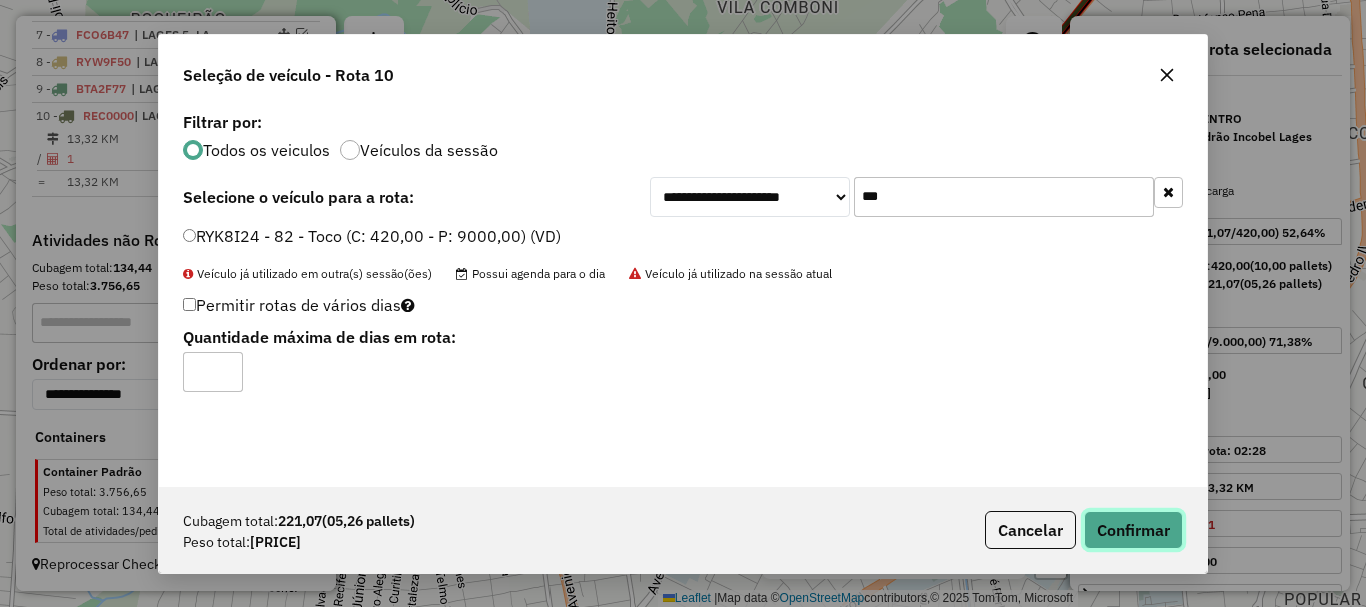 click on "Confirmar" 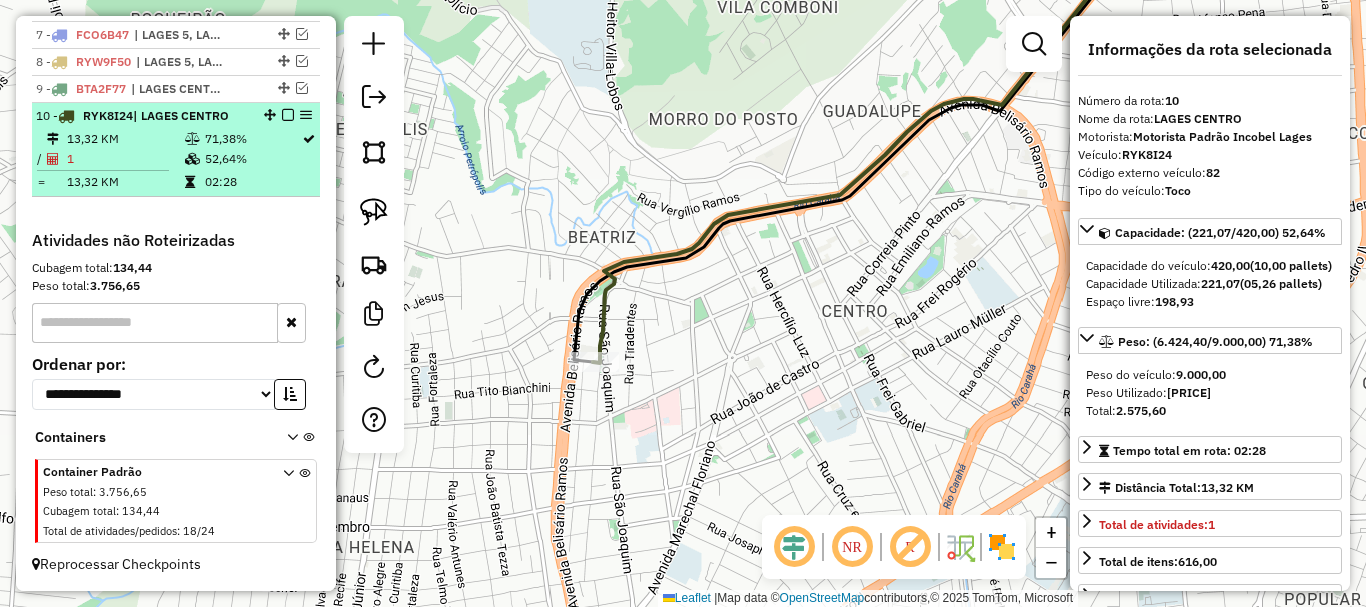click at bounding box center [288, 115] 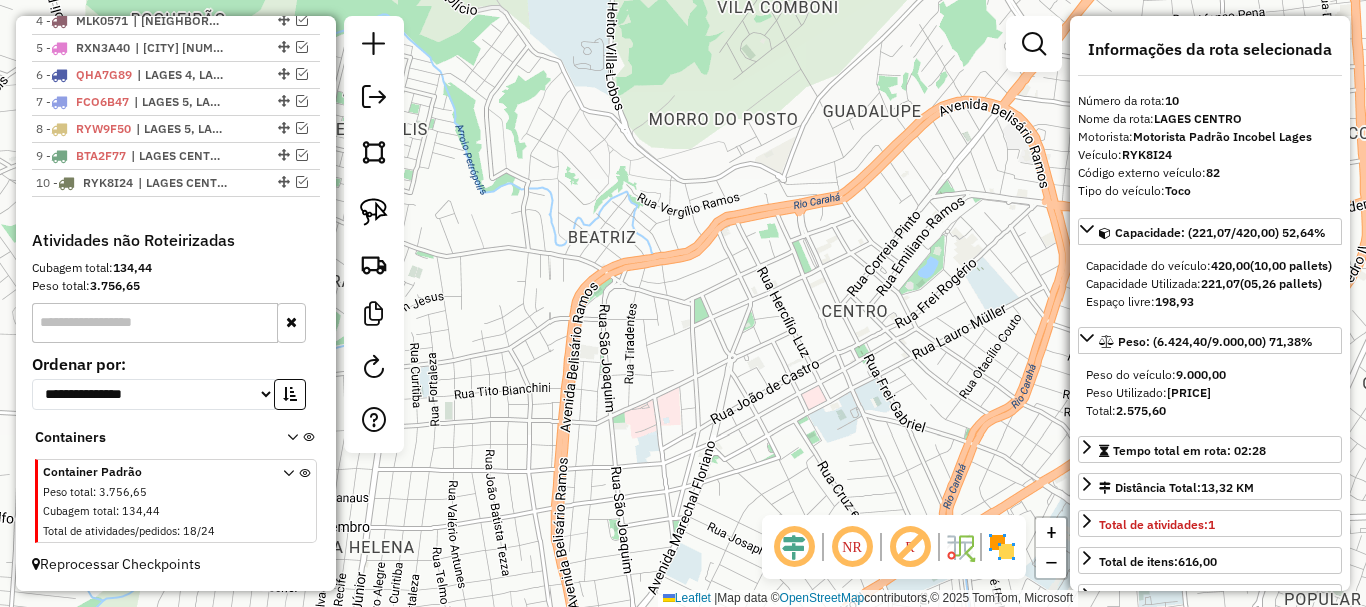 scroll, scrollTop: 863, scrollLeft: 0, axis: vertical 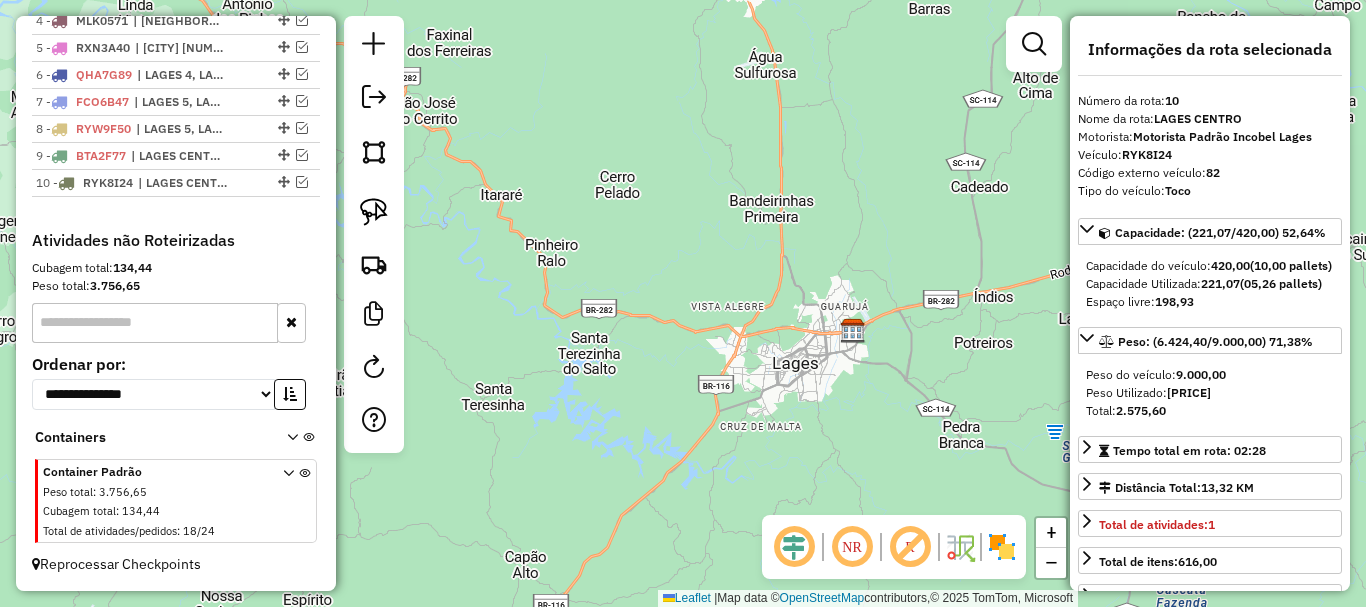 drag, startPoint x: 850, startPoint y: 377, endPoint x: 694, endPoint y: 378, distance: 156.0032 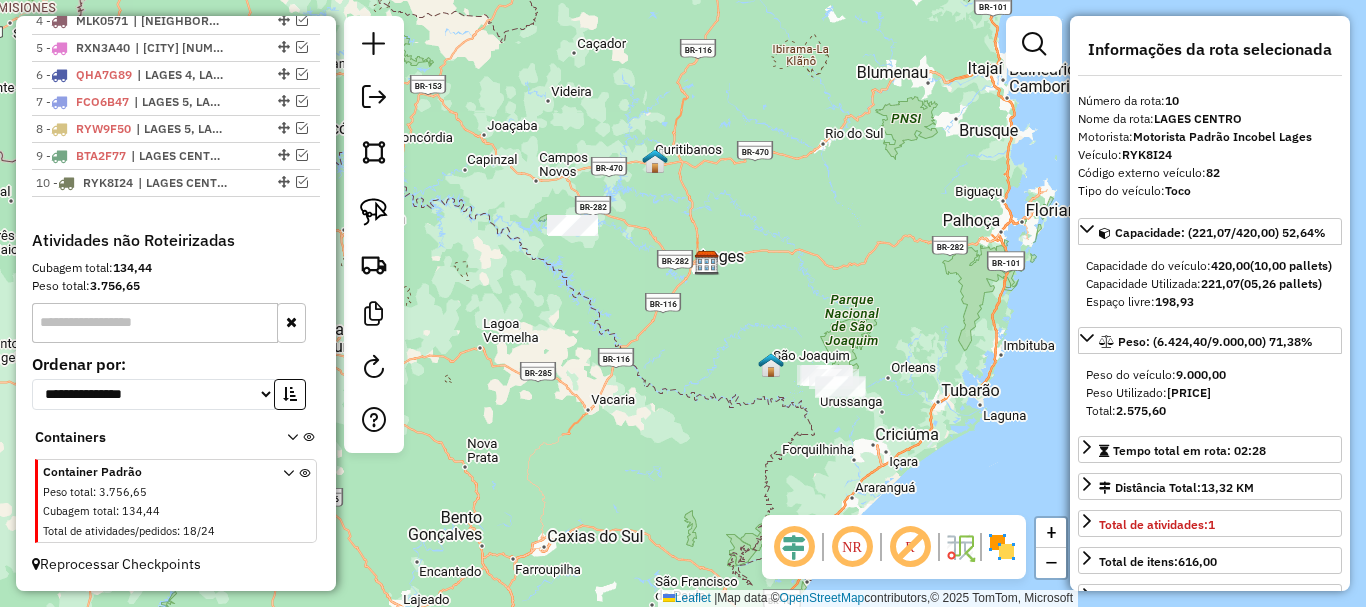 drag, startPoint x: 713, startPoint y: 412, endPoint x: 711, endPoint y: 312, distance: 100.02 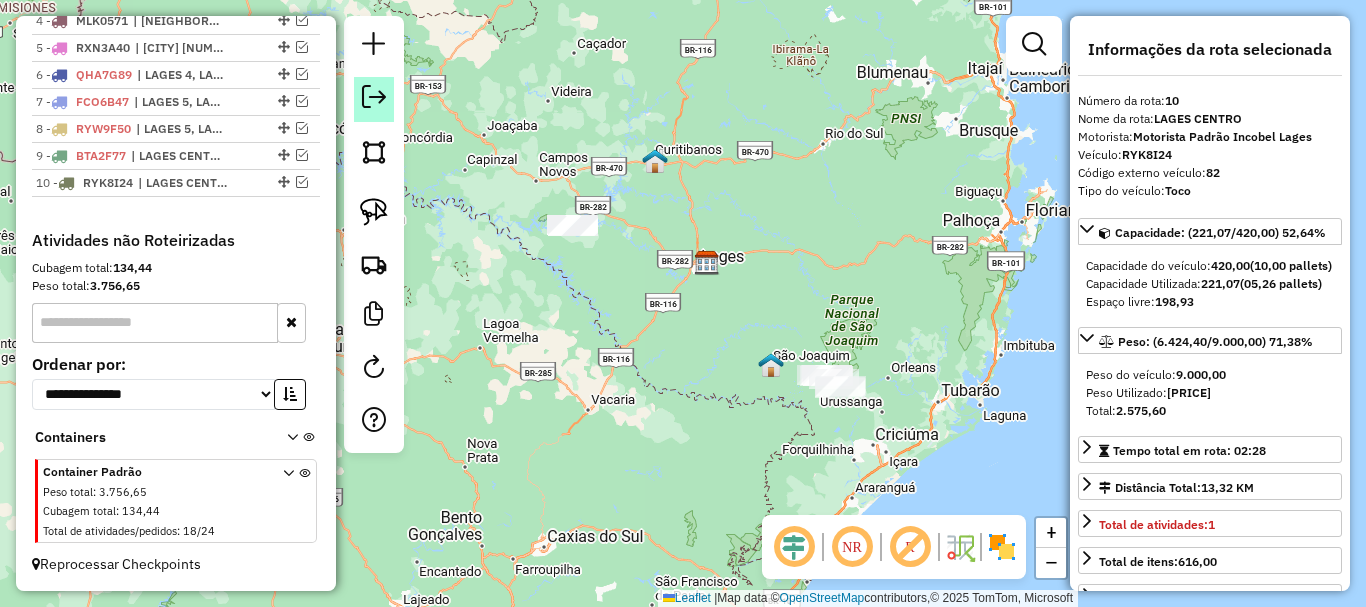 click 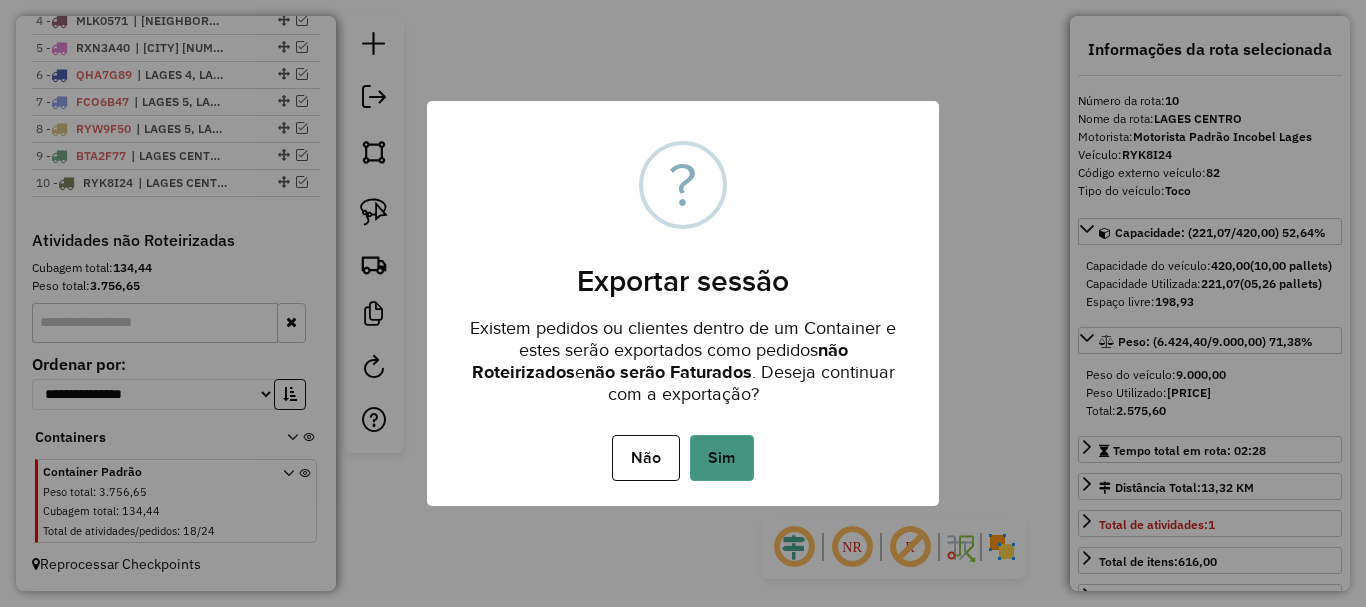 click on "Sim" at bounding box center [722, 458] 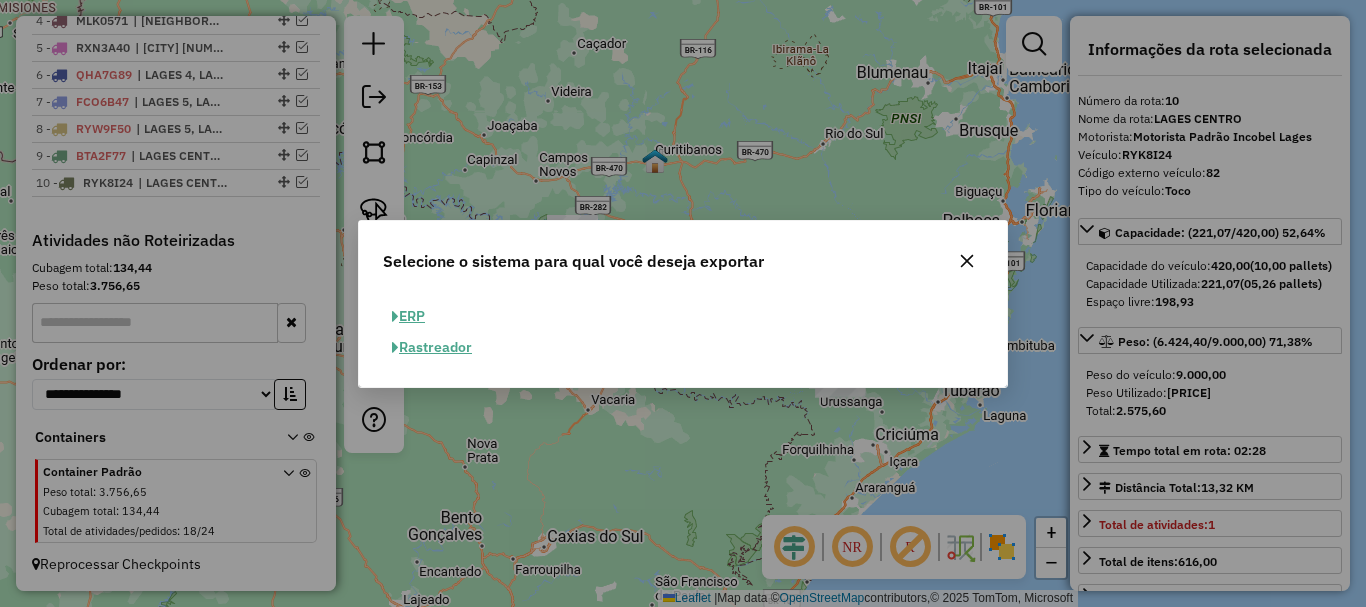 click on "ERP" 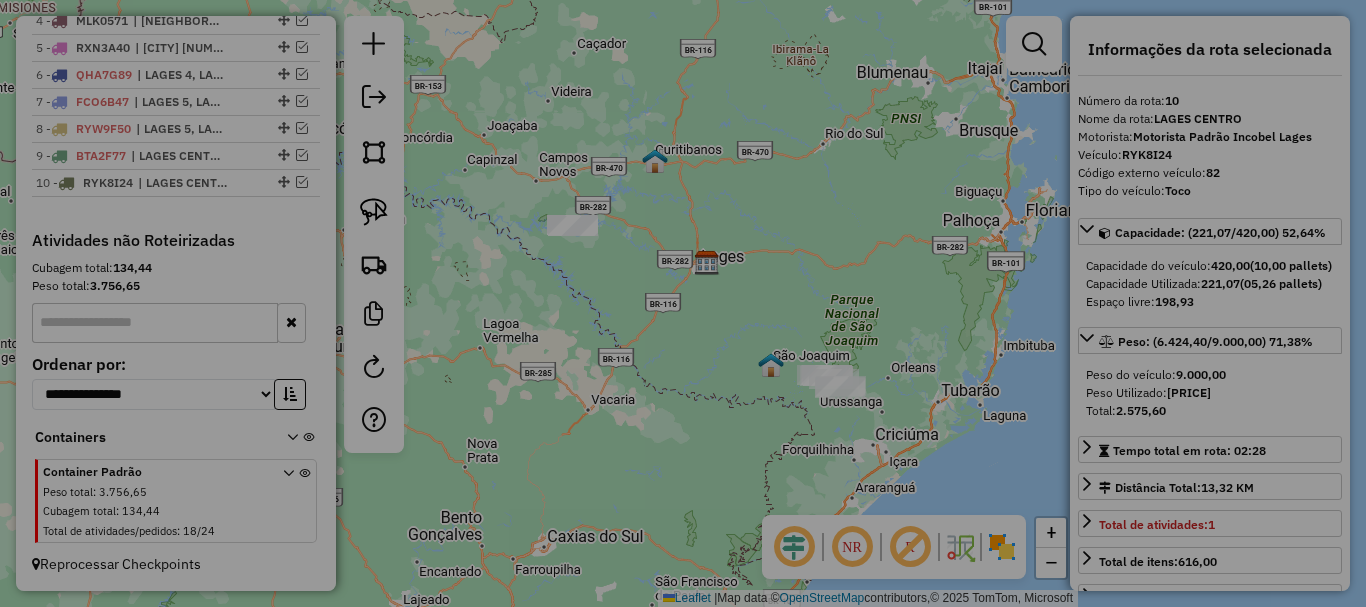 select on "**" 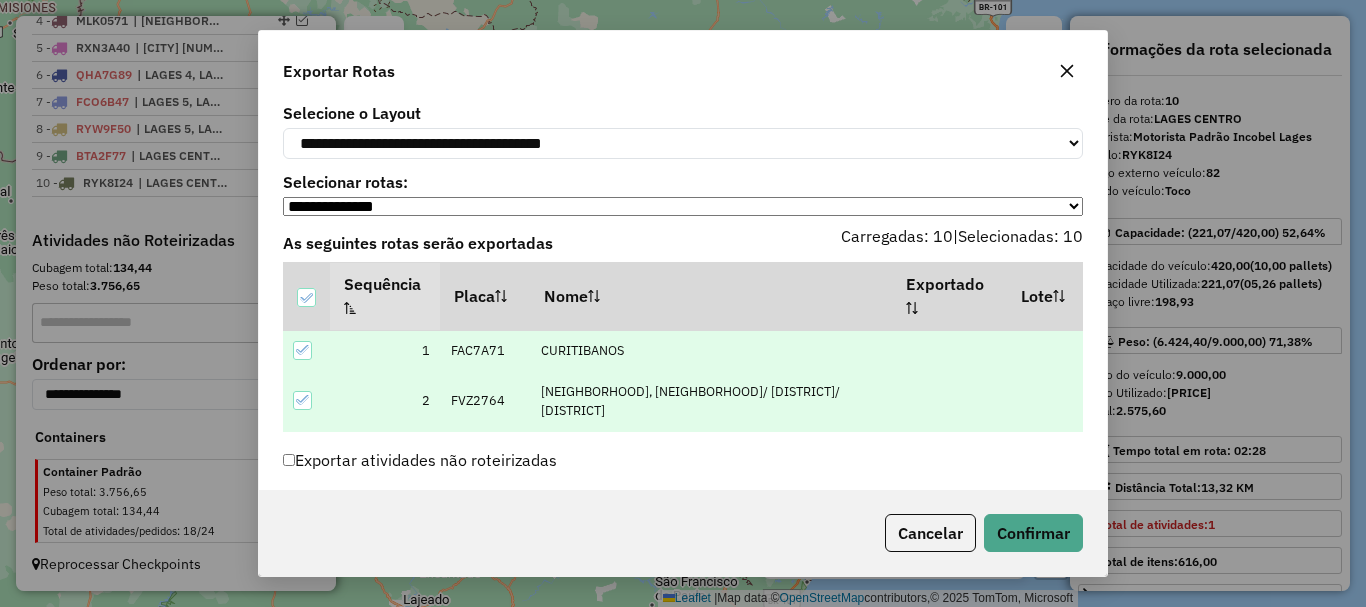 scroll, scrollTop: 96, scrollLeft: 0, axis: vertical 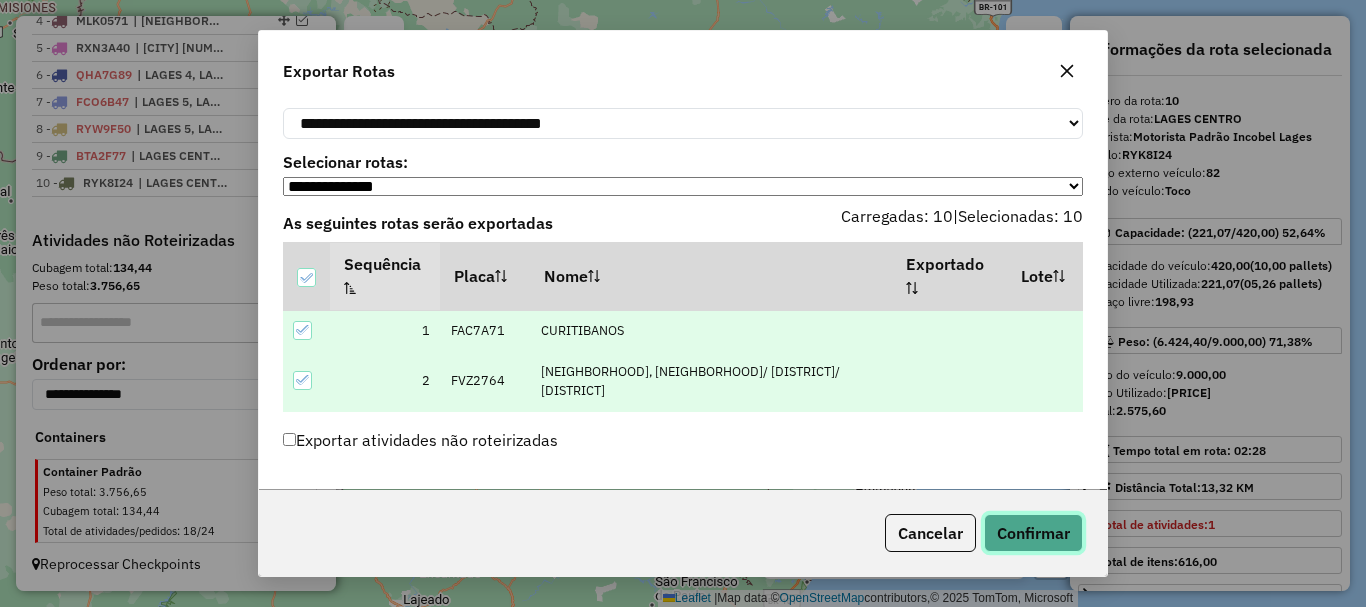 click on "Confirmar" 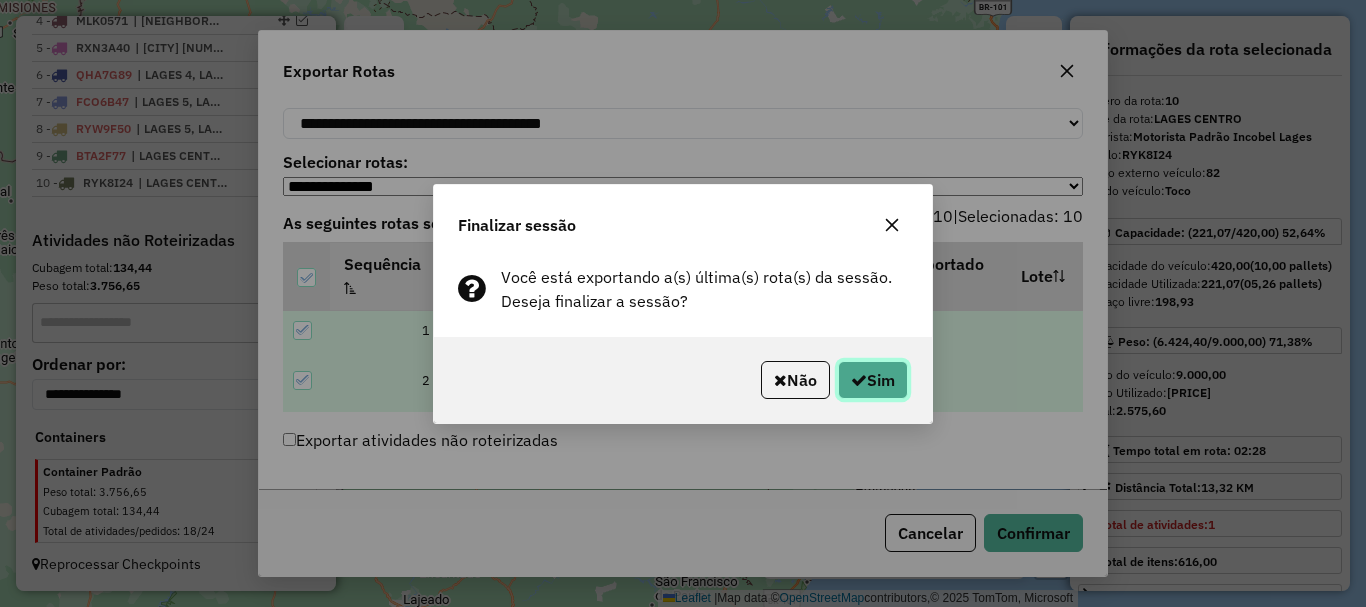 click on "Sim" 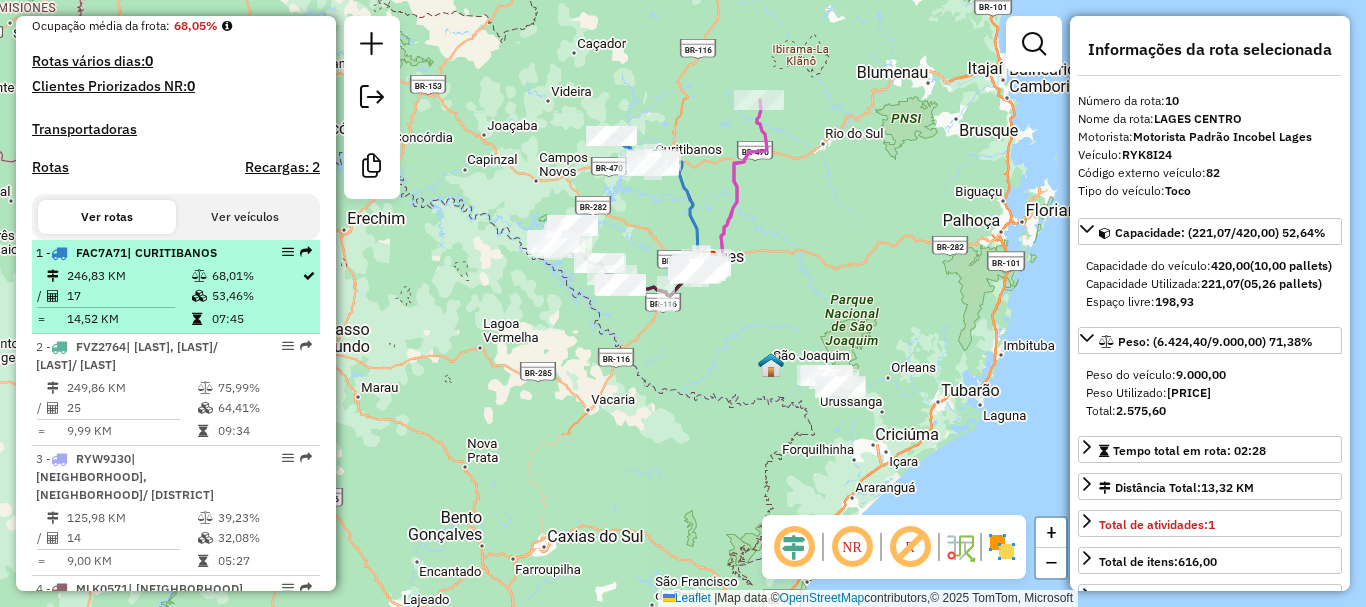 scroll, scrollTop: 464, scrollLeft: 0, axis: vertical 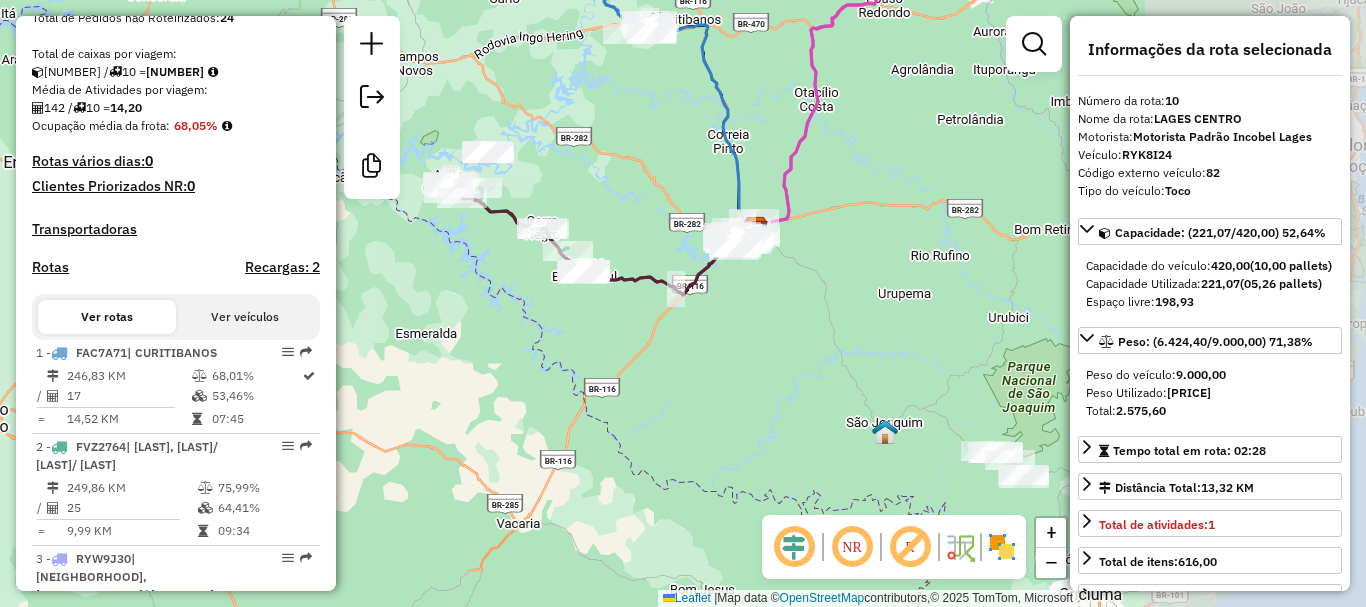 drag, startPoint x: 768, startPoint y: 337, endPoint x: 509, endPoint y: 366, distance: 260.6185 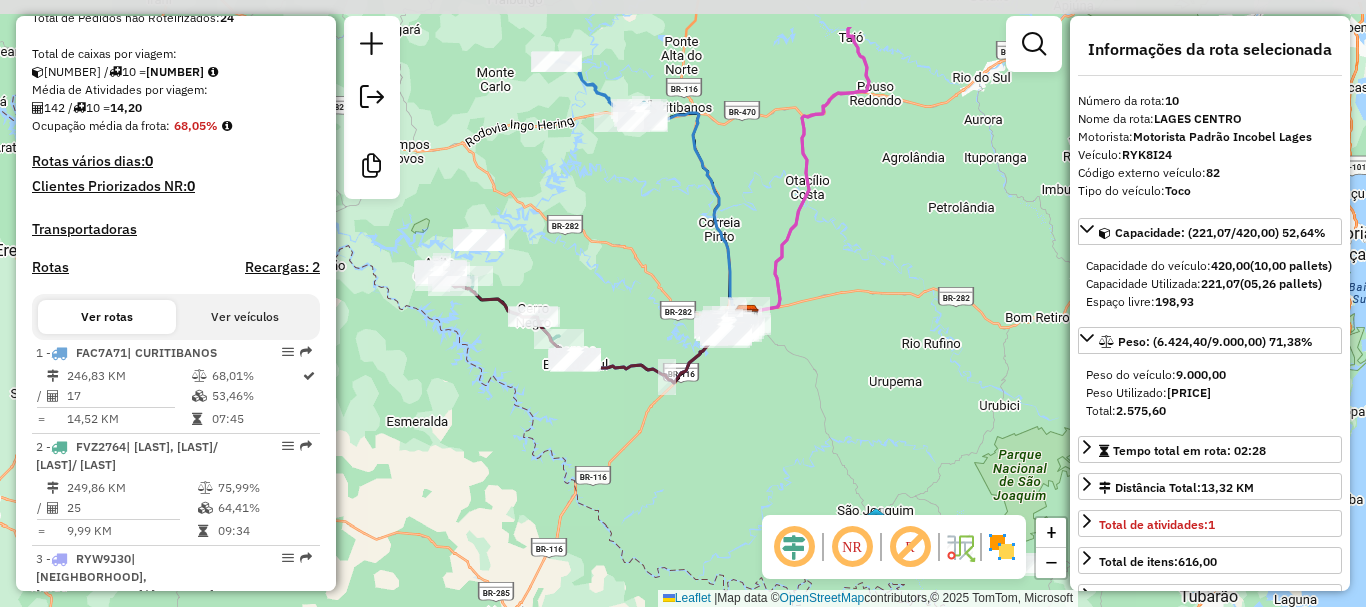 drag, startPoint x: 599, startPoint y: 395, endPoint x: 597, endPoint y: 435, distance: 40.04997 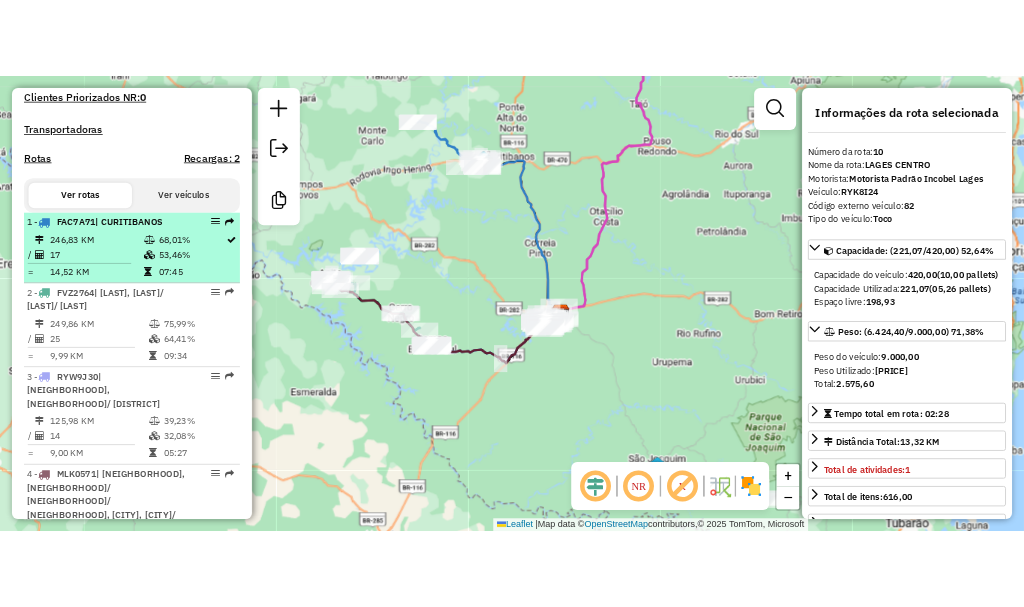 scroll, scrollTop: 664, scrollLeft: 0, axis: vertical 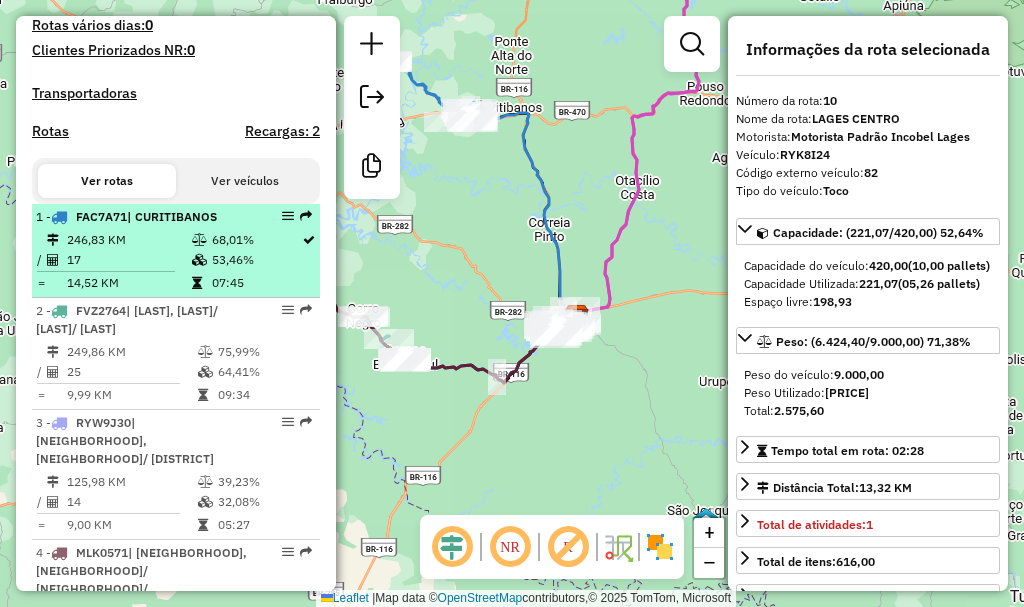 click on "17" at bounding box center (128, 260) 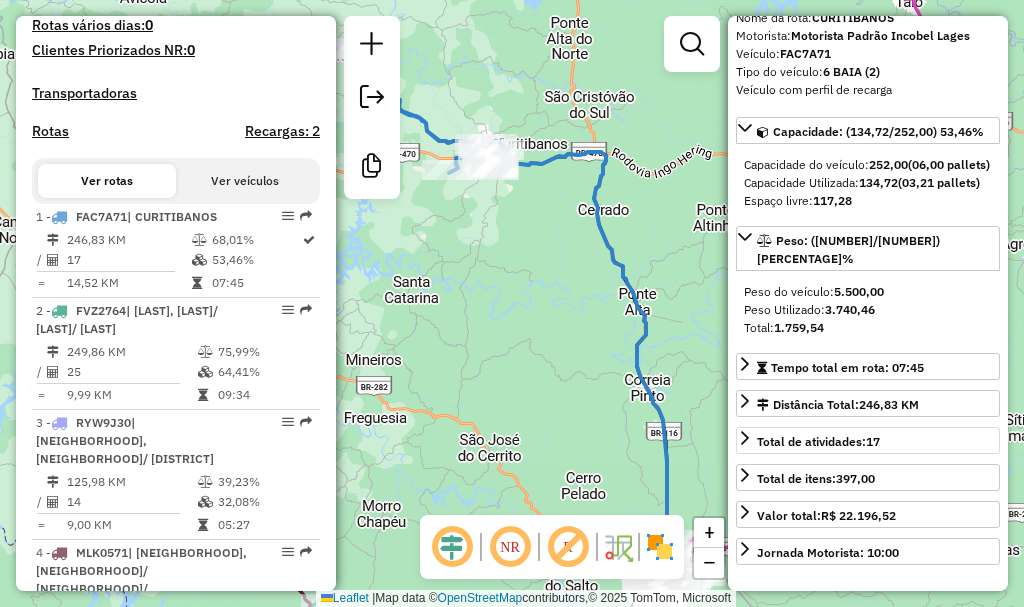 scroll, scrollTop: 200, scrollLeft: 0, axis: vertical 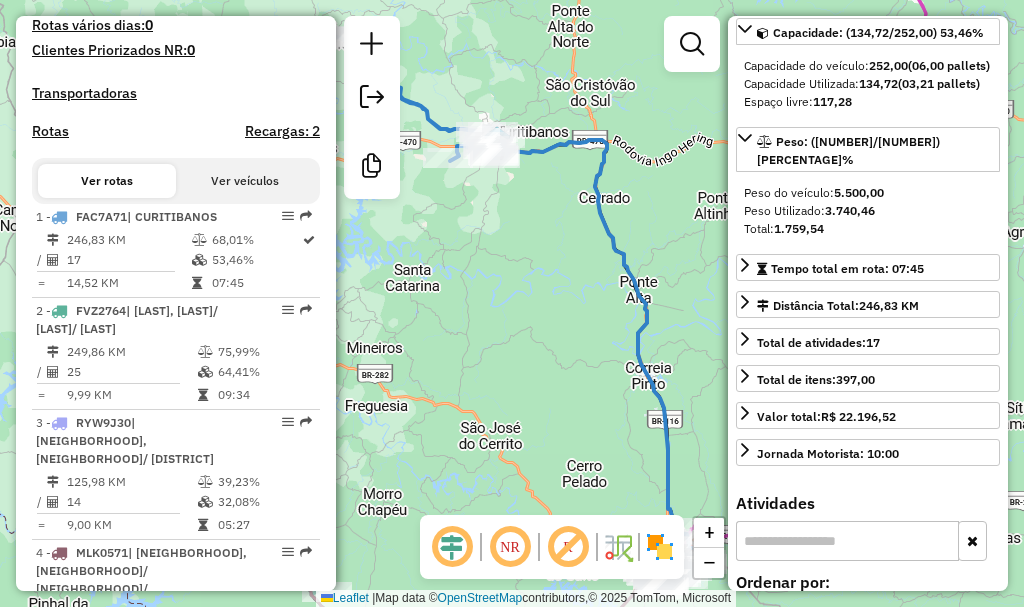 drag, startPoint x: 526, startPoint y: 273, endPoint x: 513, endPoint y: 211, distance: 63.348244 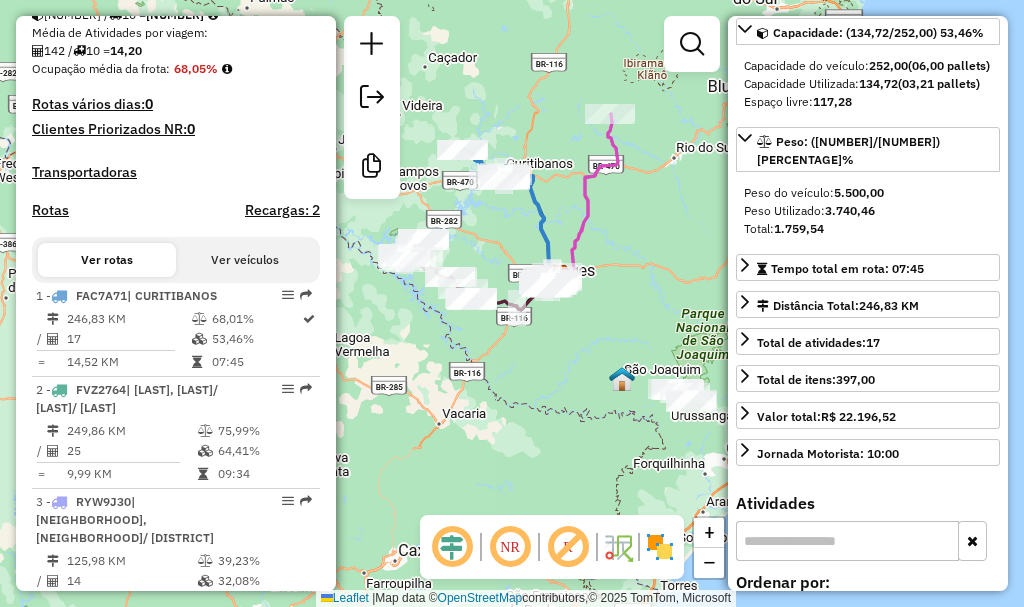 scroll, scrollTop: 500, scrollLeft: 0, axis: vertical 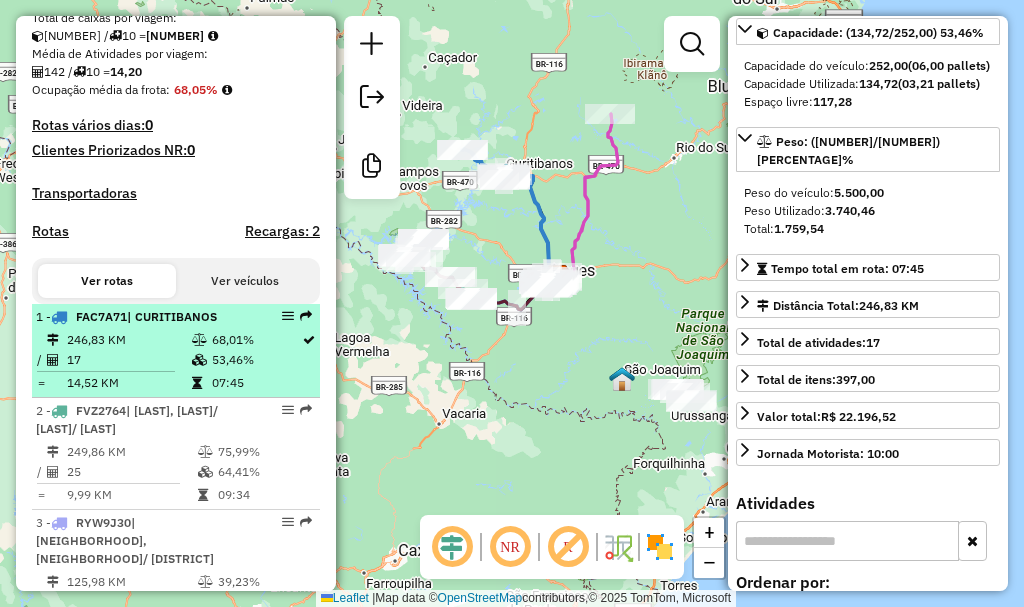 click on "246,83 KM" at bounding box center (128, 340) 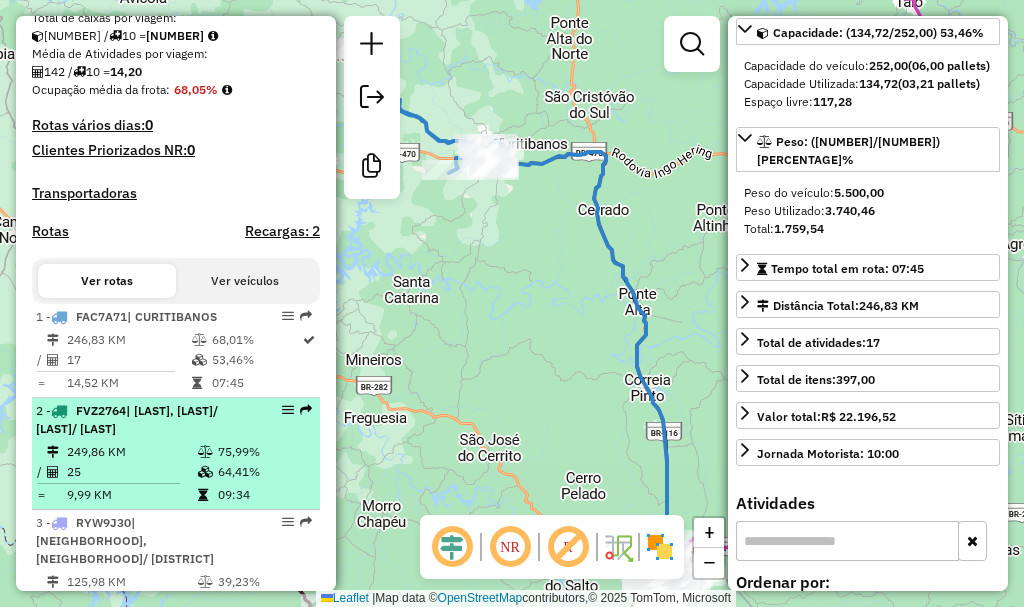 click on "| [NEIGHBORHOOD], [NEIGHBORHOOD]/ [DISTRICT]/ [DISTRICT]" at bounding box center (142, 420) 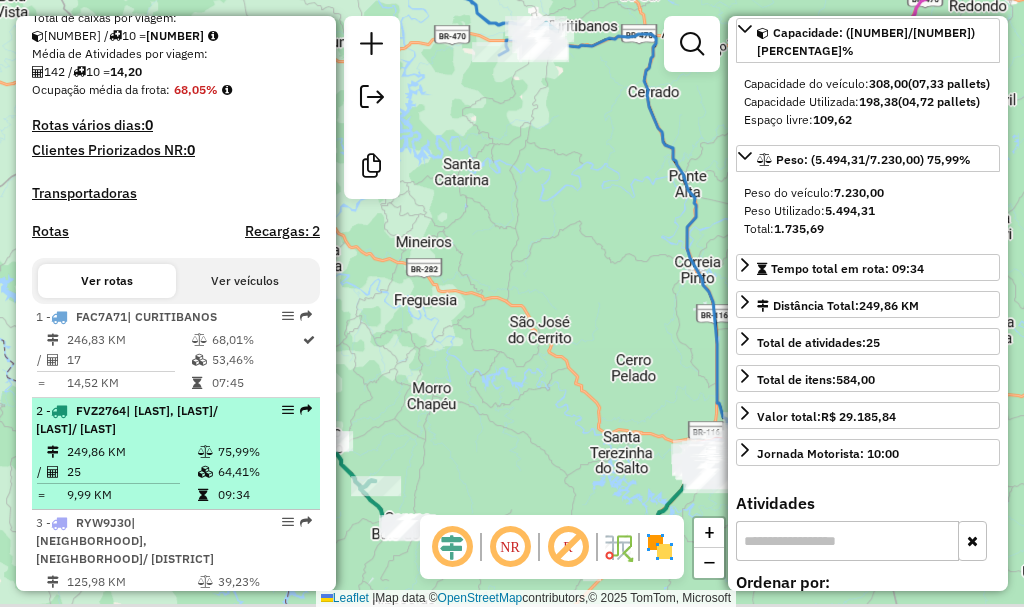 scroll, scrollTop: 182, scrollLeft: 0, axis: vertical 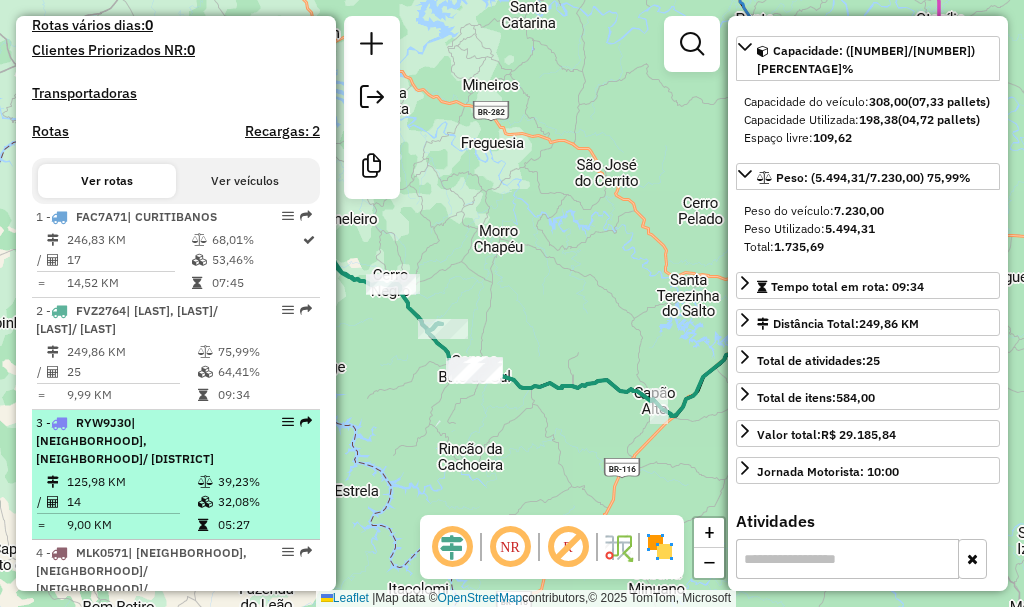 click on "| [NEIGHBORHOOD], [NEIGHBORHOOD]/ [DISTRICT]" at bounding box center (125, 440) 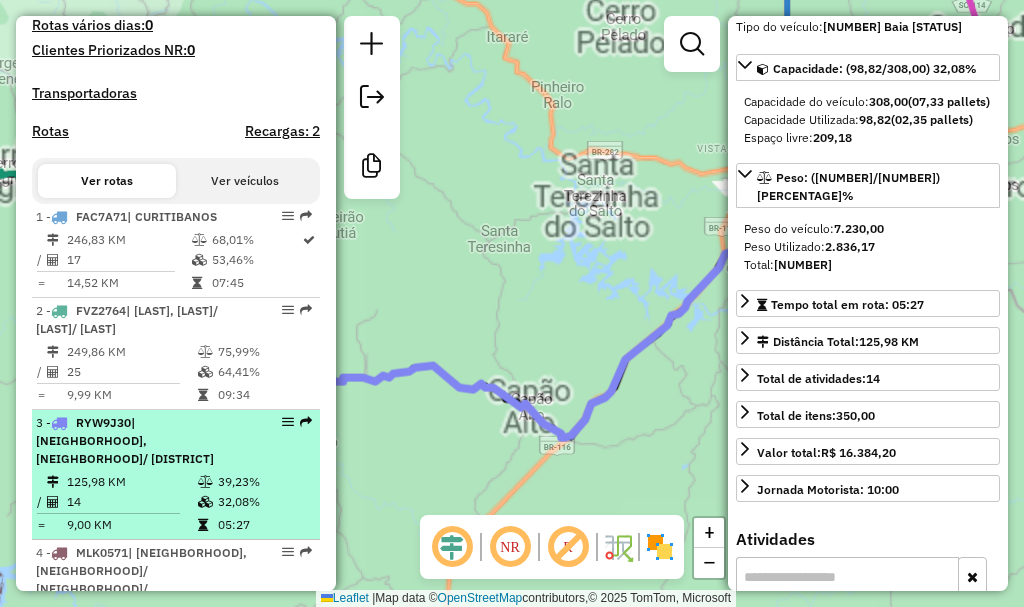 scroll, scrollTop: 218, scrollLeft: 0, axis: vertical 